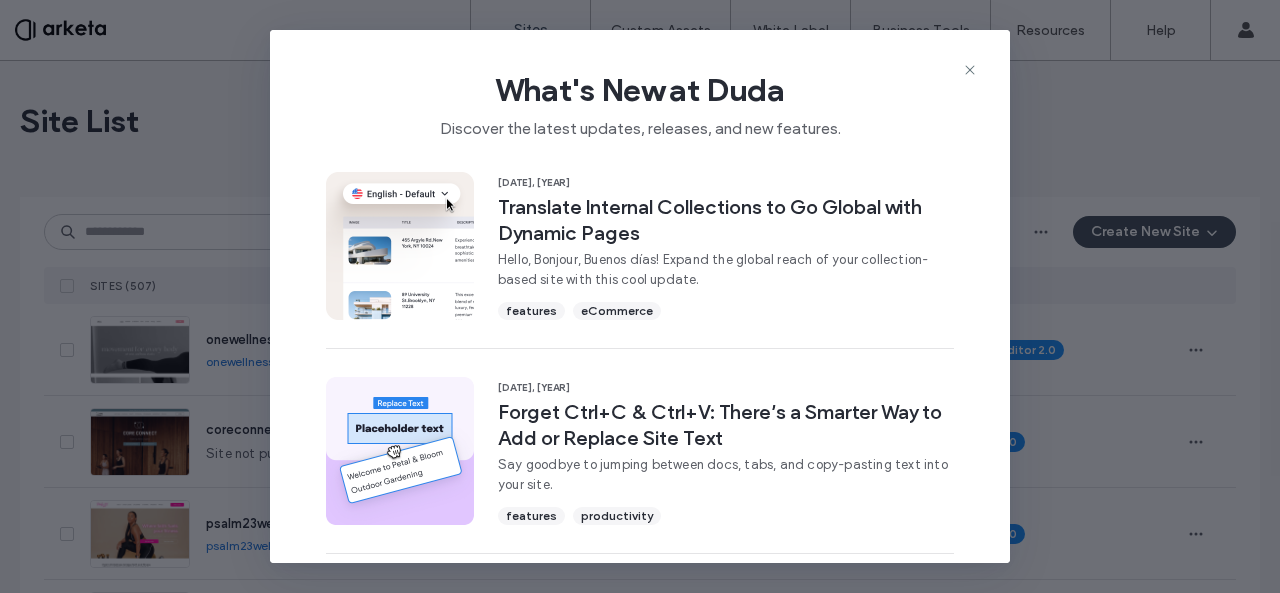 scroll, scrollTop: 0, scrollLeft: 0, axis: both 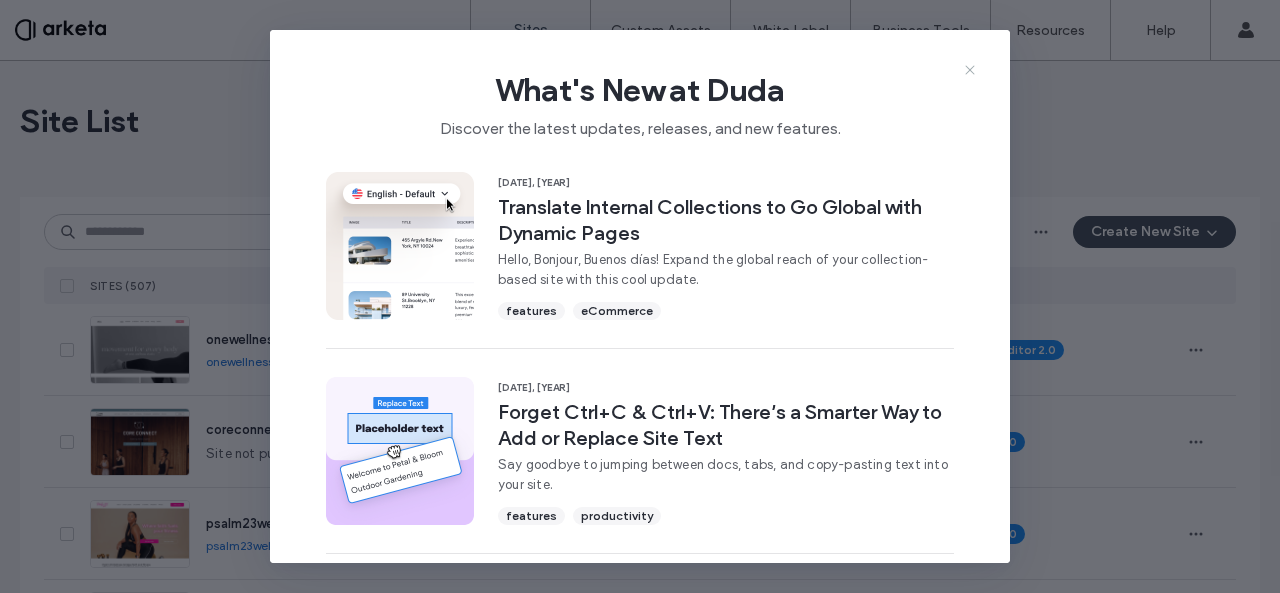 click 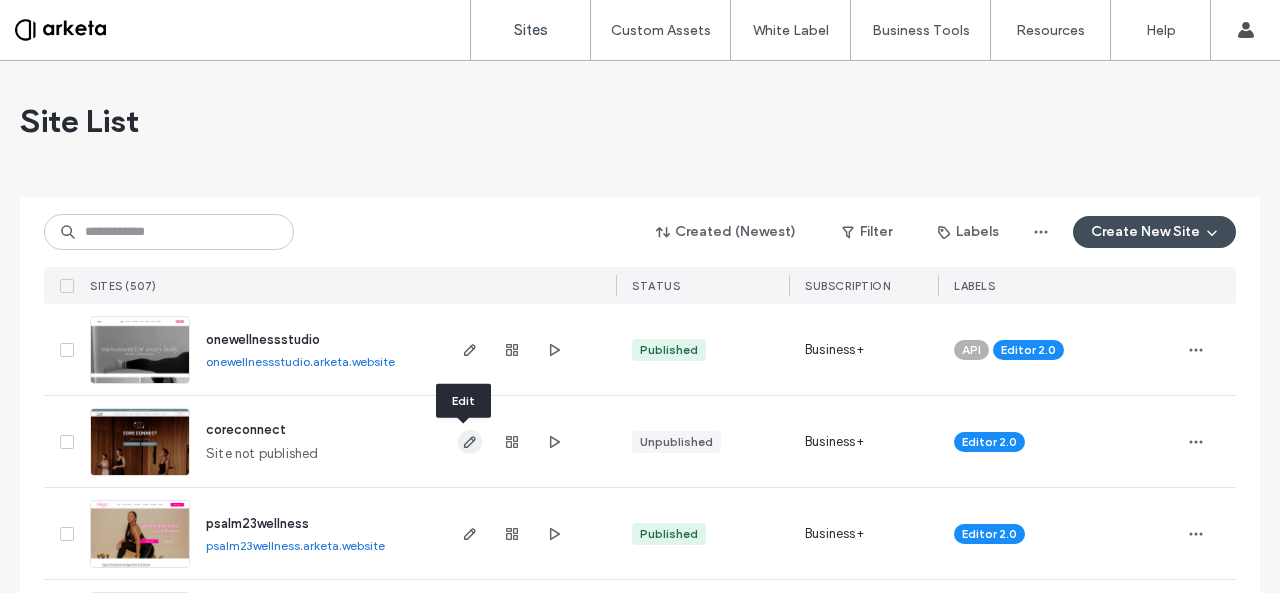 click 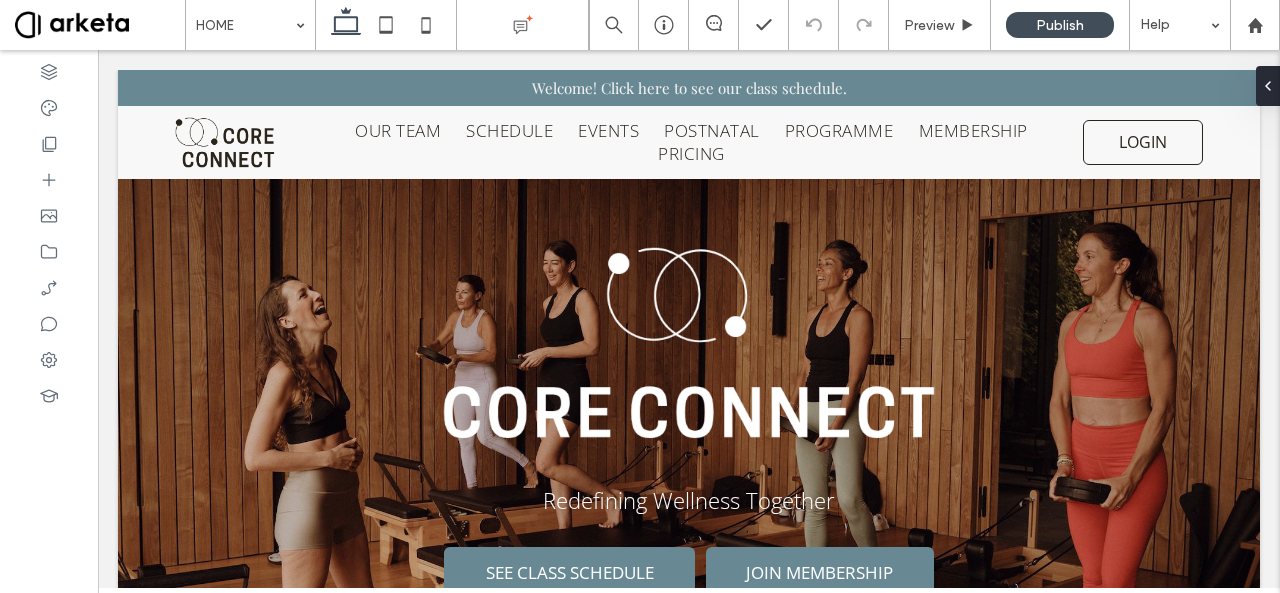 scroll, scrollTop: 745, scrollLeft: 0, axis: vertical 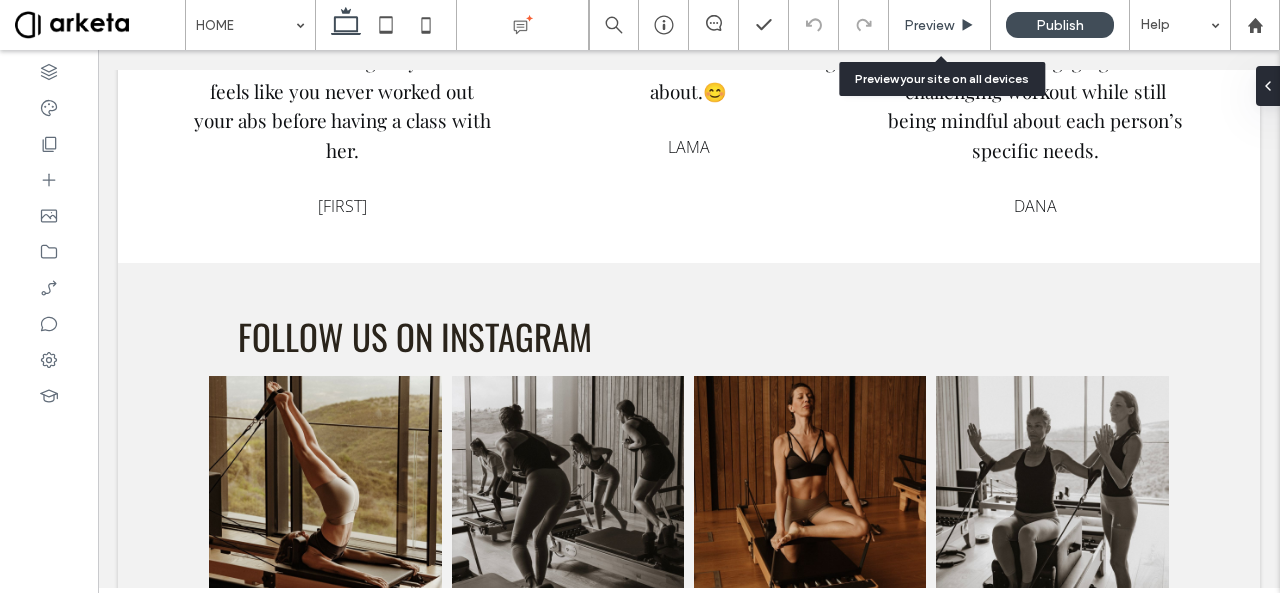 click on "Preview" at bounding box center [929, 25] 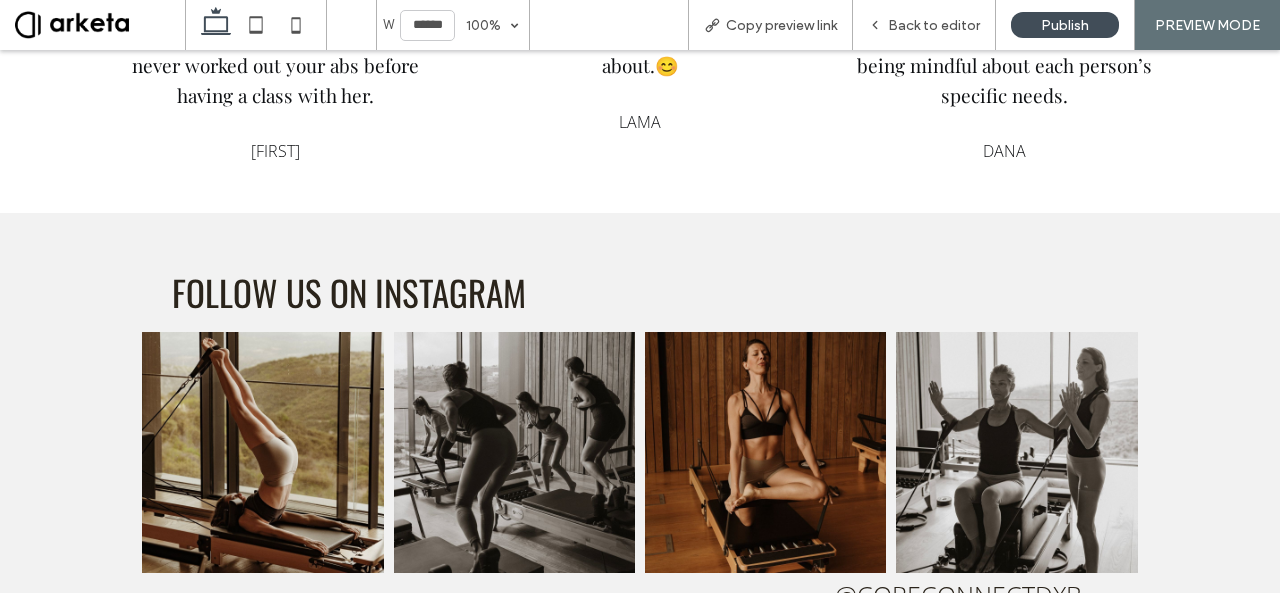scroll, scrollTop: 3720, scrollLeft: 0, axis: vertical 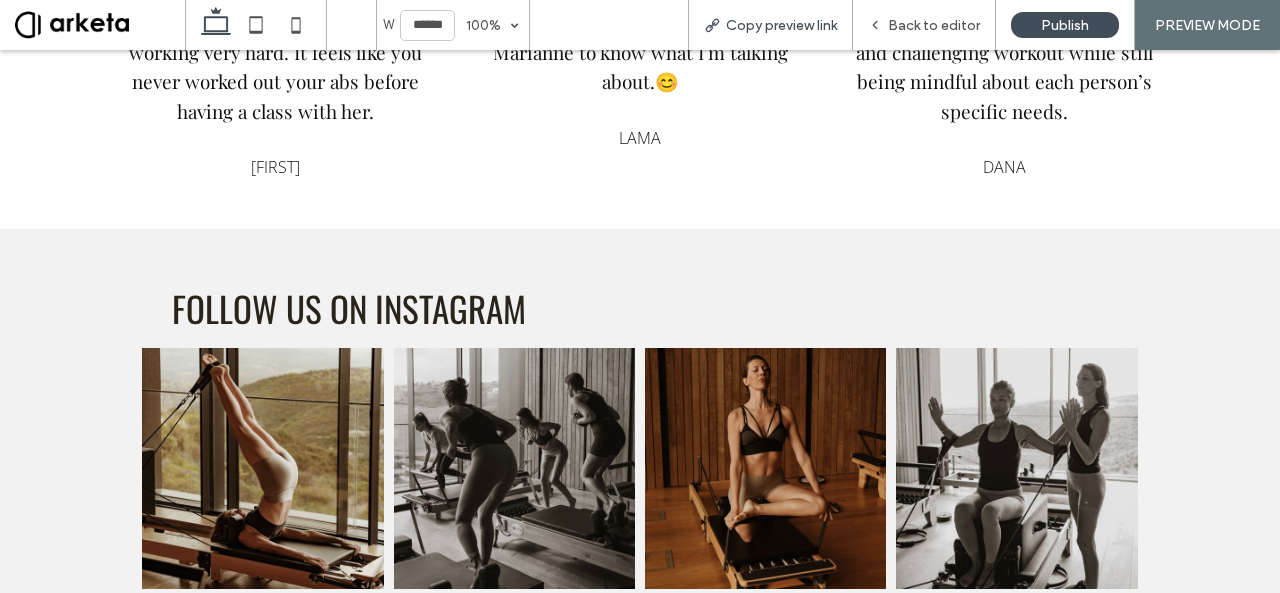 click on "Copy preview link" at bounding box center [770, 25] 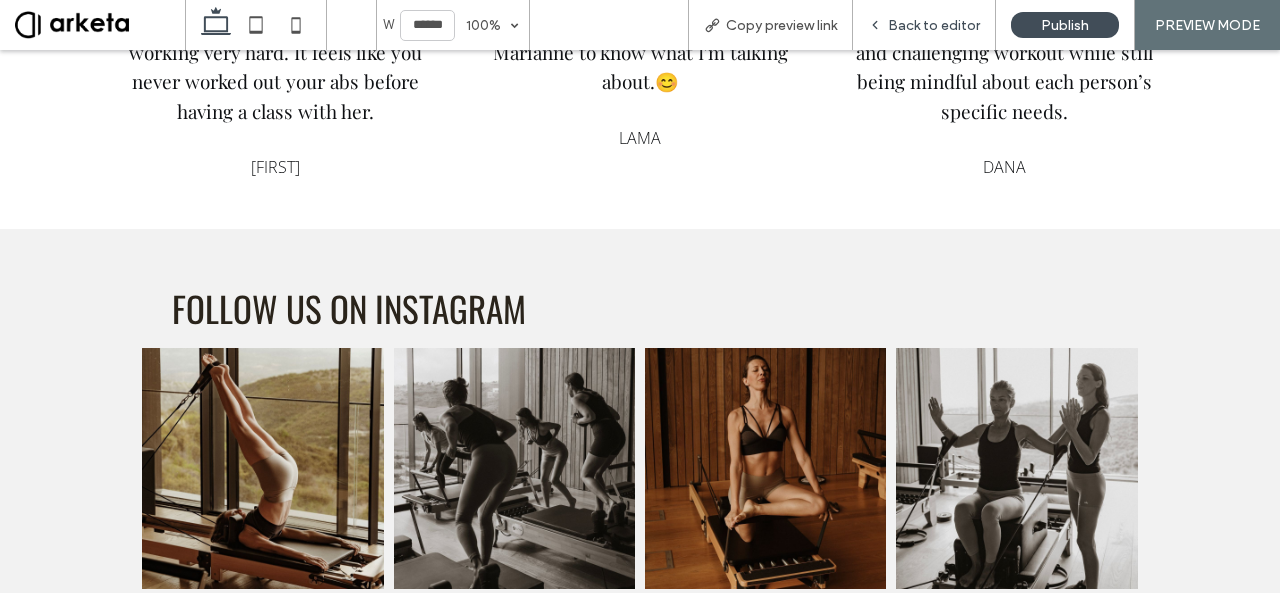 click on "Back to editor" at bounding box center [934, 25] 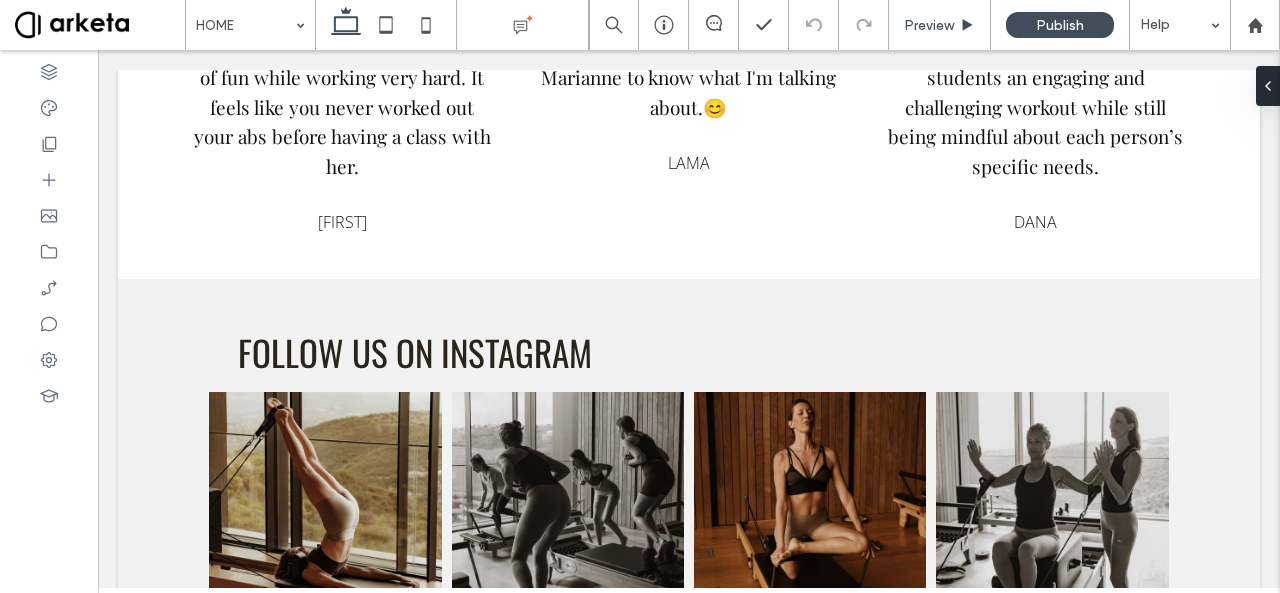 scroll, scrollTop: 3709, scrollLeft: 0, axis: vertical 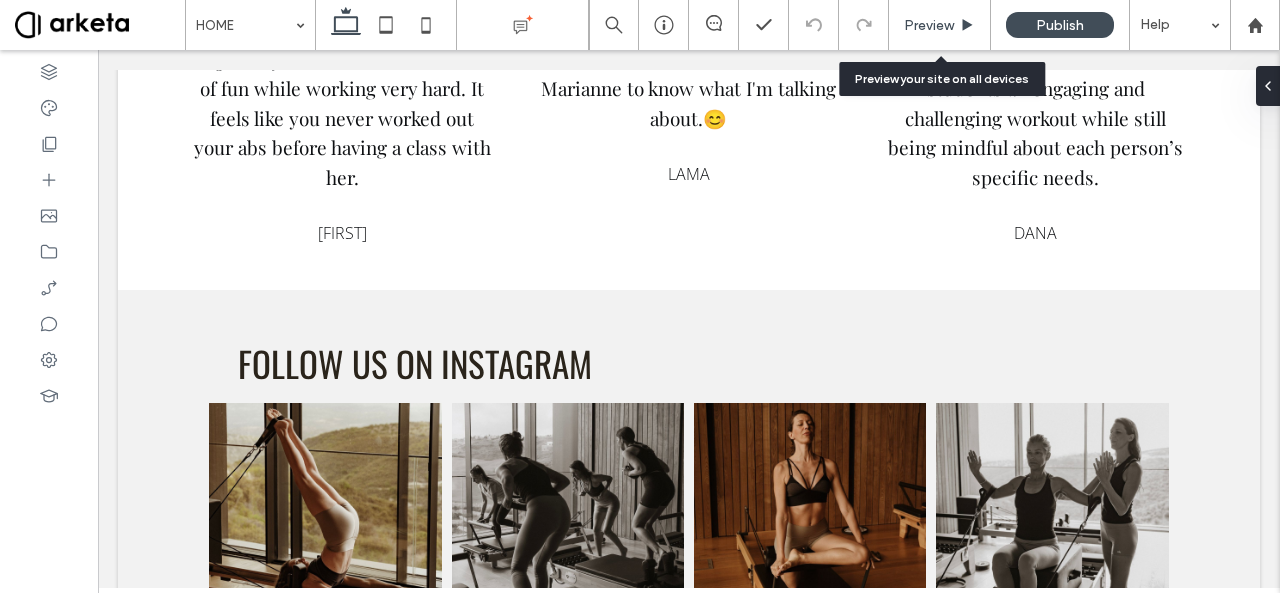 click on "Preview" at bounding box center (929, 25) 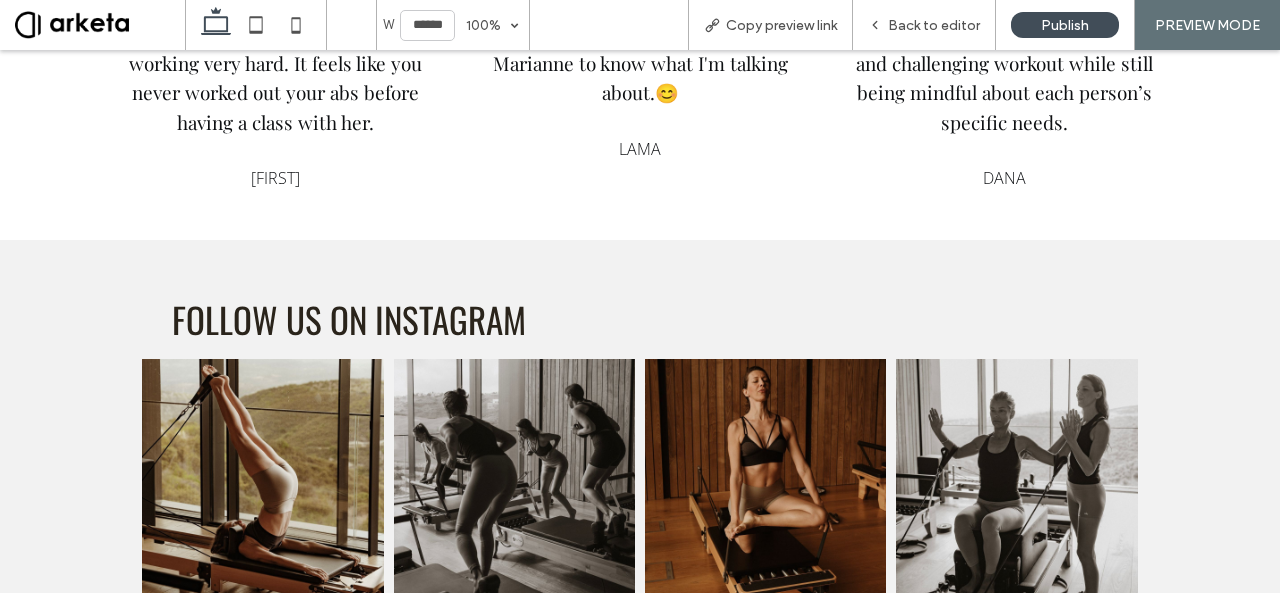 scroll, scrollTop: 3693, scrollLeft: 0, axis: vertical 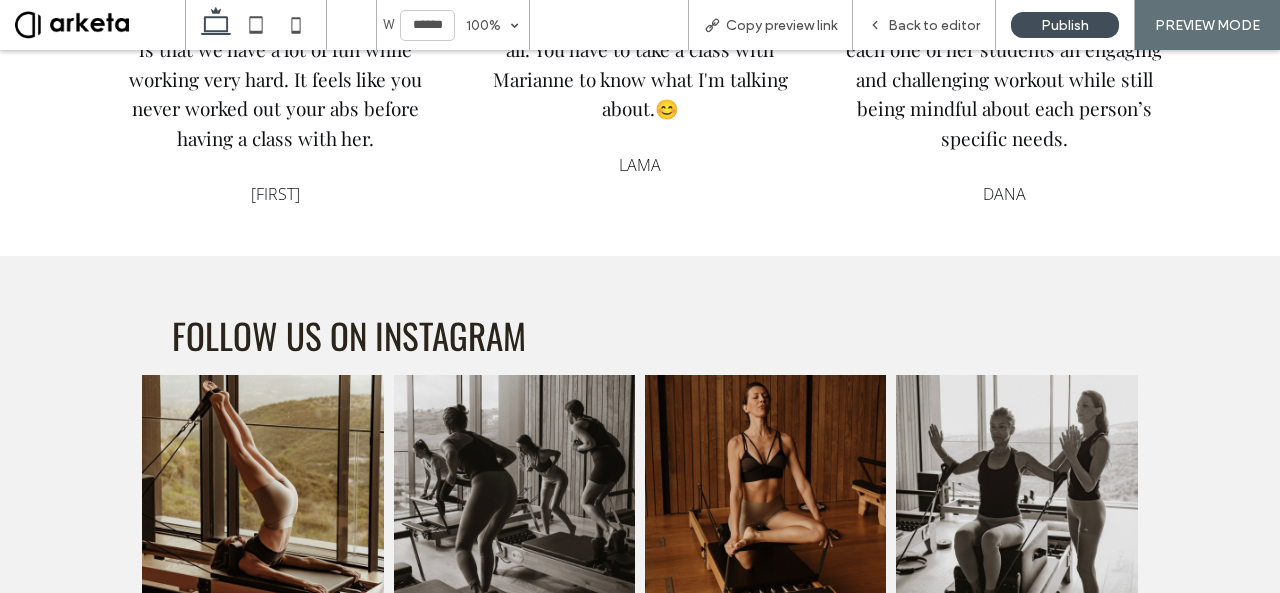 click on "Back to editor" at bounding box center (934, 25) 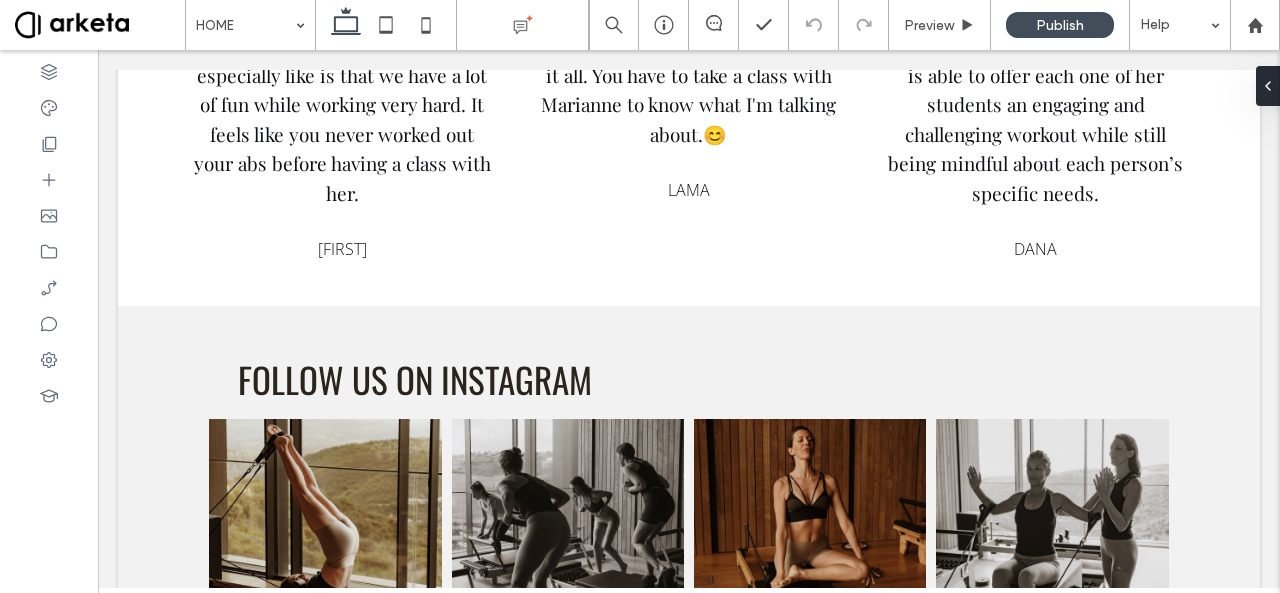 click at bounding box center (763, 25) 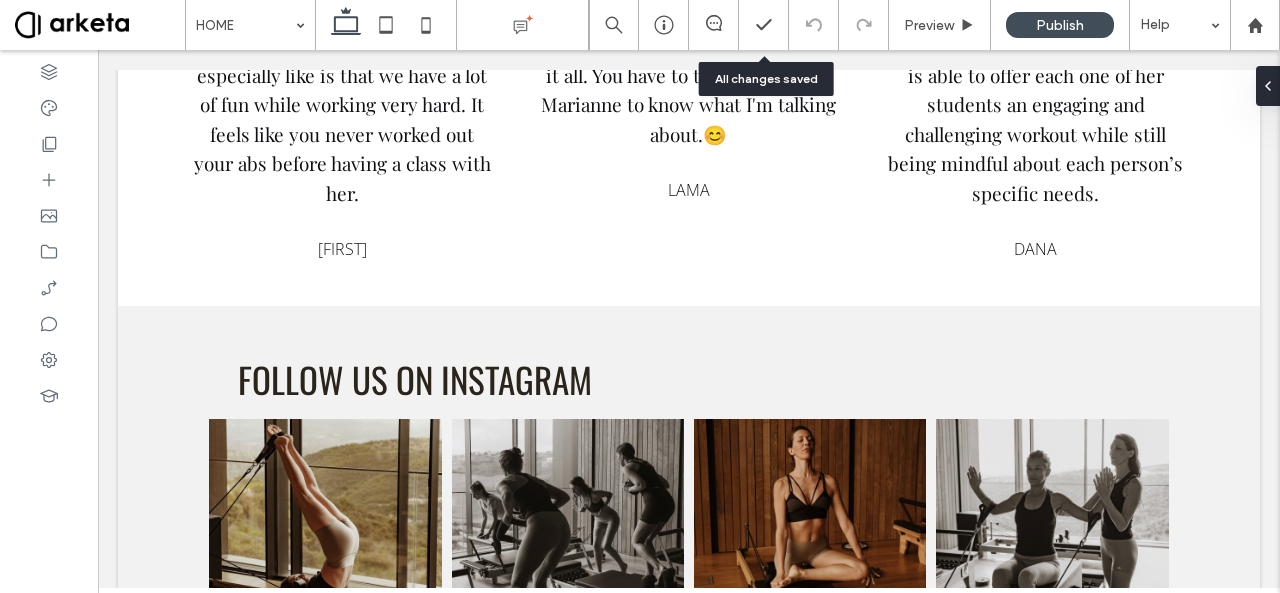 scroll, scrollTop: 3682, scrollLeft: 0, axis: vertical 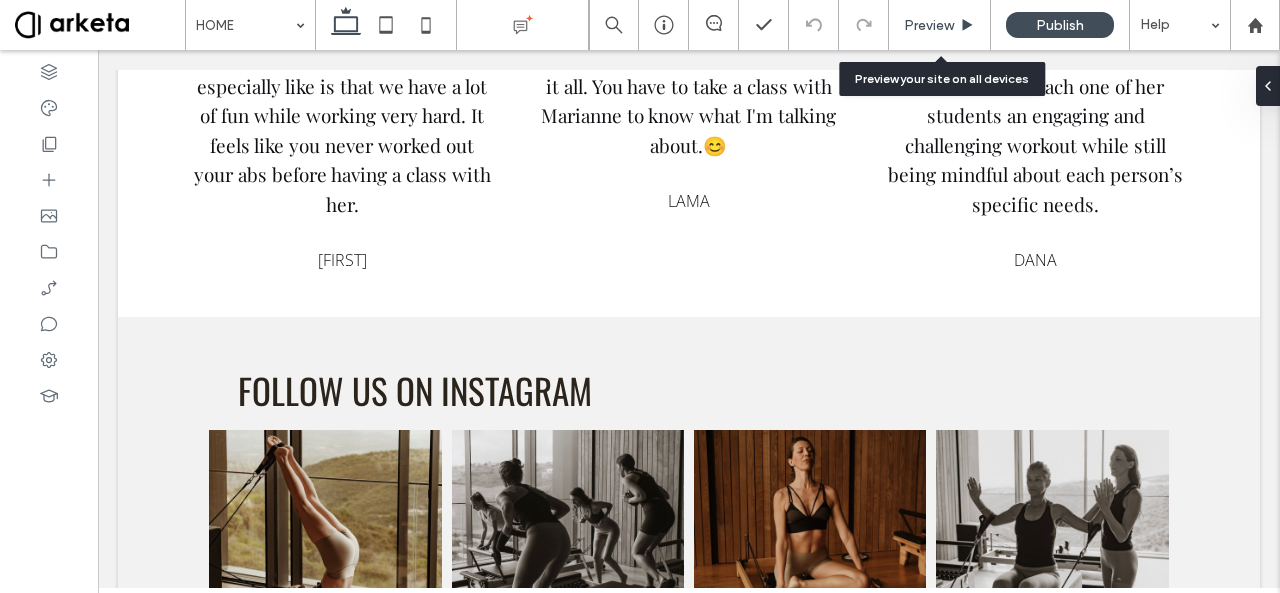 click on "Preview" at bounding box center (940, 25) 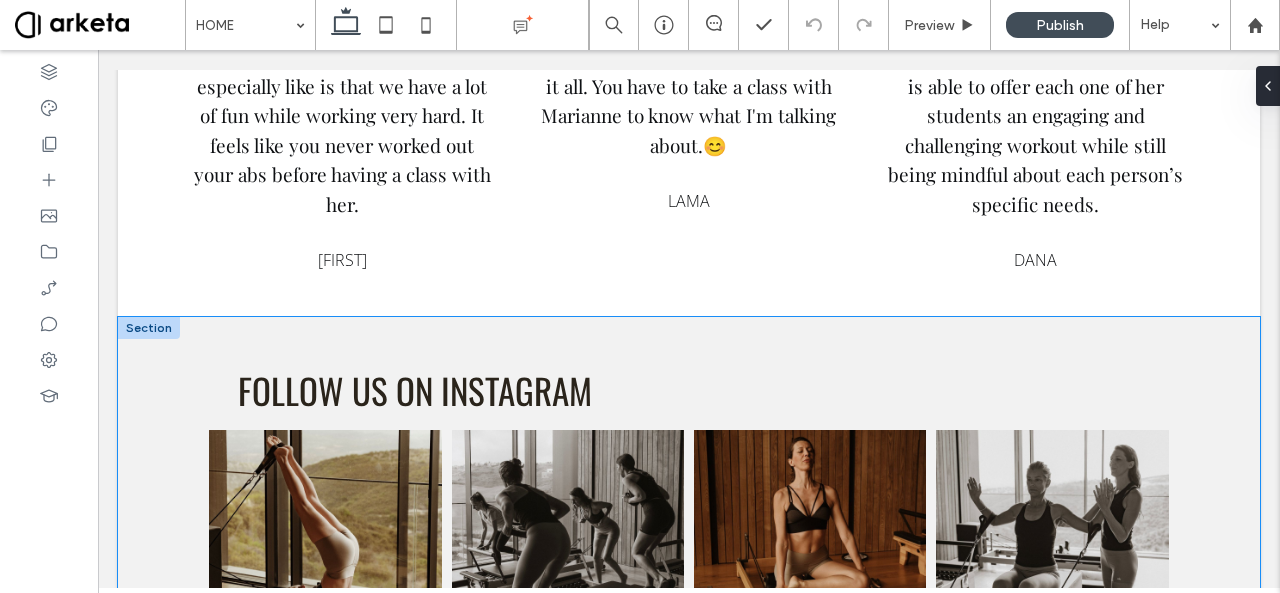 scroll, scrollTop: 3382, scrollLeft: 0, axis: vertical 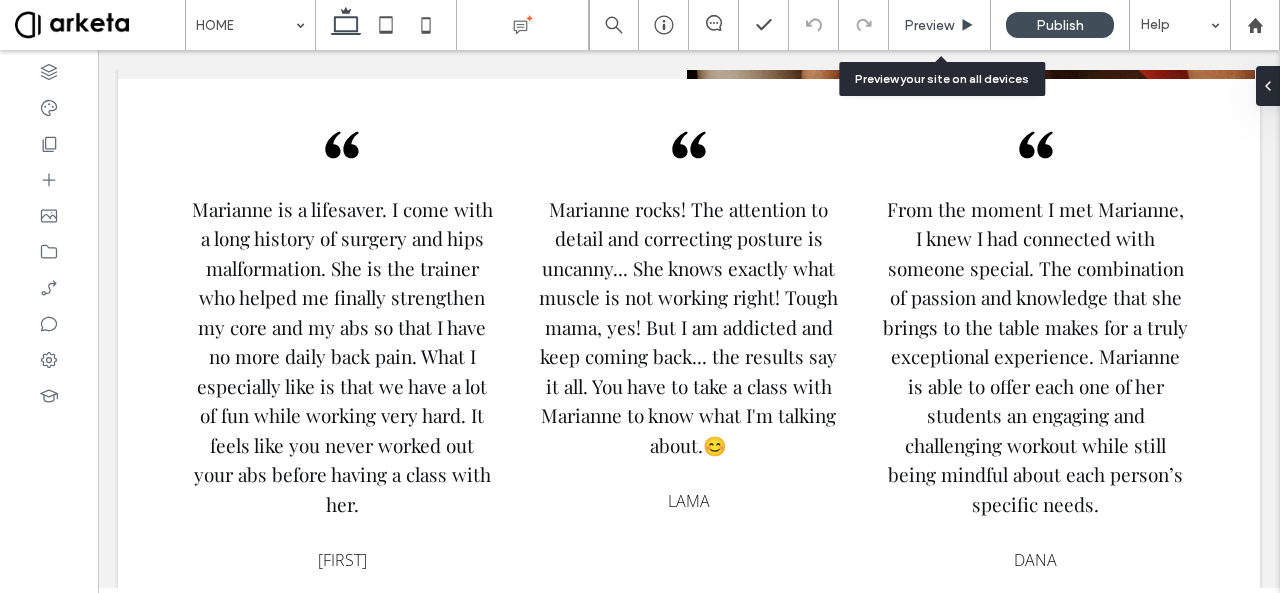 click on "Preview" at bounding box center [940, 25] 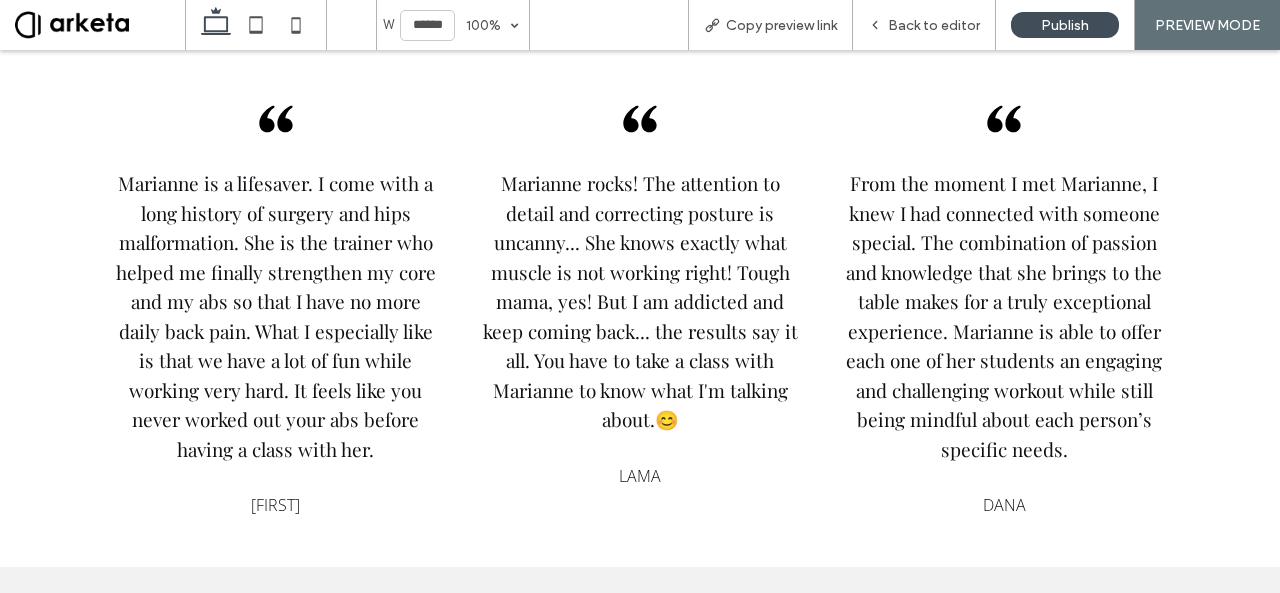scroll, scrollTop: 3388, scrollLeft: 0, axis: vertical 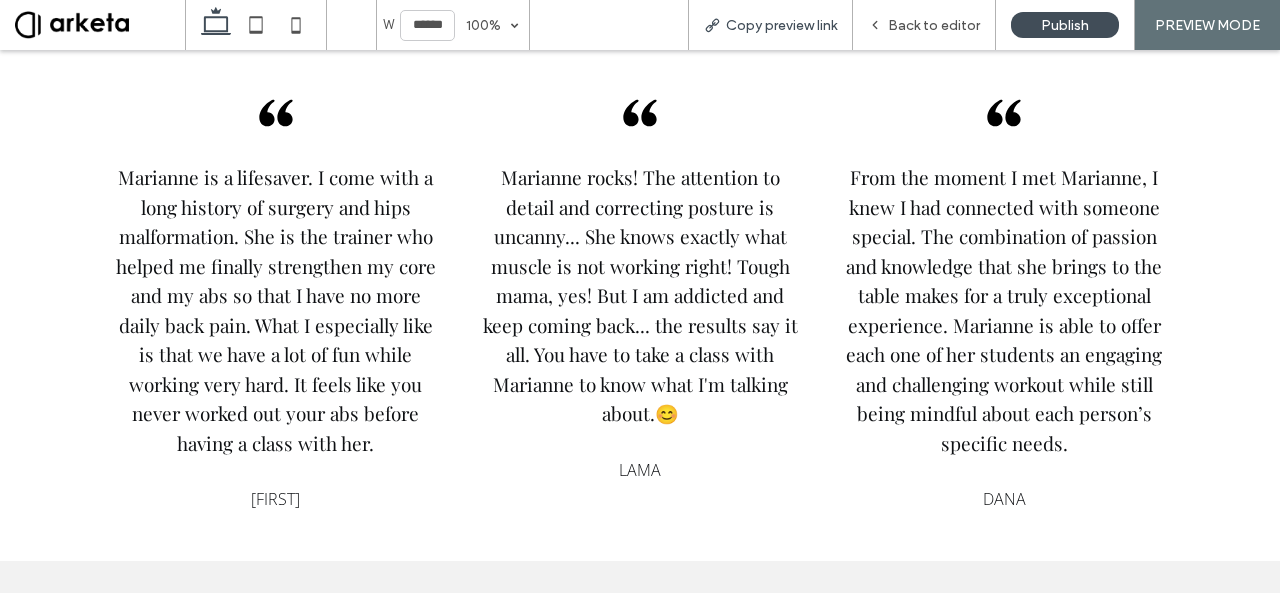 click on "Copy preview link" at bounding box center [781, 25] 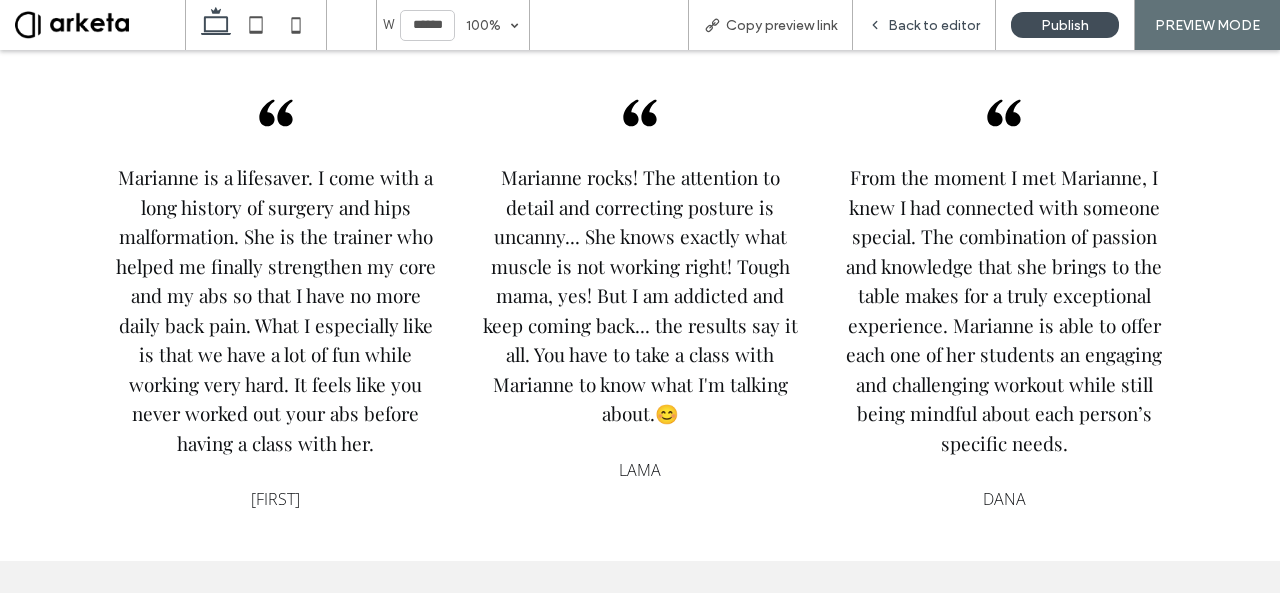 click on "Back to editor" at bounding box center [924, 25] 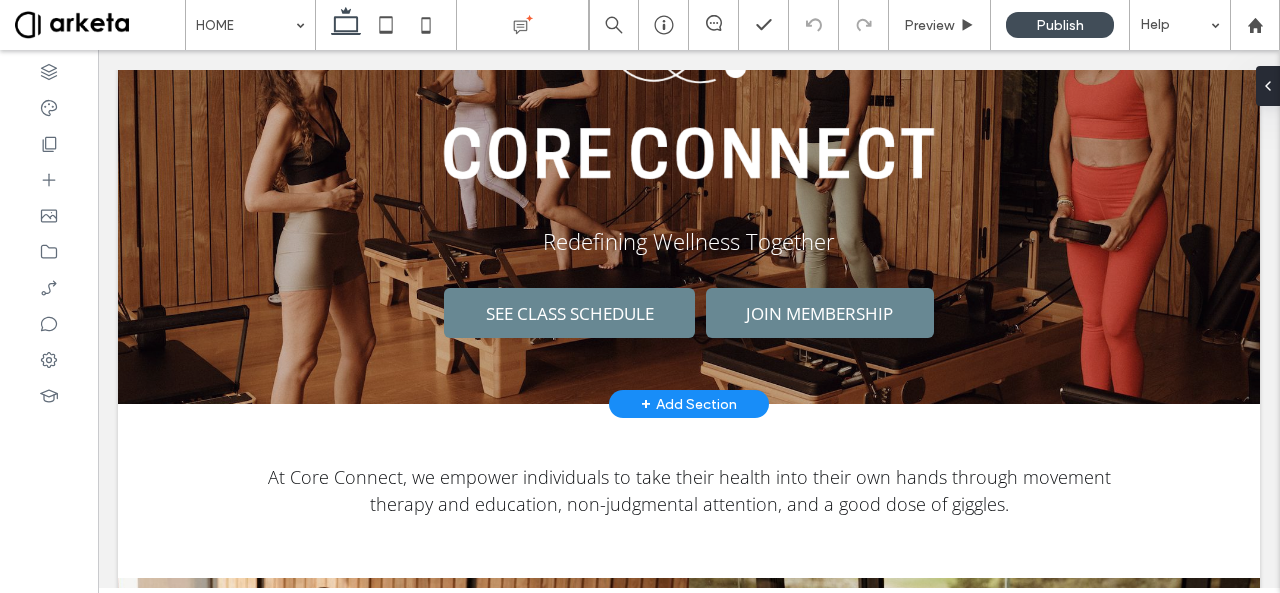 scroll, scrollTop: 260, scrollLeft: 0, axis: vertical 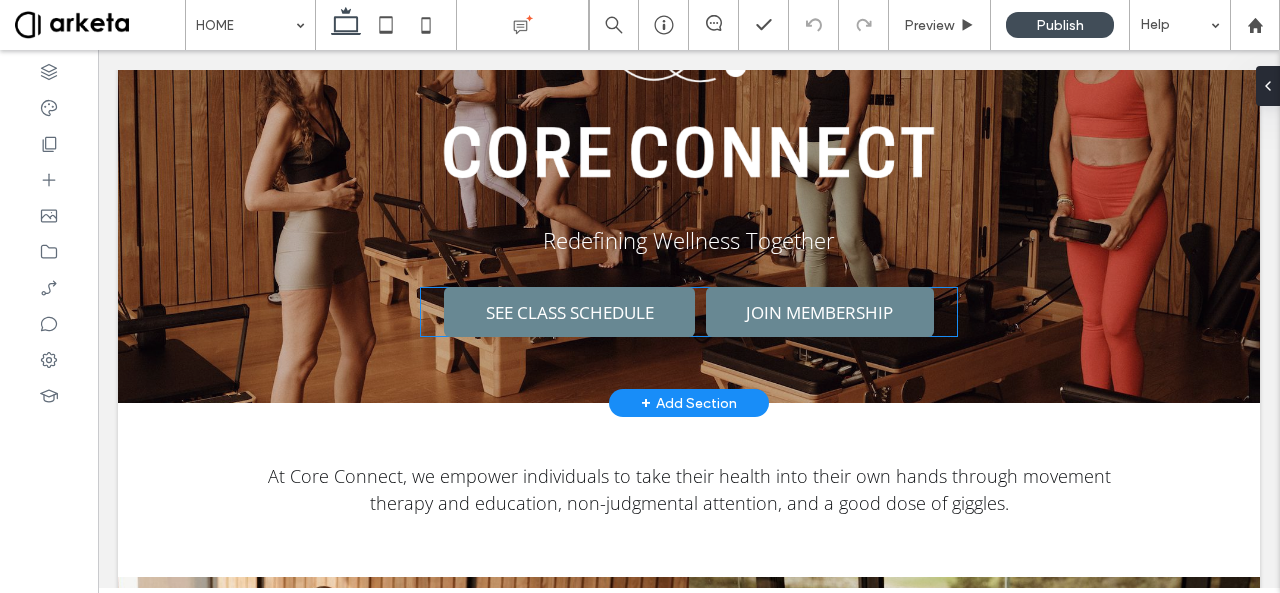 click on "SEE CLASS SCHEDULE" at bounding box center [569, 312] 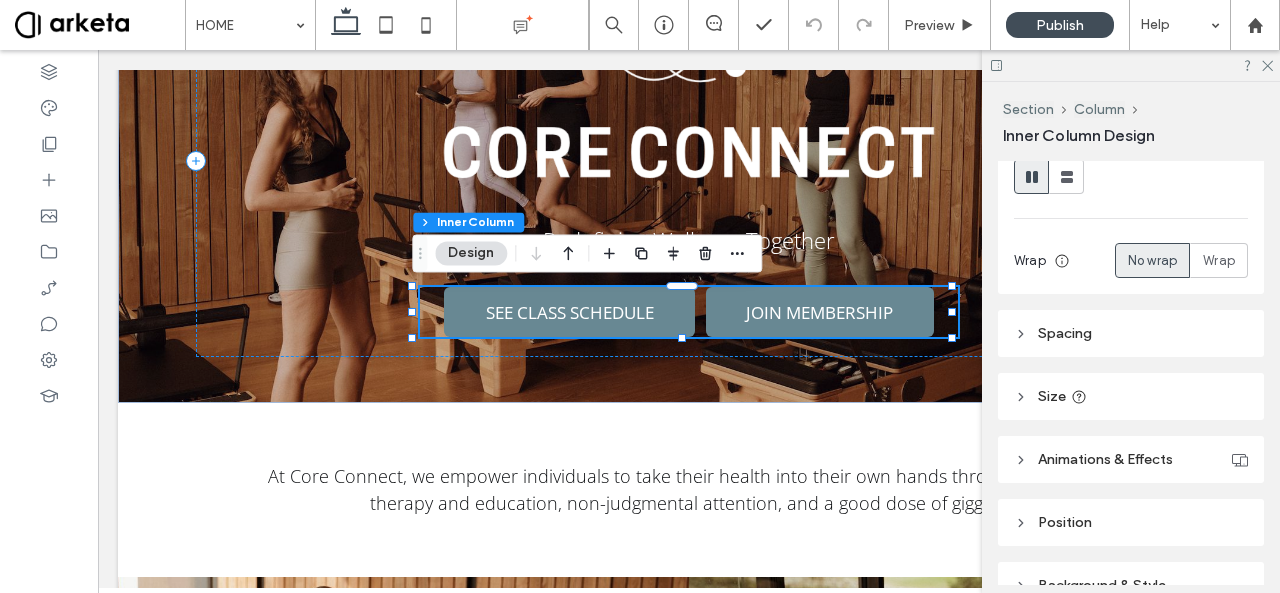 scroll, scrollTop: 332, scrollLeft: 0, axis: vertical 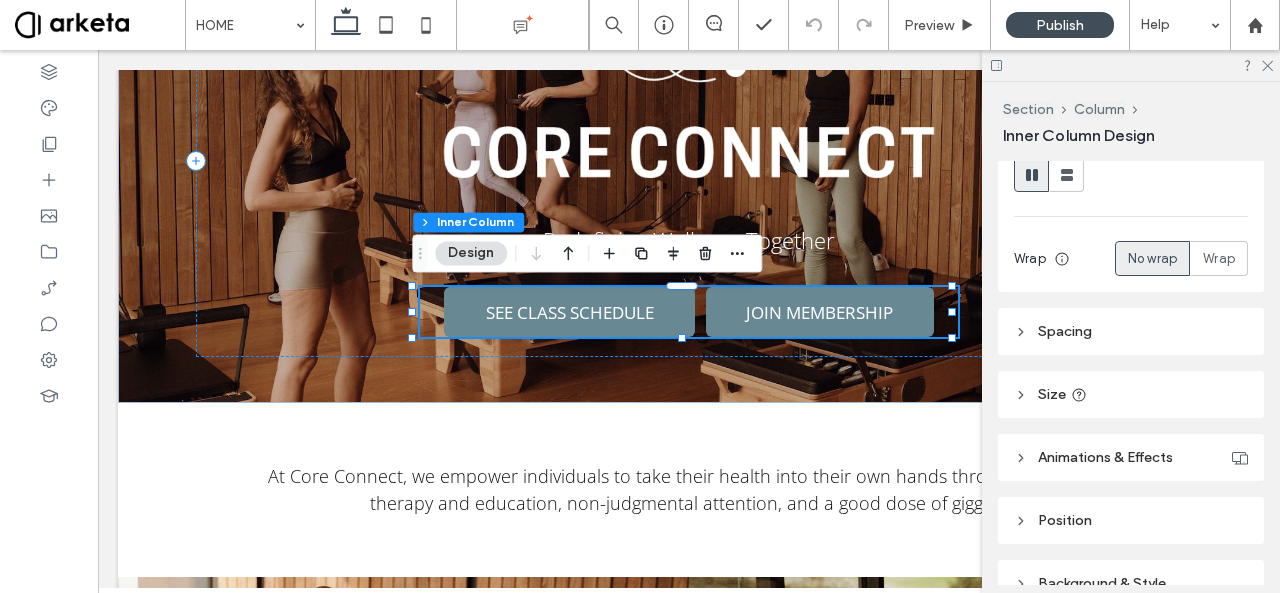 click on "Spacing" at bounding box center [1131, 331] 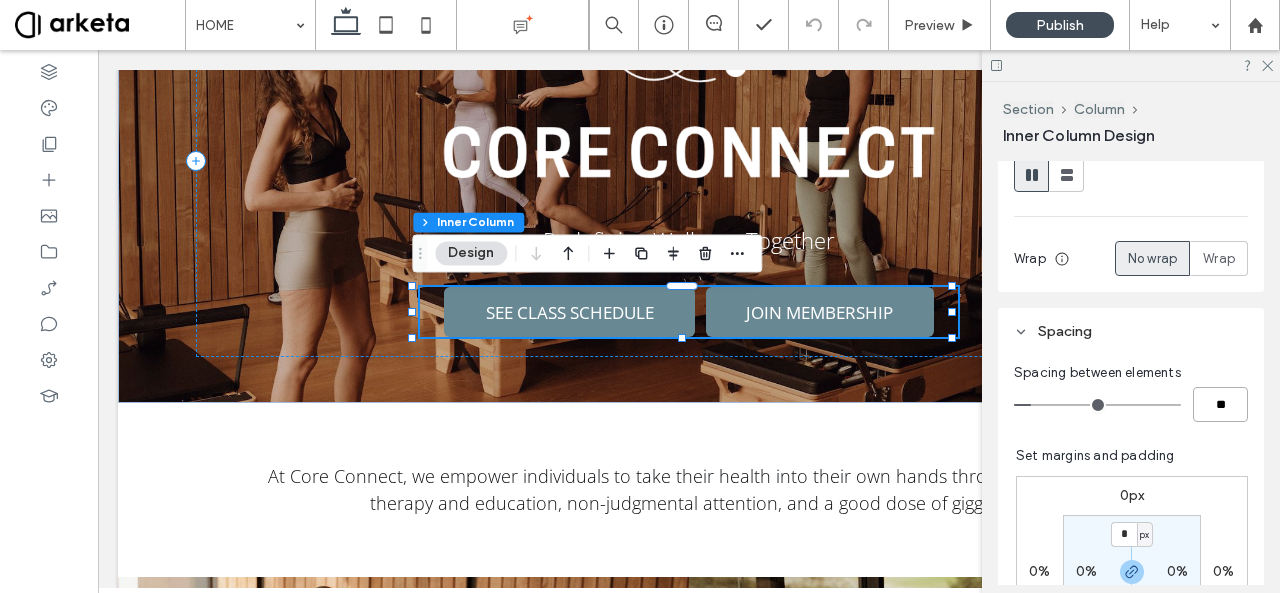 click on "**" at bounding box center (1220, 404) 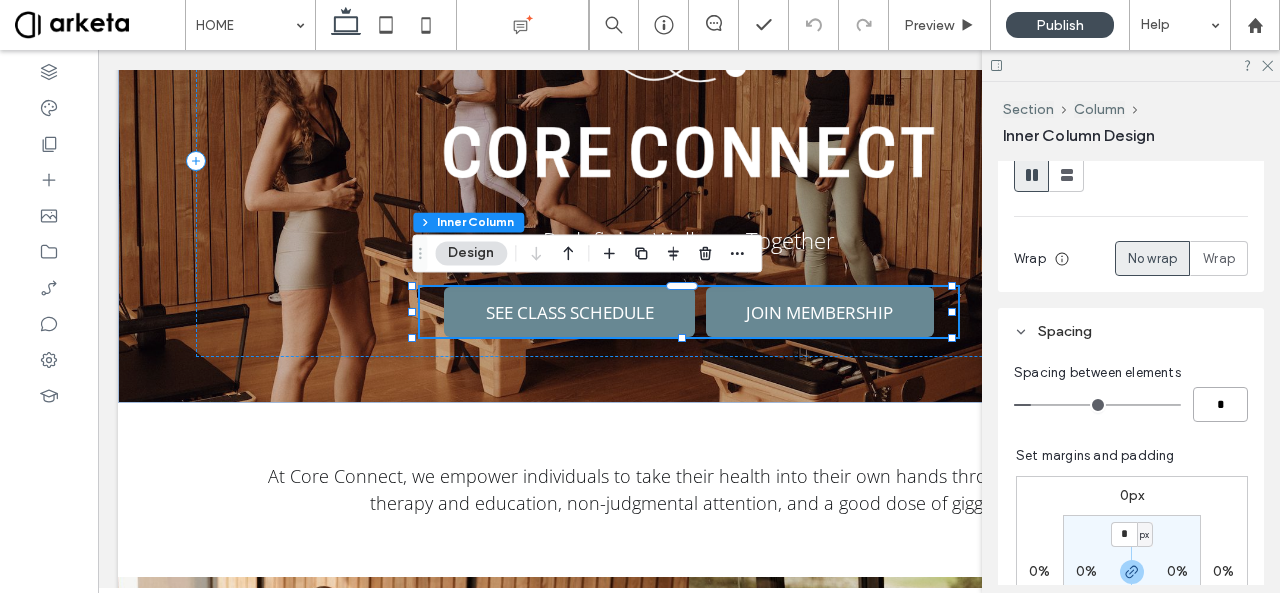 type on "*" 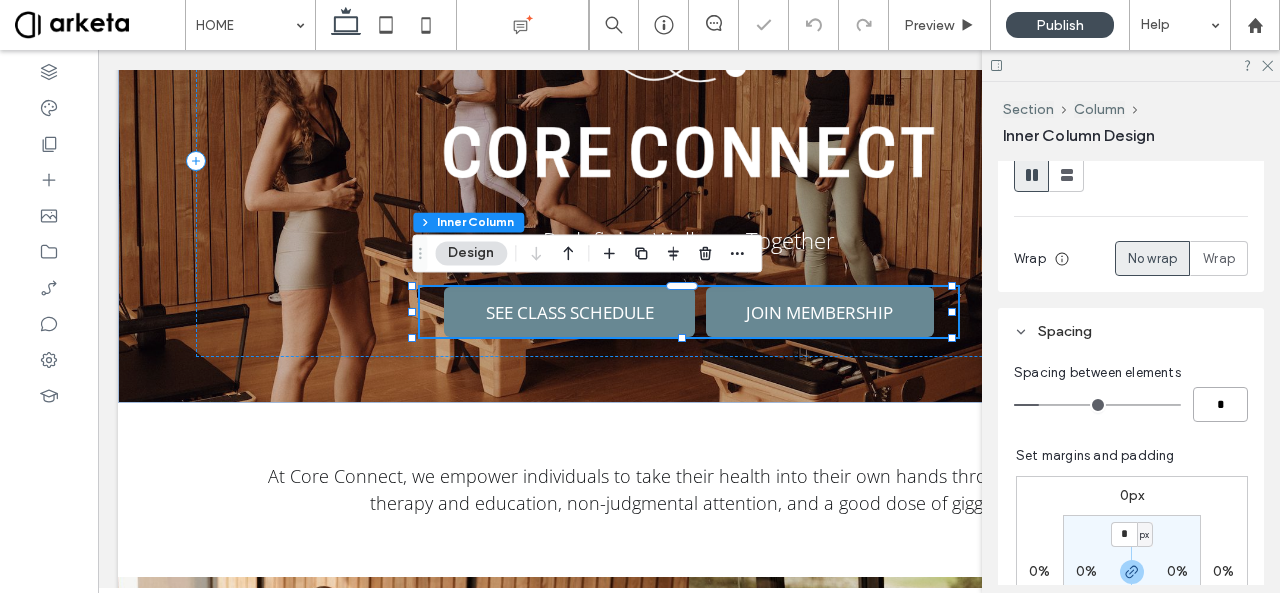 type on "*" 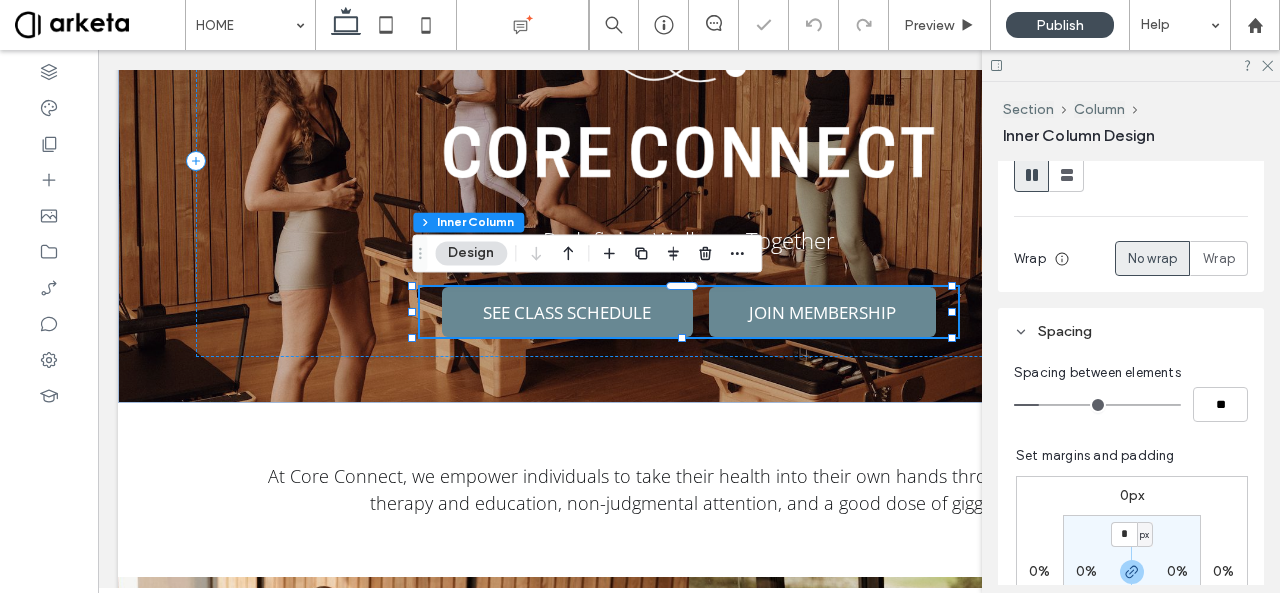 click on "Set margins and padding 0px 0% 0px 0% * px 0% * px 0% Reset padding" at bounding box center (1132, 587) 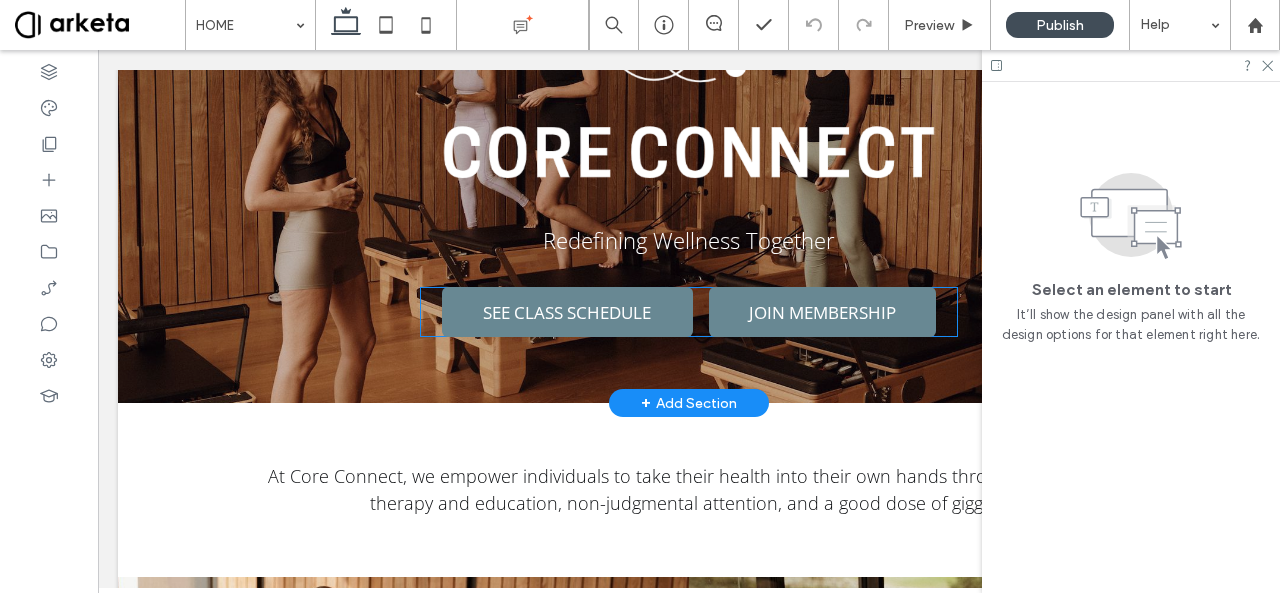 click on "JOIN MEMBERSHIP" at bounding box center (822, 312) 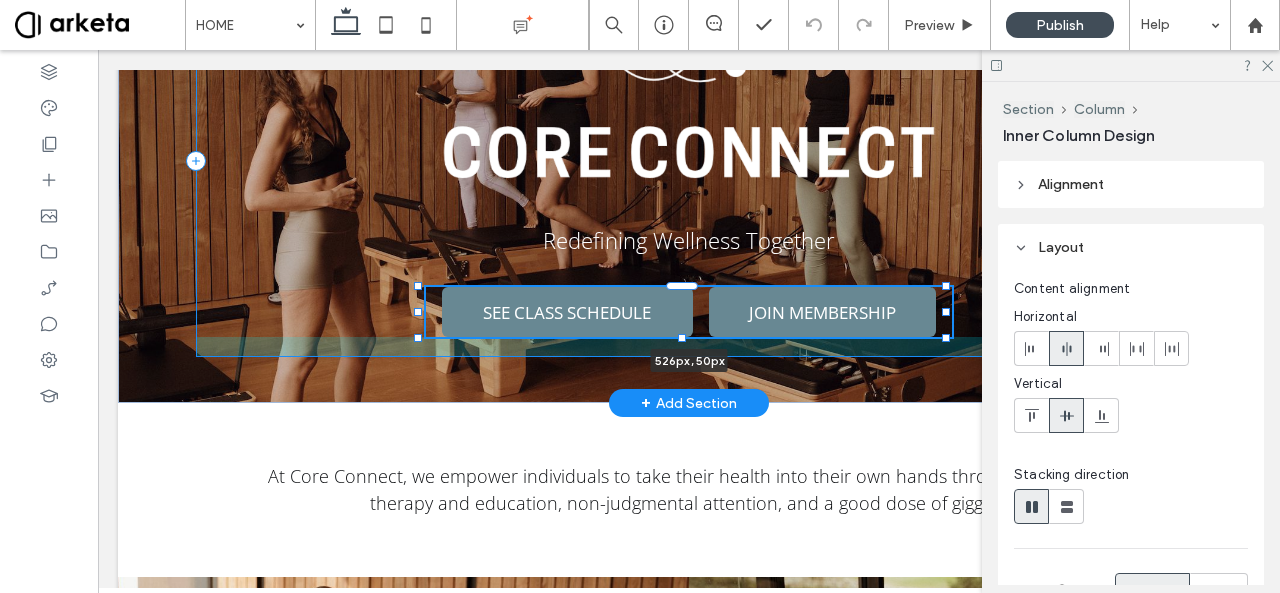 click at bounding box center [946, 312] 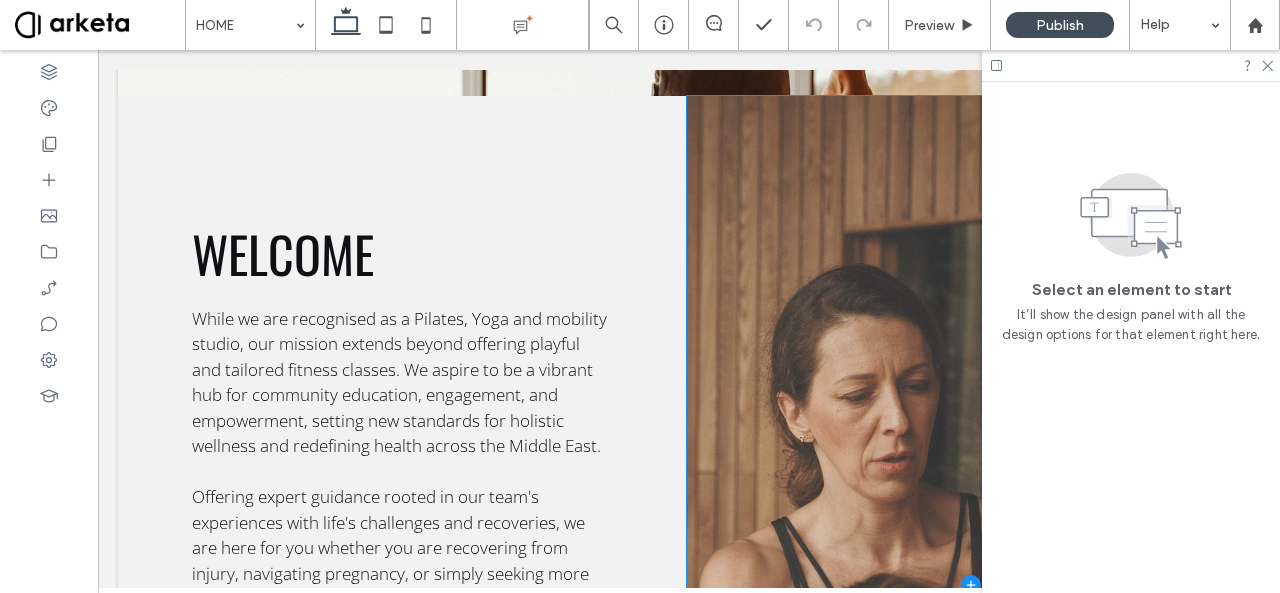 scroll, scrollTop: 2386, scrollLeft: 0, axis: vertical 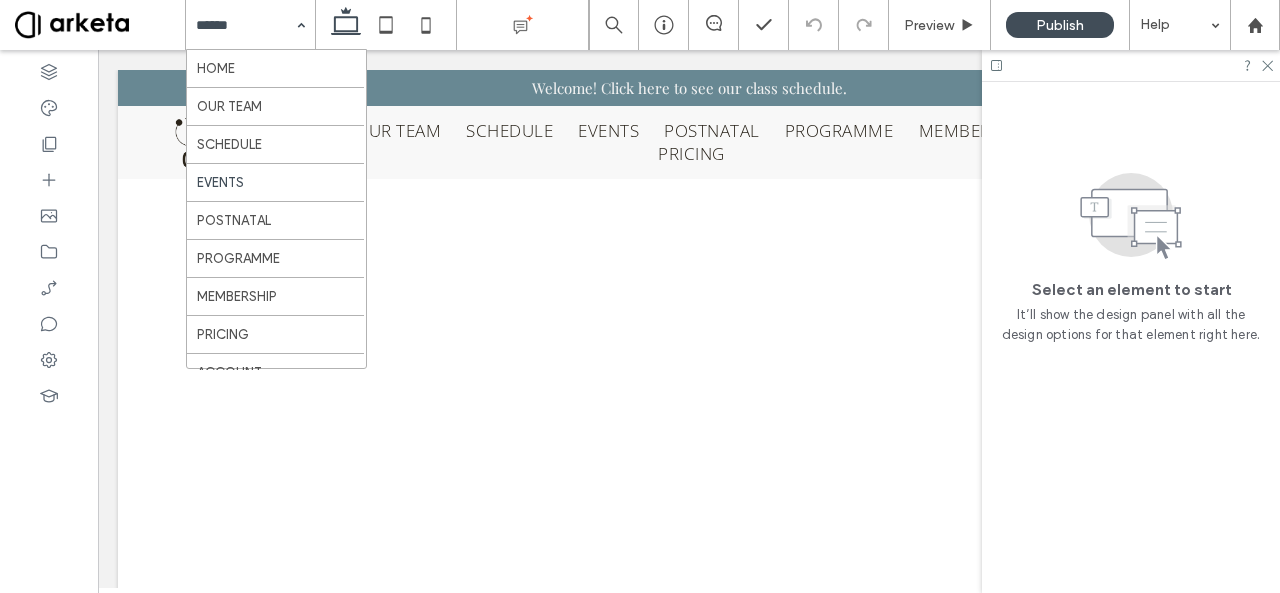 click at bounding box center [245, 25] 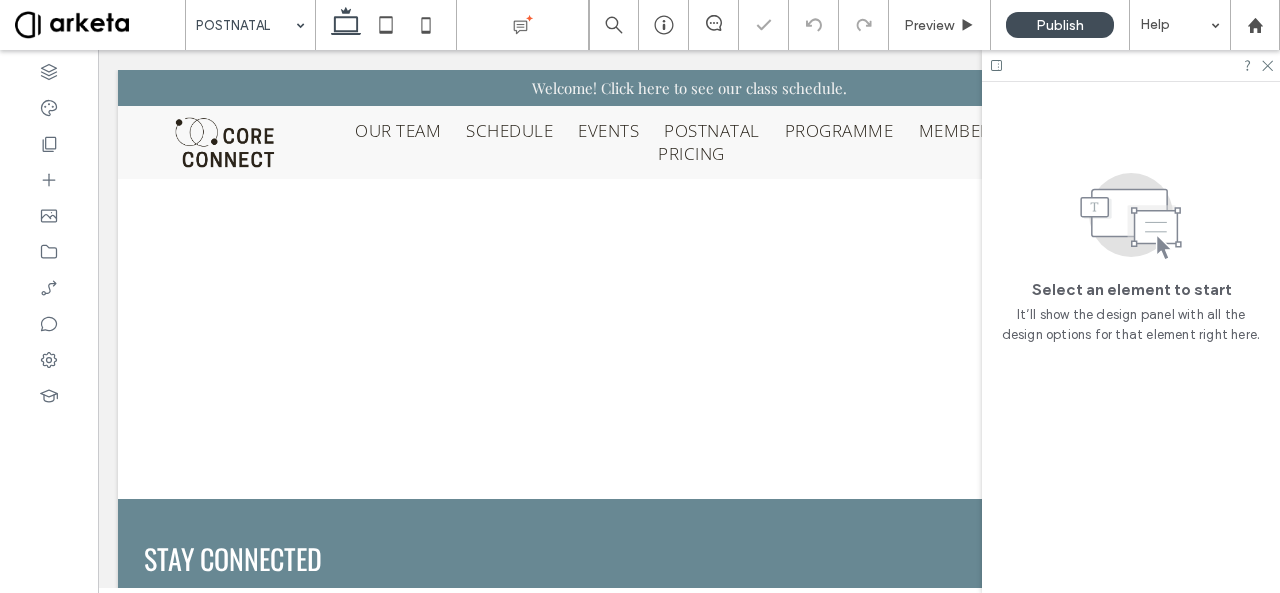 scroll, scrollTop: 0, scrollLeft: 0, axis: both 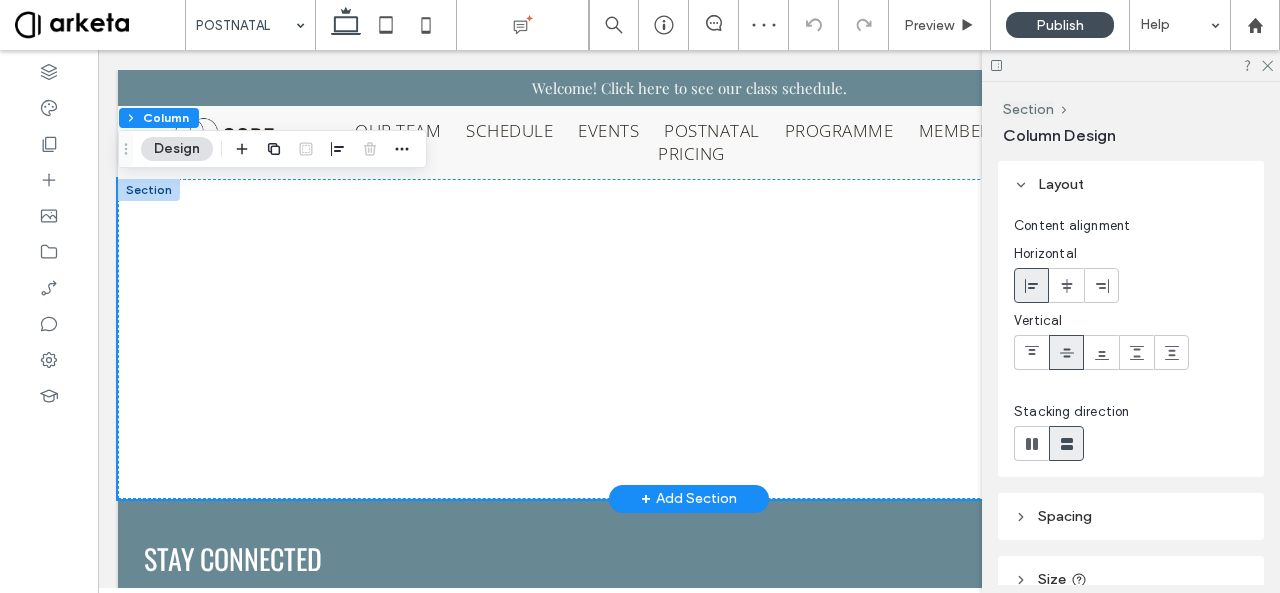 click at bounding box center [689, 339] 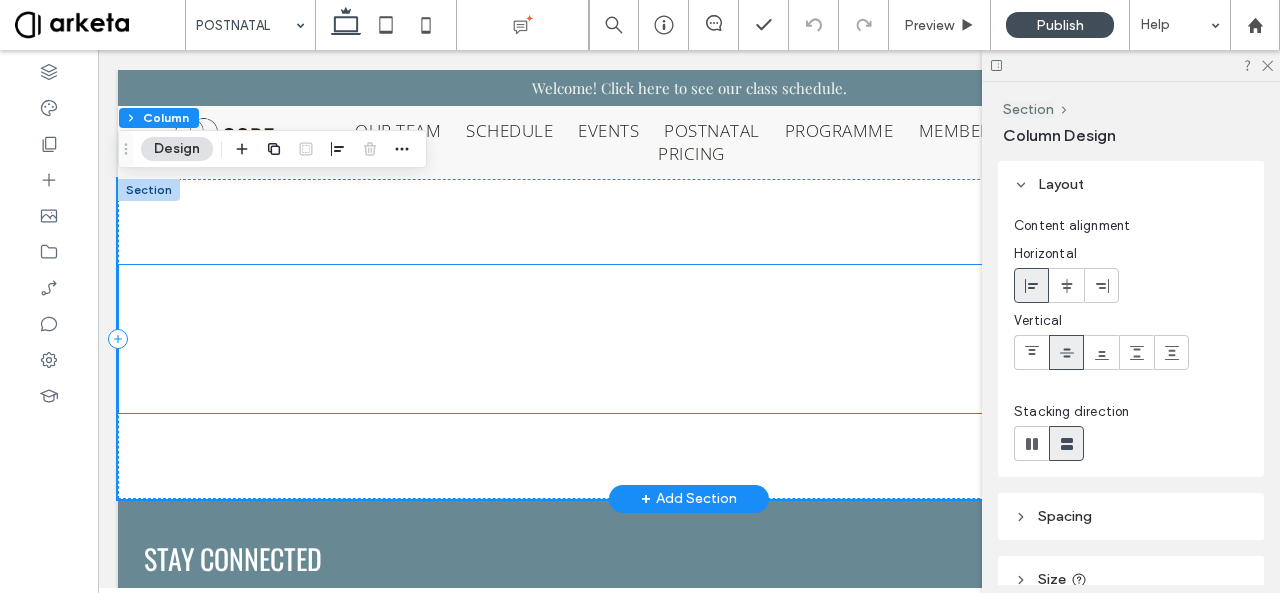 click at bounding box center (689, 339) 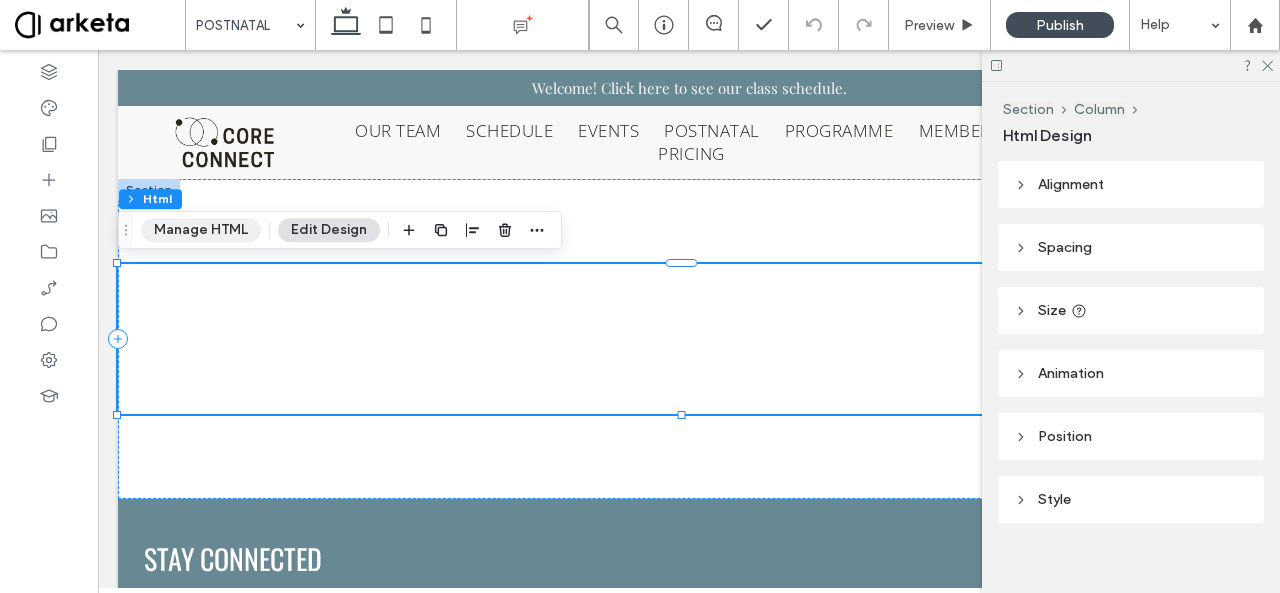 click on "Manage HTML" at bounding box center (201, 230) 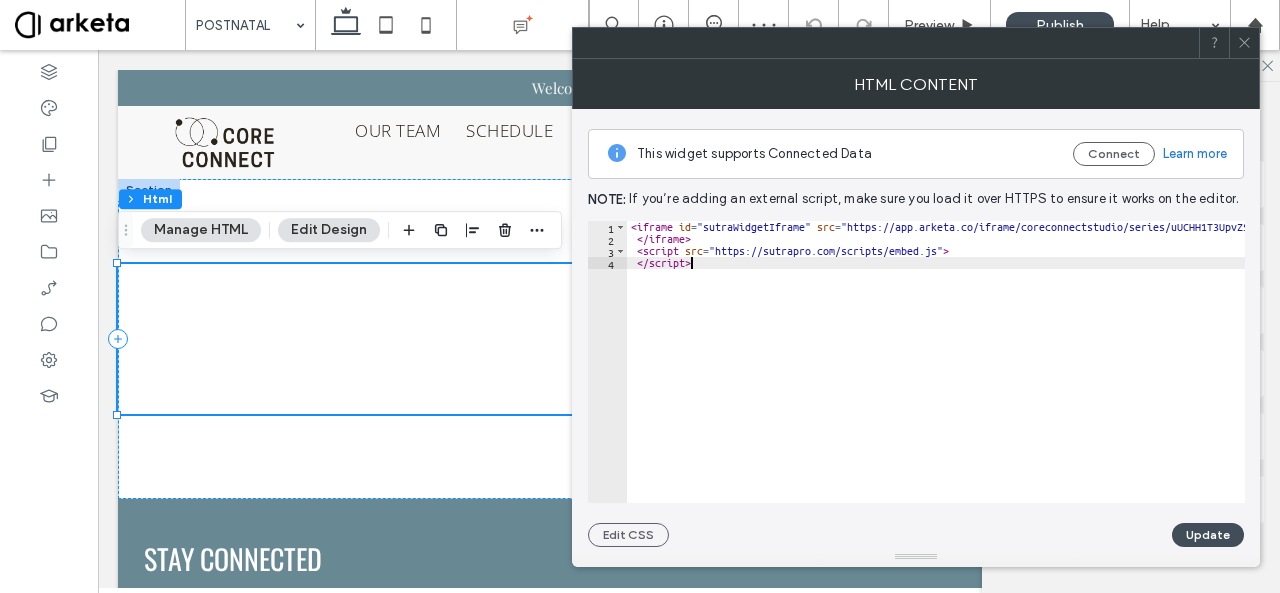 click on "< iframe   id = "sutraWidgetIframe"   src = "https://app.arketa.co/iframe/coreconnectstudio/series/uUCHH1T3UpvZSy9t78Wj"   width = "100%"   frameborder = "0"   allowfullscreen = ""   allow = "payment" >   </ iframe >   < script   src = "https://sutrapro.com/scripts/embed.js" >   </ script >" at bounding box center [1159, 367] 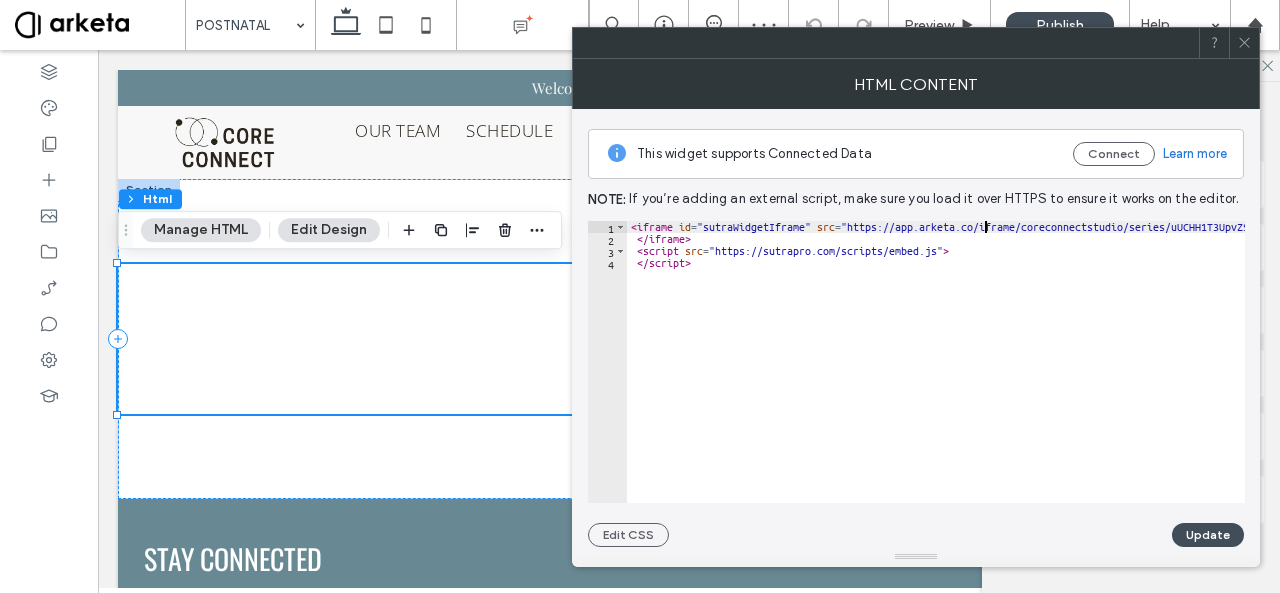 click on "< iframe   id = "sutraWidgetIframe"   src = "https://app.arketa.co/iframe/coreconnectstudio/series/uUCHH1T3UpvZSy9t78Wj"   width = "100%"   frameborder = "0"   allowfullscreen = ""   allow = "payment" >   </ iframe >   < script   src = "https://sutrapro.com/scripts/embed.js" >   </ script >" at bounding box center (1159, 367) 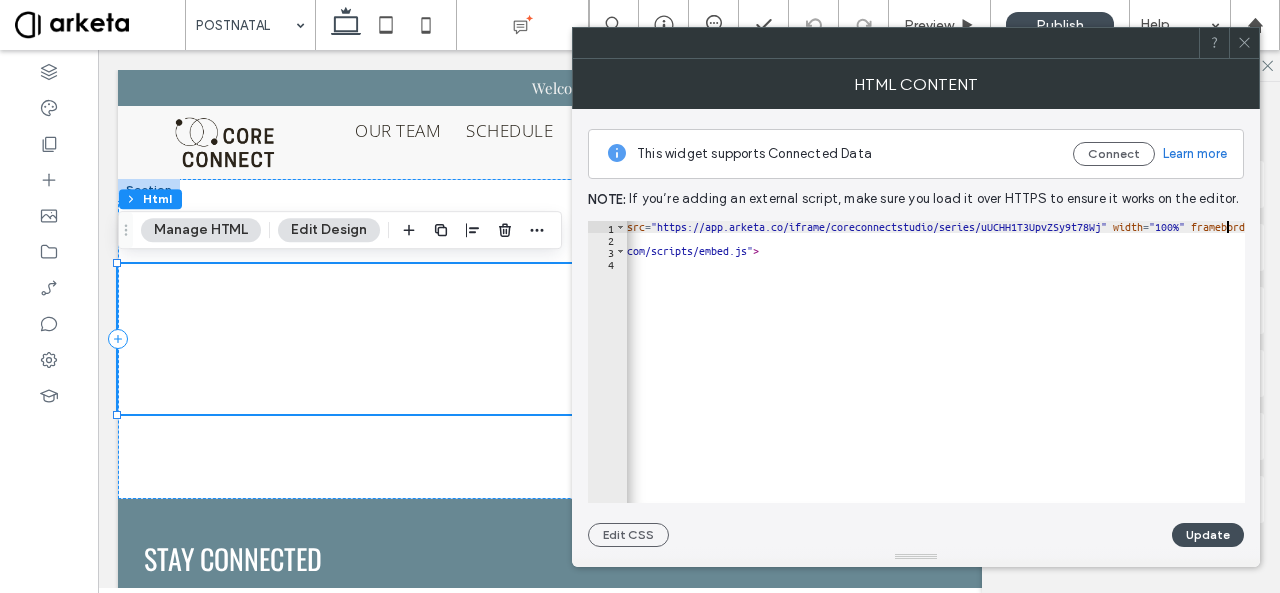 scroll, scrollTop: 0, scrollLeft: 190, axis: horizontal 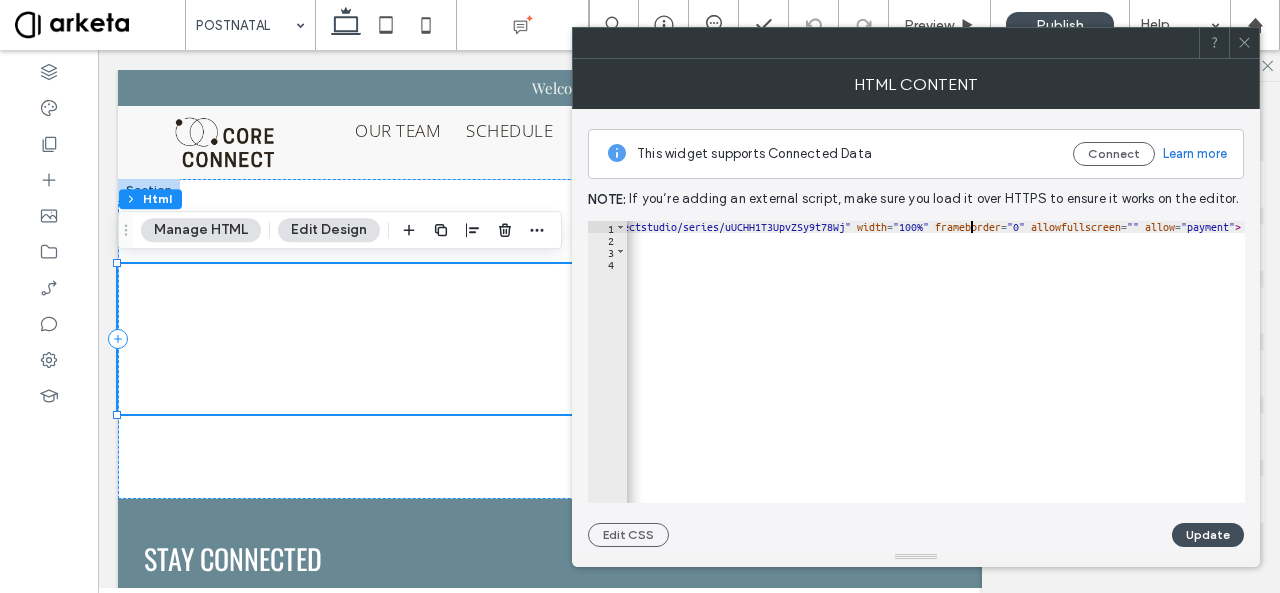 click on "< iframe   id = "sutraWidgetIframe"   src = "https://app.arketa.co/iframe/coreconnectstudio/series/uUCHH1T3UpvZSy9t78Wj"   width = "100%"   frameborder = "0"   allowfullscreen = ""   allow = "payment" >   </ iframe >   < script   src = "https://sutrapro.com/scripts/embed.js" >   </ script >" at bounding box center (713, 367) 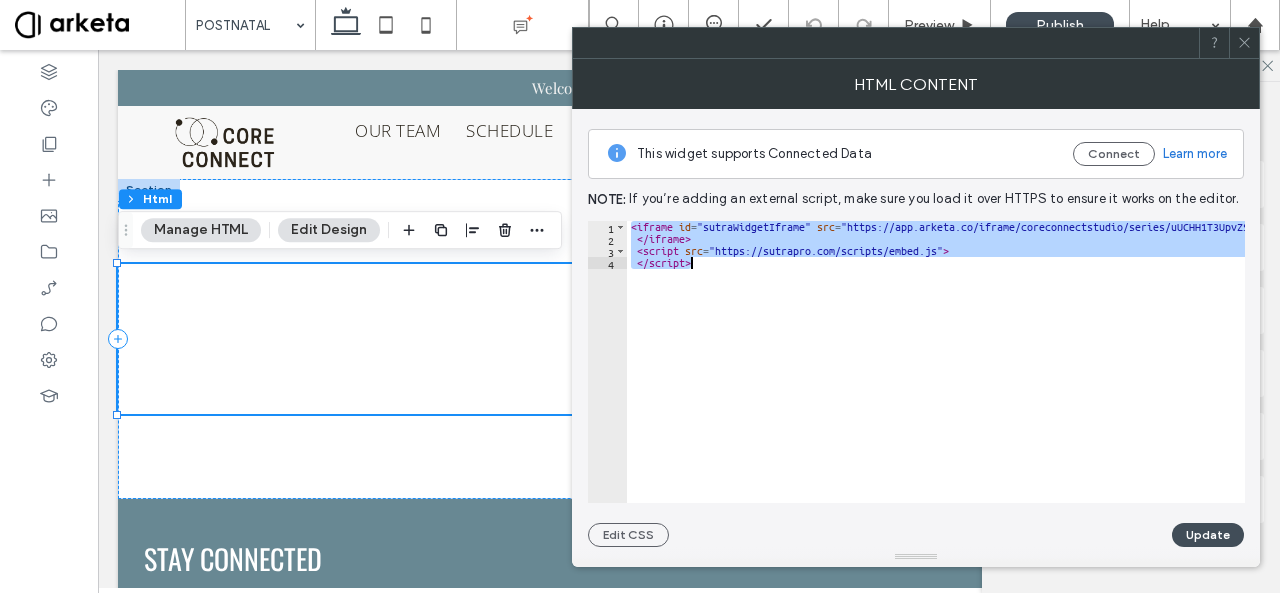 scroll, scrollTop: 0, scrollLeft: 0, axis: both 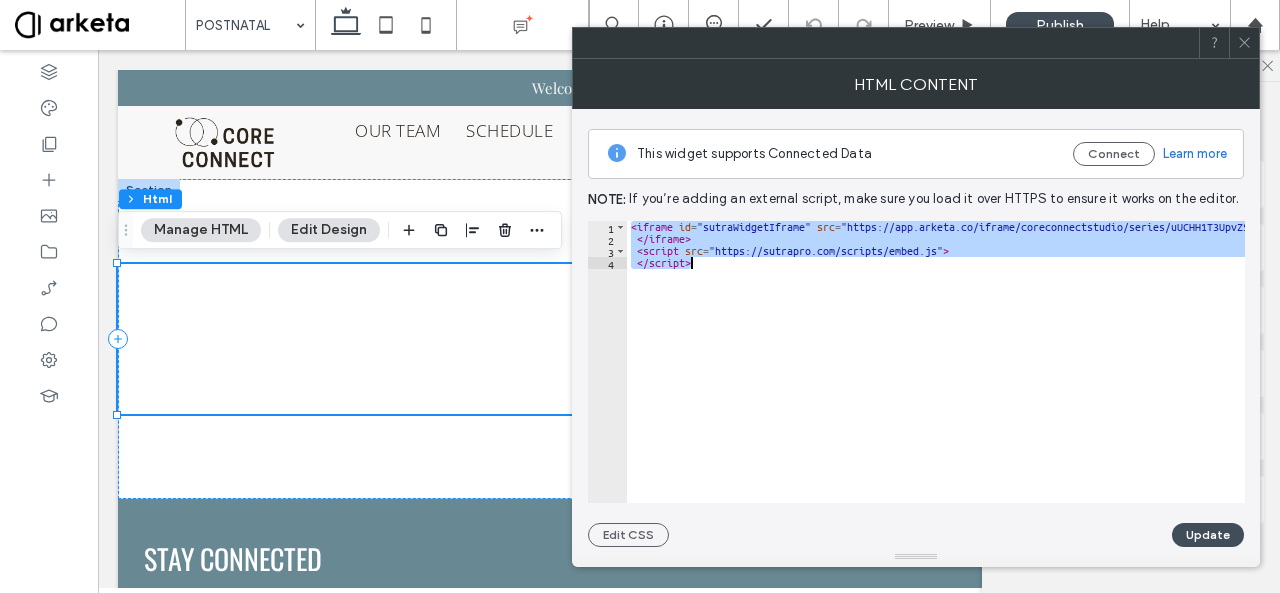 click on "< iframe   id = "sutraWidgetIframe"   src = "https://app.arketa.co/iframe/coreconnectstudio/series/uUCHH1T3UpvZSy9t78Wj"   width = "100%"   frameborder = "0"   allowfullscreen = ""   allow = "payment" >   </ iframe >   < script   src = "https://sutrapro.com/scripts/embed.js" >   </ script >" at bounding box center (936, 362) 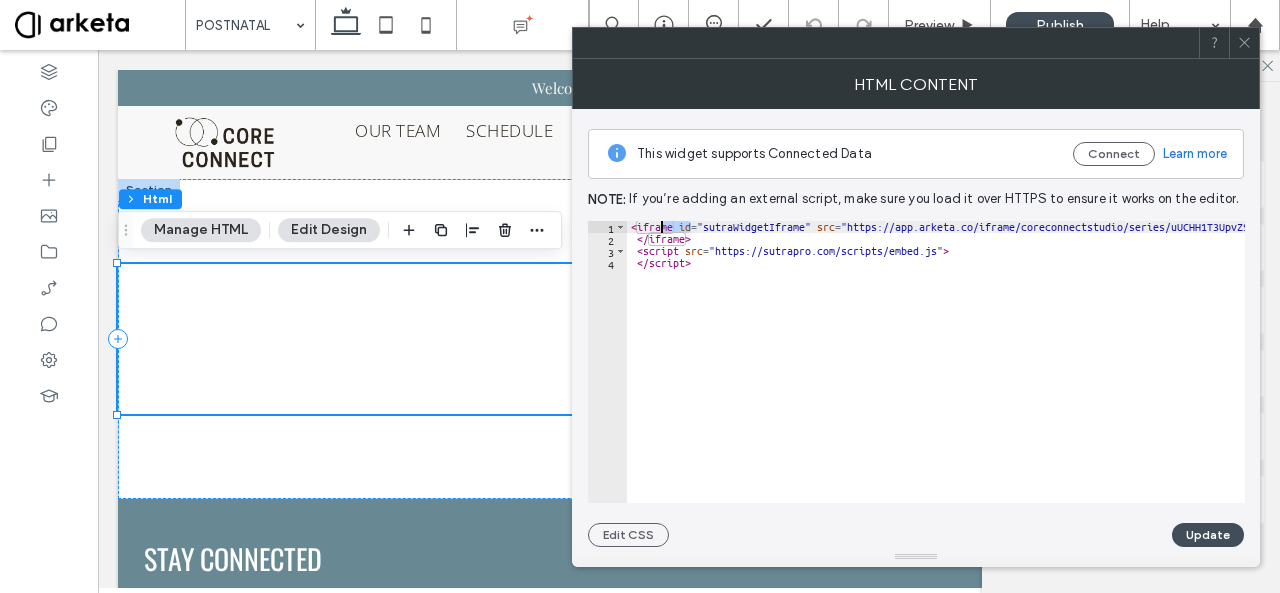 drag, startPoint x: 689, startPoint y: 231, endPoint x: 655, endPoint y: 225, distance: 34.525352 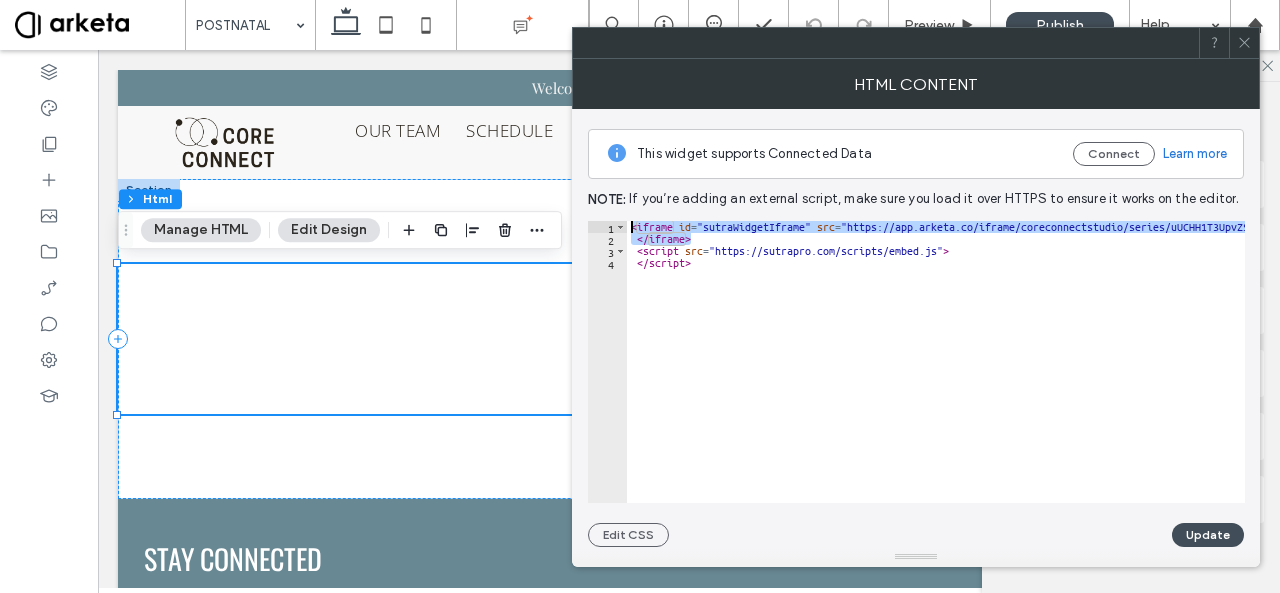 drag, startPoint x: 693, startPoint y: 233, endPoint x: 630, endPoint y: 221, distance: 64.132675 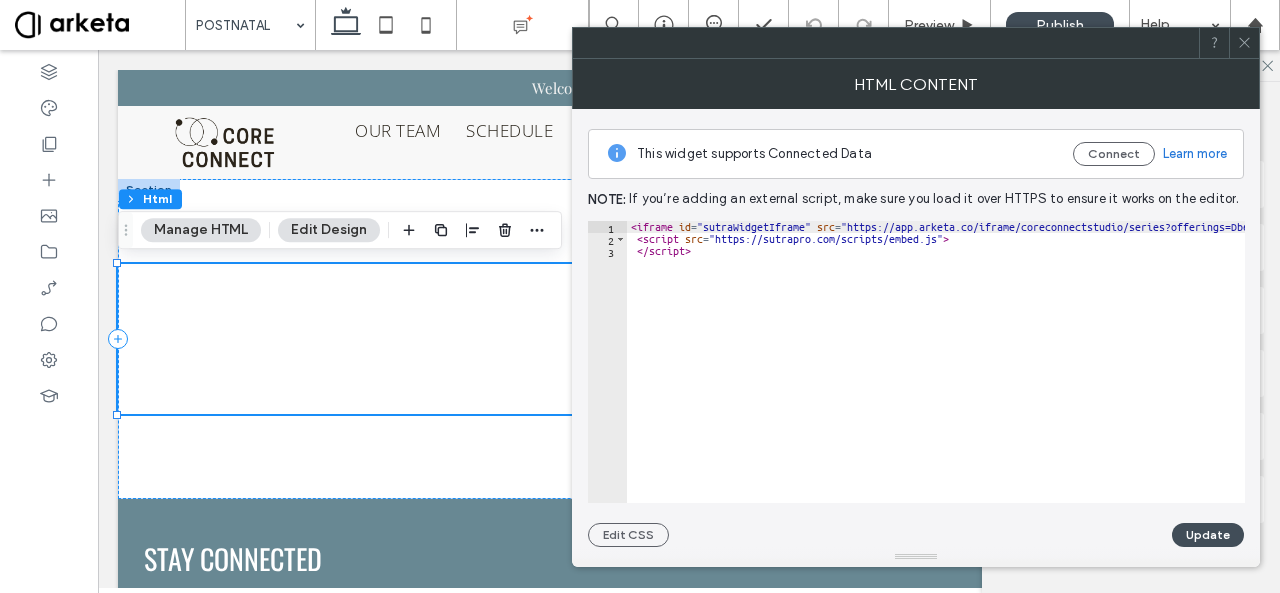 scroll, scrollTop: 0, scrollLeft: 0, axis: both 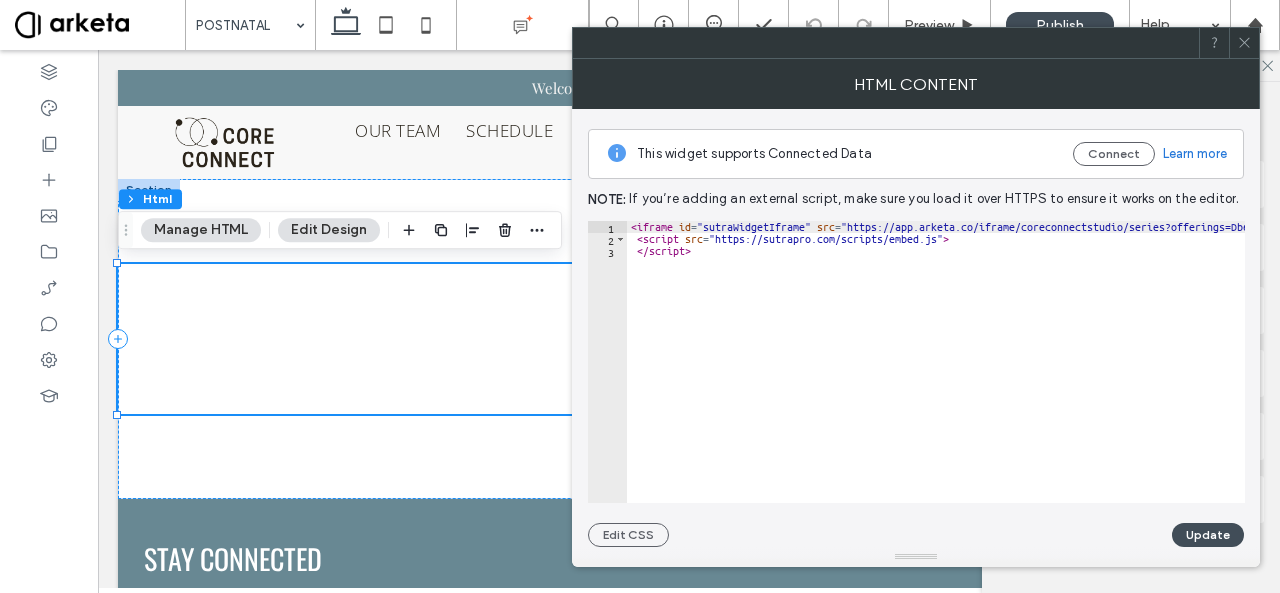 type on "**********" 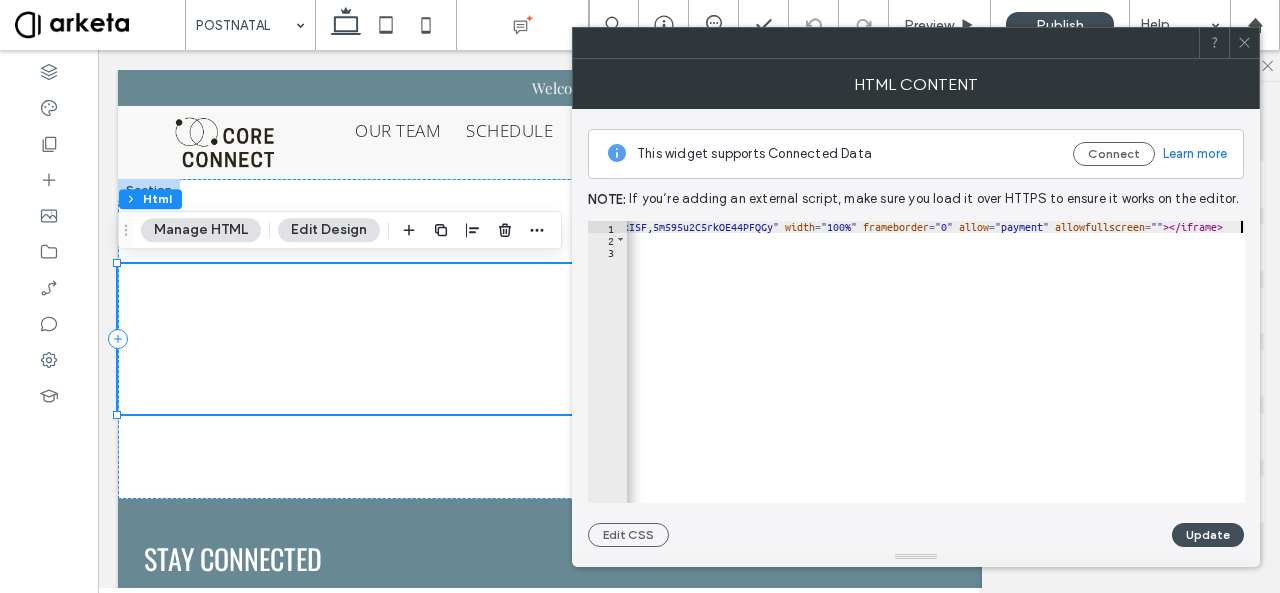 scroll, scrollTop: 0, scrollLeft: 830, axis: horizontal 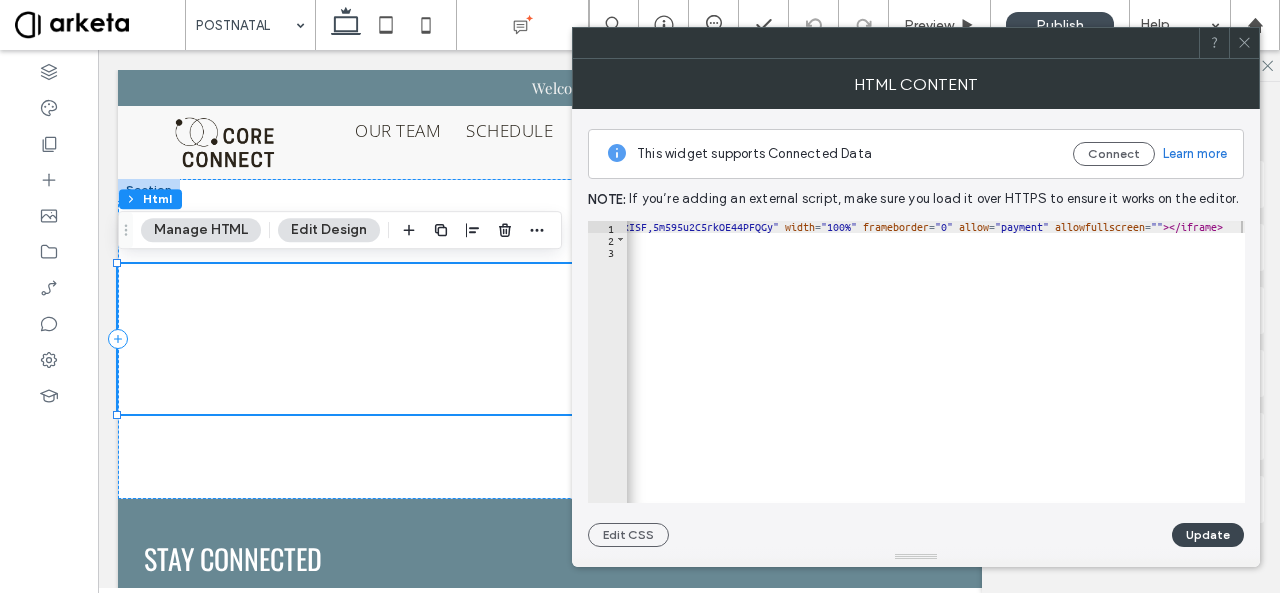 click on "Update" at bounding box center [1208, 535] 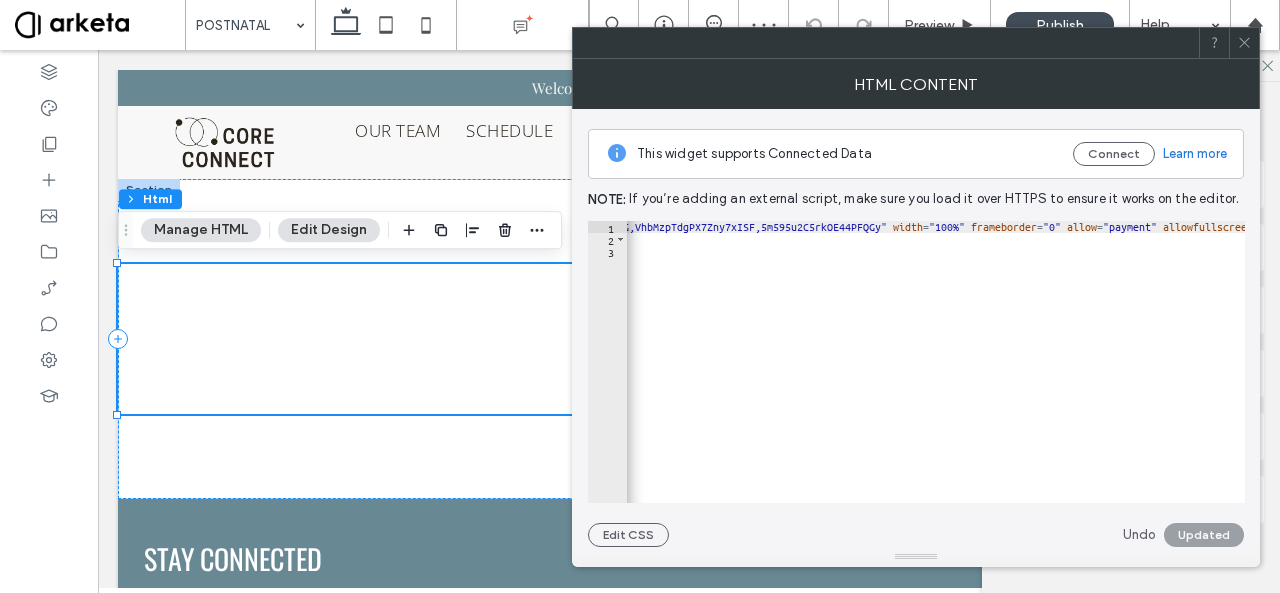 scroll, scrollTop: 0, scrollLeft: 722, axis: horizontal 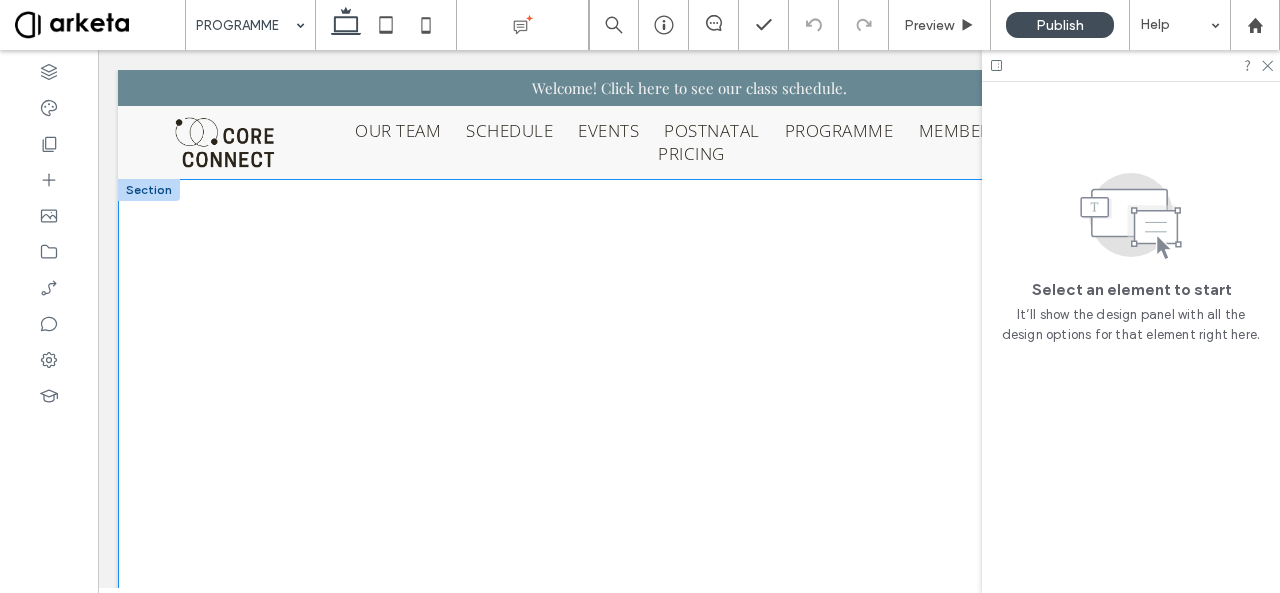click at bounding box center (689, 710) 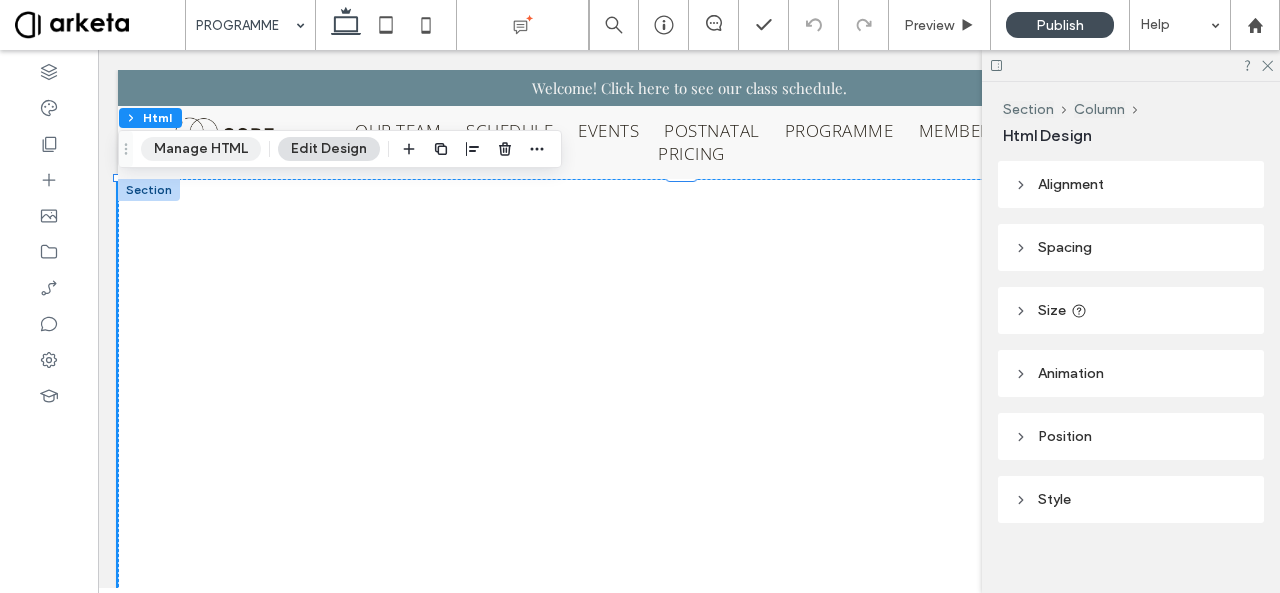 click on "Manage HTML" at bounding box center [201, 149] 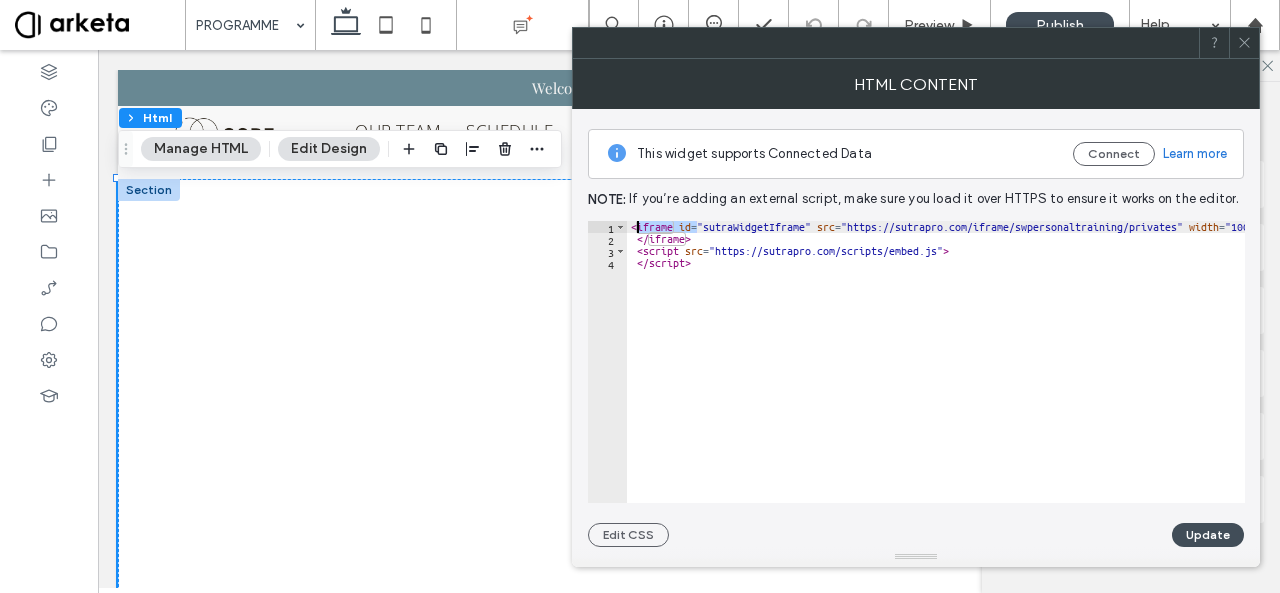 drag, startPoint x: 695, startPoint y: 231, endPoint x: 638, endPoint y: 223, distance: 57.558666 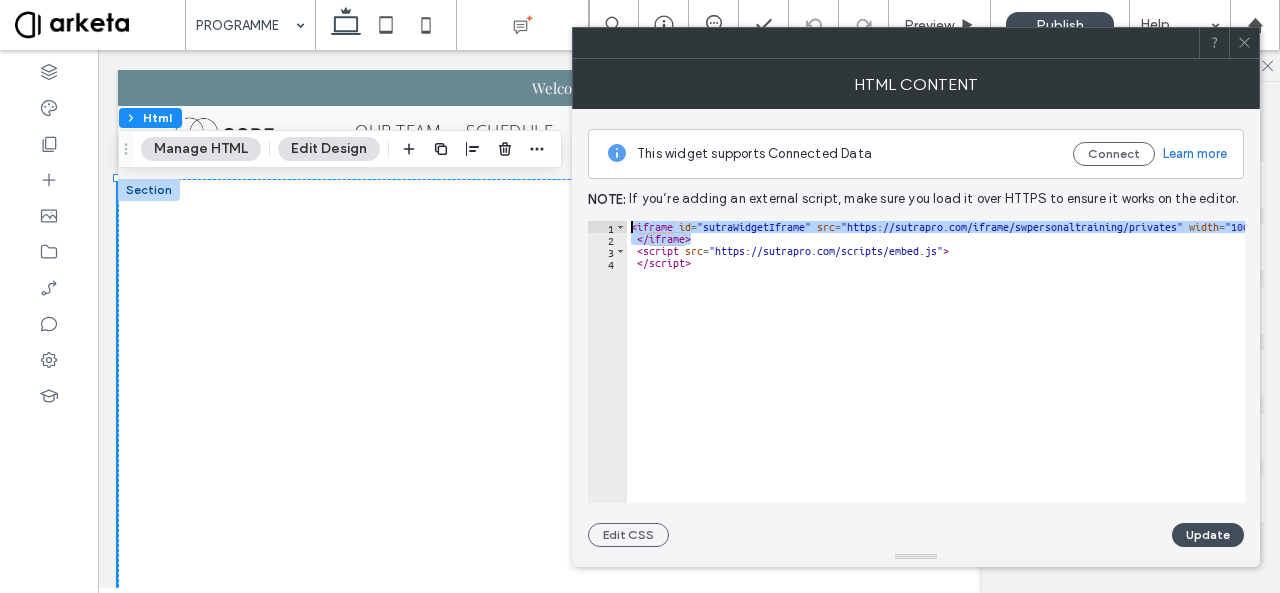 drag, startPoint x: 701, startPoint y: 233, endPoint x: 612, endPoint y: 215, distance: 90.80198 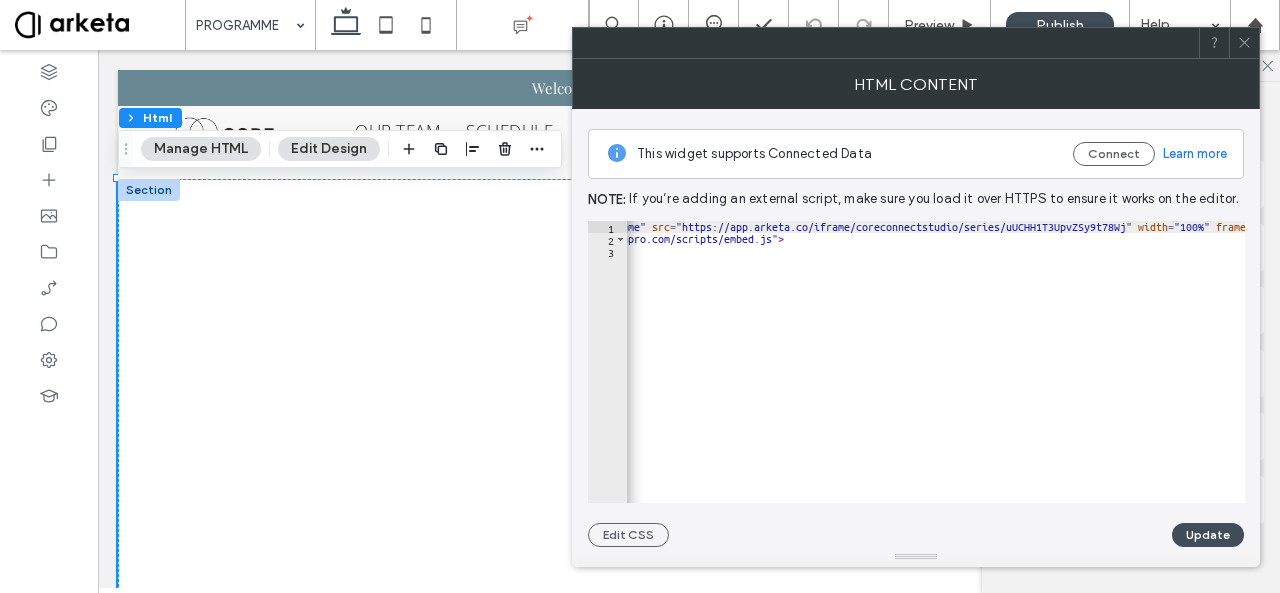 scroll, scrollTop: 0, scrollLeft: 165, axis: horizontal 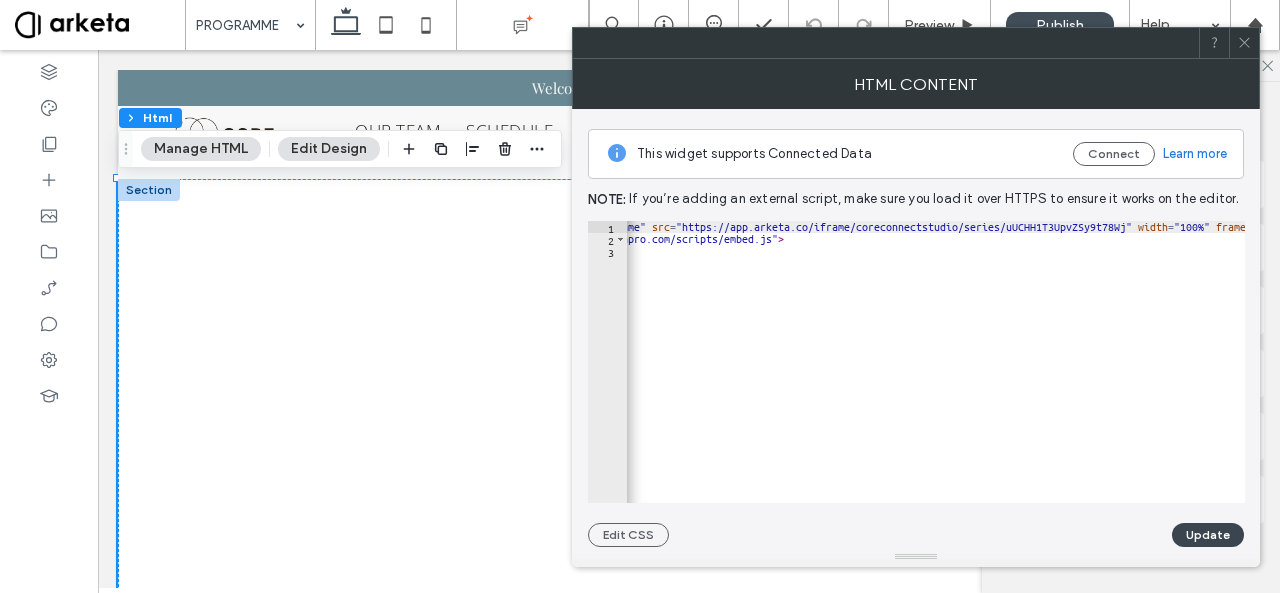 click on "Update" at bounding box center (1208, 535) 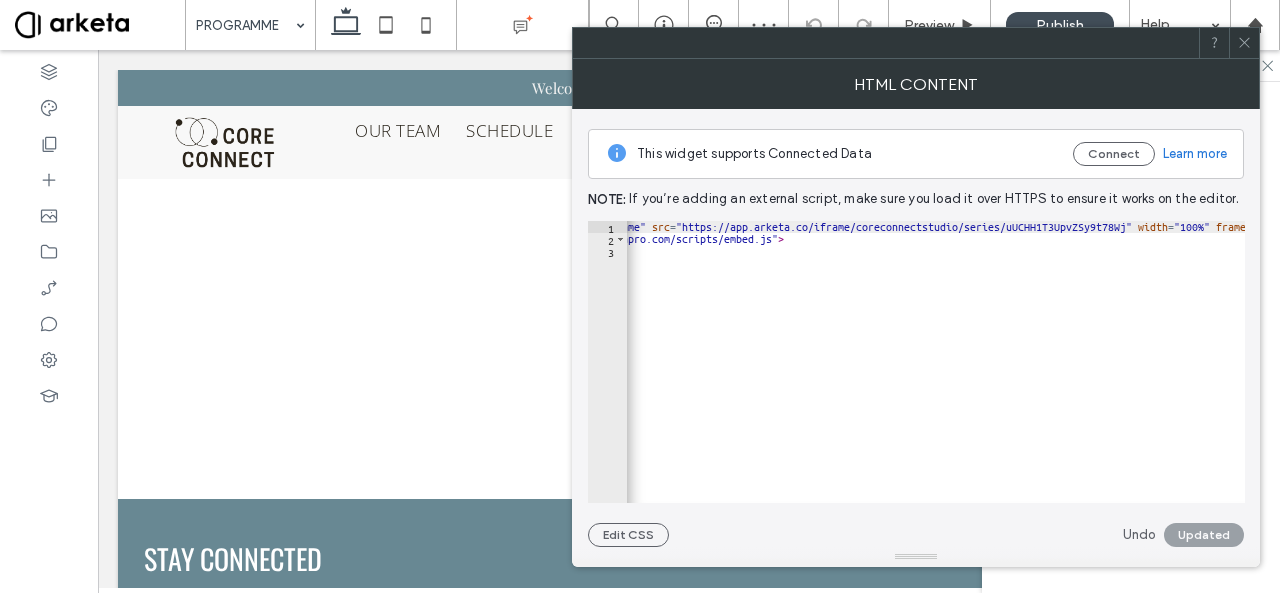 scroll, scrollTop: 0, scrollLeft: 0, axis: both 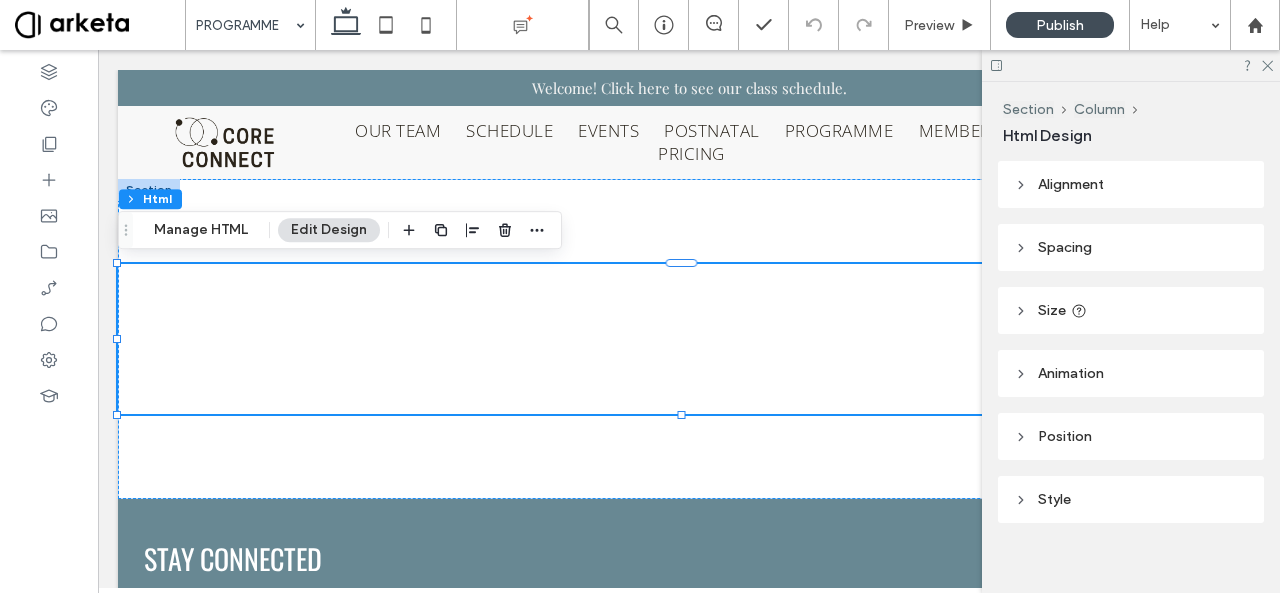 click at bounding box center (49, 321) 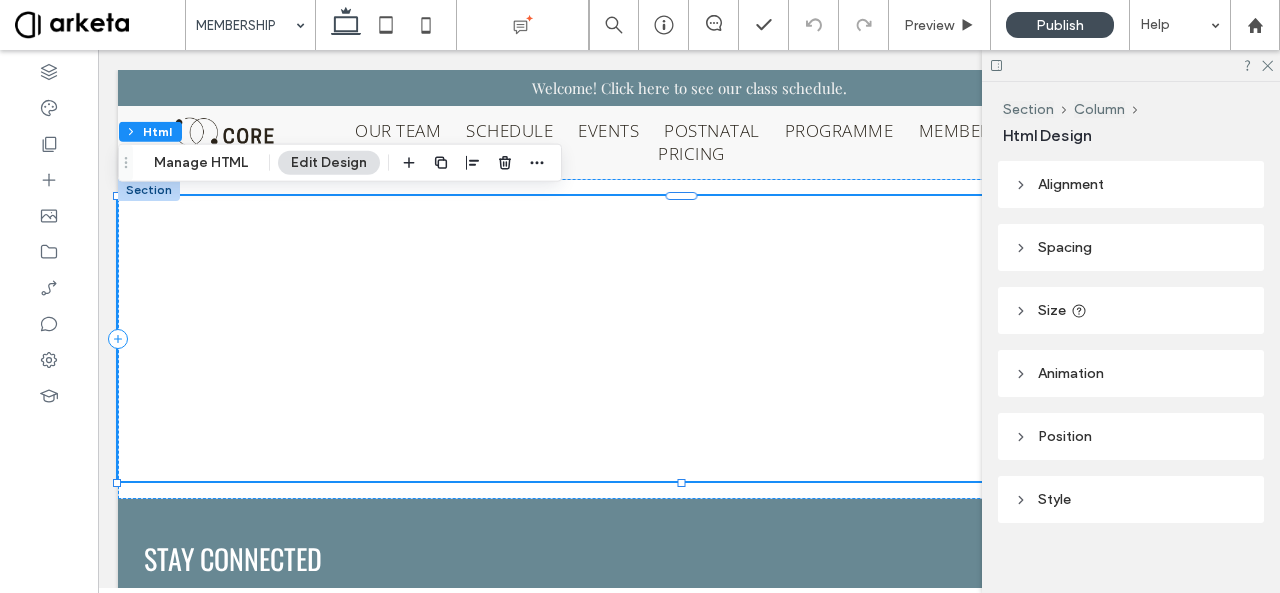 scroll, scrollTop: 0, scrollLeft: 0, axis: both 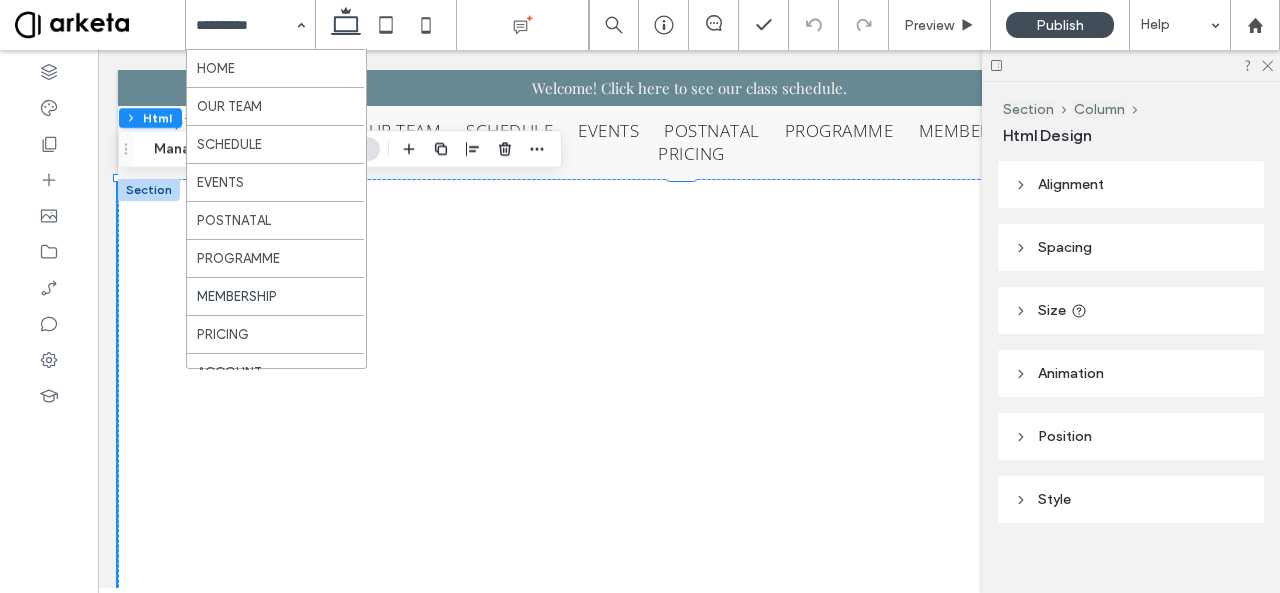 click on "HOME OUR TEAM SCHEDULE EVENTS POSTNATAL PROGRAMME MEMBERSHIP PRICING ACCOUNT" at bounding box center (250, 25) 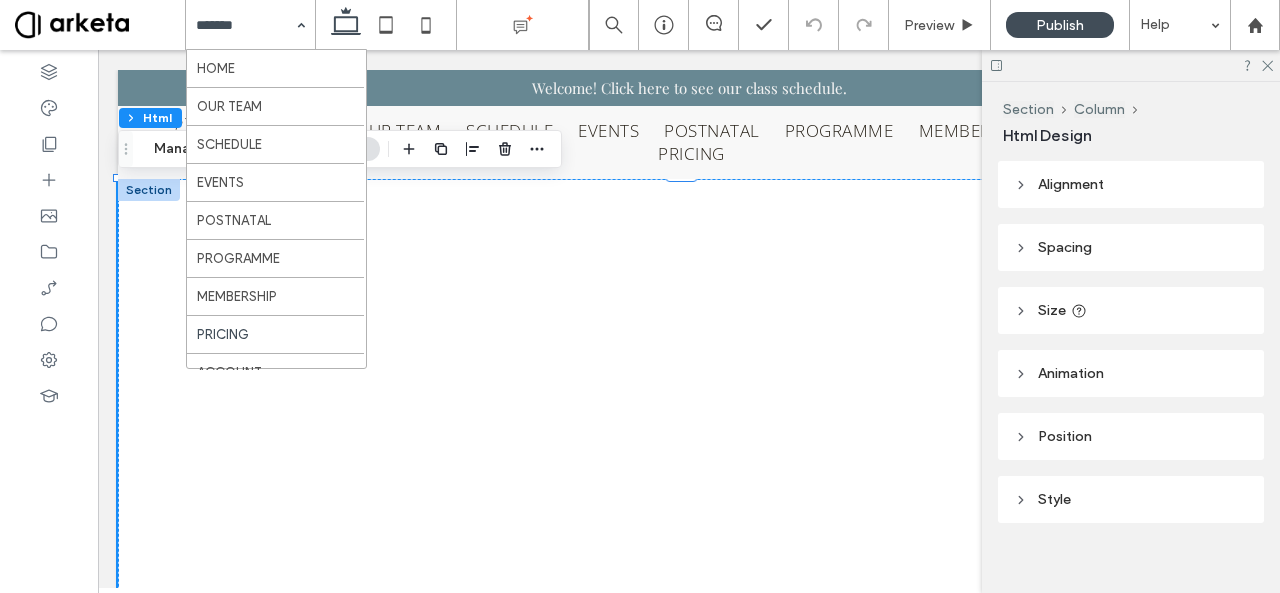 scroll, scrollTop: 0, scrollLeft: 0, axis: both 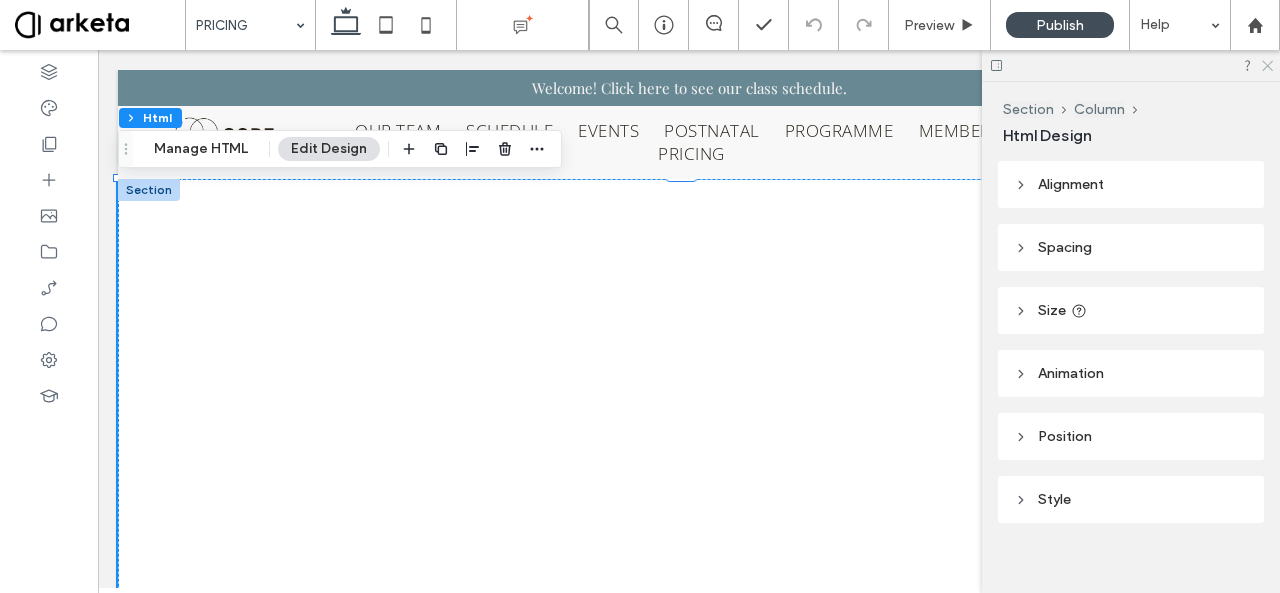 click 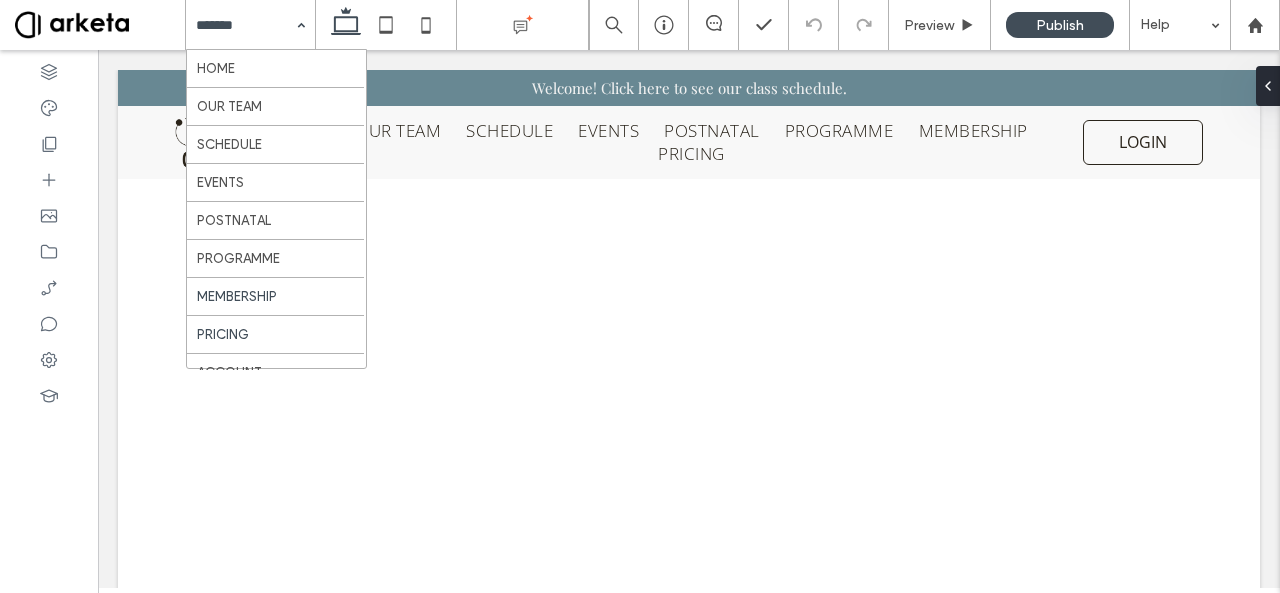 scroll, scrollTop: 27, scrollLeft: 0, axis: vertical 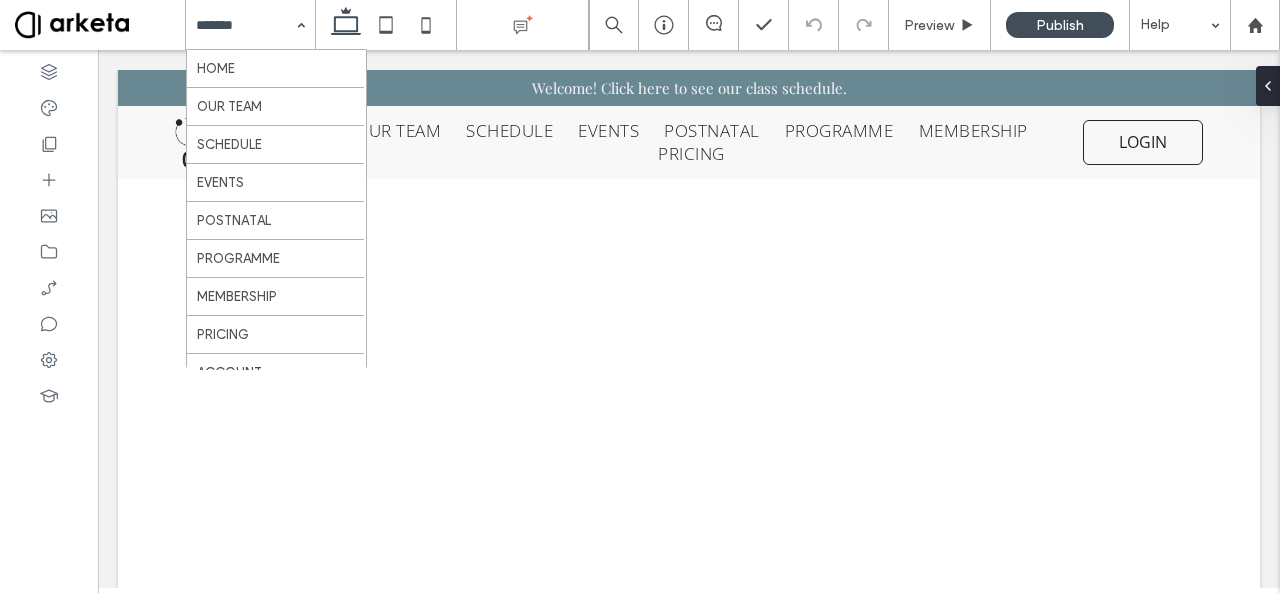 click on "HOME OUR TEAM SCHEDULE EVENTS POSTNATAL PROGRAMME MEMBERSHIP PRICING ACCOUNT" at bounding box center [250, 25] 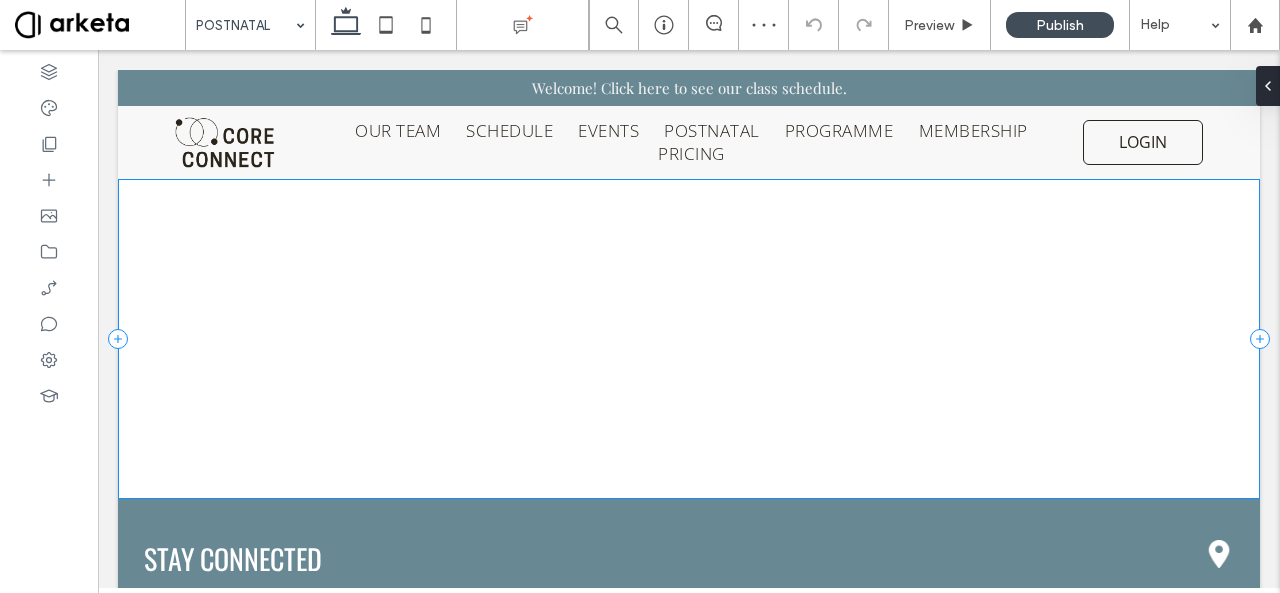 scroll, scrollTop: 0, scrollLeft: 0, axis: both 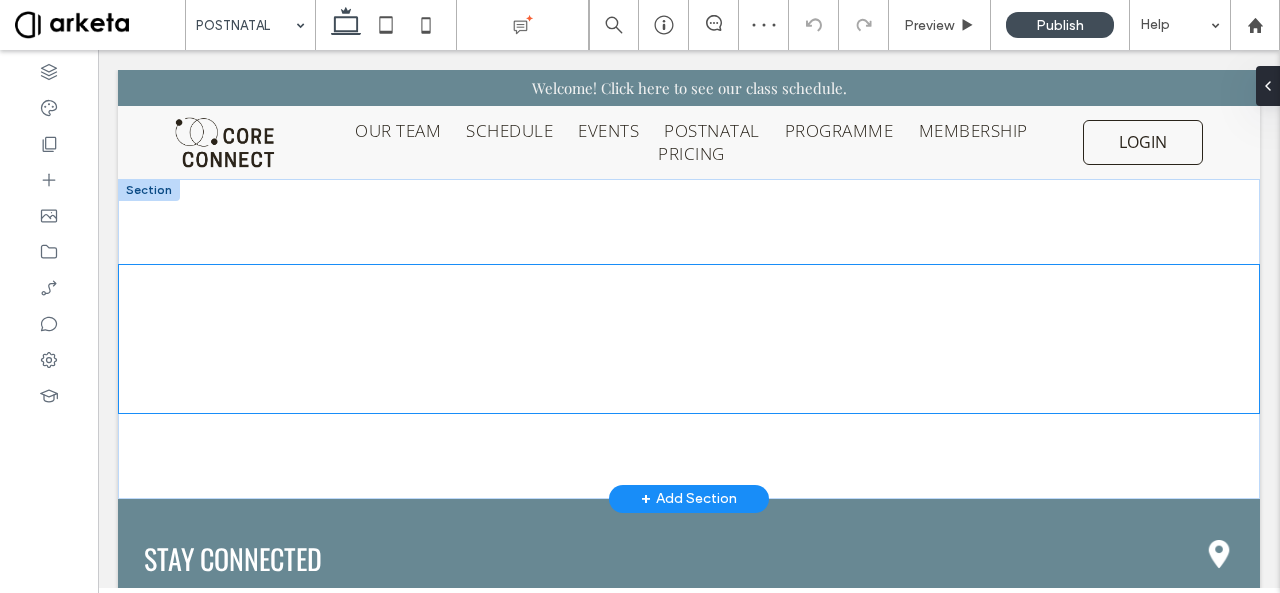 click at bounding box center (689, 339) 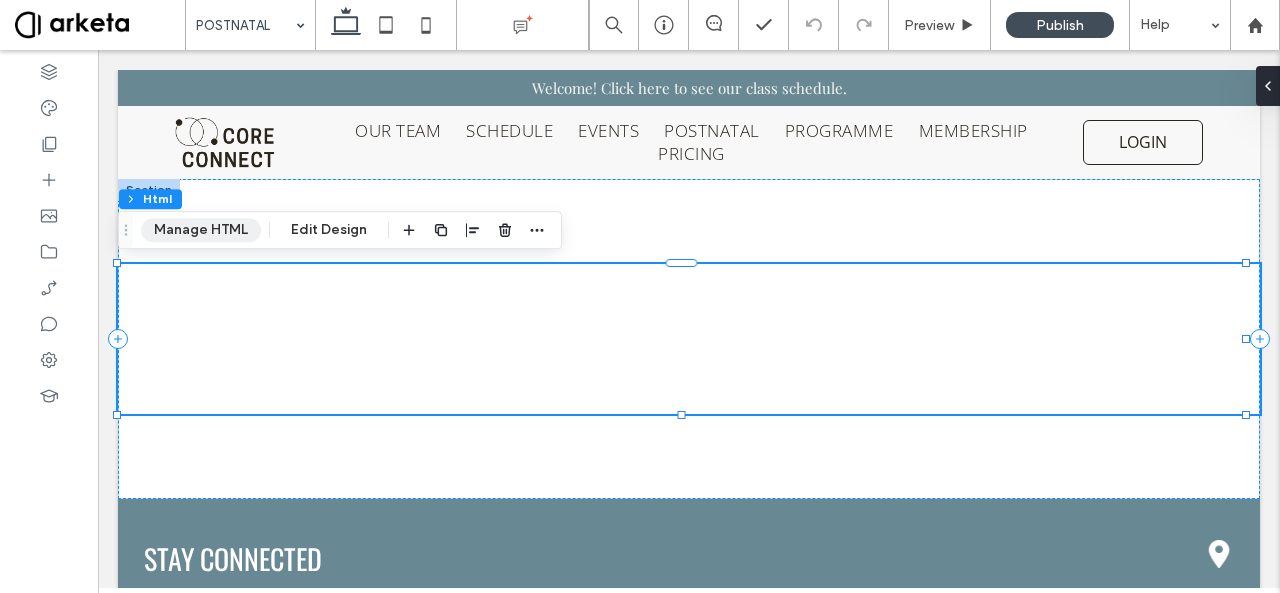 click on "Manage HTML" at bounding box center [201, 230] 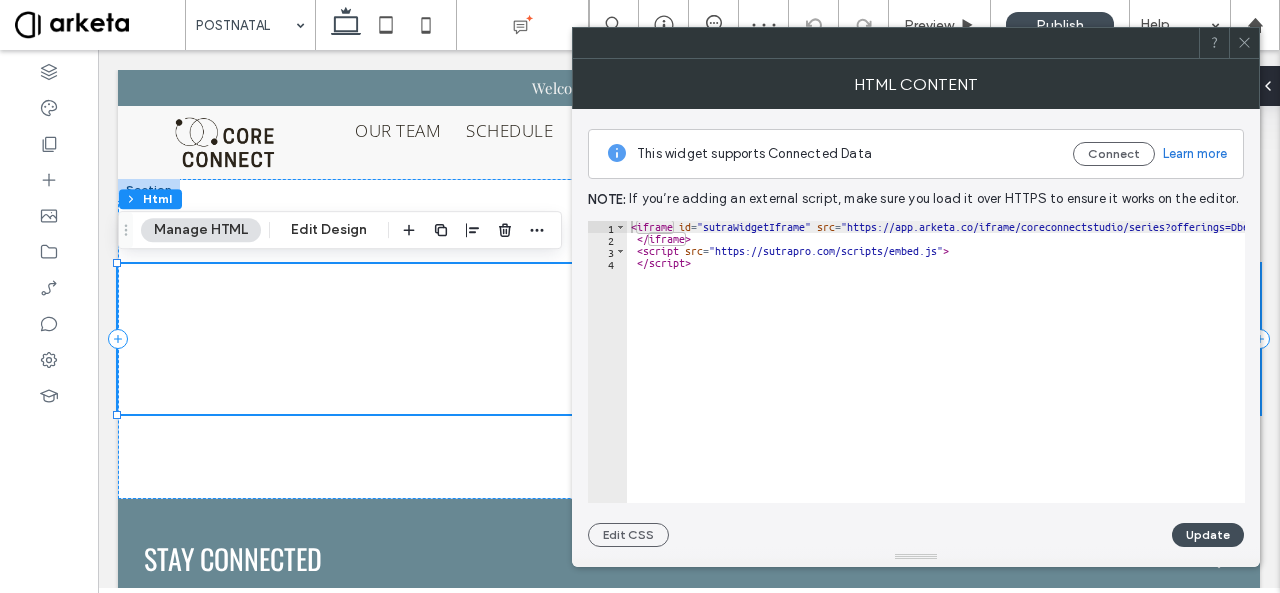 click 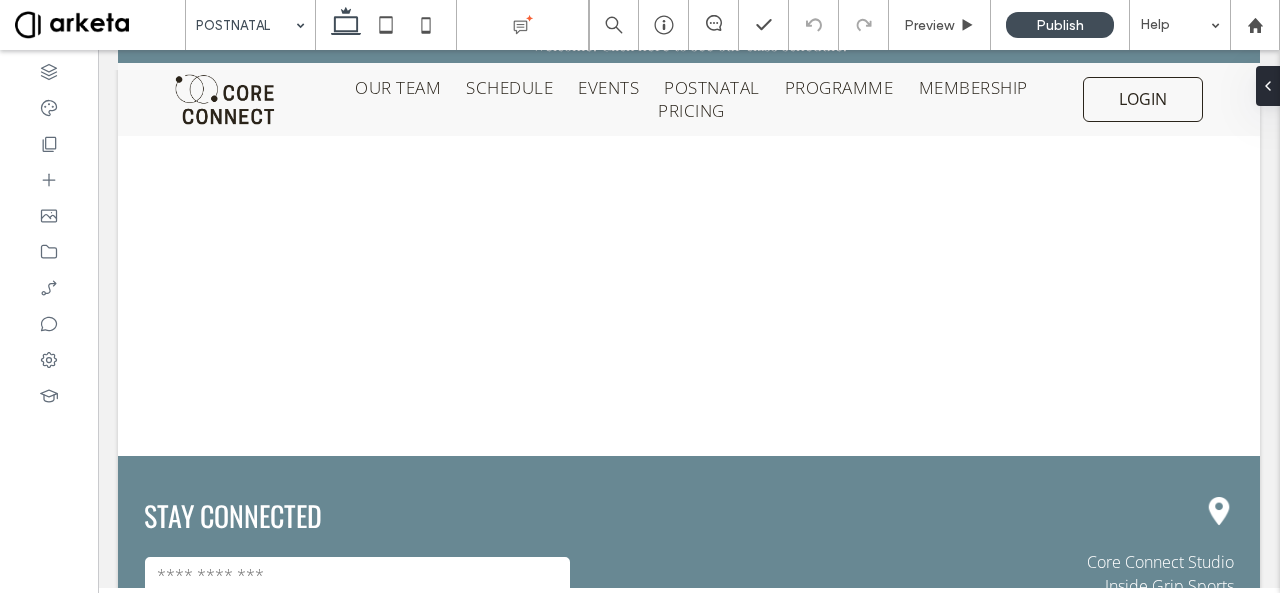 scroll, scrollTop: 0, scrollLeft: 0, axis: both 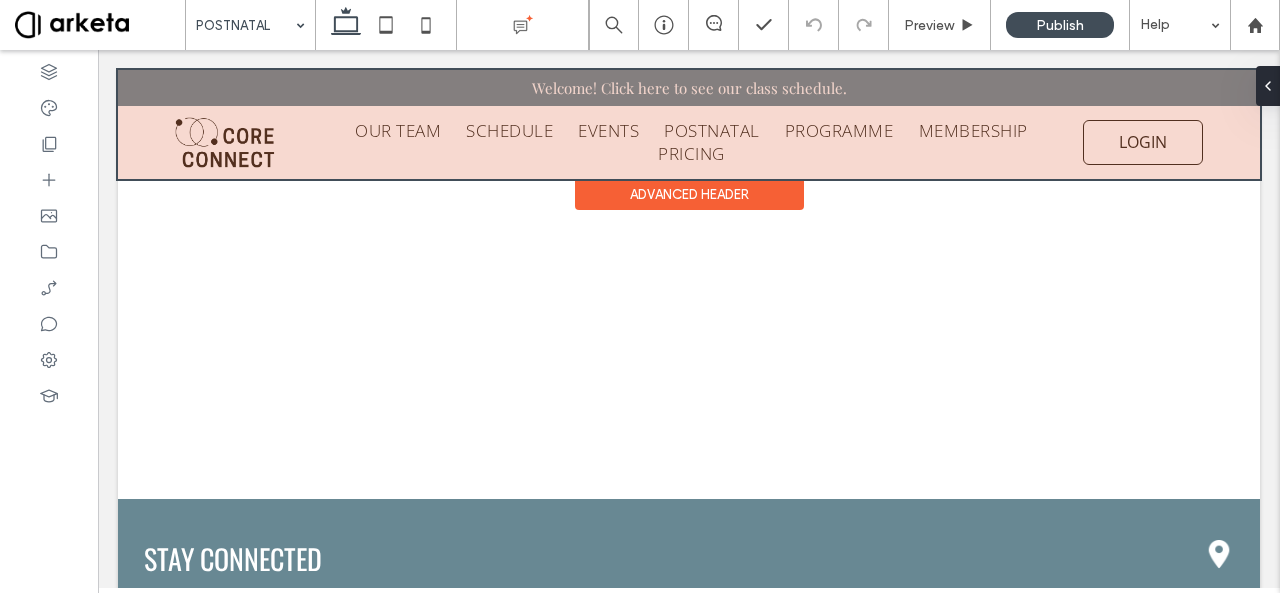 click at bounding box center [689, 124] 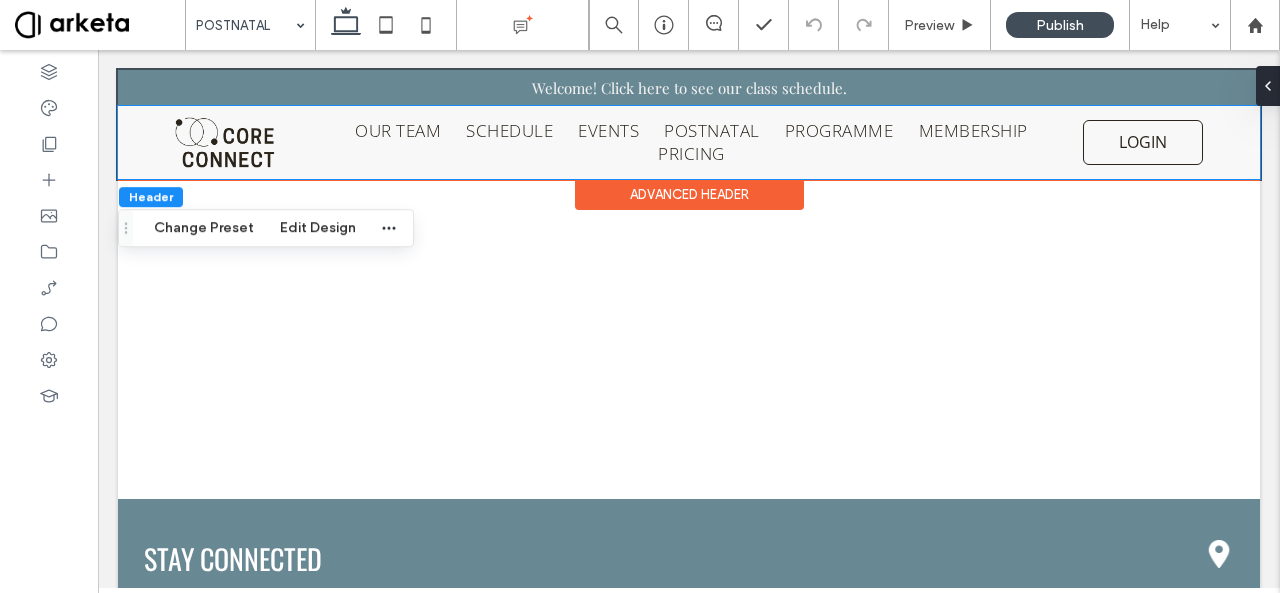 click on "POSTNATAL" at bounding box center [712, 130] 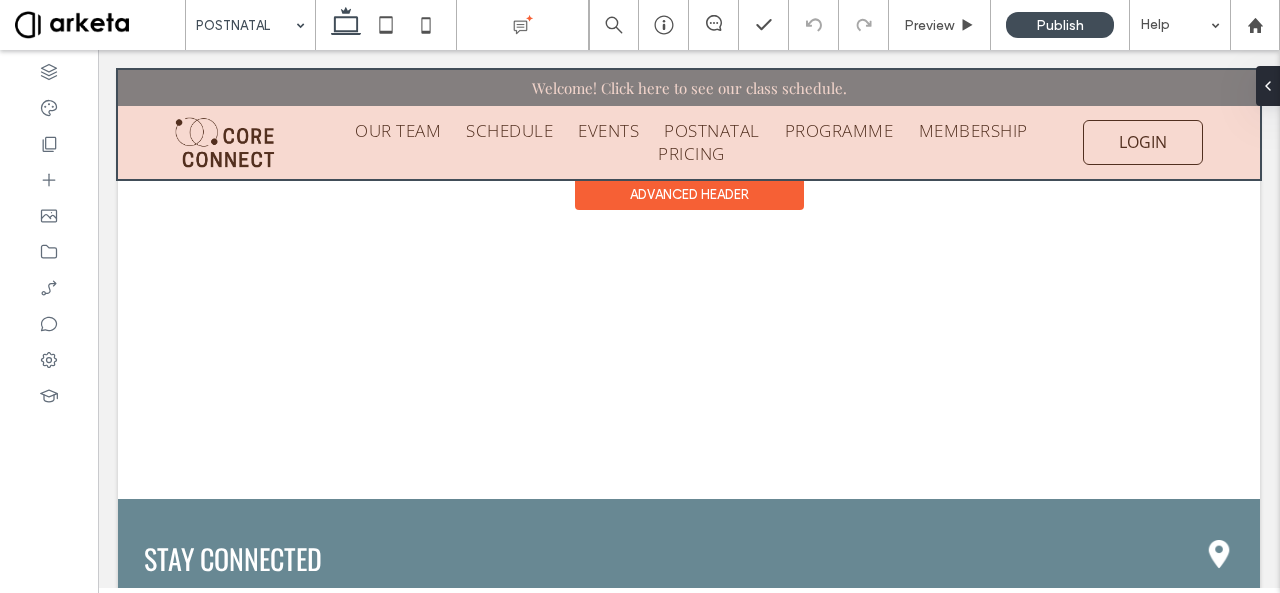 click at bounding box center [689, 124] 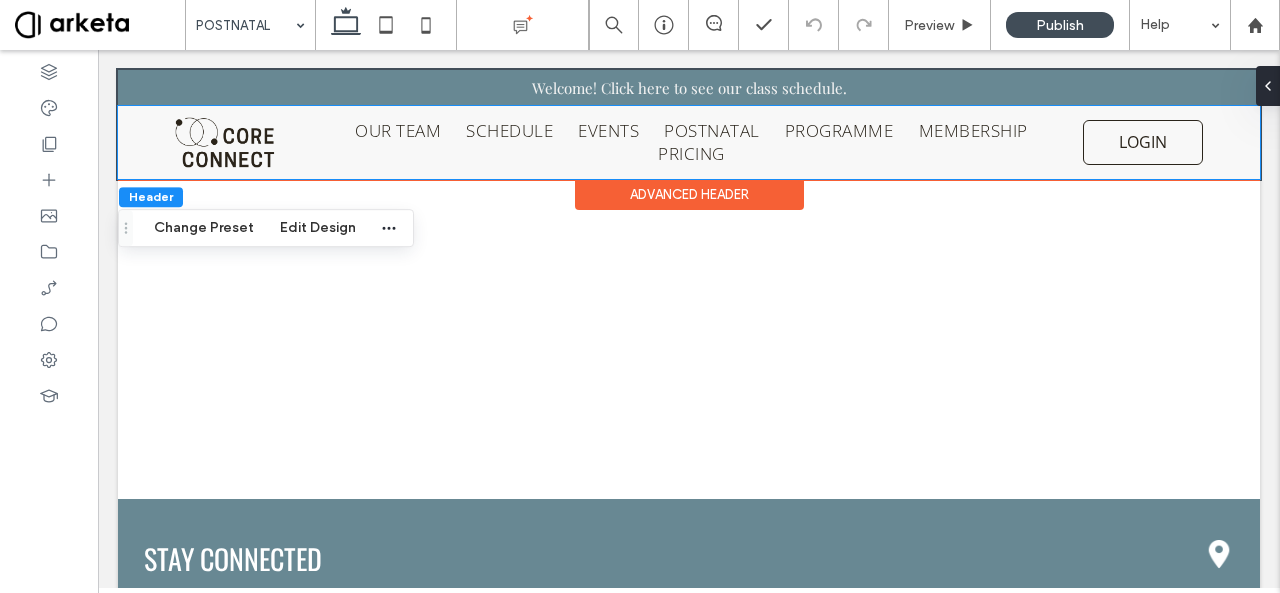 click on "POSTNATAL" at bounding box center [712, 130] 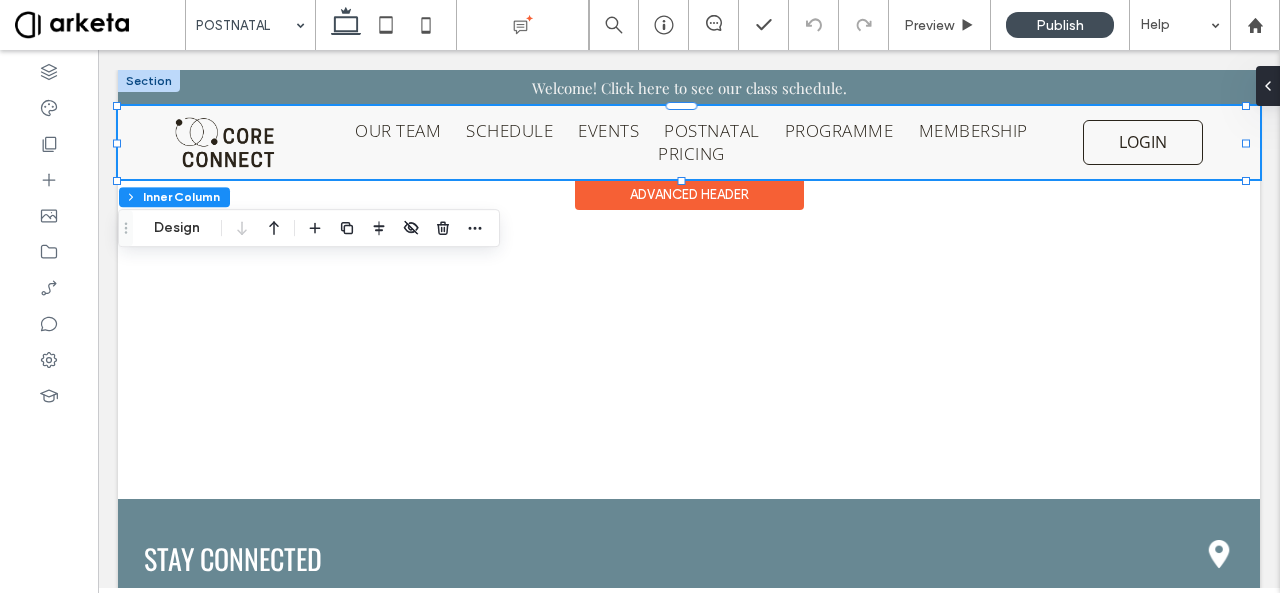 click on "POSTNATAL" at bounding box center (712, 130) 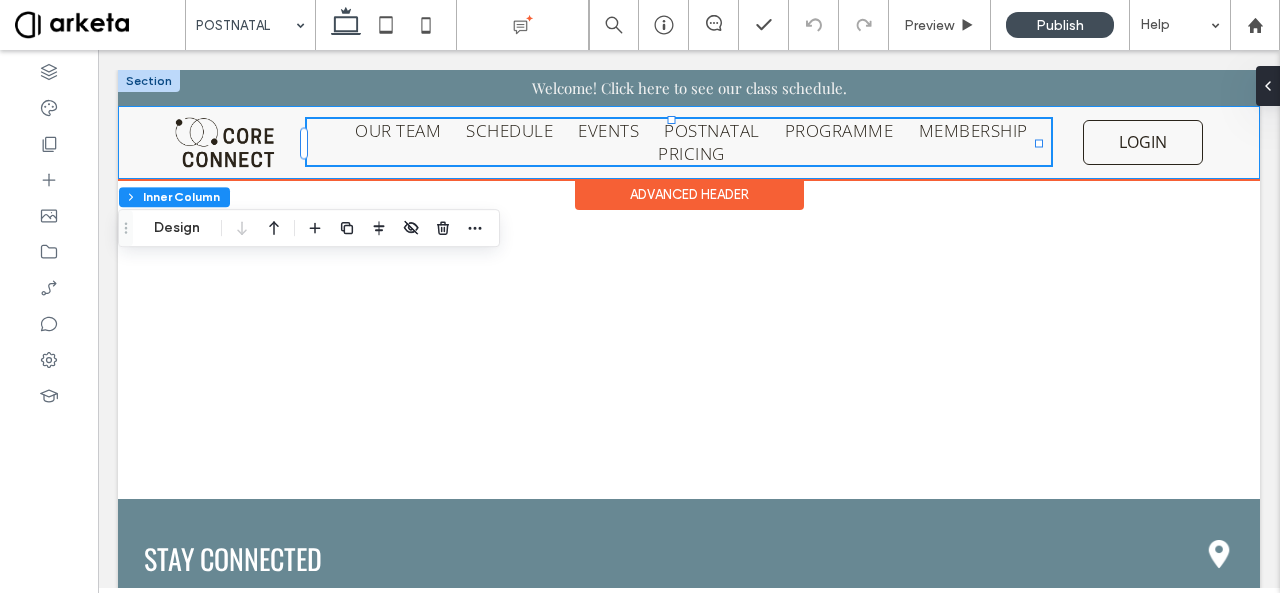 click on "POSTNATAL" at bounding box center (712, 130) 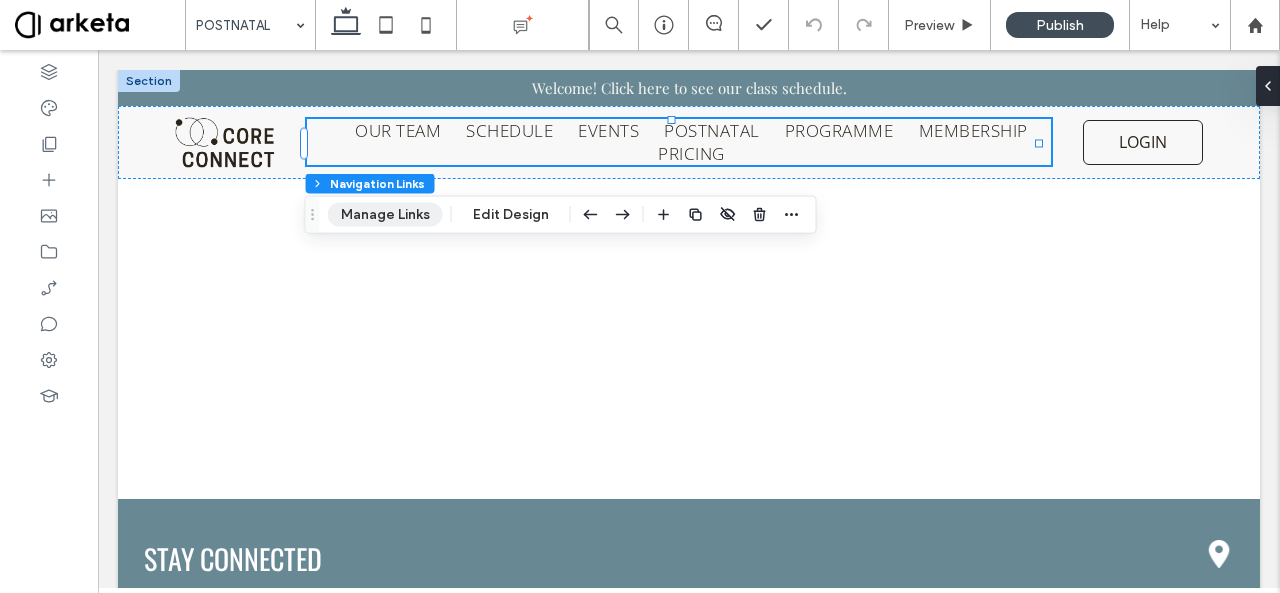 drag, startPoint x: 398, startPoint y: 213, endPoint x: 998, endPoint y: 521, distance: 674.43604 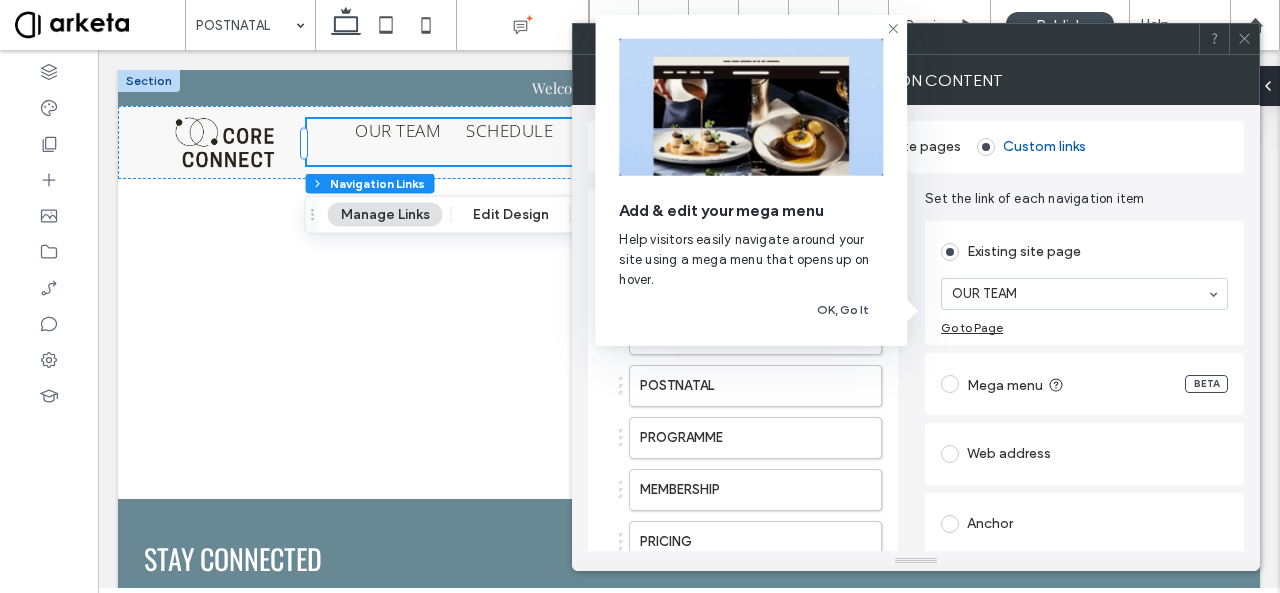 scroll, scrollTop: 120, scrollLeft: 0, axis: vertical 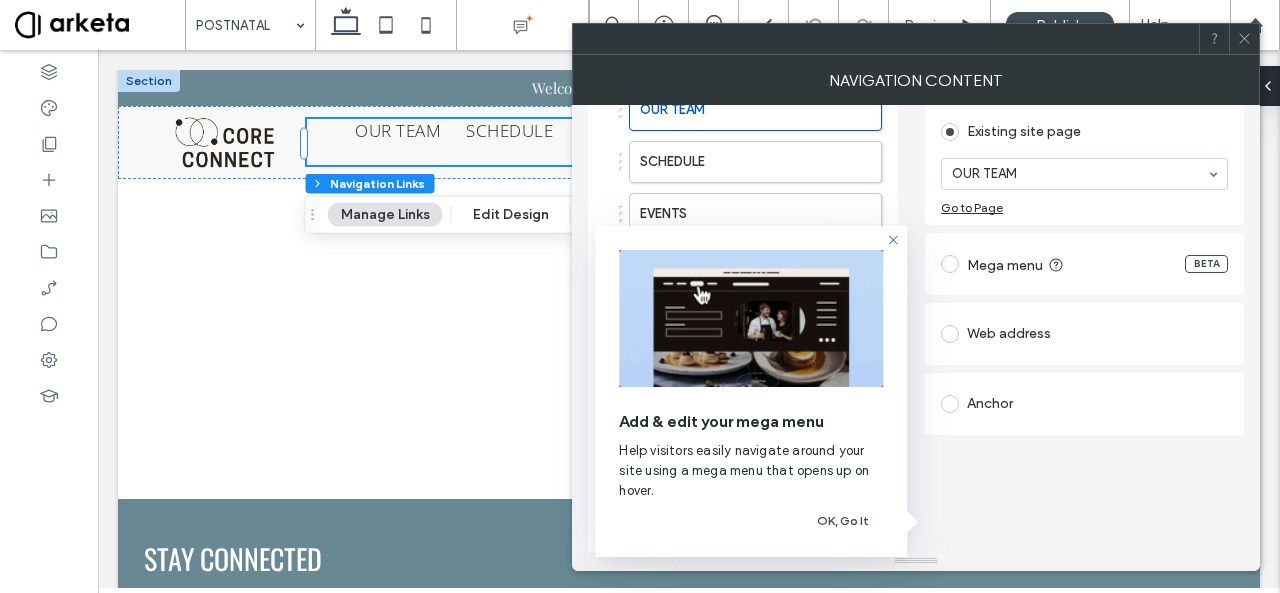 click 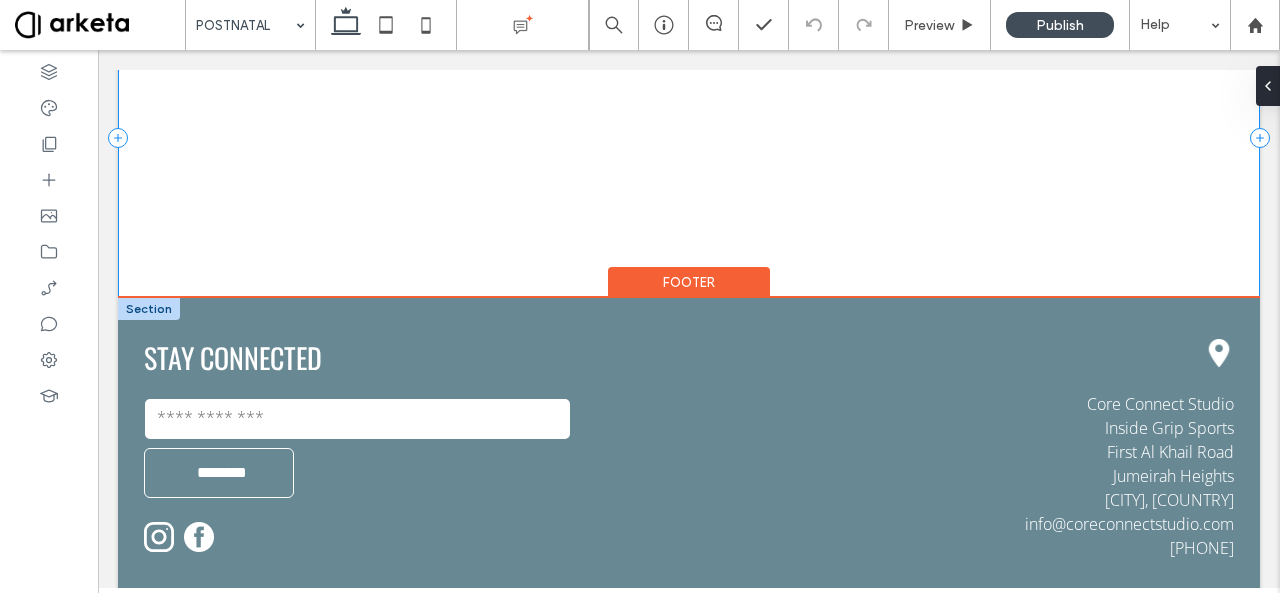 scroll, scrollTop: 0, scrollLeft: 0, axis: both 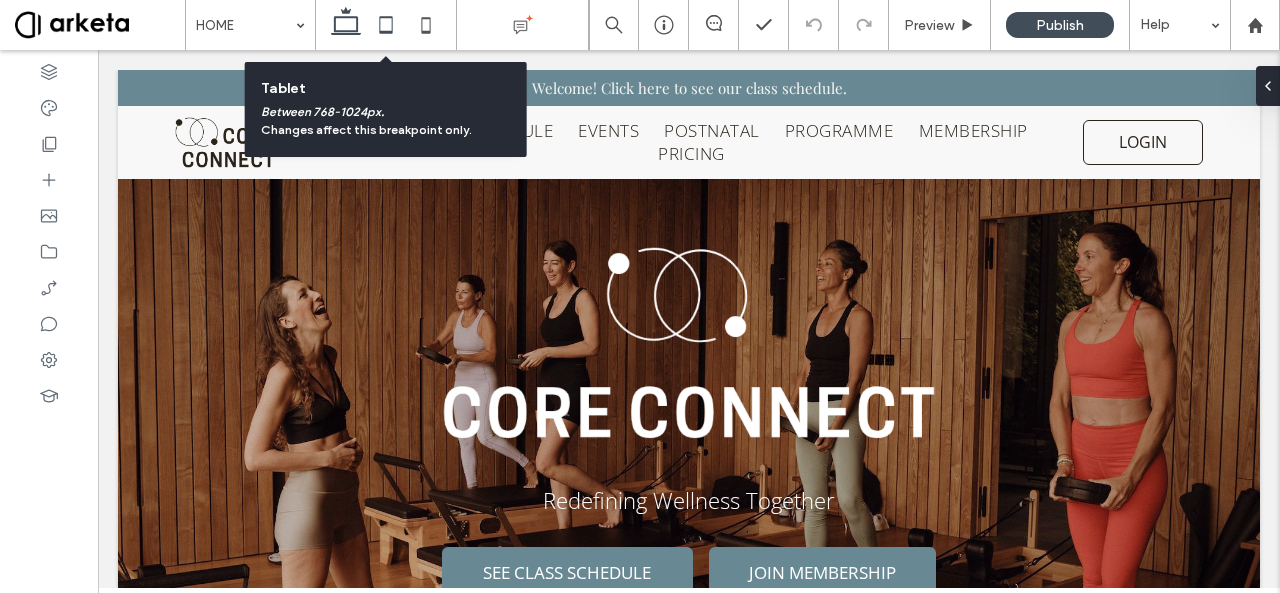 click 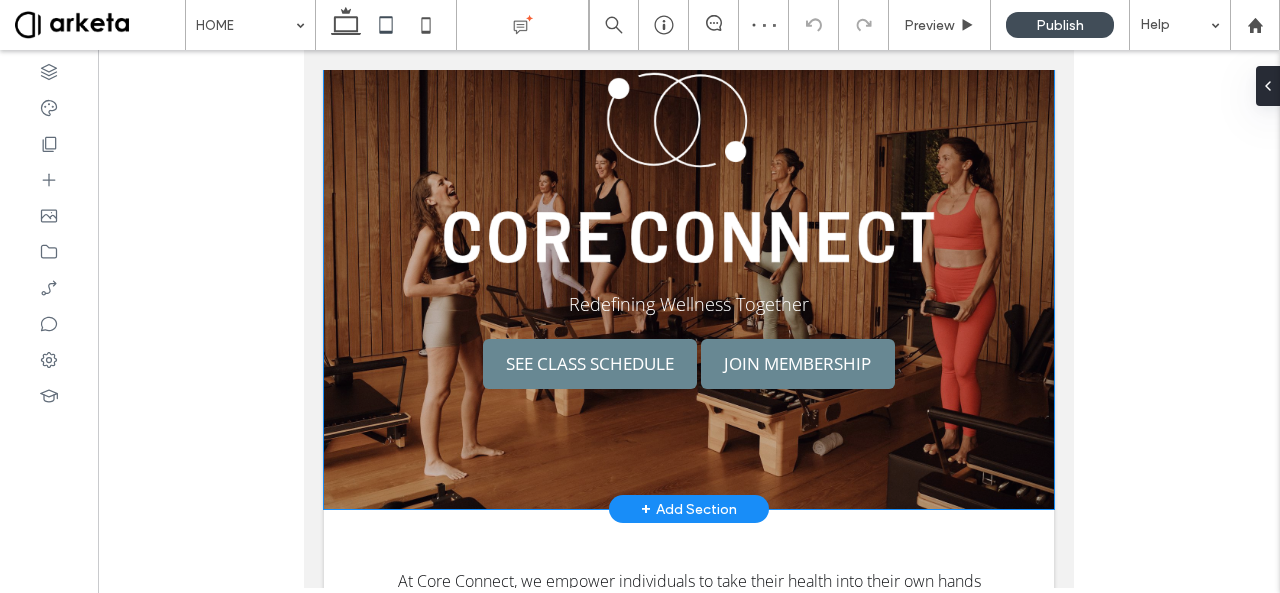 scroll, scrollTop: 148, scrollLeft: 0, axis: vertical 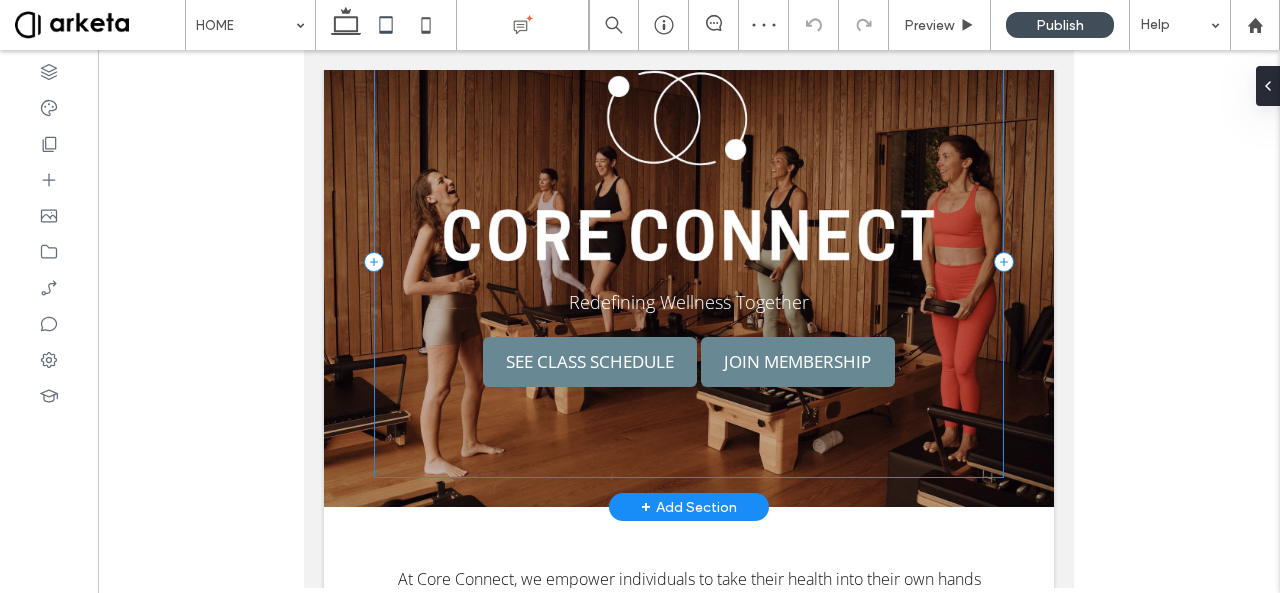 click on "Redefining Wellness Together
SEE CLASS SCHEDULE
JOIN MEMBERSHIP" at bounding box center (689, 262) 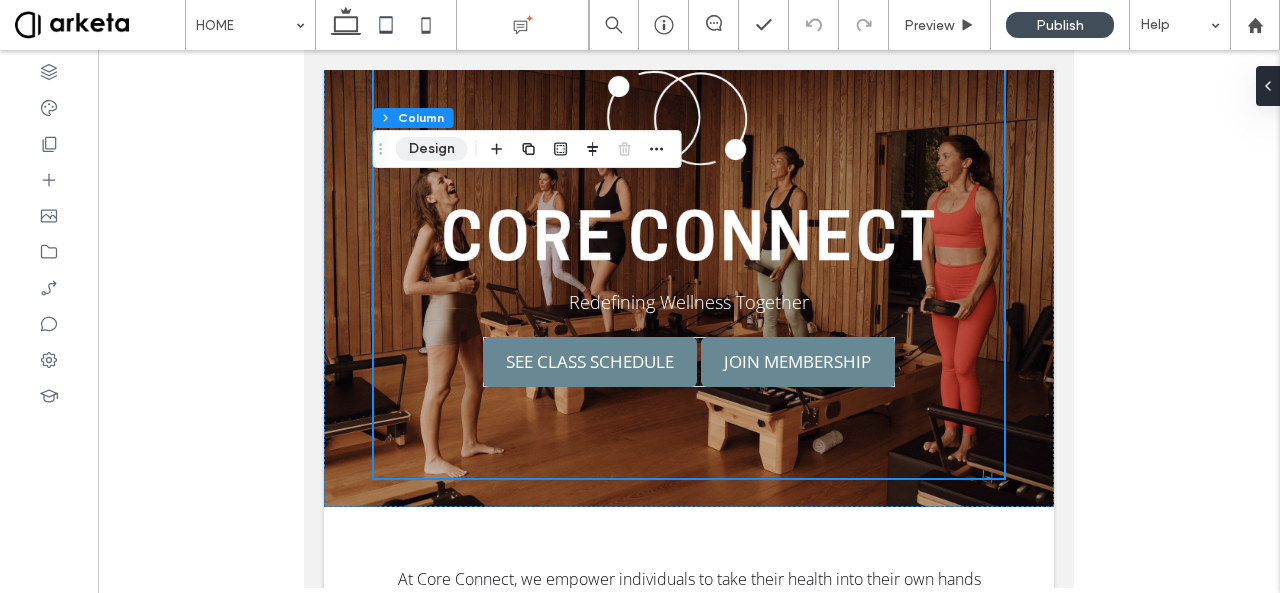 click on "Design" at bounding box center [432, 149] 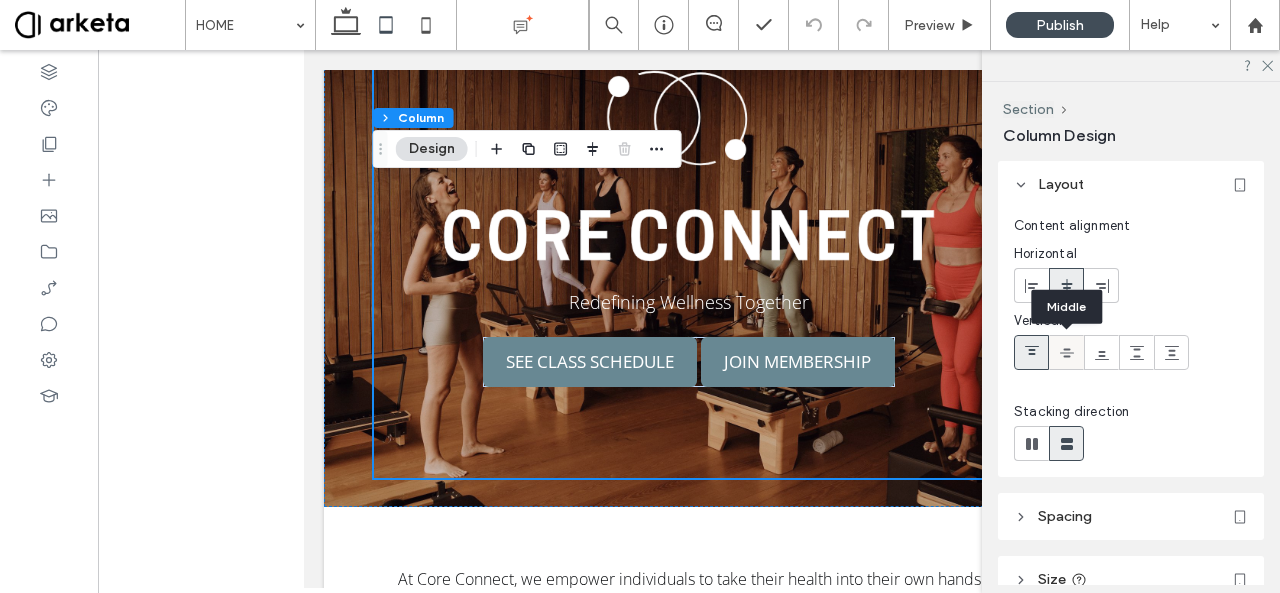 click at bounding box center (1066, 352) 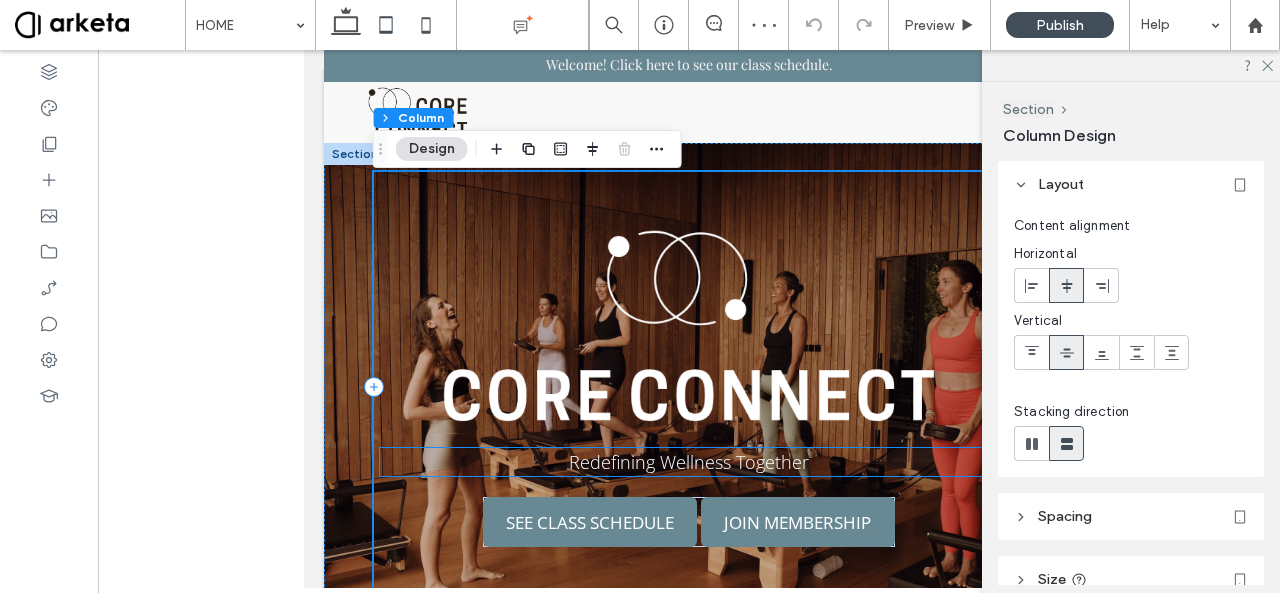 scroll, scrollTop: 24, scrollLeft: 0, axis: vertical 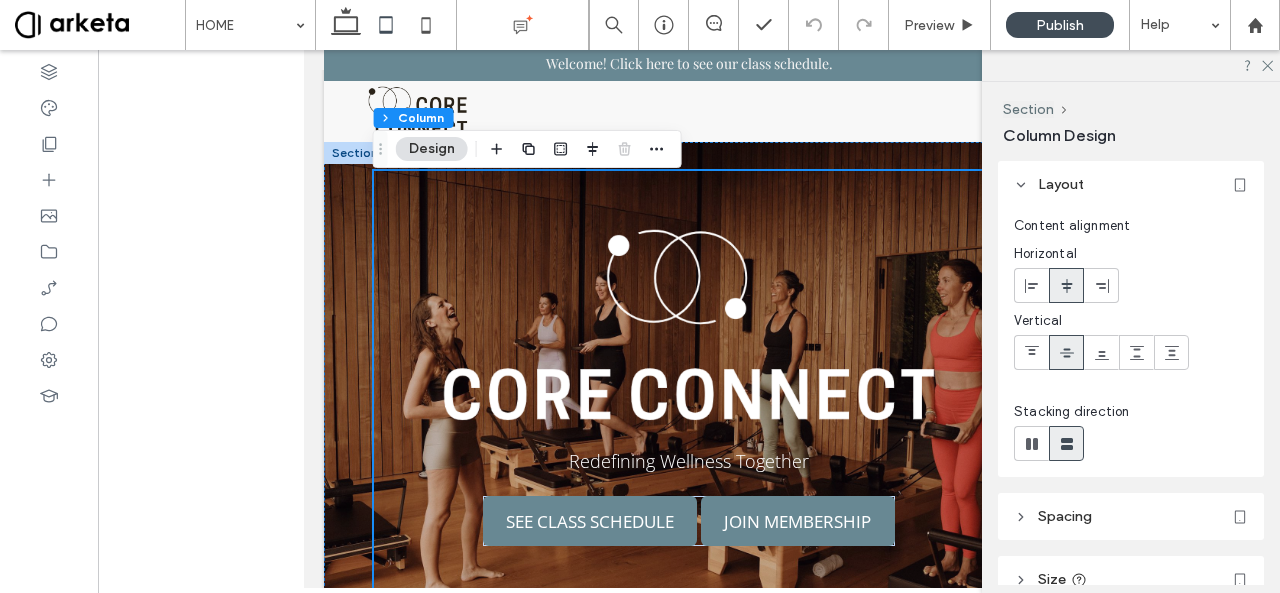 click on "Spacing" at bounding box center [1131, 516] 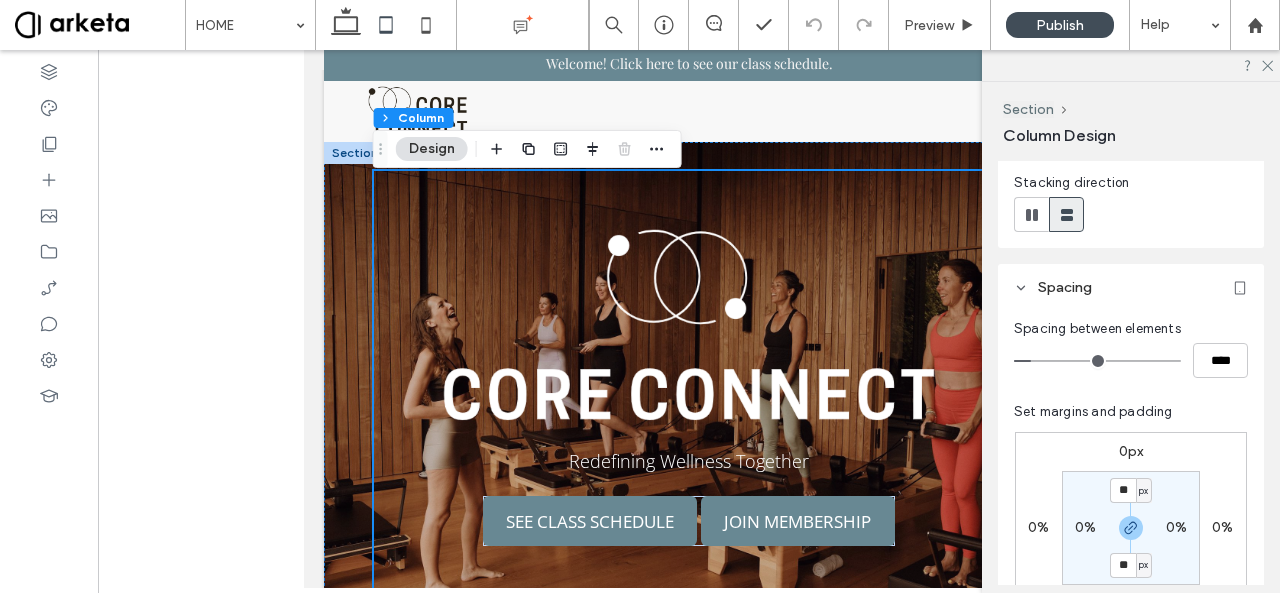 scroll, scrollTop: 286, scrollLeft: 0, axis: vertical 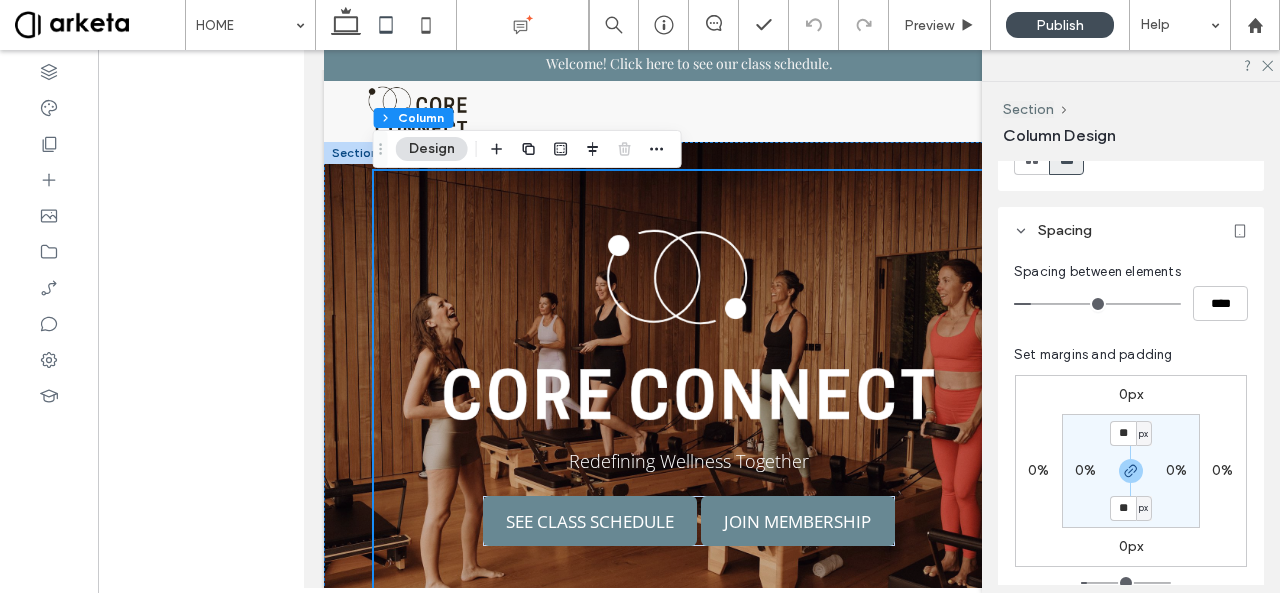 click on "Layout Content alignment Horizontal Vertical Stacking direction Spacing Spacing between elements **** Set margins and padding 0px 0% 0px 0% ** px 0% ** px 0% Reset padding Size Width **** Animation Choose a trigger None Background & Style Color Image Video Background color Corner radius * px Border *** Shadow" at bounding box center (1137, 373) 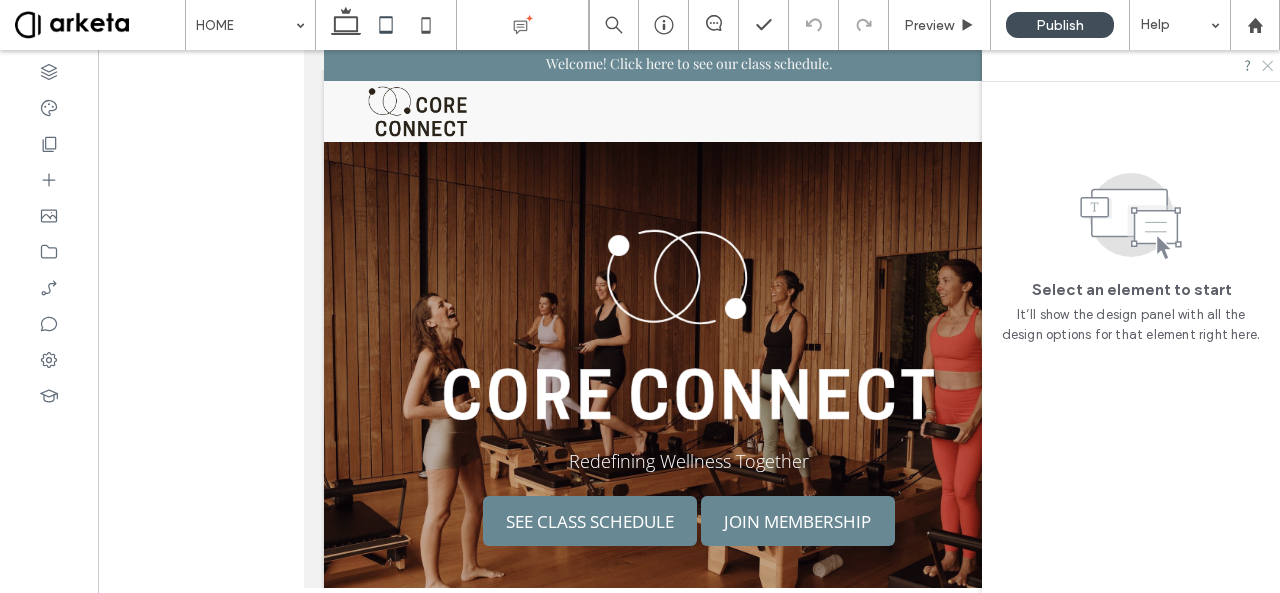 click 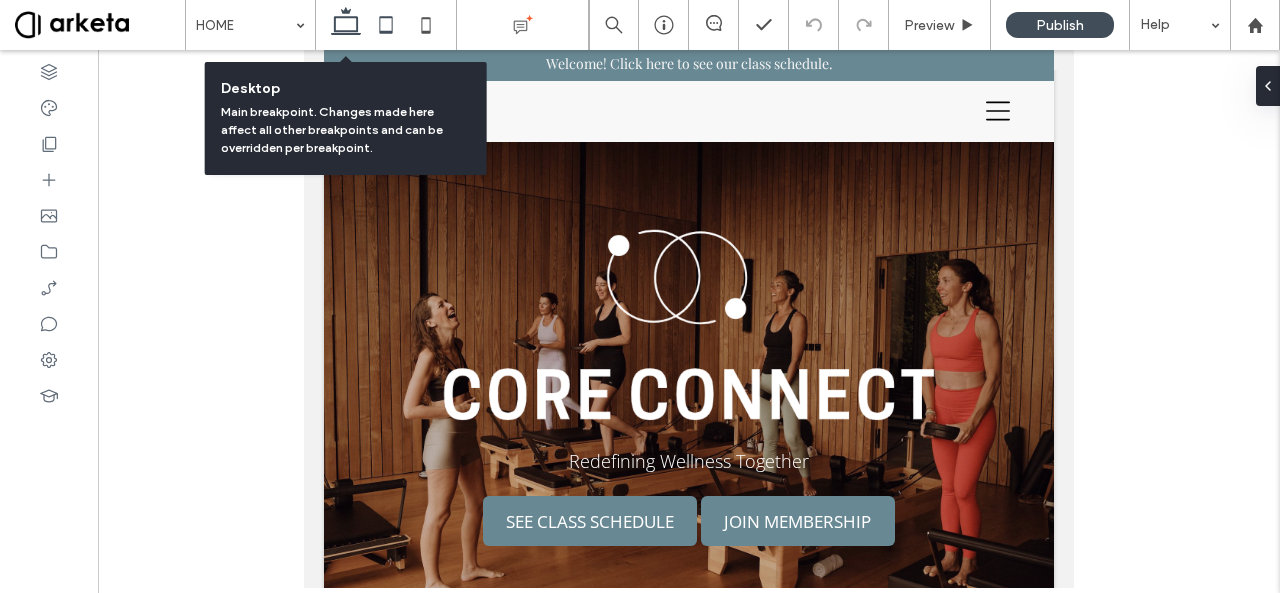 click 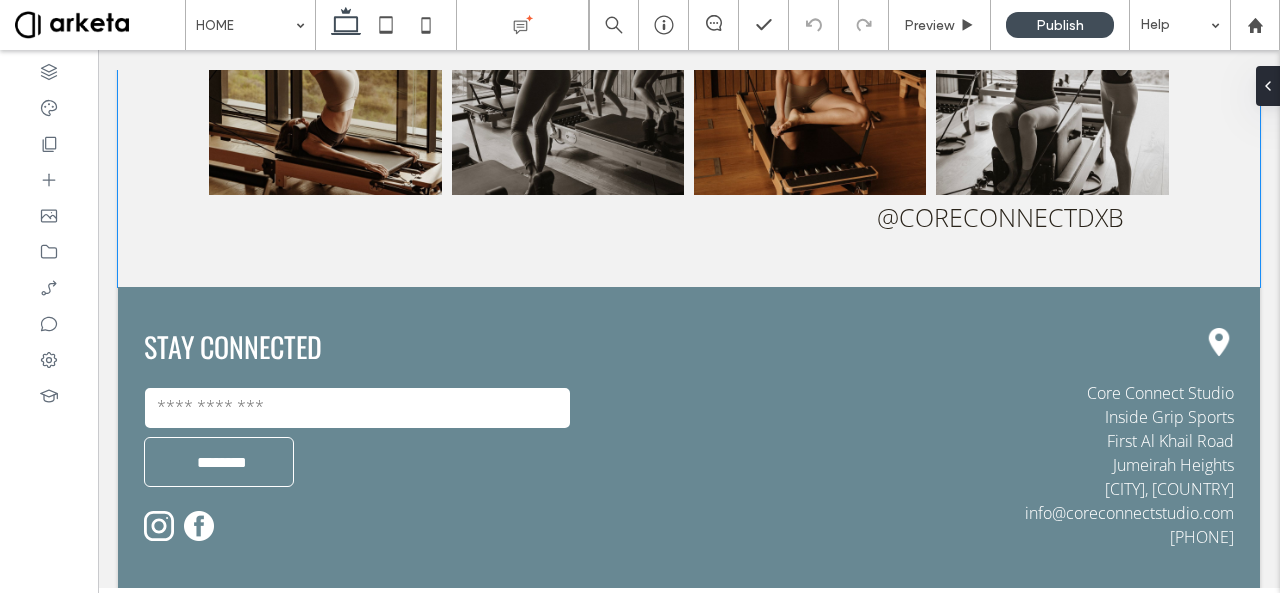 scroll, scrollTop: 4236, scrollLeft: 0, axis: vertical 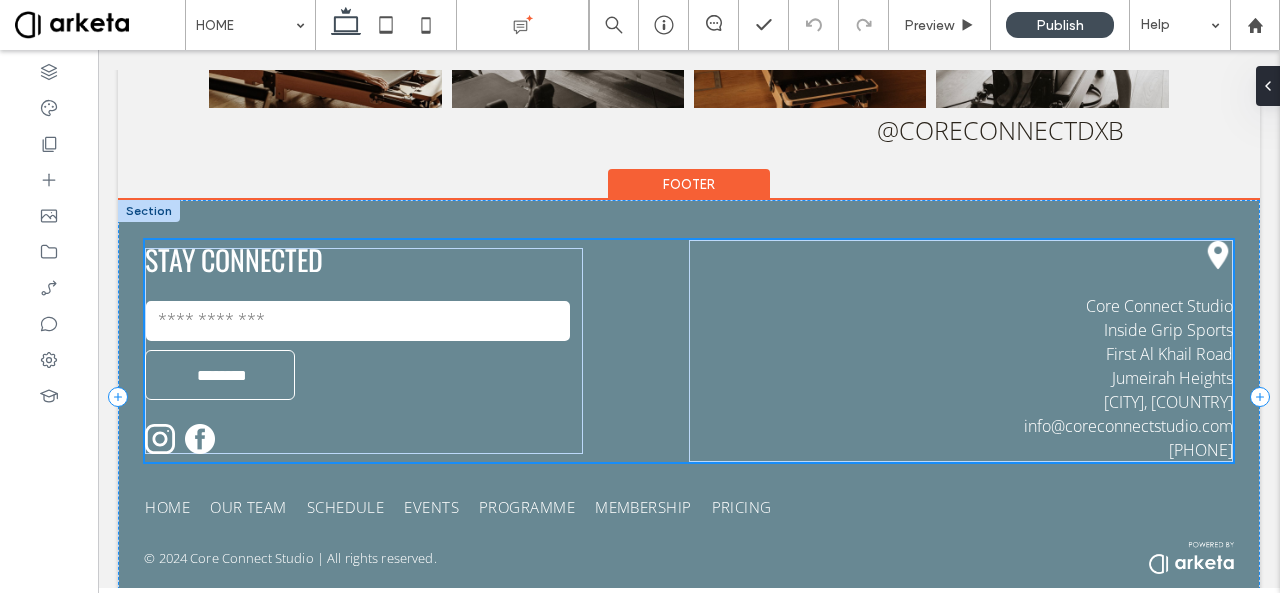 click at bounding box center (358, 321) 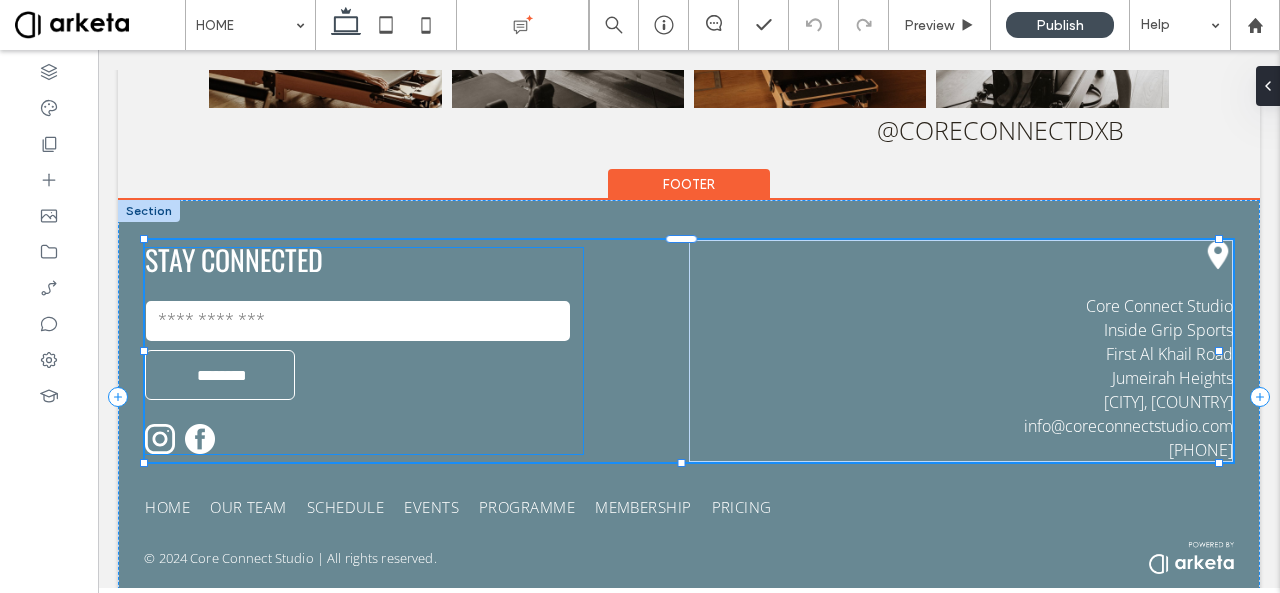 click at bounding box center [358, 321] 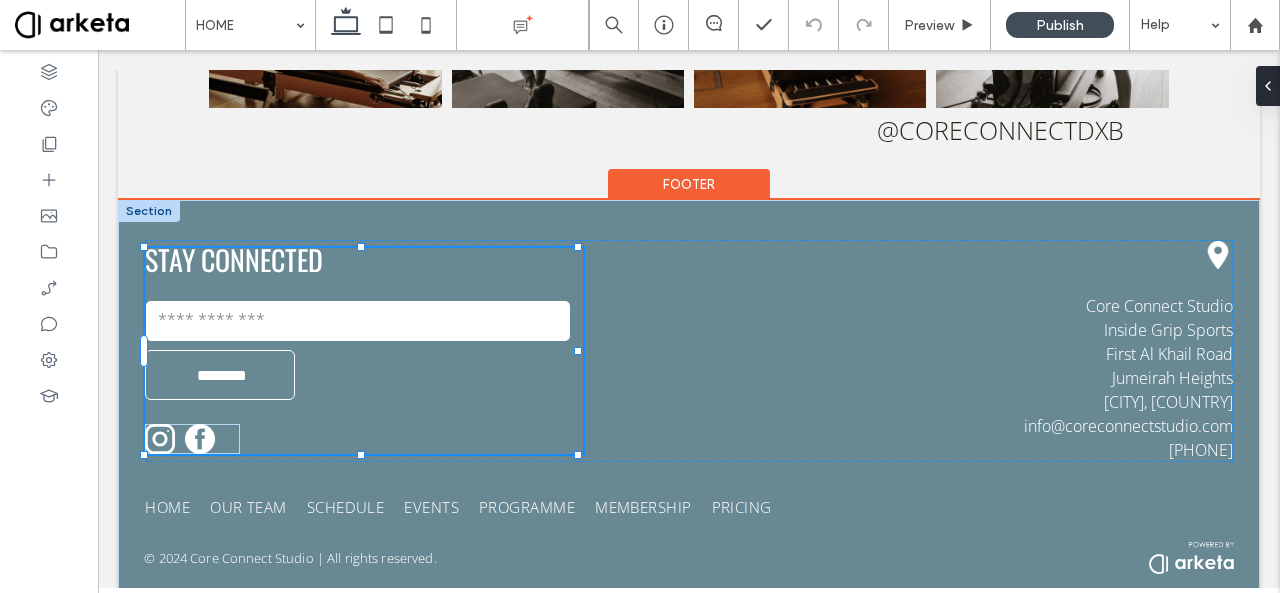 click at bounding box center [358, 321] 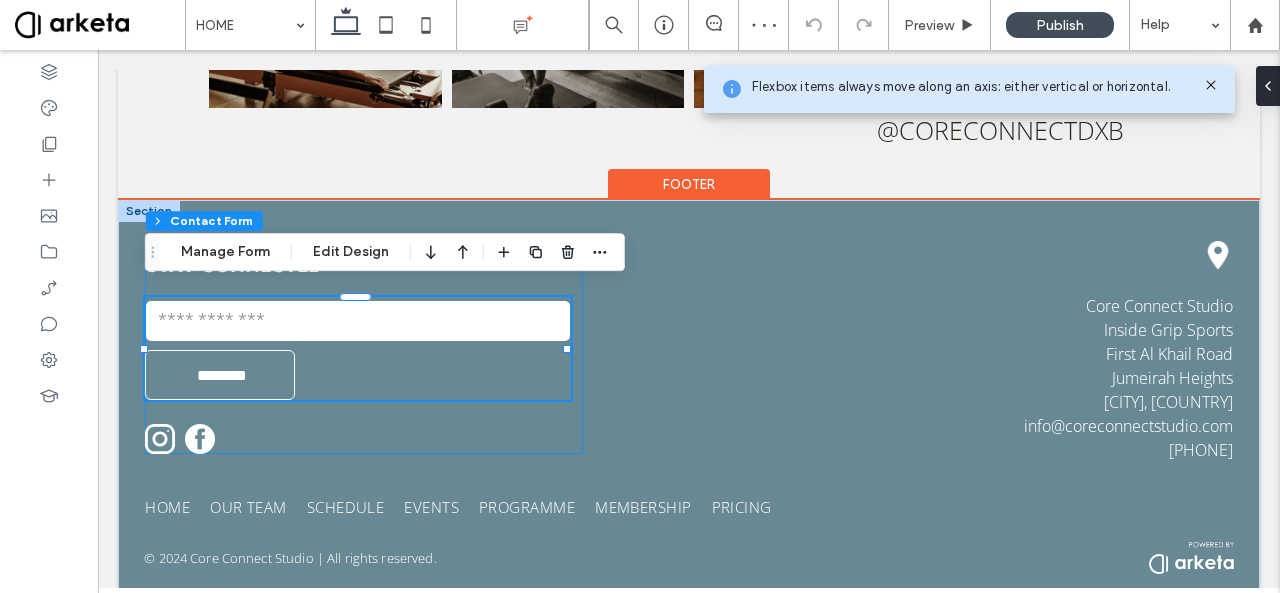 type on "*" 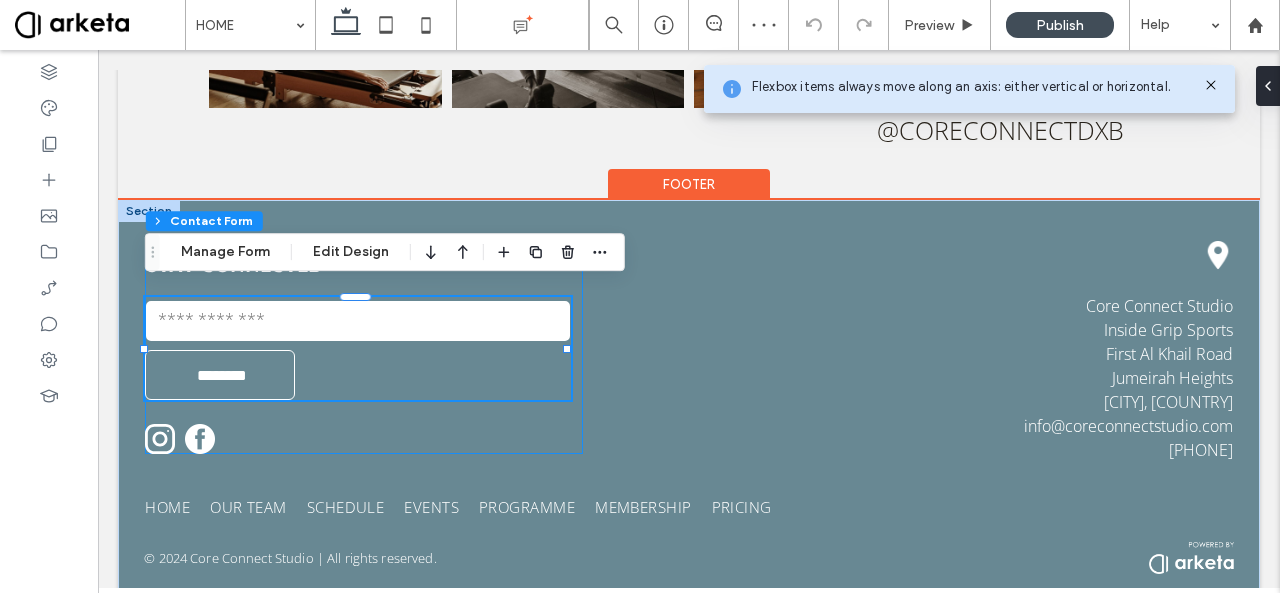 type on "***" 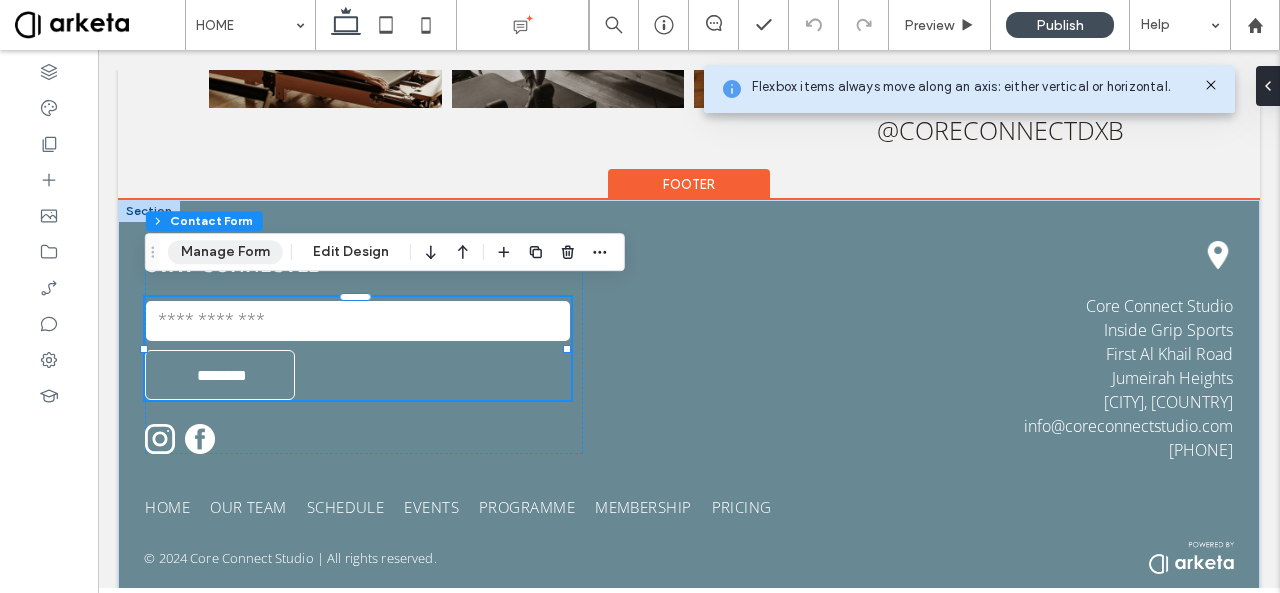 click on "Manage Form" at bounding box center (225, 252) 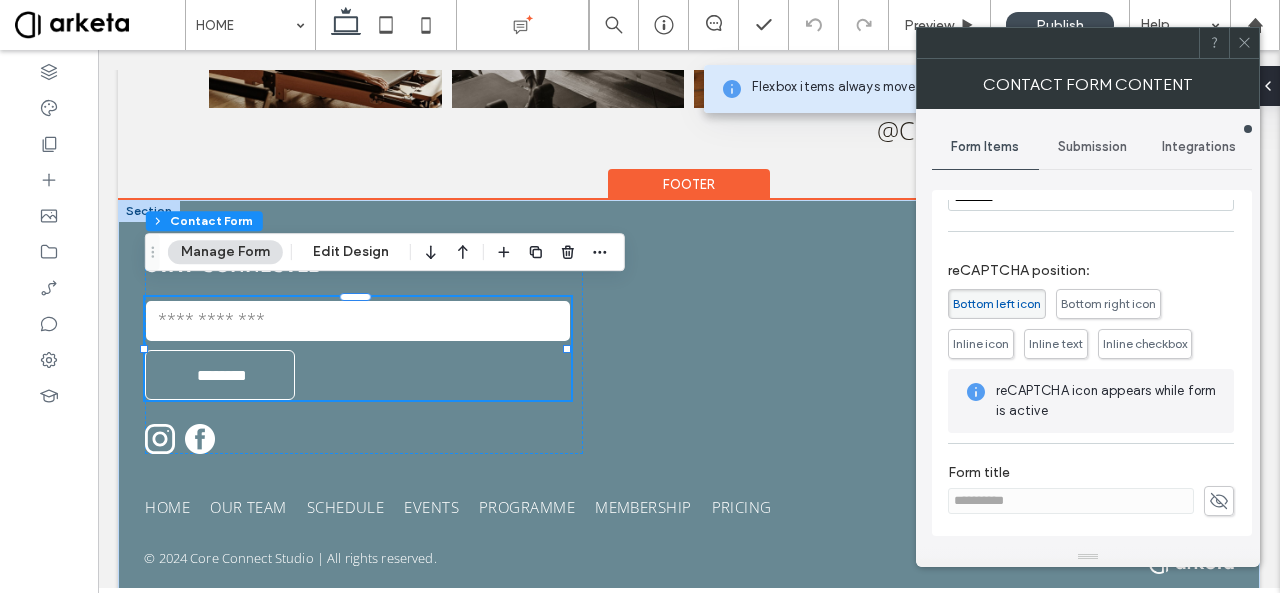 scroll, scrollTop: 0, scrollLeft: 0, axis: both 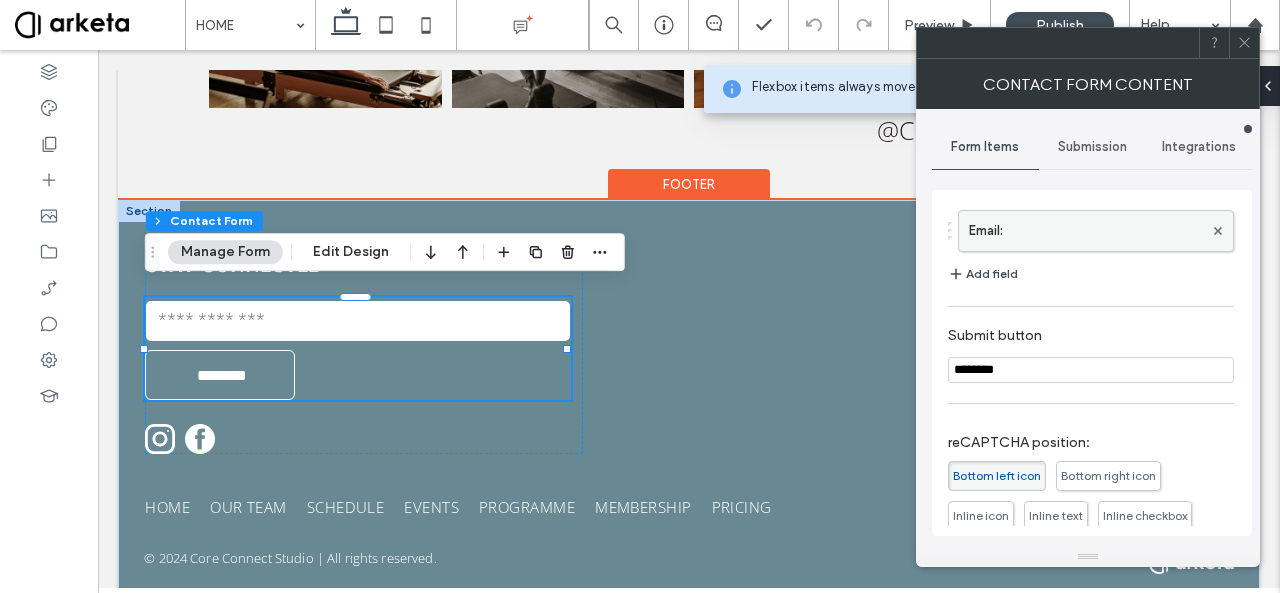 click on "Email:" at bounding box center [1086, 231] 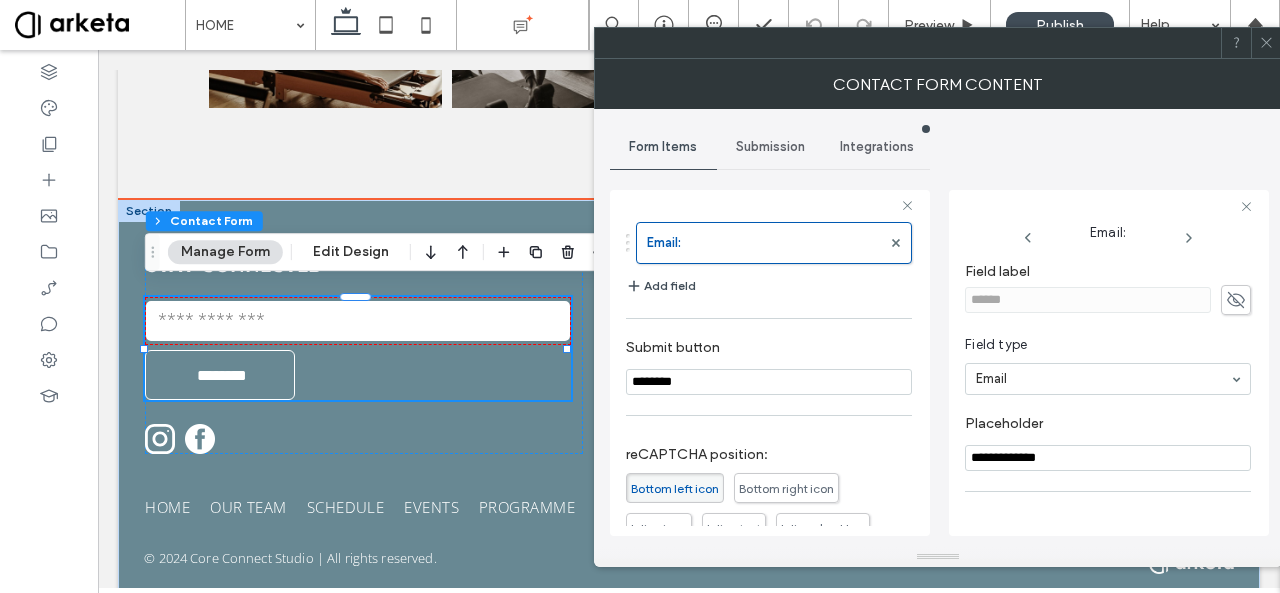 scroll, scrollTop: 137, scrollLeft: 0, axis: vertical 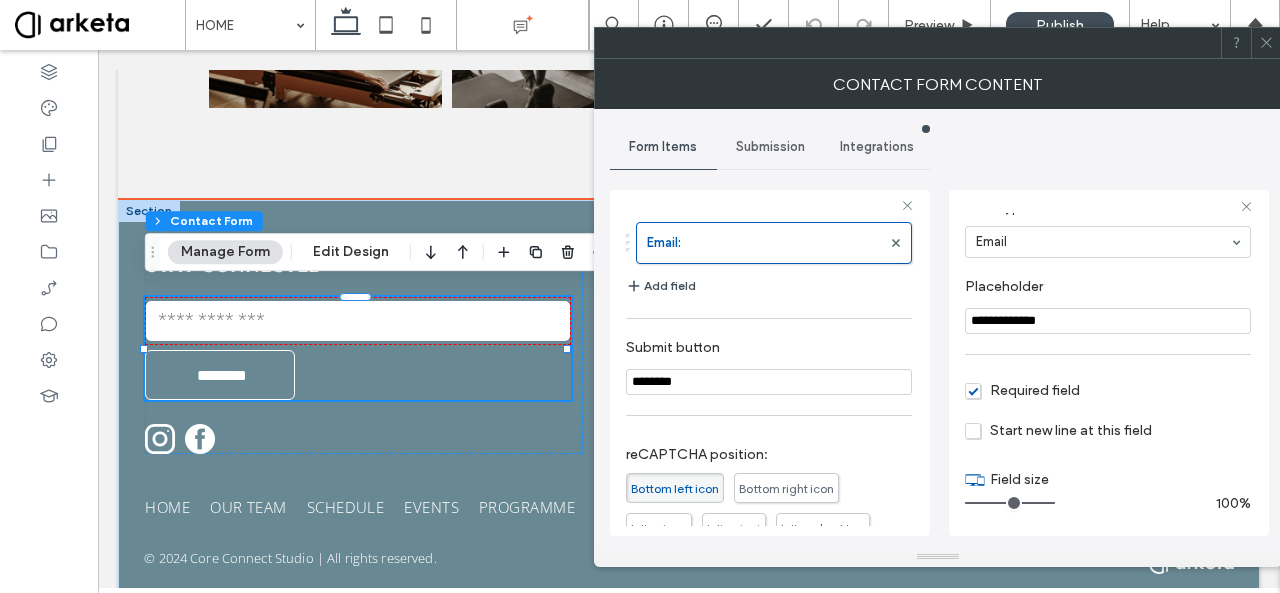 click 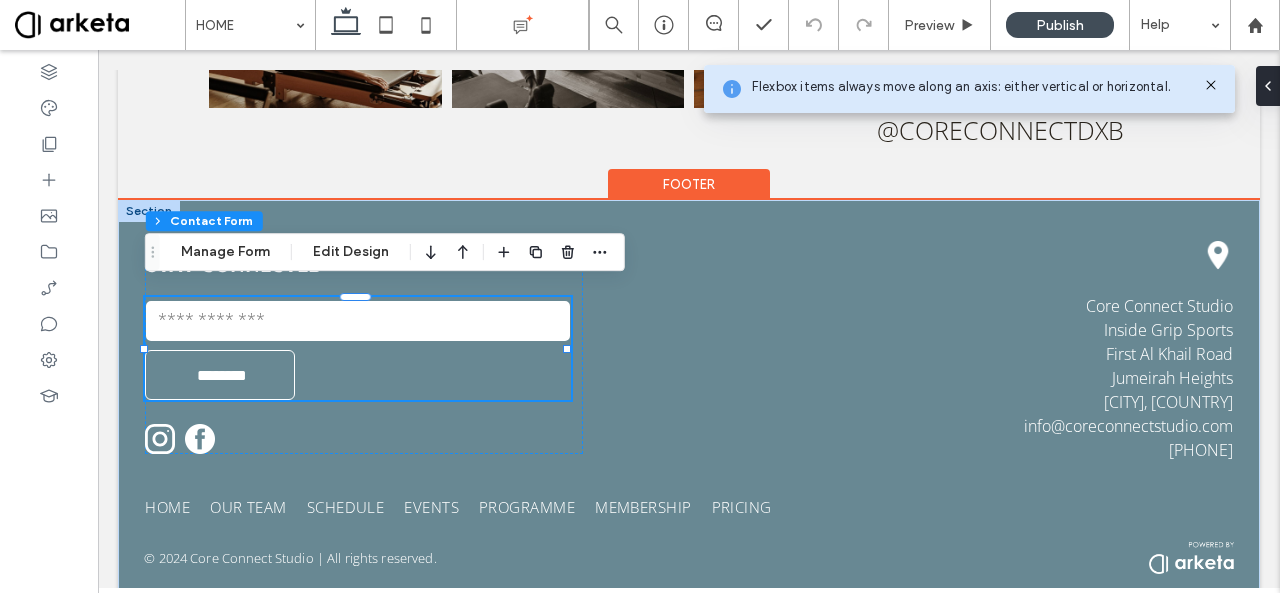 click 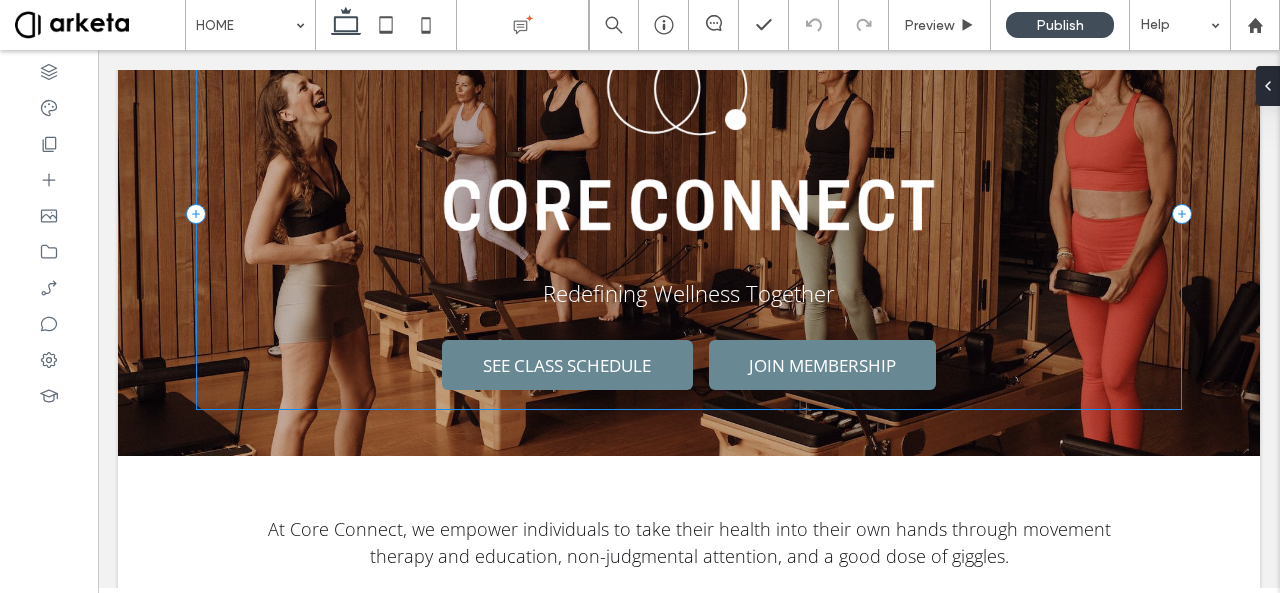scroll, scrollTop: 0, scrollLeft: 0, axis: both 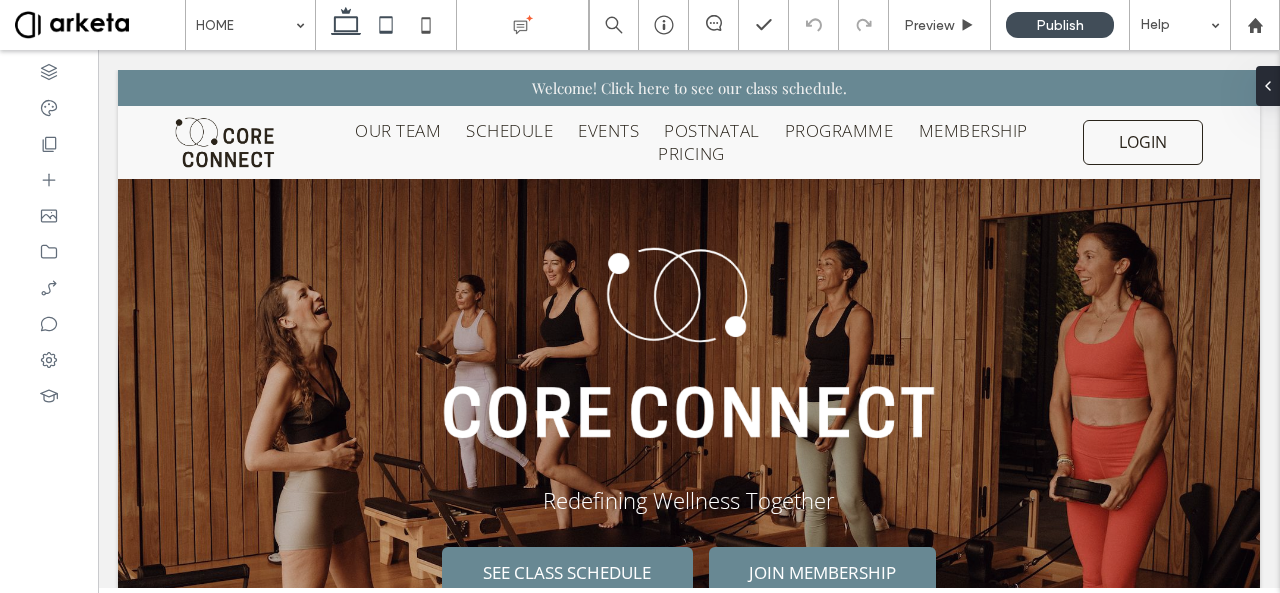 click 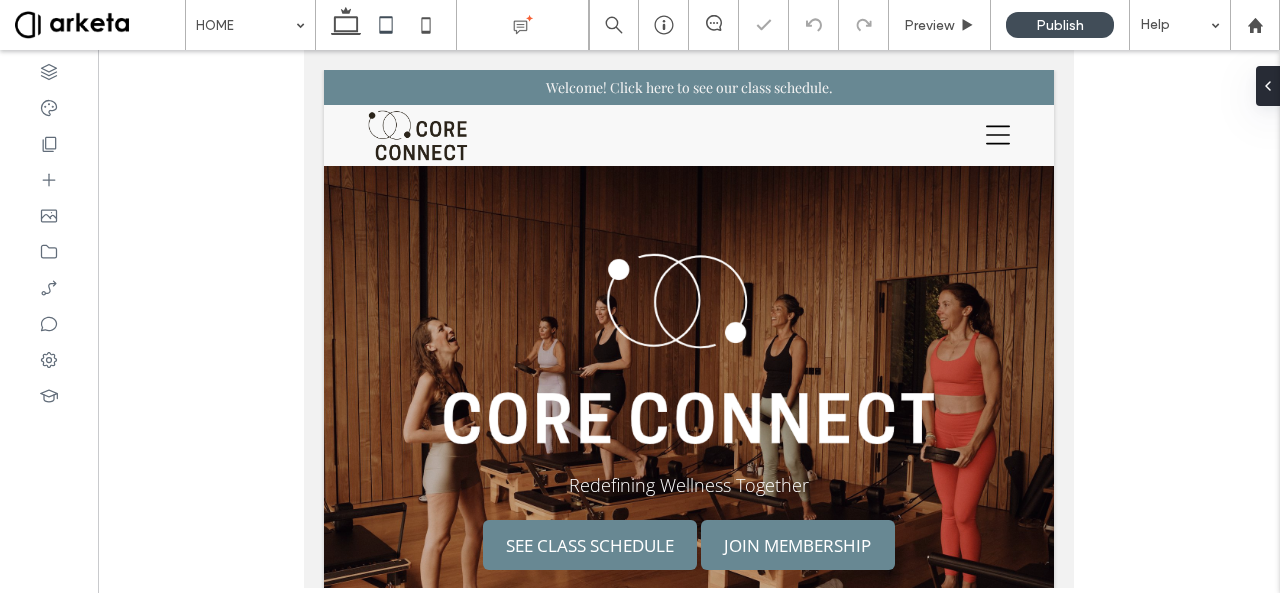 scroll, scrollTop: 96, scrollLeft: 0, axis: vertical 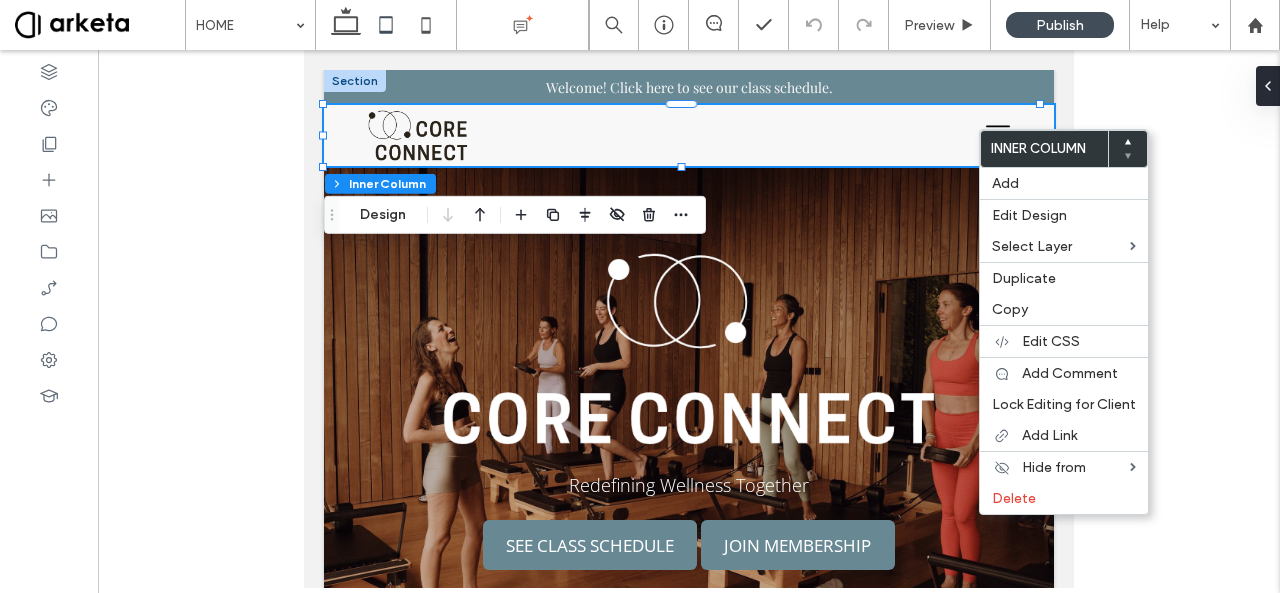 click 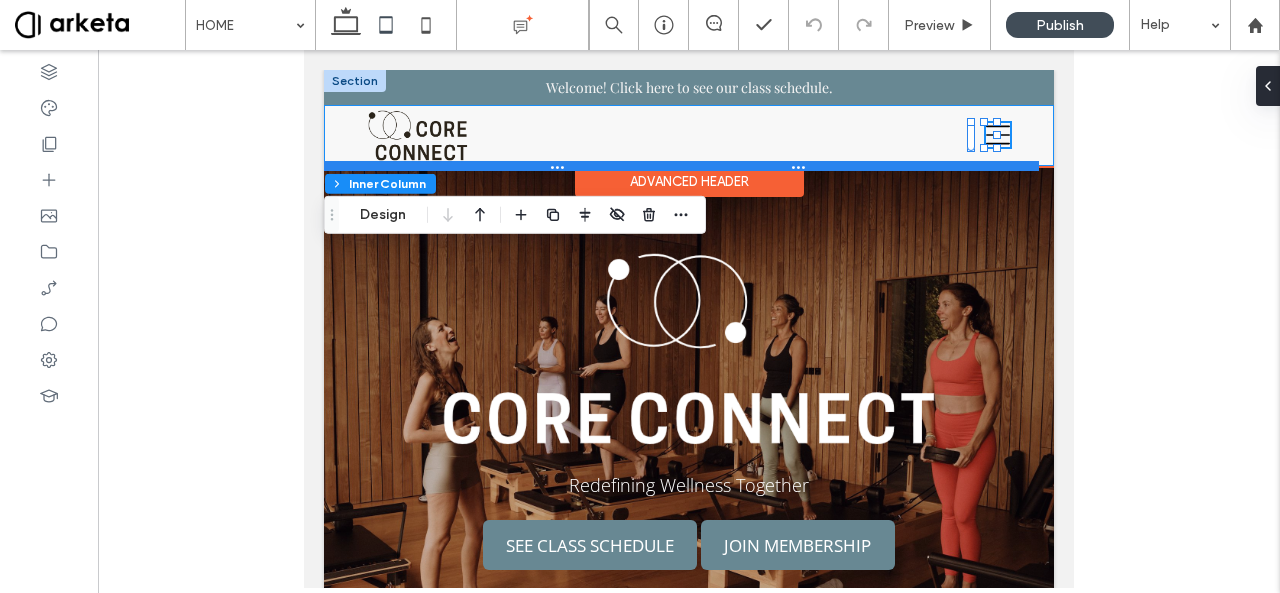 scroll, scrollTop: 0, scrollLeft: 0, axis: both 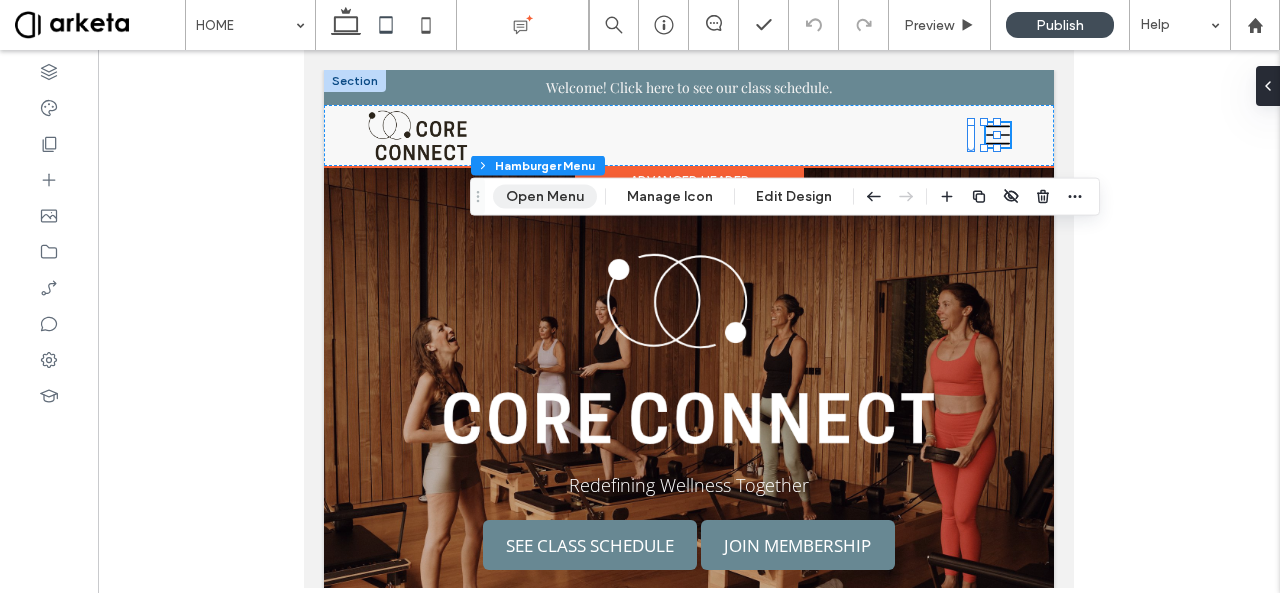 click on "Open Menu" at bounding box center [545, 197] 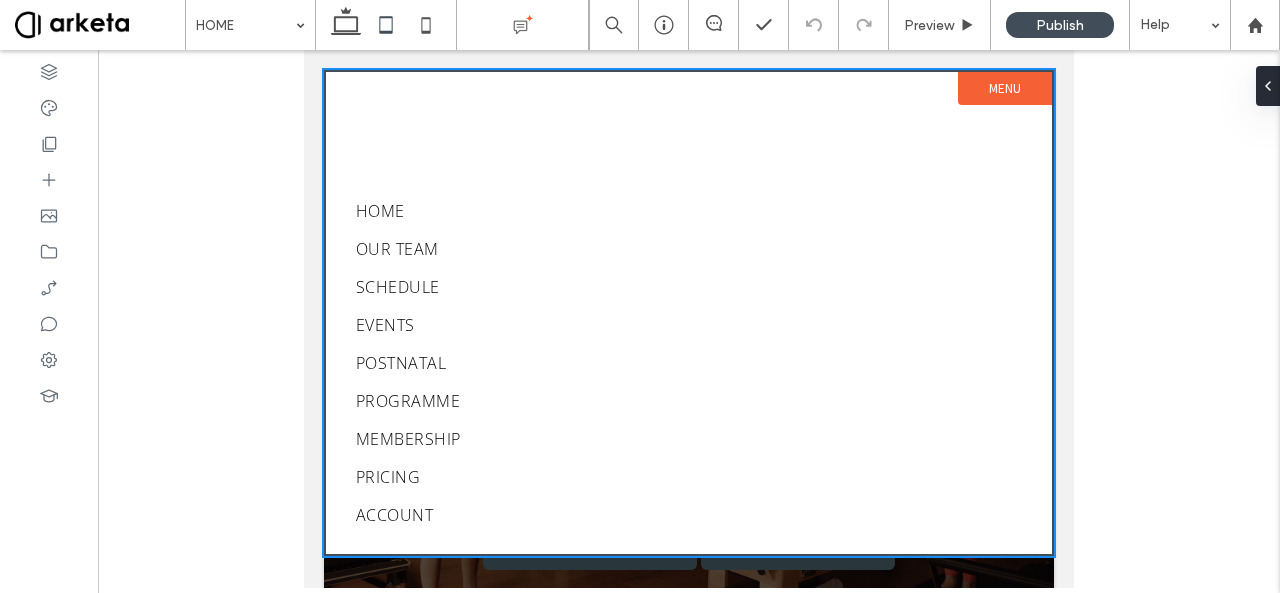 click on "Menu" at bounding box center [1005, 88] 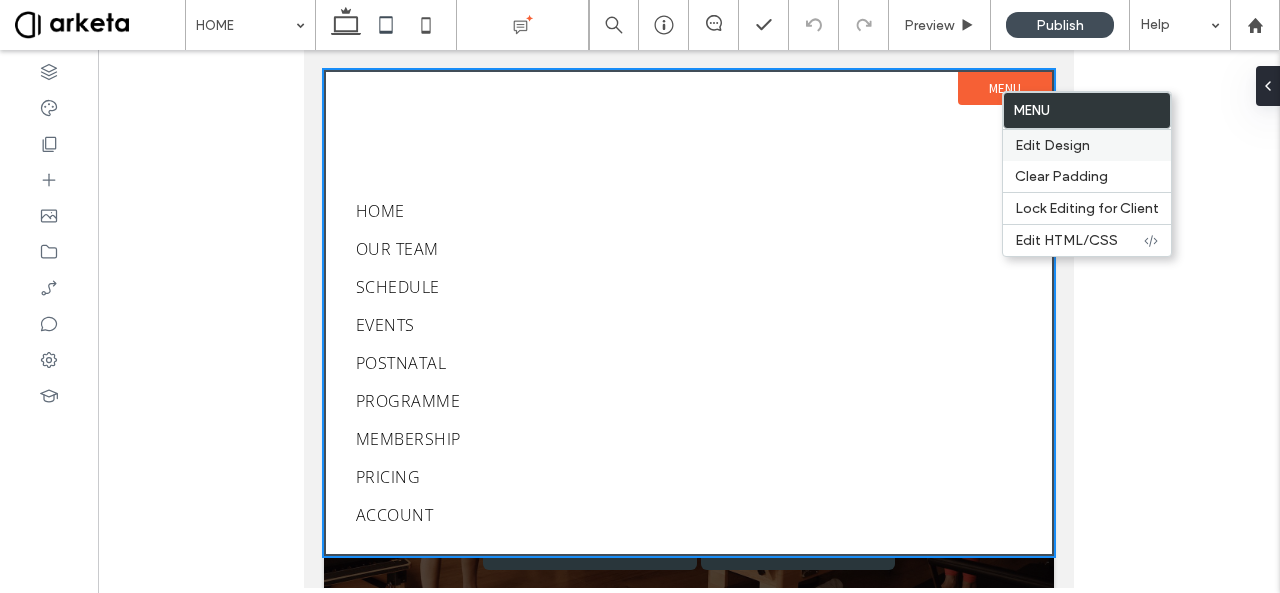 click on "Edit Design" at bounding box center [1052, 145] 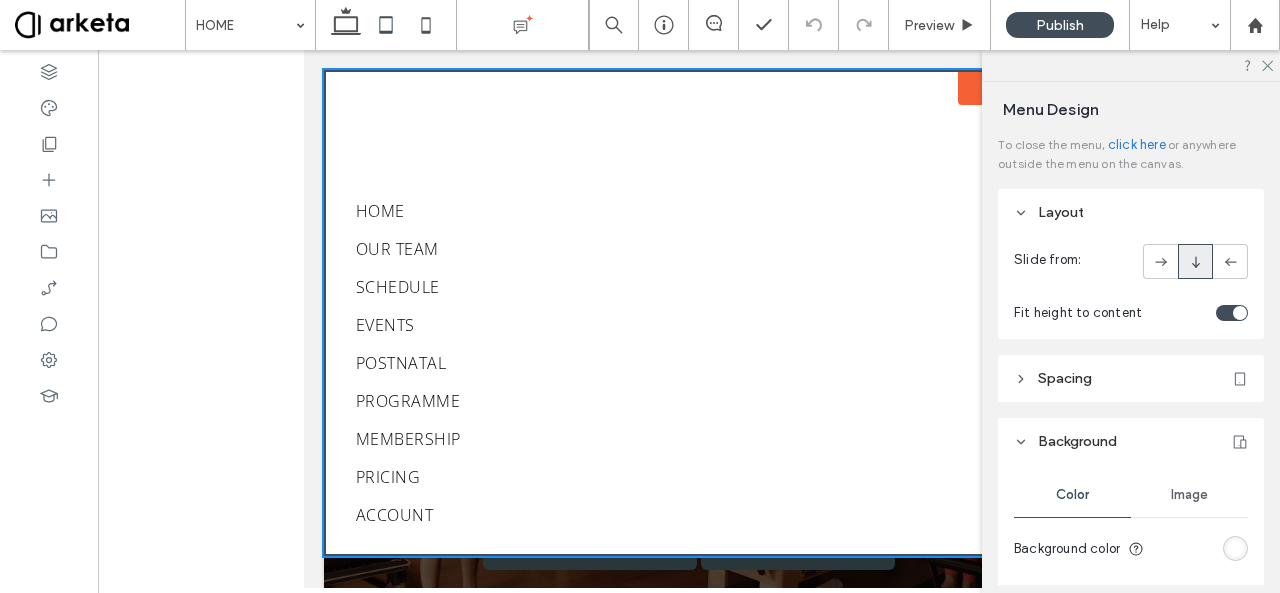 click at bounding box center (1240, 313) 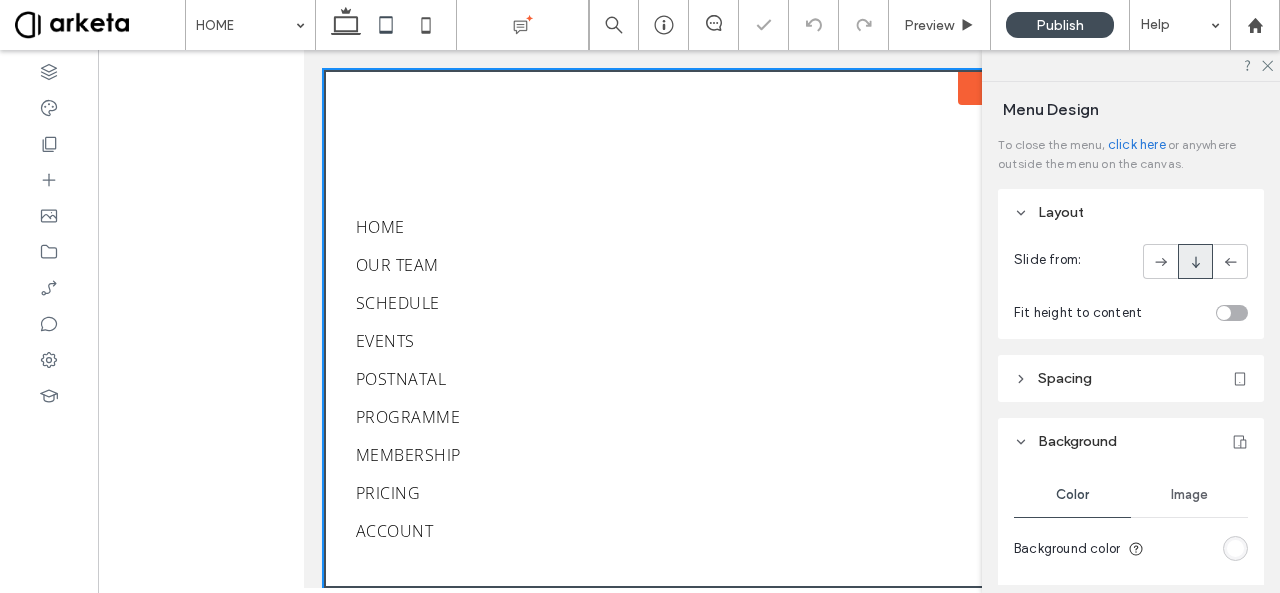 click at bounding box center [1232, 313] 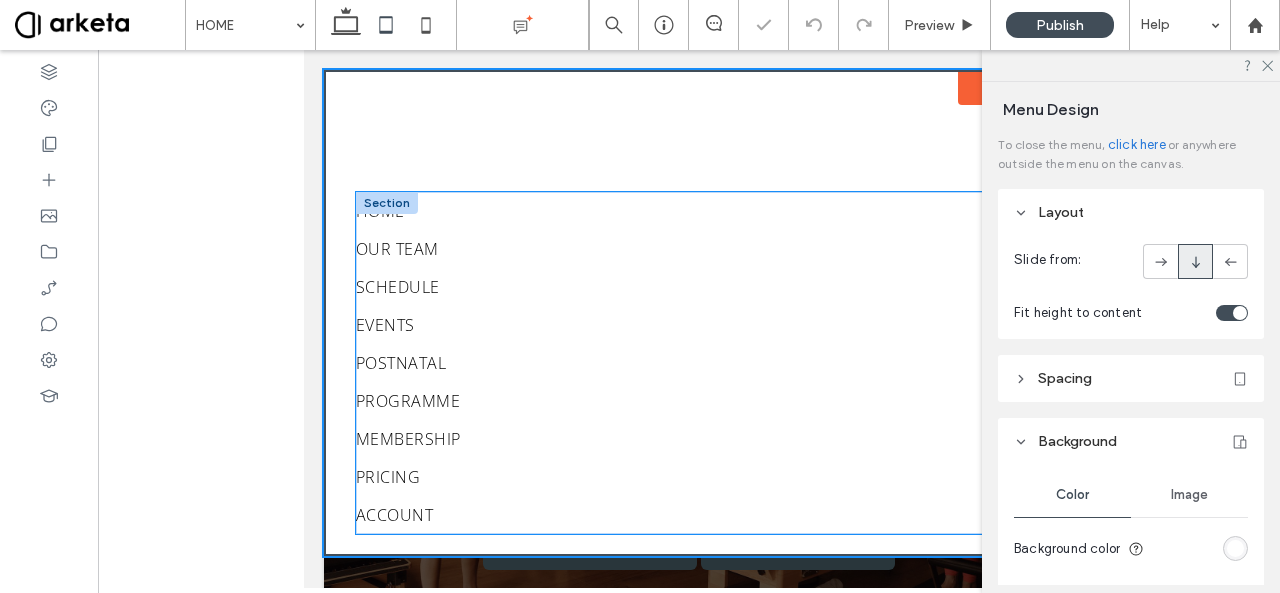 click on "HOME
OUR TEAM
SCHEDULE
EVENTS
POSTNATAL
PROGRAMME
MEMBERSHIP
PRICING
ACCOUNT" at bounding box center [704, 363] 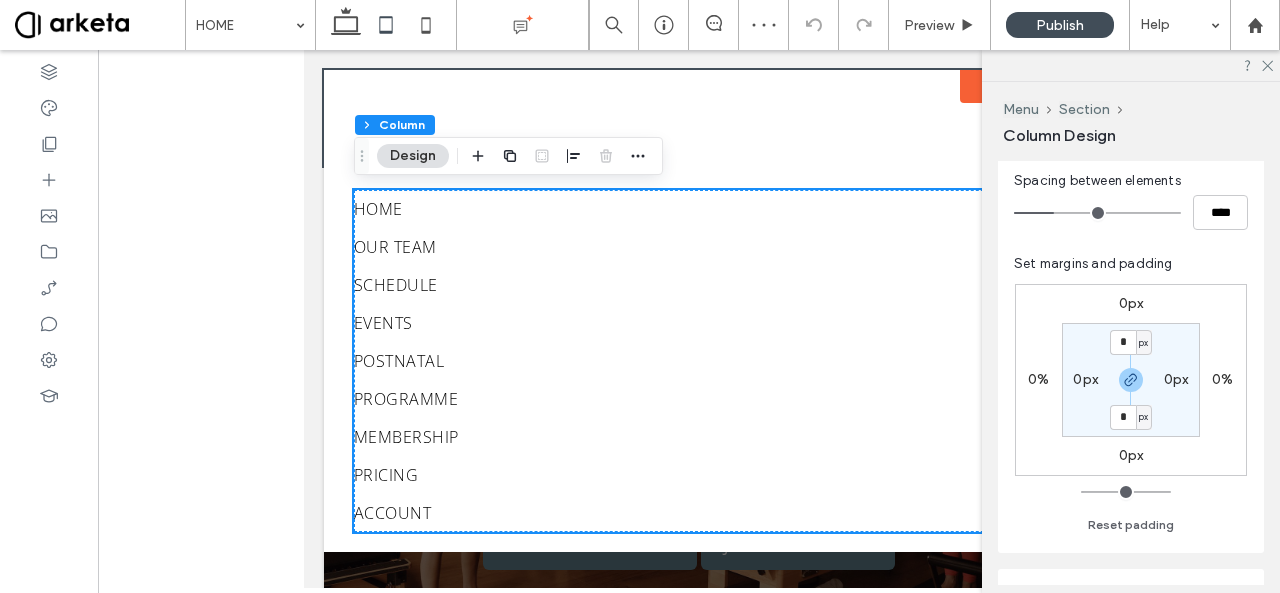 scroll, scrollTop: 407, scrollLeft: 0, axis: vertical 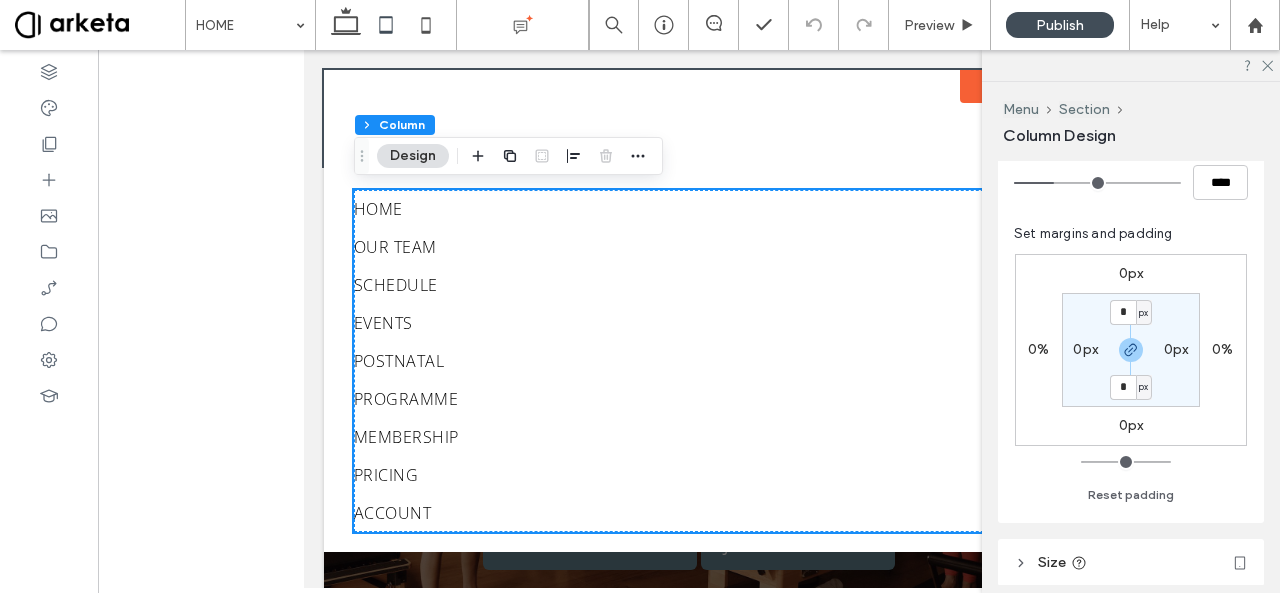 click on "Section
HOME
OUR TEAM
SCHEDULE
EVENTS
POSTNATAL
PROGRAMME
MEMBERSHIP
PRICING
ACCOUNT
Section + Add Section
Get in touch
555-555-5555 mymail@mailservice.com
Section
Menu" at bounding box center [689, 311] 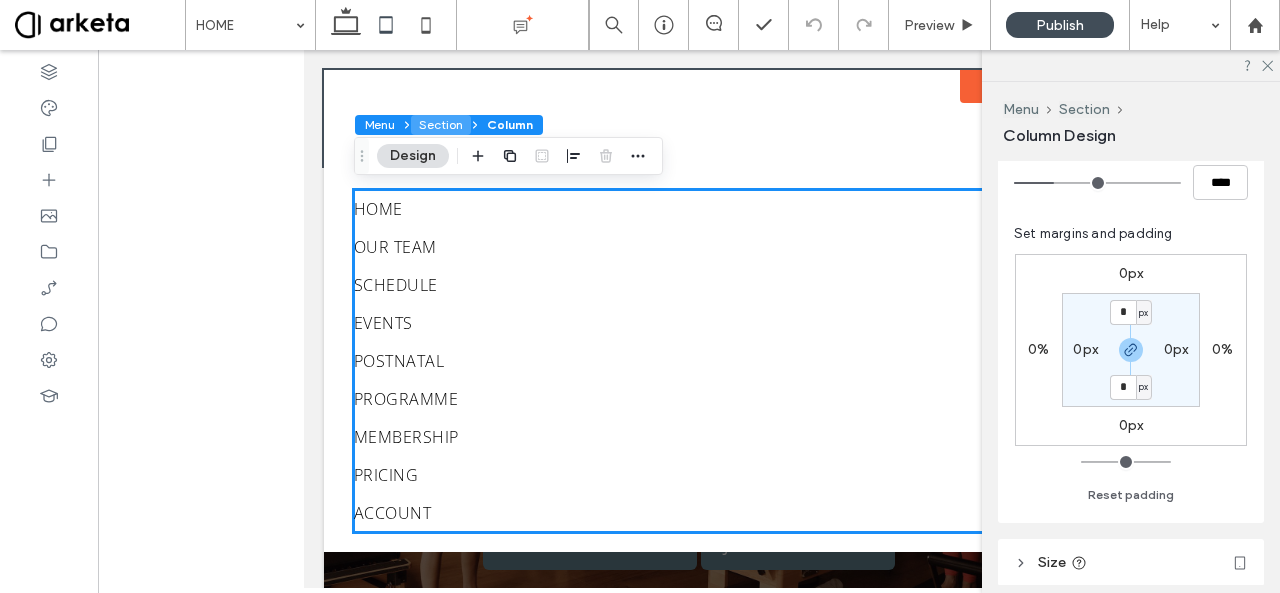 click on "Section" at bounding box center (441, 125) 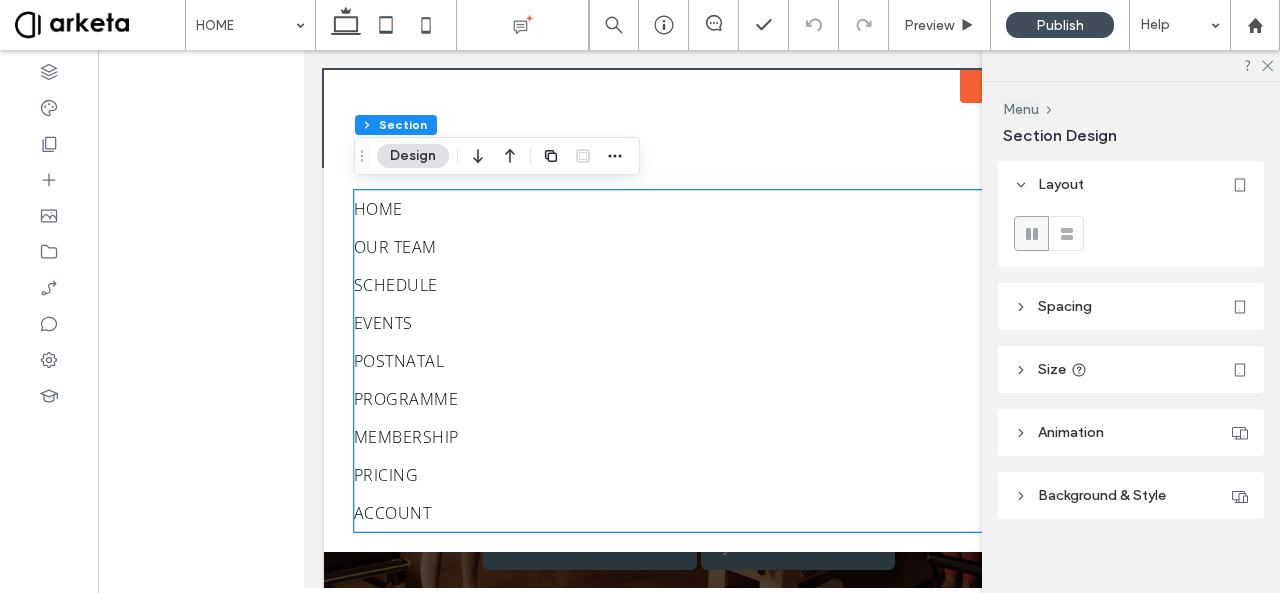 click 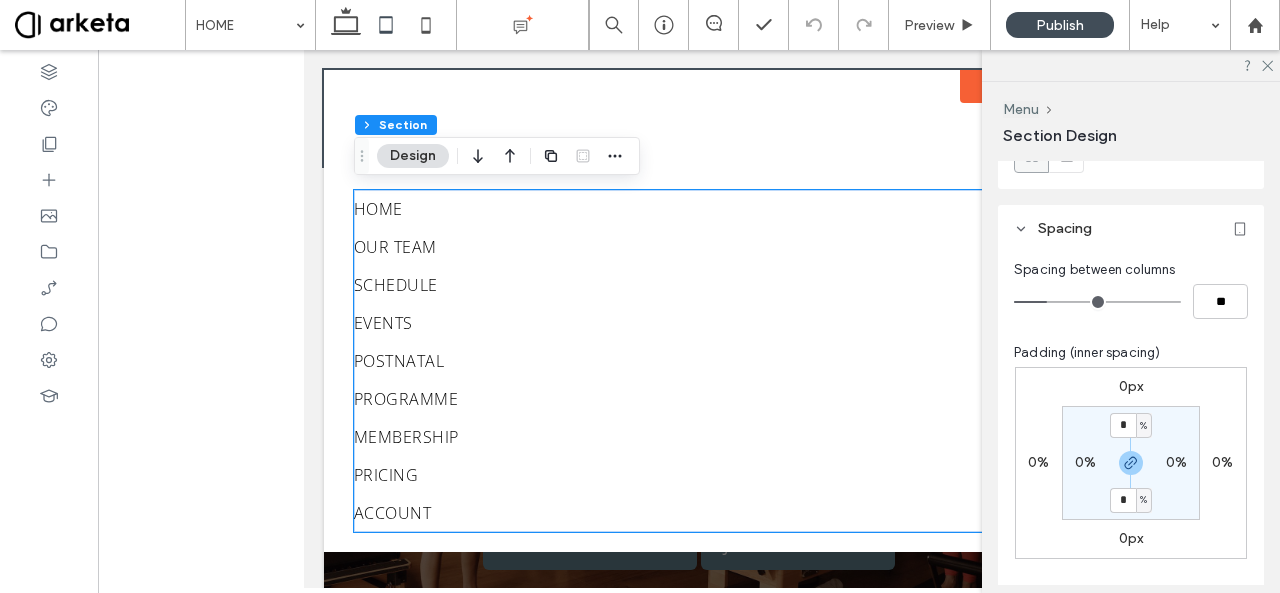 scroll, scrollTop: 88, scrollLeft: 0, axis: vertical 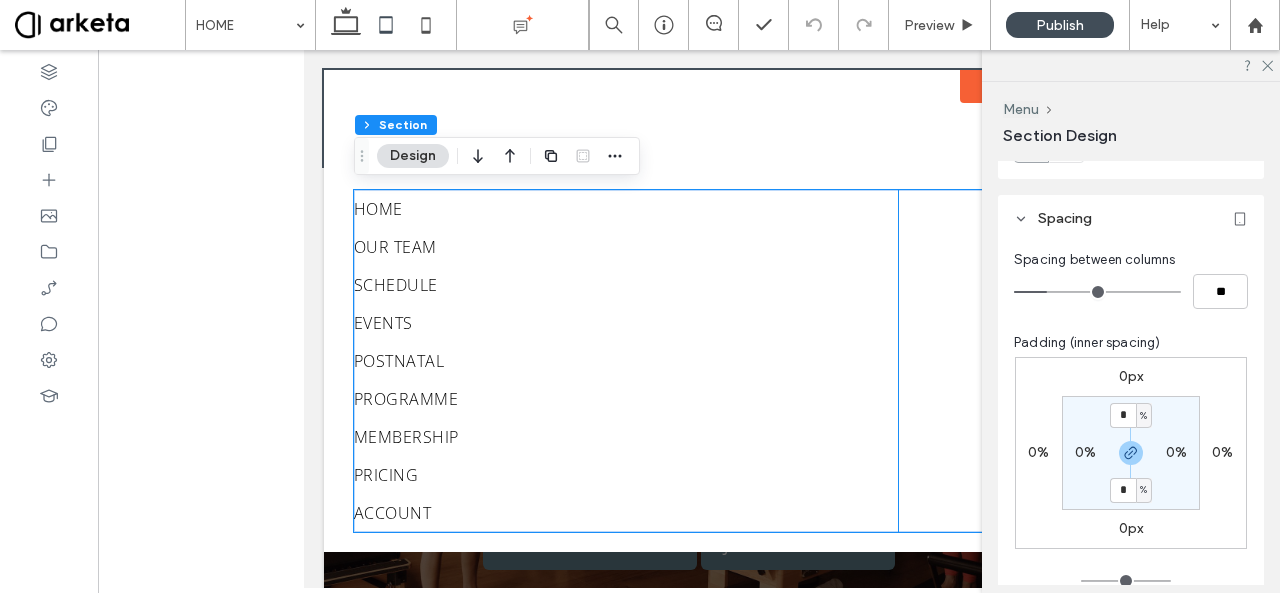click on "EVENTS" at bounding box center (626, 323) 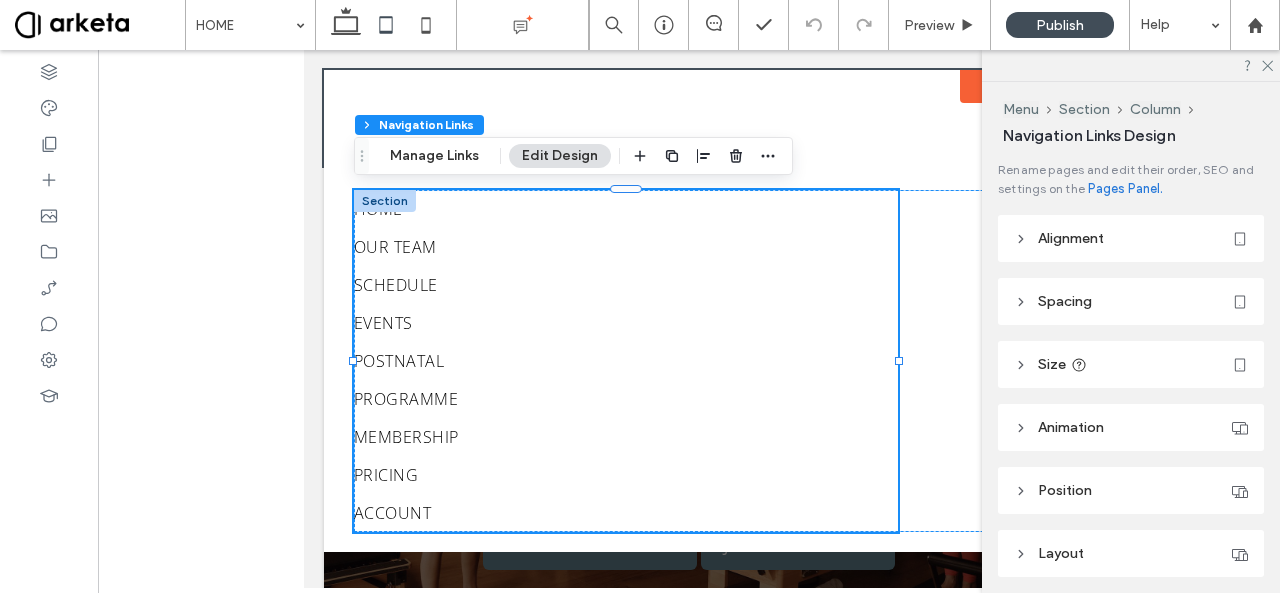 type on "***" 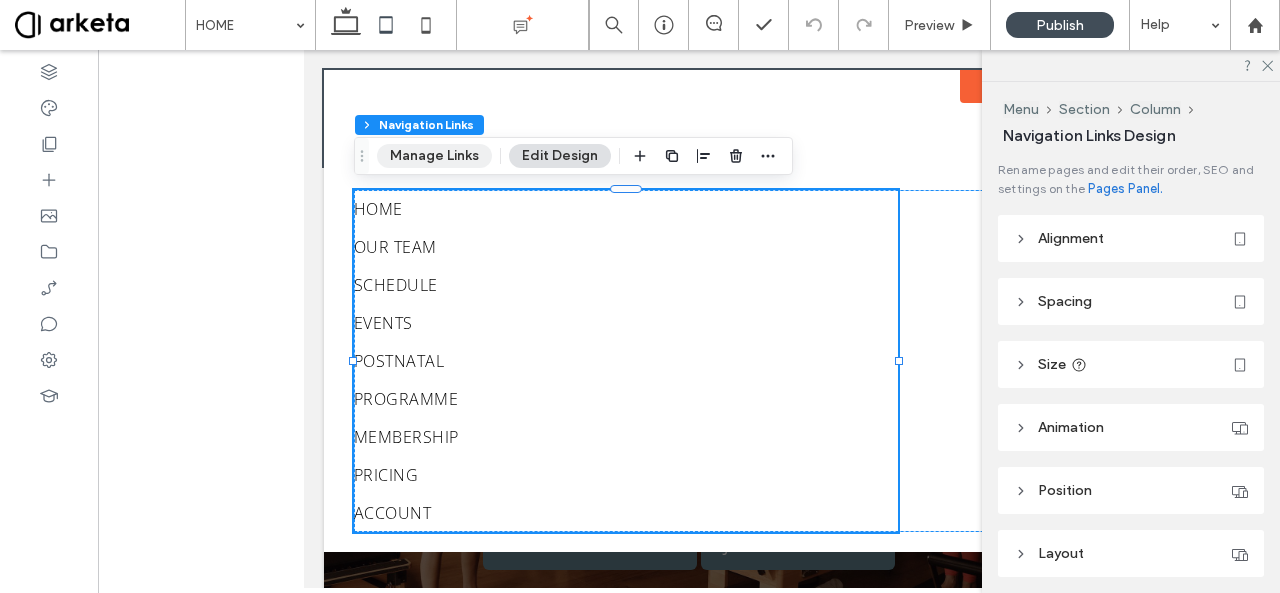 click on "Manage Links" at bounding box center (434, 156) 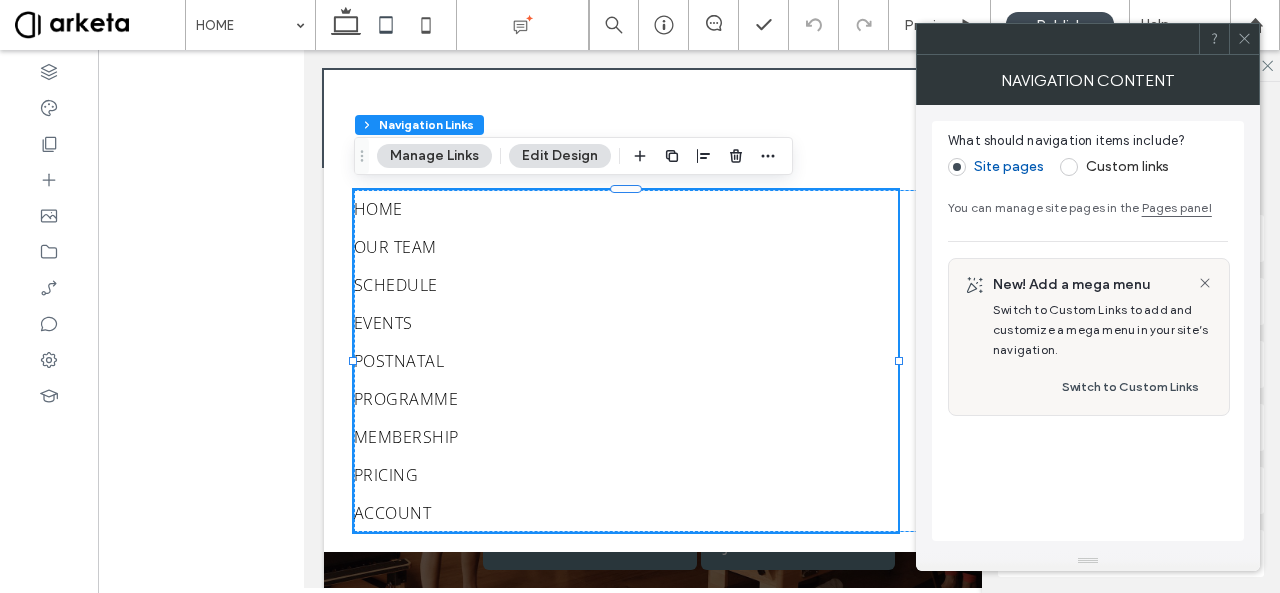 click at bounding box center [1069, 167] 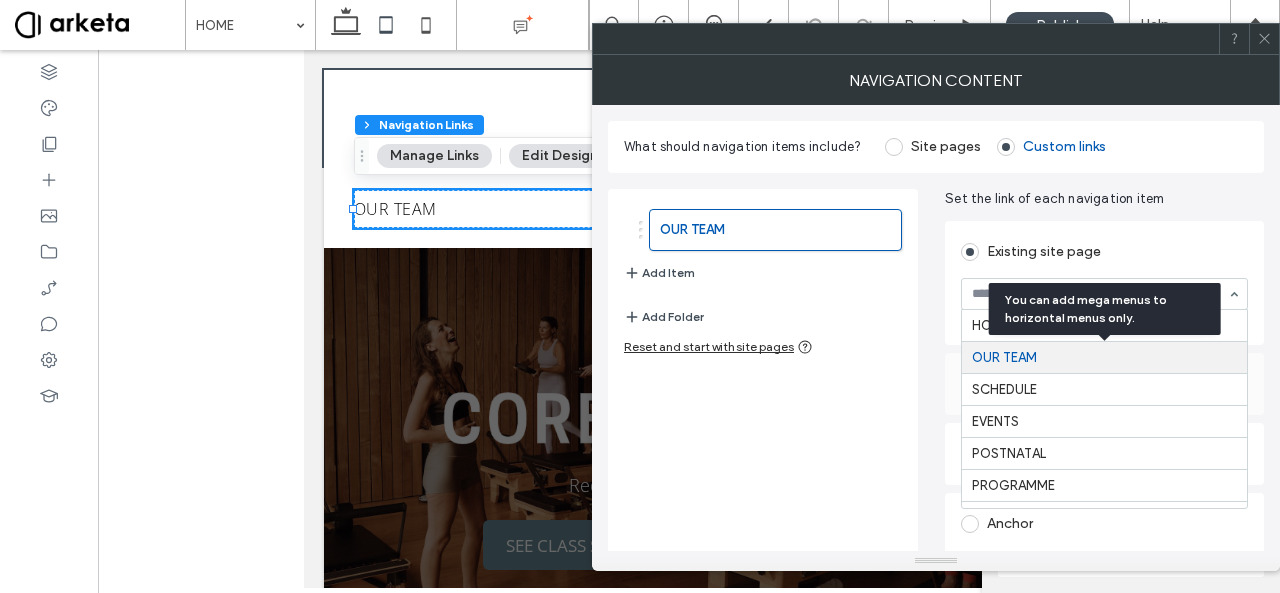 scroll, scrollTop: 33, scrollLeft: 0, axis: vertical 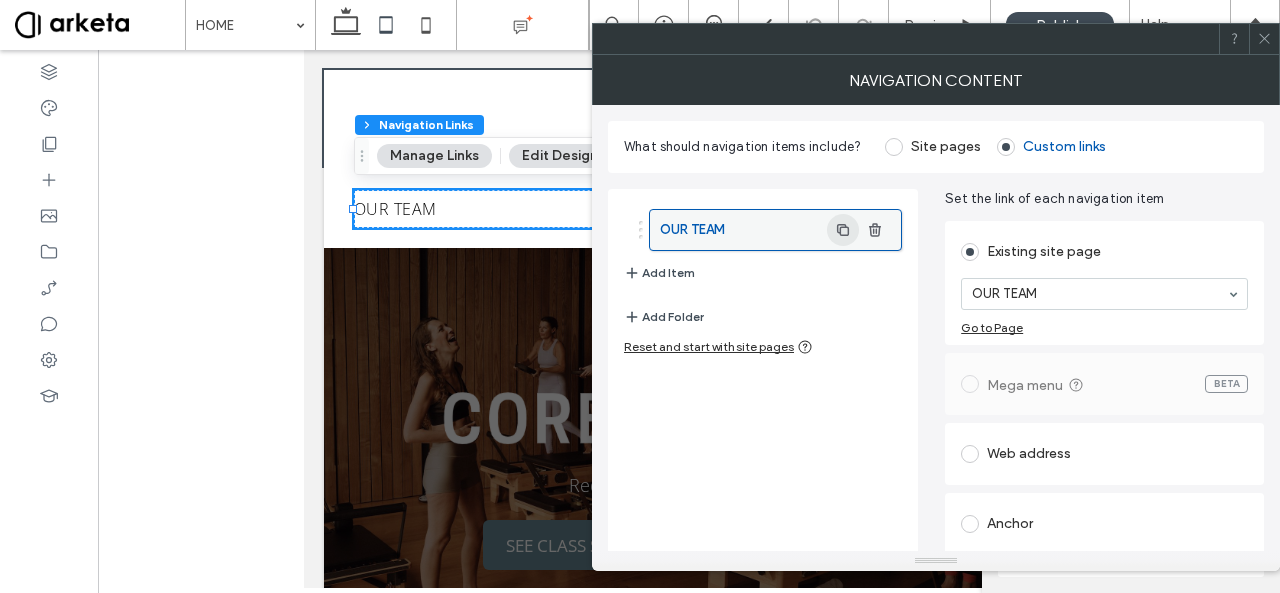 click 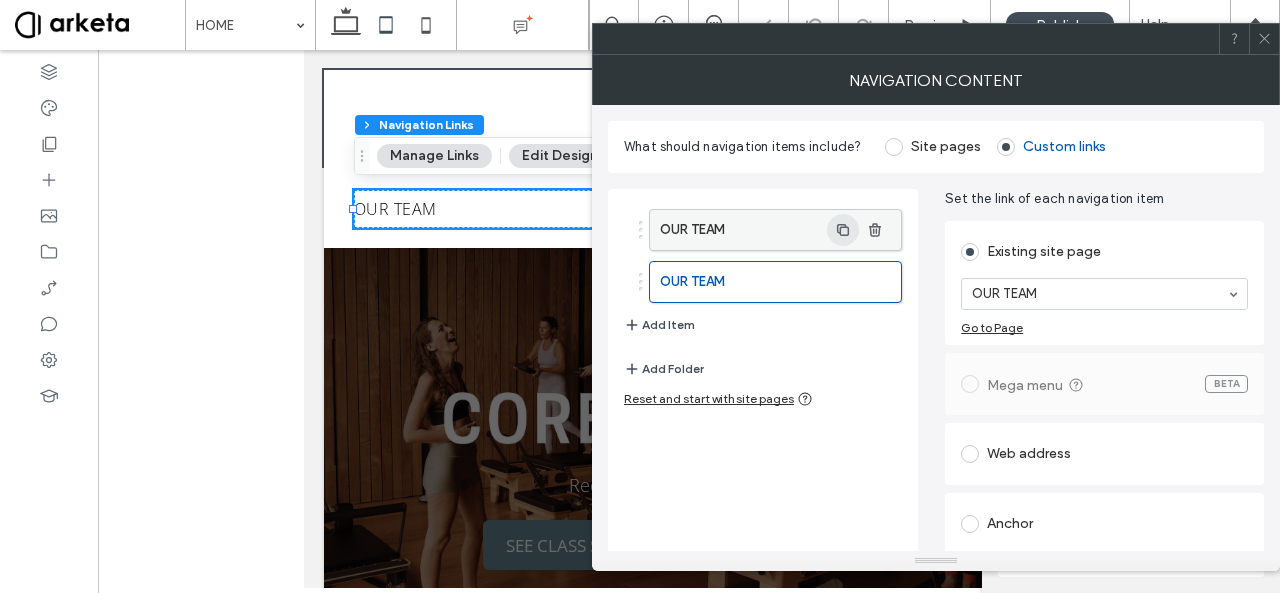 click 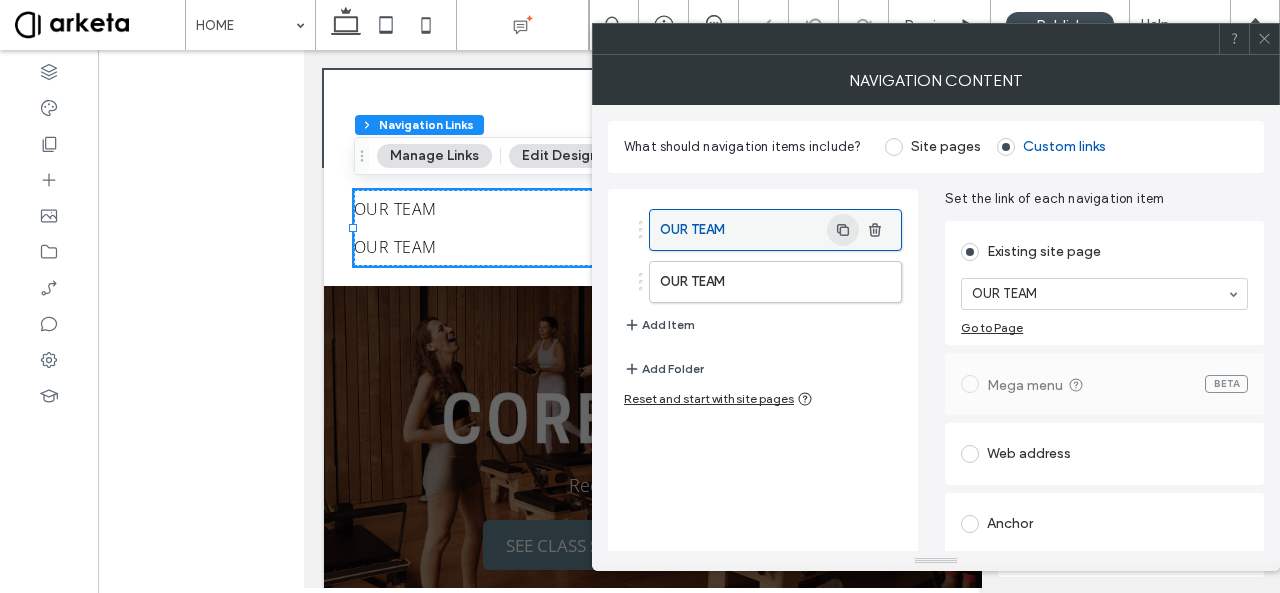 click 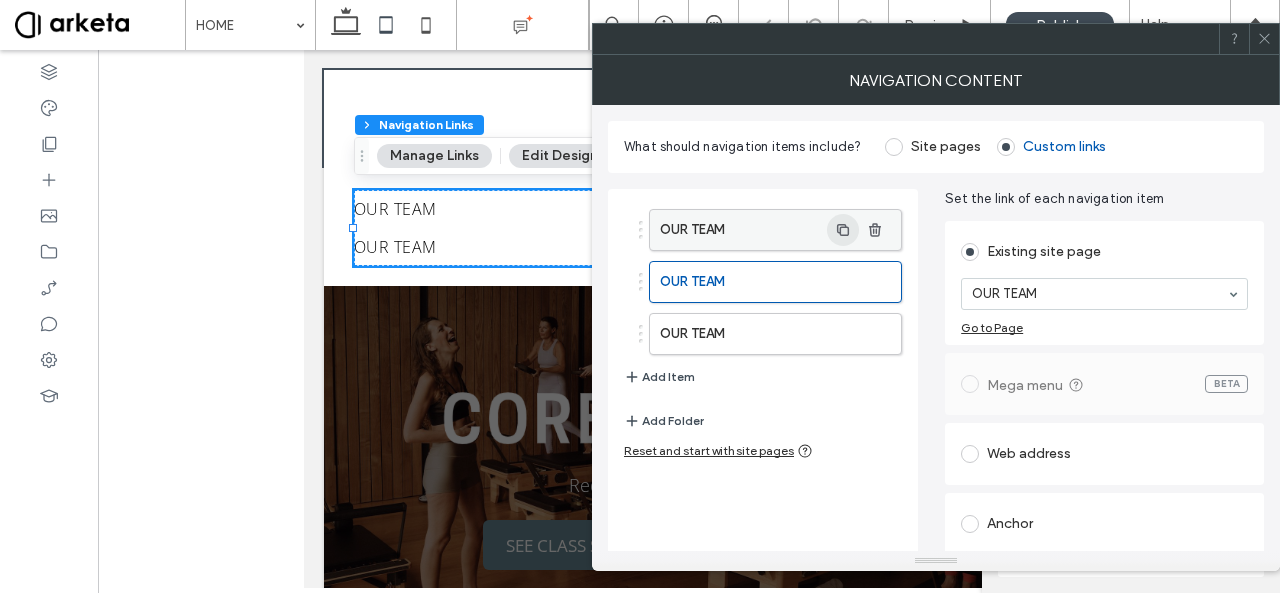 click 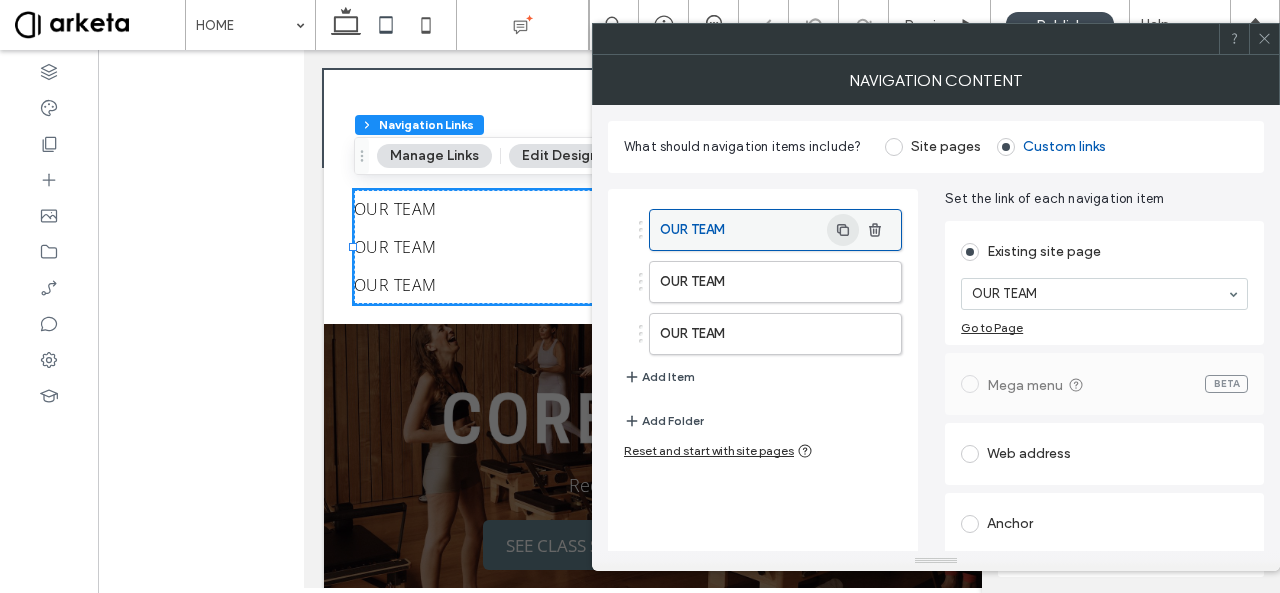 click 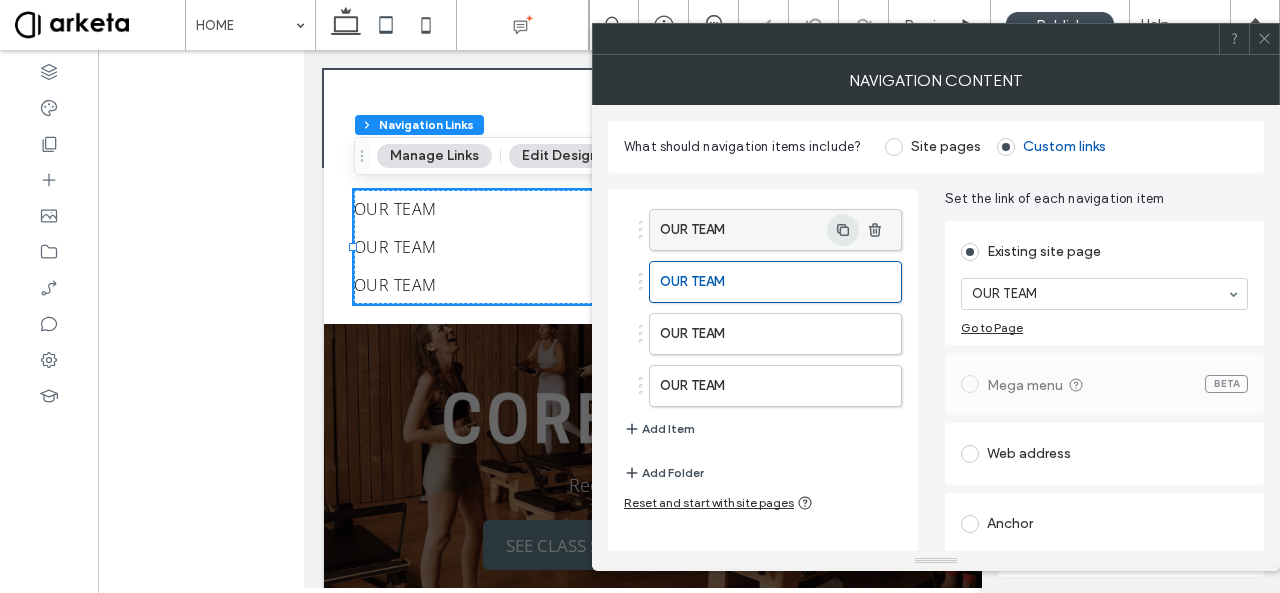 click 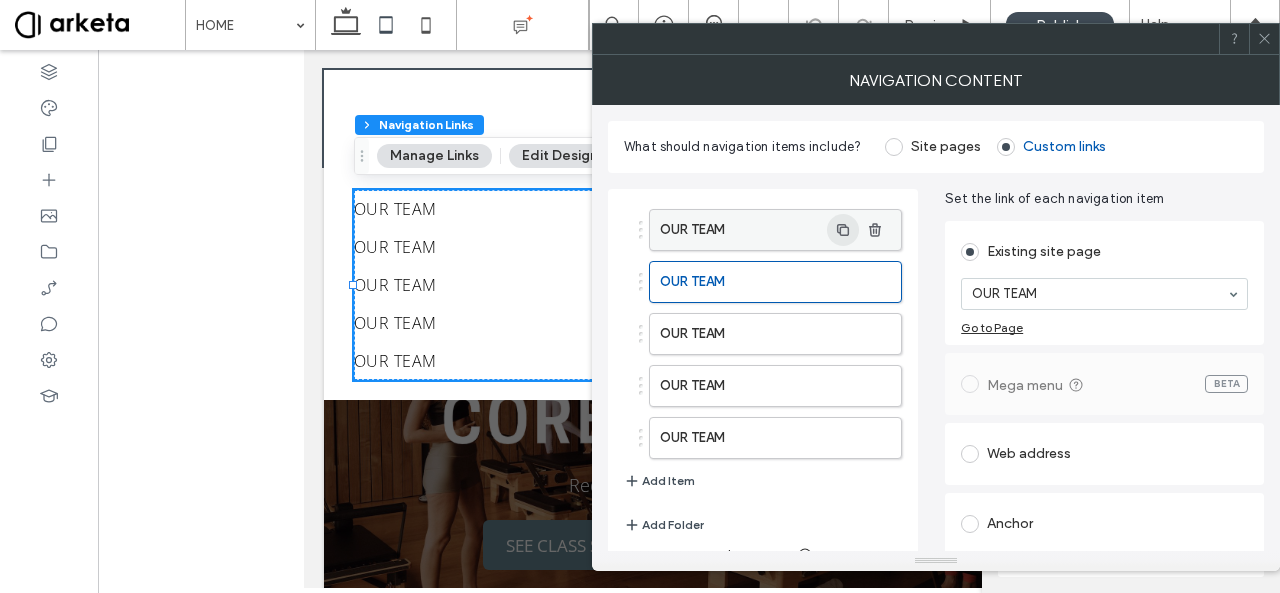 click 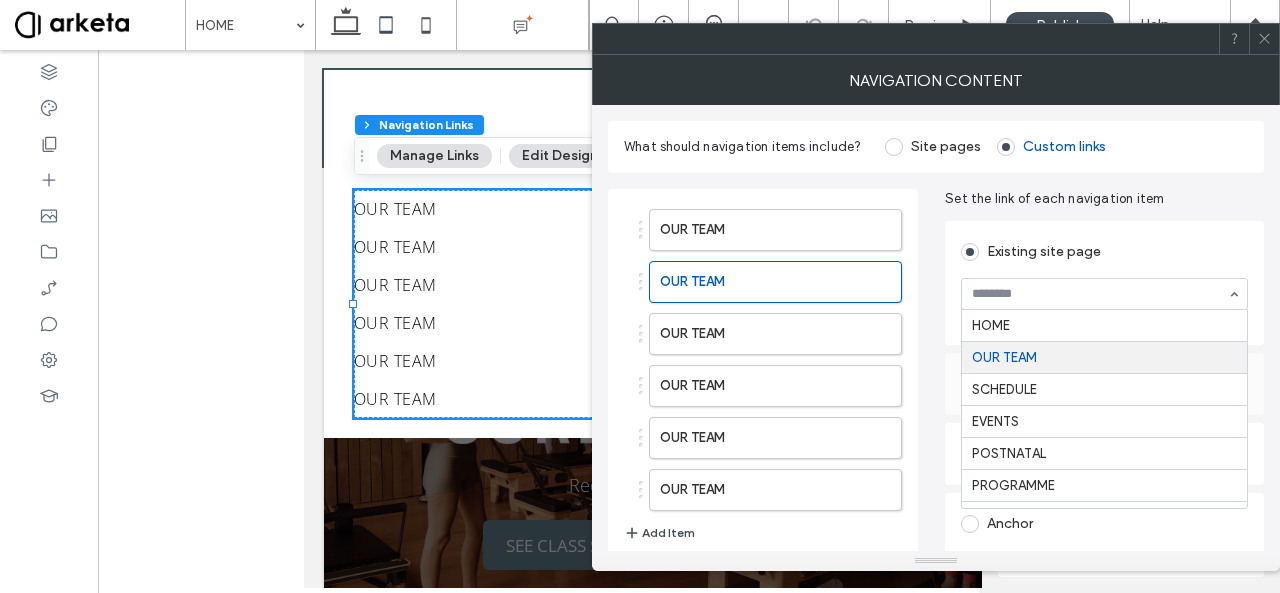 scroll, scrollTop: 33, scrollLeft: 0, axis: vertical 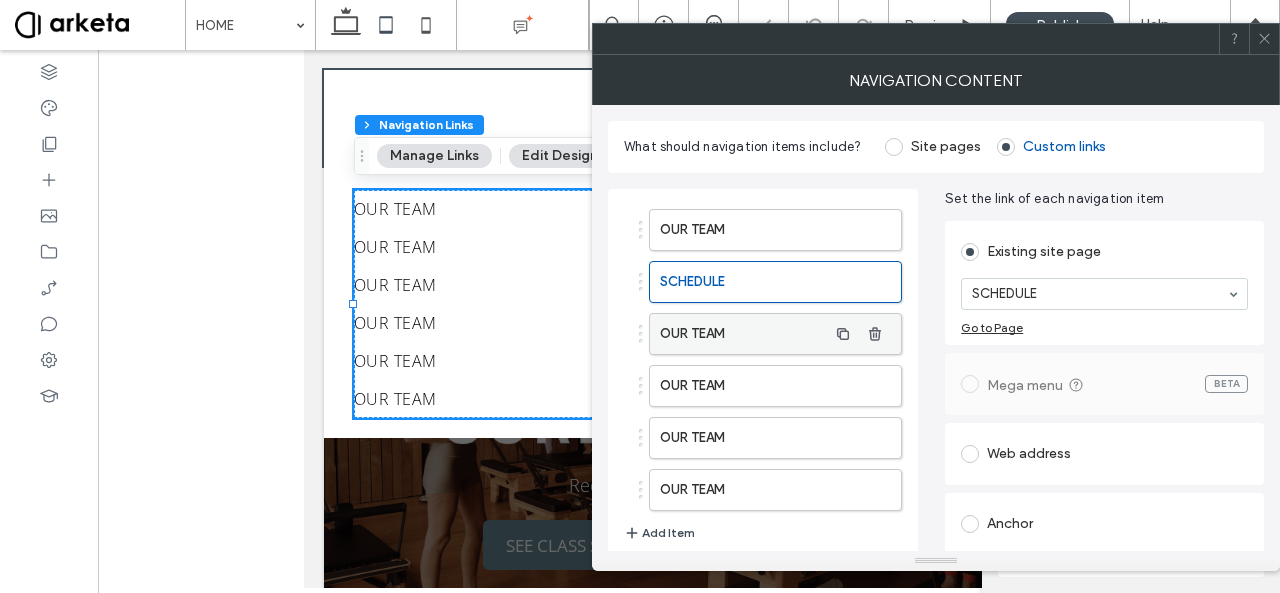 click on "OUR TEAM" at bounding box center (743, 334) 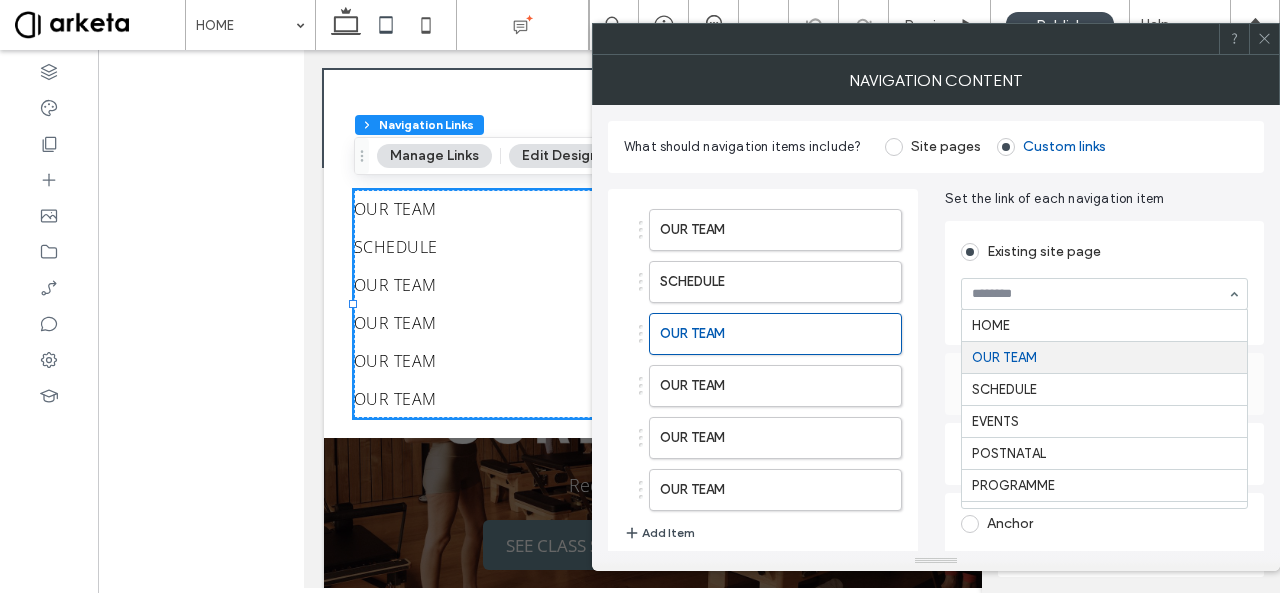scroll, scrollTop: 33, scrollLeft: 0, axis: vertical 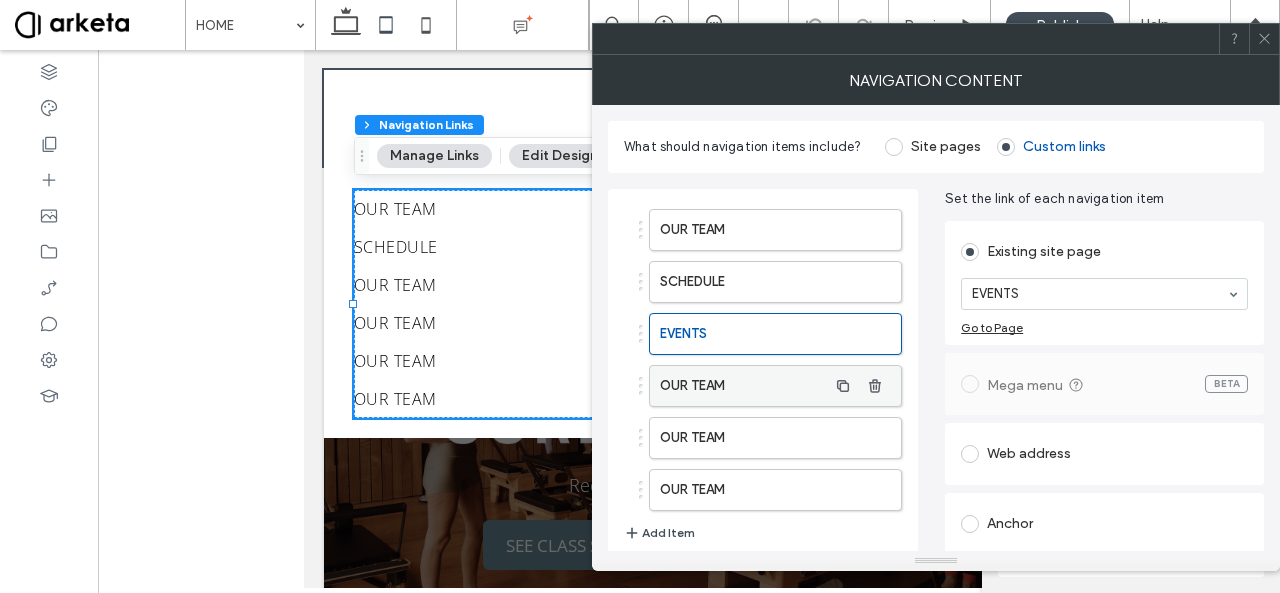 click on "OUR TEAM" at bounding box center [743, 386] 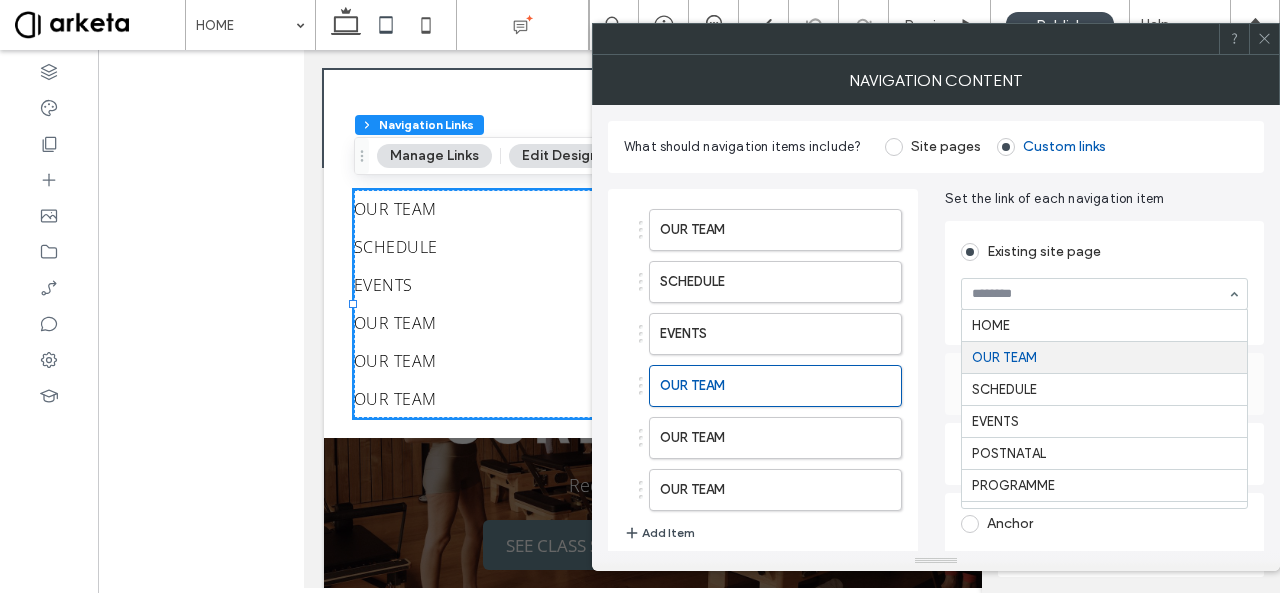 scroll, scrollTop: 33, scrollLeft: 0, axis: vertical 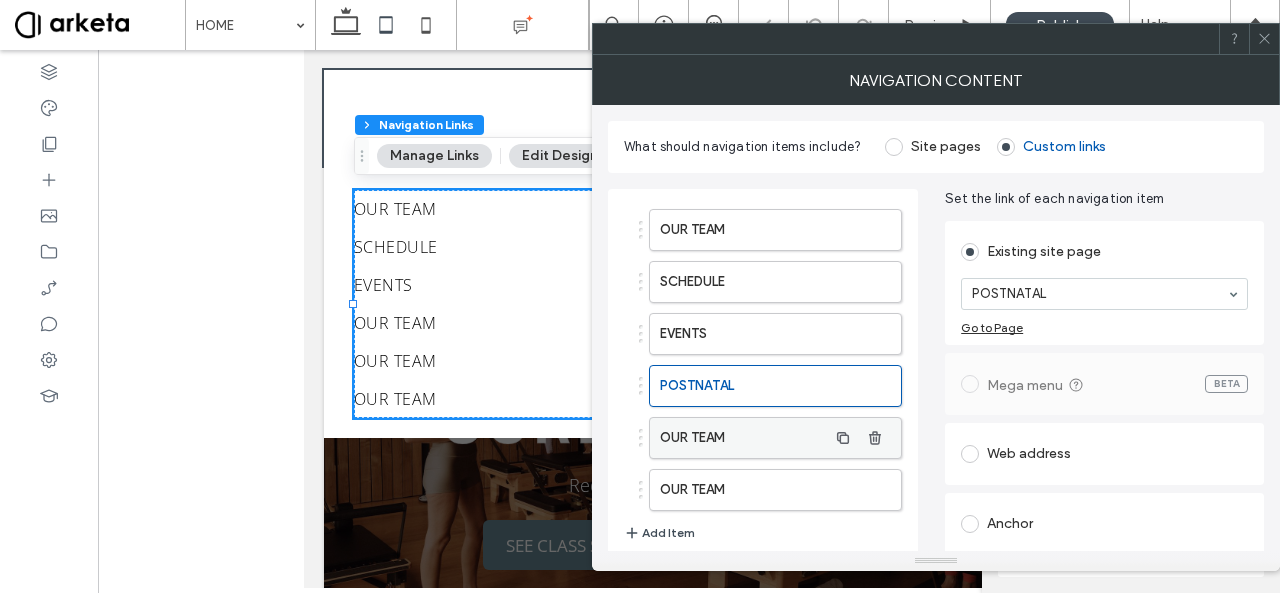 click on "OUR TEAM" at bounding box center [743, 438] 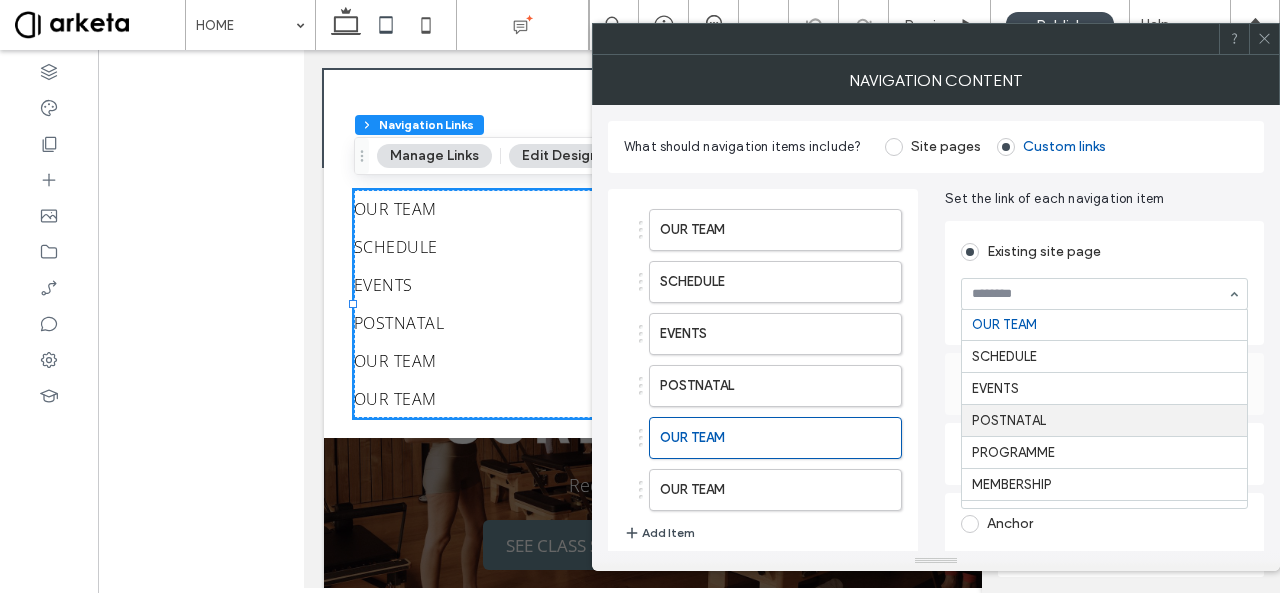 scroll, scrollTop: 95, scrollLeft: 0, axis: vertical 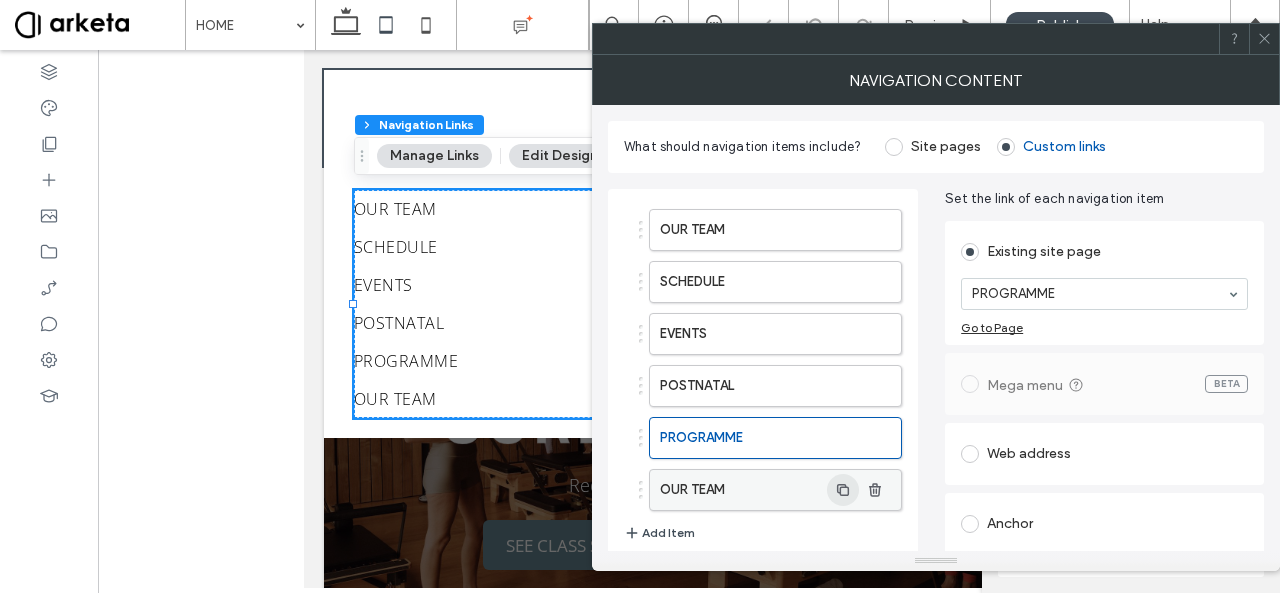click 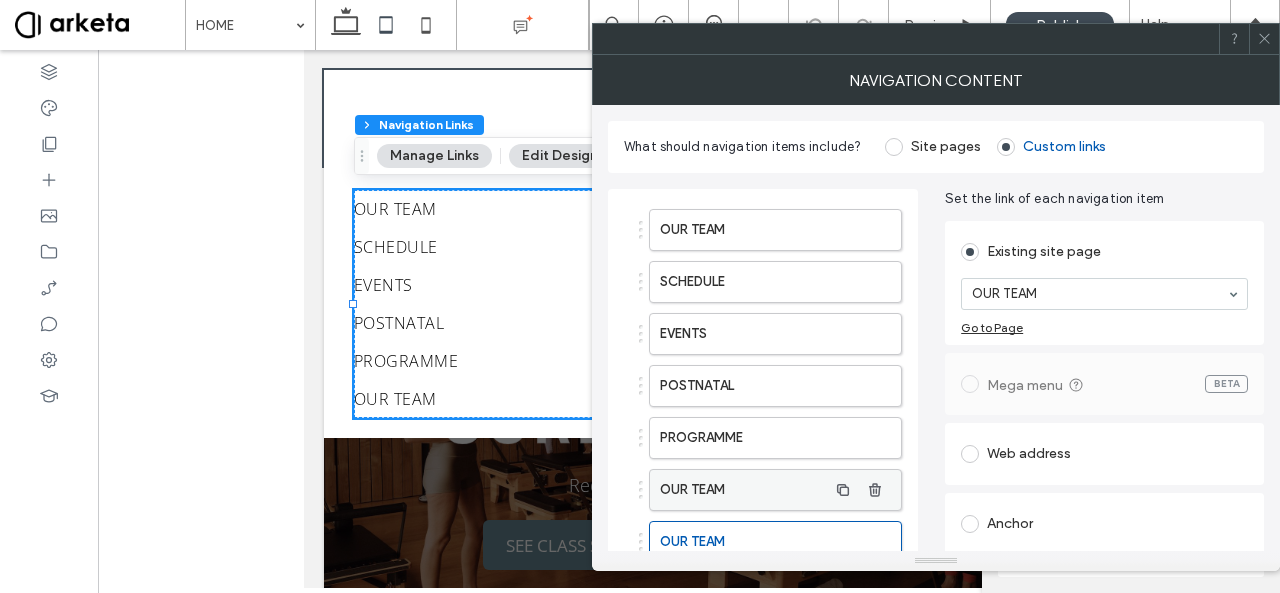 click on "OUR TEAM" at bounding box center (743, 490) 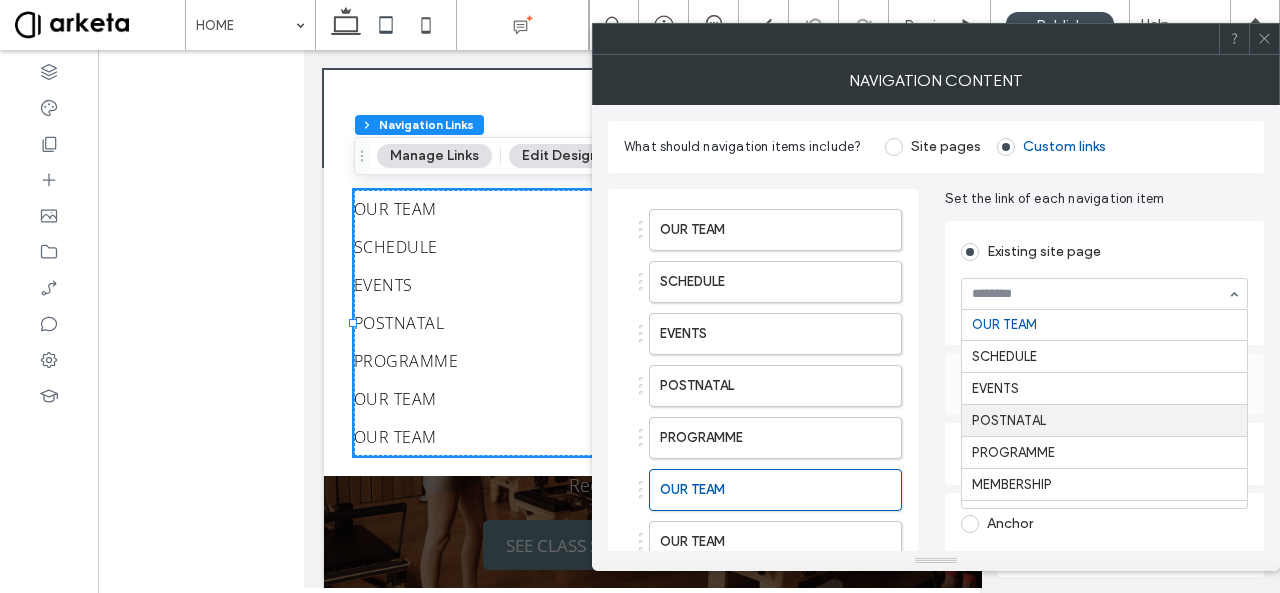 scroll, scrollTop: 95, scrollLeft: 0, axis: vertical 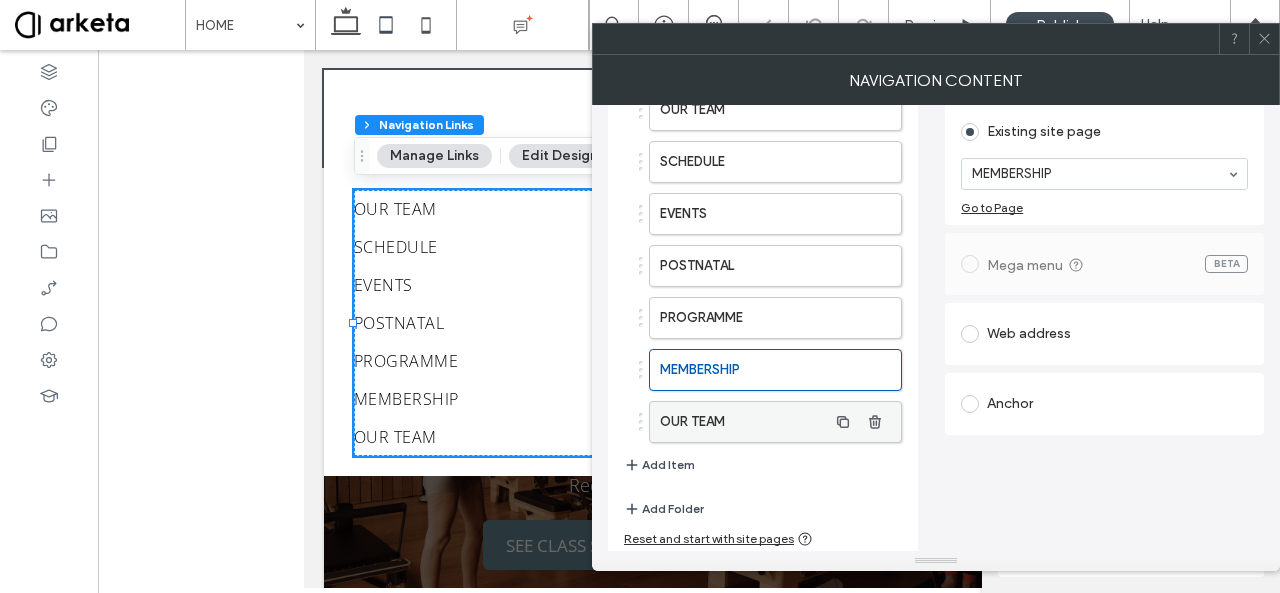 click on "OUR TEAM" at bounding box center [743, 422] 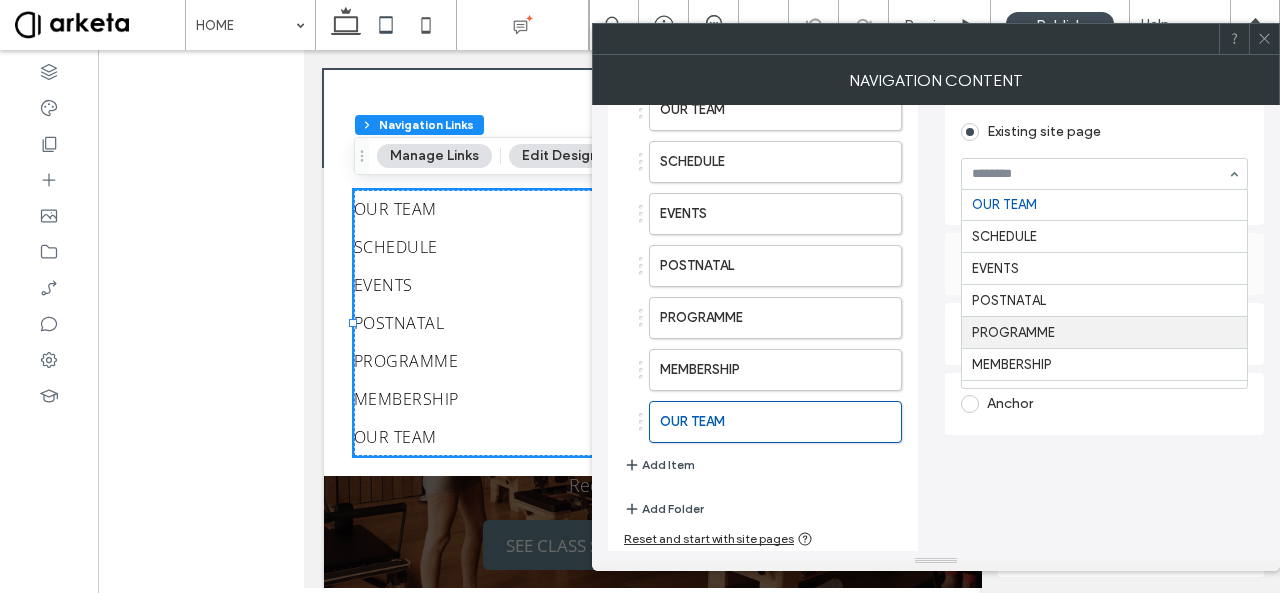 scroll, scrollTop: 95, scrollLeft: 0, axis: vertical 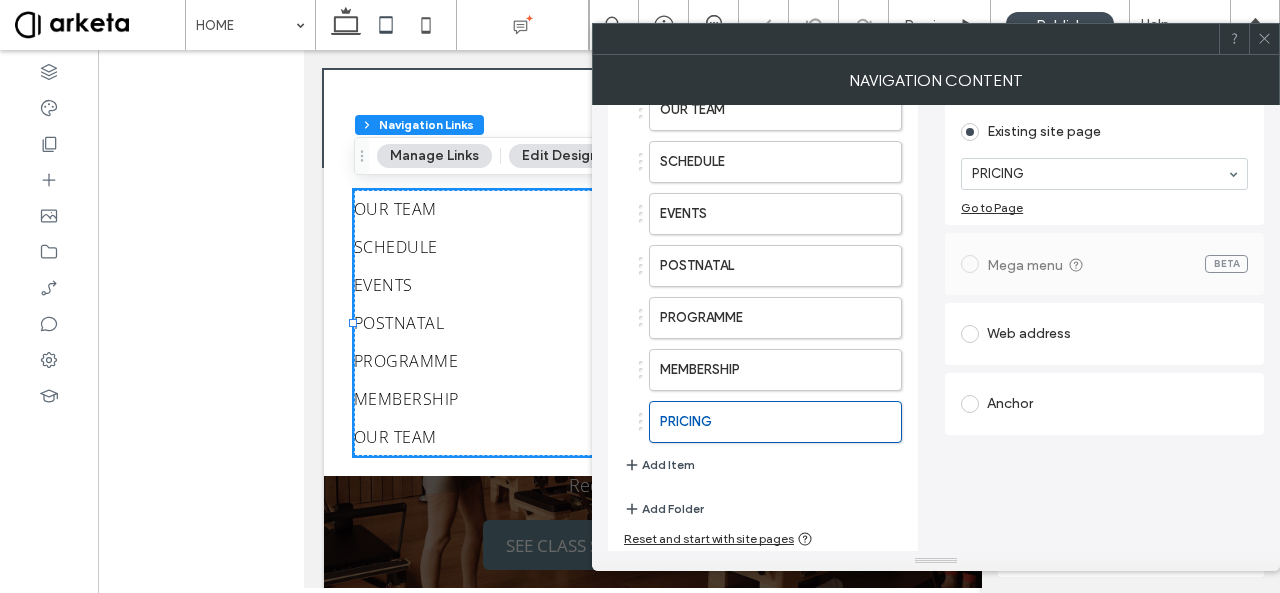 click on "Existing site page PRICING Go to Page Mega menu BETA Web address Anchor" at bounding box center (1104, 297) 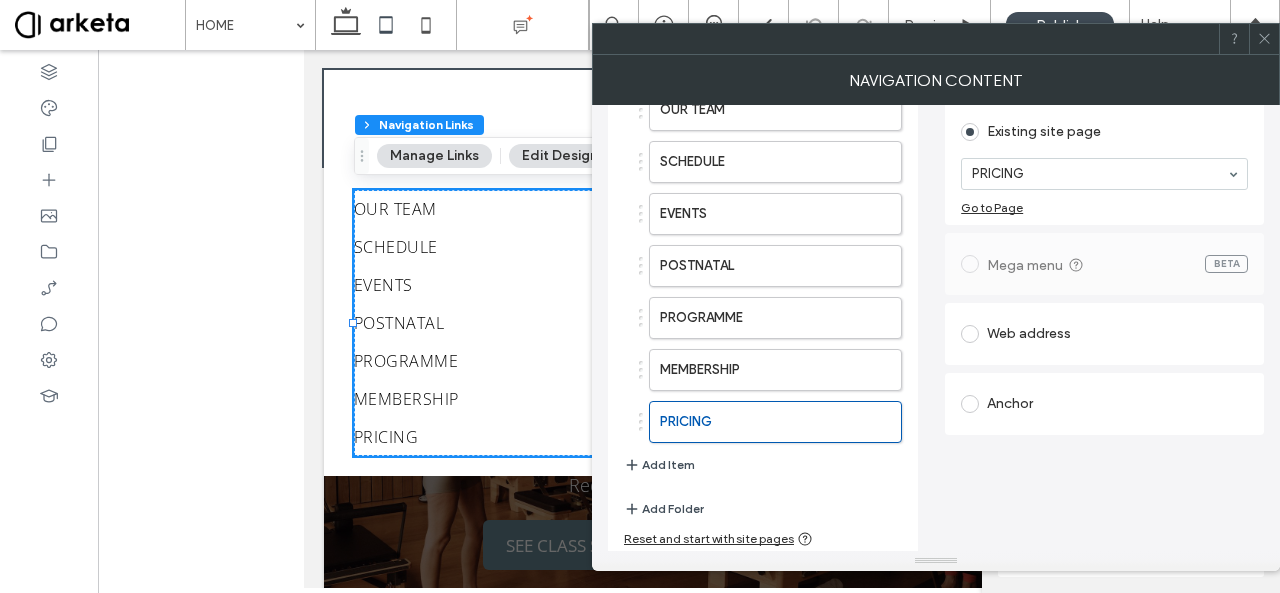 click 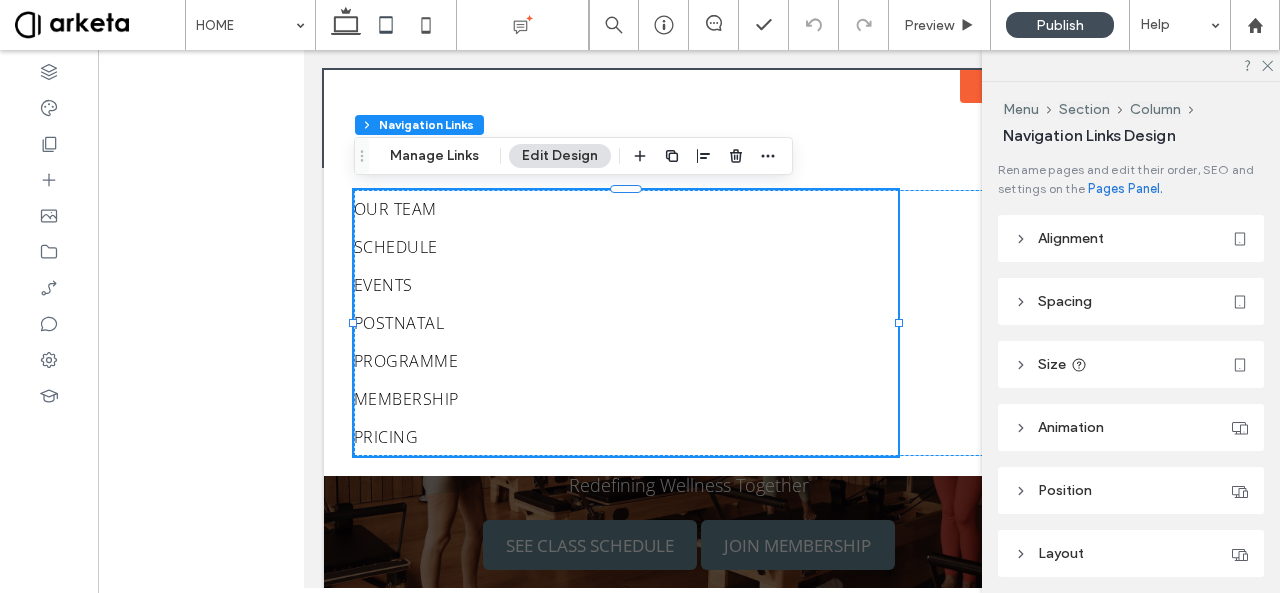 scroll, scrollTop: 247, scrollLeft: 0, axis: vertical 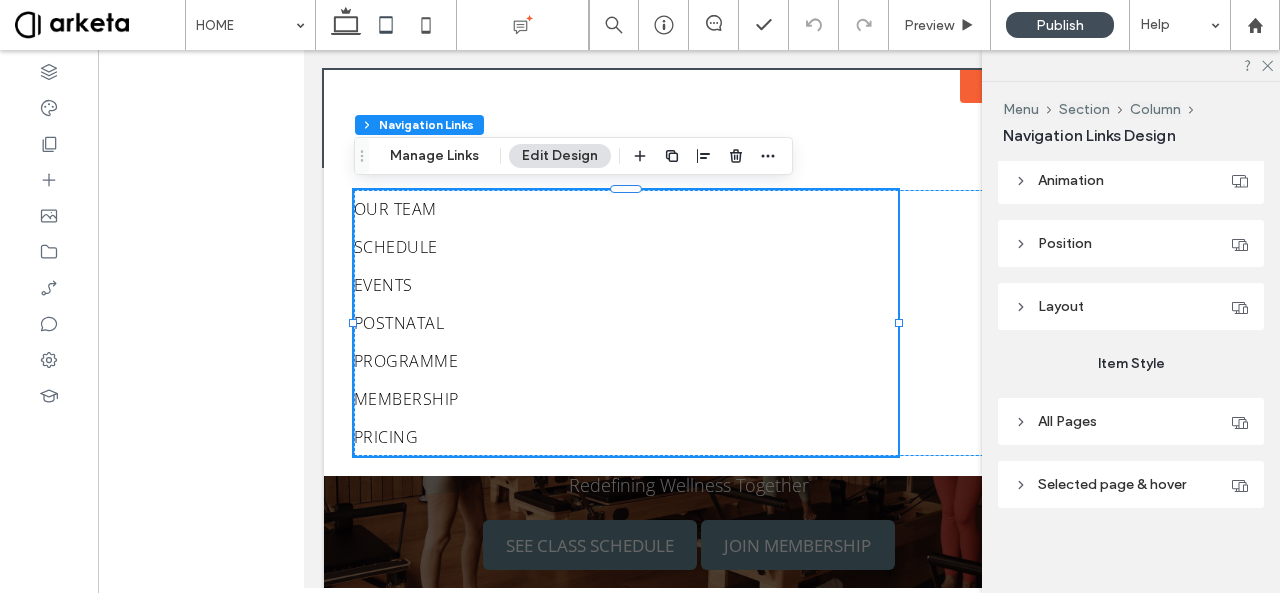 click on "Selected page & hover" at bounding box center [1112, 484] 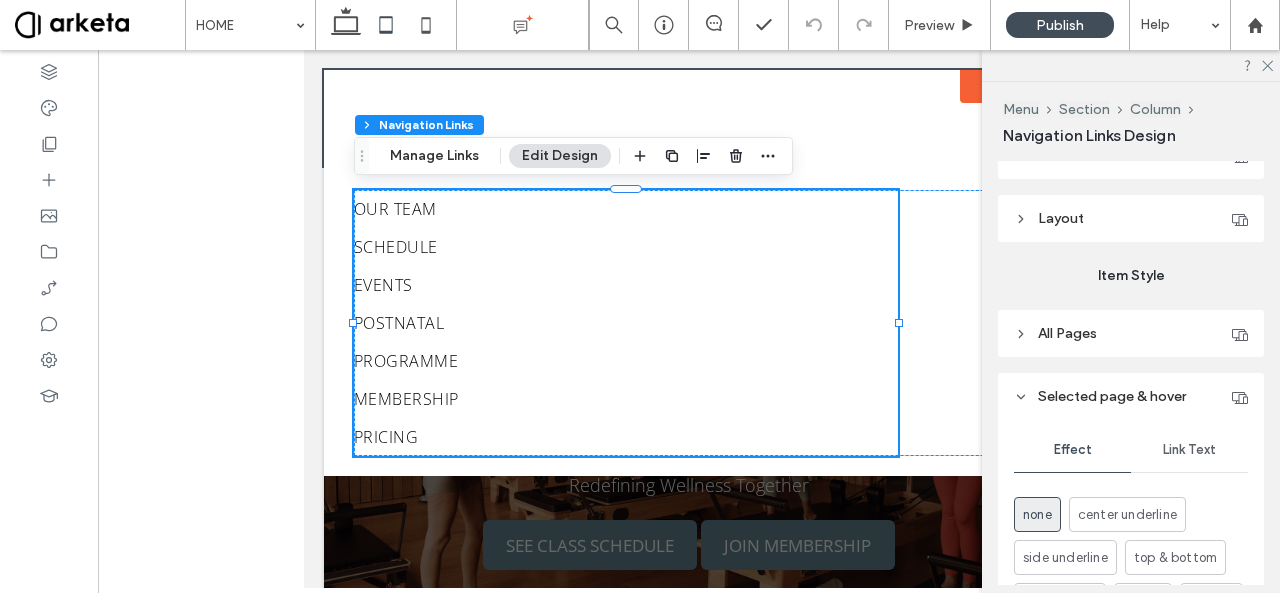scroll, scrollTop: 547, scrollLeft: 0, axis: vertical 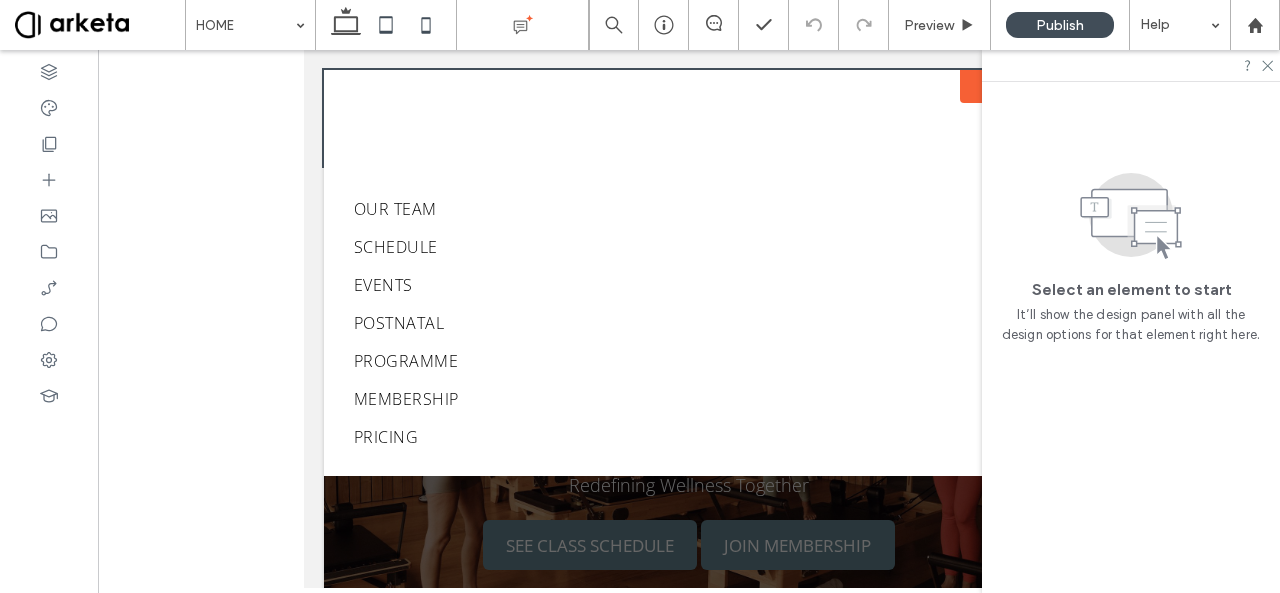 click 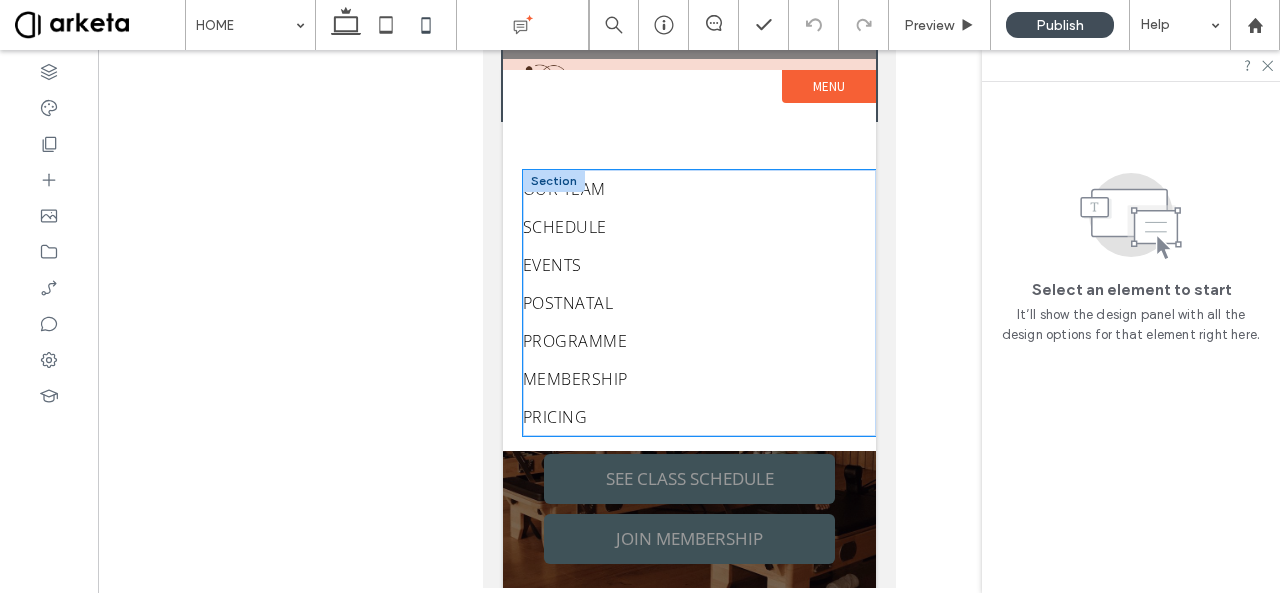 scroll, scrollTop: 0, scrollLeft: 0, axis: both 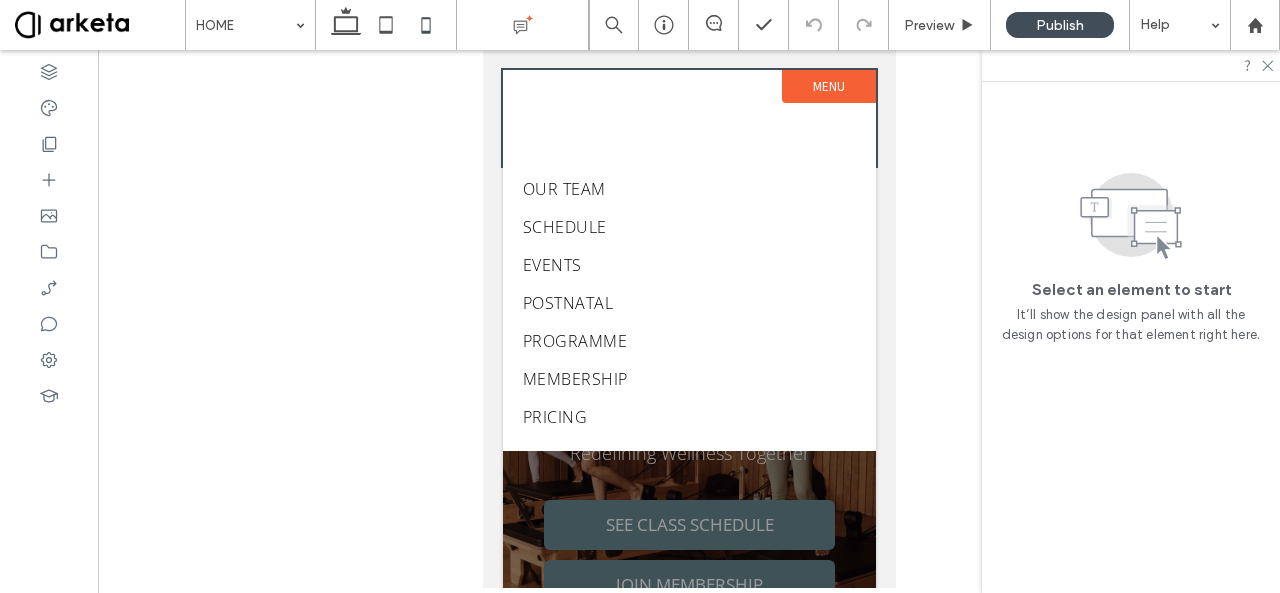 click on "Section
OUR TEAM
SCHEDULE
EVENTS
POSTNATAL
PROGRAMME
MEMBERSHIP
PRICING
Section + Add Section
Get in touch
555-555-5555 mymail@mailservice.com
Section
Menu" at bounding box center (688, 260) 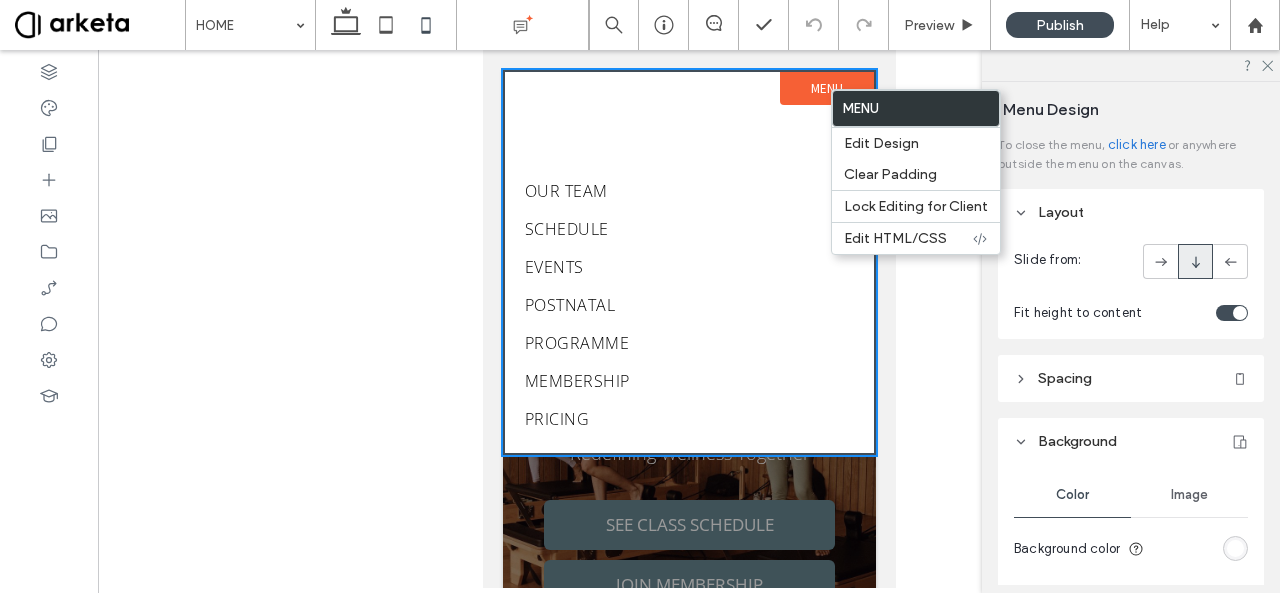 scroll, scrollTop: 182, scrollLeft: 0, axis: vertical 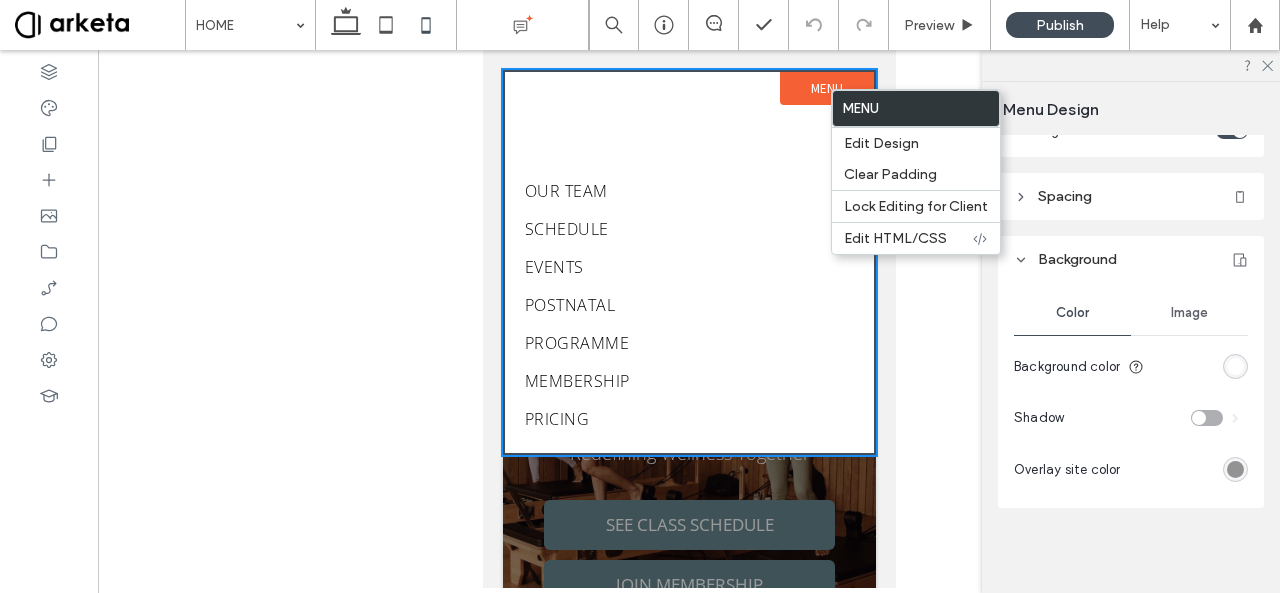 click on "Spacing" at bounding box center (1131, 196) 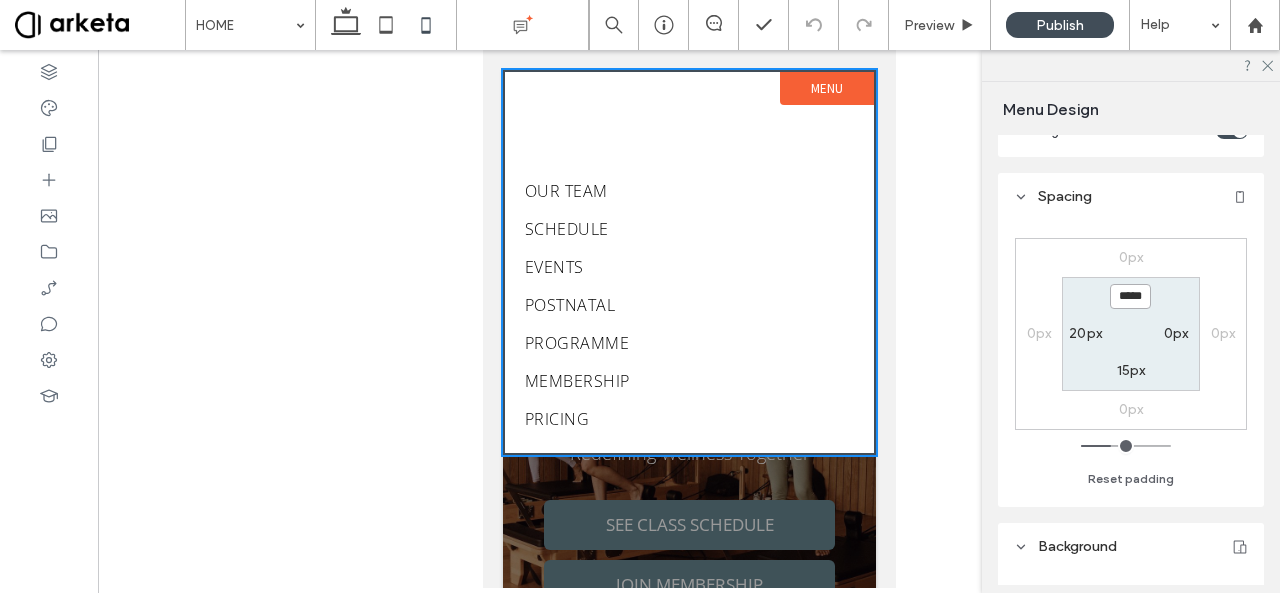 click on "*****" at bounding box center [1130, 296] 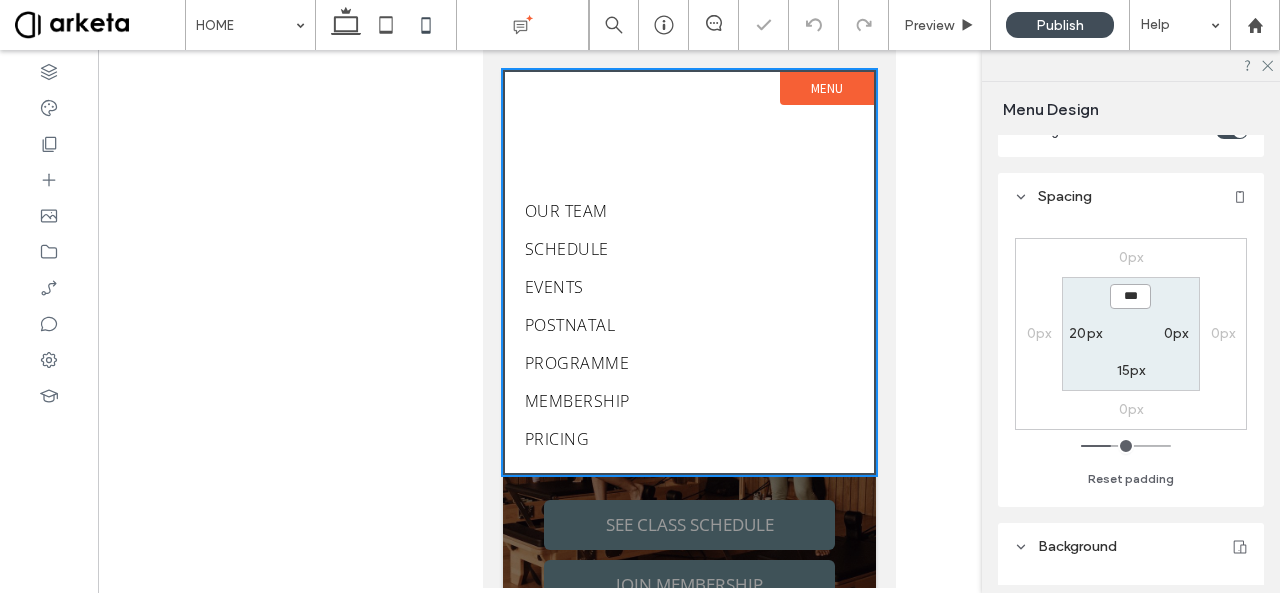 type on "*****" 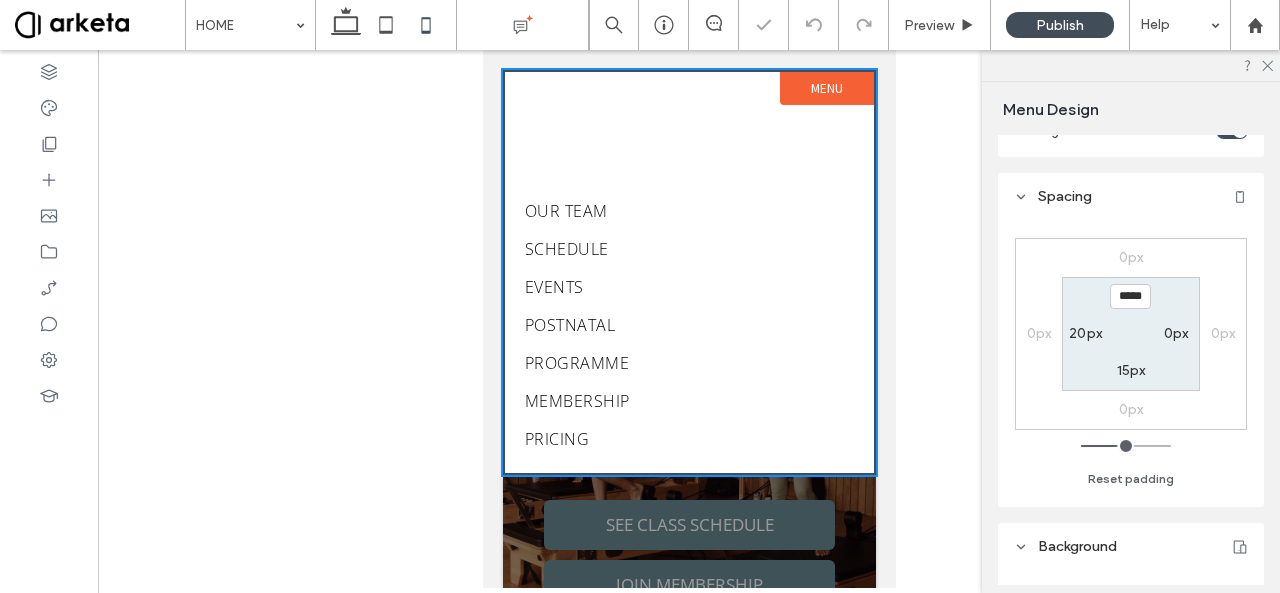 click on "Spacing" at bounding box center [1131, 196] 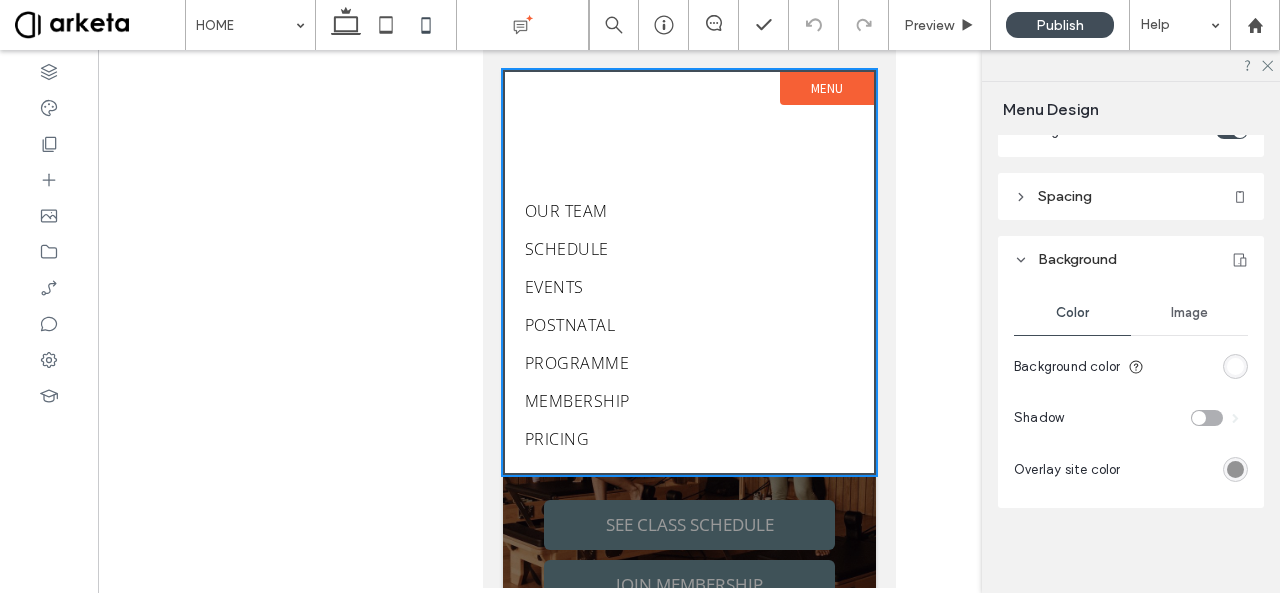 click at bounding box center (1235, 366) 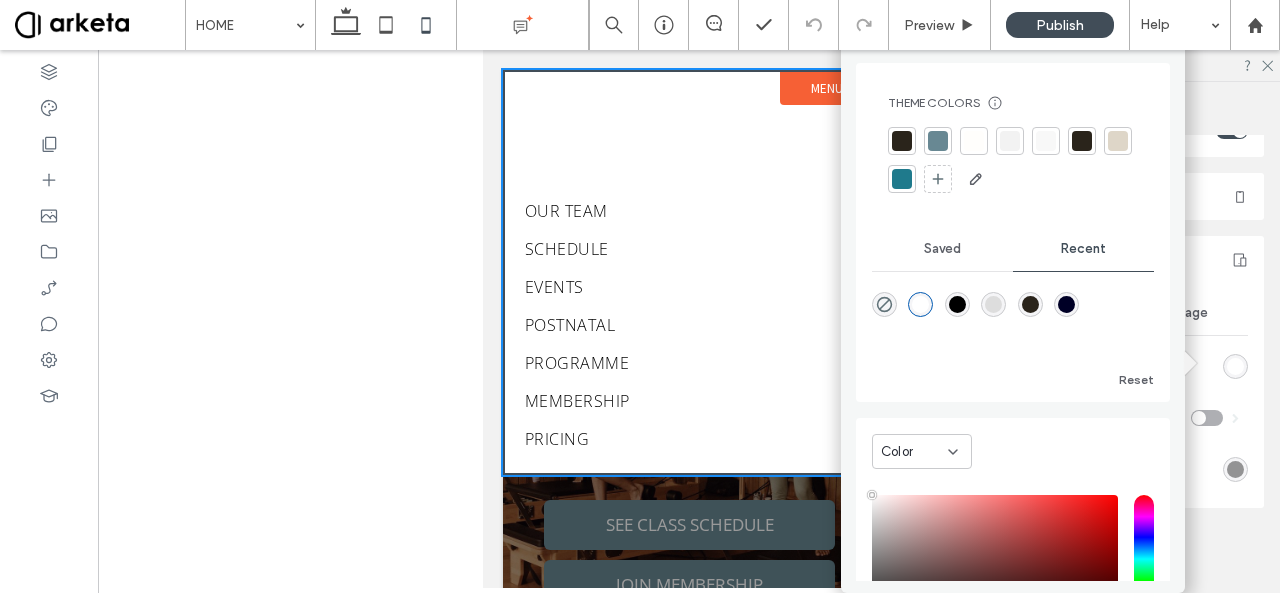 click at bounding box center (1010, 141) 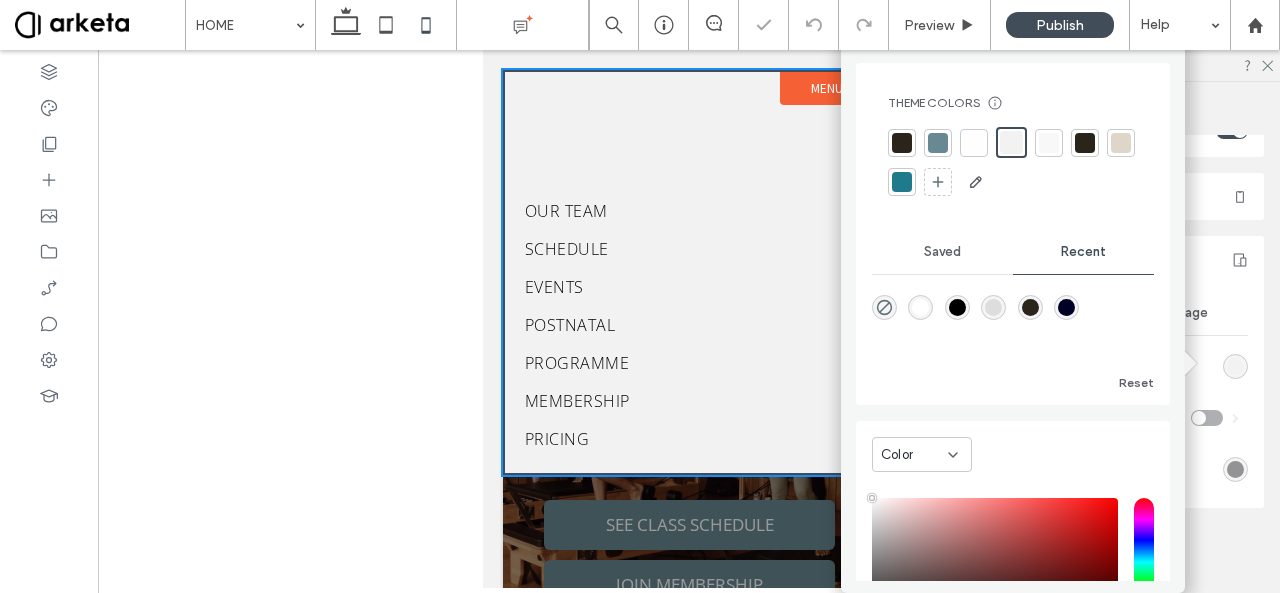 click on "Theme Colors Save time with Theme Colors Create a color palette to instantly add or change colors of connected site elements.    Learn more Saved Recent Reset Color HEX ******* Opacity **** To close the menu,   click here   or anywhere outside the menu on the canvas. Layout Slide from: Fit height to content Spacing 0px 0px 0px 0px ***** 0px 15px 20px Reset padding Background Color Image Background color Shadow Overlay site color" at bounding box center (1137, 360) 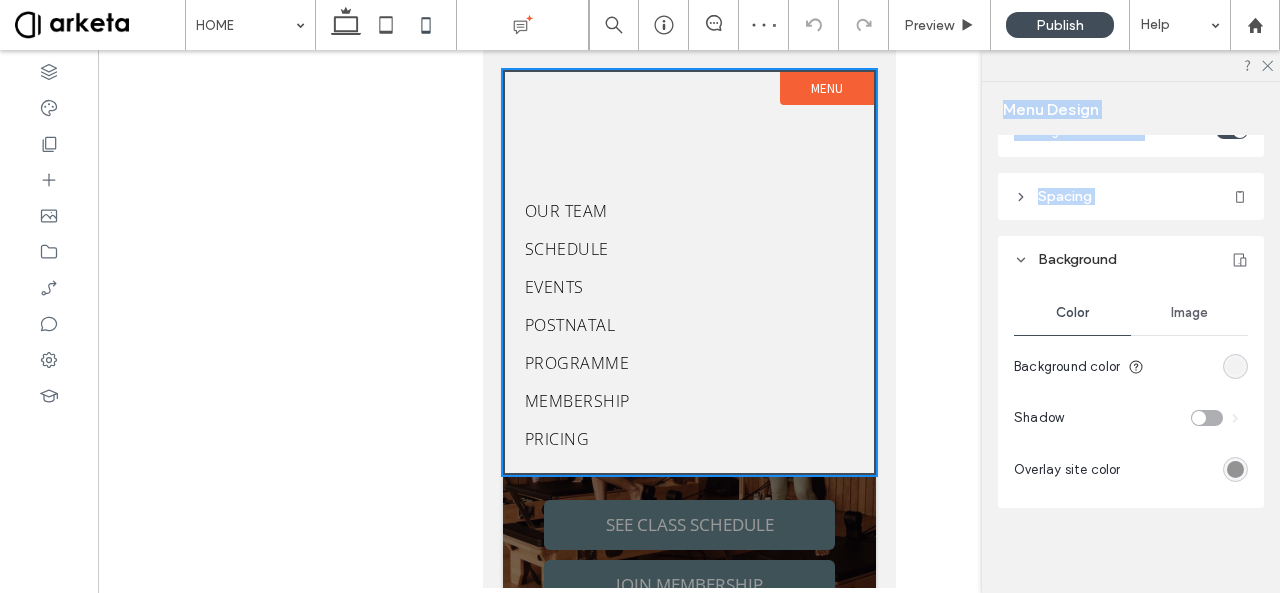 drag, startPoint x: 1740, startPoint y: 240, endPoint x: 494, endPoint y: 182, distance: 1247.3492 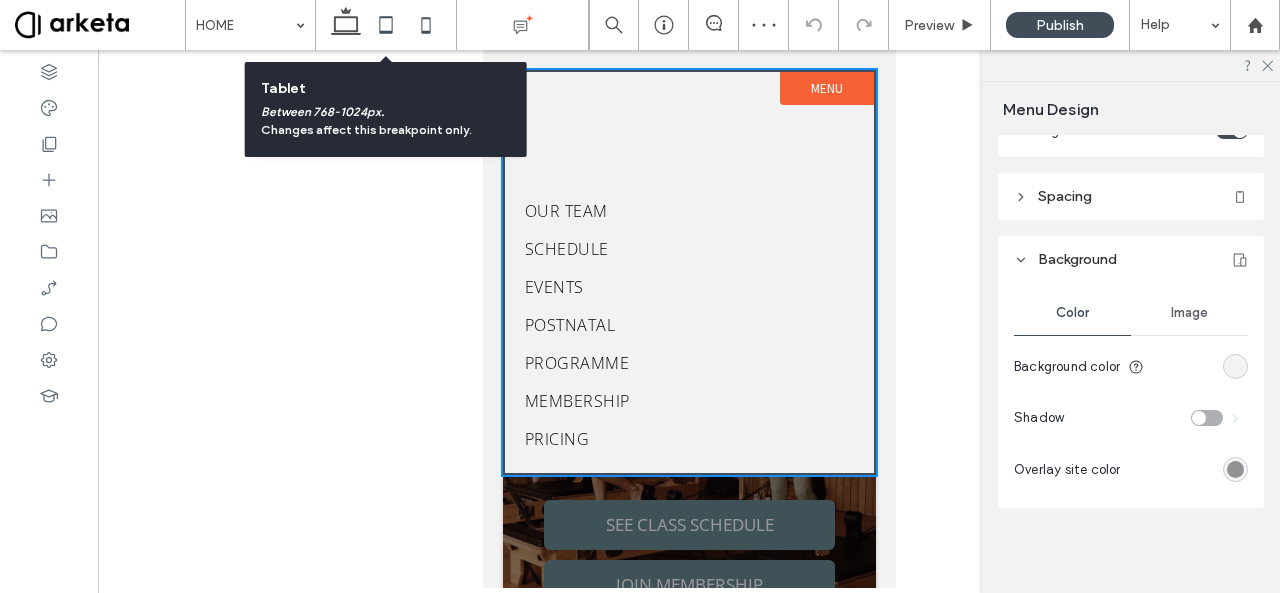 click 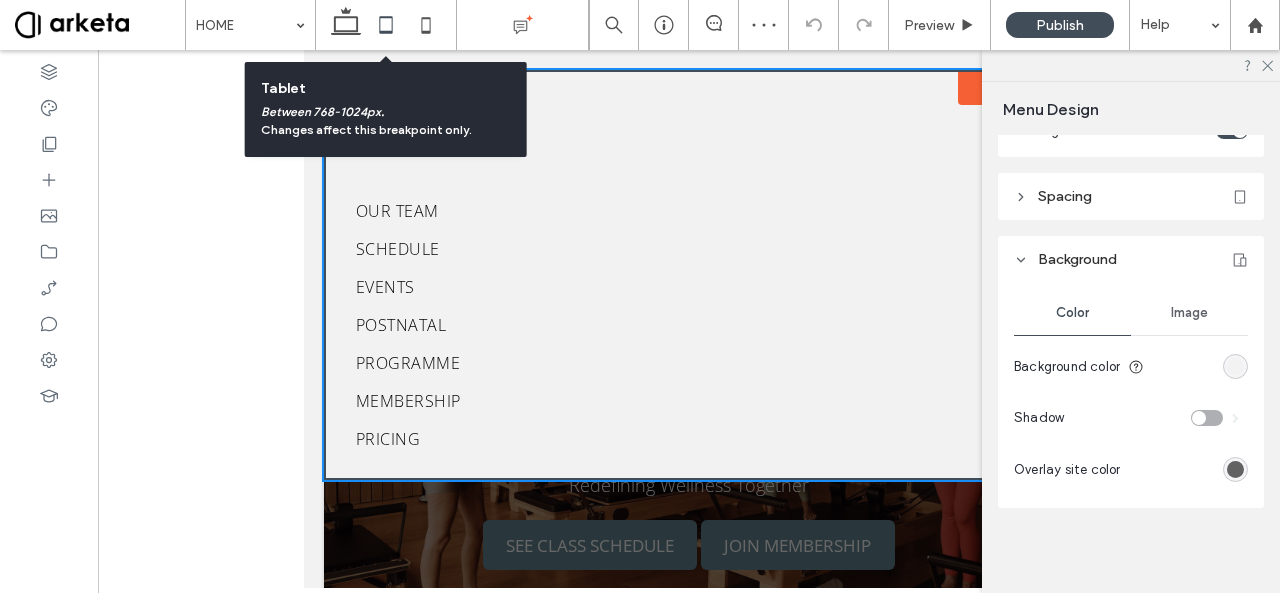 scroll, scrollTop: 96, scrollLeft: 0, axis: vertical 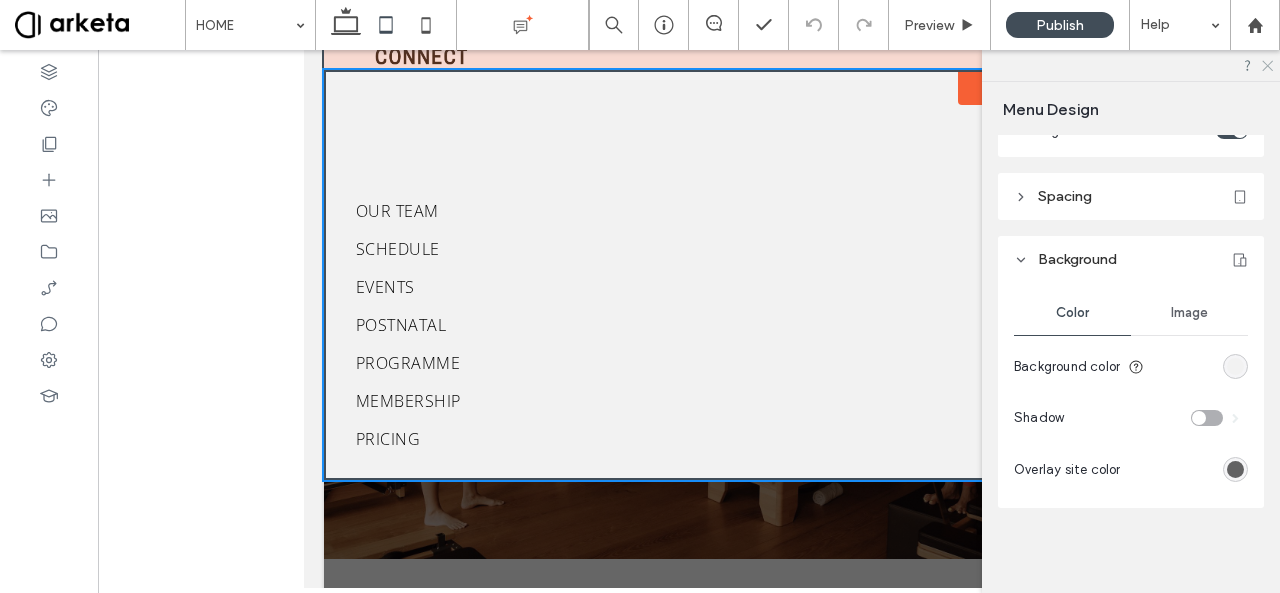 click 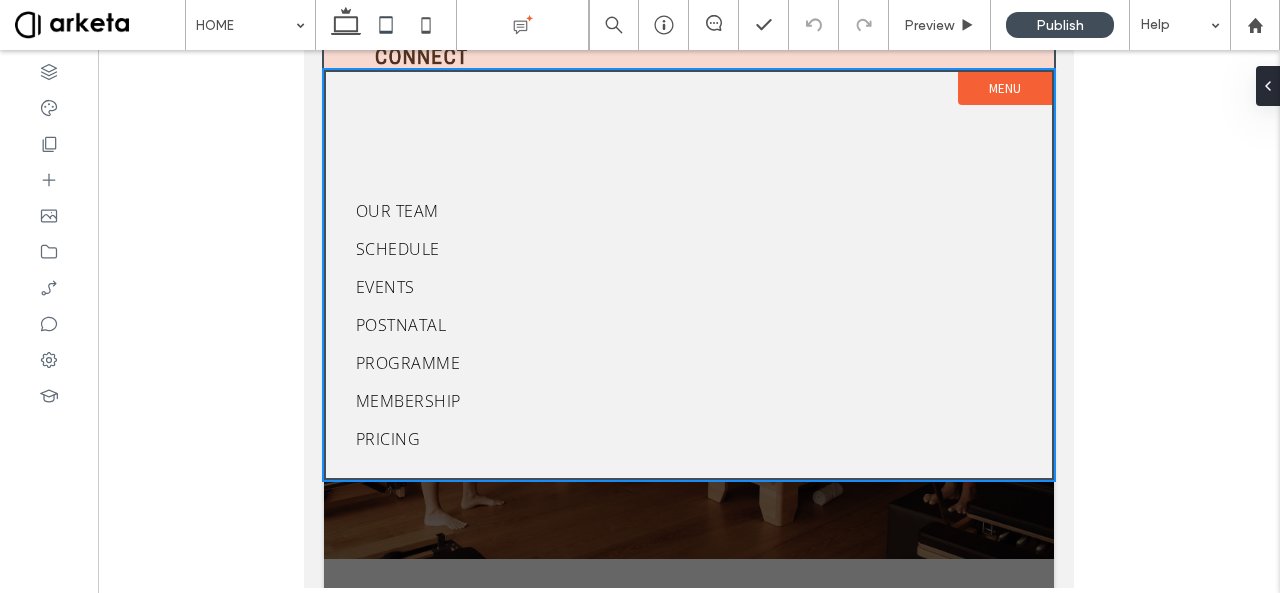 click at bounding box center (689, 329) 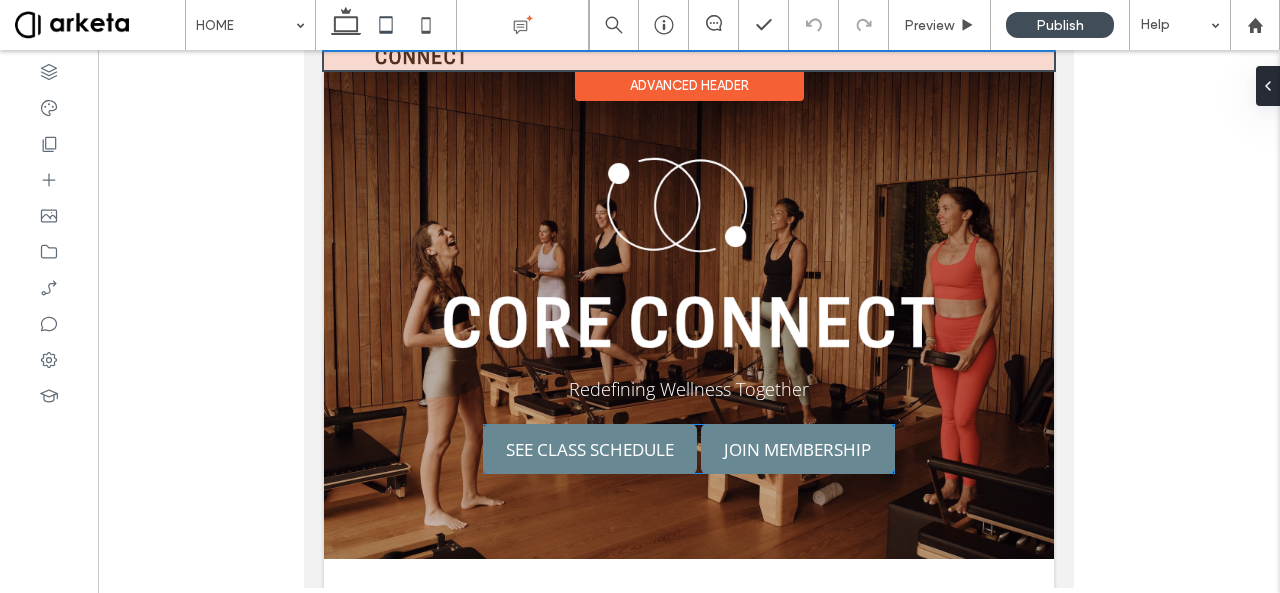 scroll, scrollTop: 0, scrollLeft: 0, axis: both 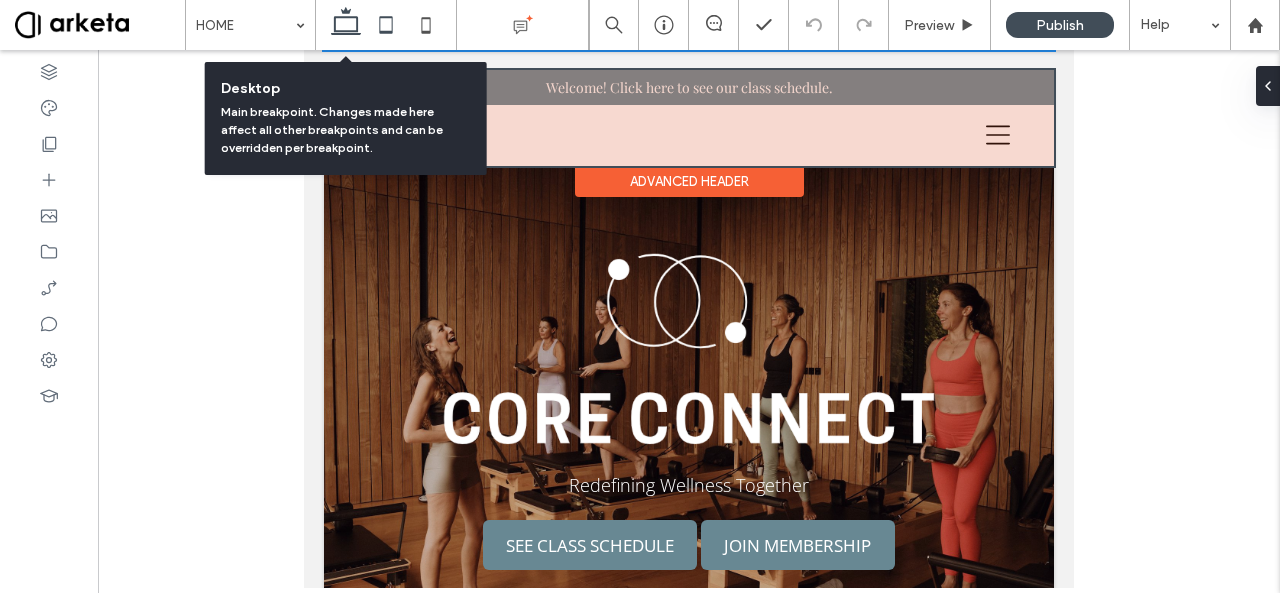 click 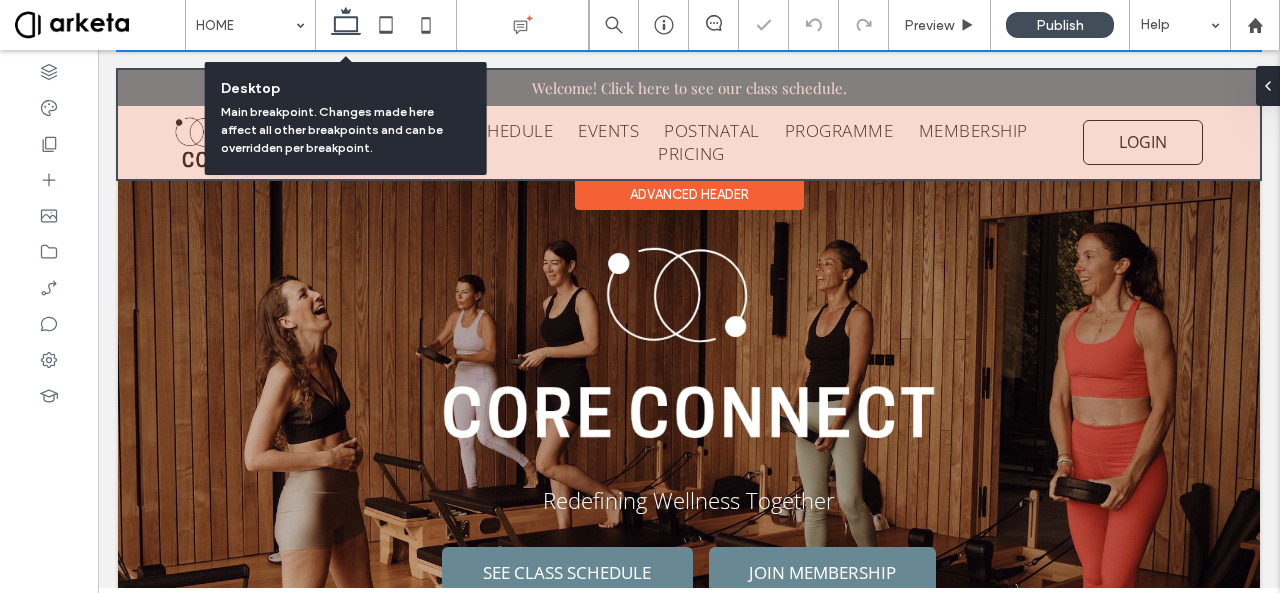 scroll, scrollTop: 109, scrollLeft: 0, axis: vertical 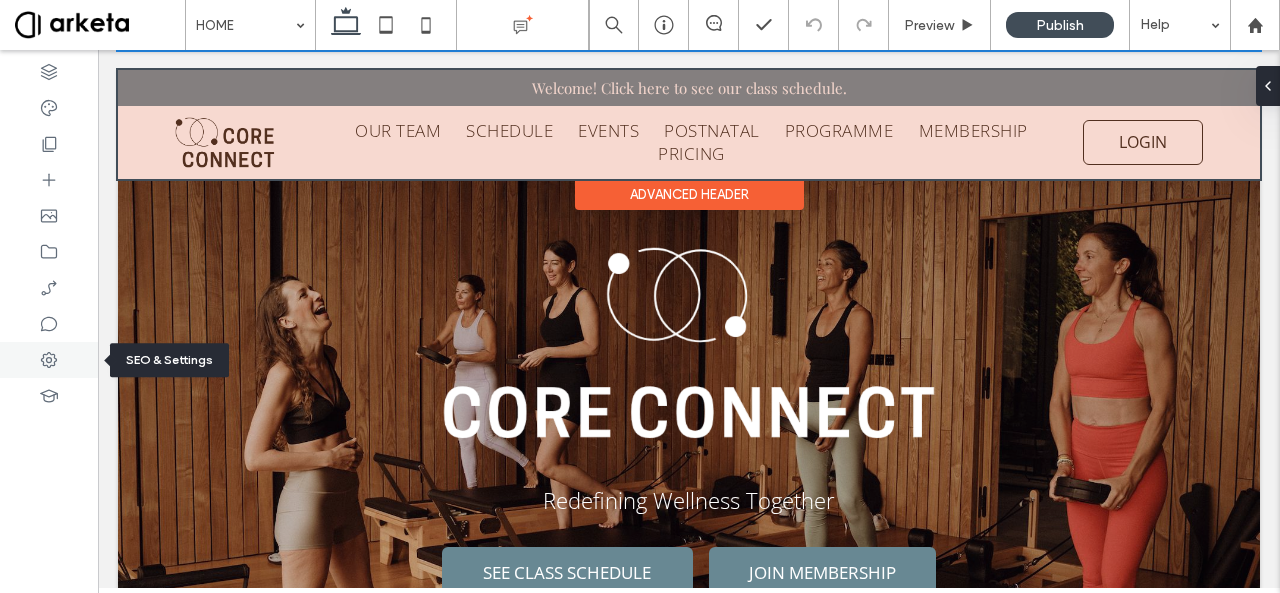 click 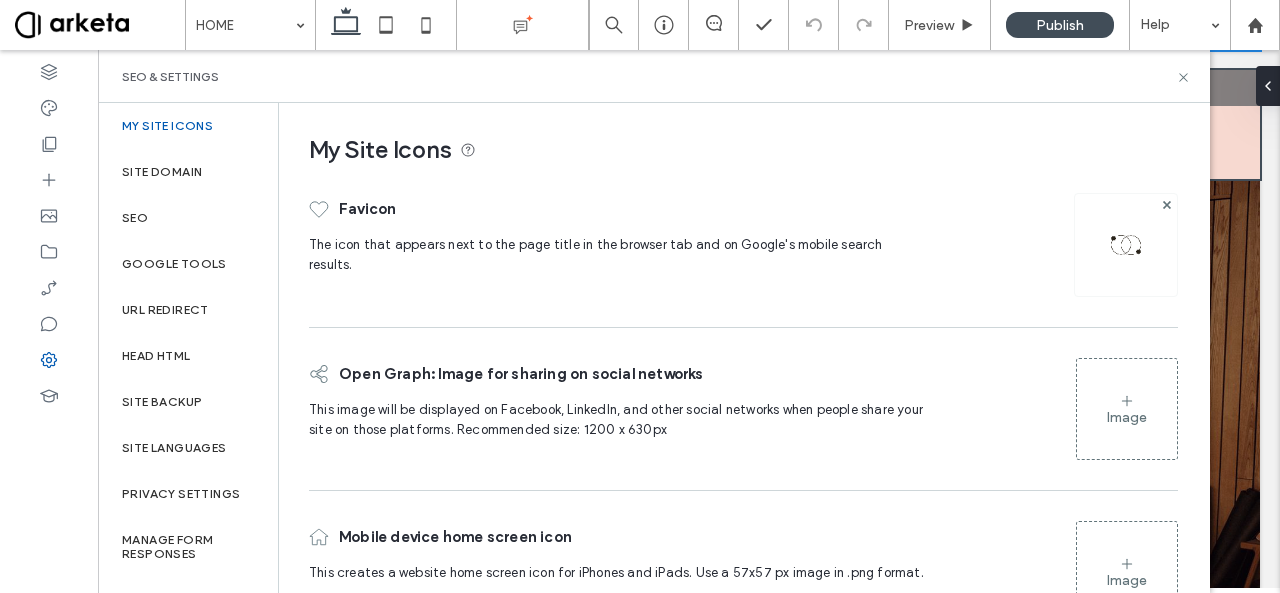 click at bounding box center [1126, 245] 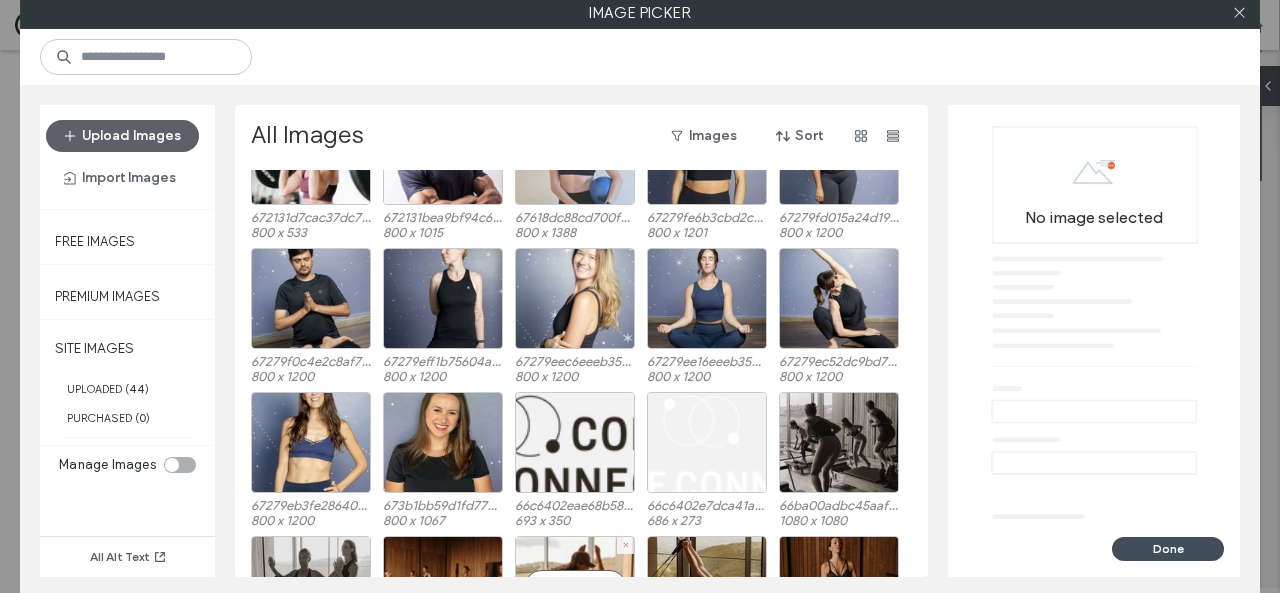 scroll, scrollTop: 0, scrollLeft: 0, axis: both 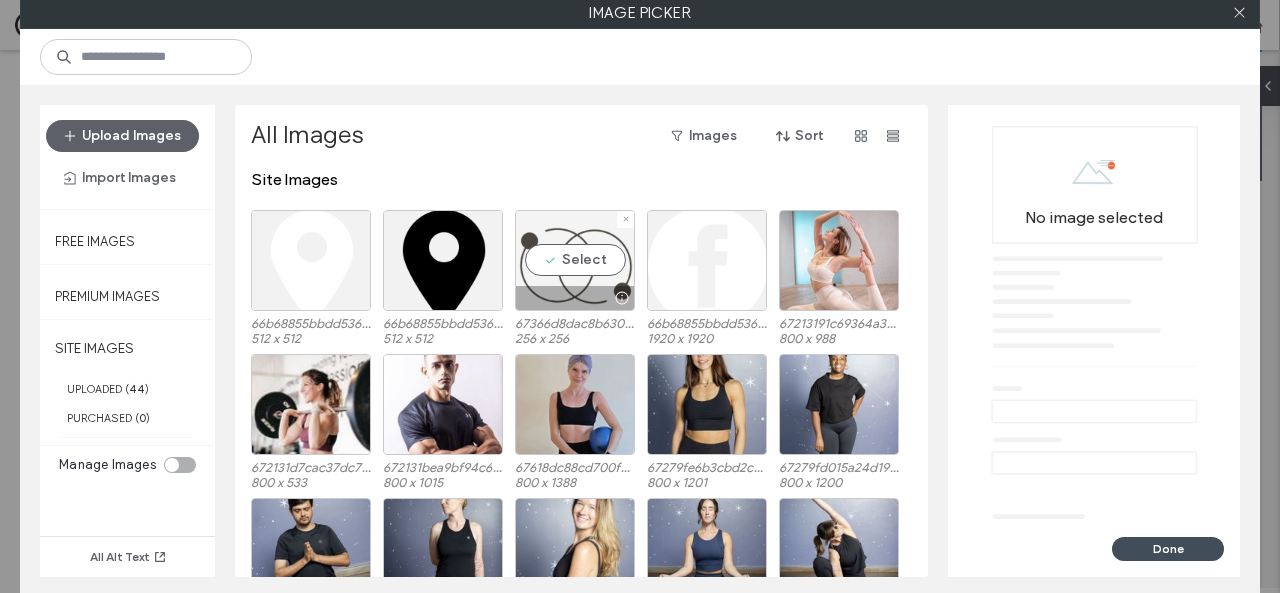 click on "Select" at bounding box center (575, 260) 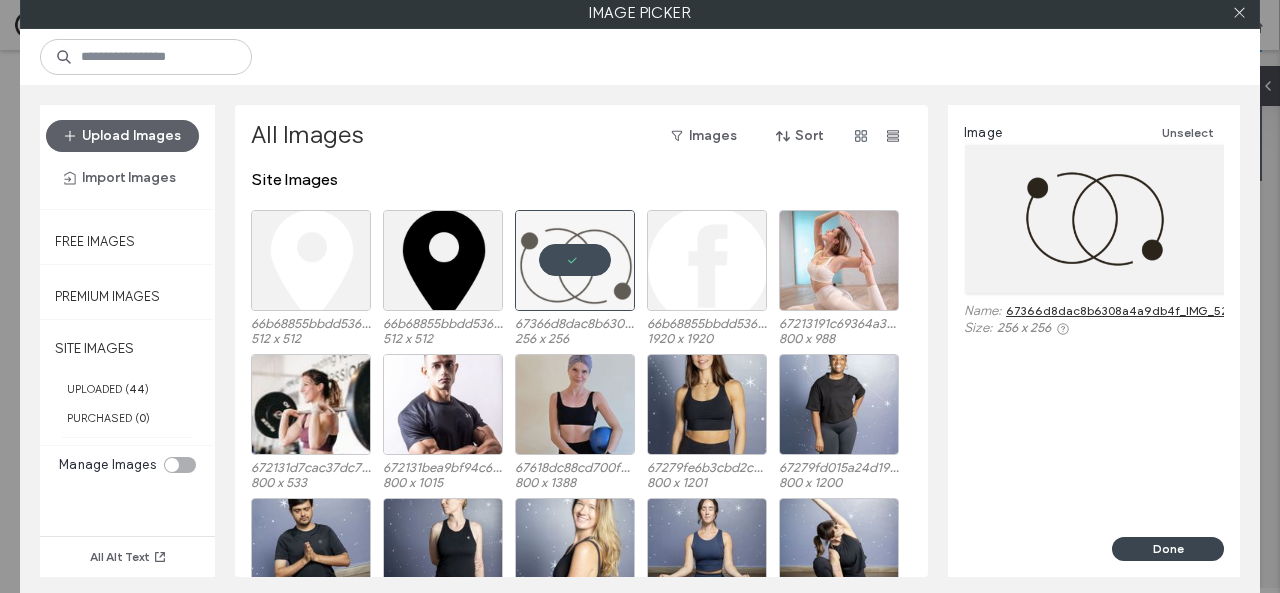 click on "Done" at bounding box center (1168, 549) 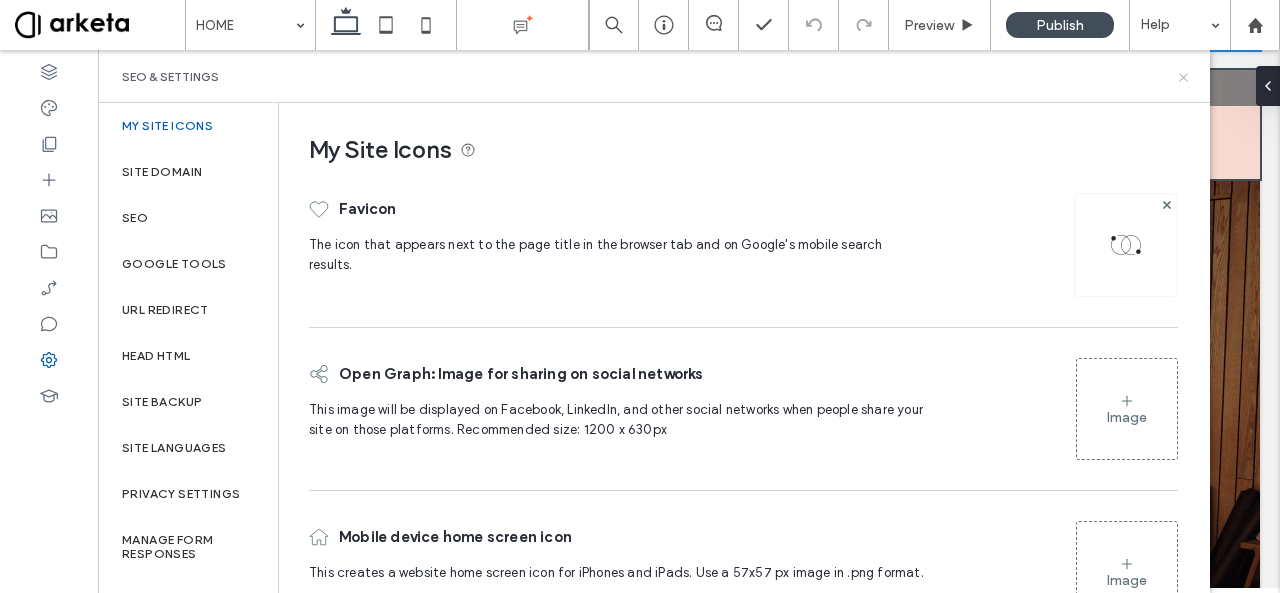 click 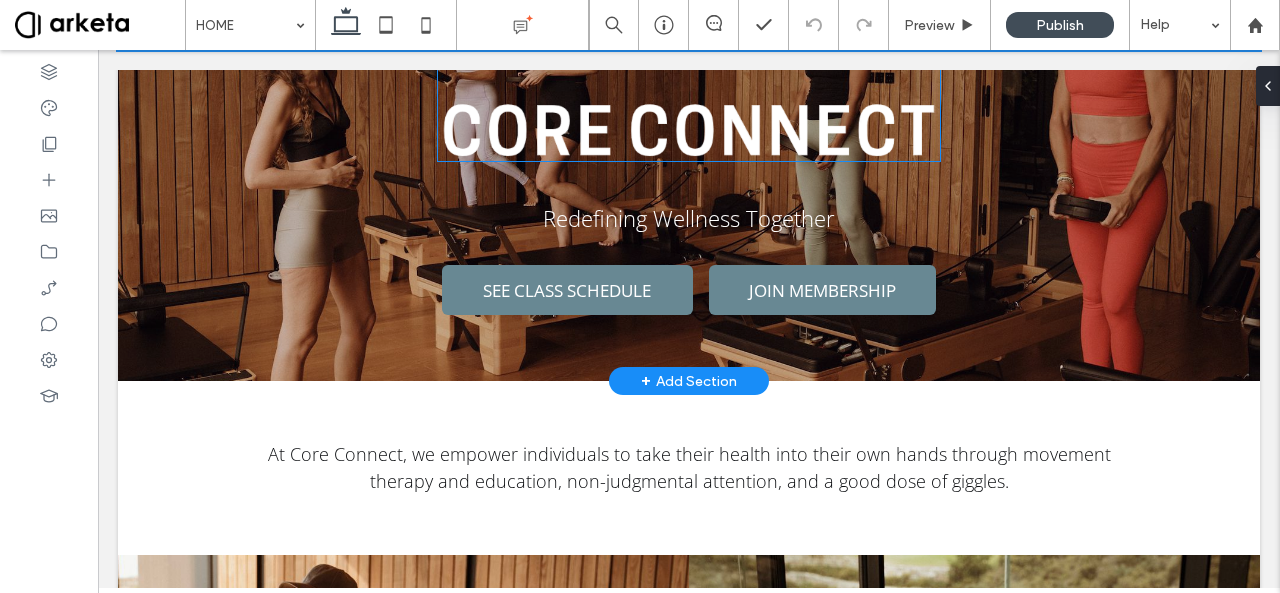 scroll, scrollTop: 0, scrollLeft: 0, axis: both 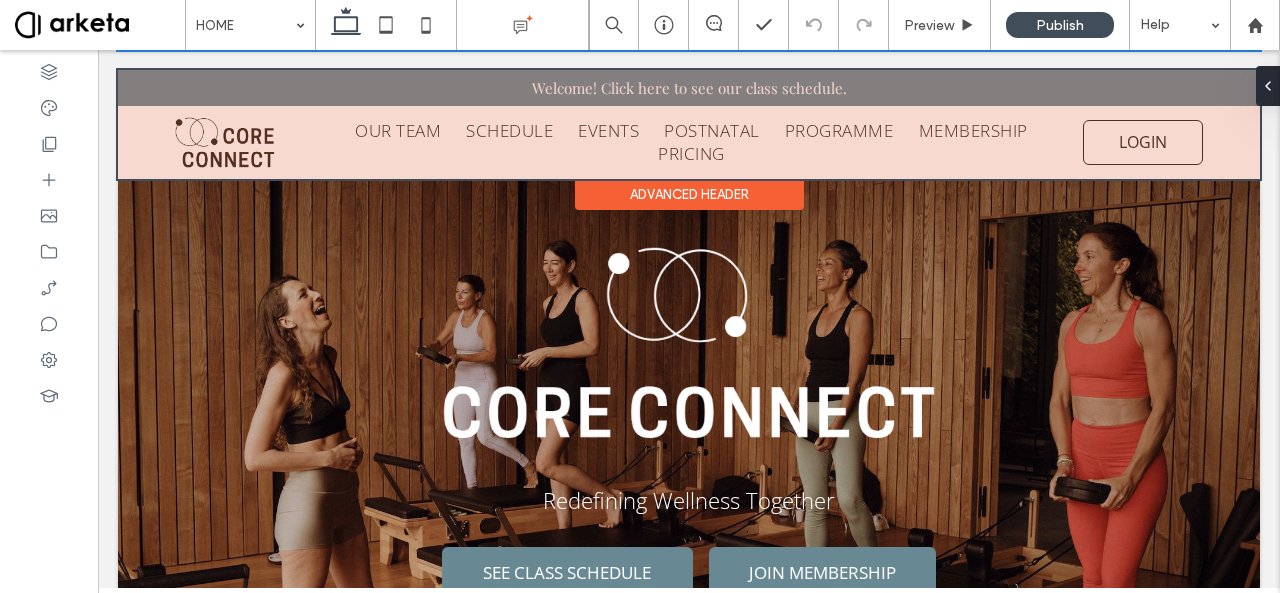click at bounding box center [689, 124] 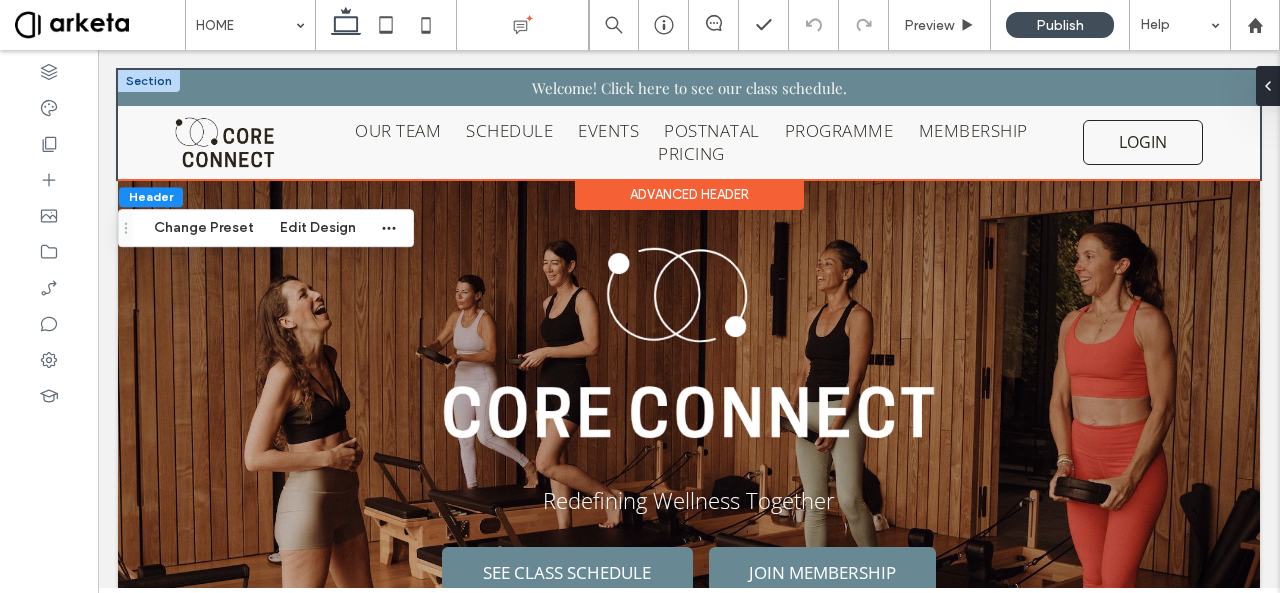 click at bounding box center (100, 25) 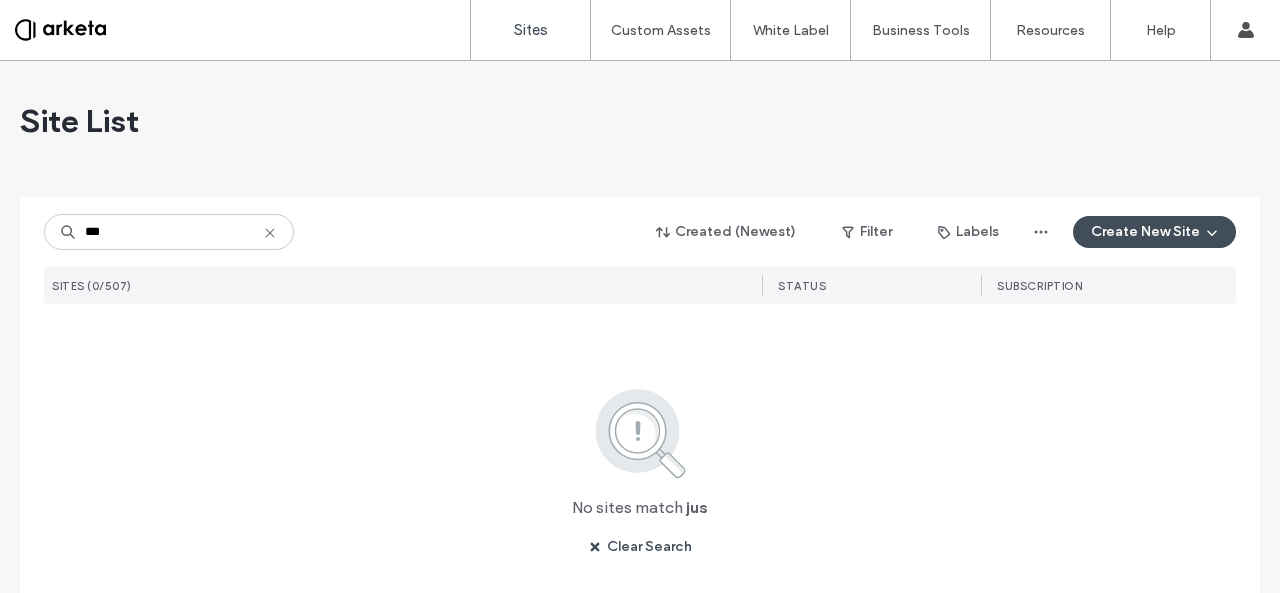 scroll, scrollTop: 0, scrollLeft: 0, axis: both 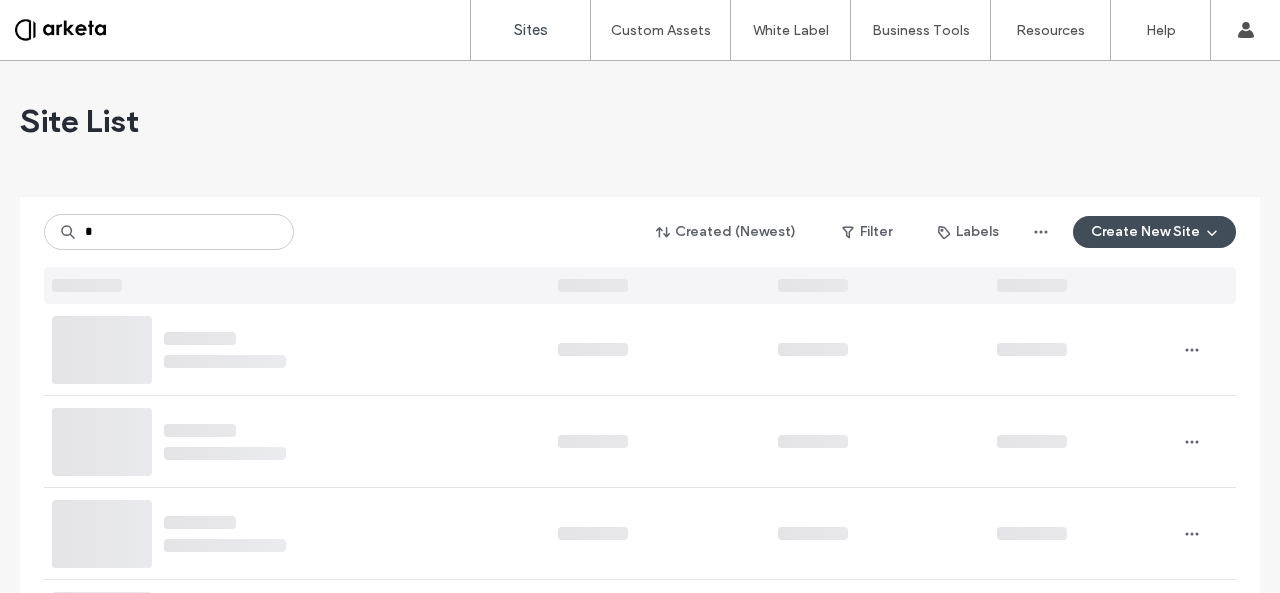 type on "*" 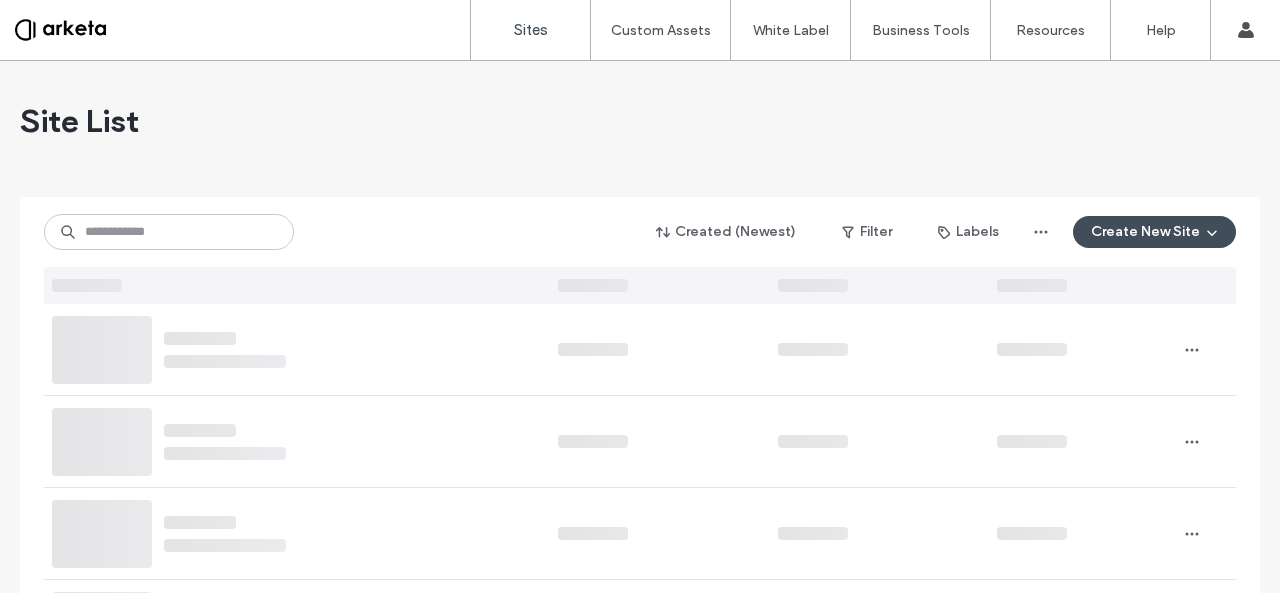 type on "*" 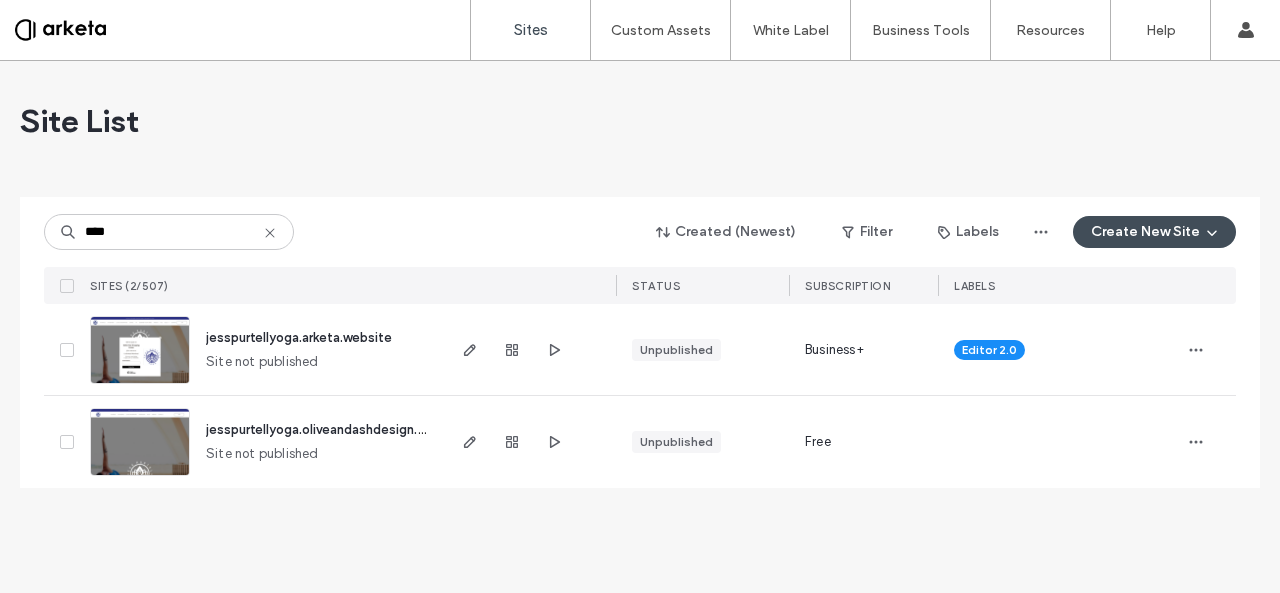 scroll, scrollTop: 0, scrollLeft: 0, axis: both 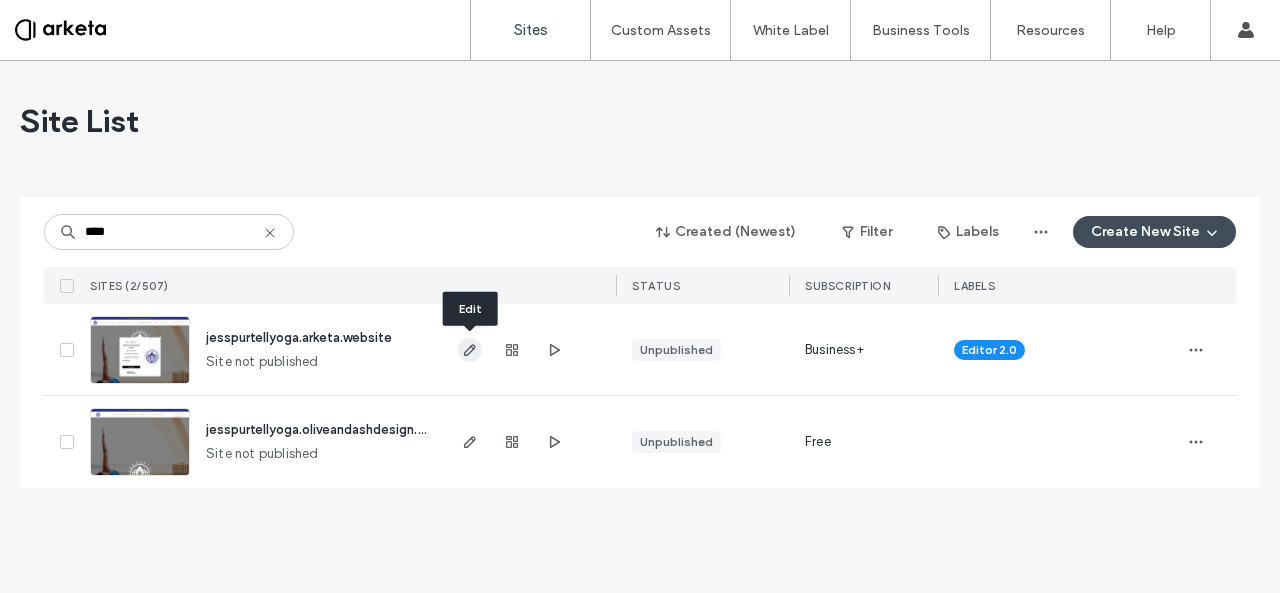 type on "****" 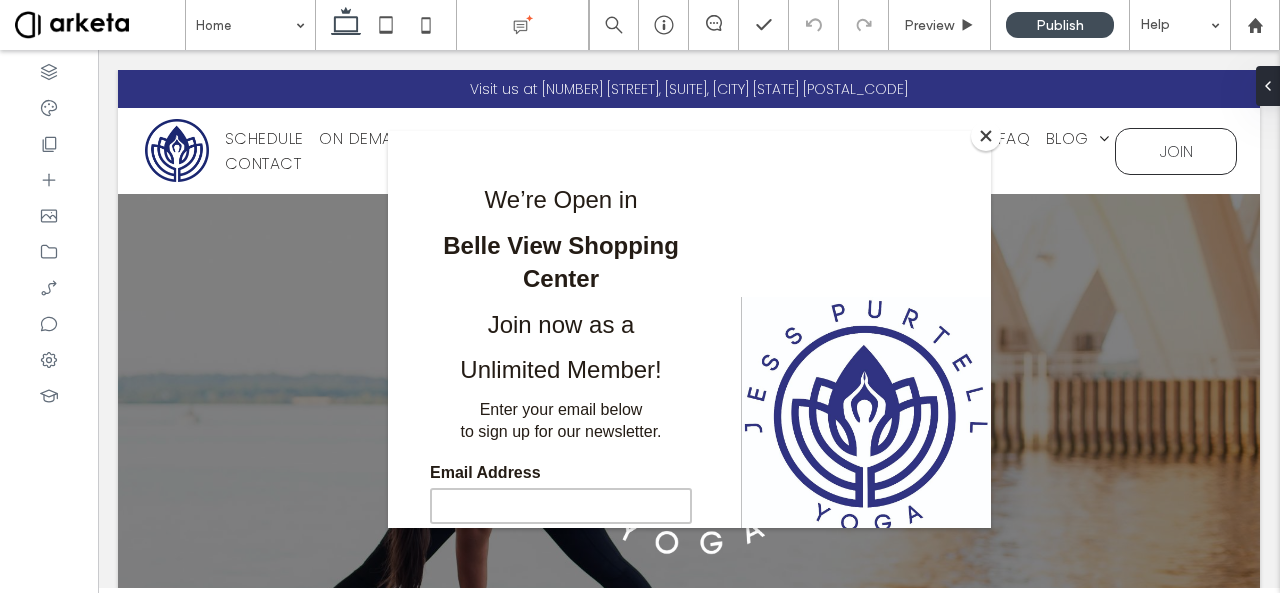 scroll, scrollTop: 0, scrollLeft: 0, axis: both 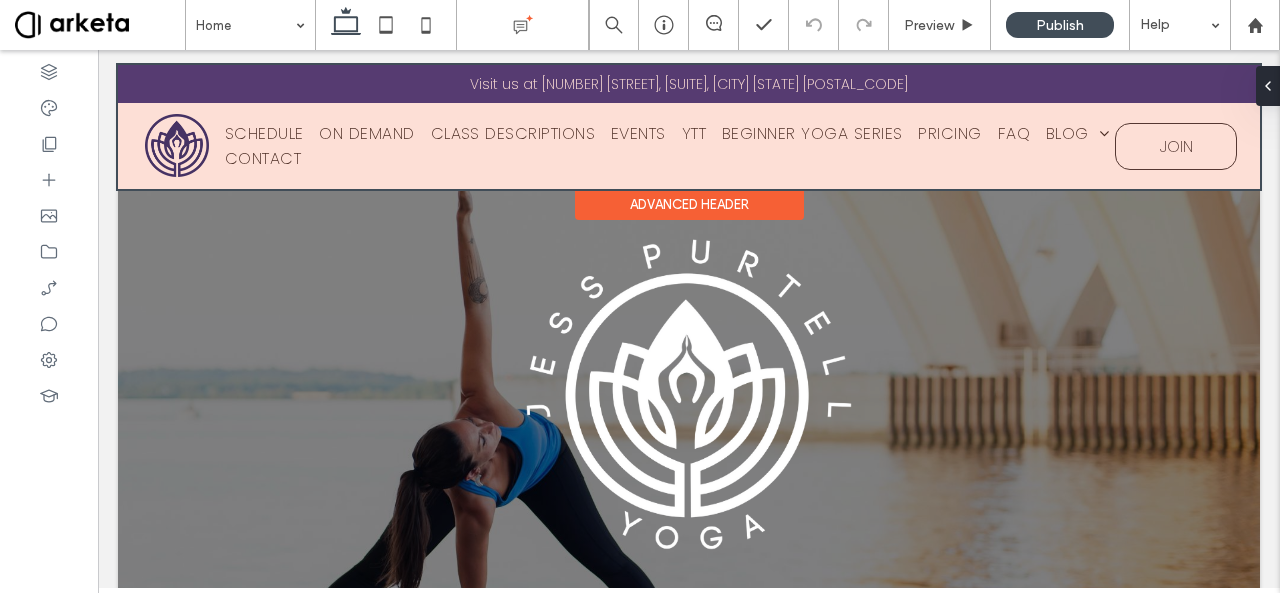 click at bounding box center (689, 127) 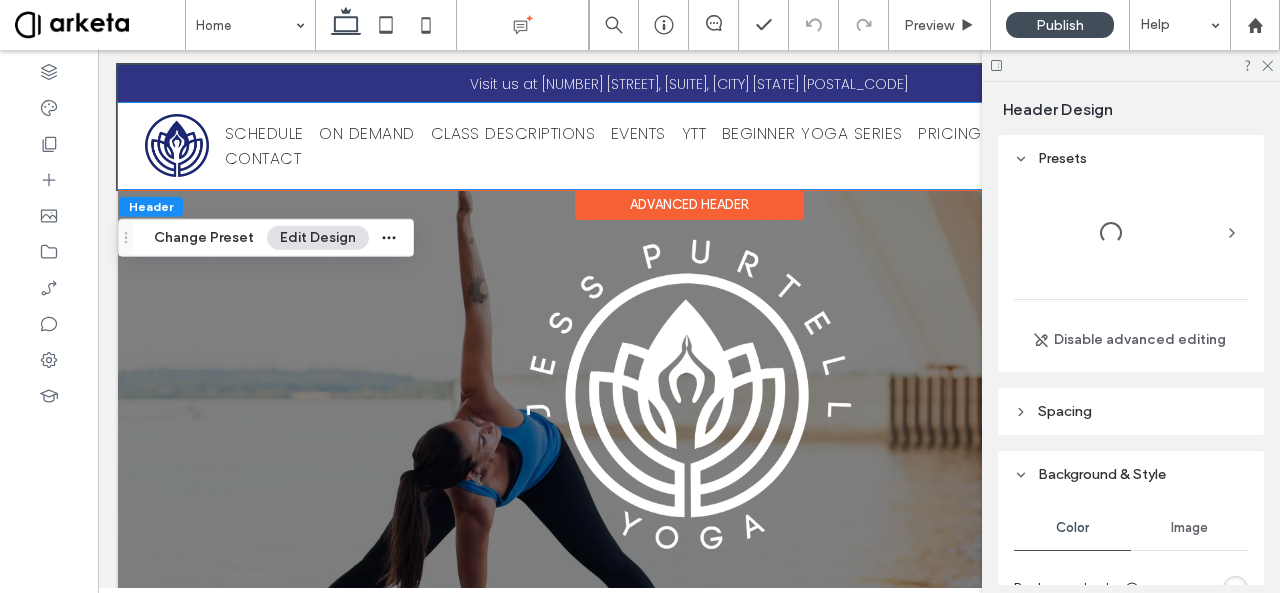click on "CLASS DESCRIPTIONS" at bounding box center [513, 133] 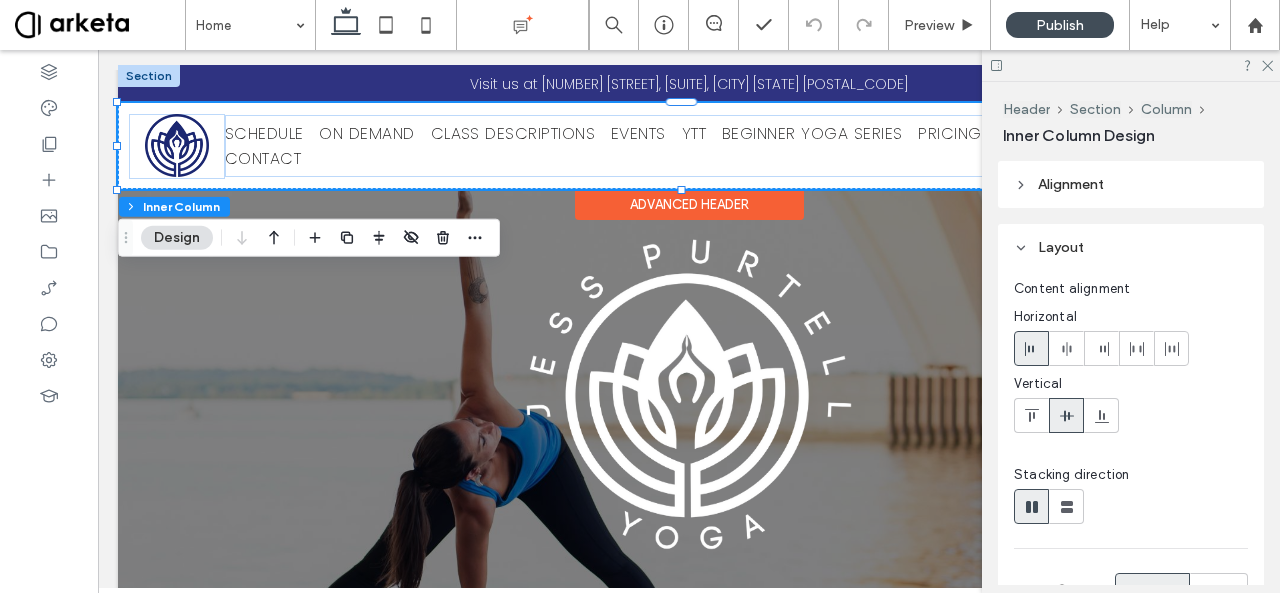 click on "CLASS DESCRIPTIONS" at bounding box center (513, 133) 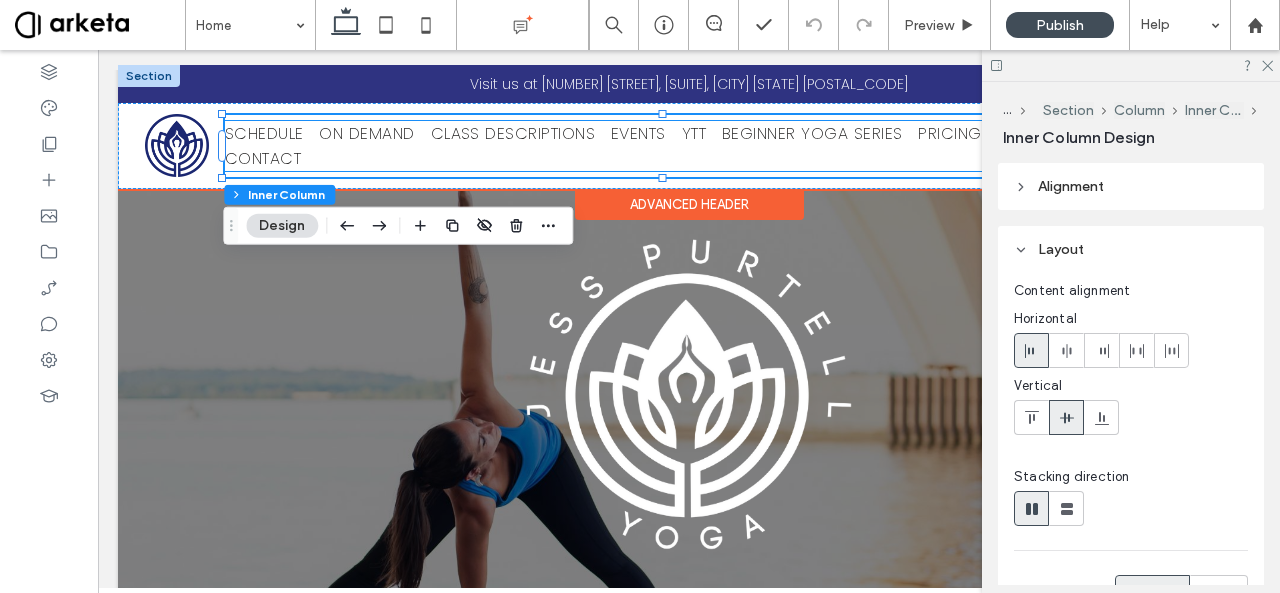 click on "ON DEMAND" at bounding box center (366, 133) 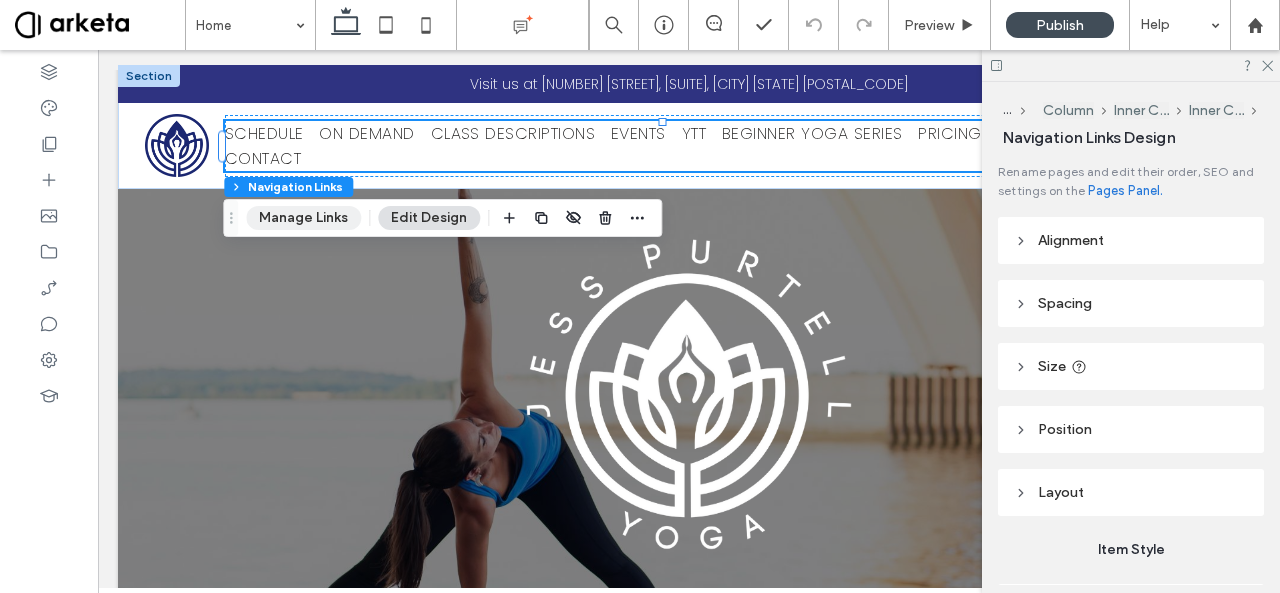 click on "Manage Links" at bounding box center [303, 218] 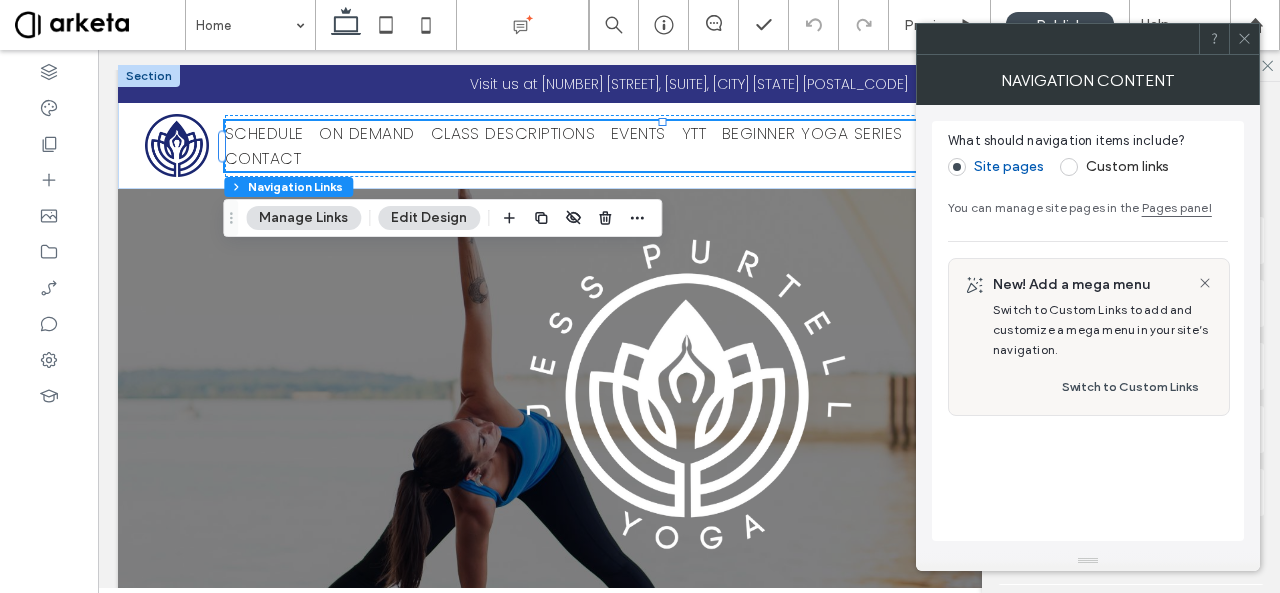 click at bounding box center [1069, 167] 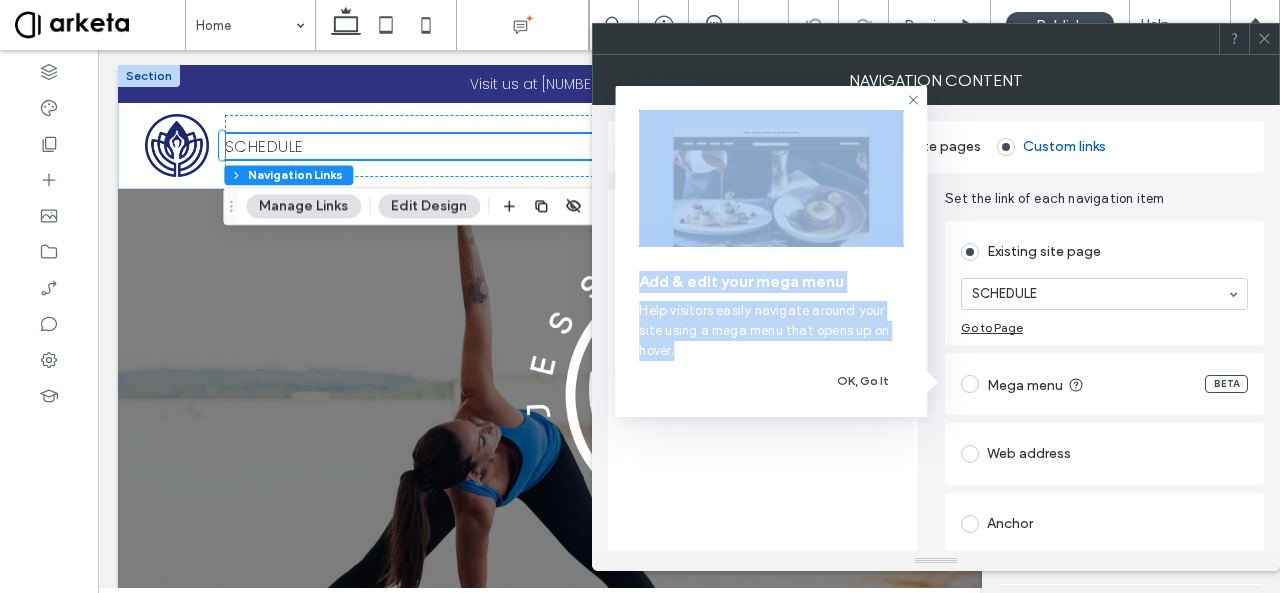 drag, startPoint x: 1046, startPoint y: 339, endPoint x: 867, endPoint y: 375, distance: 182.58423 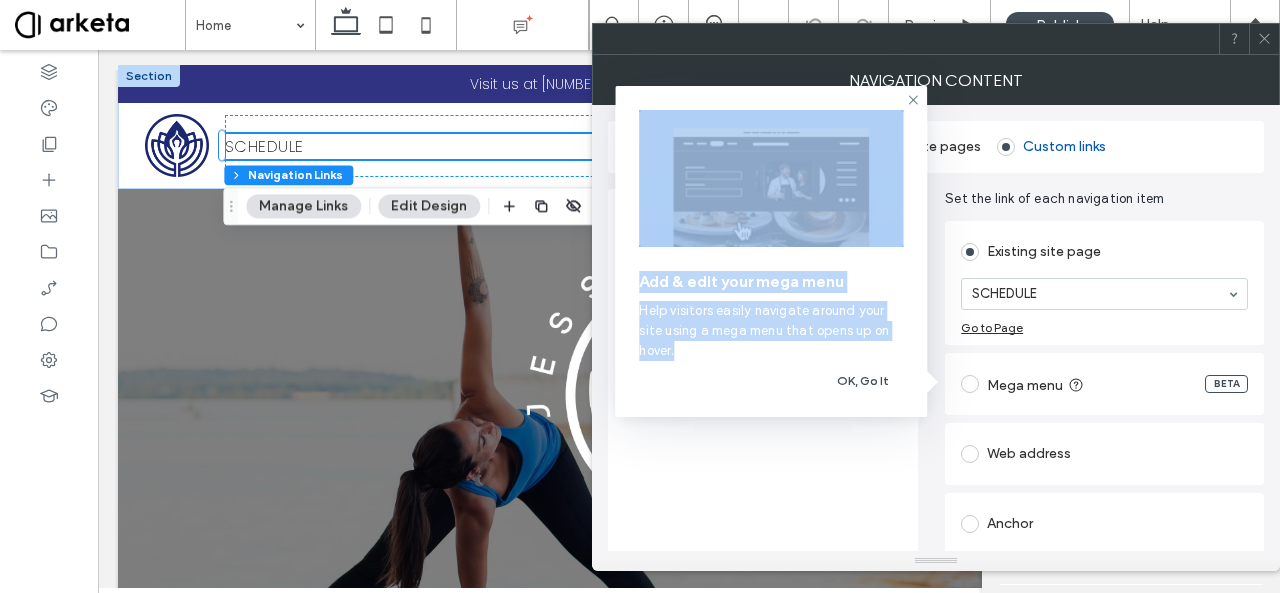 click on ".wqwq-1{fill:#231f20;}
.cls-1q, .cls-2q { fill-rule: evenodd; }
.cls-2q { fill: #6e8188; }
True_local
Agendize
HealthEngine
x_close_popup
from_your_site
multi_language
zoom-out
zoom-in
z_vimeo
z_yelp
z_picassa
w_vCita
youtube
yelp
x2
x
x_x
x_alignright
x_handwritten
wrench
wordpress
windowsvv
win8
whats_app
wallet
warning-sign
w_youtube
w_youtube_channel
w_yelp
w_video
w_twitter
w_title
w_tabs
w_social_icons
w_spacer
w_share
w_rss_feed
w_recent-posts
w_push
w_paypal
w_photo_gallery" at bounding box center (640, 296) 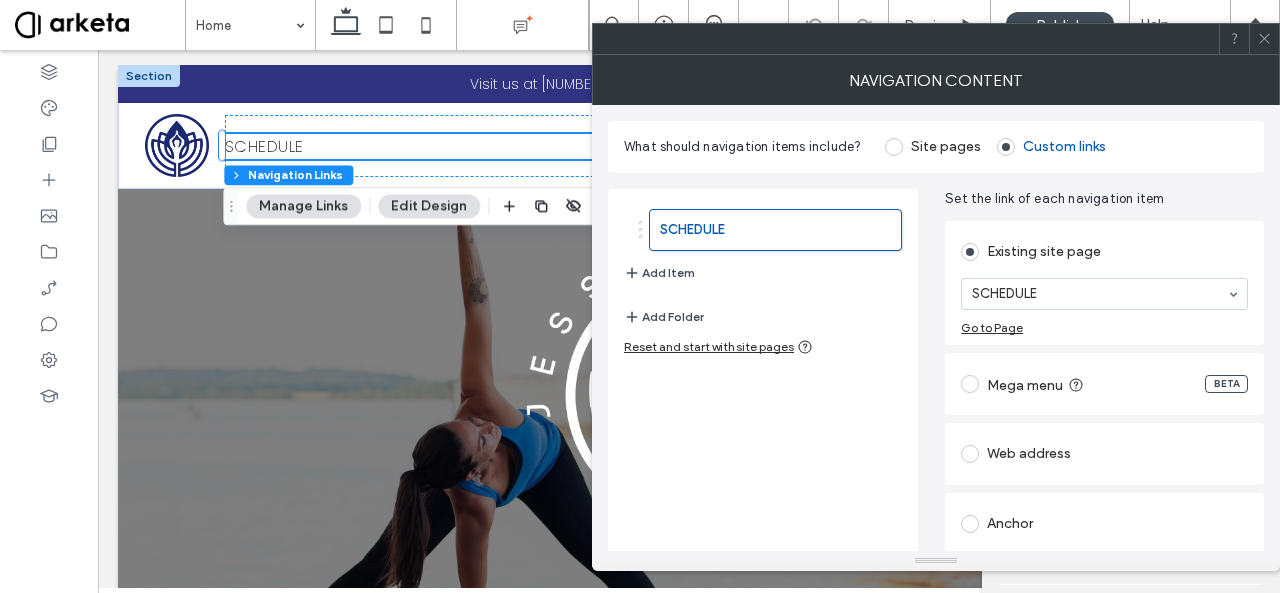 click on "SCHEDULE Add Item Add Folder Reset and start with site pages" at bounding box center (763, 403) 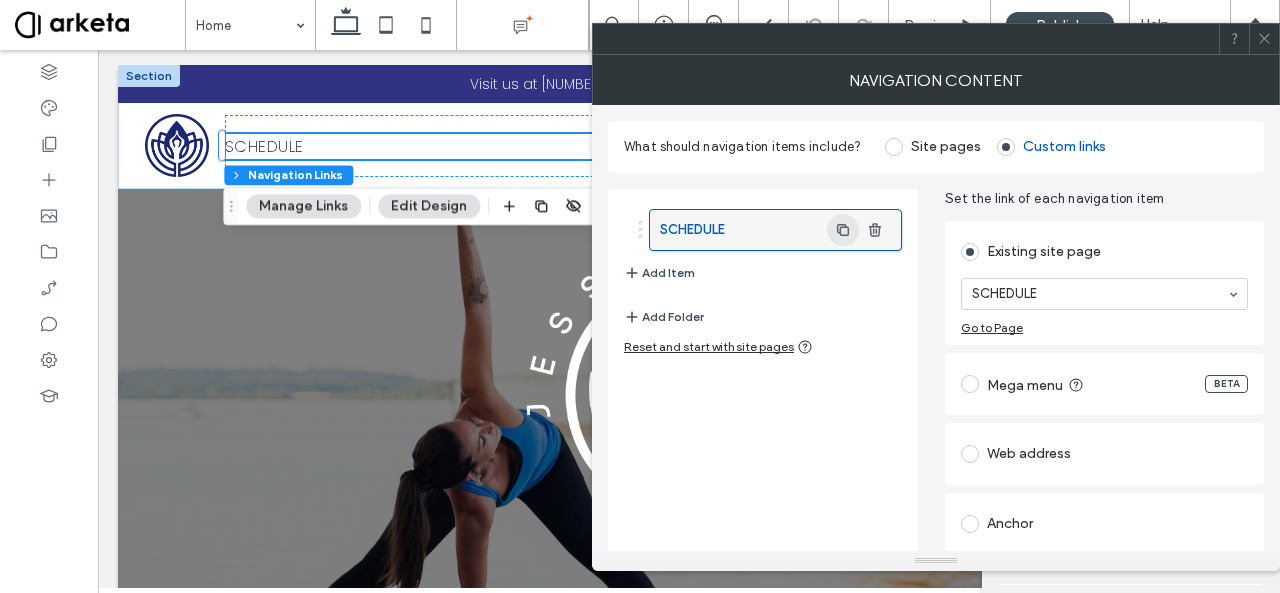 click 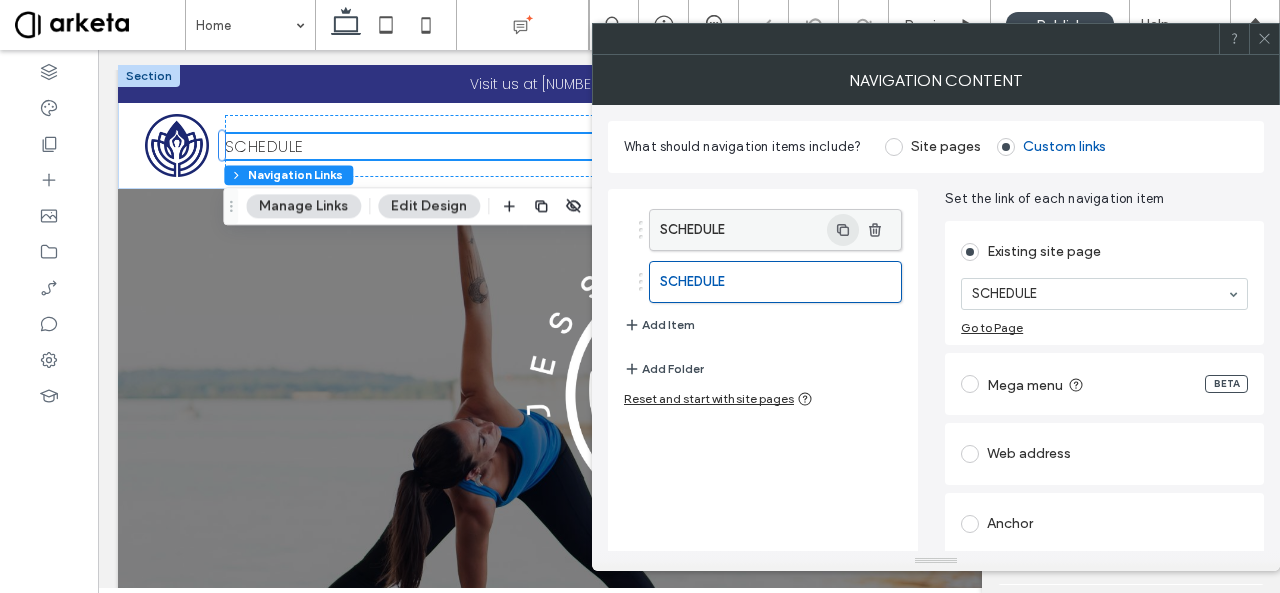 click 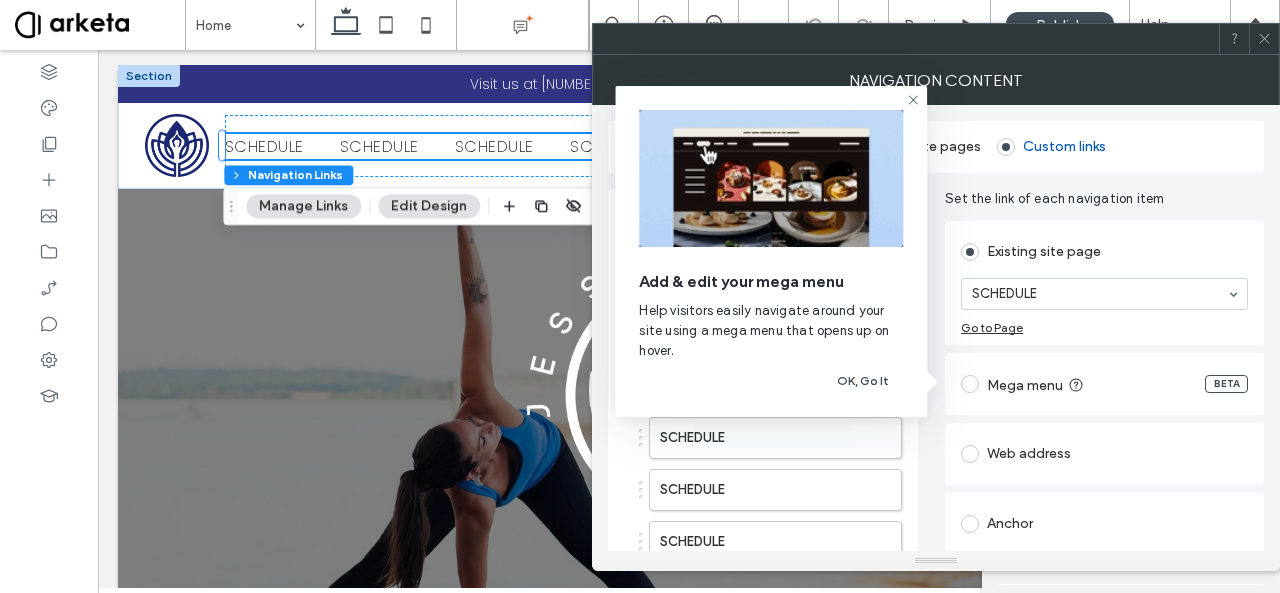 click on "Add & edit your mega menu" at bounding box center (771, 282) 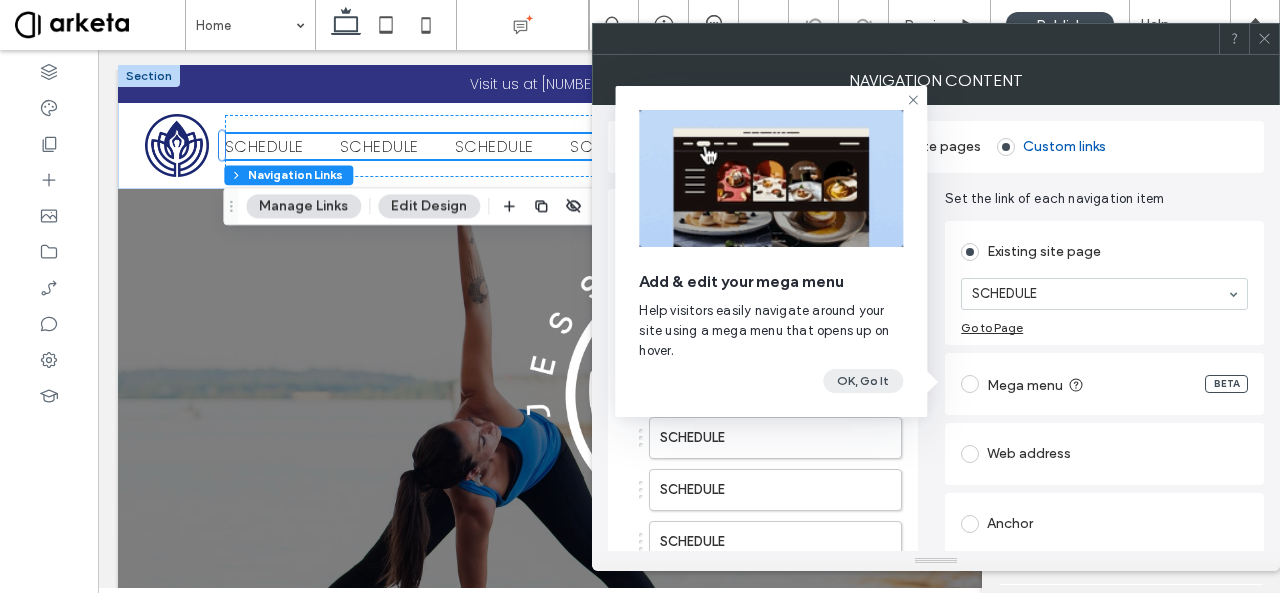 click on "OK, Go It" at bounding box center [863, 381] 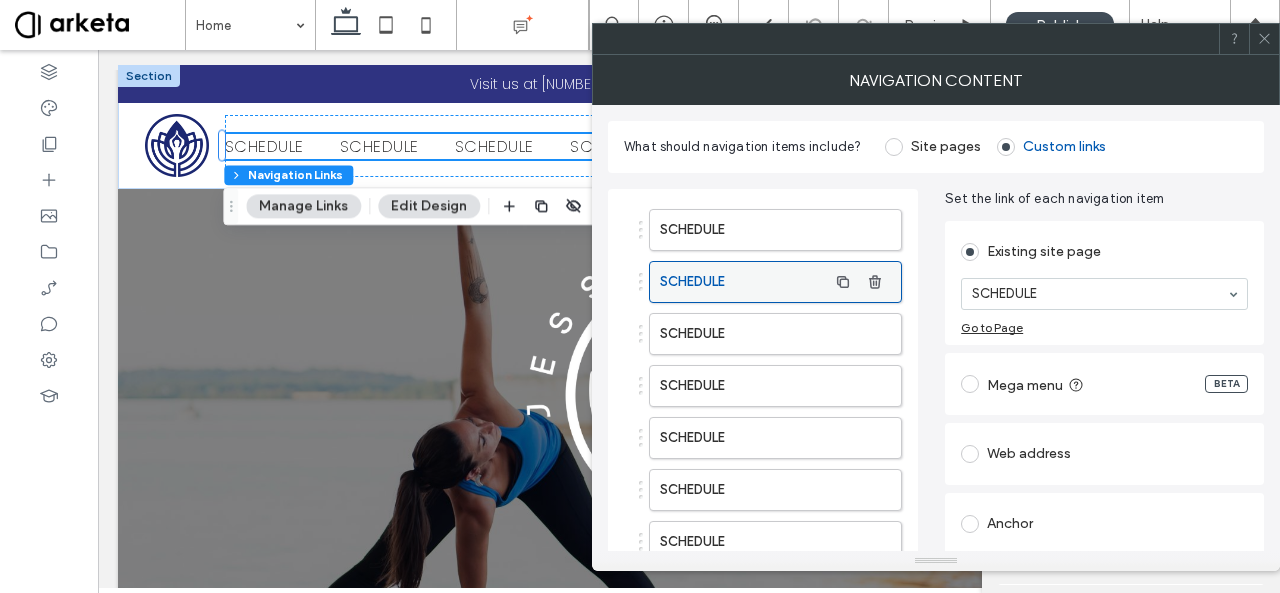 click on "SCHEDULE" at bounding box center [743, 282] 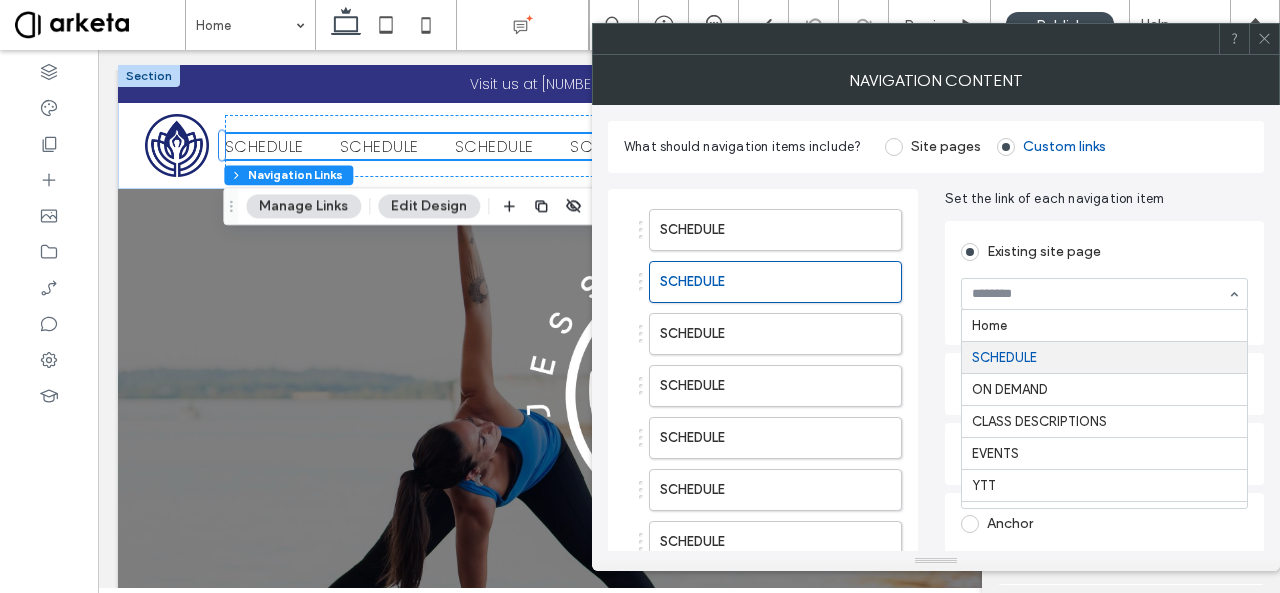 scroll, scrollTop: 33, scrollLeft: 0, axis: vertical 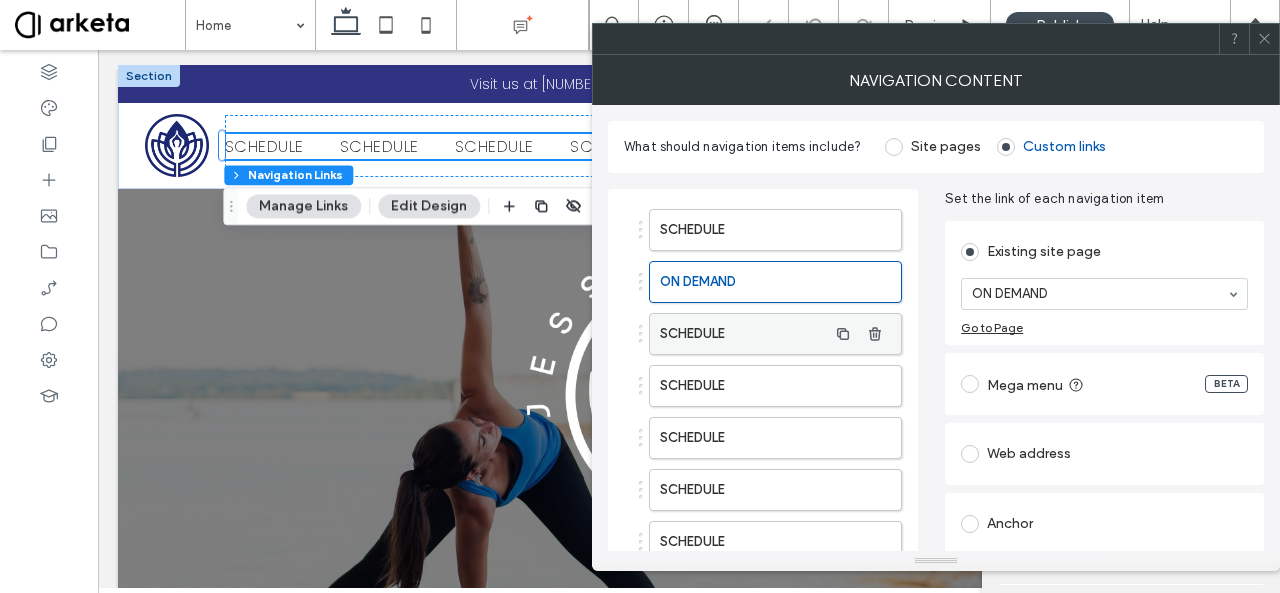 click on "SCHEDULE" at bounding box center (743, 334) 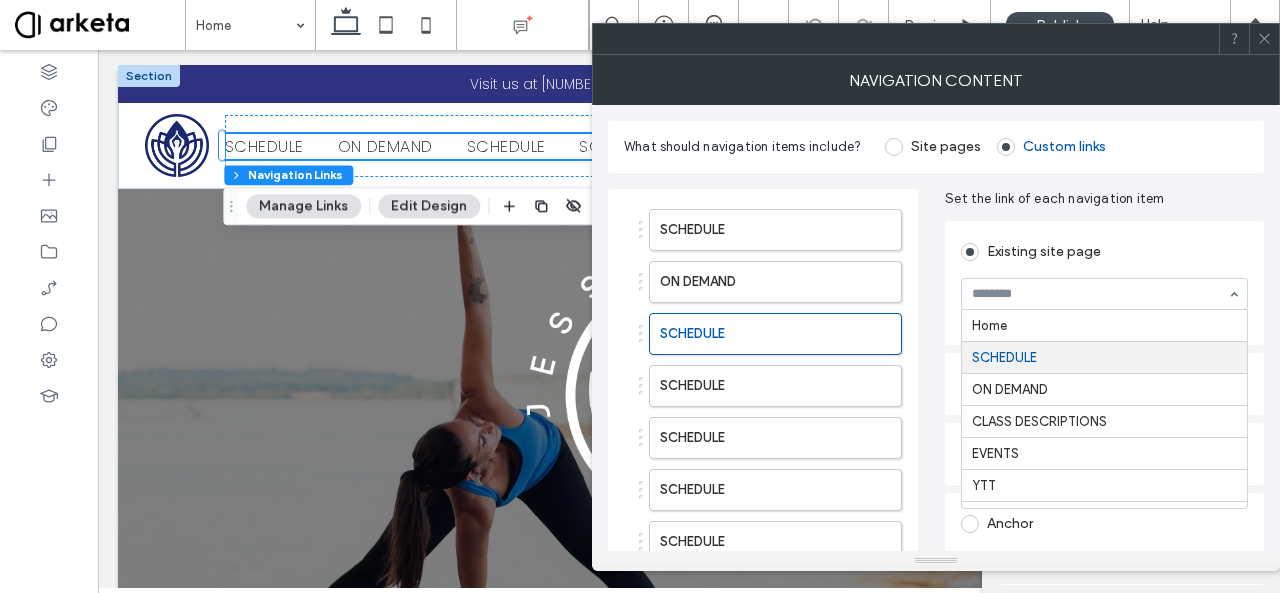 scroll, scrollTop: 33, scrollLeft: 0, axis: vertical 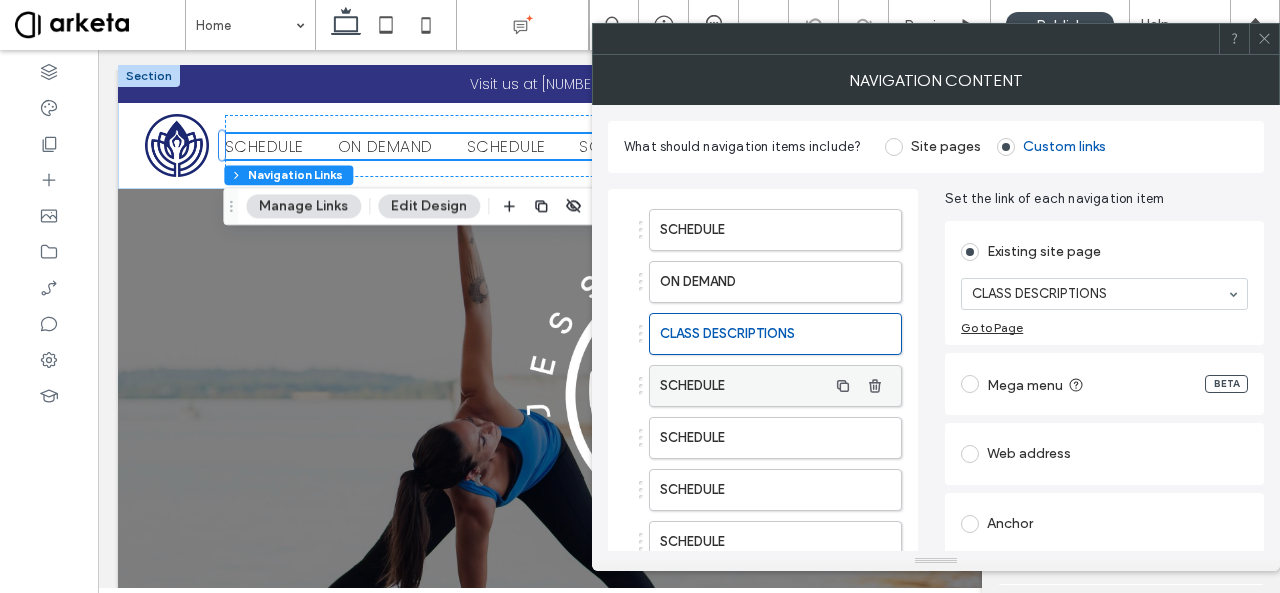 click on "SCHEDULE" at bounding box center (743, 386) 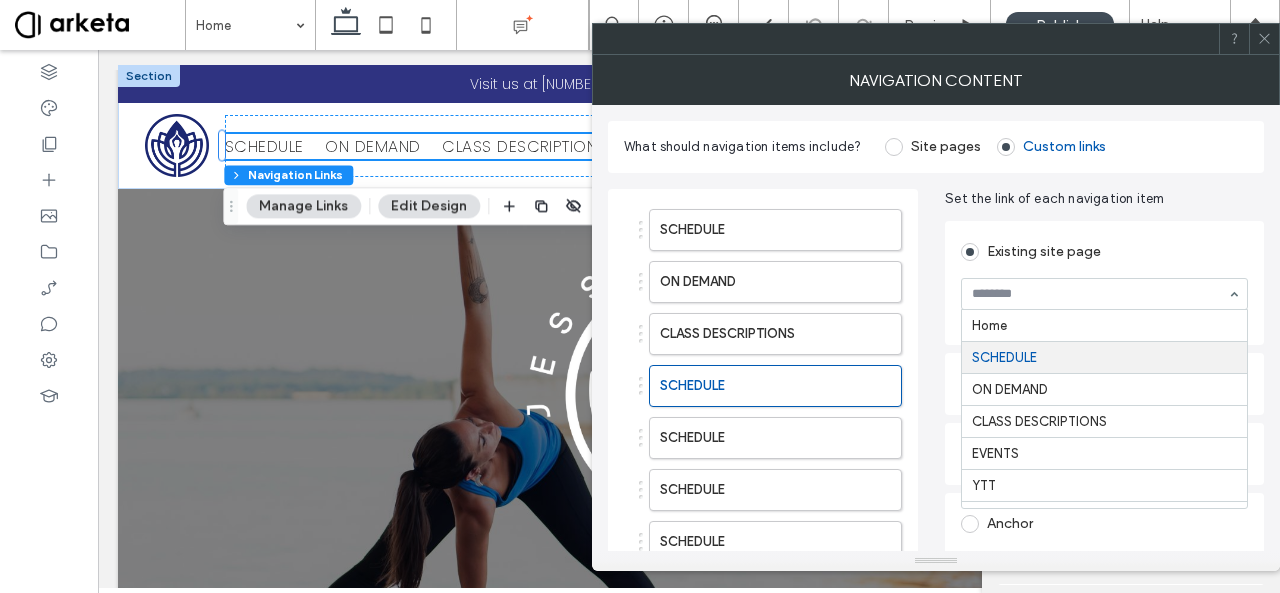 scroll, scrollTop: 33, scrollLeft: 0, axis: vertical 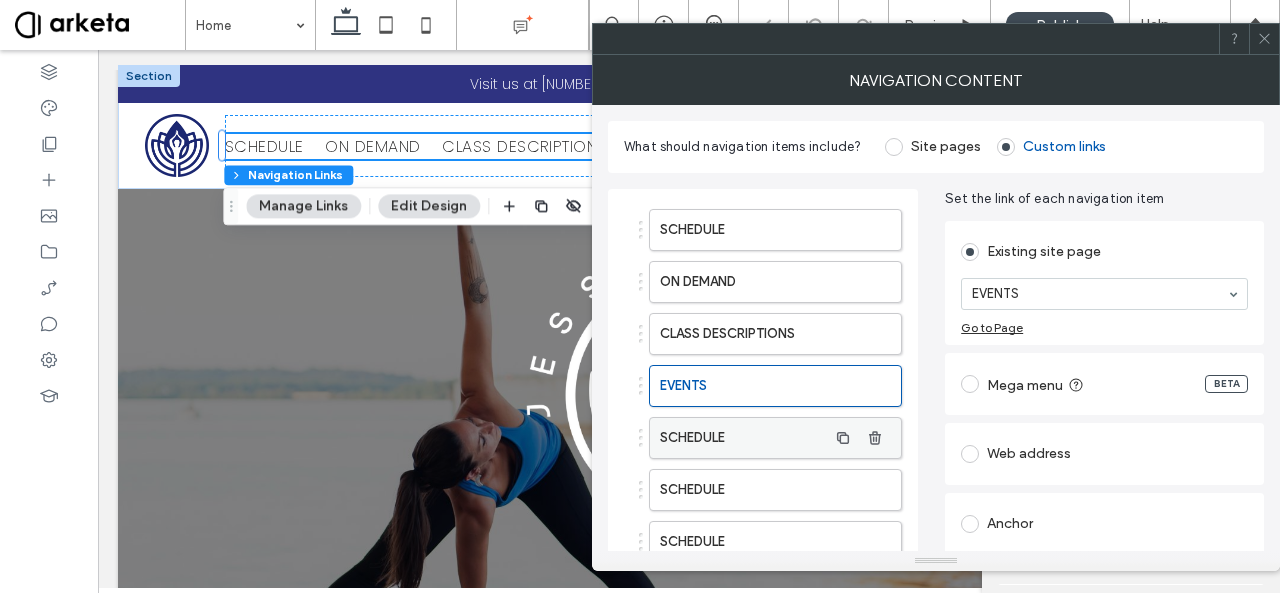 click on "SCHEDULE" at bounding box center (743, 438) 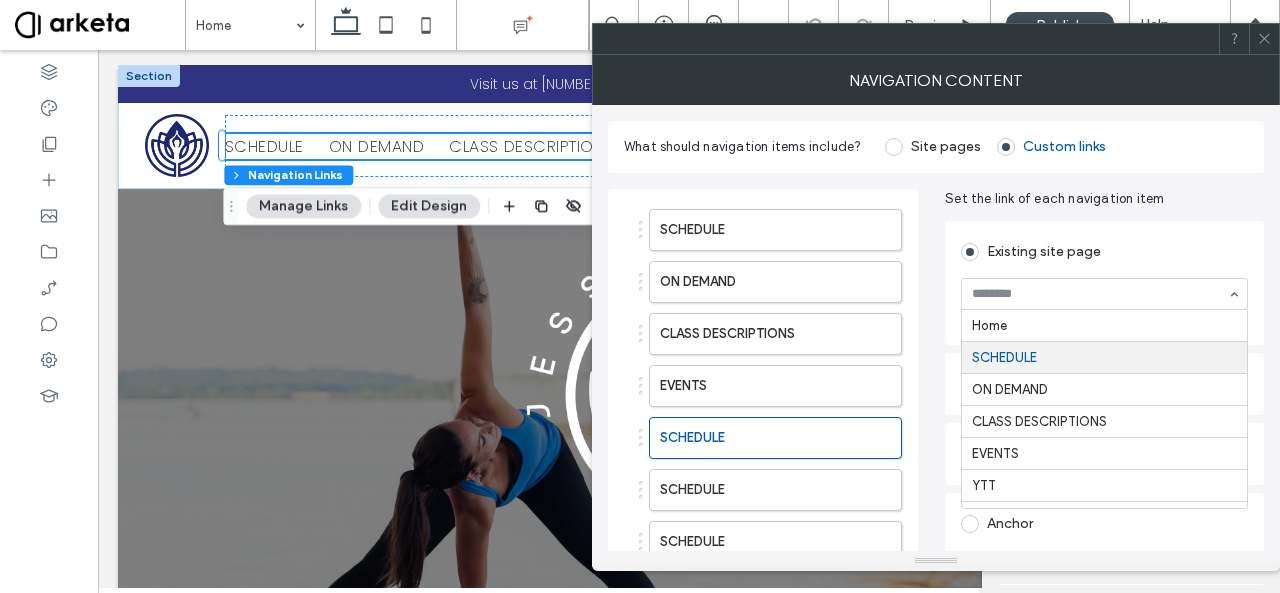 scroll, scrollTop: 33, scrollLeft: 0, axis: vertical 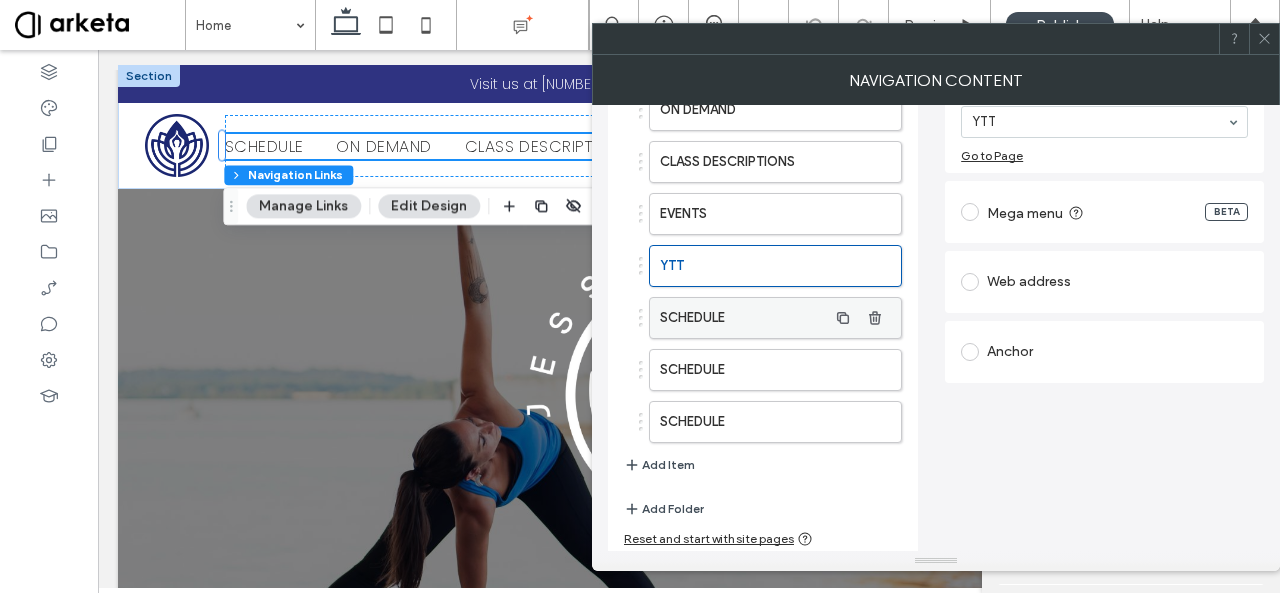 click on "SCHEDULE" at bounding box center [743, 318] 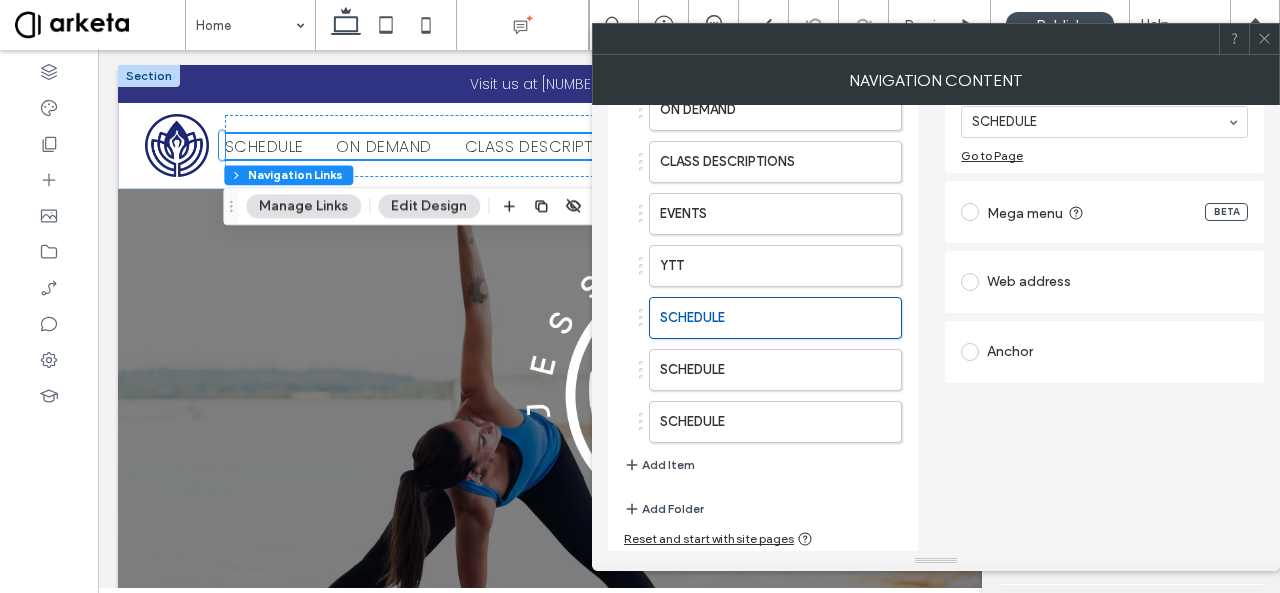 scroll, scrollTop: 0, scrollLeft: 0, axis: both 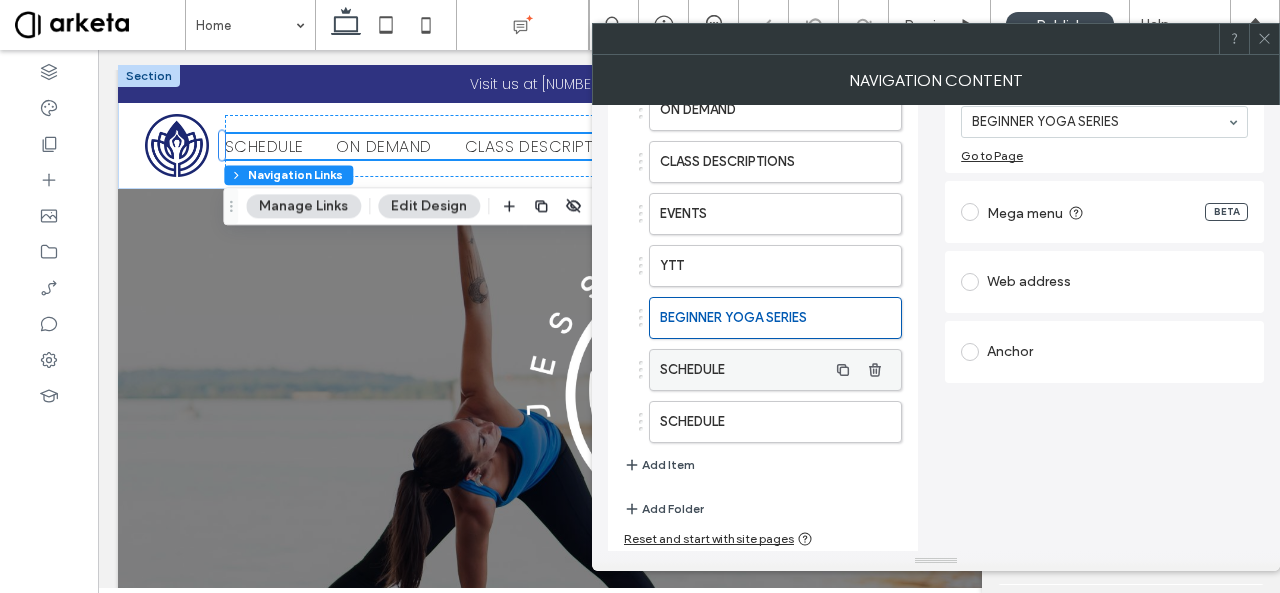 click on "SCHEDULE" at bounding box center (743, 370) 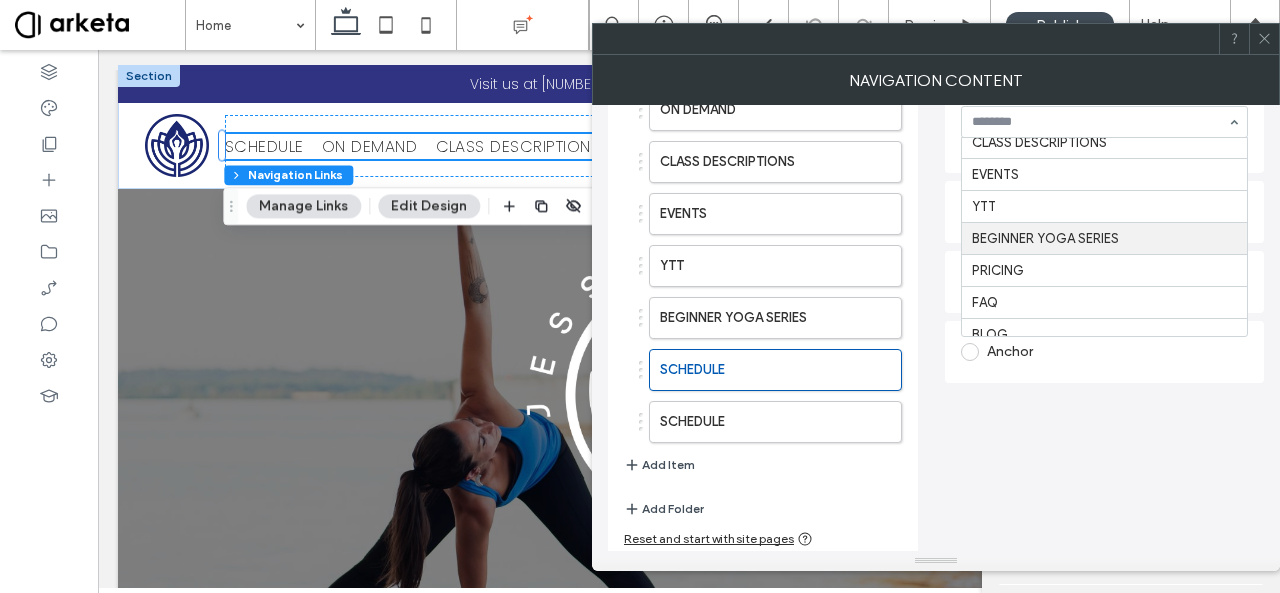 scroll, scrollTop: 126, scrollLeft: 0, axis: vertical 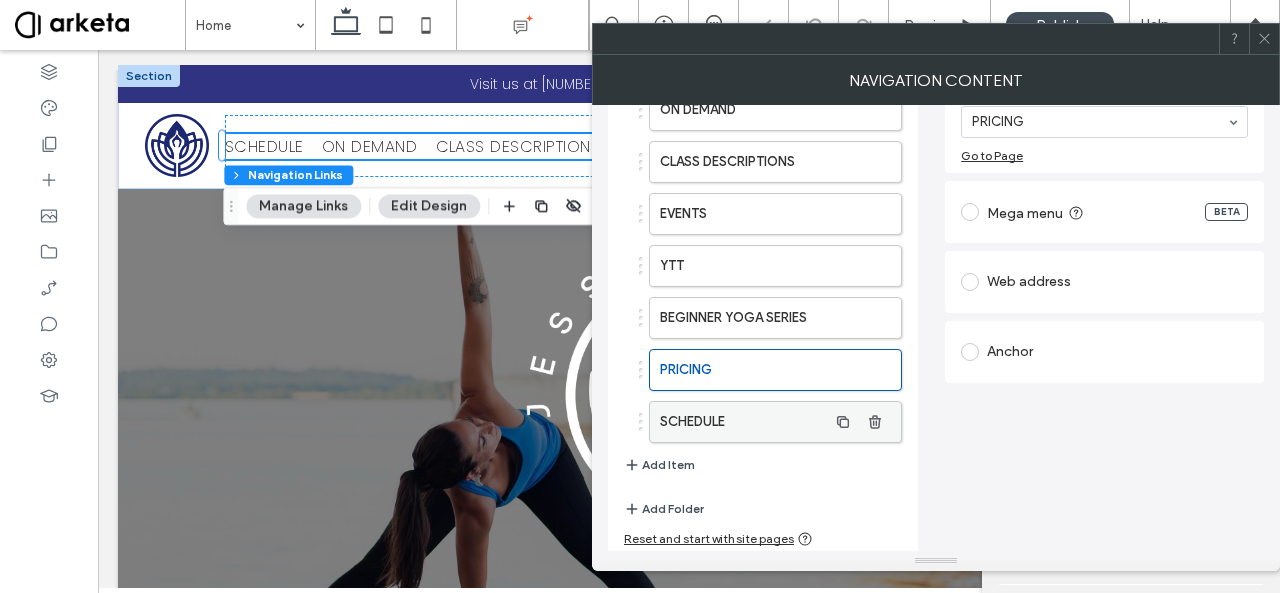 click on "SCHEDULE" at bounding box center [743, 422] 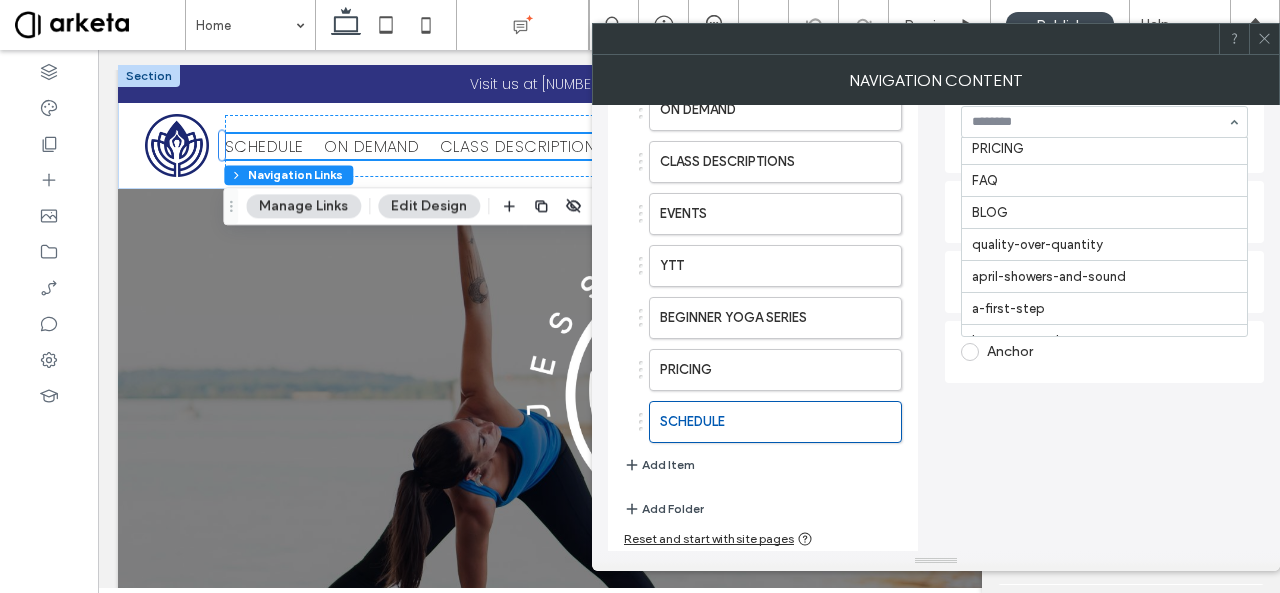 scroll, scrollTop: 237, scrollLeft: 0, axis: vertical 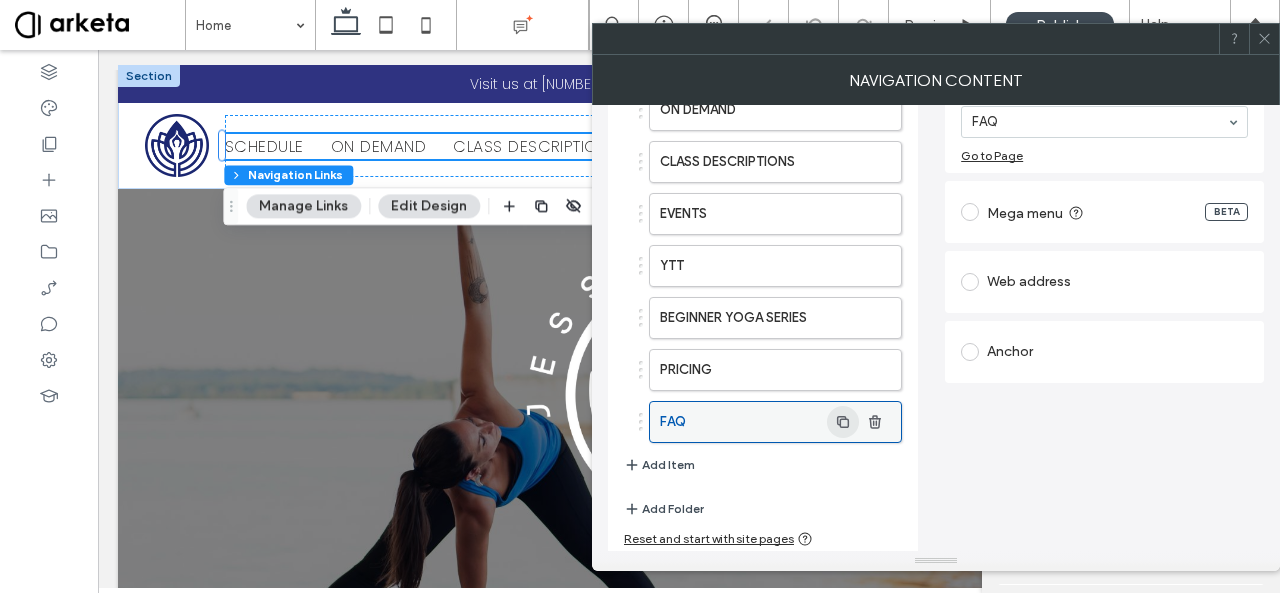 click 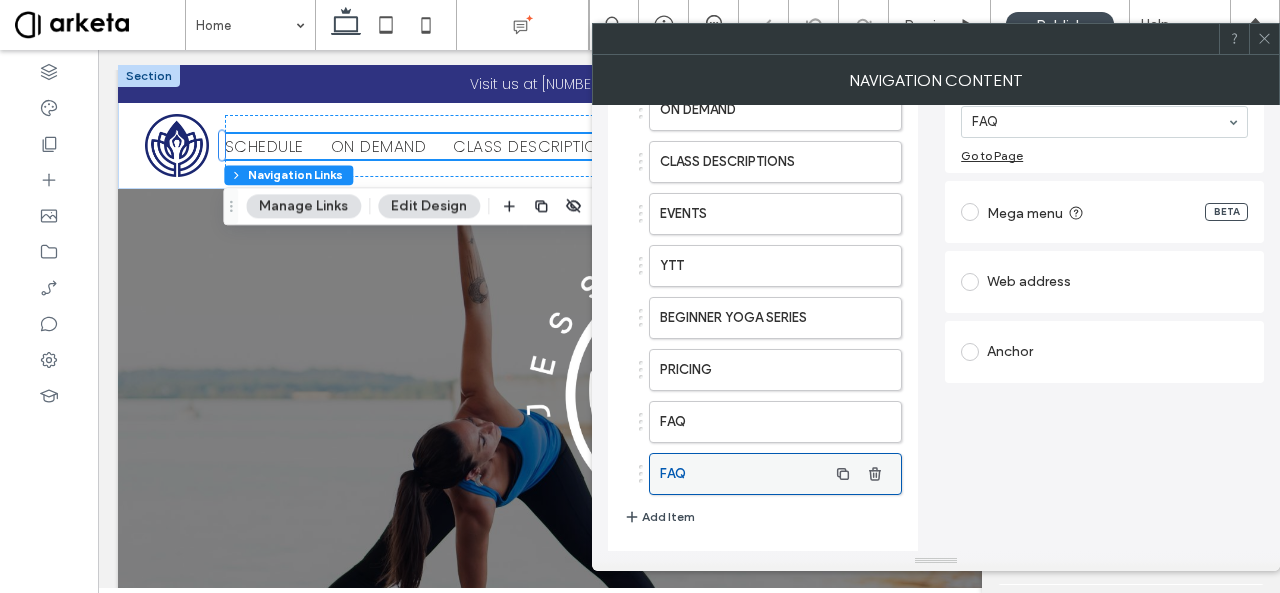click on "FAQ" at bounding box center (743, 474) 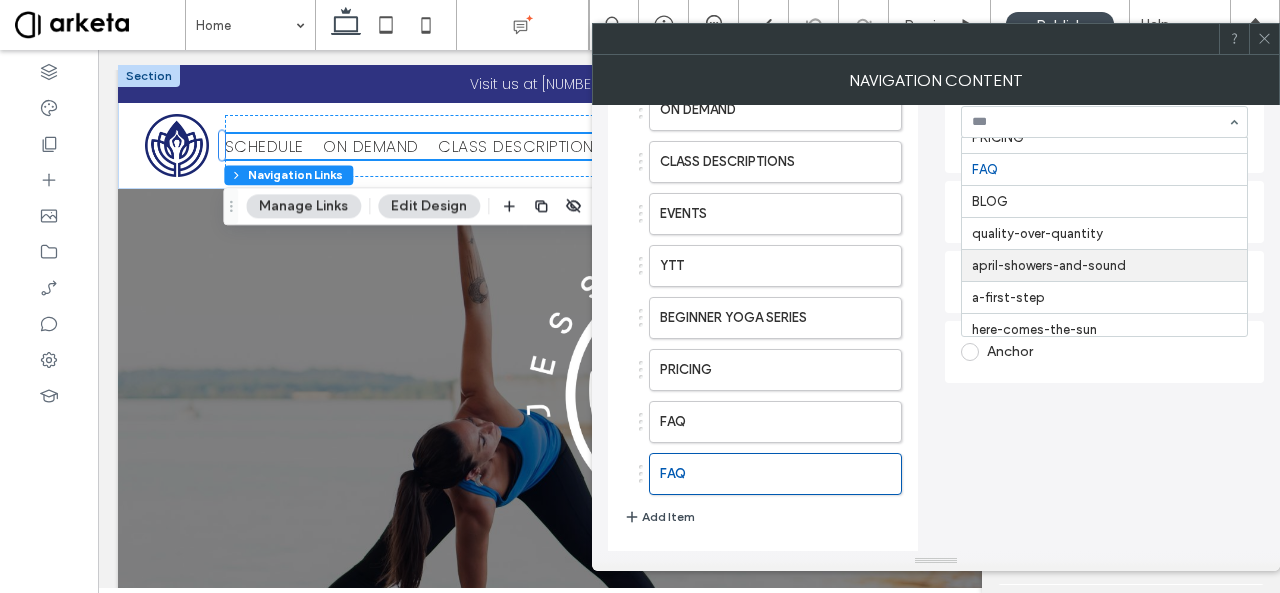 scroll, scrollTop: 223, scrollLeft: 0, axis: vertical 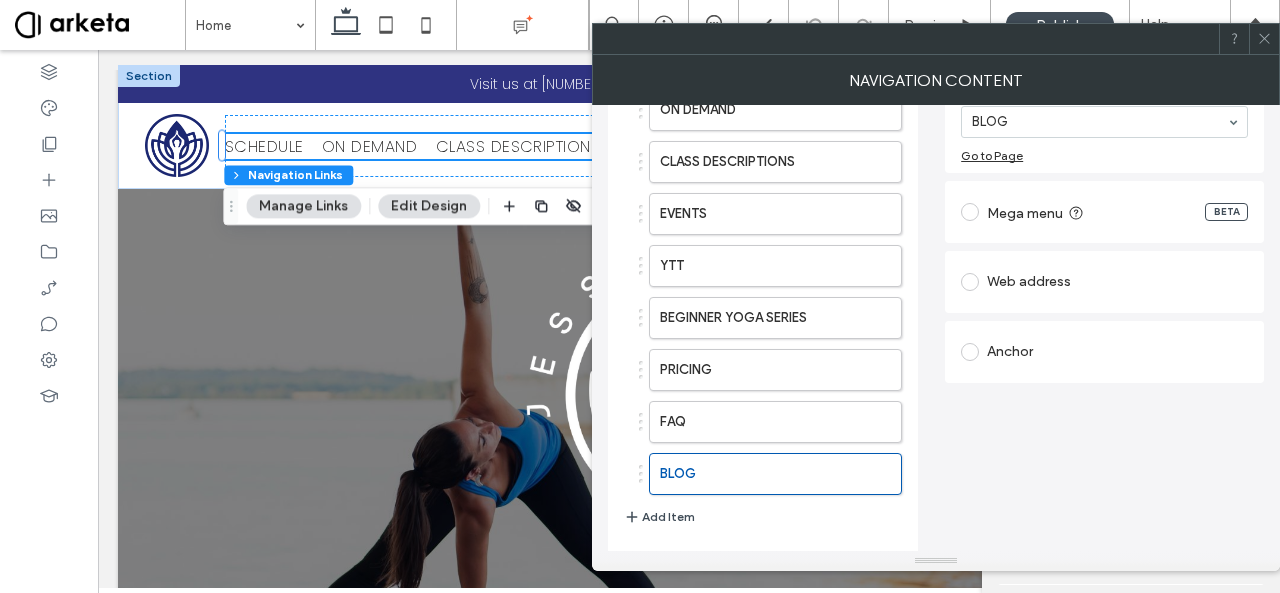 click on "Set the link of each navigation item Existing site page BLOG Go to Page Mega menu BETA Web address Anchor" at bounding box center (1104, 313) 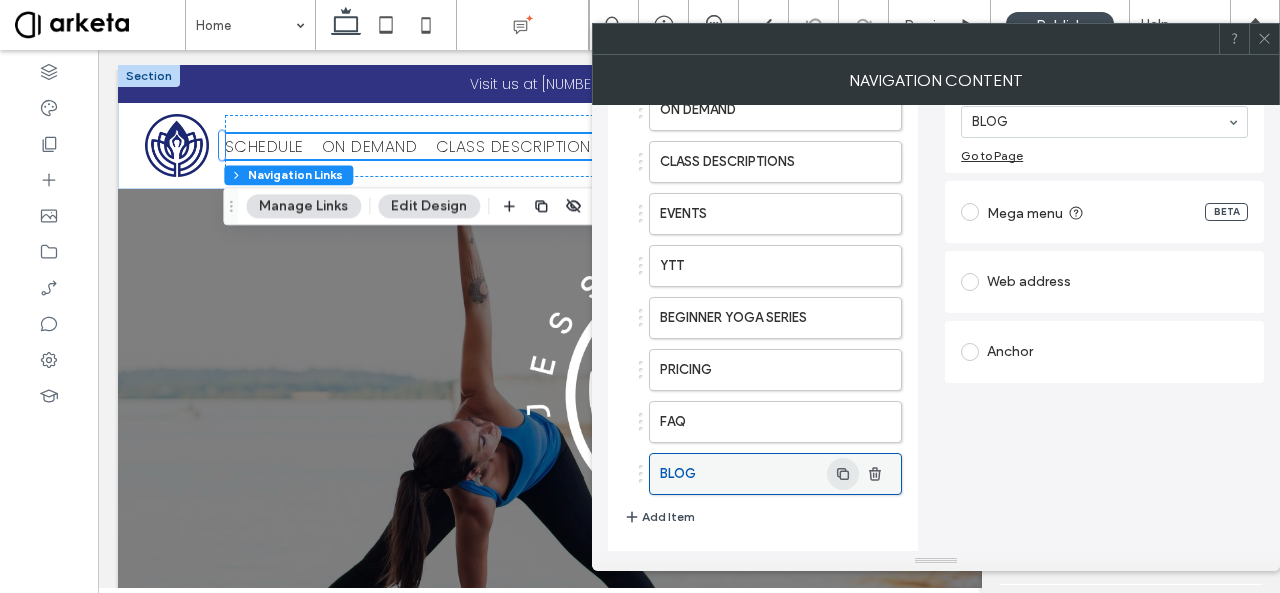 click 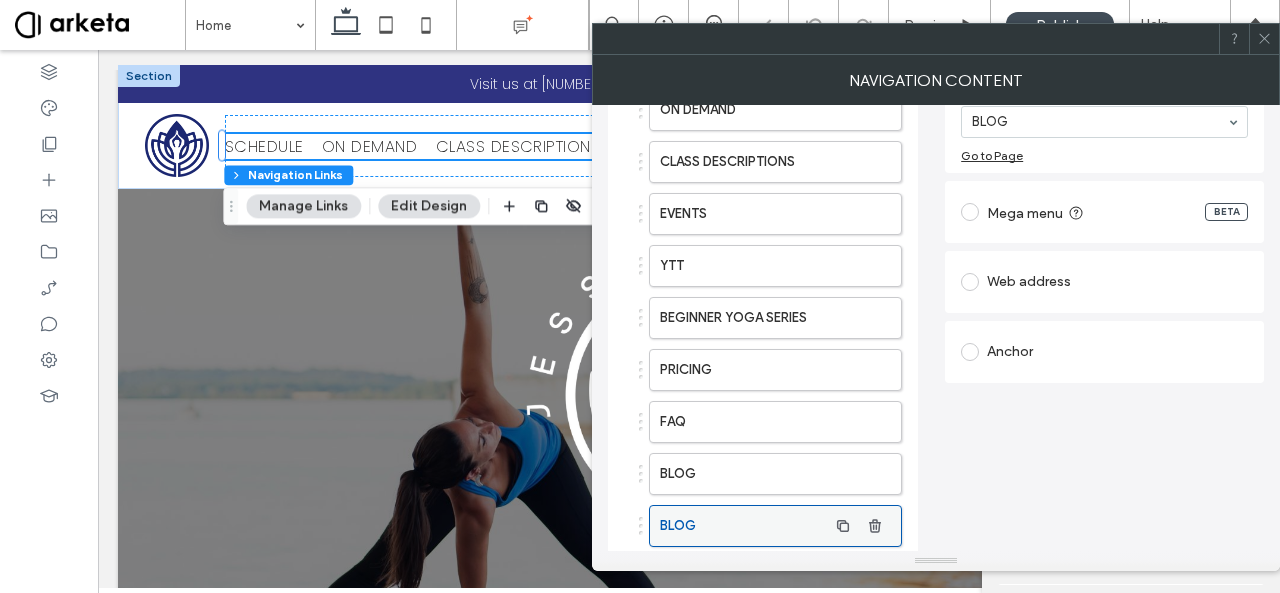click on "BLOG" at bounding box center (743, 526) 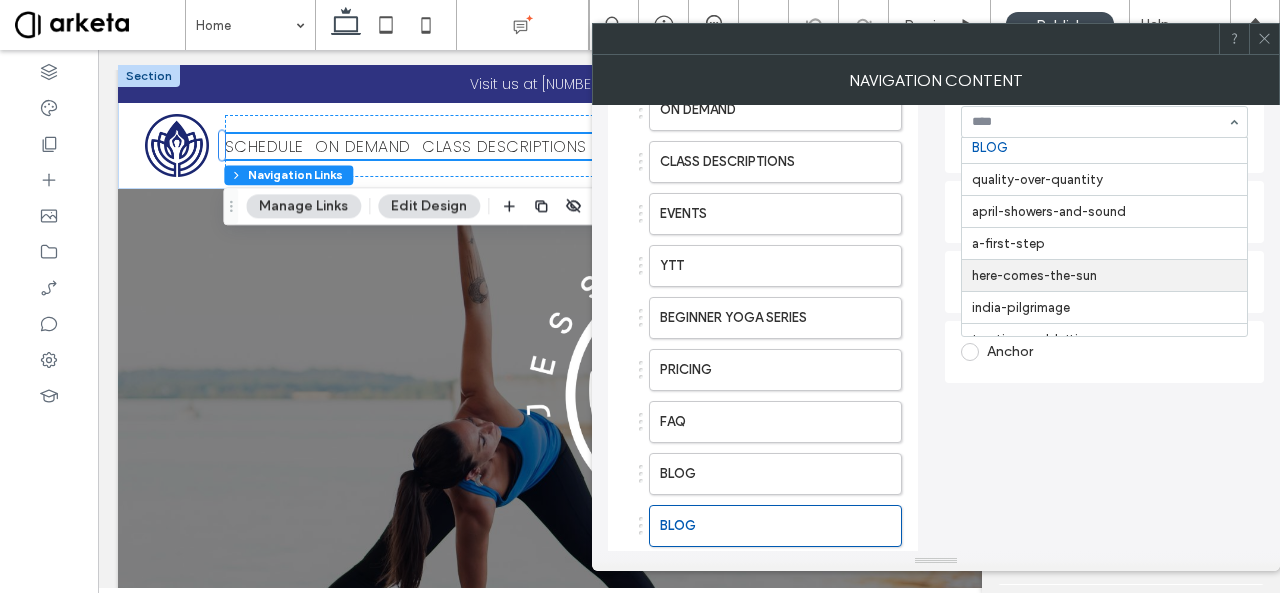 scroll, scrollTop: 356, scrollLeft: 0, axis: vertical 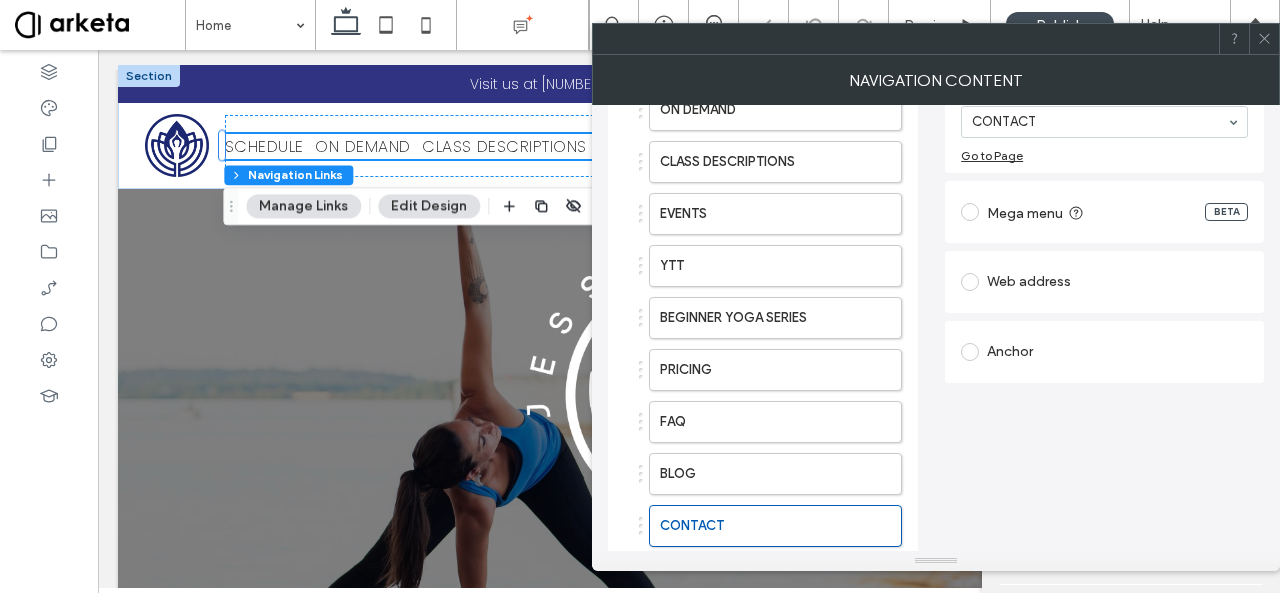 click on "Set the link of each navigation item Existing site page CONTACT Go to Page Mega menu BETA Web address Anchor" at bounding box center [1104, 339] 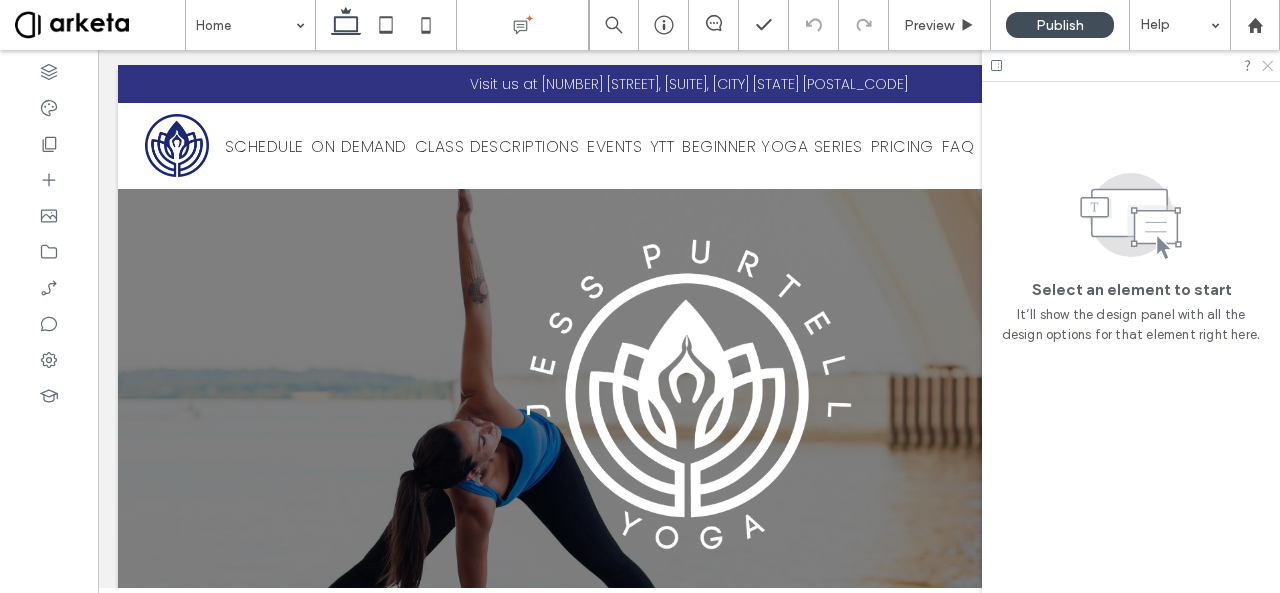 click 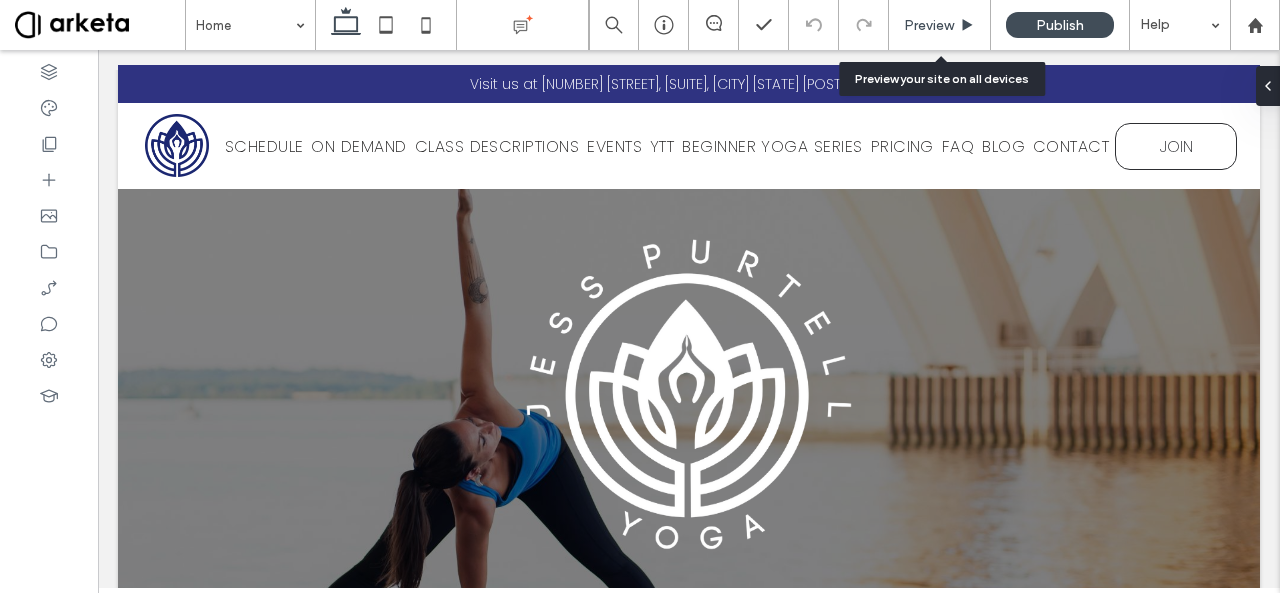 click on "Preview" at bounding box center [940, 25] 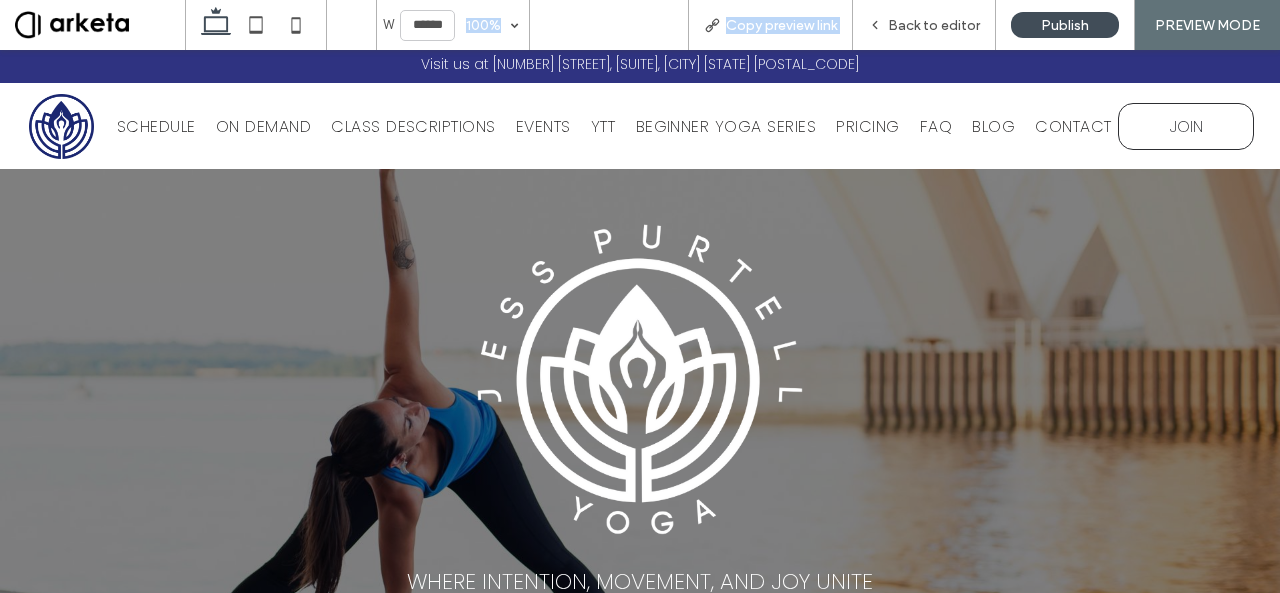 drag, startPoint x: 723, startPoint y: 30, endPoint x: 580, endPoint y: -86, distance: 184.1331 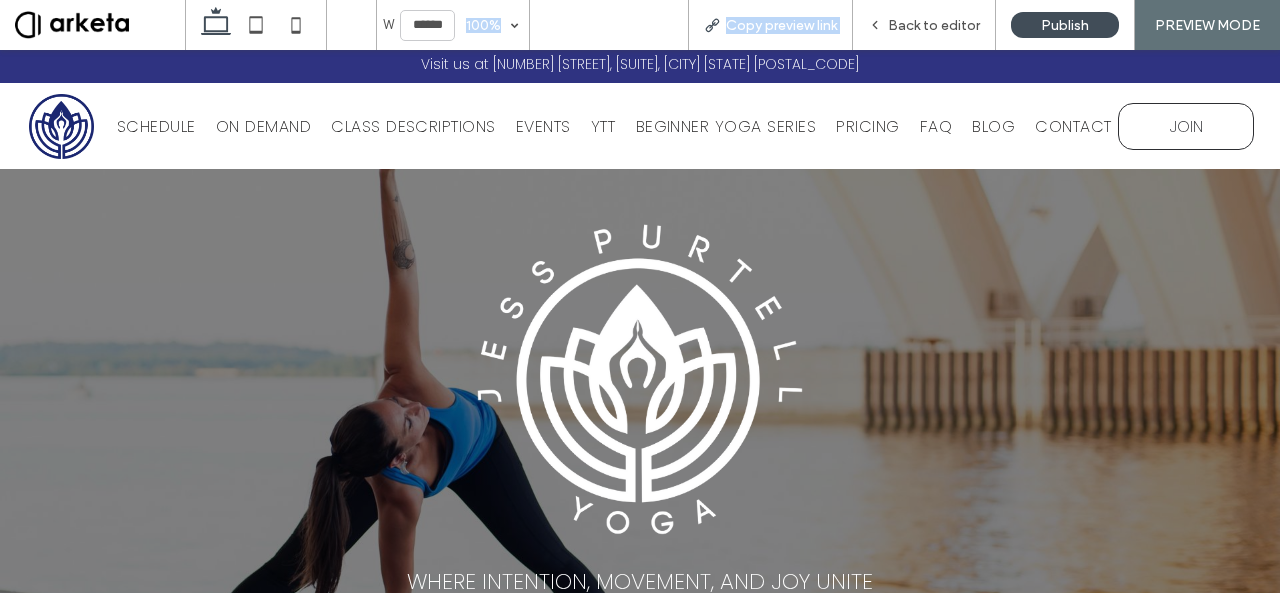 click 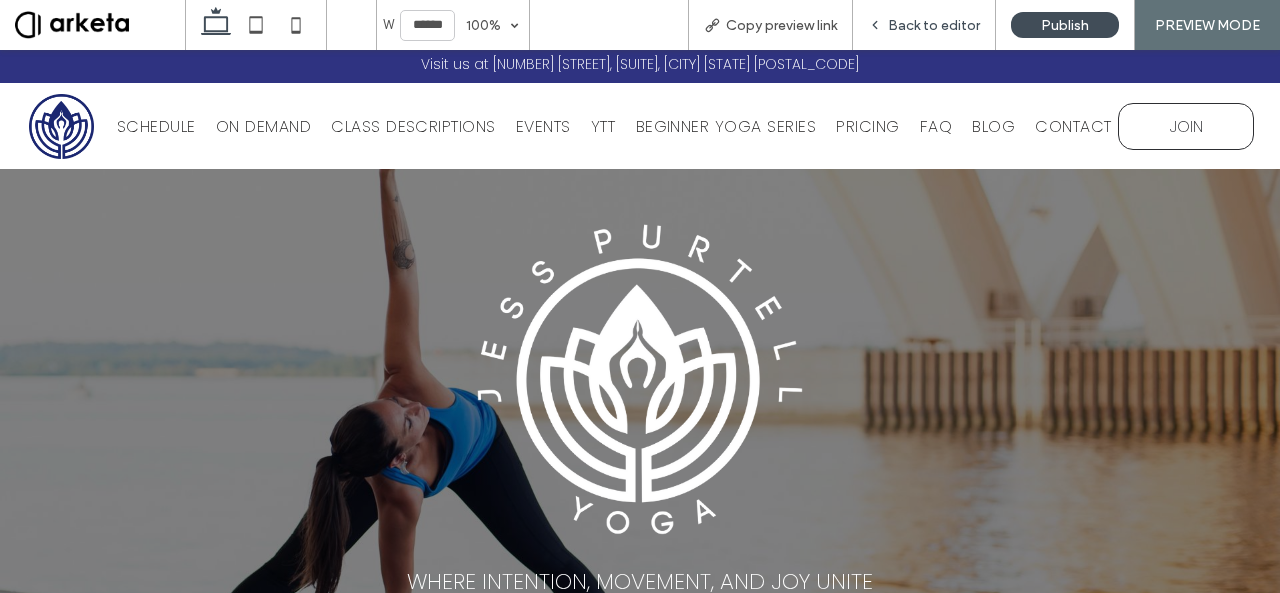 click on "Back to editor" at bounding box center [924, 25] 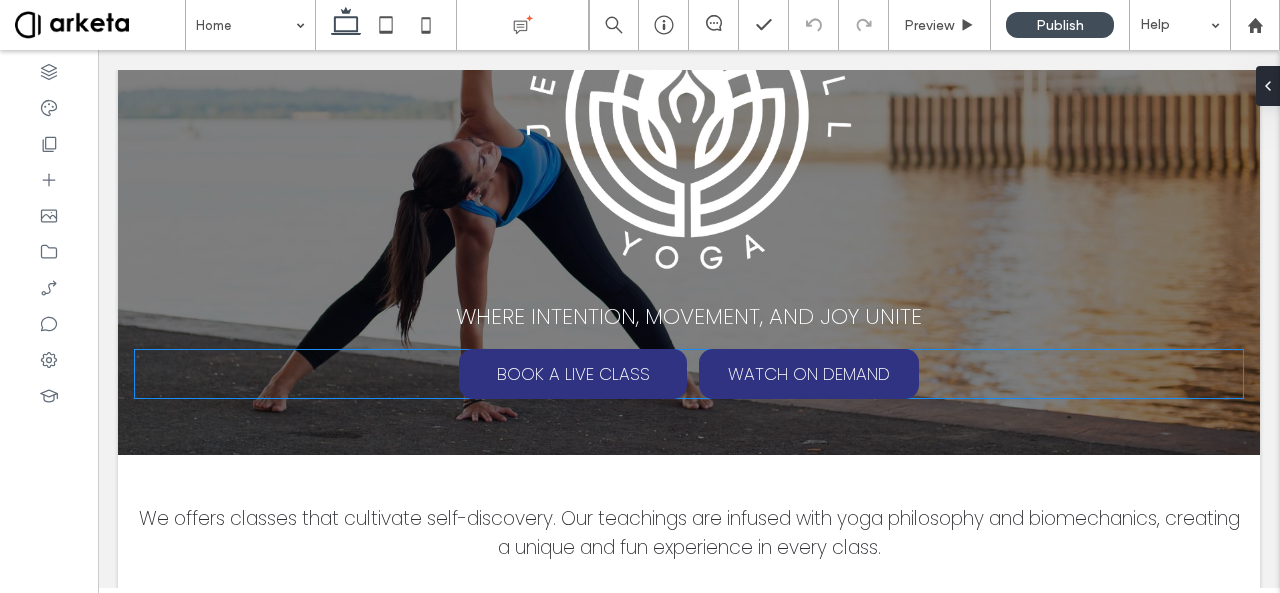 scroll, scrollTop: 82, scrollLeft: 0, axis: vertical 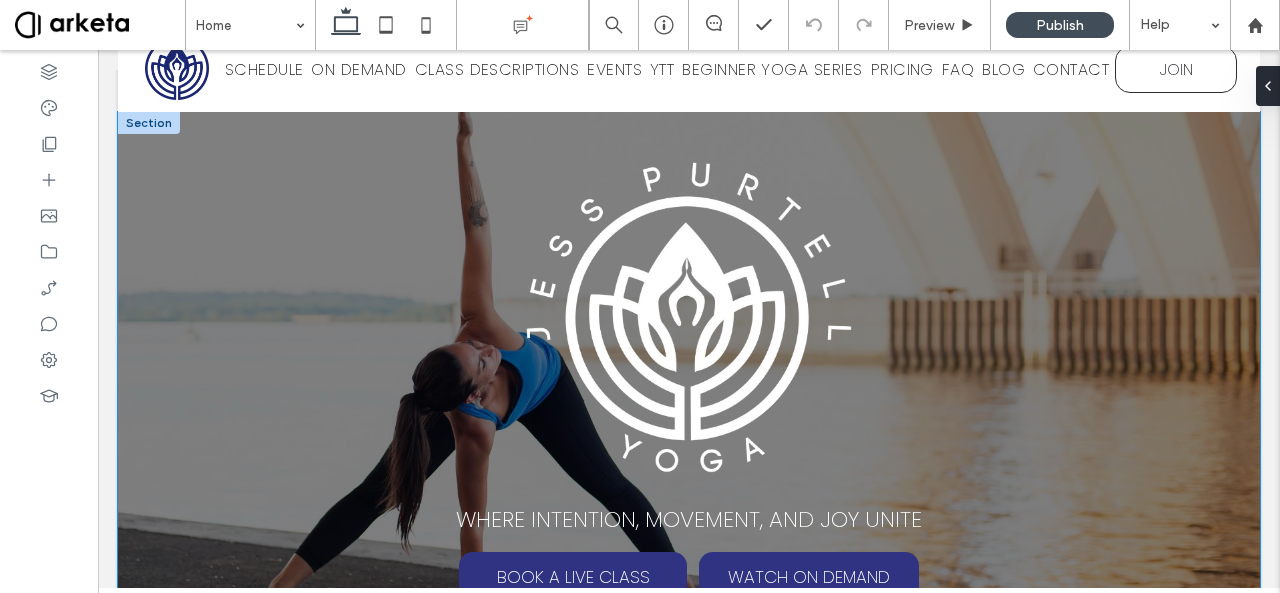 click on "WHERE INTENTION, MOVEMENT, AND JOY UNITE
BOOK A LIVE CLASS
WATCH ON DEMAND" at bounding box center (689, 385) 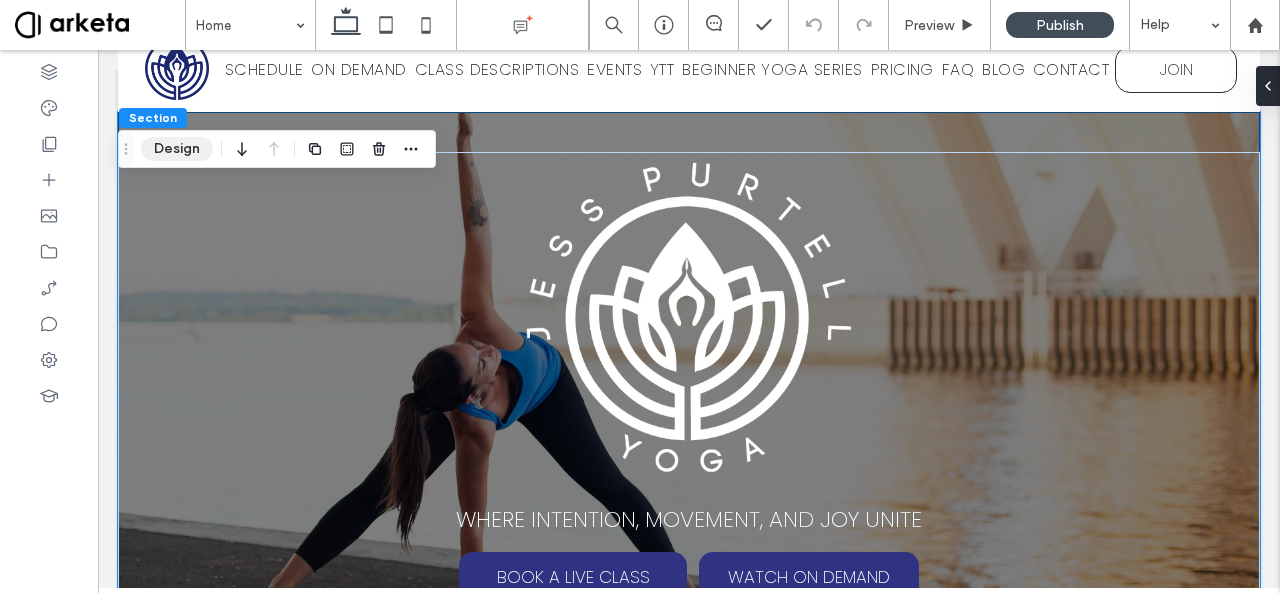 click on "Design" at bounding box center (177, 149) 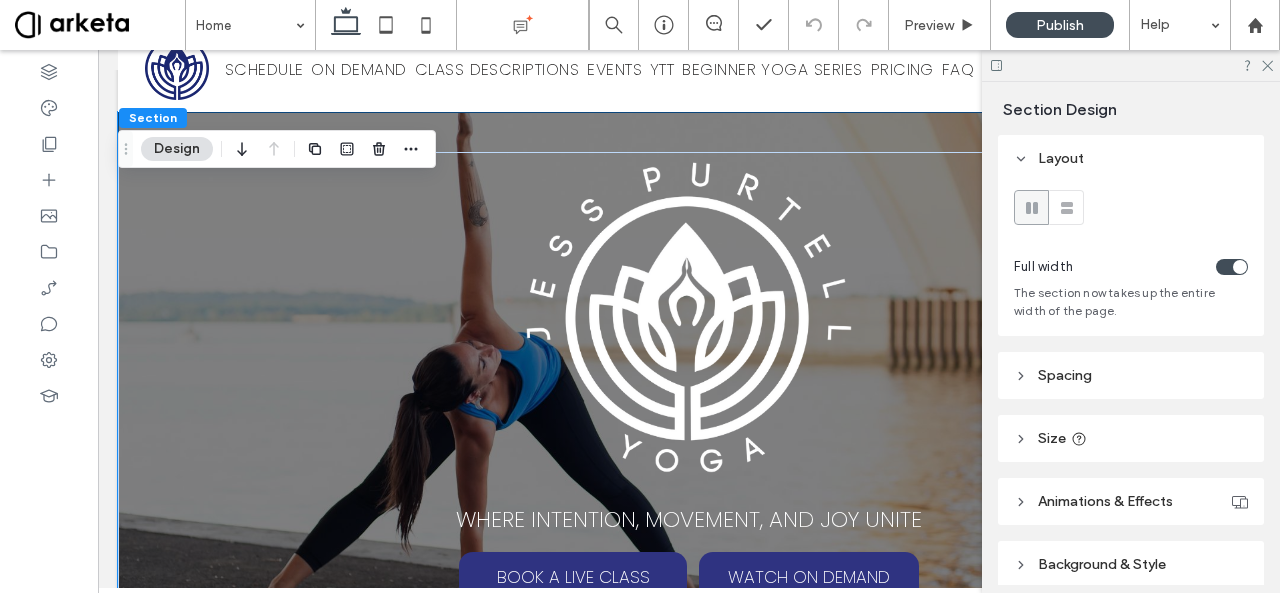 scroll, scrollTop: 82, scrollLeft: 0, axis: vertical 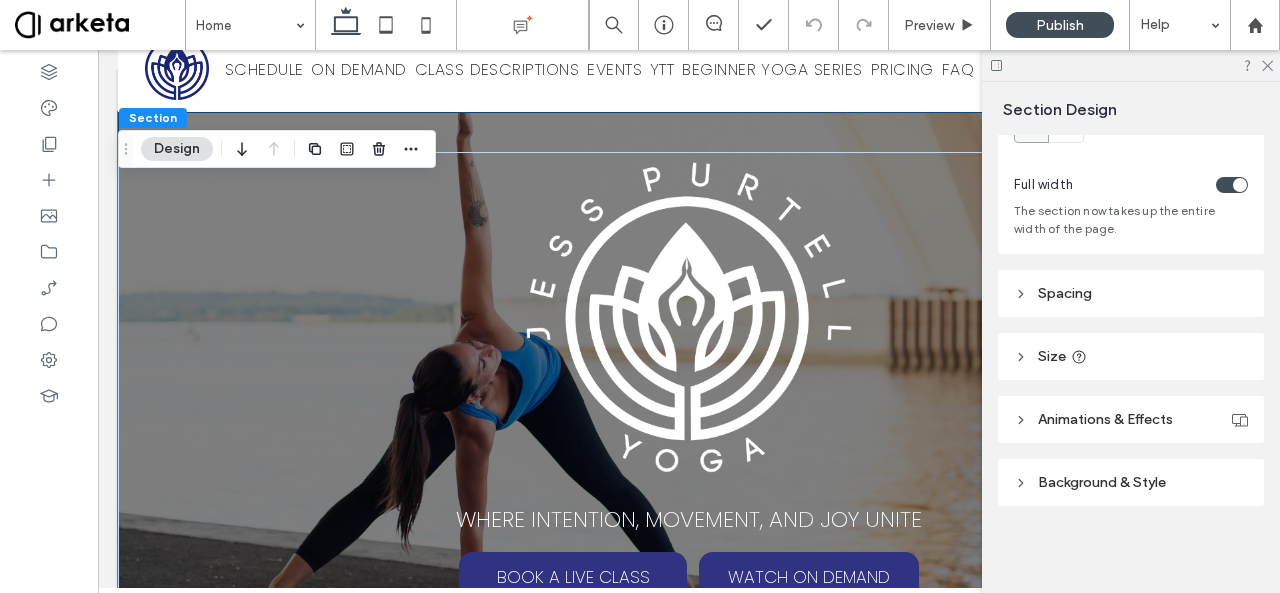 click on "Size" at bounding box center [1131, 356] 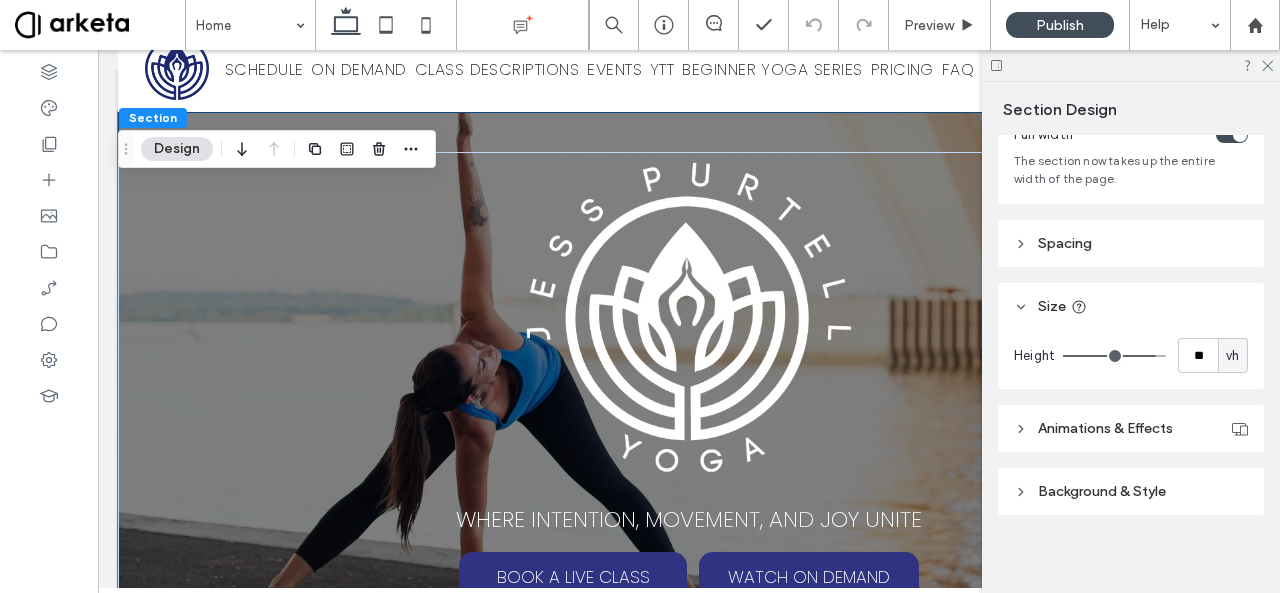 scroll, scrollTop: 133, scrollLeft: 0, axis: vertical 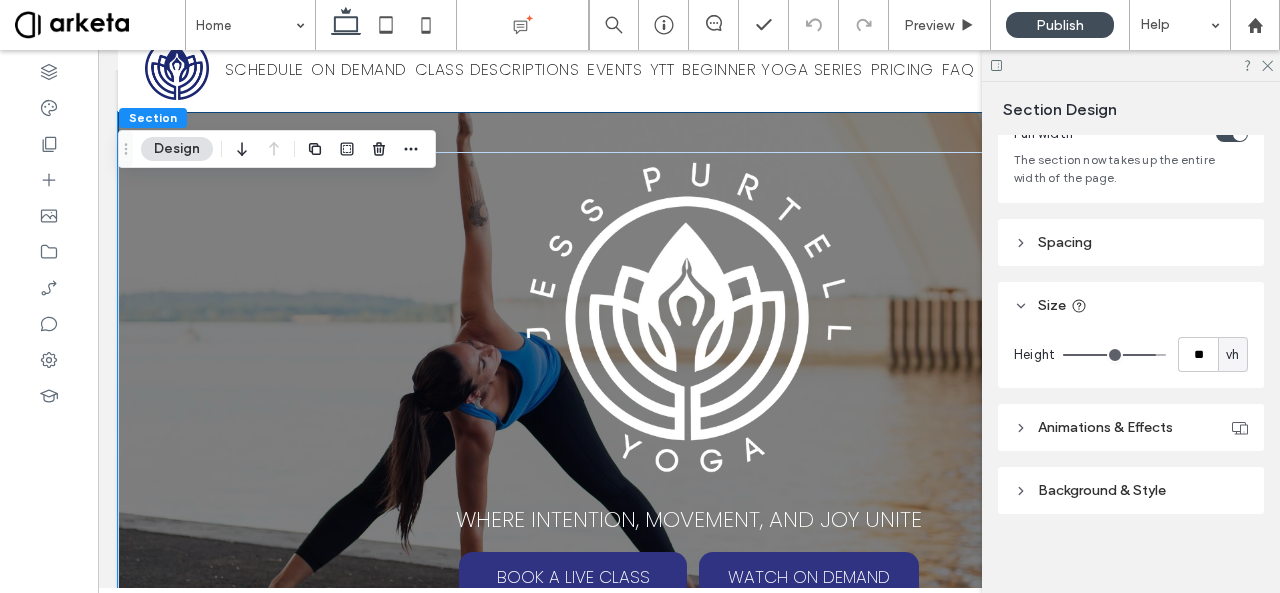 click on "vh" at bounding box center (1232, 355) 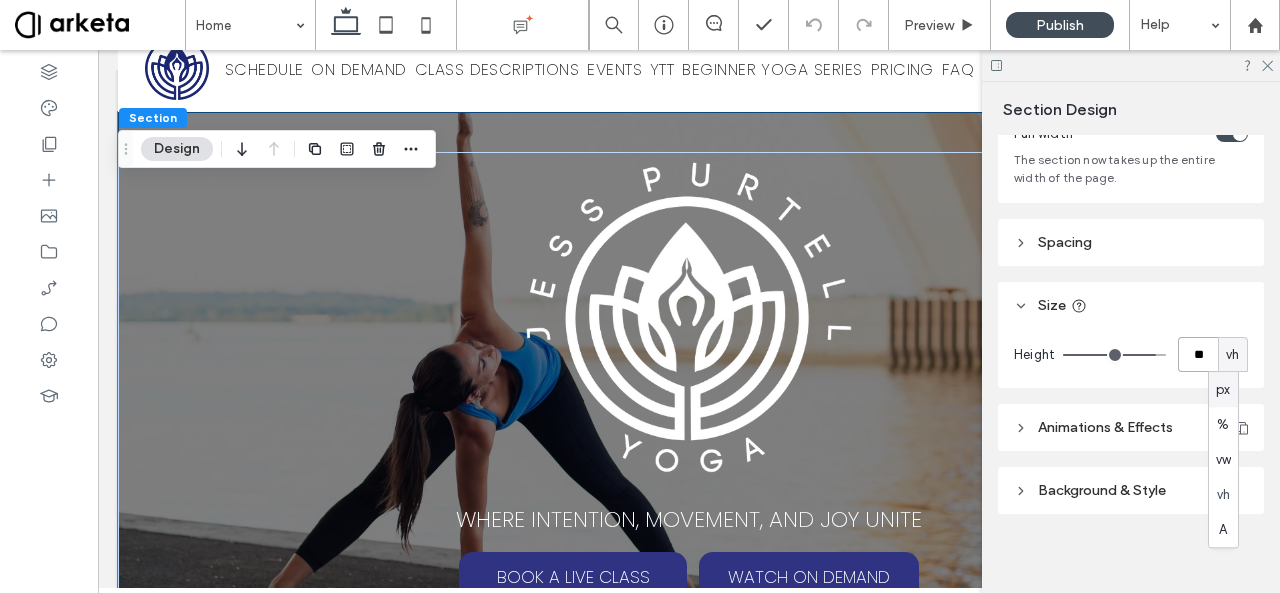 click on "**" at bounding box center [1198, 354] 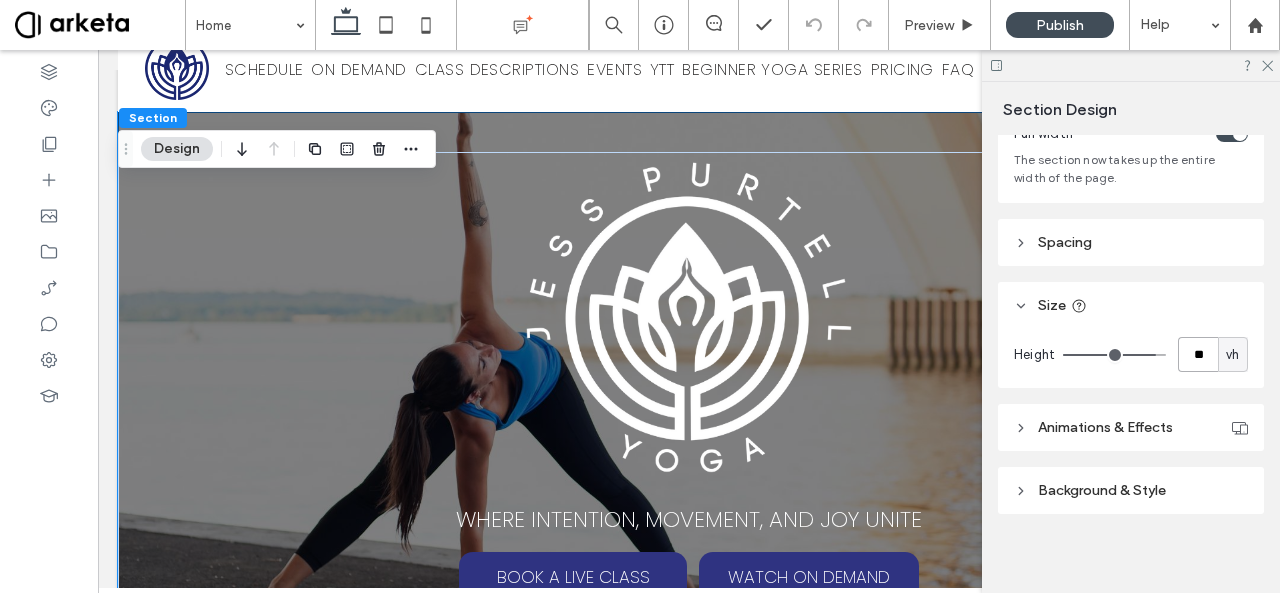 type on "**" 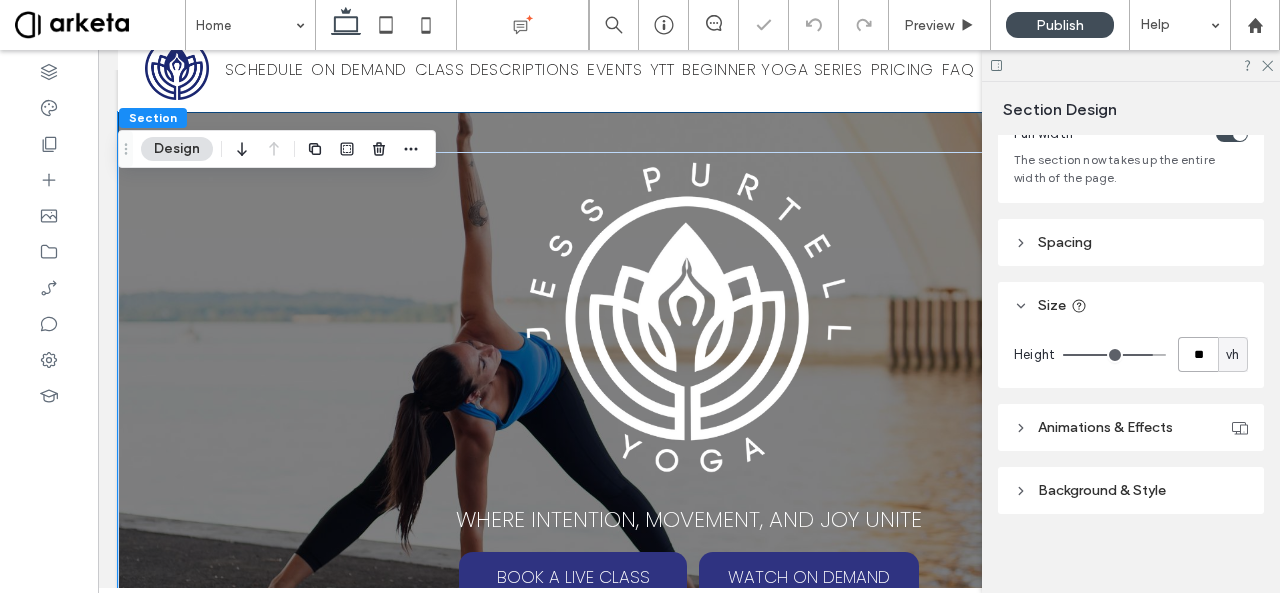 type on "*" 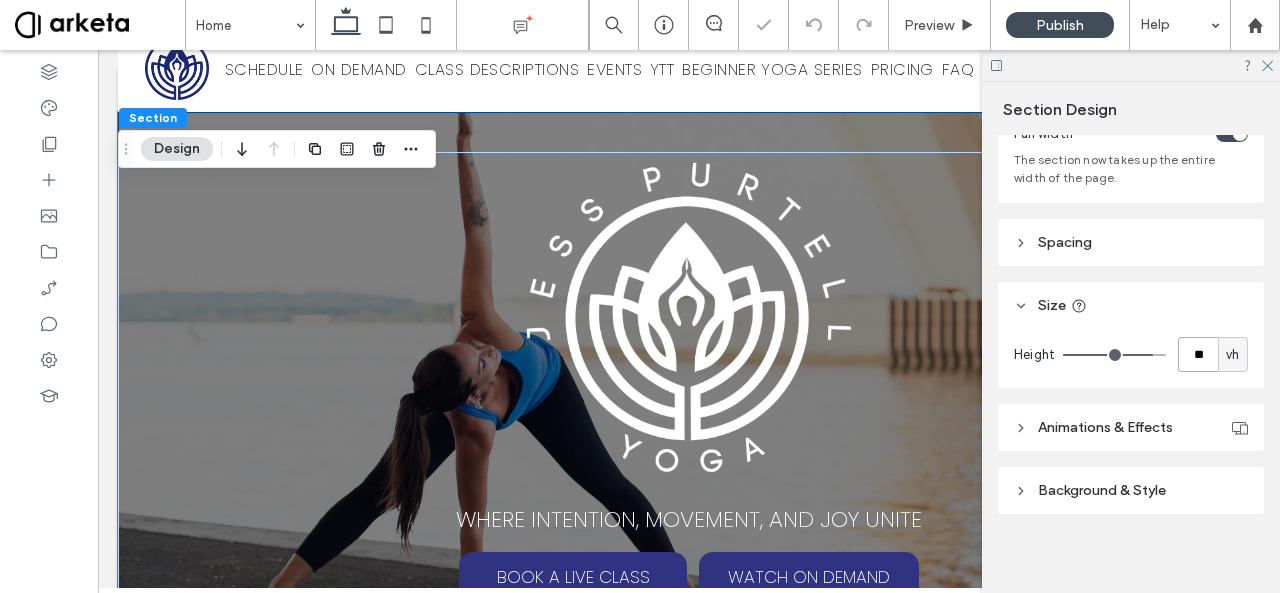 type on "**" 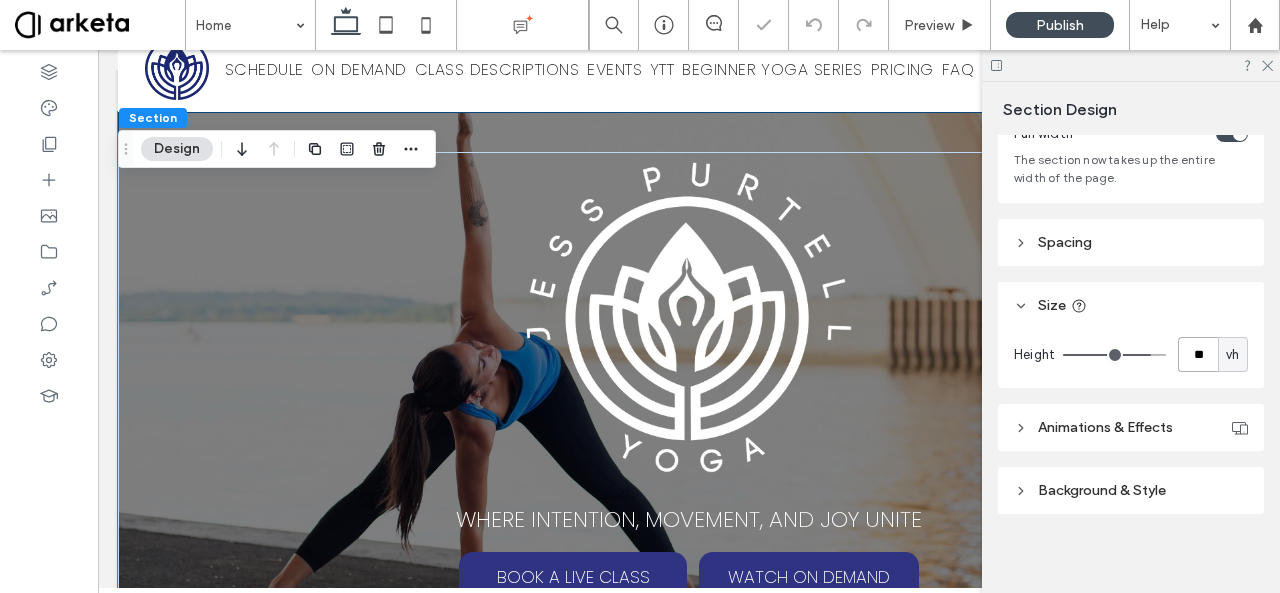 type on "*" 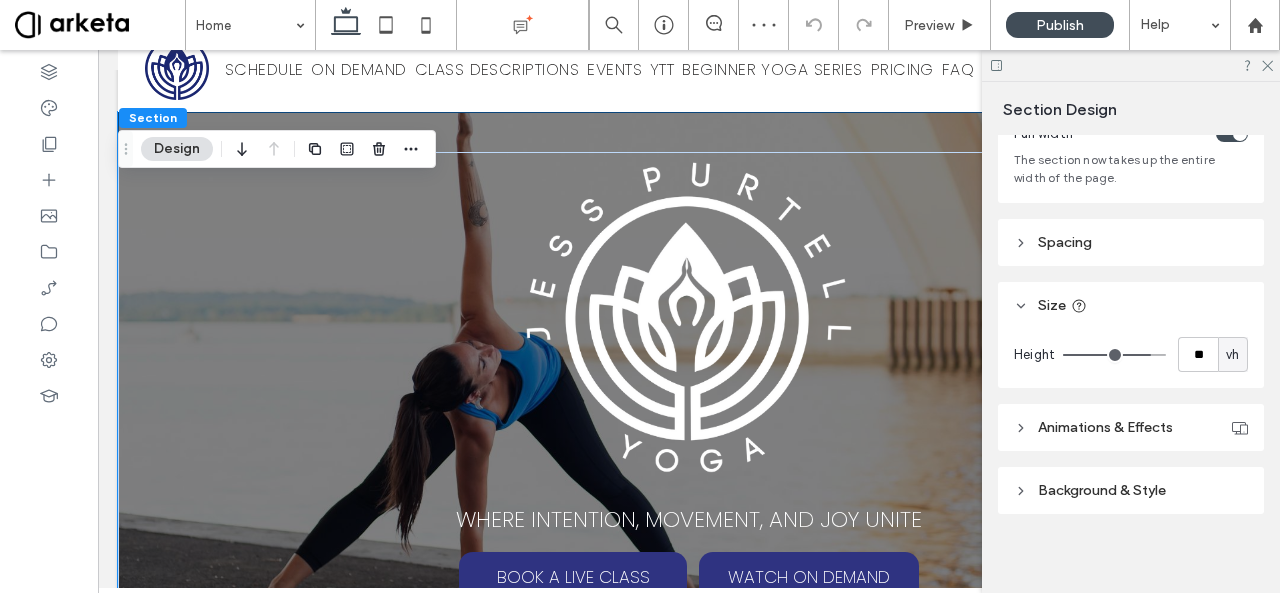 click on "Size" at bounding box center [1131, 305] 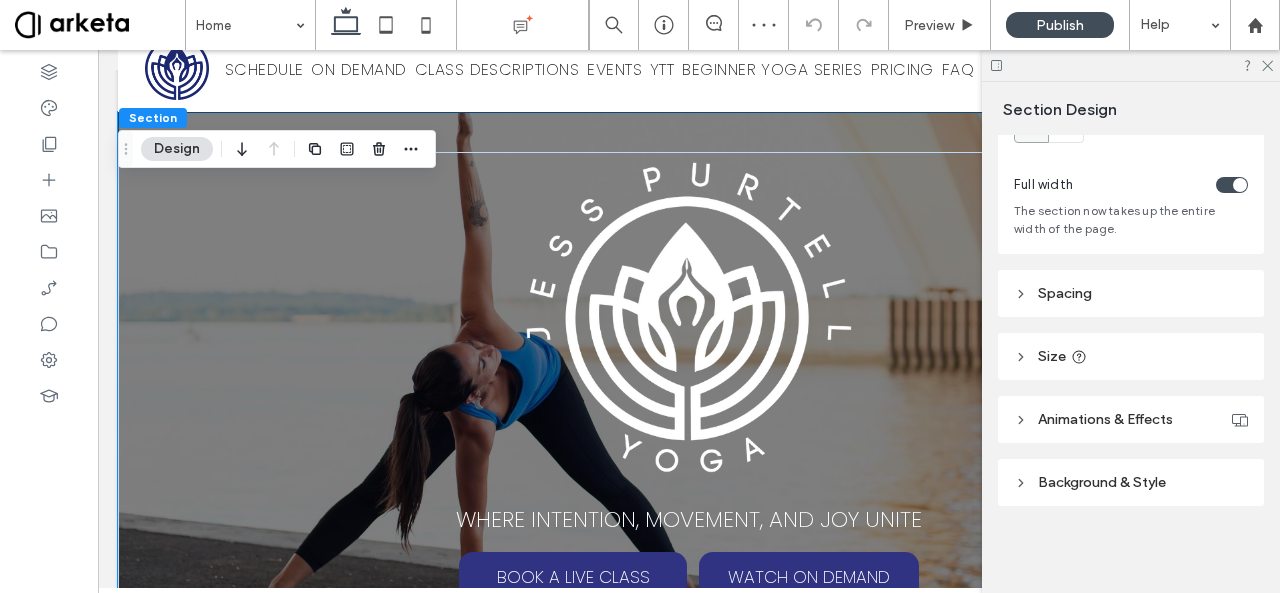 scroll, scrollTop: 82, scrollLeft: 0, axis: vertical 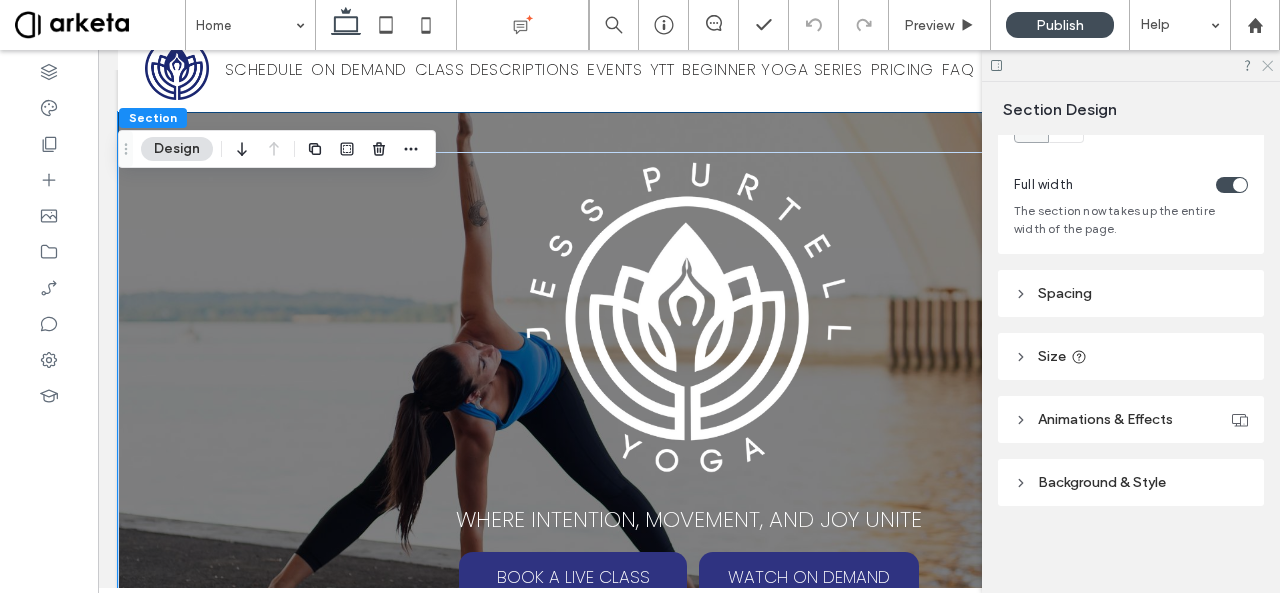 click 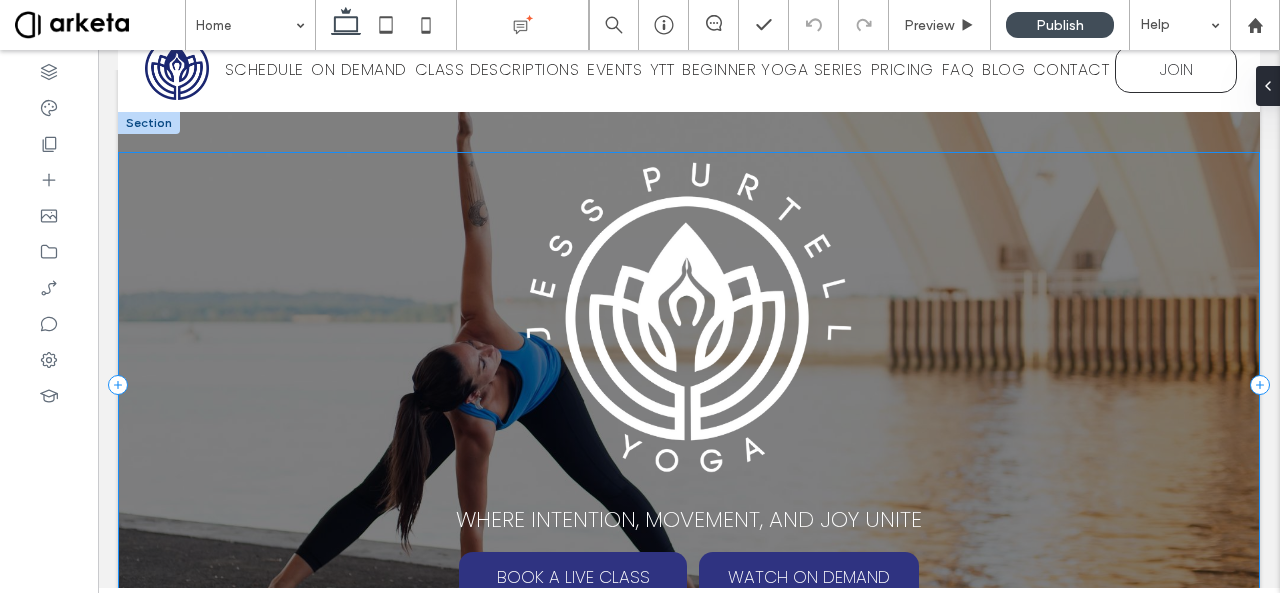click on "WHERE INTENTION, MOVEMENT, AND JOY UNITE
BOOK A LIVE CLASS
WATCH ON DEMAND" at bounding box center [689, 385] 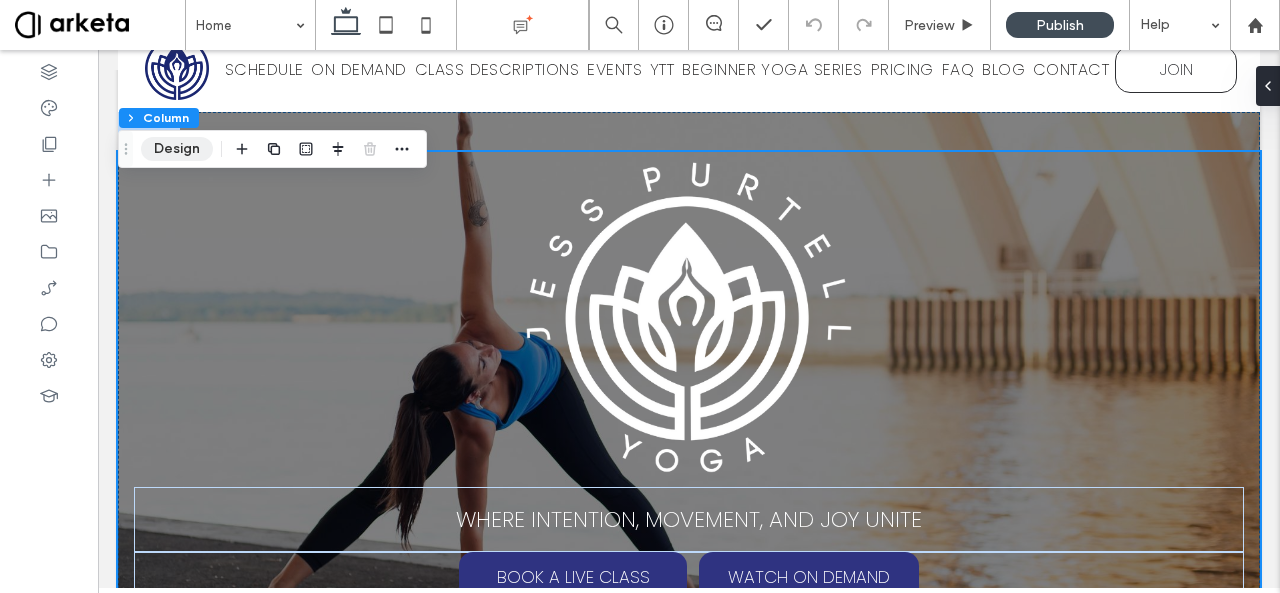 click on "Design" at bounding box center [177, 149] 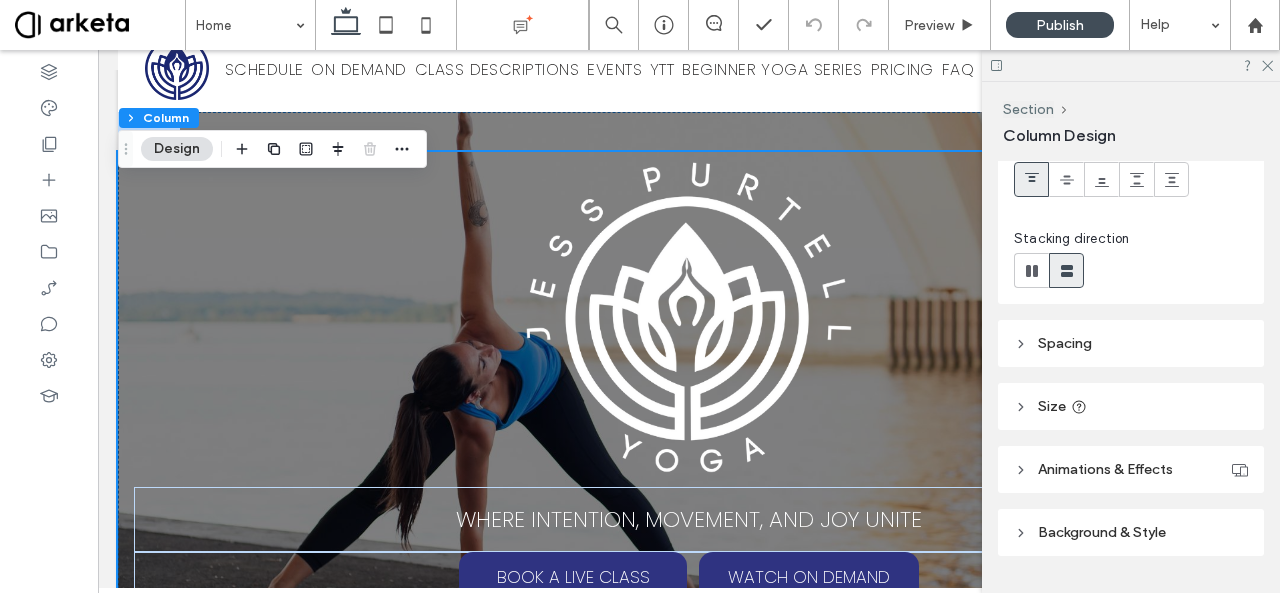 scroll, scrollTop: 169, scrollLeft: 0, axis: vertical 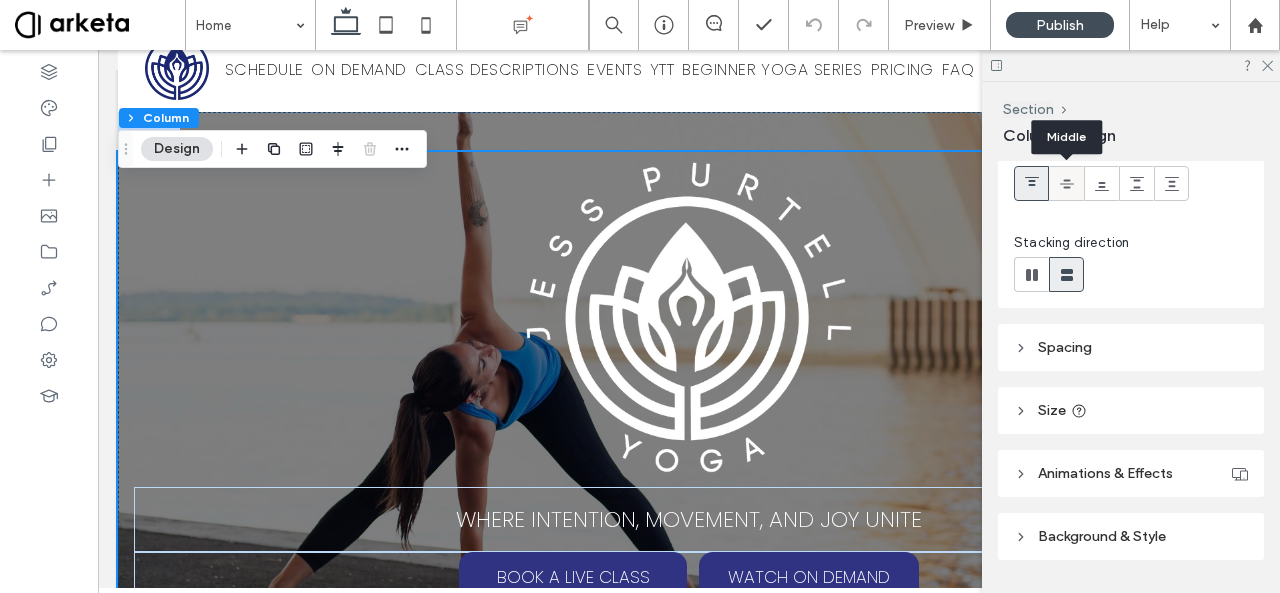 click 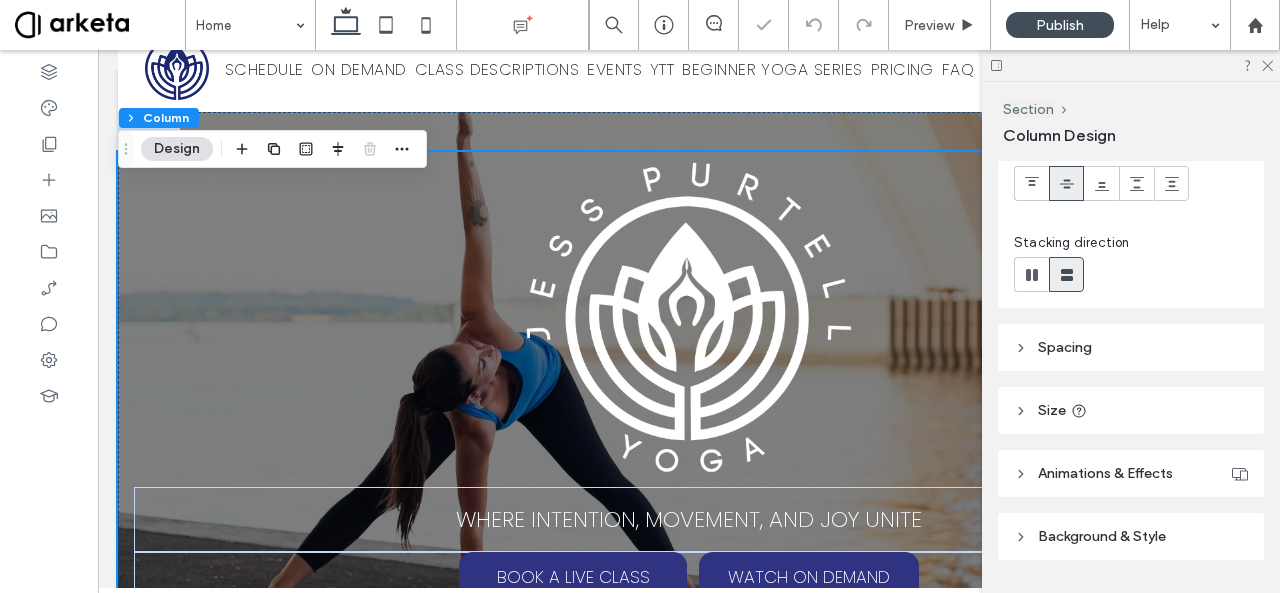 click at bounding box center (1131, 274) 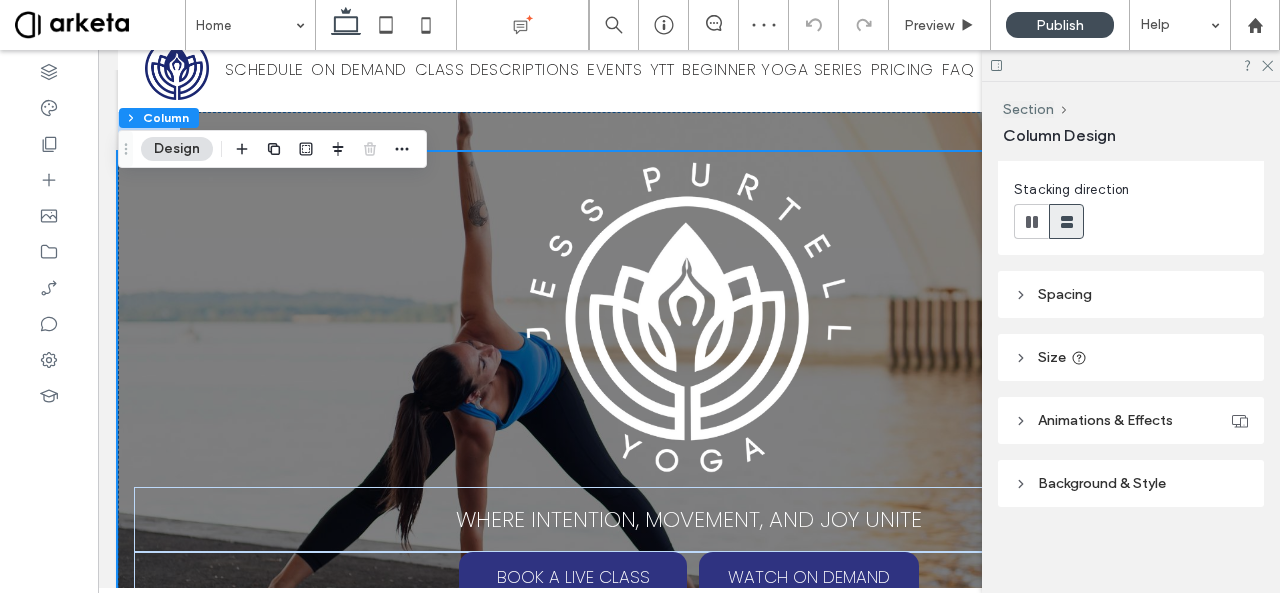 click on "Spacing" at bounding box center [1131, 294] 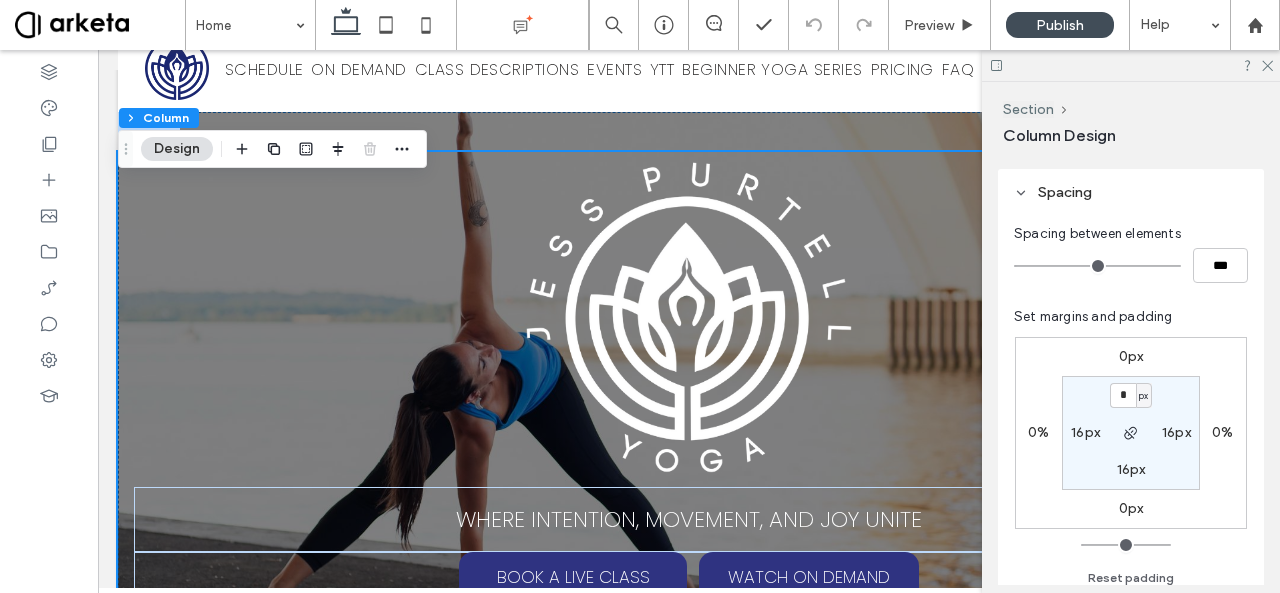 scroll, scrollTop: 326, scrollLeft: 0, axis: vertical 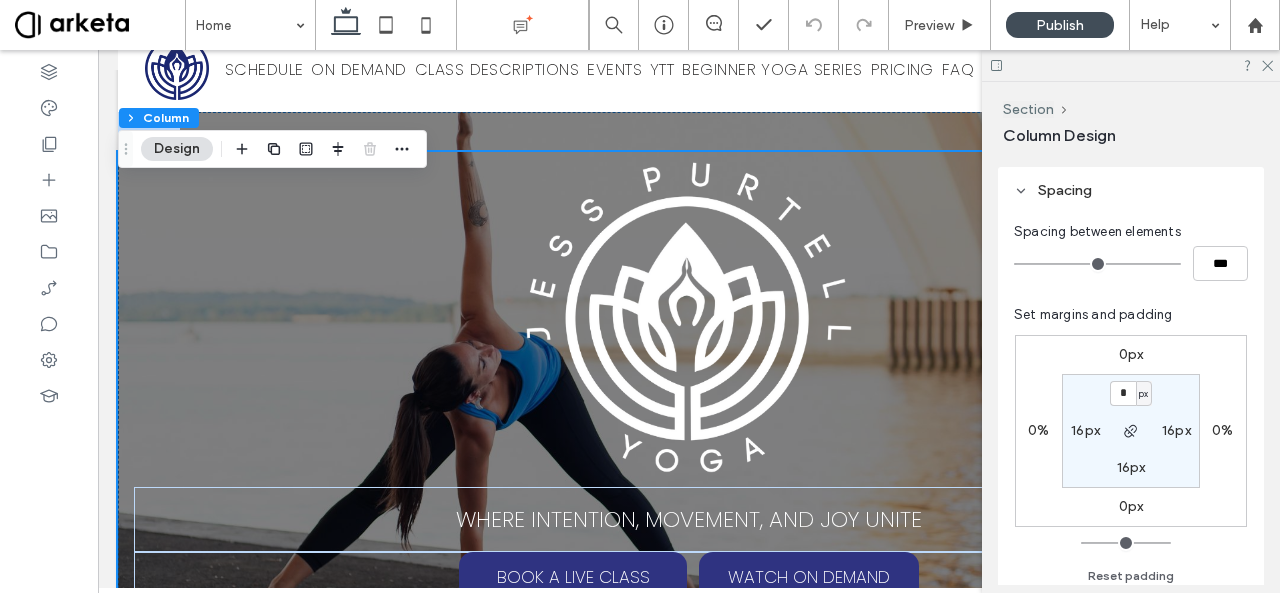 click on "16px" at bounding box center [1085, 430] 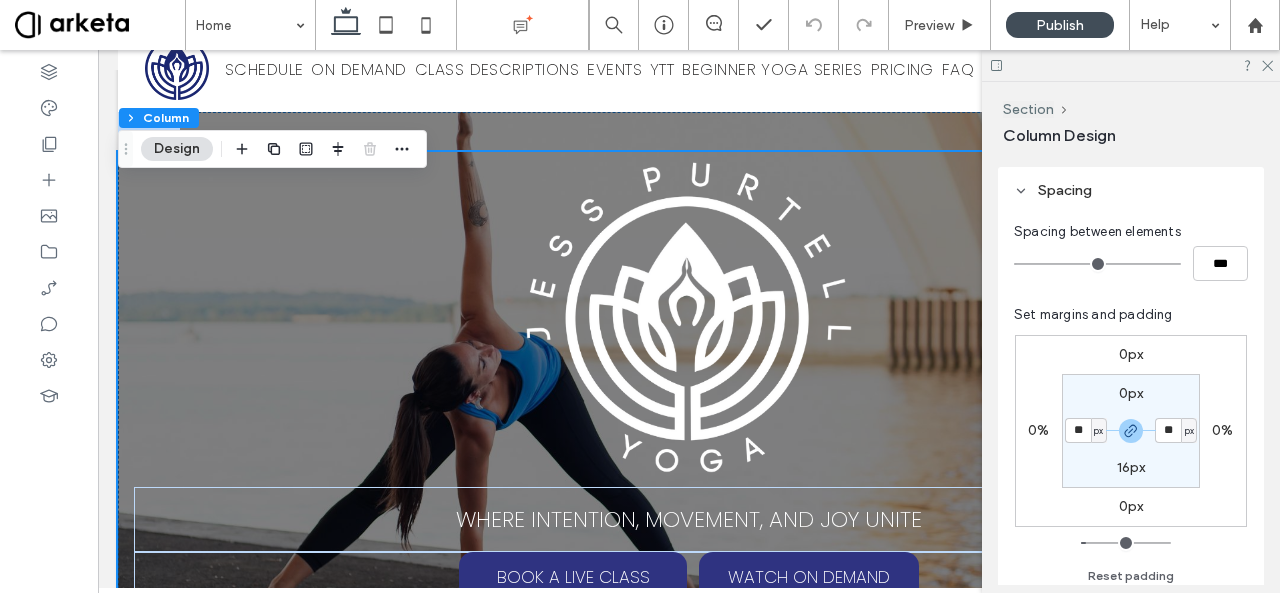 type on "**" 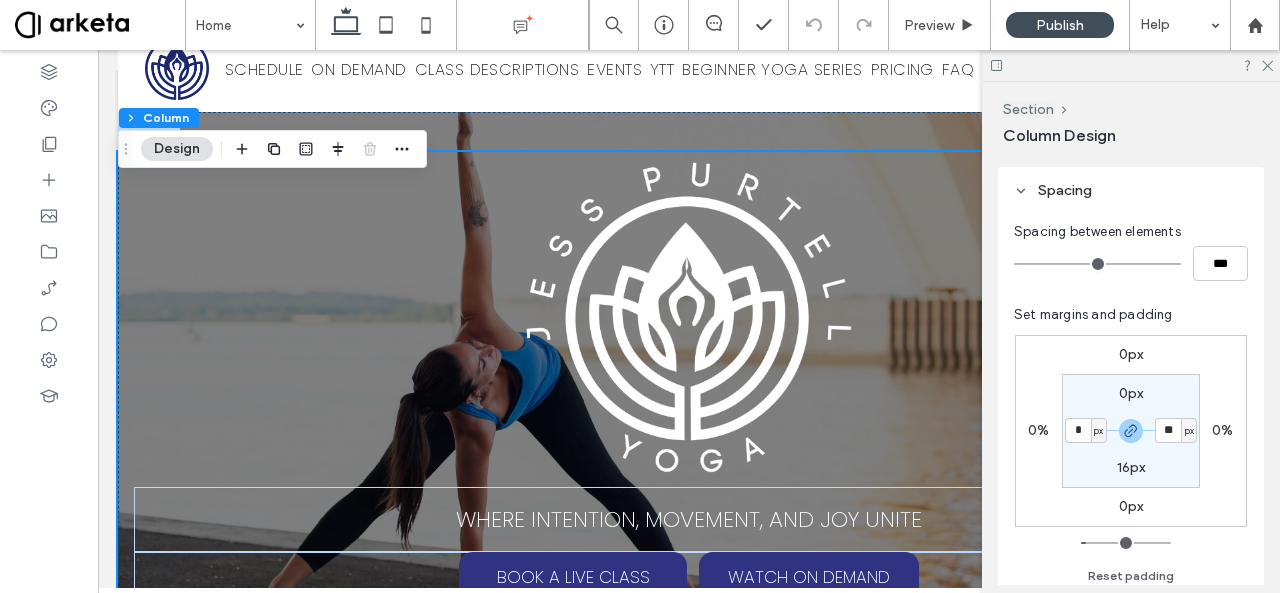 type on "*" 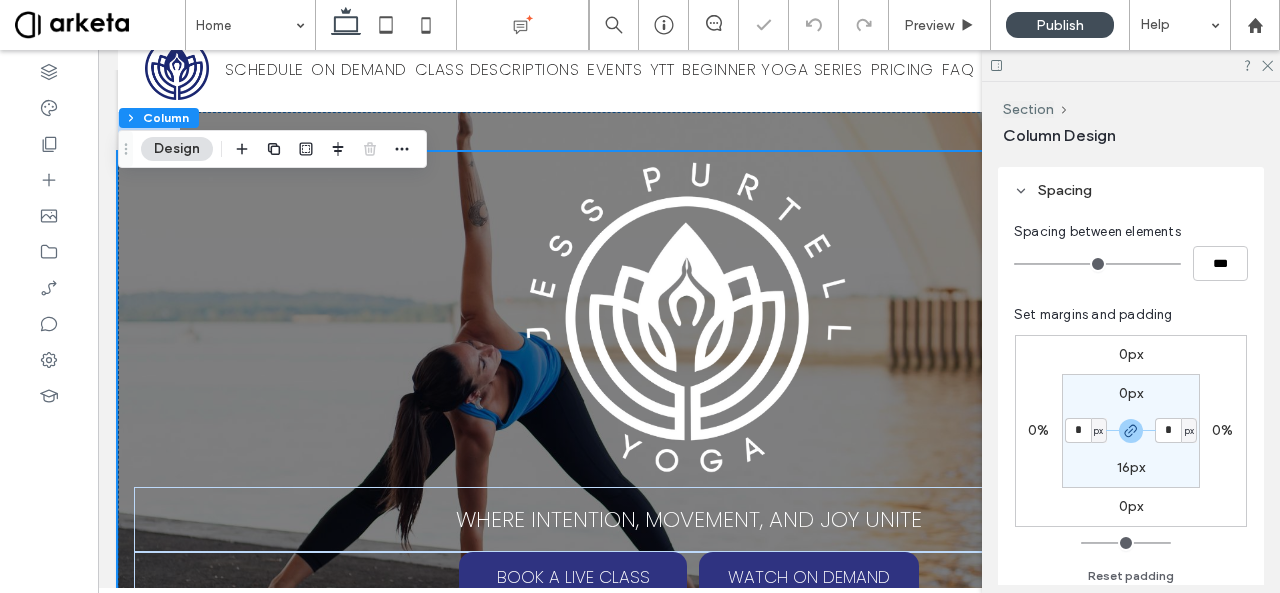 type on "*" 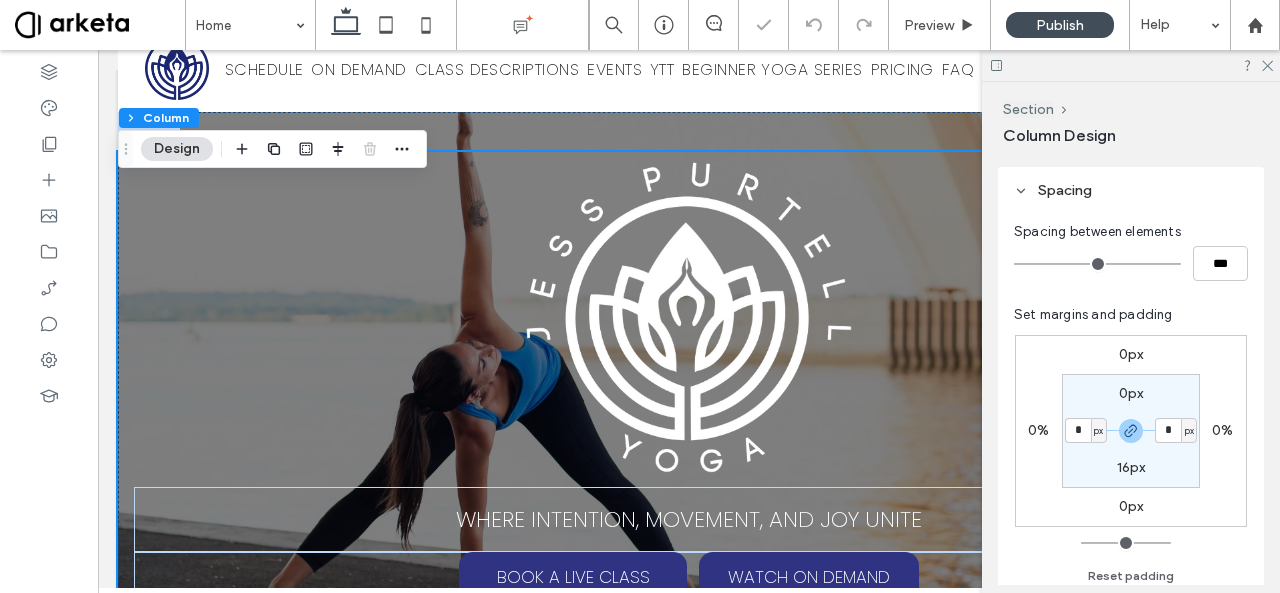 type on "*" 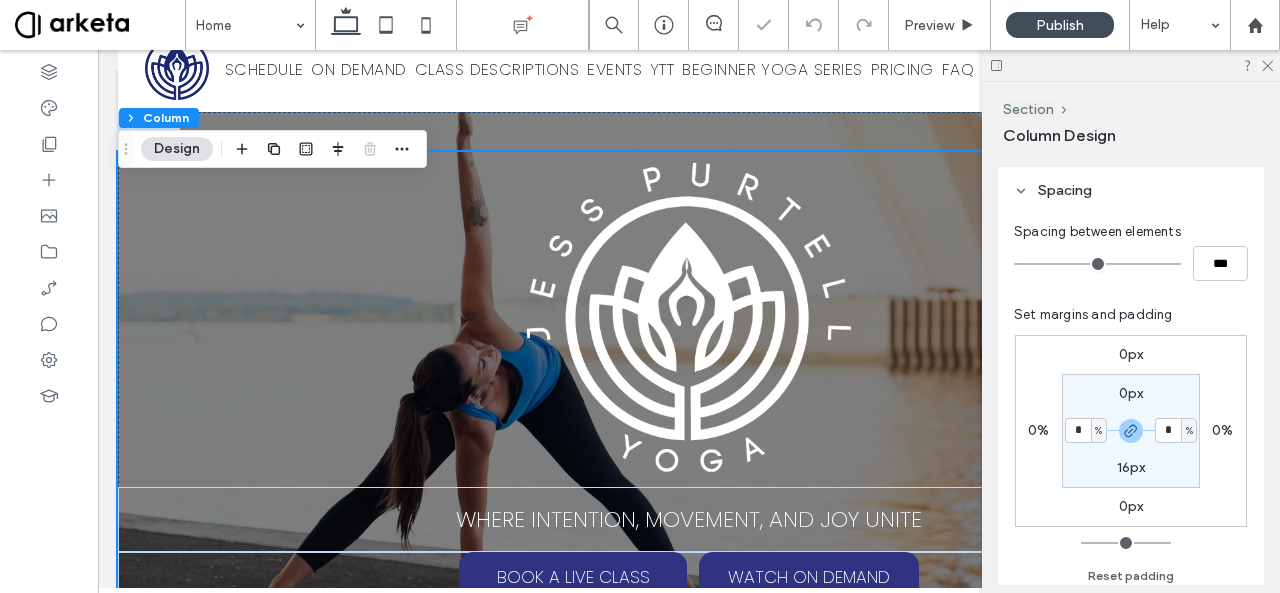 click on "16px" at bounding box center [1131, 467] 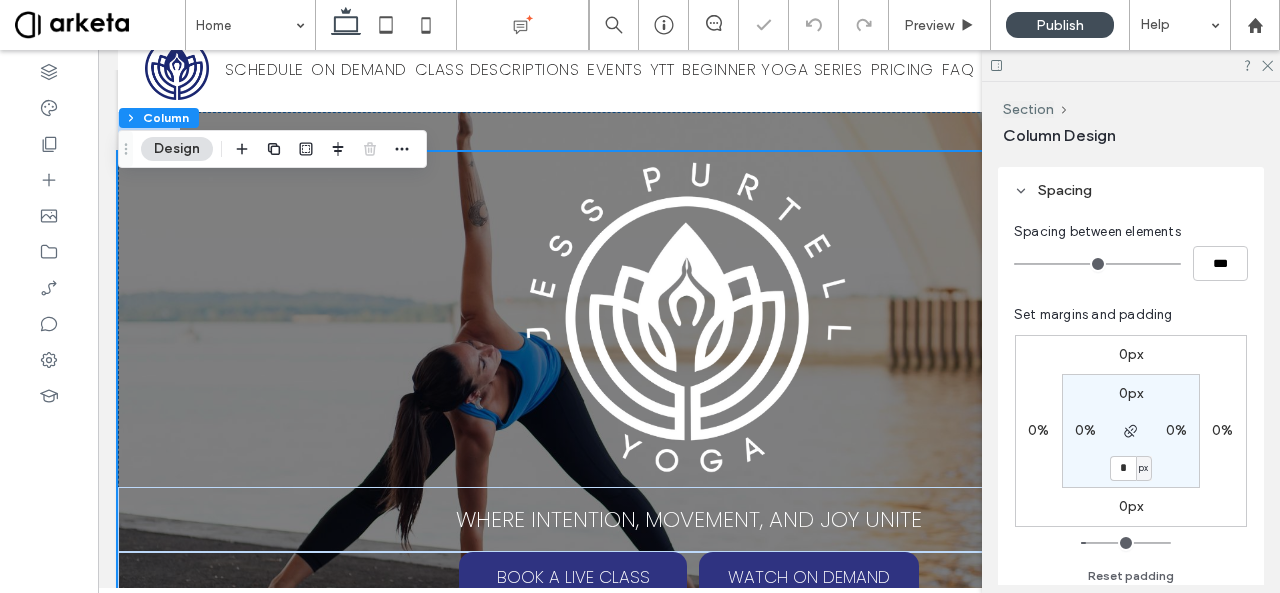 type on "*" 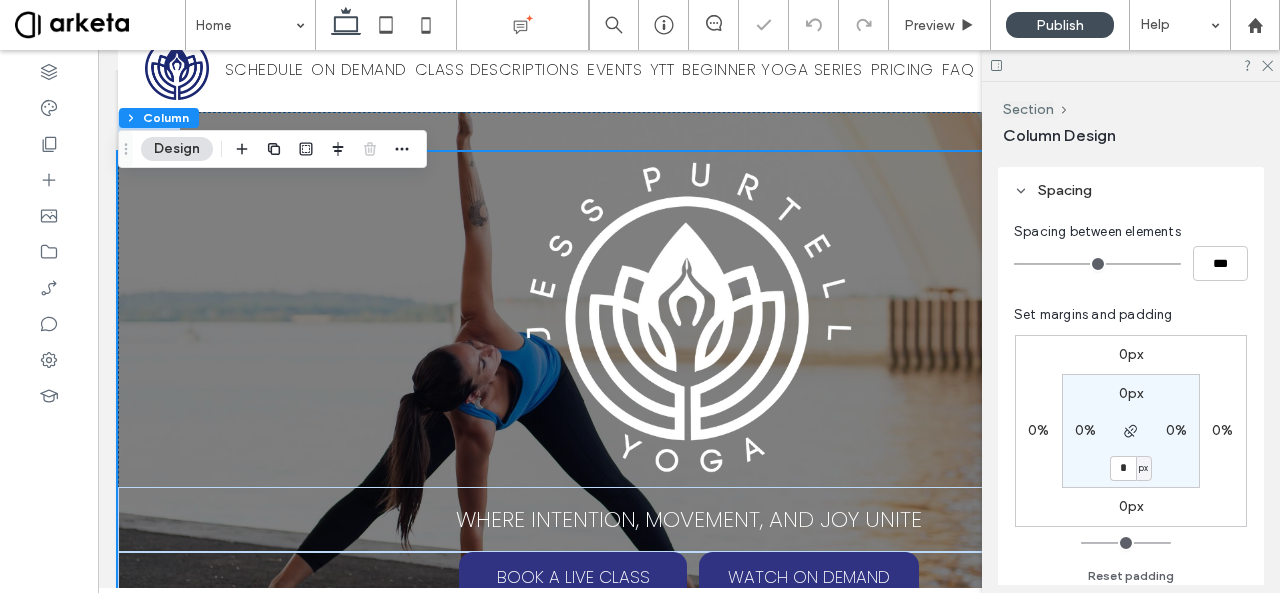 type on "*" 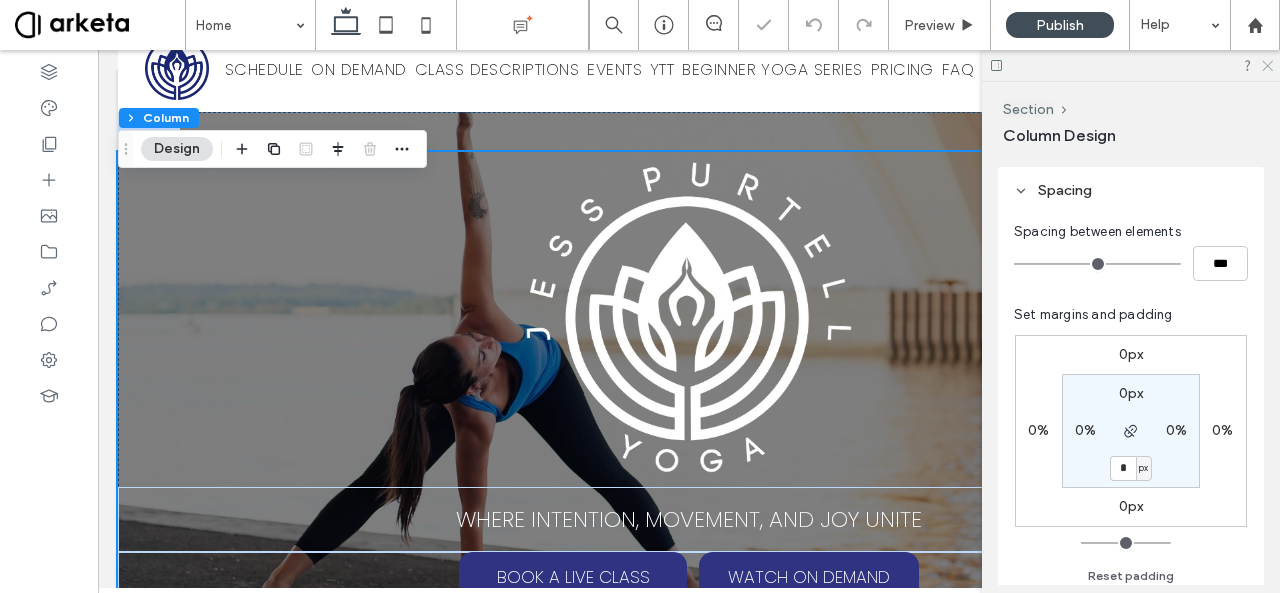 click 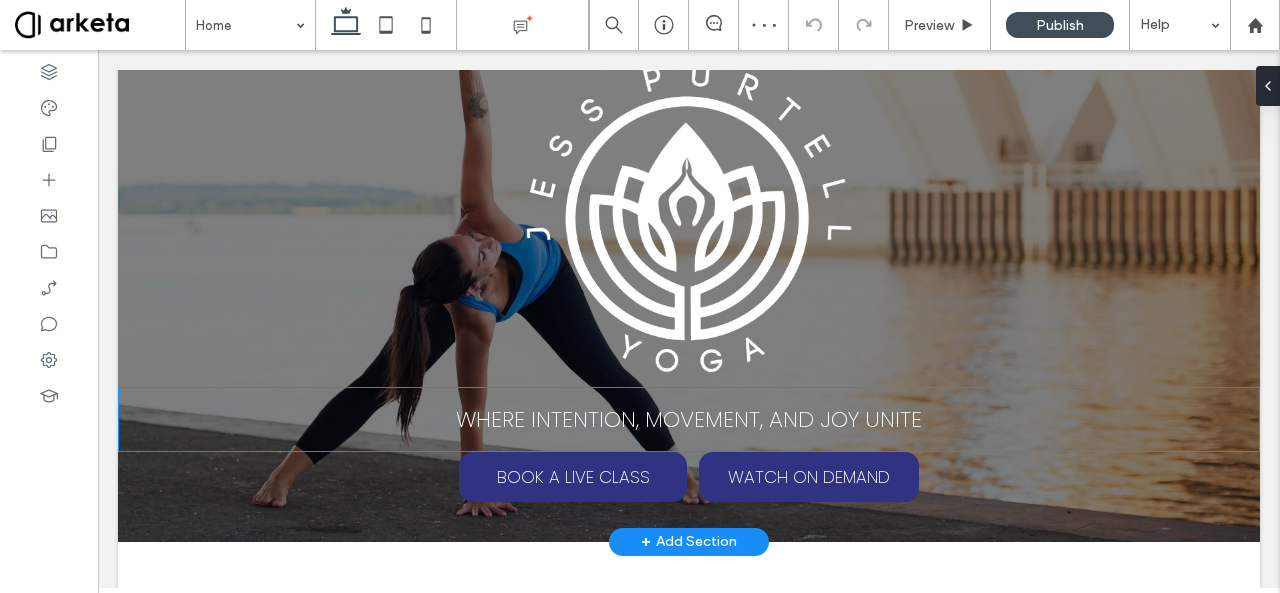 scroll, scrollTop: 0, scrollLeft: 0, axis: both 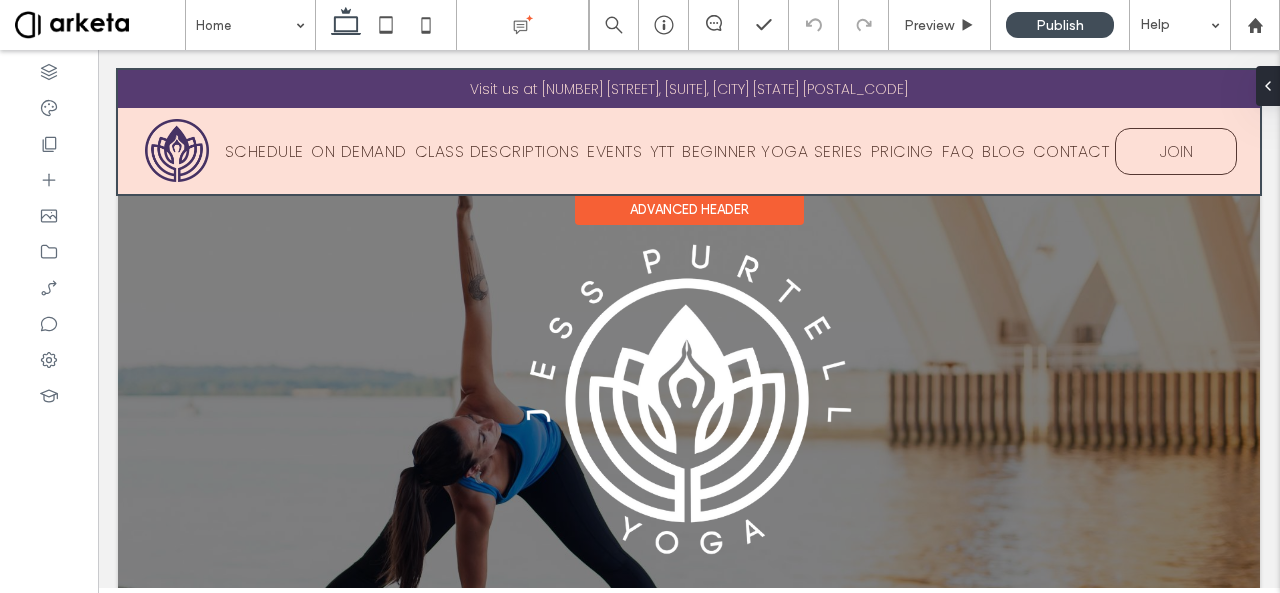 click on "Advanced Header" at bounding box center [689, 209] 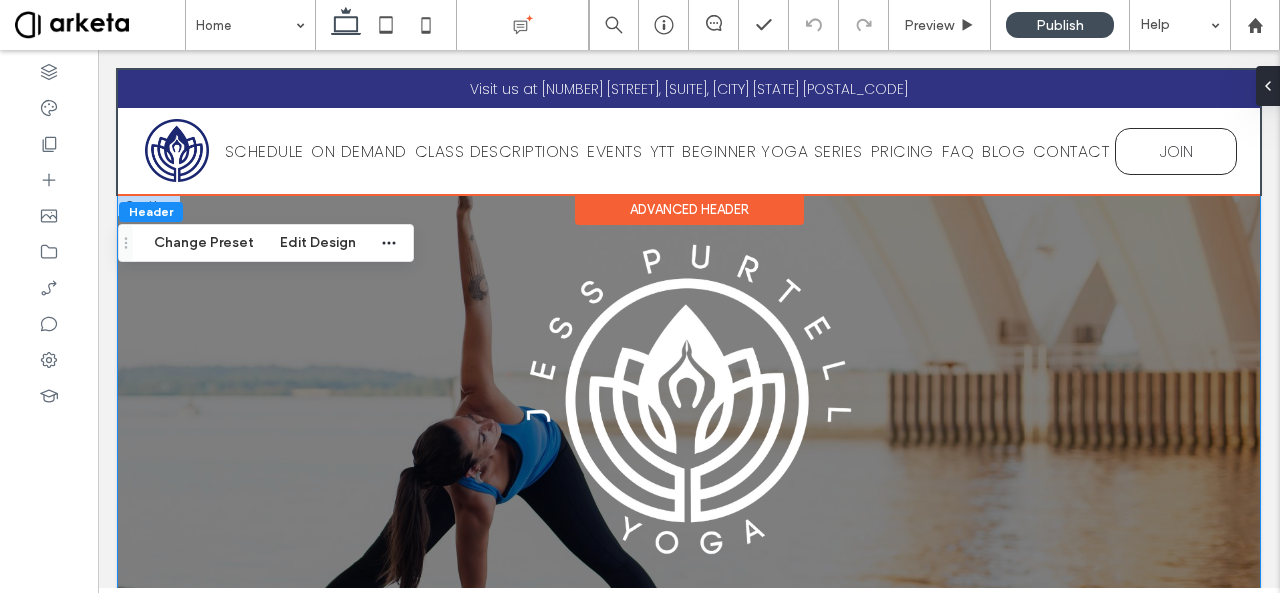 click on "WHERE INTENTION, MOVEMENT, AND JOY UNITE
BOOK A LIVE CLASS
WATCH ON DEMAND" at bounding box center [689, 459] 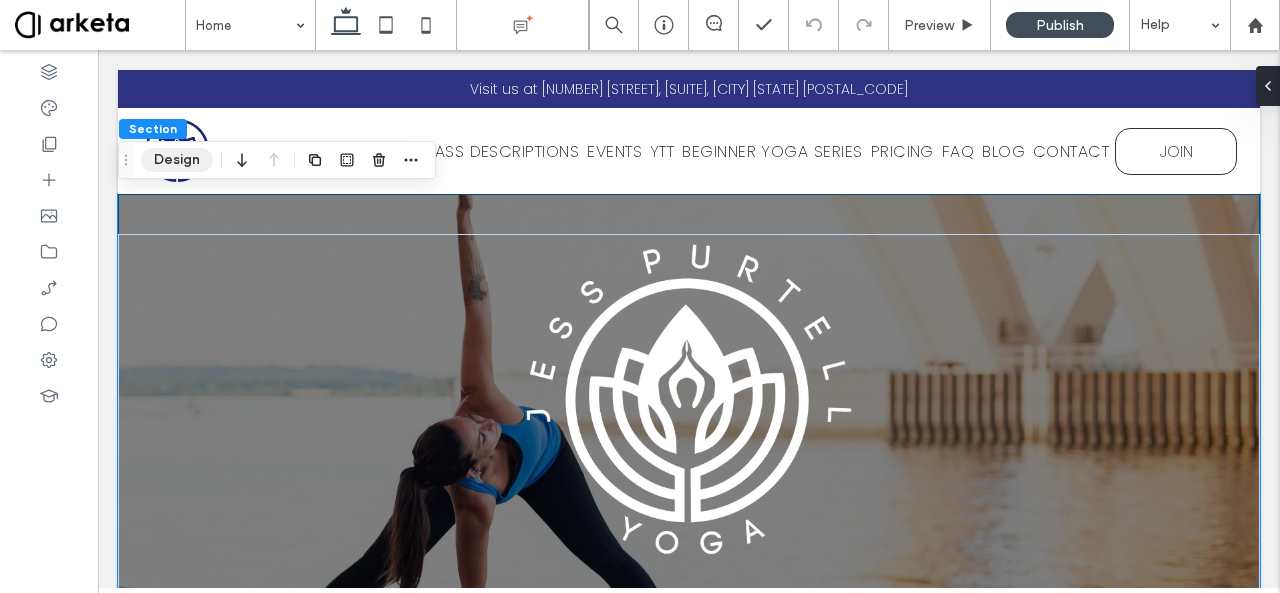 click on "Design" at bounding box center (177, 160) 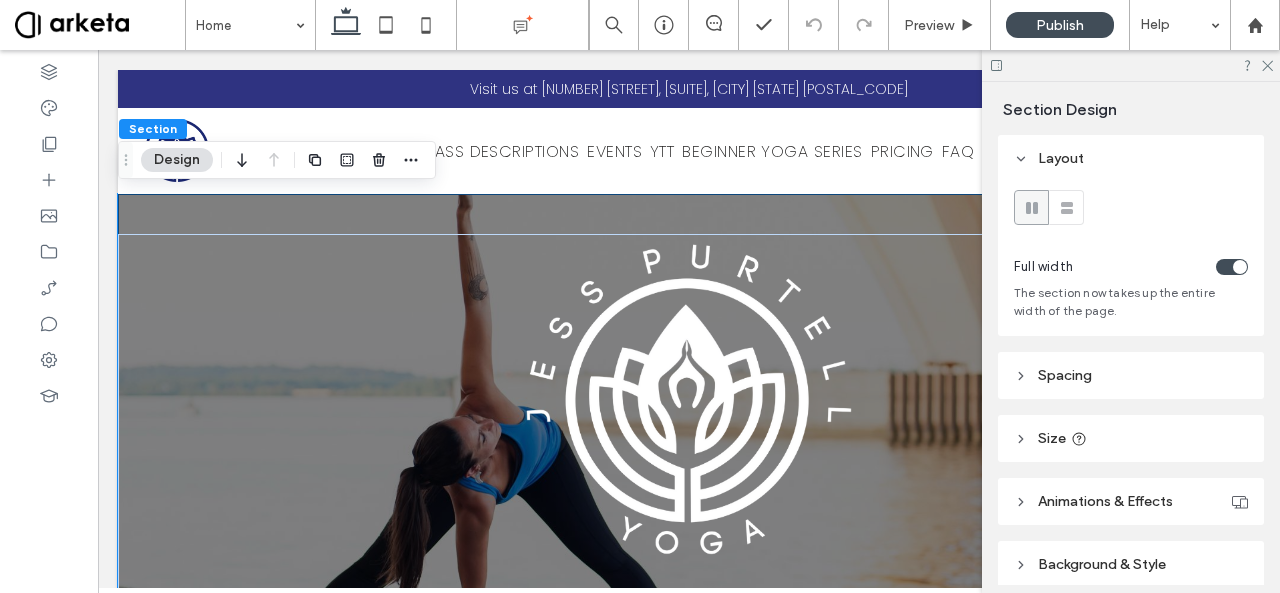 click on "Spacing" at bounding box center [1131, 375] 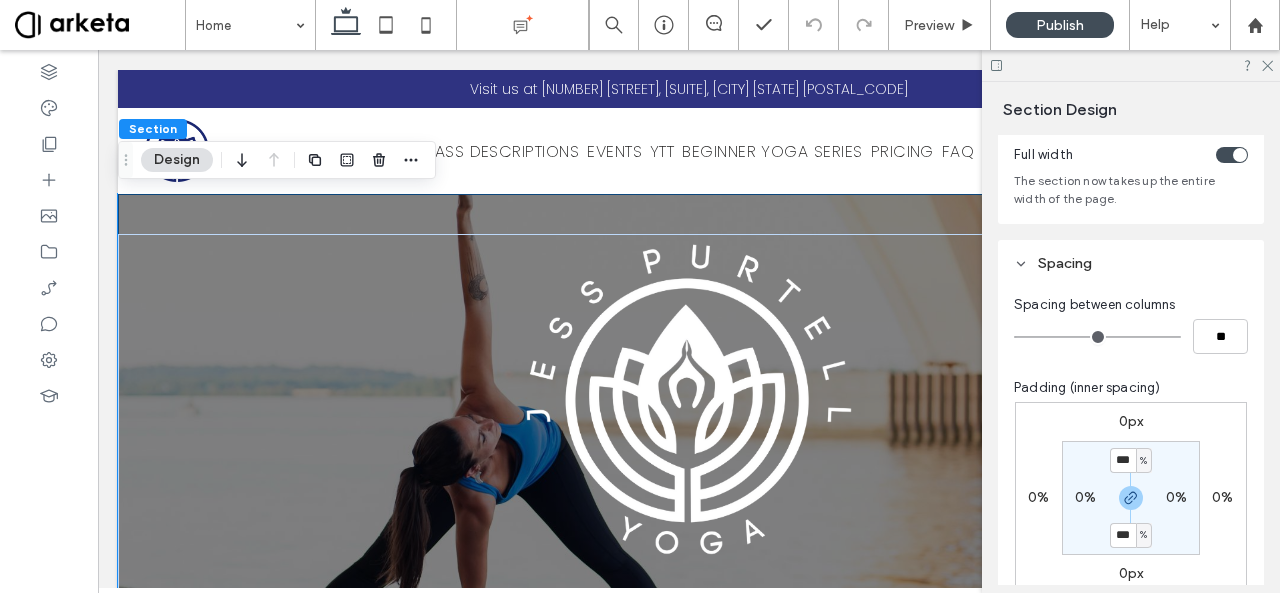 scroll, scrollTop: 114, scrollLeft: 0, axis: vertical 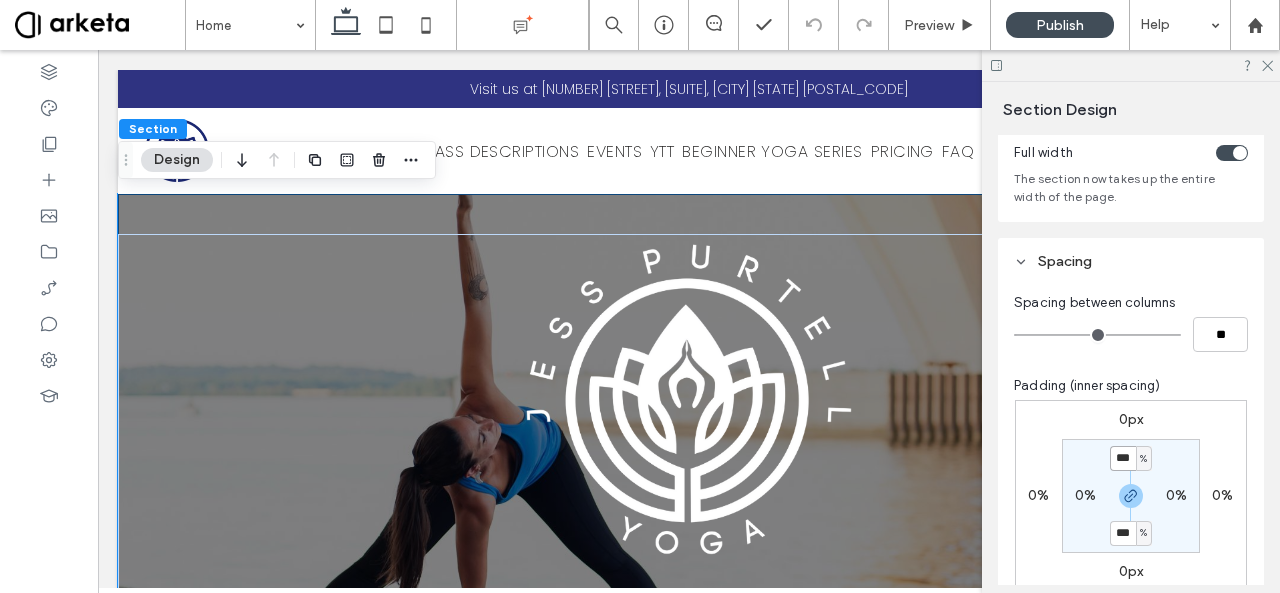 click on "***" at bounding box center (1123, 458) 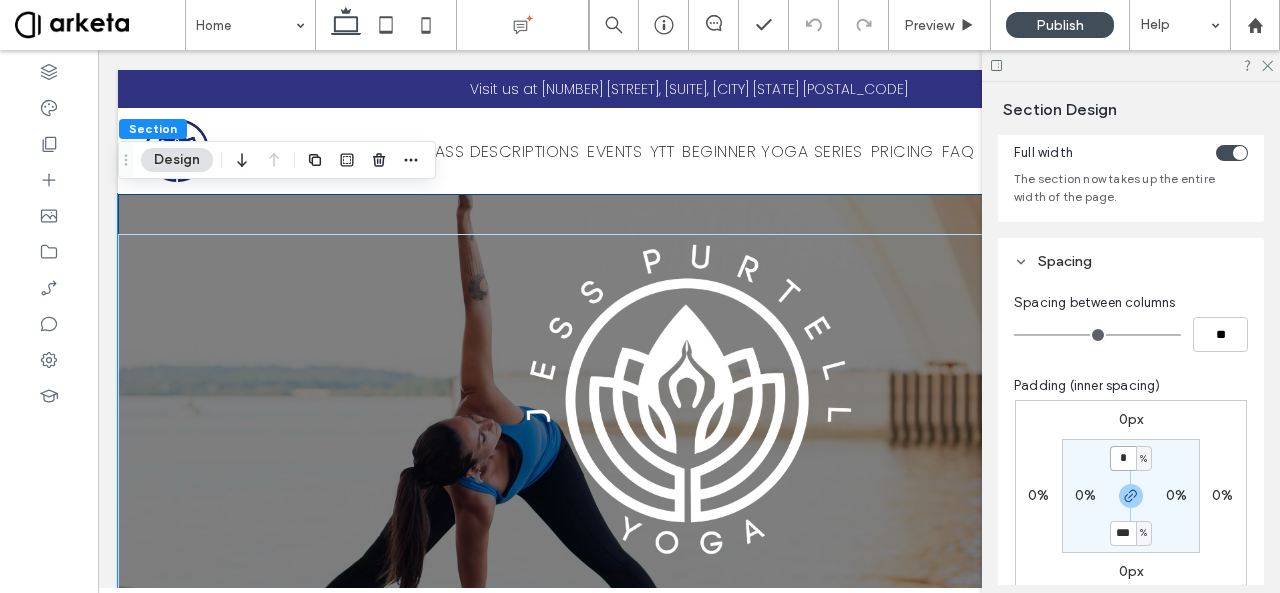 type on "*" 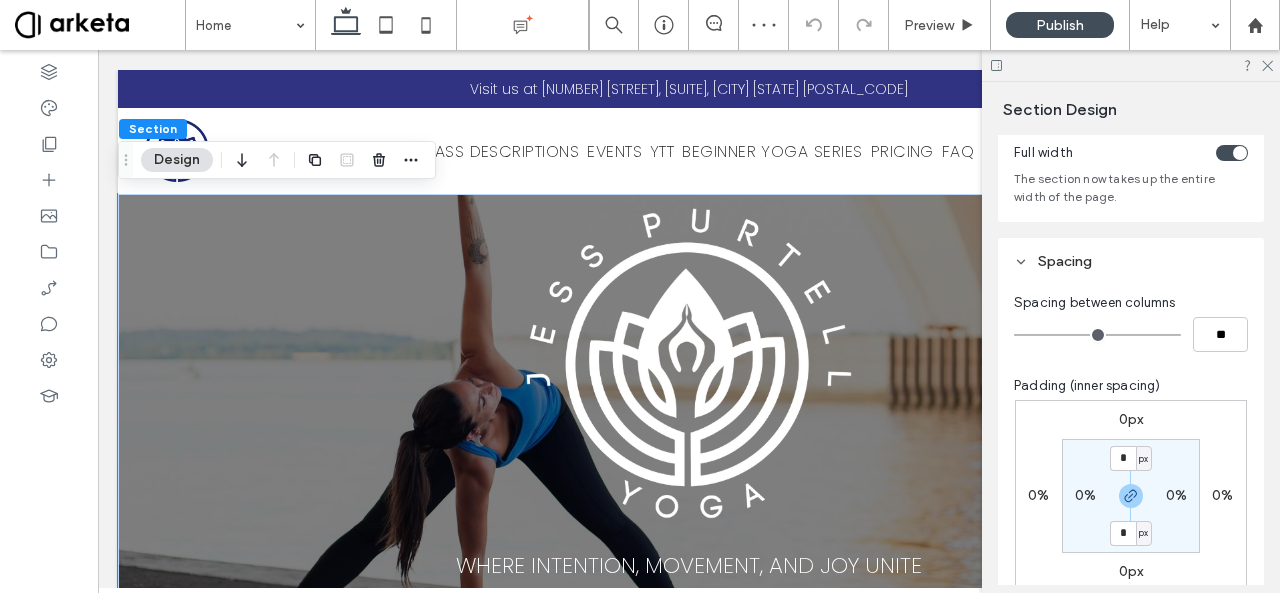 click on "Padding (inner spacing)" at bounding box center (1131, 386) 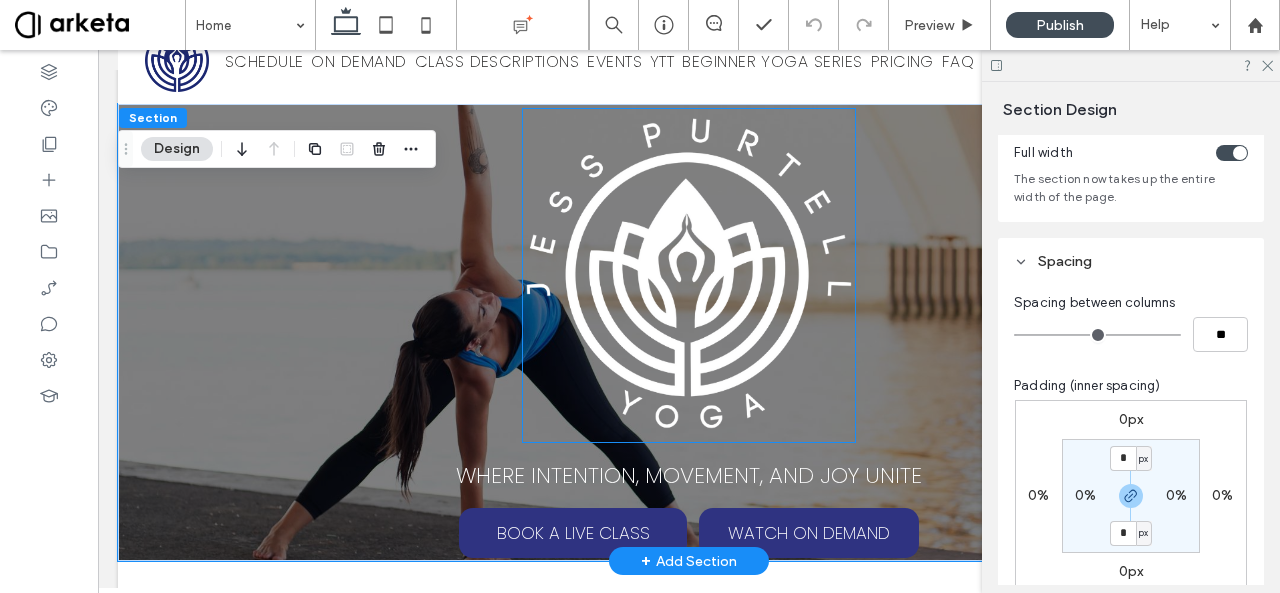 scroll, scrollTop: 87, scrollLeft: 0, axis: vertical 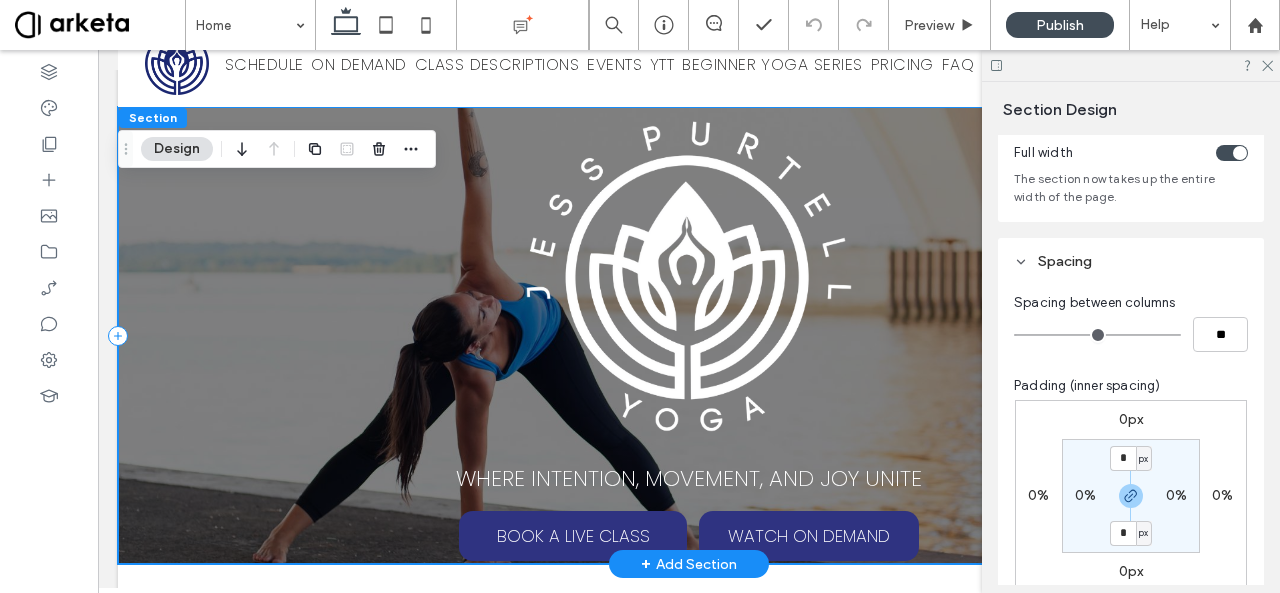 click on "WHERE INTENTION, MOVEMENT, AND JOY UNITE
BOOK A LIVE CLASS
WATCH ON DEMAND" at bounding box center [689, 335] 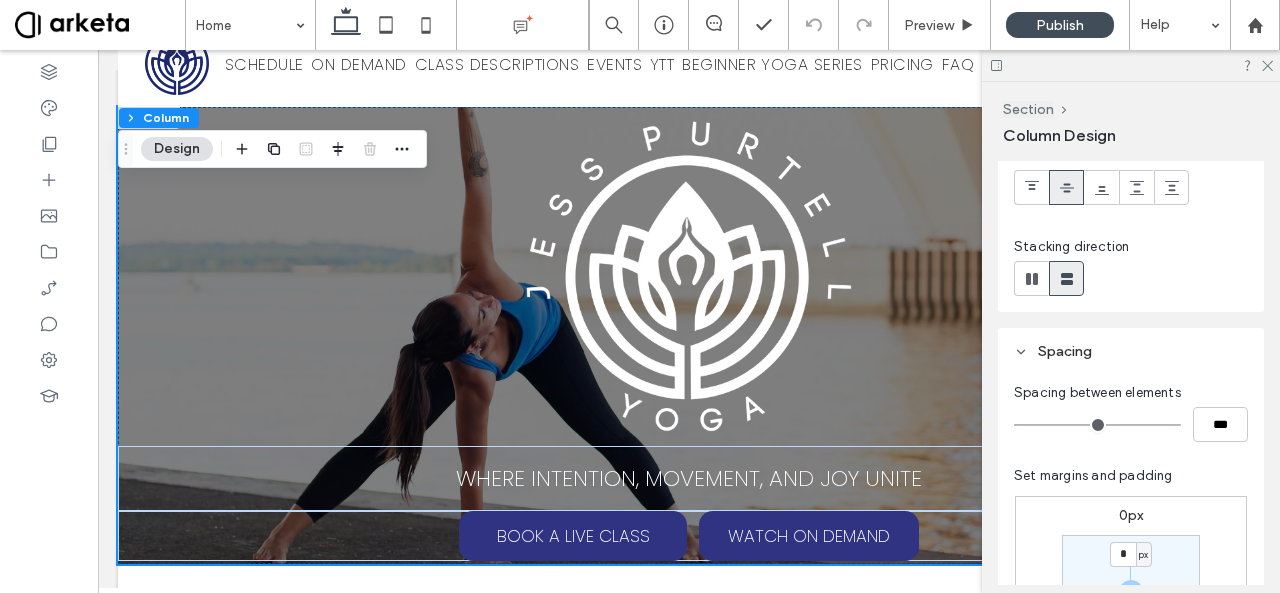 scroll, scrollTop: 166, scrollLeft: 0, axis: vertical 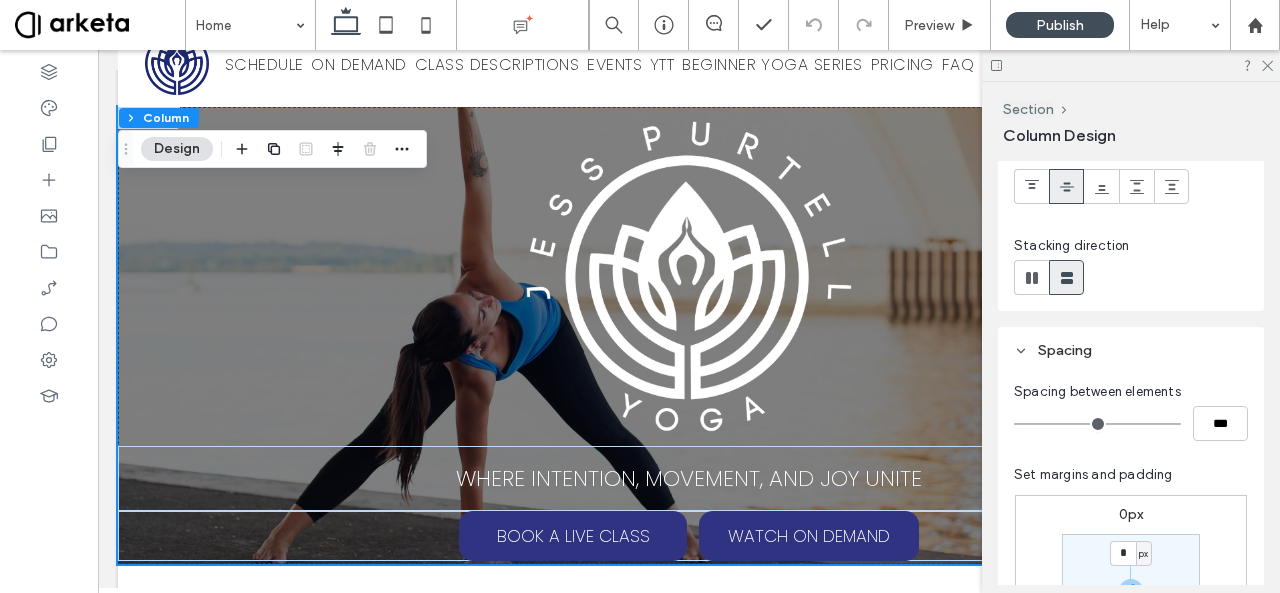 click on "px" at bounding box center [1143, 554] 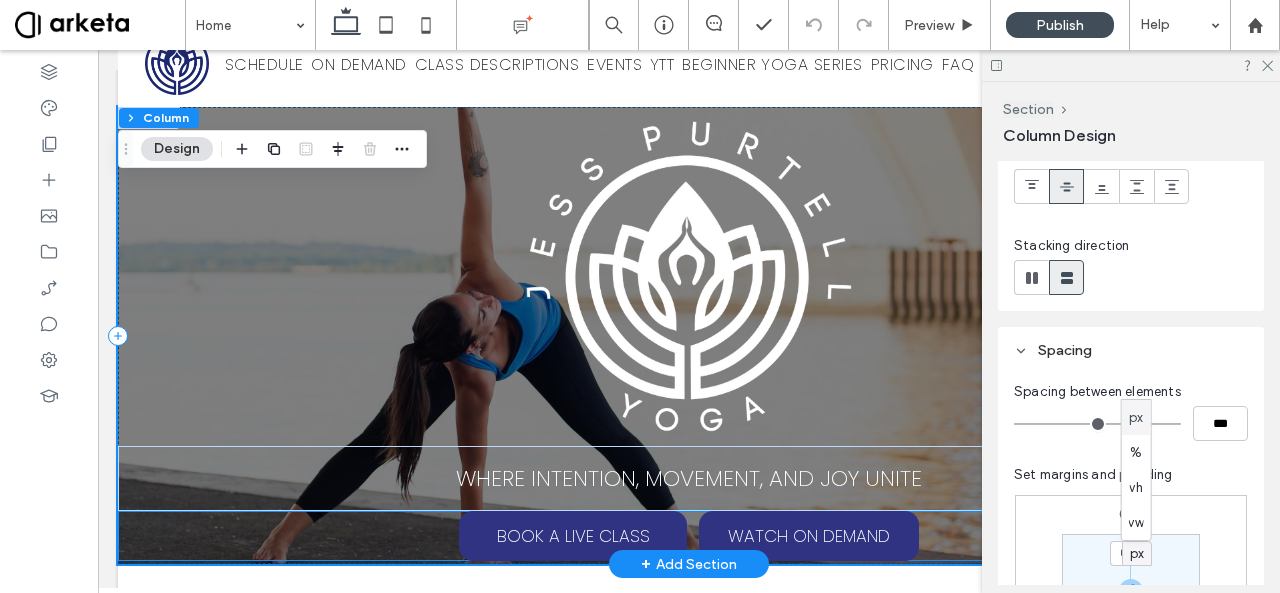 click on "BOOK A LIVE CLASS
WATCH ON DEMAND" at bounding box center [689, 536] 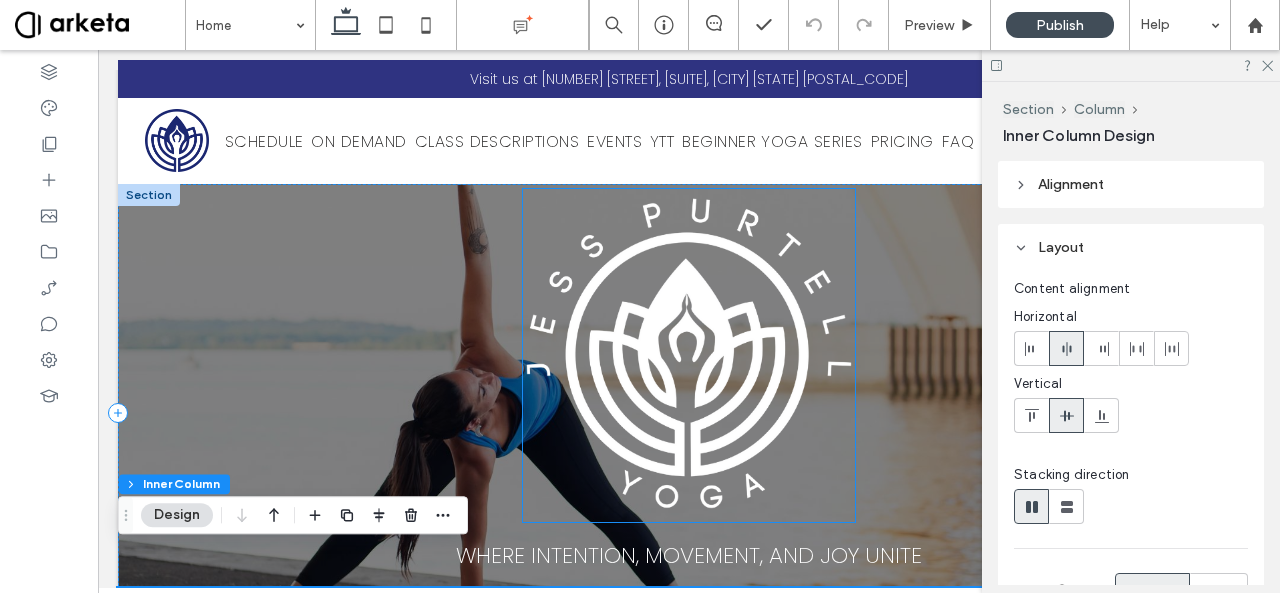scroll, scrollTop: 0, scrollLeft: 0, axis: both 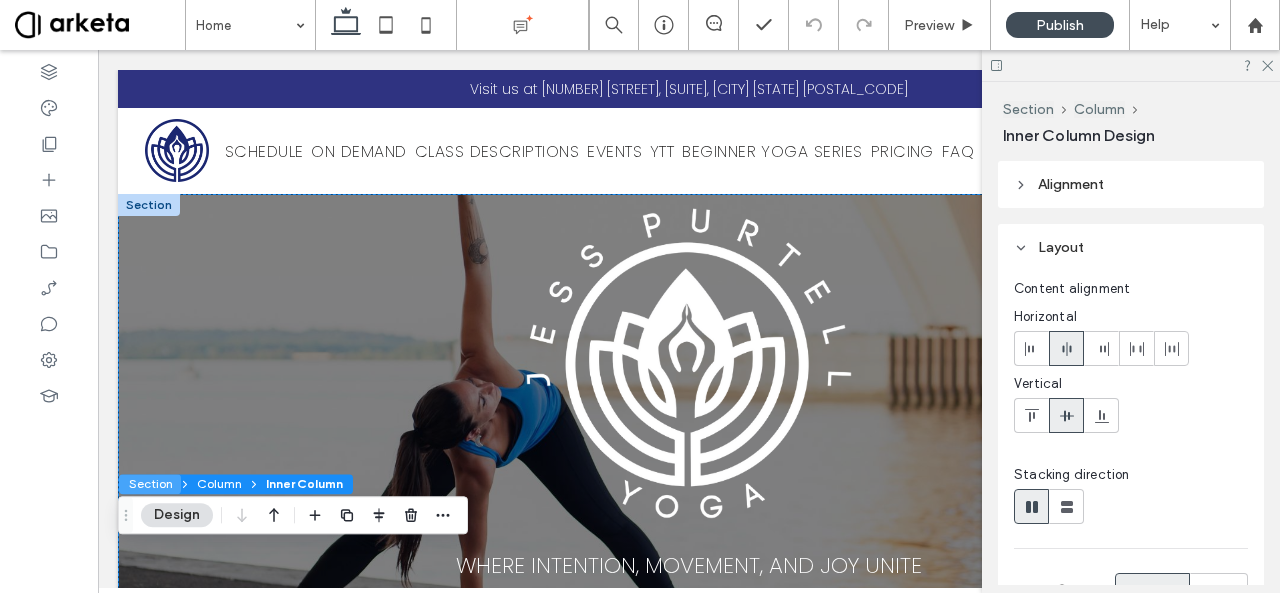 drag, startPoint x: 165, startPoint y: 489, endPoint x: 818, endPoint y: 451, distance: 654.10474 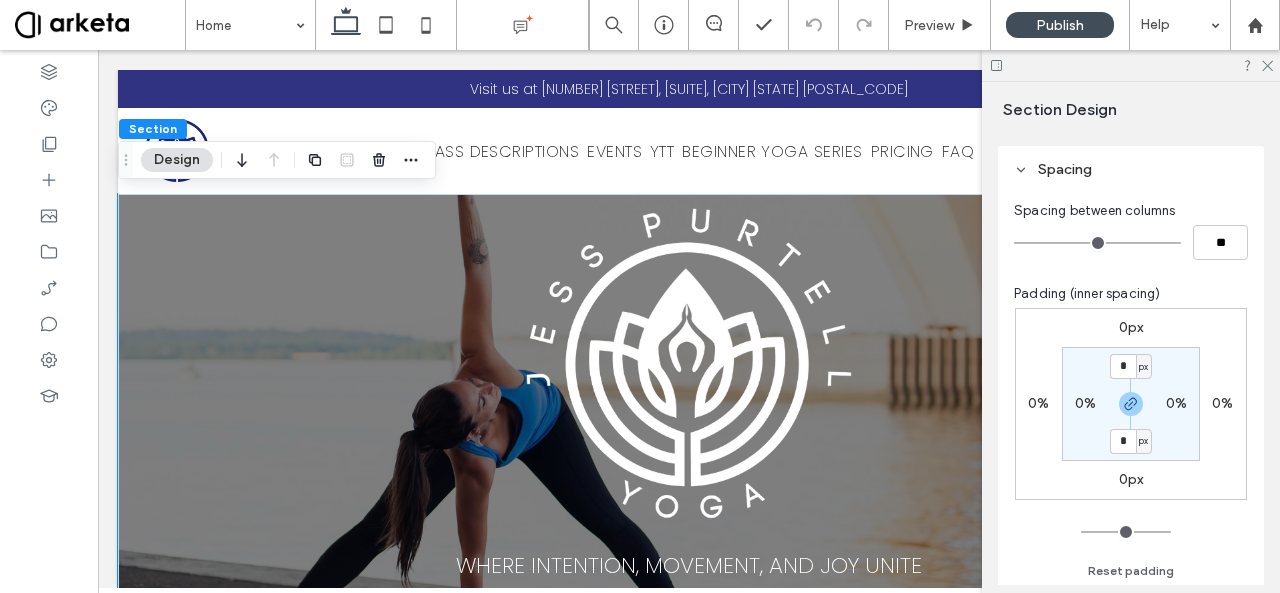 scroll, scrollTop: 208, scrollLeft: 0, axis: vertical 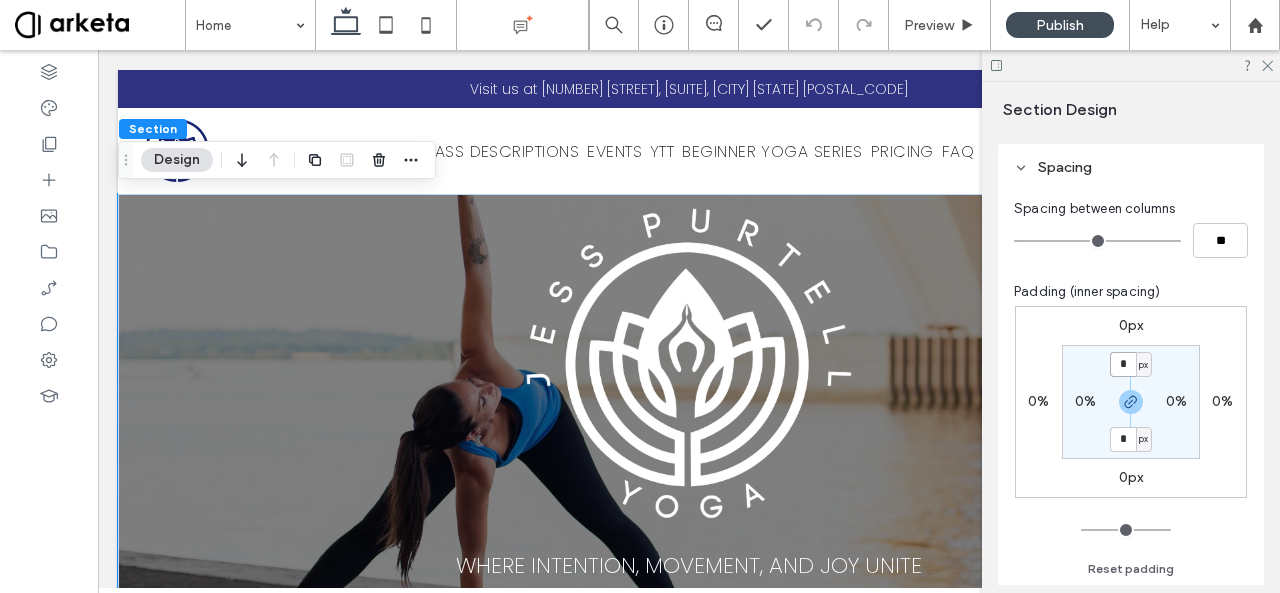 click on "*" at bounding box center [1123, 364] 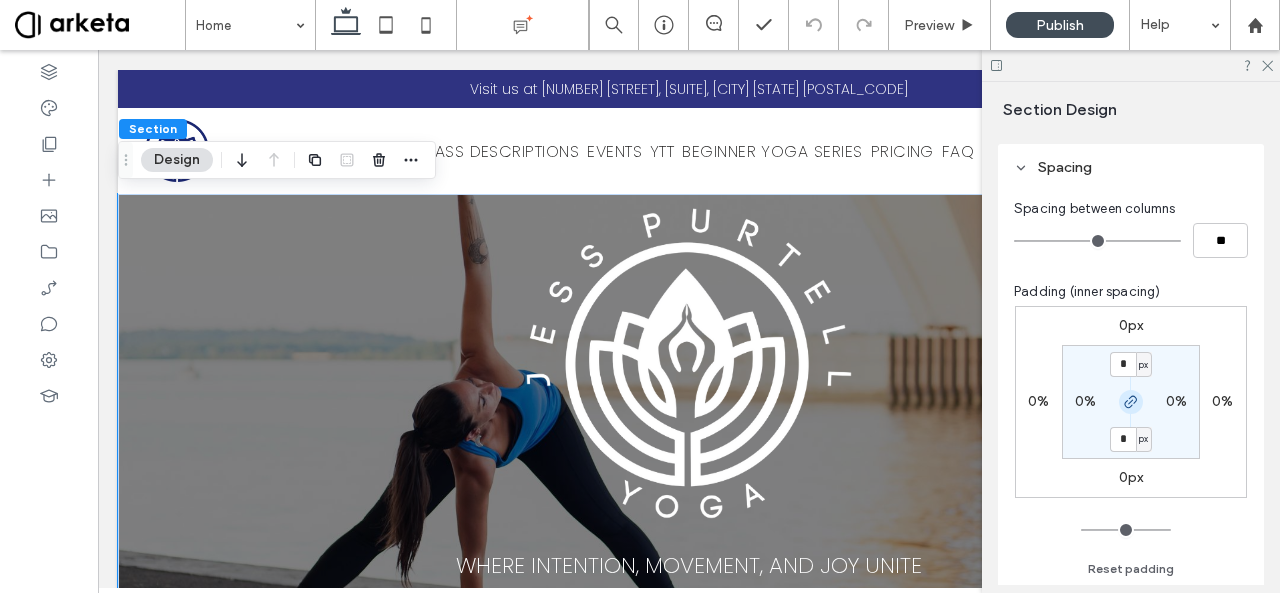 click 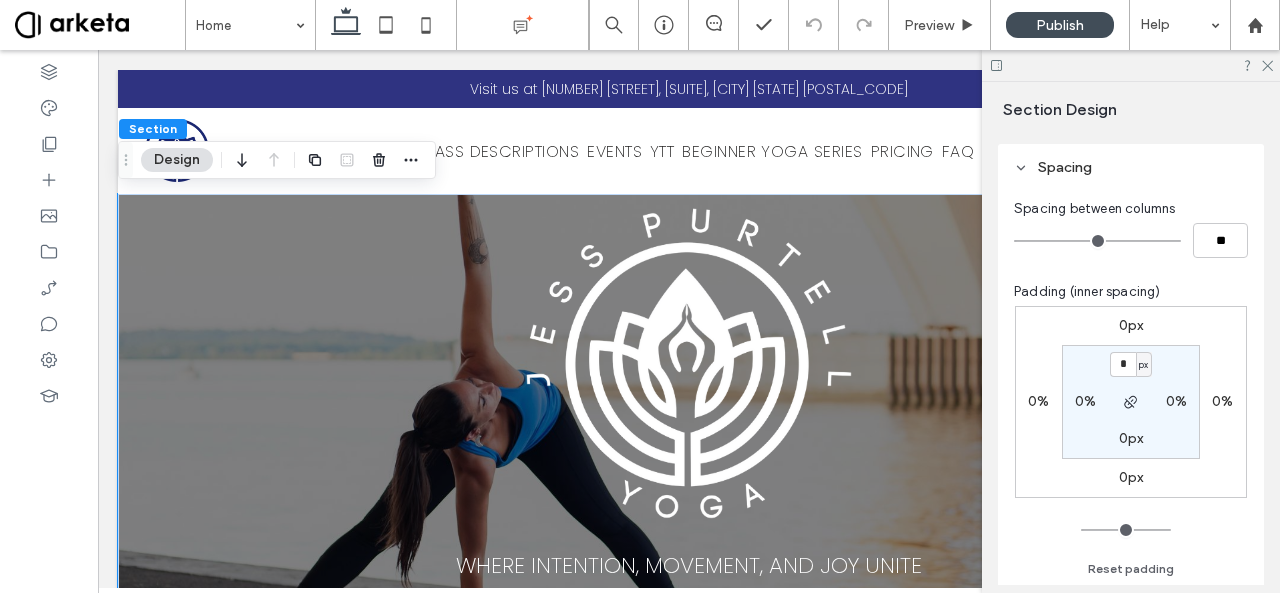 click on "0px" at bounding box center [1131, 438] 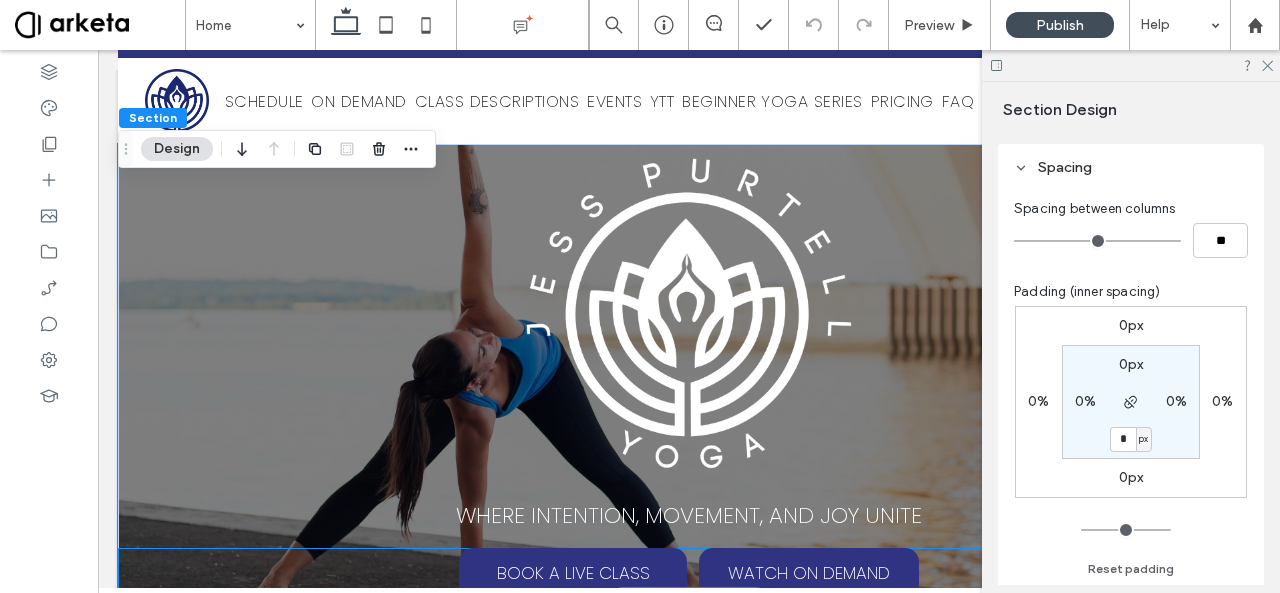 scroll, scrollTop: 136, scrollLeft: 0, axis: vertical 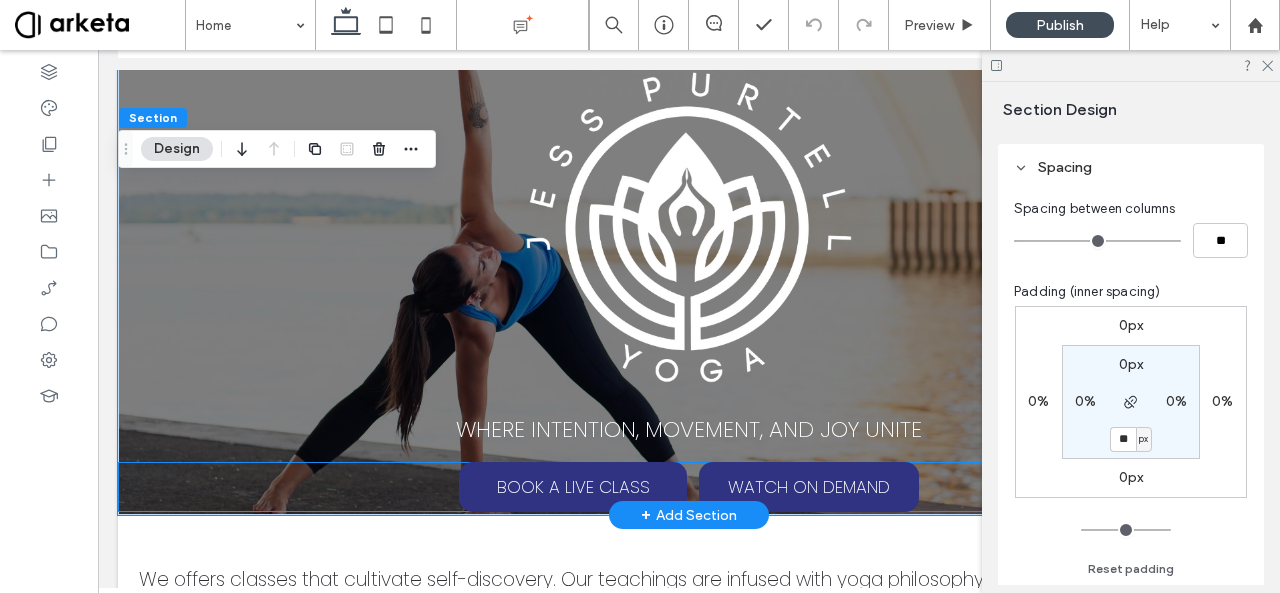 type on "**" 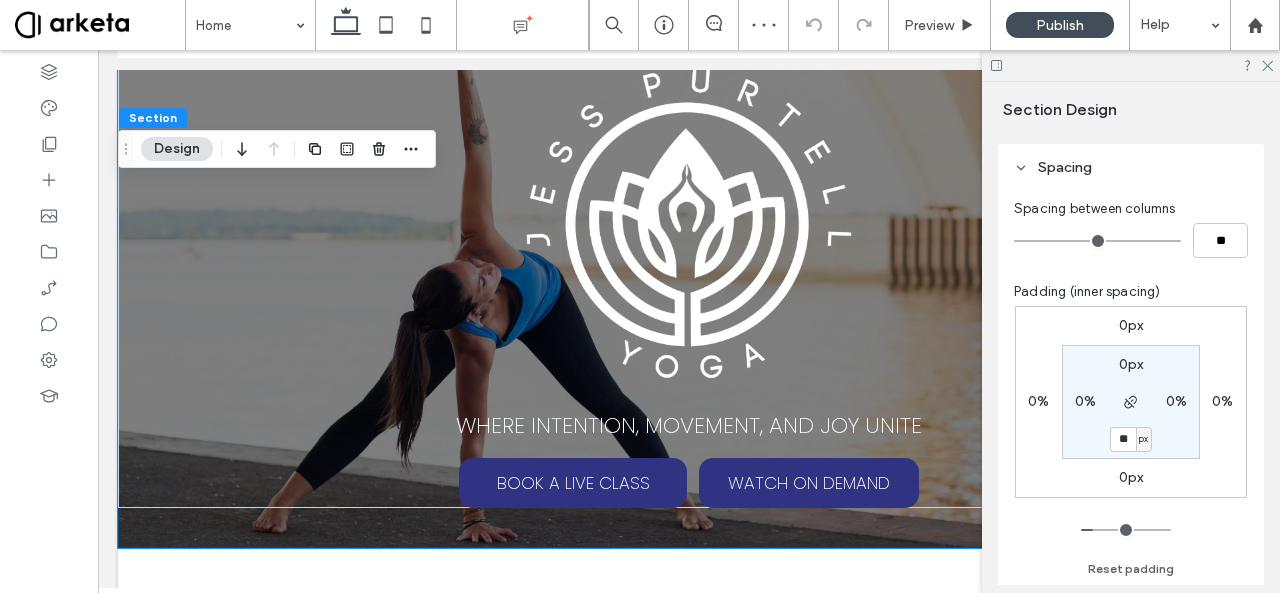 click on "**" at bounding box center [1123, 439] 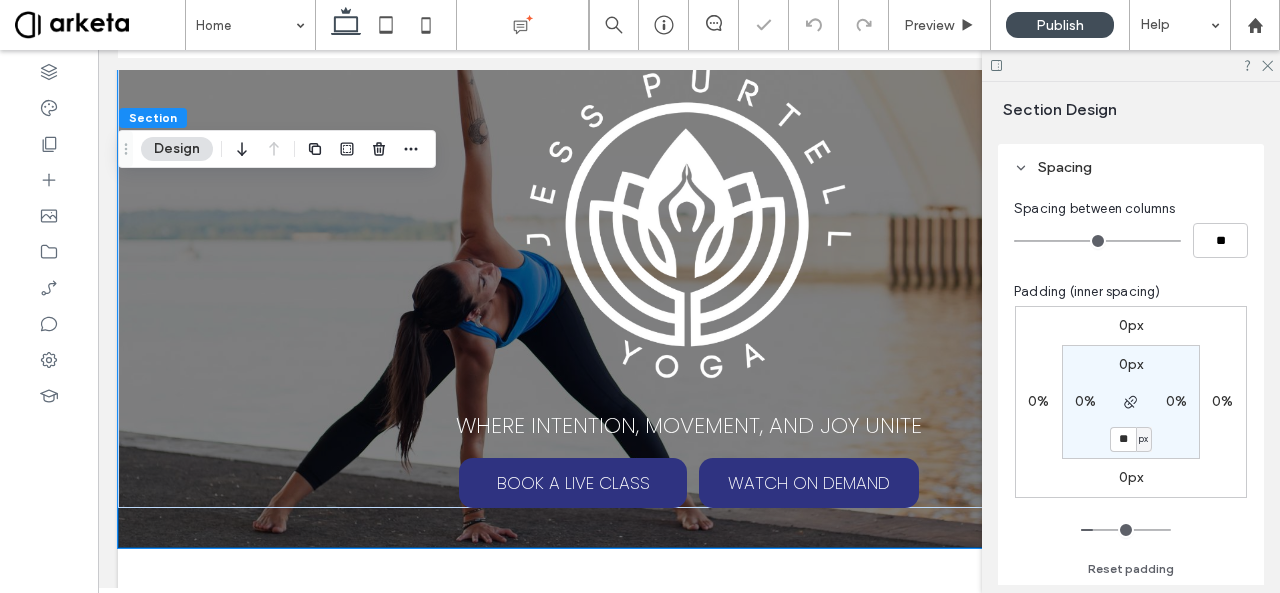 type on "**" 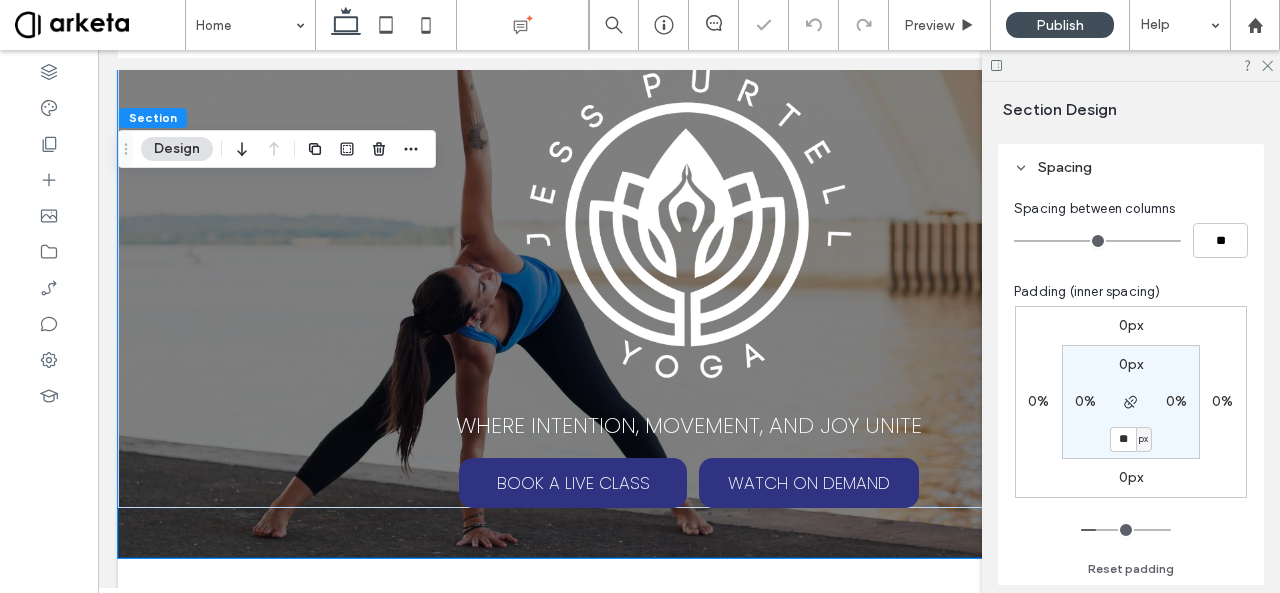click on "0px 0% 0px 0% 0px 0% ** px 0% Reset padding" at bounding box center (1131, 443) 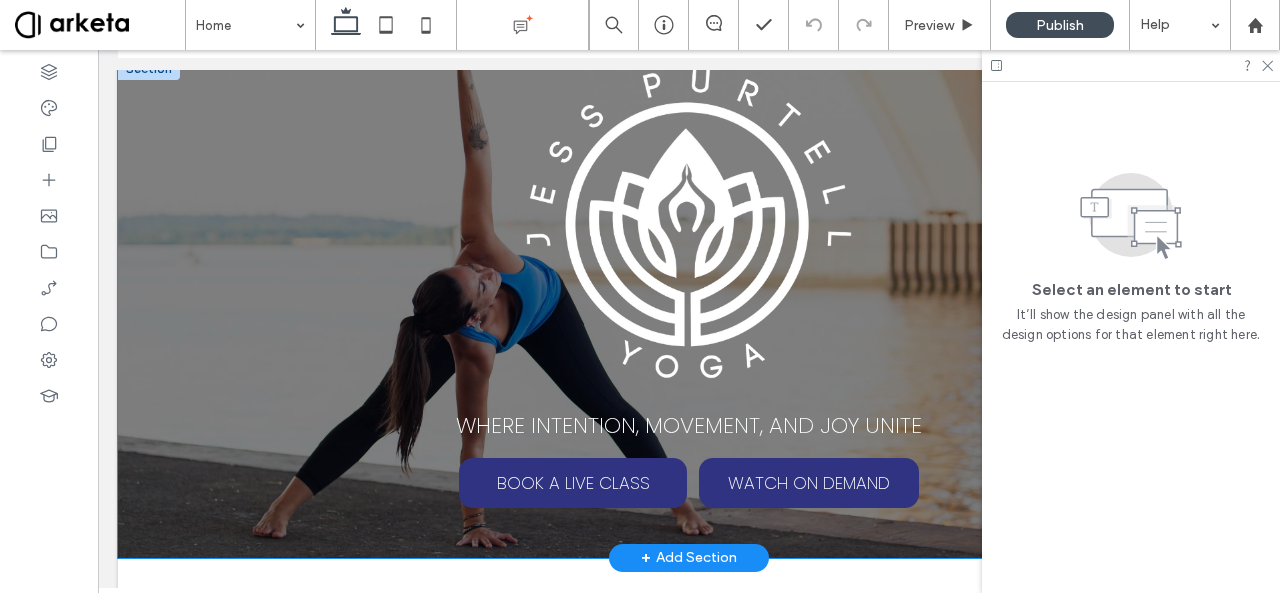 click on "WHERE INTENTION, MOVEMENT, AND JOY UNITE
BOOK A LIVE CLASS
WATCH ON DEMAND" at bounding box center [689, 308] 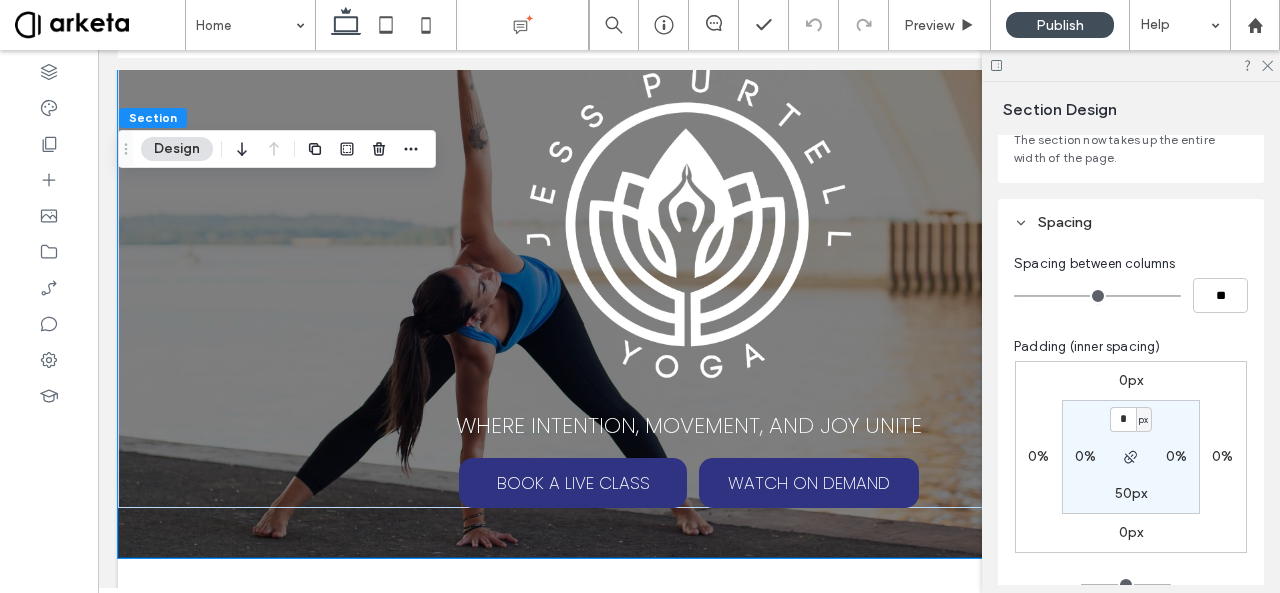 scroll, scrollTop: 156, scrollLeft: 0, axis: vertical 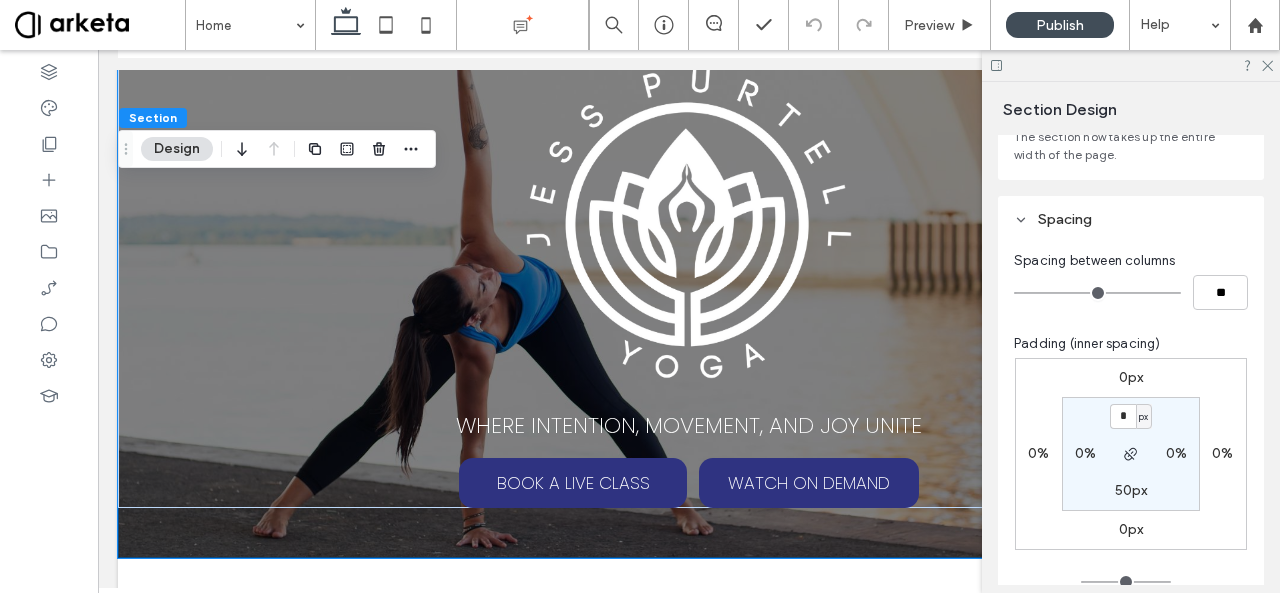 click on "50px" at bounding box center (1131, 490) 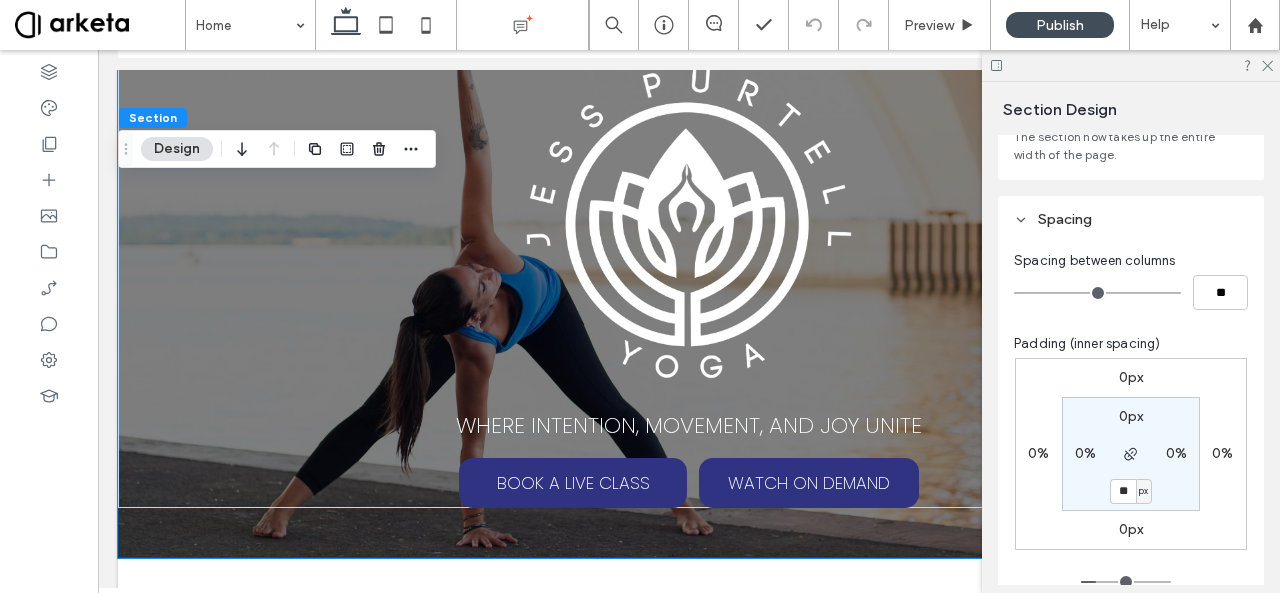 type on "**" 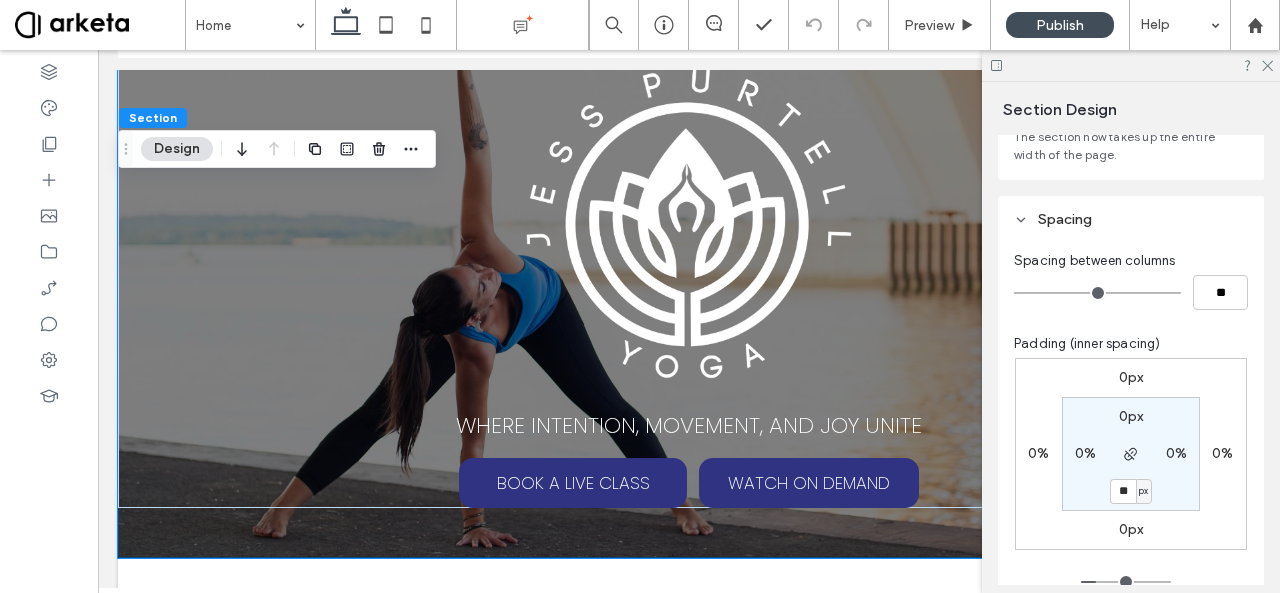 type on "**" 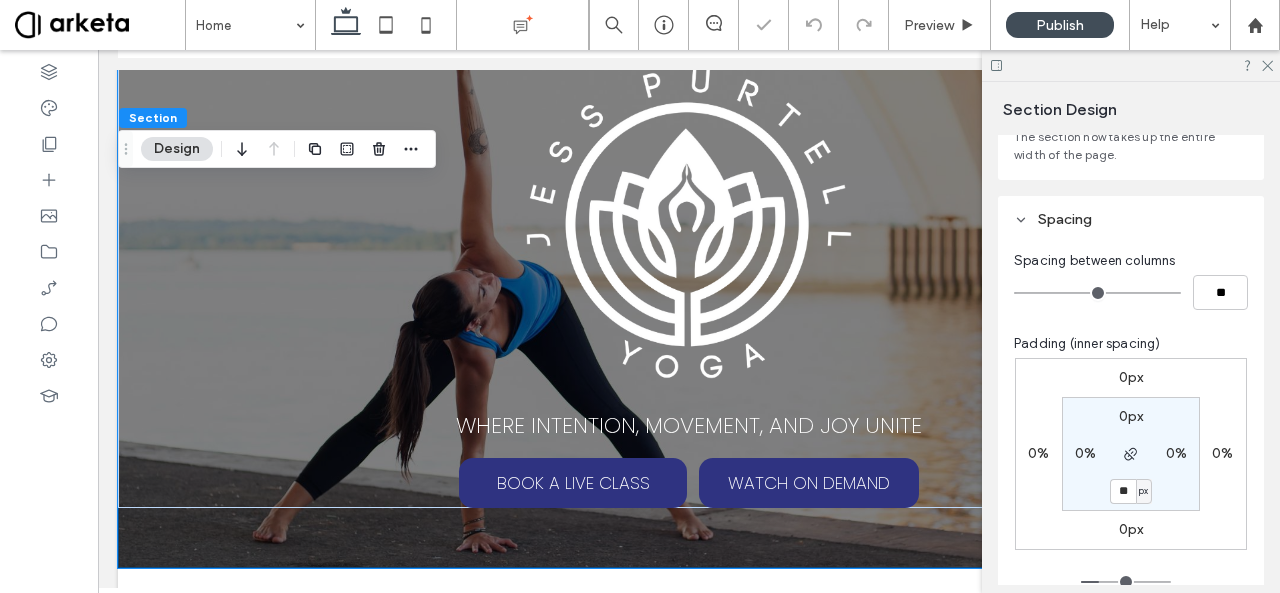 click on "0px 0% 0px 0% 0px 0% ** px 0%" at bounding box center (1131, 454) 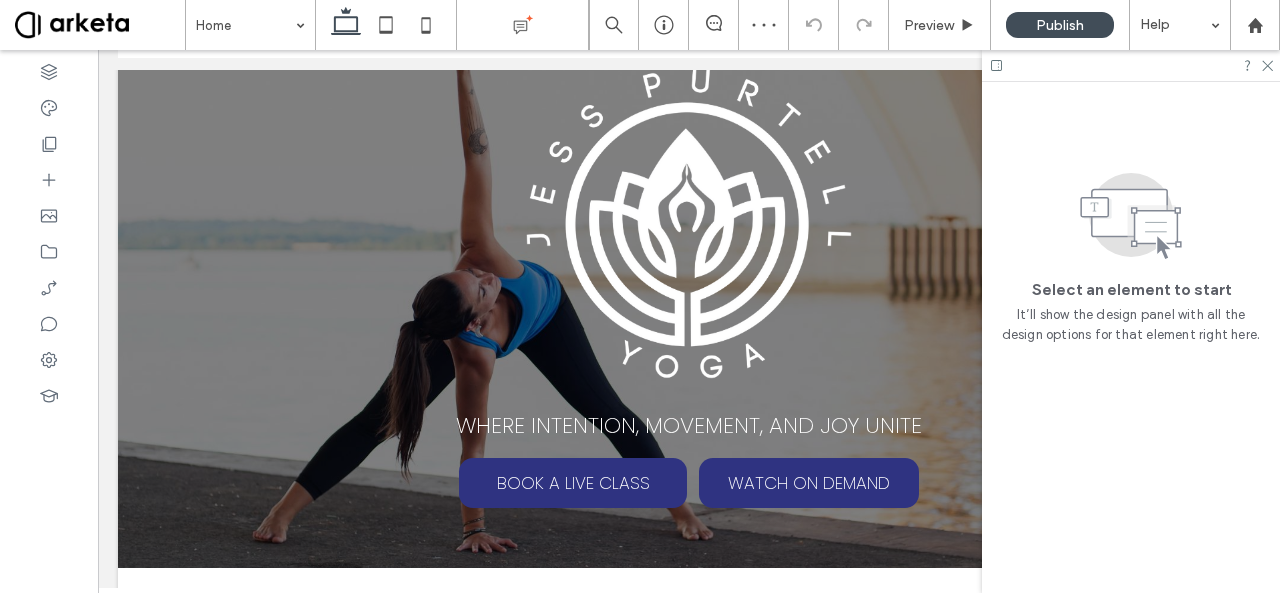 click at bounding box center [1131, 65] 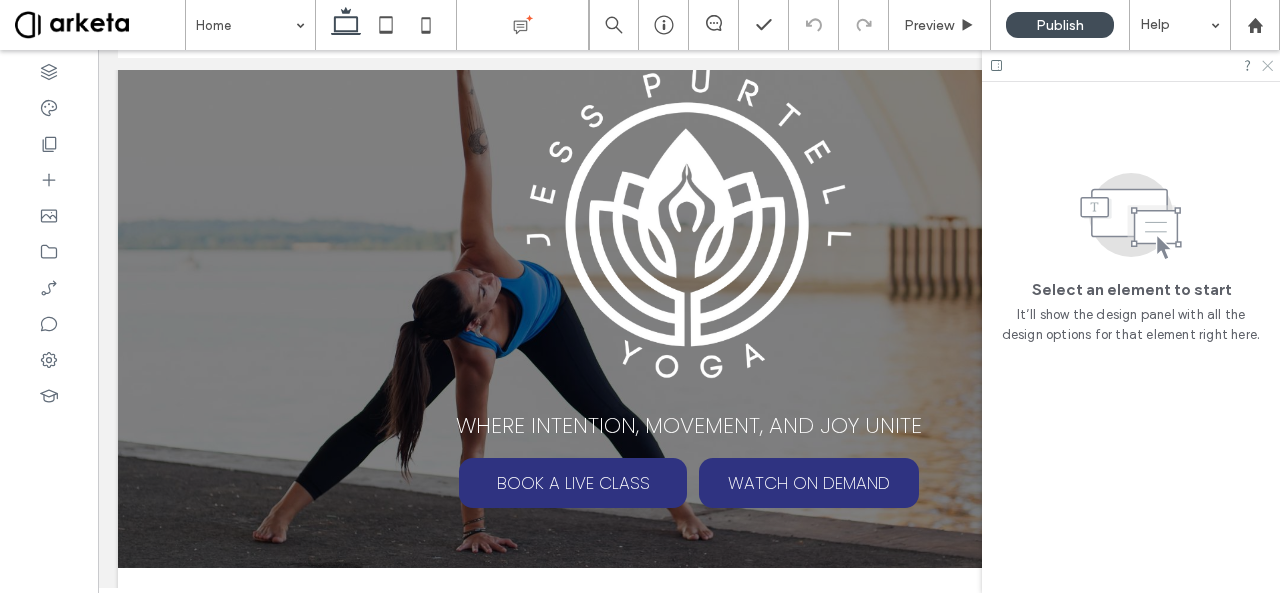 drag, startPoint x: 1264, startPoint y: 61, endPoint x: 575, endPoint y: 123, distance: 691.78394 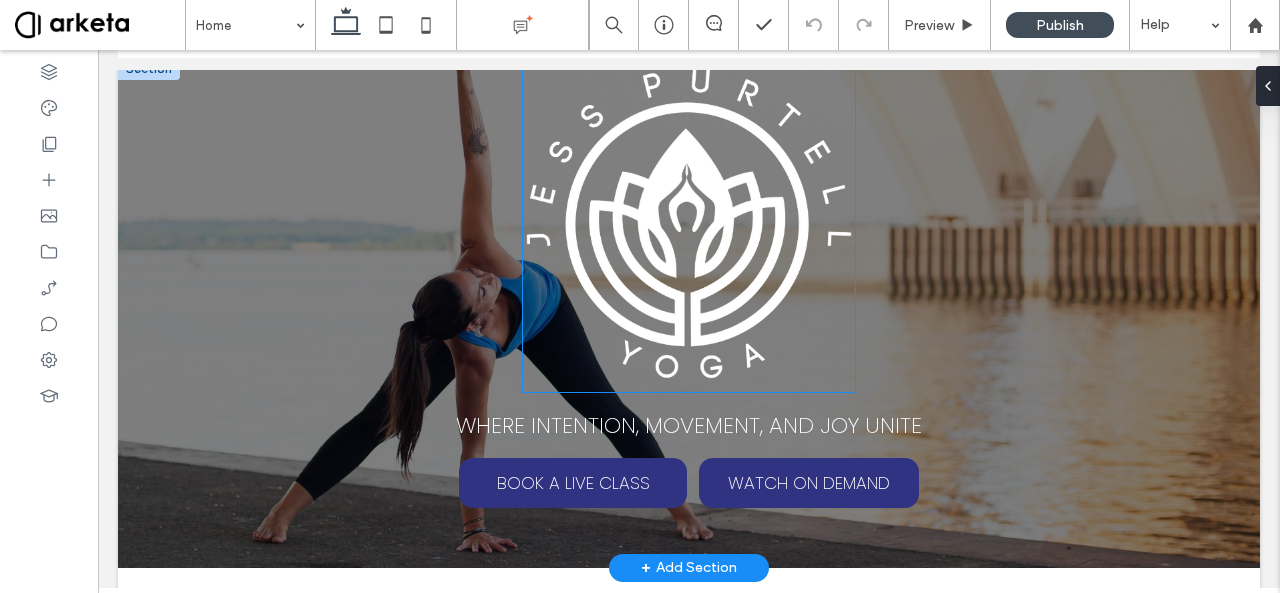 scroll, scrollTop: 0, scrollLeft: 0, axis: both 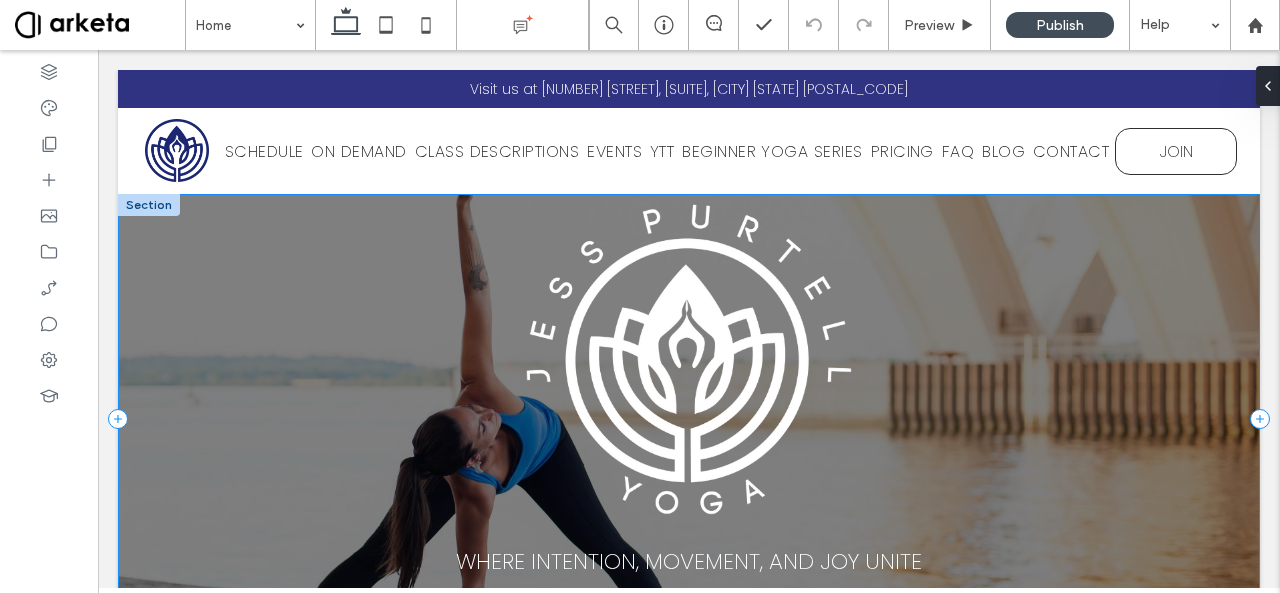 click on "WHERE INTENTION, MOVEMENT, AND JOY UNITE
BOOK A LIVE CLASS
WATCH ON DEMAND" at bounding box center (689, 419) 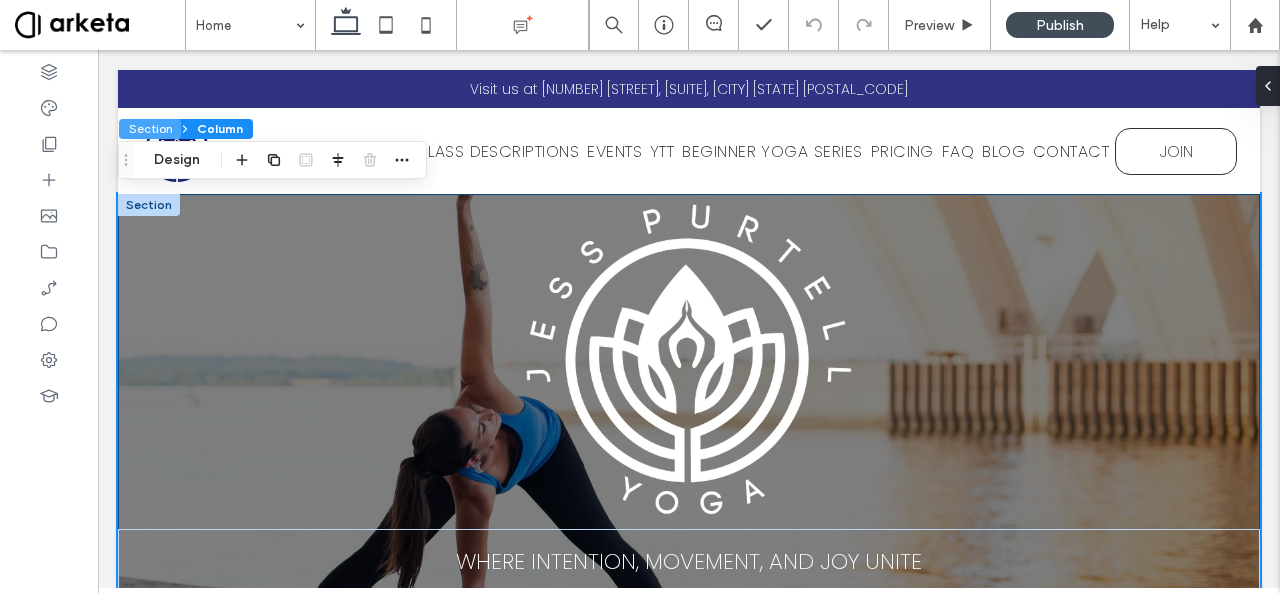 drag, startPoint x: 145, startPoint y: 130, endPoint x: 959, endPoint y: 369, distance: 848.3614 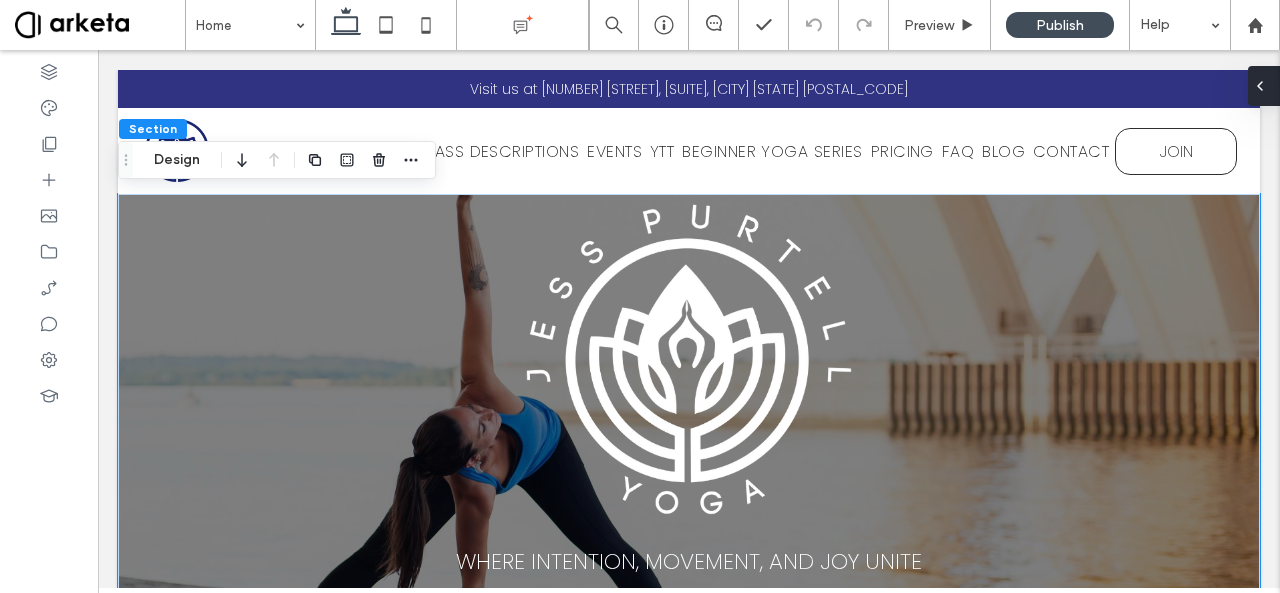 click at bounding box center [1264, 86] 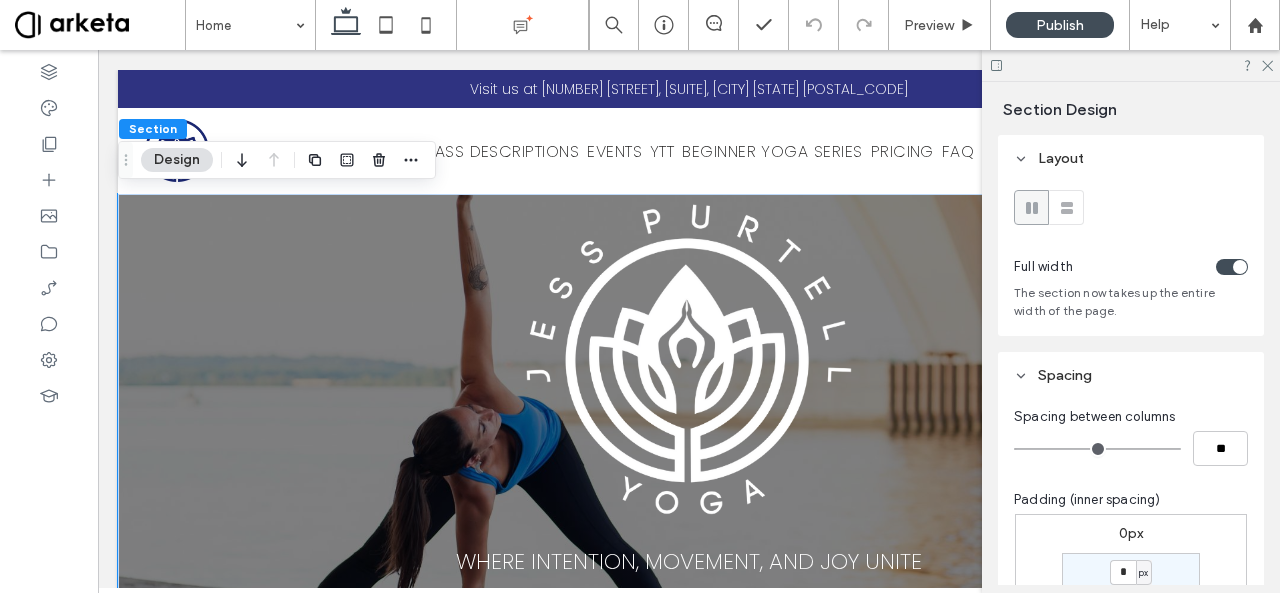 scroll, scrollTop: 115, scrollLeft: 0, axis: vertical 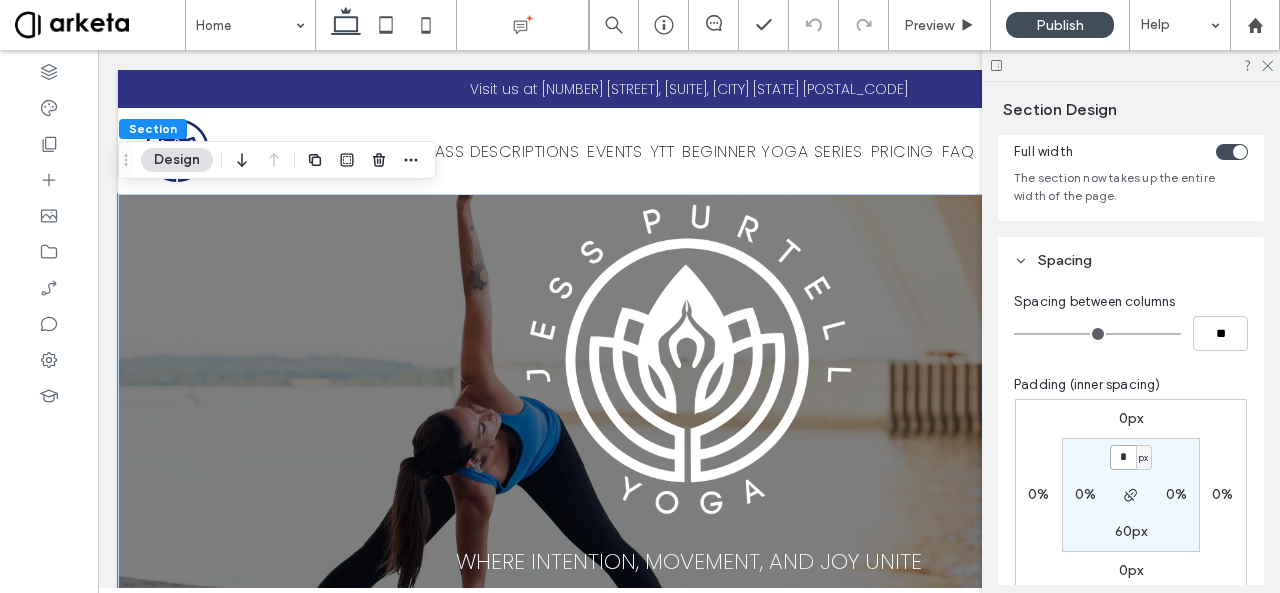 click on "*" at bounding box center (1123, 457) 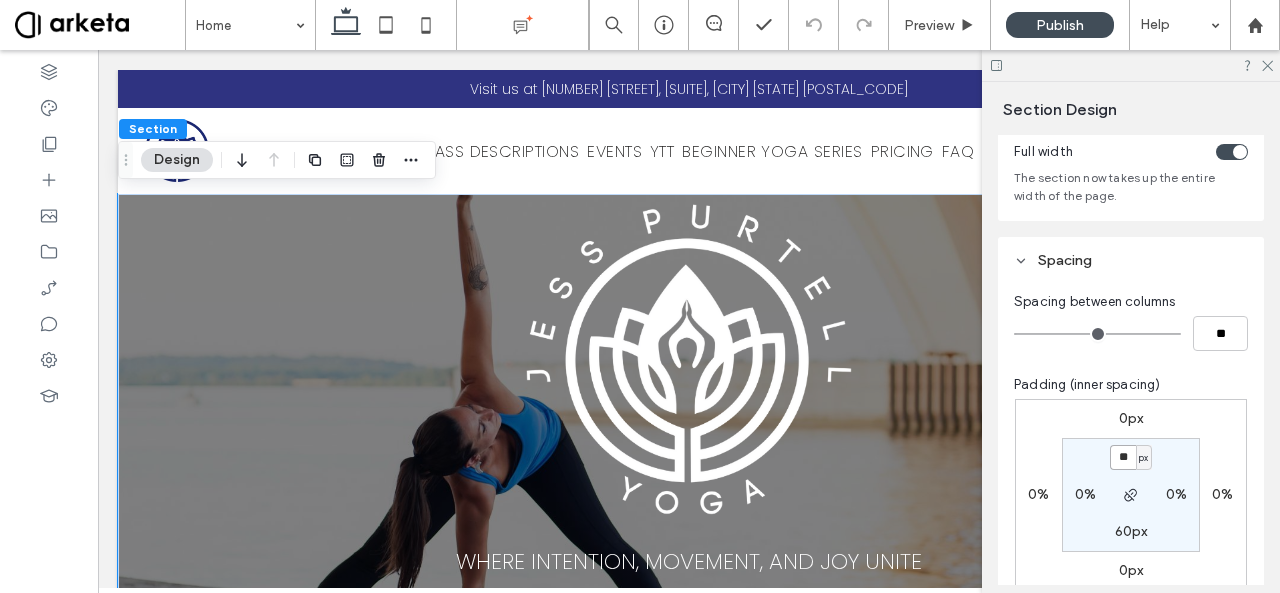 type on "**" 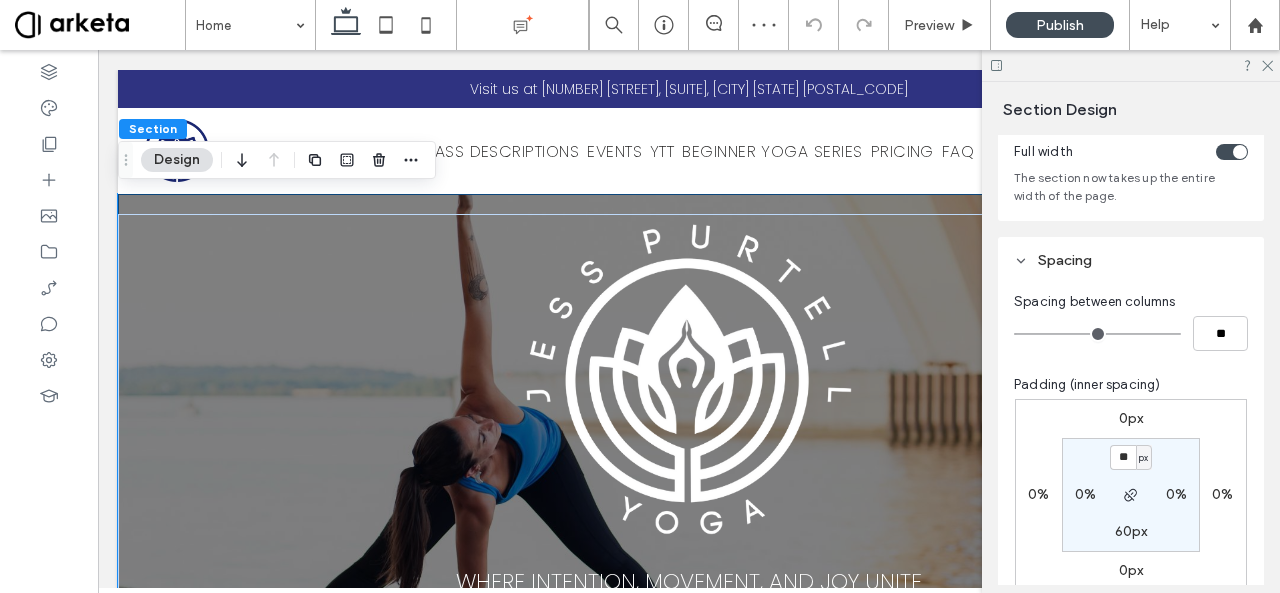 click on "Padding (inner spacing)" at bounding box center (1131, 385) 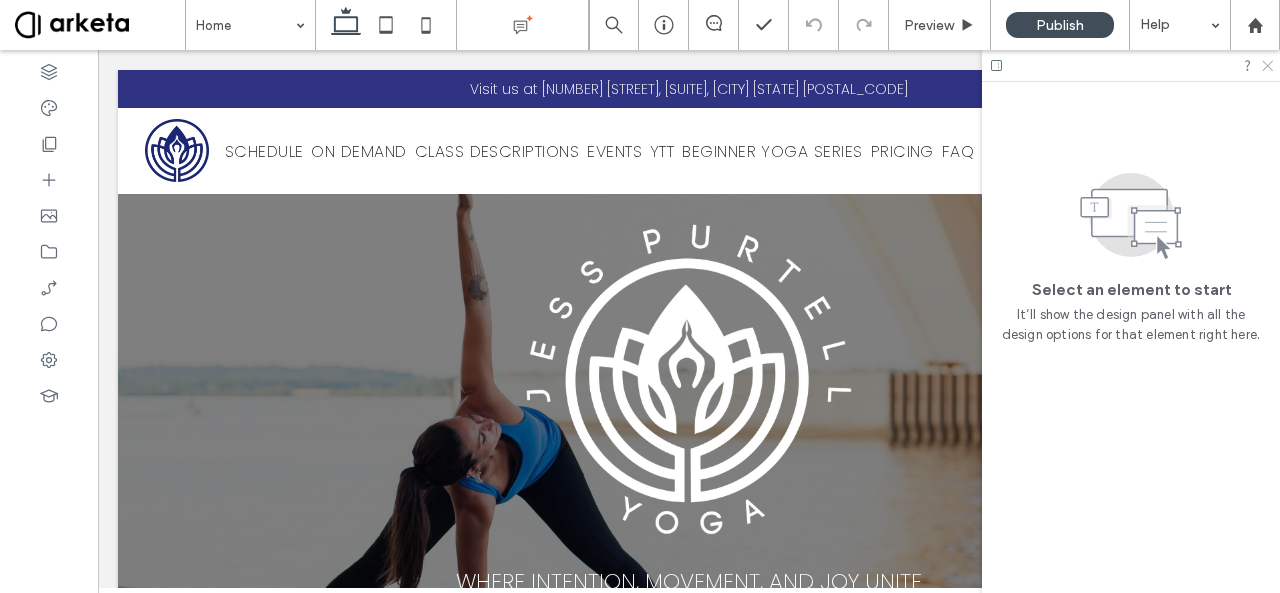 click 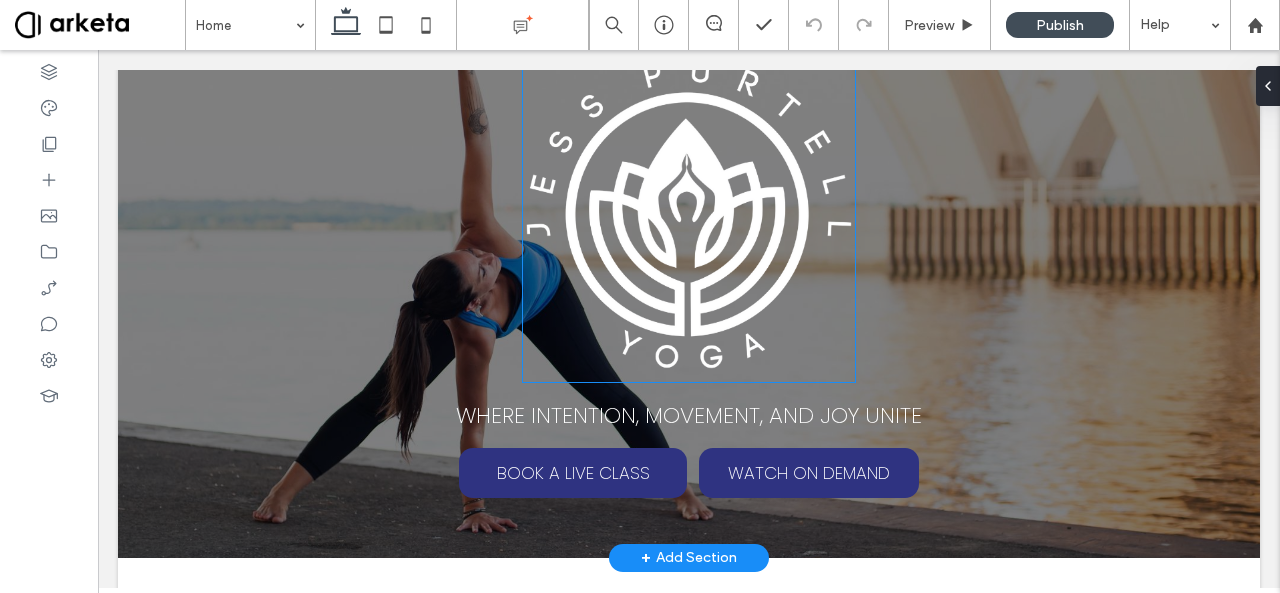 scroll, scrollTop: 430, scrollLeft: 0, axis: vertical 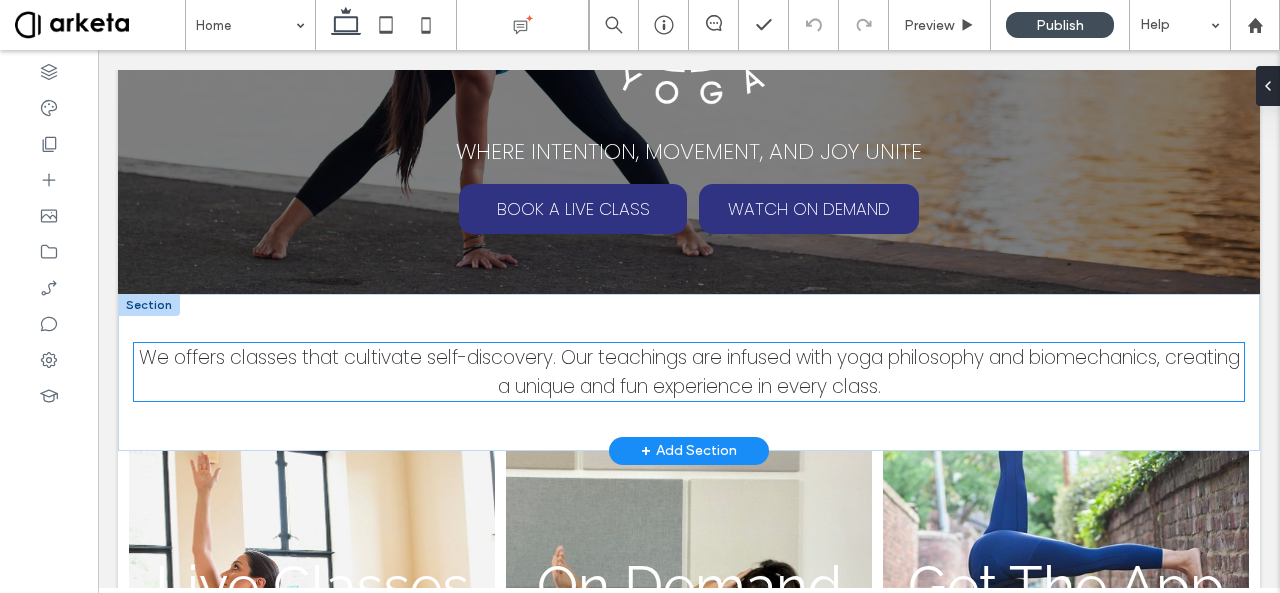 click on "We offers classes that cultivate self-discovery. Our teachings are infused with yoga philosophy and biomechanics, creating a unique and fun experience in every class." at bounding box center [689, 372] 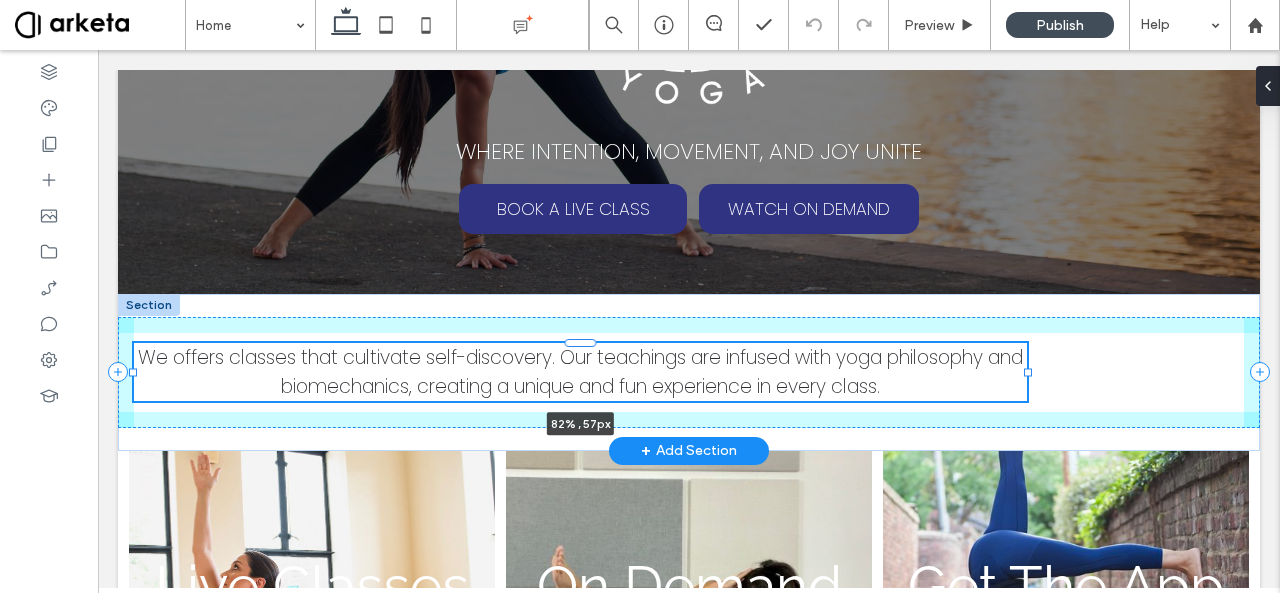 drag, startPoint x: 1228, startPoint y: 371, endPoint x: 1026, endPoint y: 407, distance: 205.18285 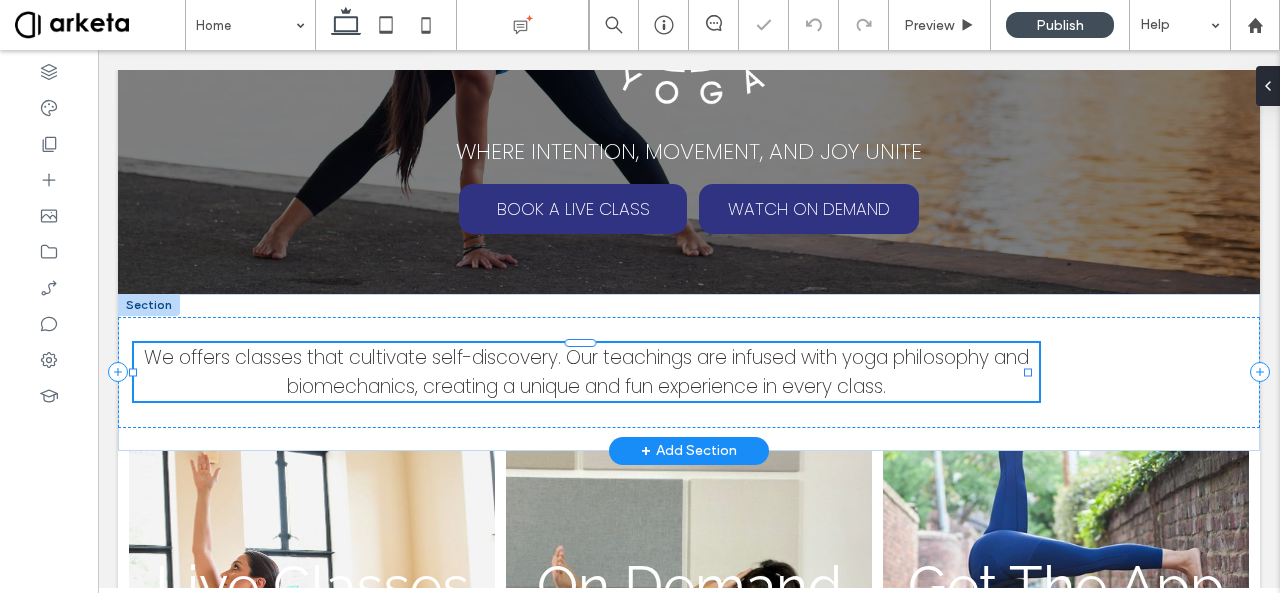 type on "**" 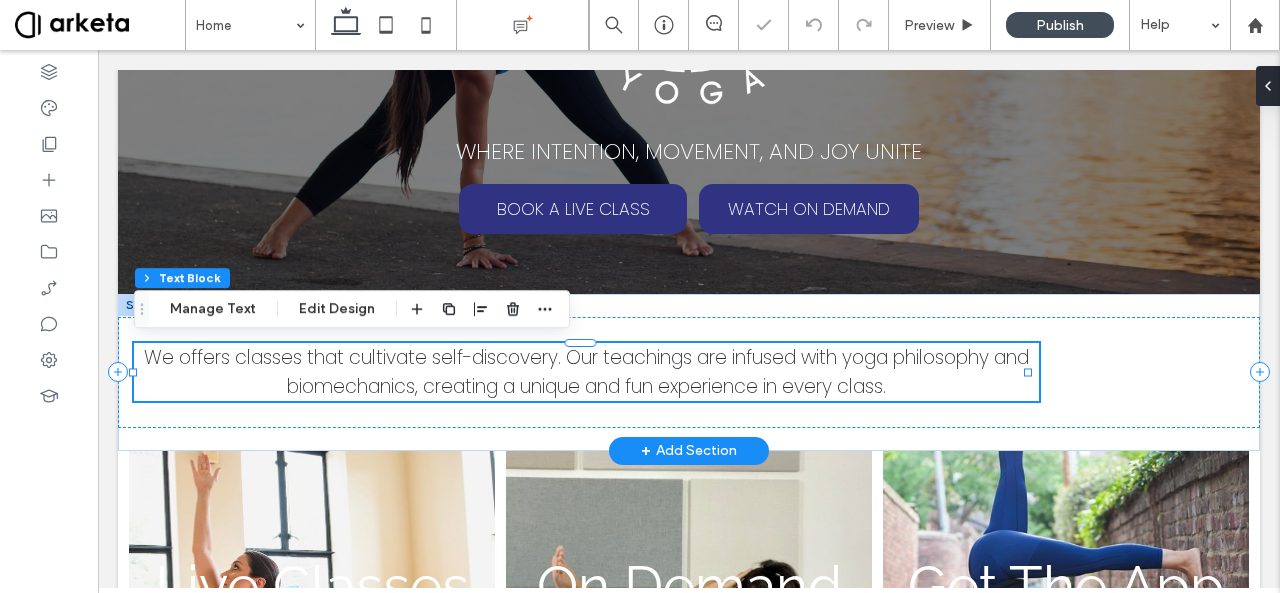 click on "We offers classes that cultivate self-discovery. Our teachings are infused with yoga philosophy and biomechanics, creating a unique and fun experience in every class.
82% , 57px" at bounding box center (689, 372) 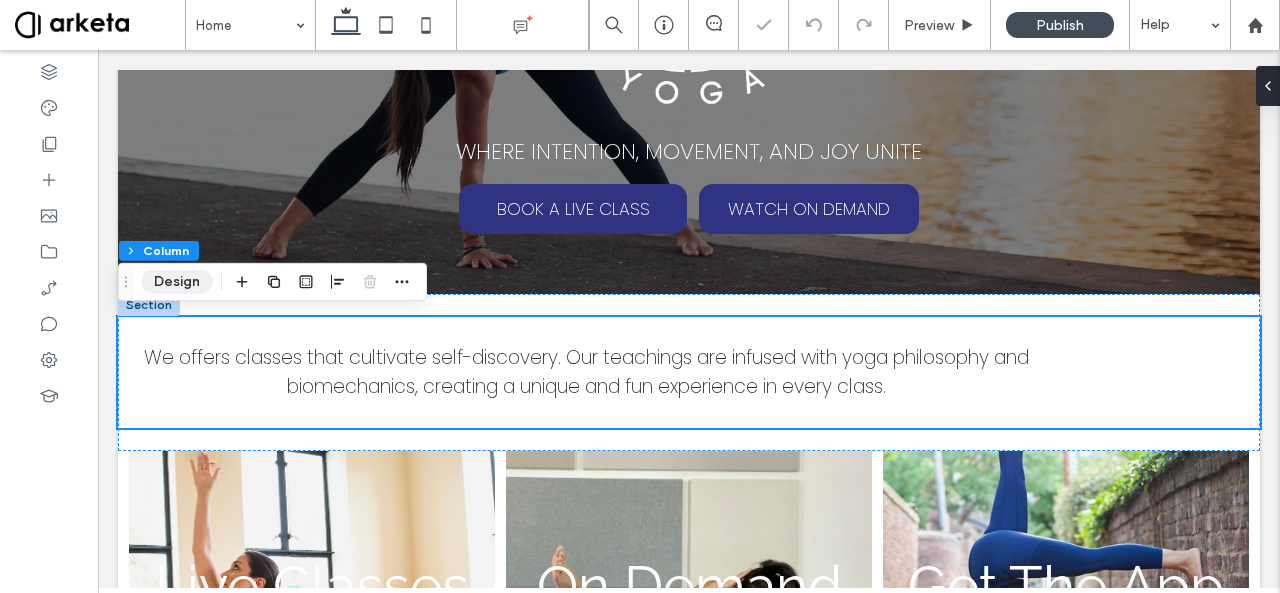 click on "Design" at bounding box center [177, 282] 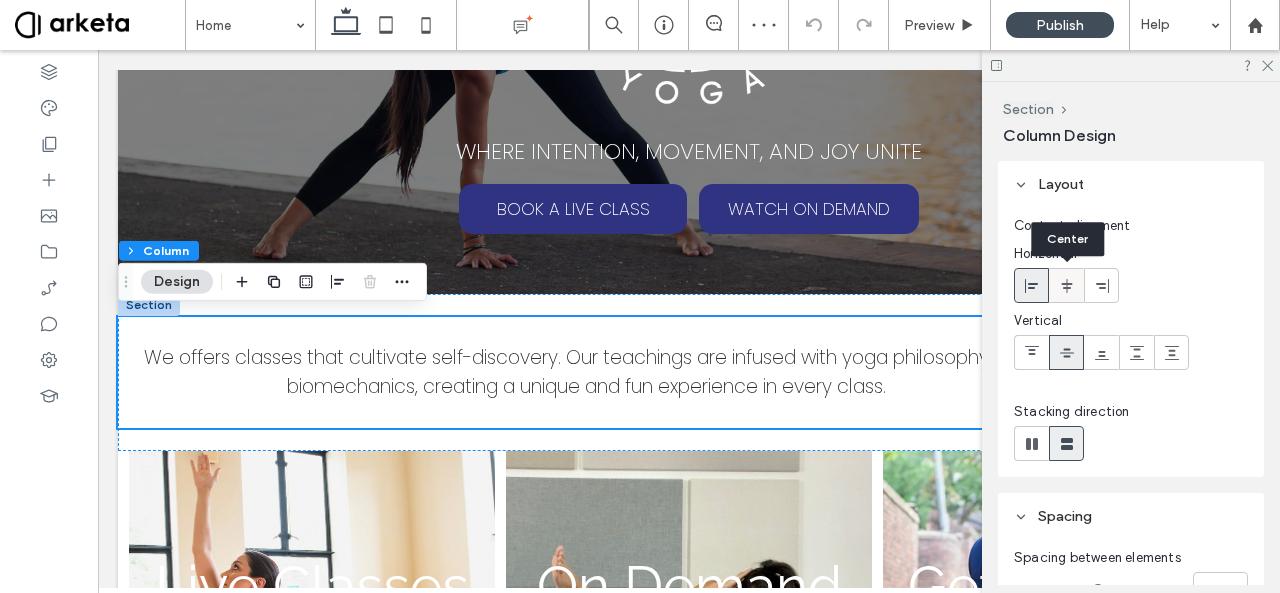 drag, startPoint x: 1065, startPoint y: 284, endPoint x: 871, endPoint y: 259, distance: 195.60419 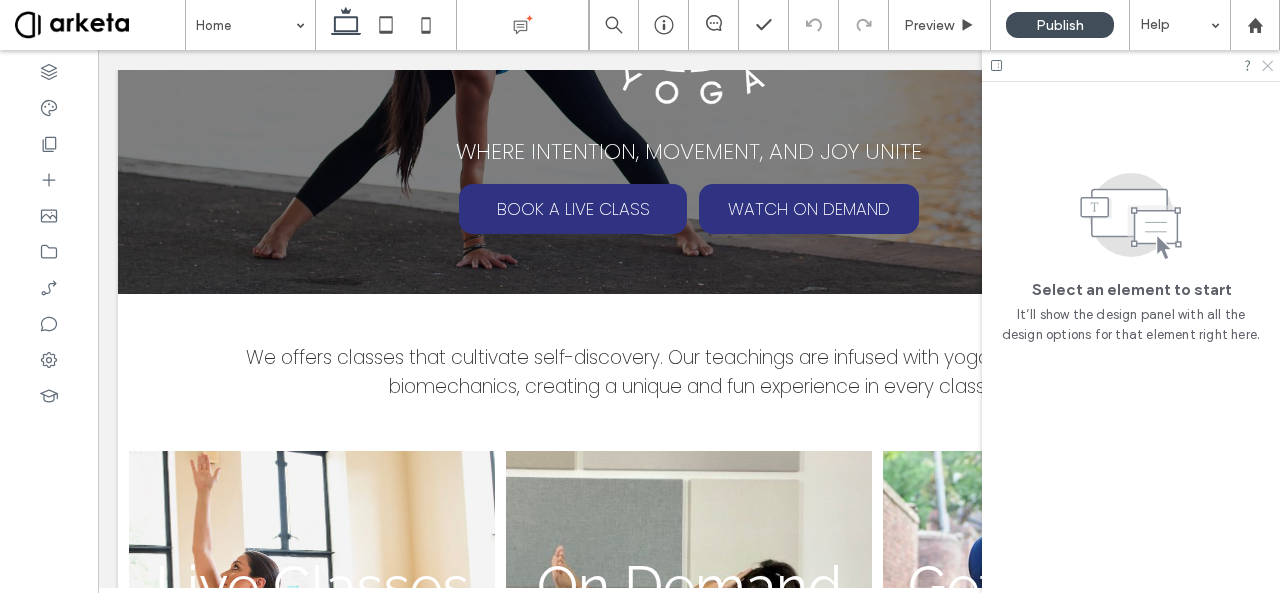 click 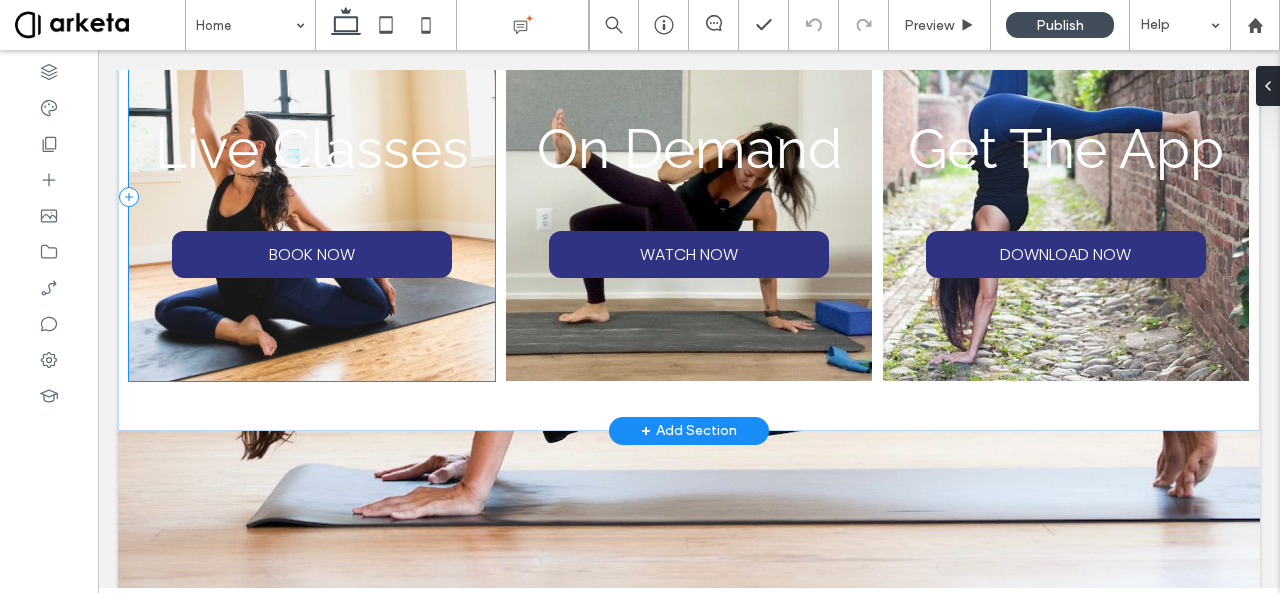 scroll, scrollTop: 785, scrollLeft: 0, axis: vertical 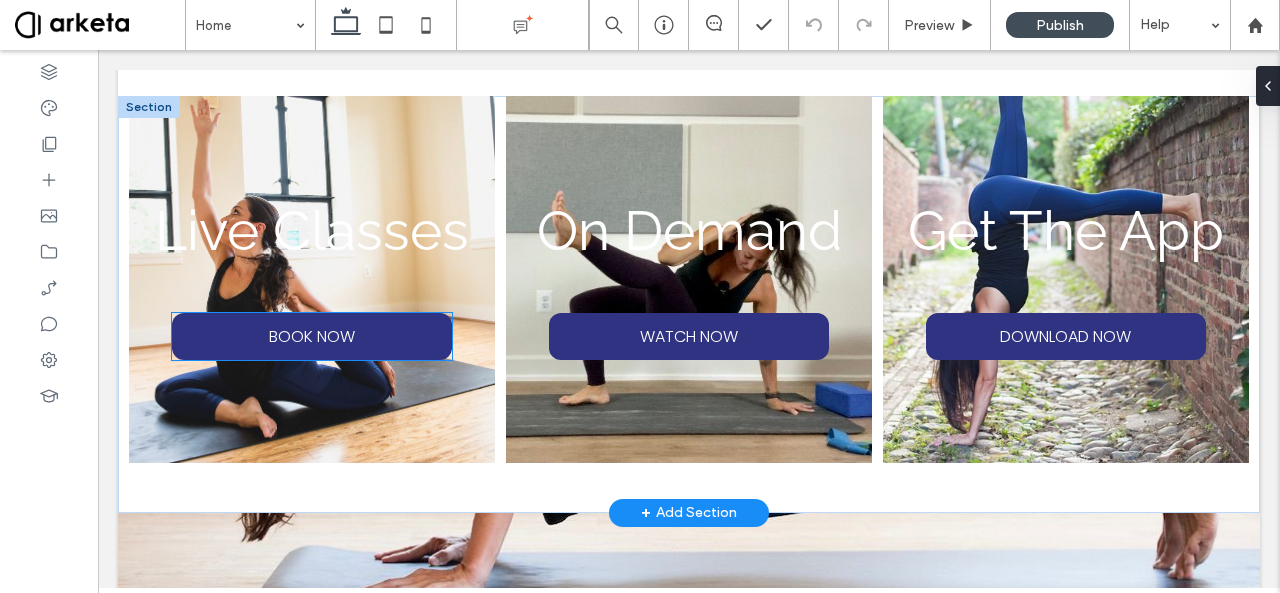 click on "BOOK NOW" at bounding box center [312, 336] 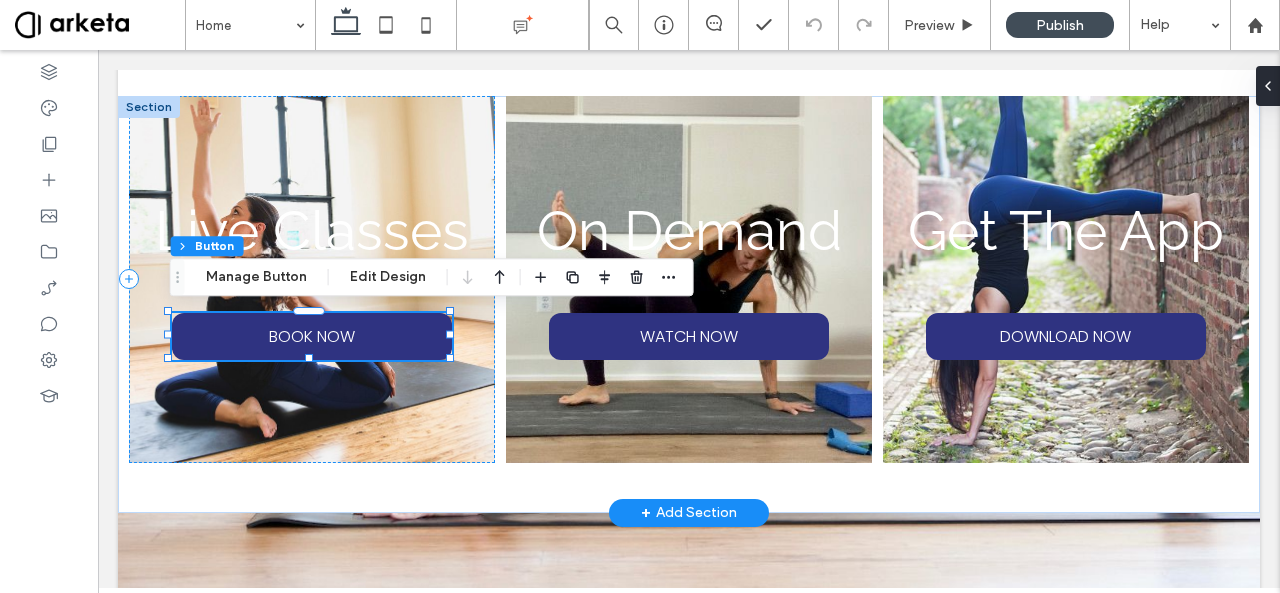 type on "**" 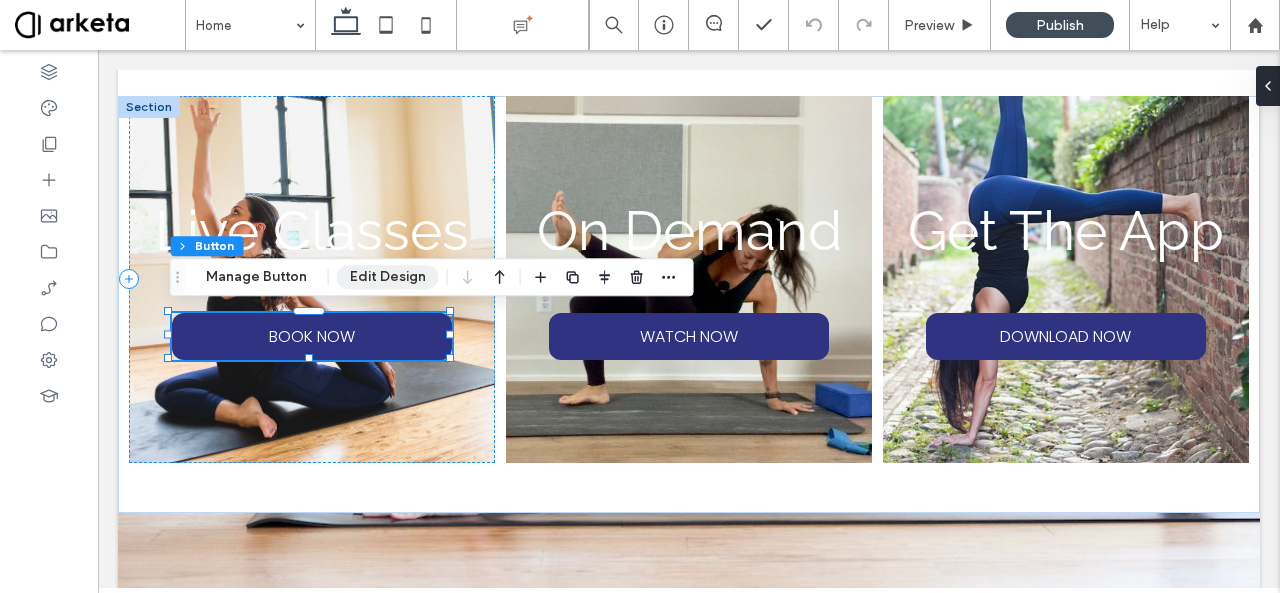 click on "Edit Design" at bounding box center [388, 277] 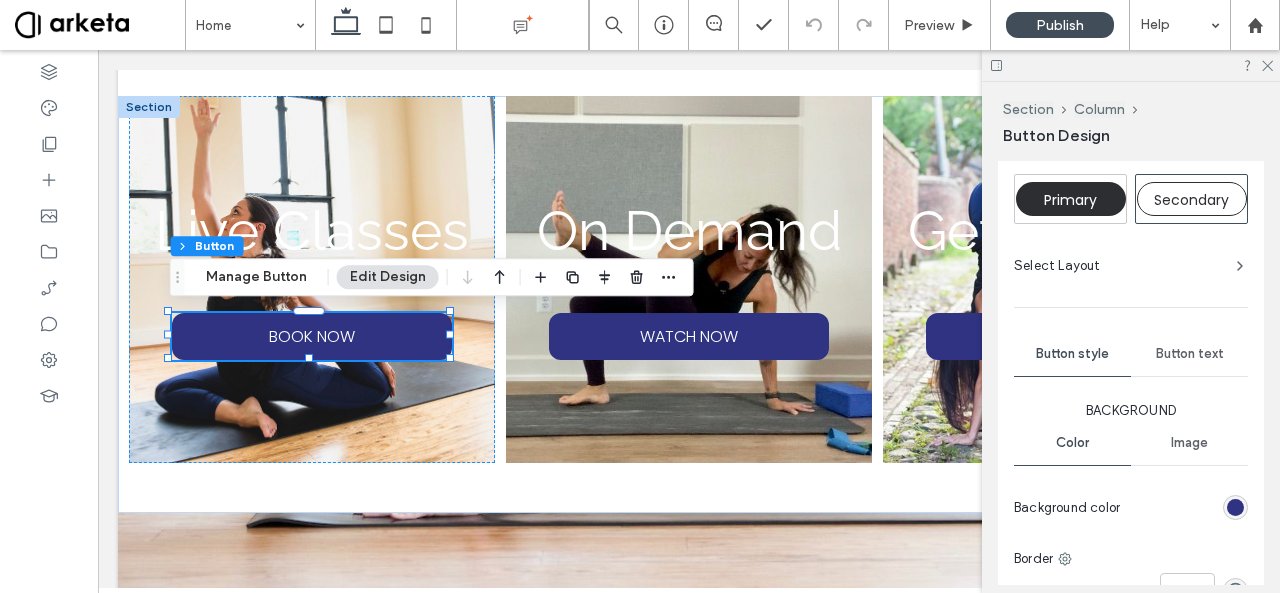 scroll, scrollTop: 360, scrollLeft: 0, axis: vertical 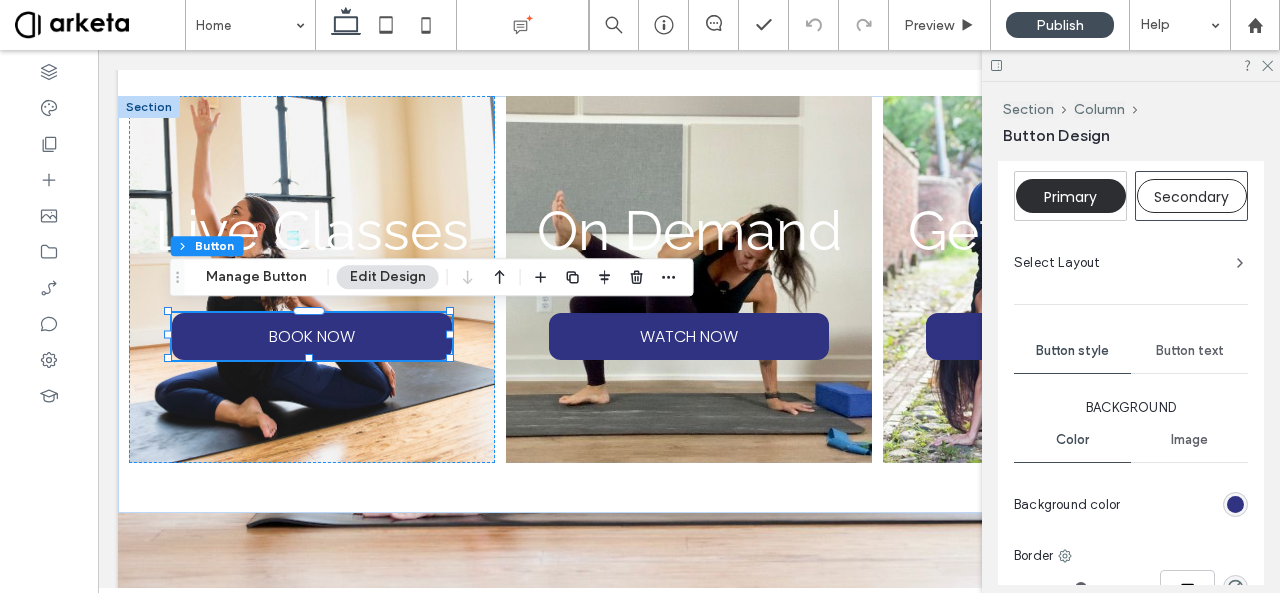type on "*" 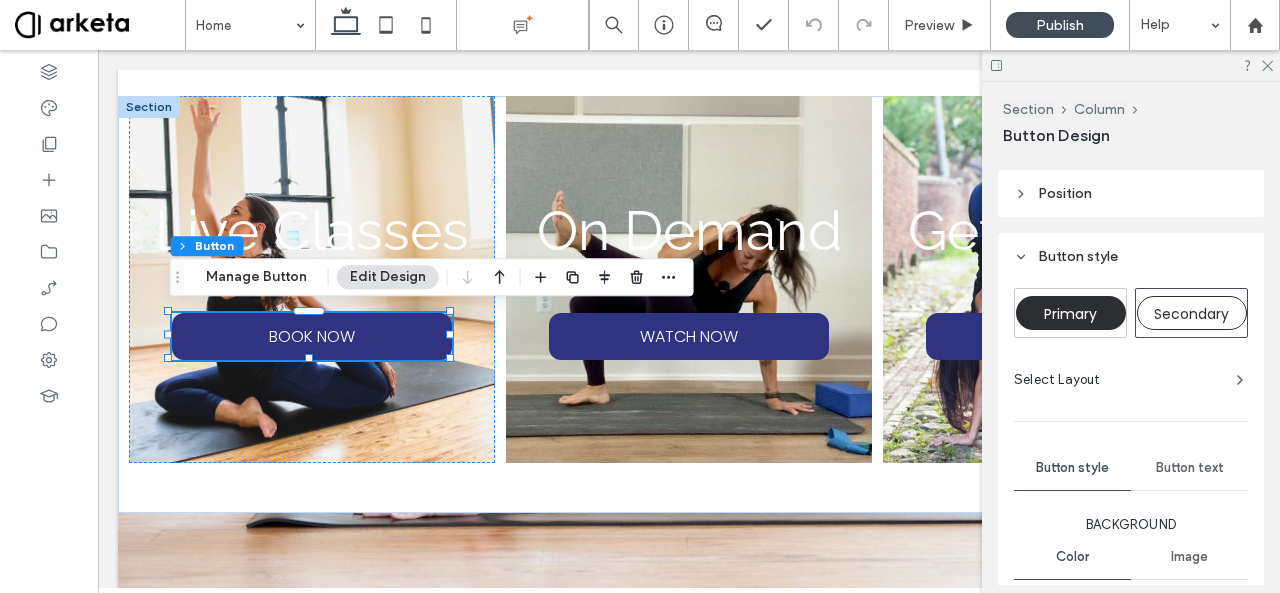 scroll, scrollTop: 0, scrollLeft: 0, axis: both 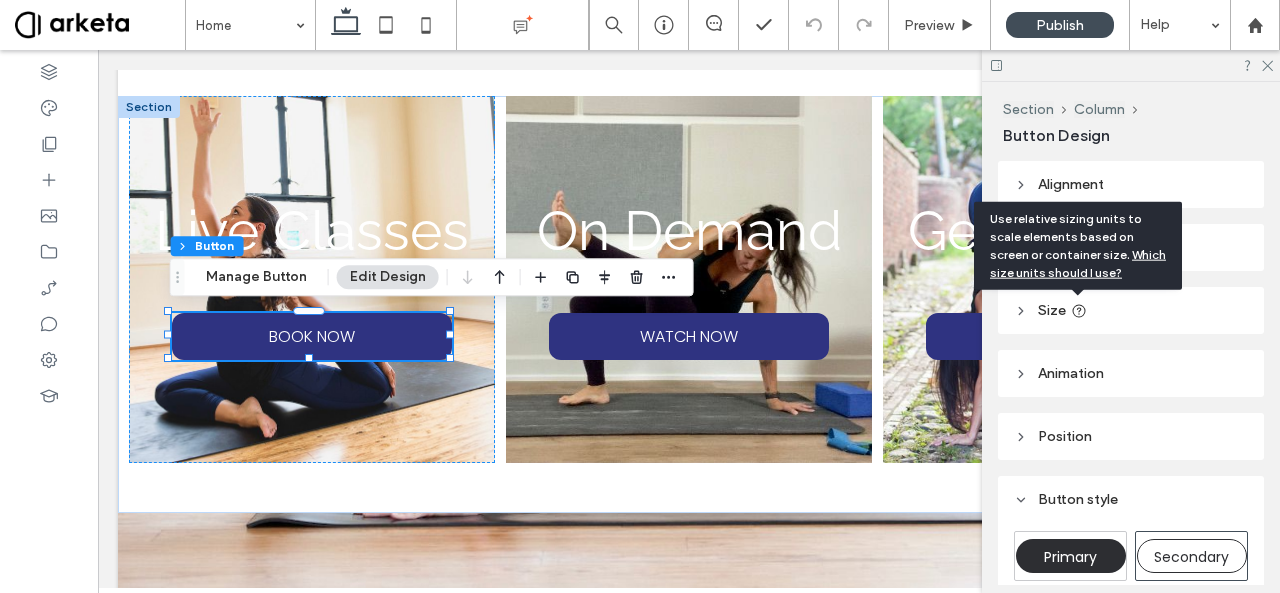 click 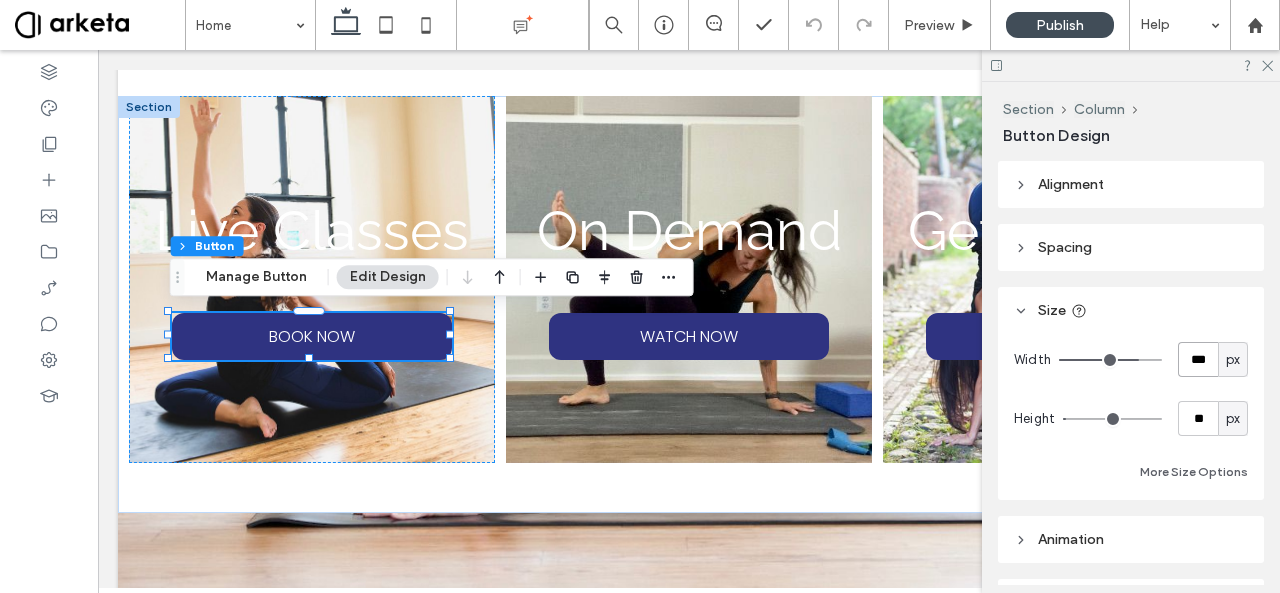 click on "***" at bounding box center (1198, 359) 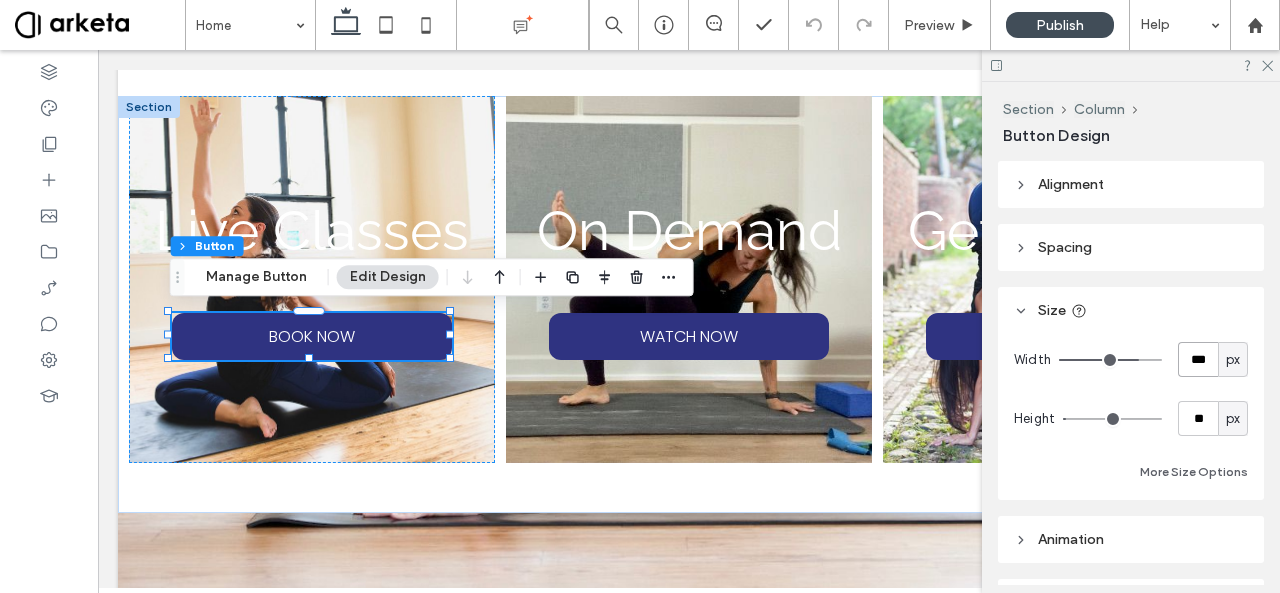 type on "***" 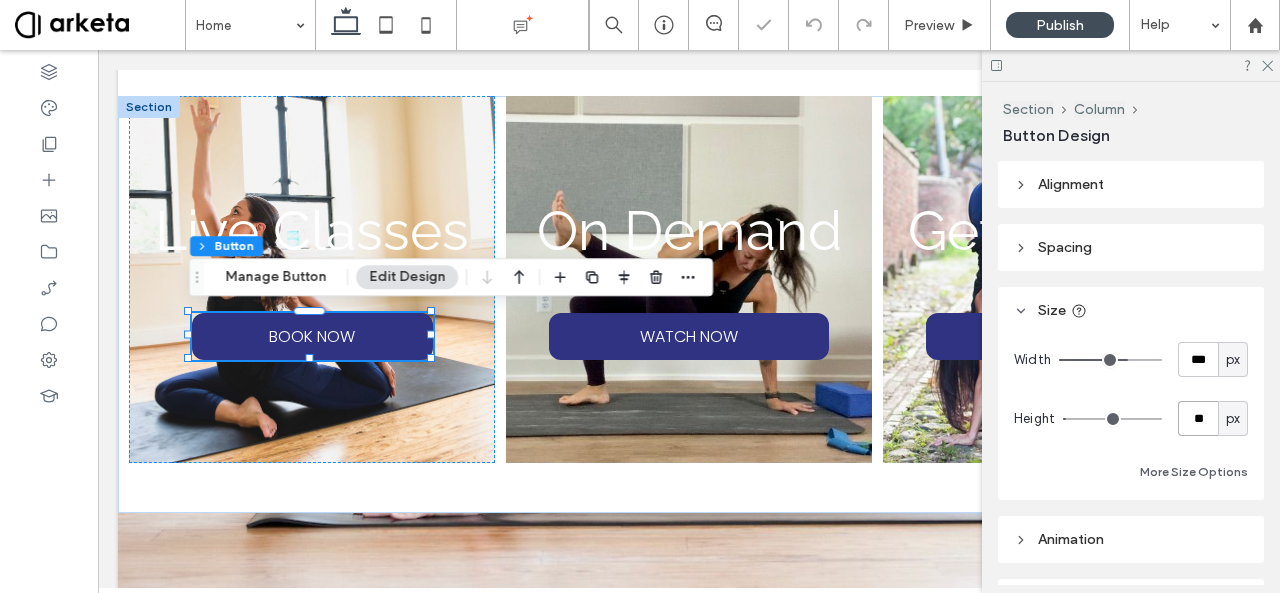 click on "**" at bounding box center (1198, 418) 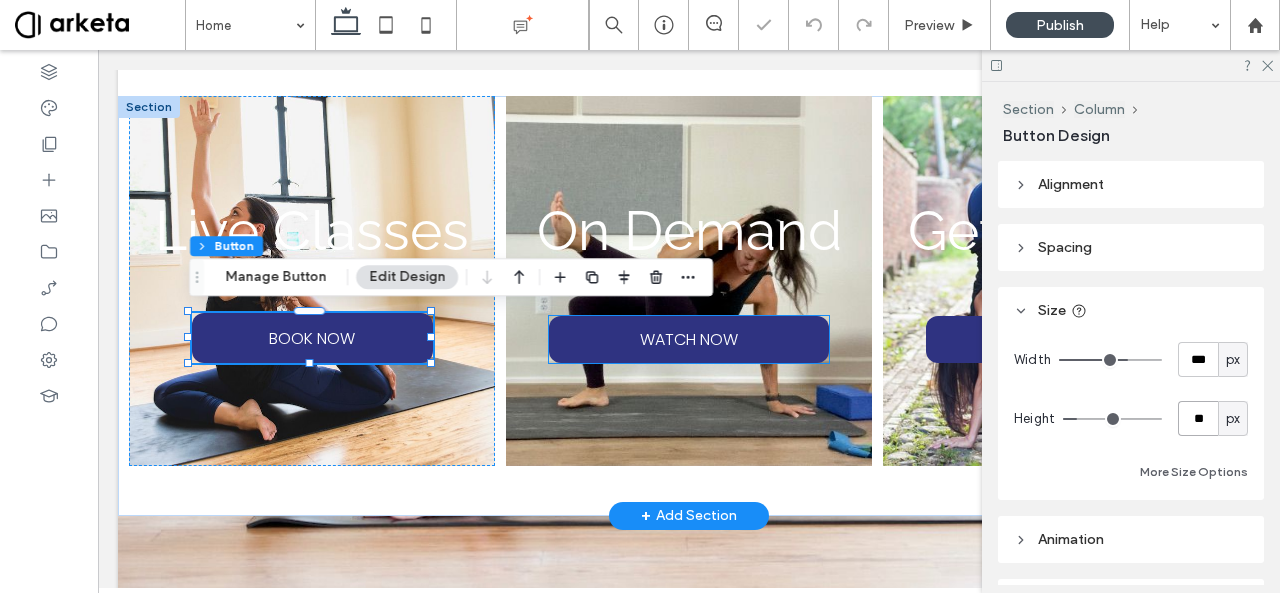 click on "WATCH NOW" at bounding box center [689, 339] 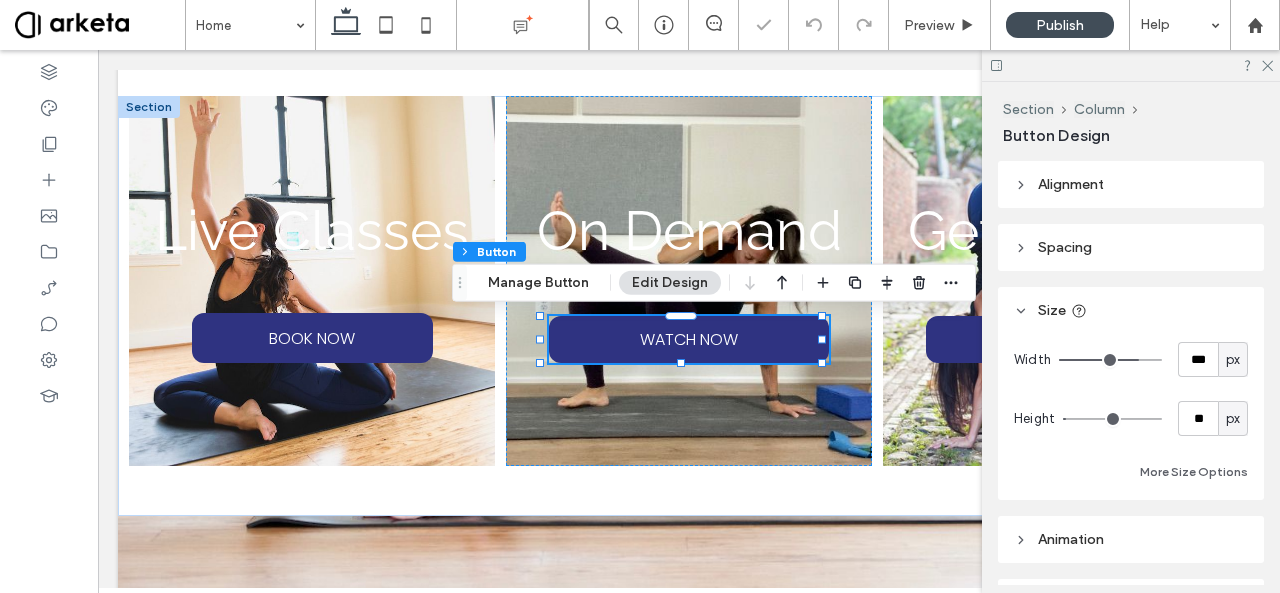 type on "**" 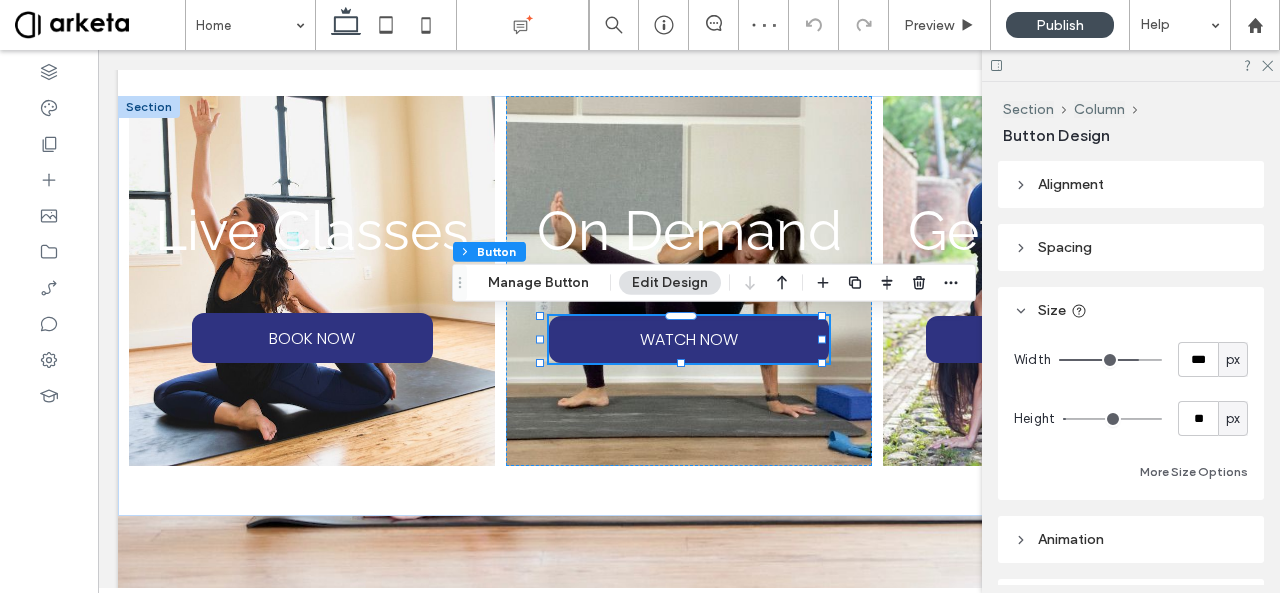 scroll, scrollTop: 96, scrollLeft: 0, axis: vertical 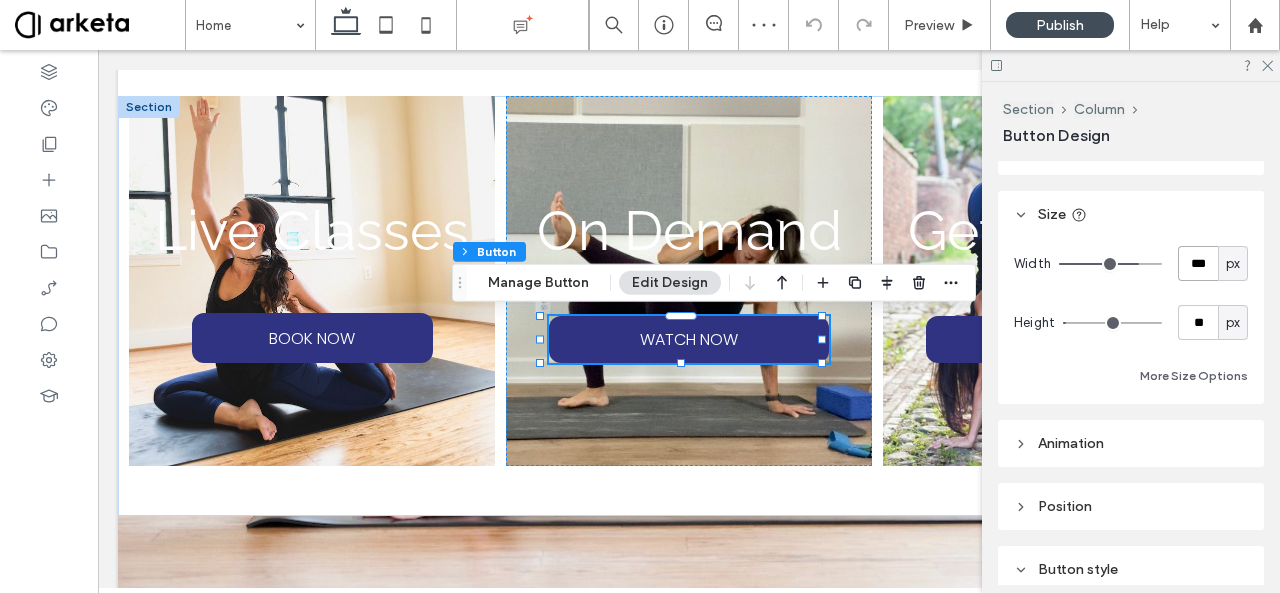 click on "***" at bounding box center (1198, 263) 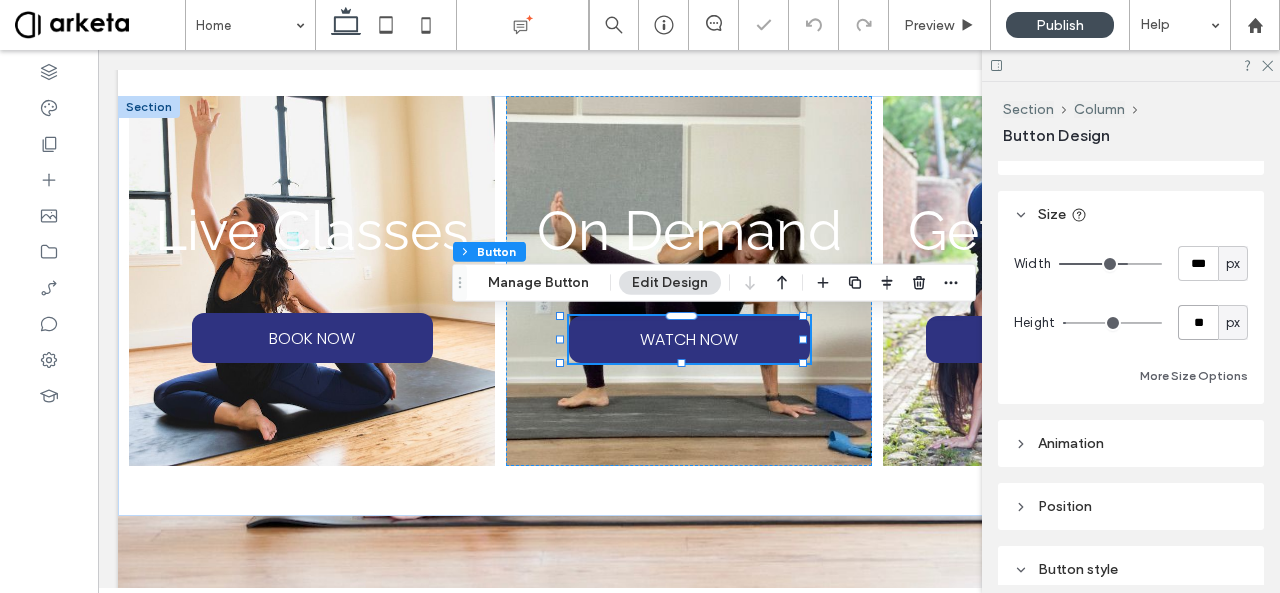 click on "**" at bounding box center [1198, 322] 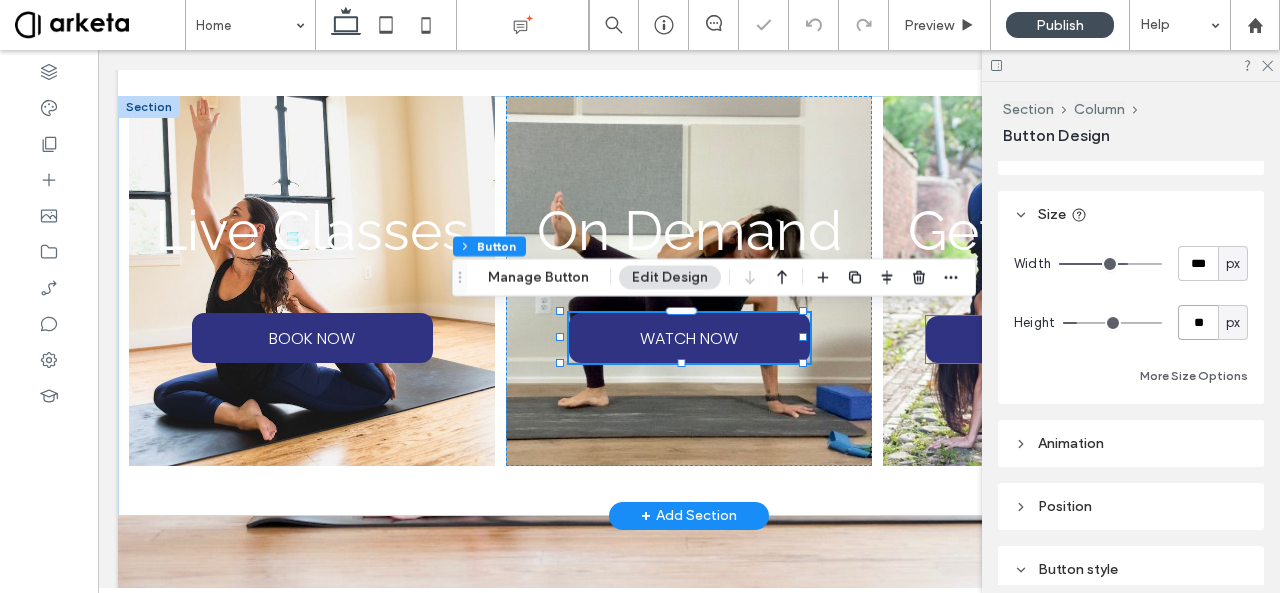 click on "DOWNLOAD NOW" at bounding box center [1066, 339] 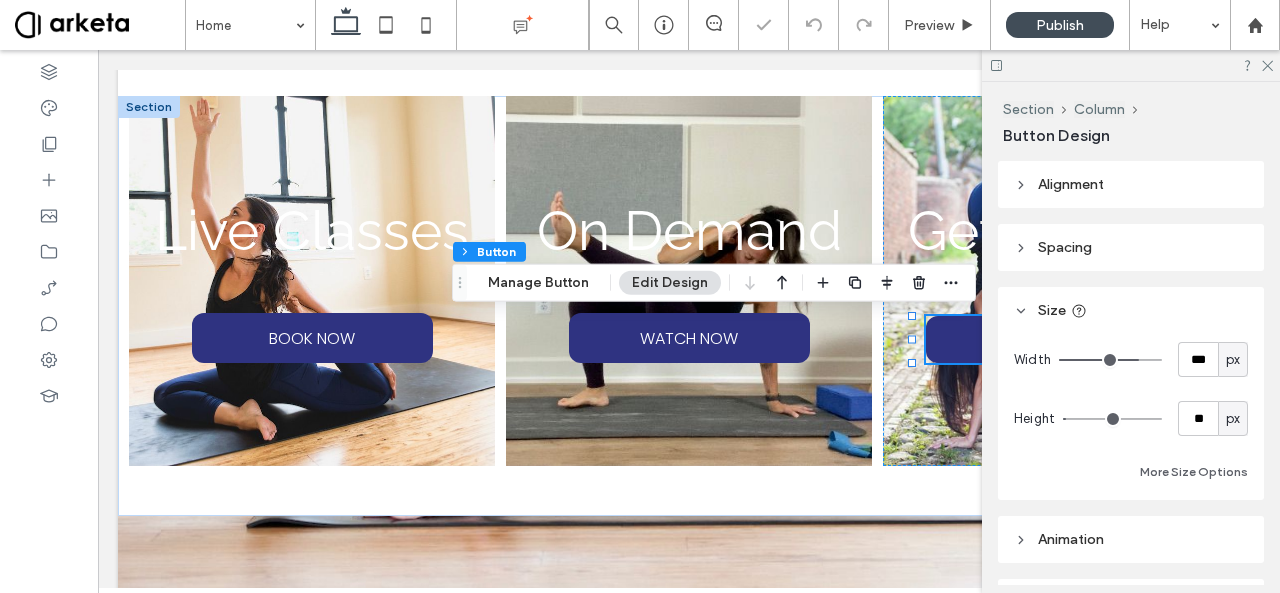 type on "**" 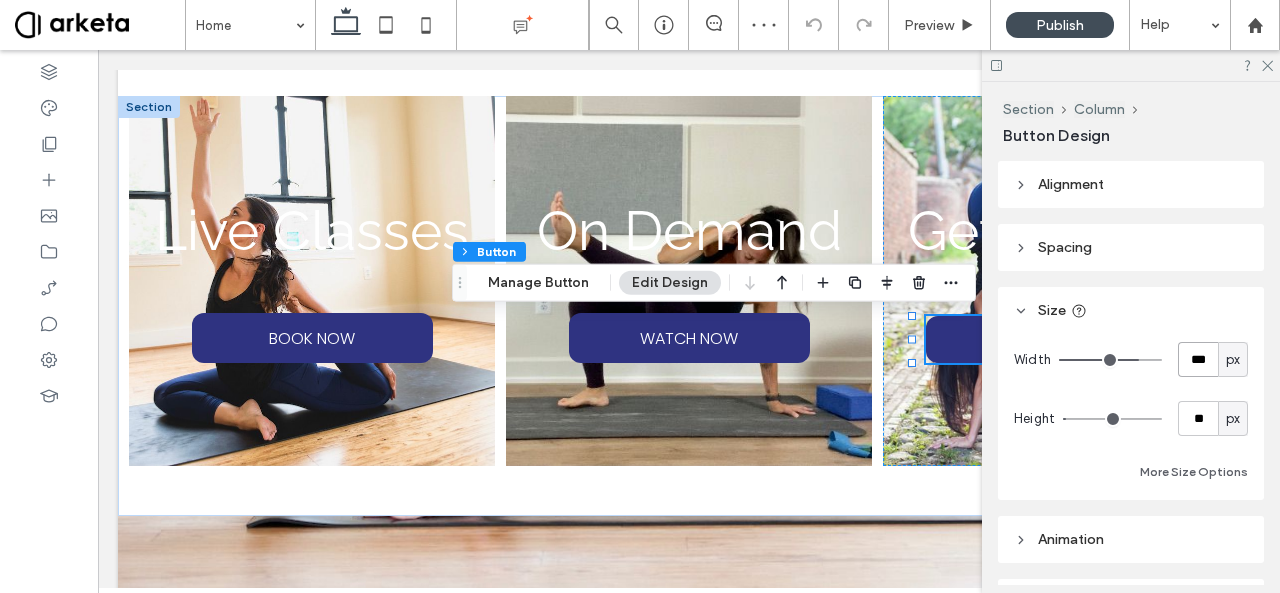 click on "***" at bounding box center (1198, 359) 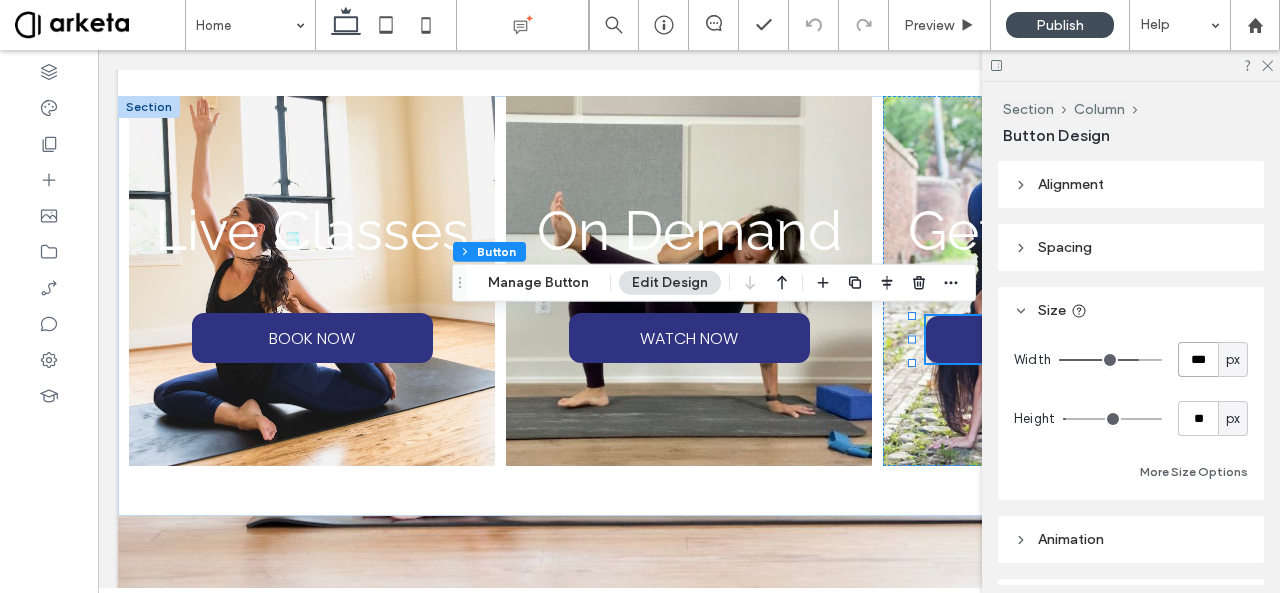type on "***" 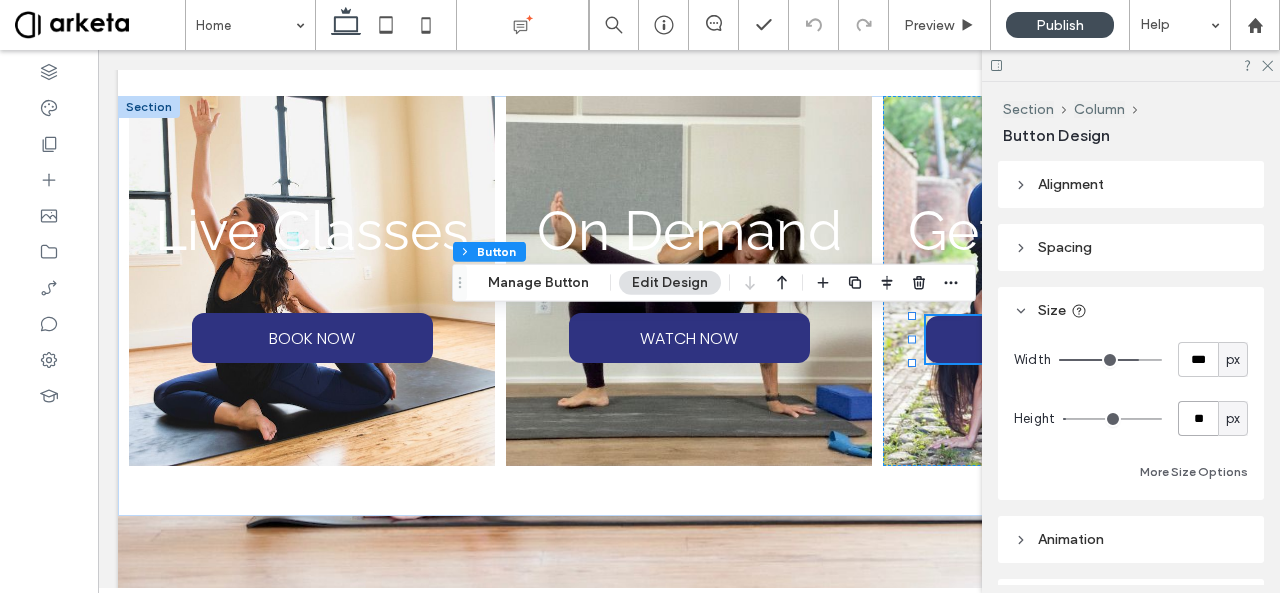 type on "***" 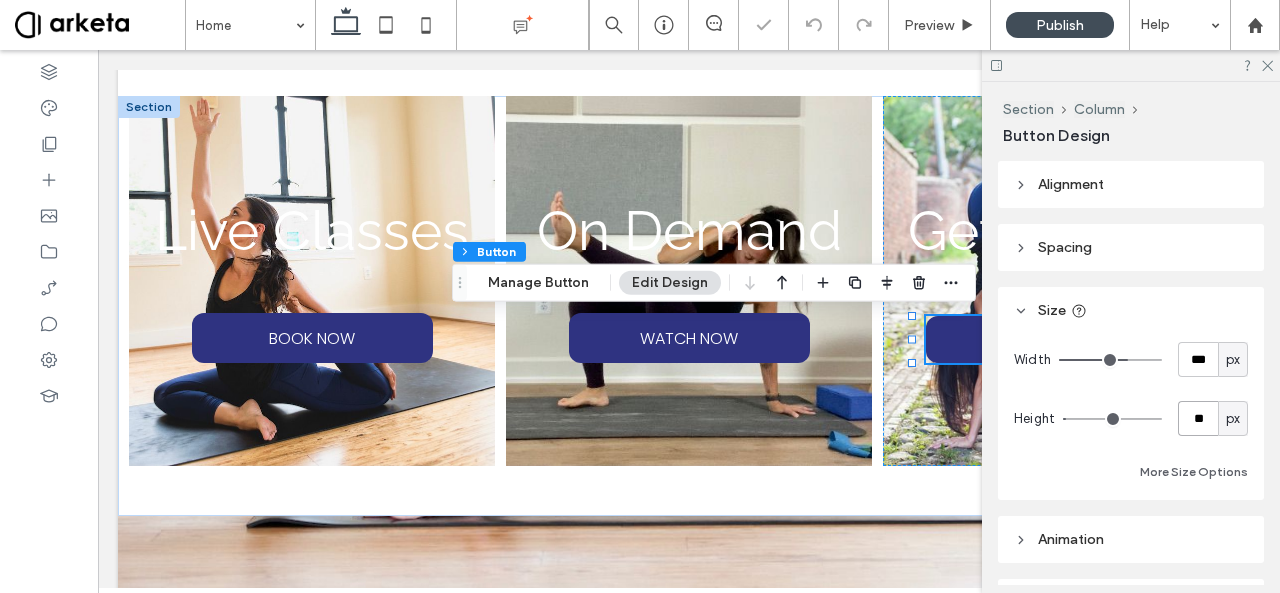 click on "**" at bounding box center [1198, 418] 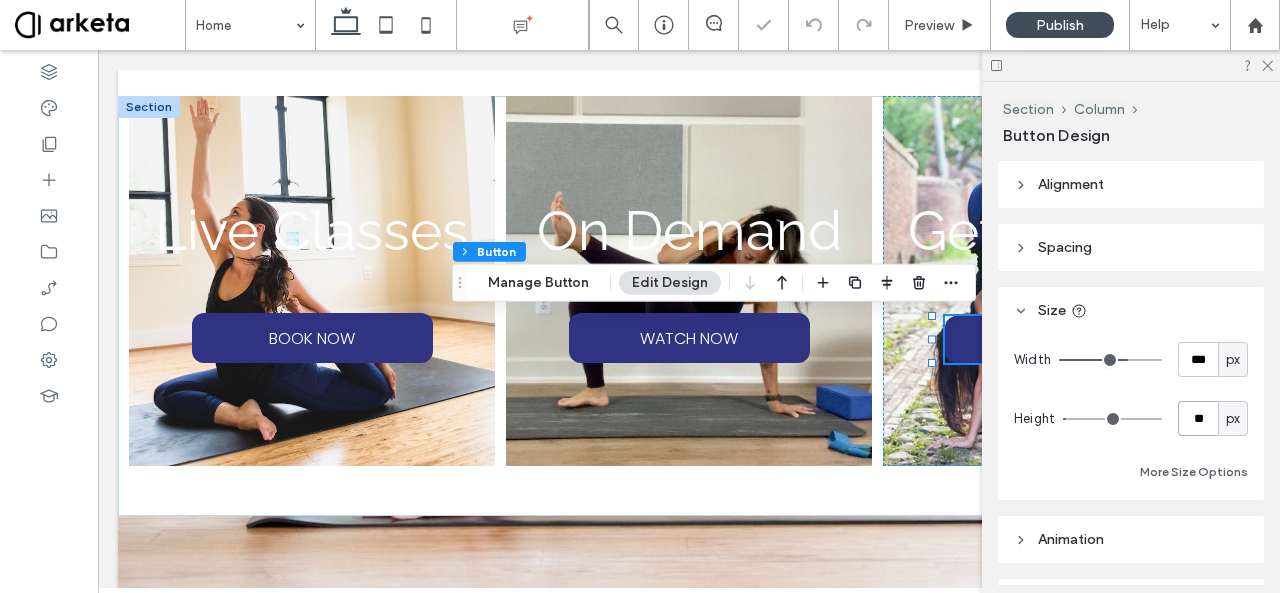 type on "**" 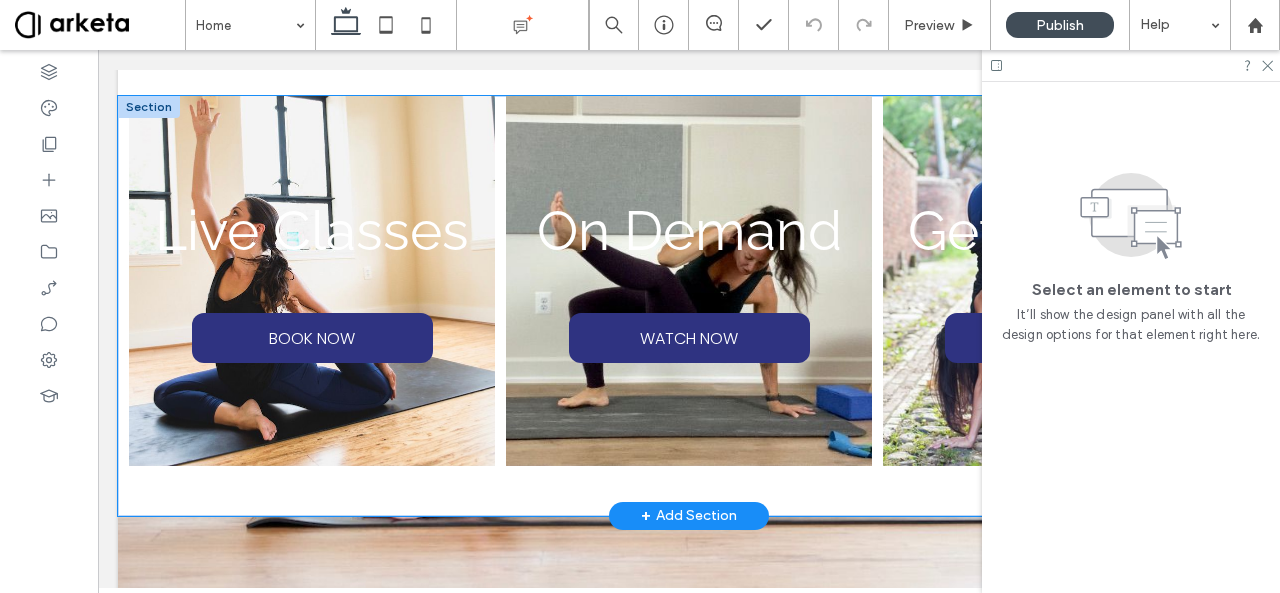 click on "Live Classes
BOOK NOW
On Demand
WATCH NOW
Get The App
DOWNLOAD NOW" at bounding box center [689, 306] 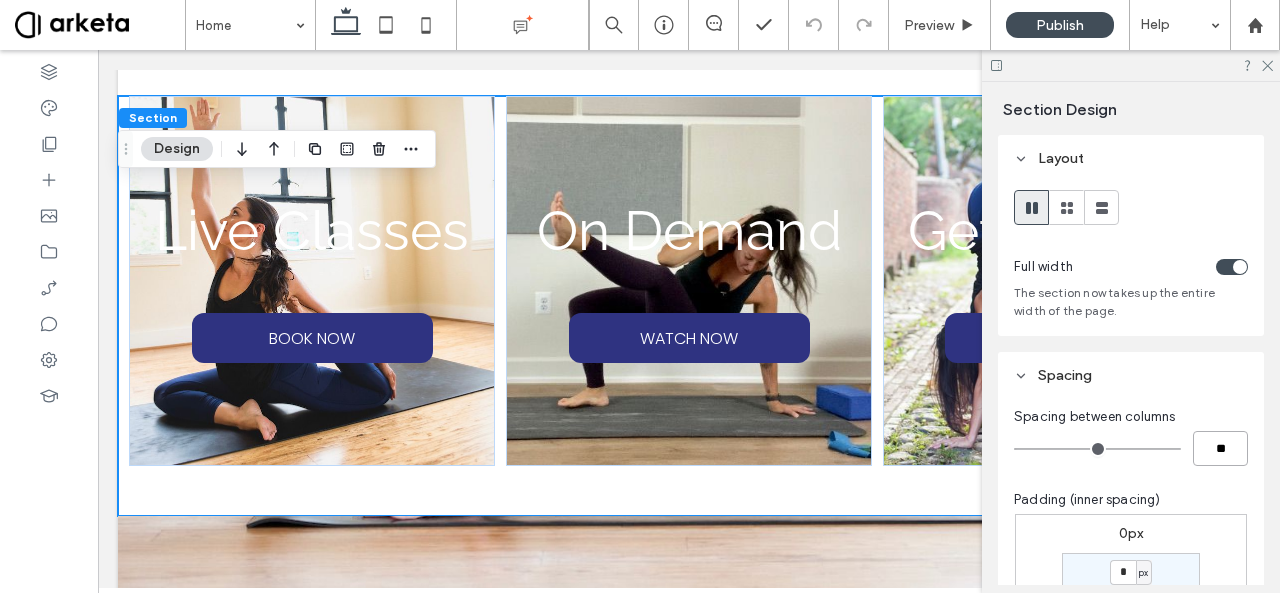 click on "**" at bounding box center (1220, 448) 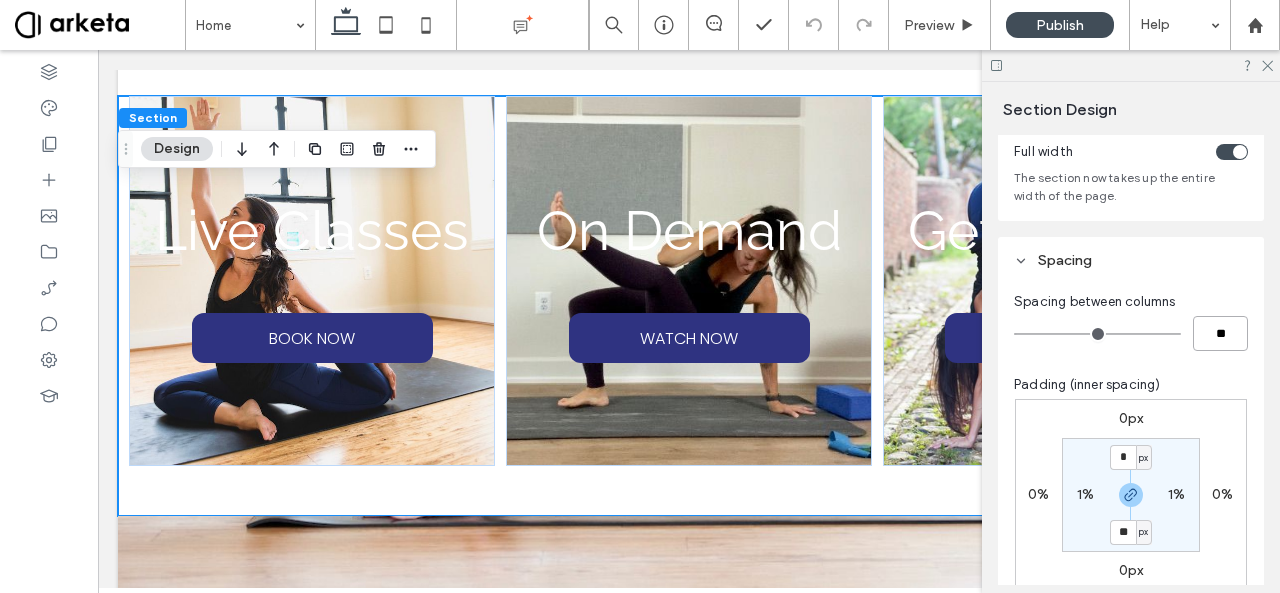 scroll, scrollTop: 176, scrollLeft: 0, axis: vertical 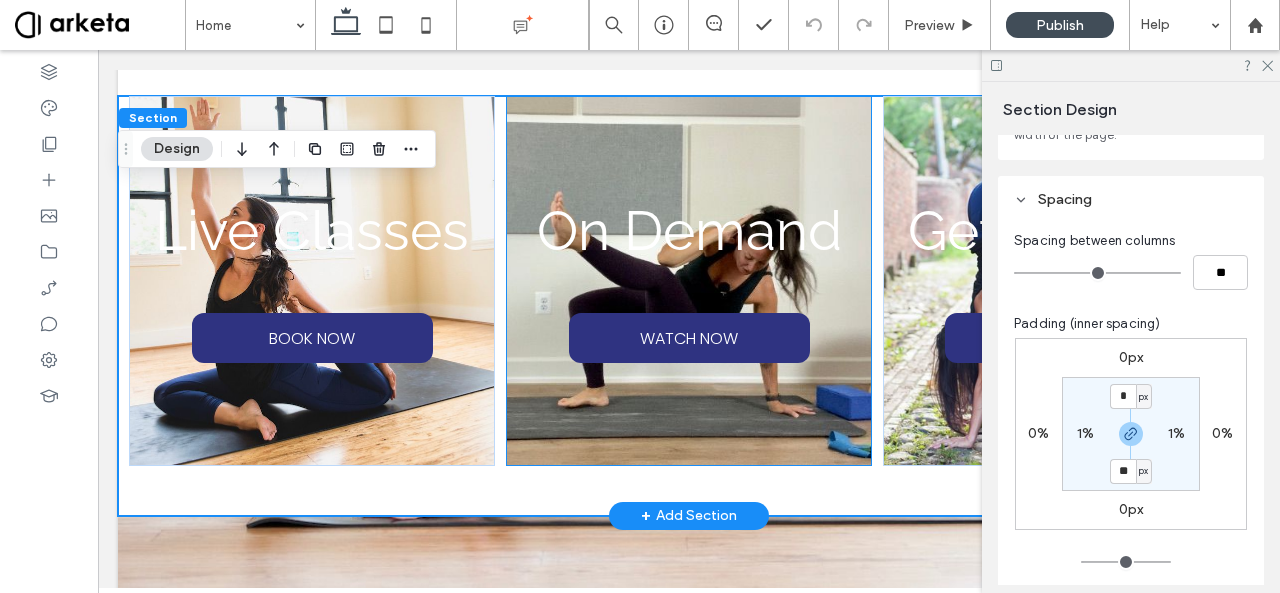 click on "On Demand
WATCH NOW" at bounding box center [689, 281] 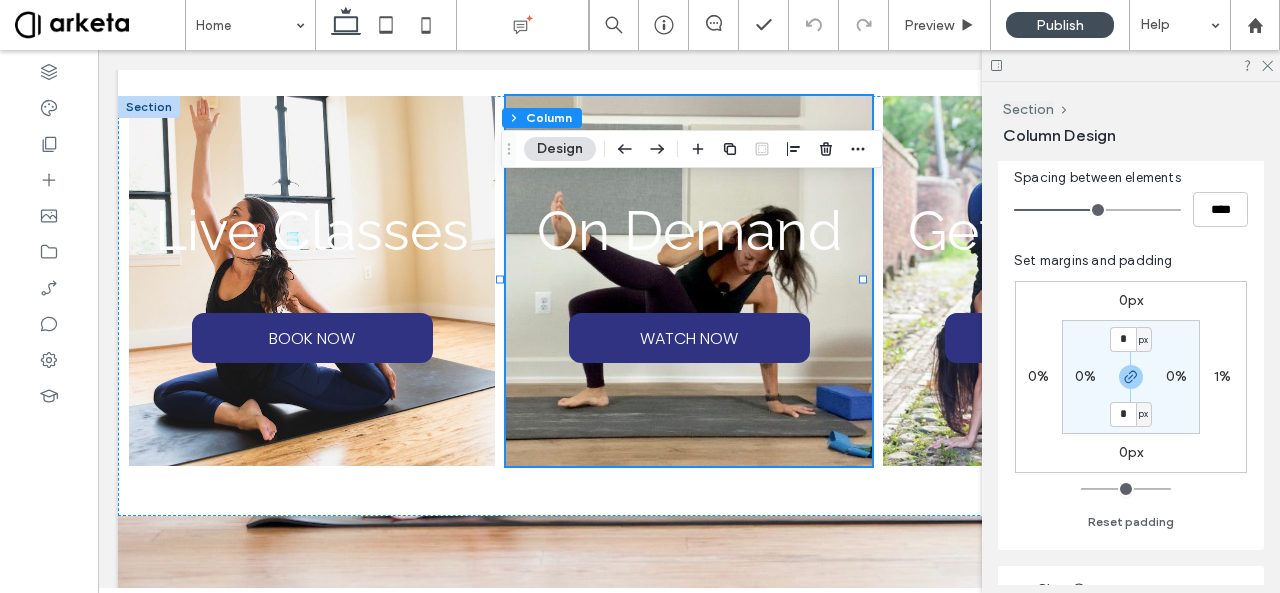 scroll, scrollTop: 382, scrollLeft: 0, axis: vertical 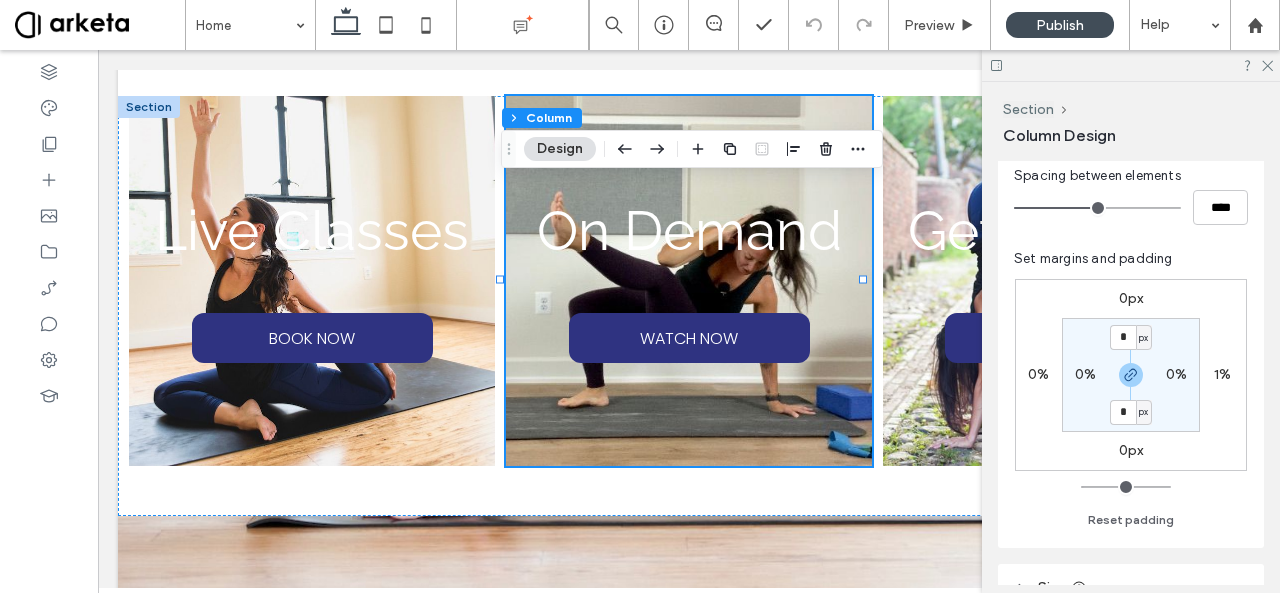 click on "1%" at bounding box center (1222, 374) 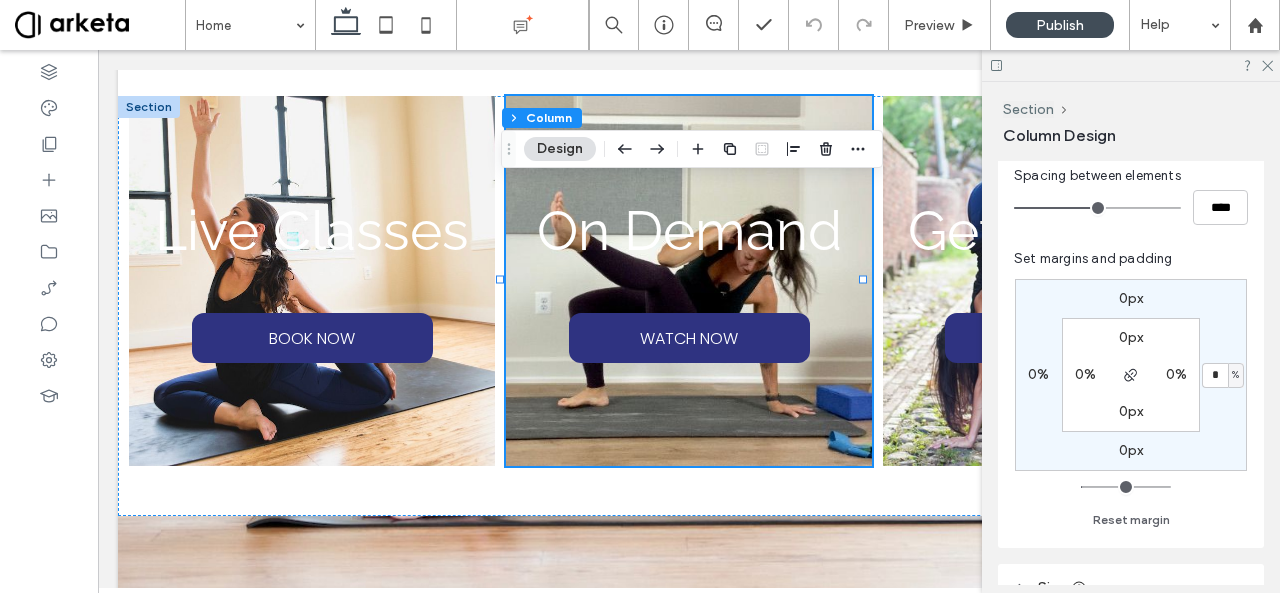 type on "*" 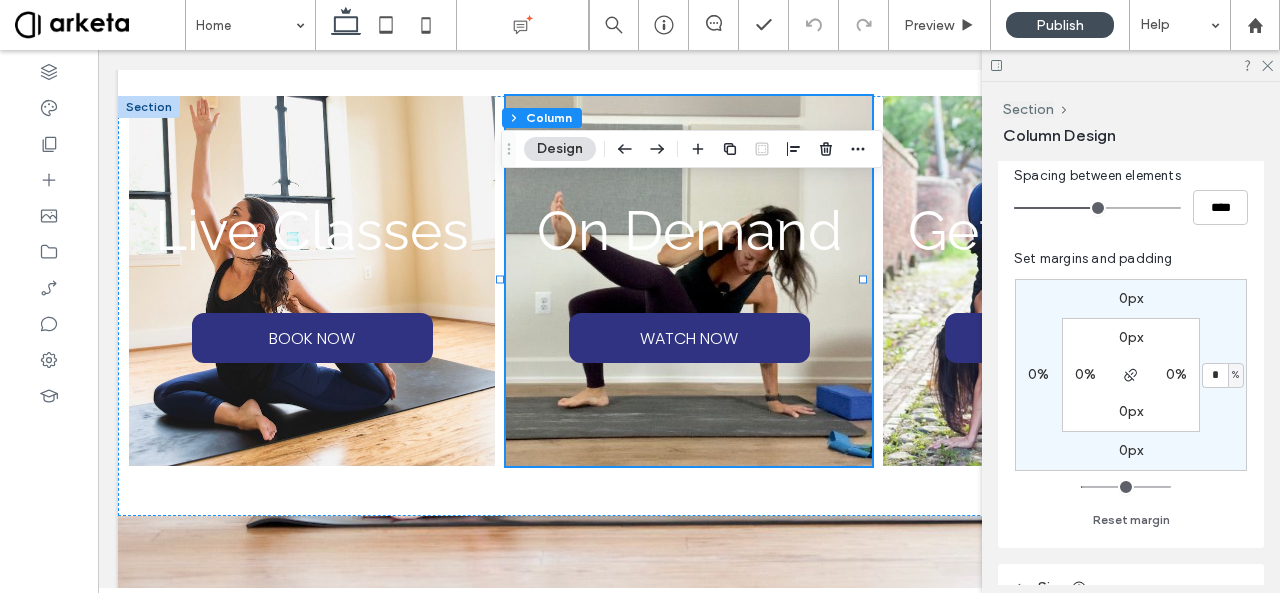 type on "*" 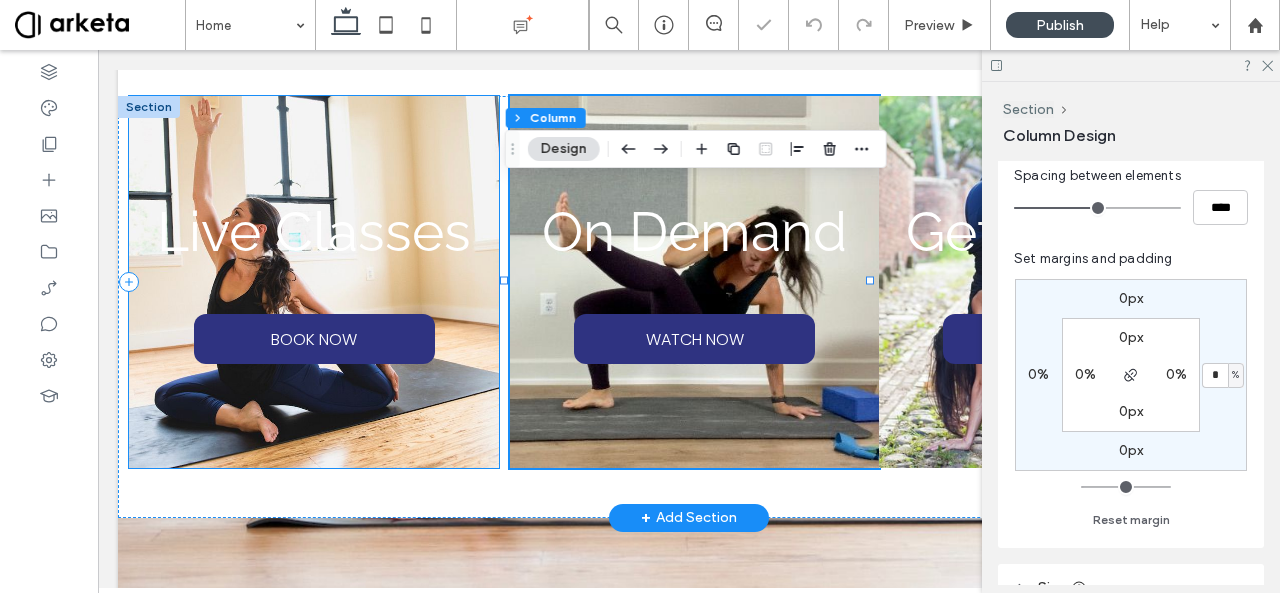 click on "Live Classes
BOOK NOW" at bounding box center (313, 282) 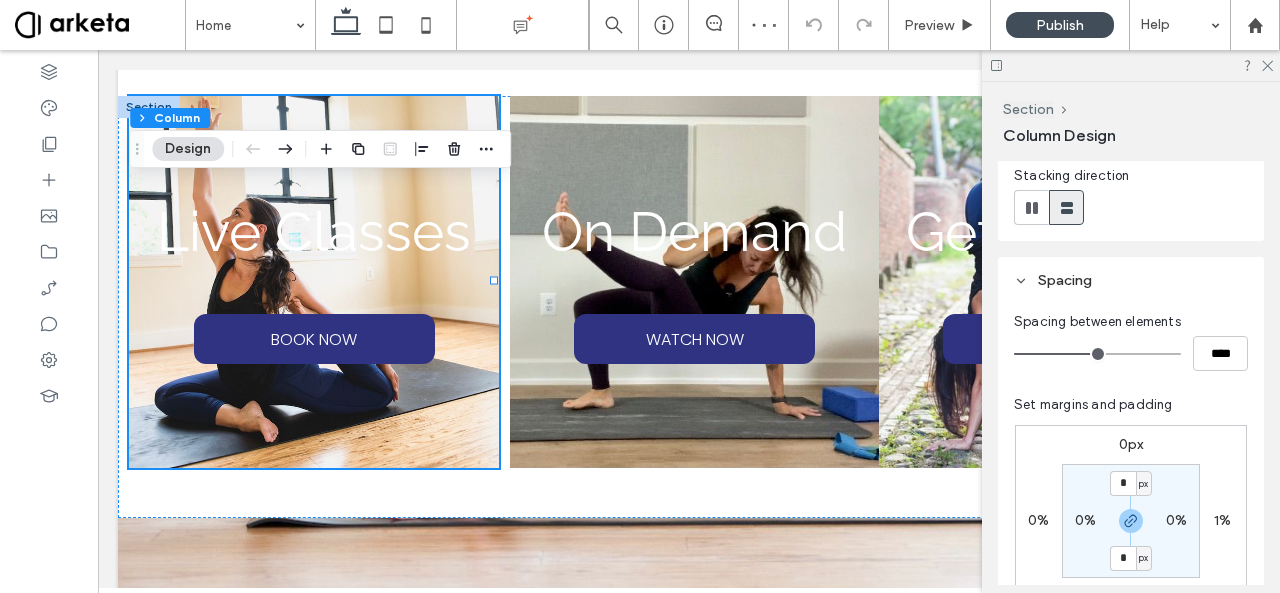 scroll, scrollTop: 240, scrollLeft: 0, axis: vertical 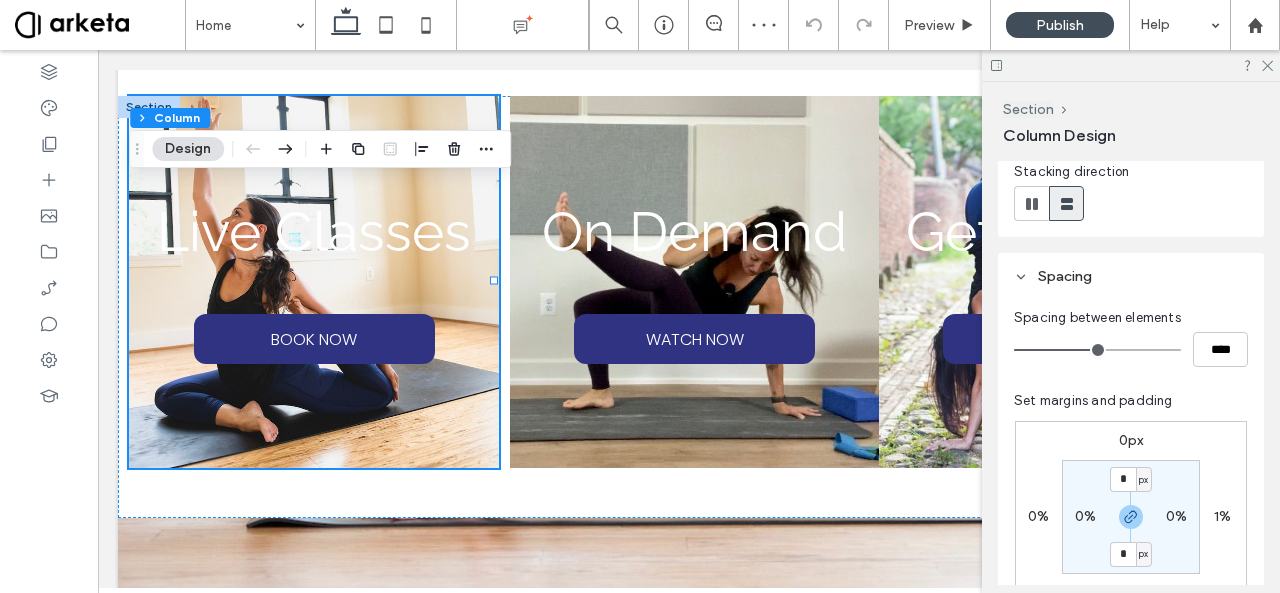 click on "1%" at bounding box center [1222, 516] 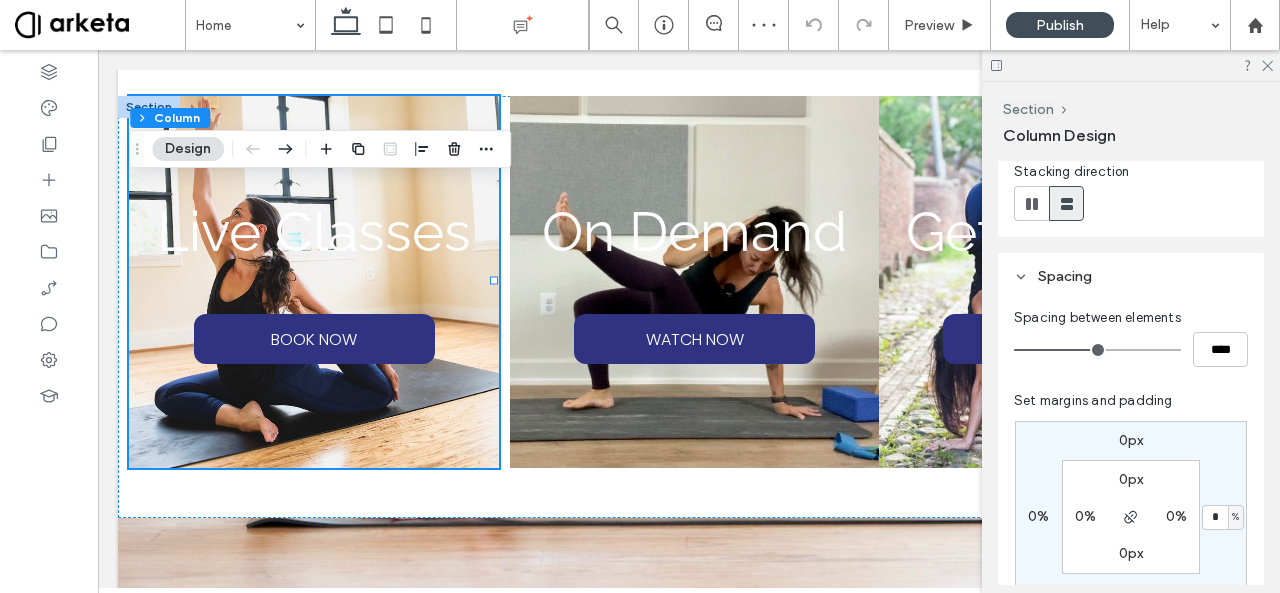 type on "*" 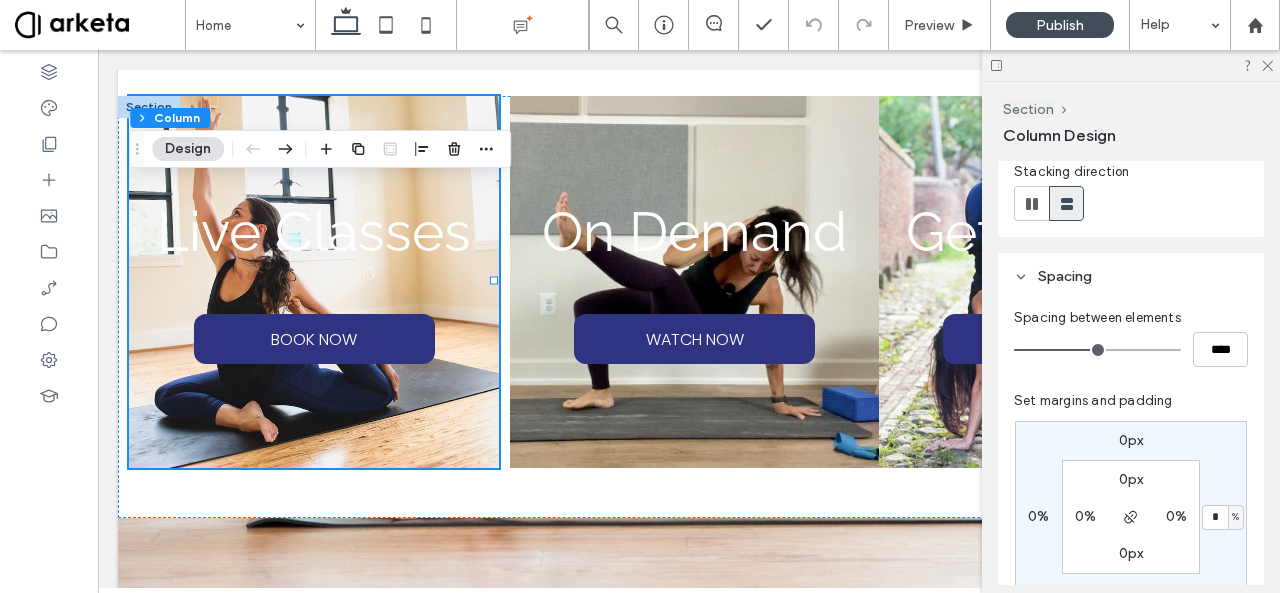 type on "*" 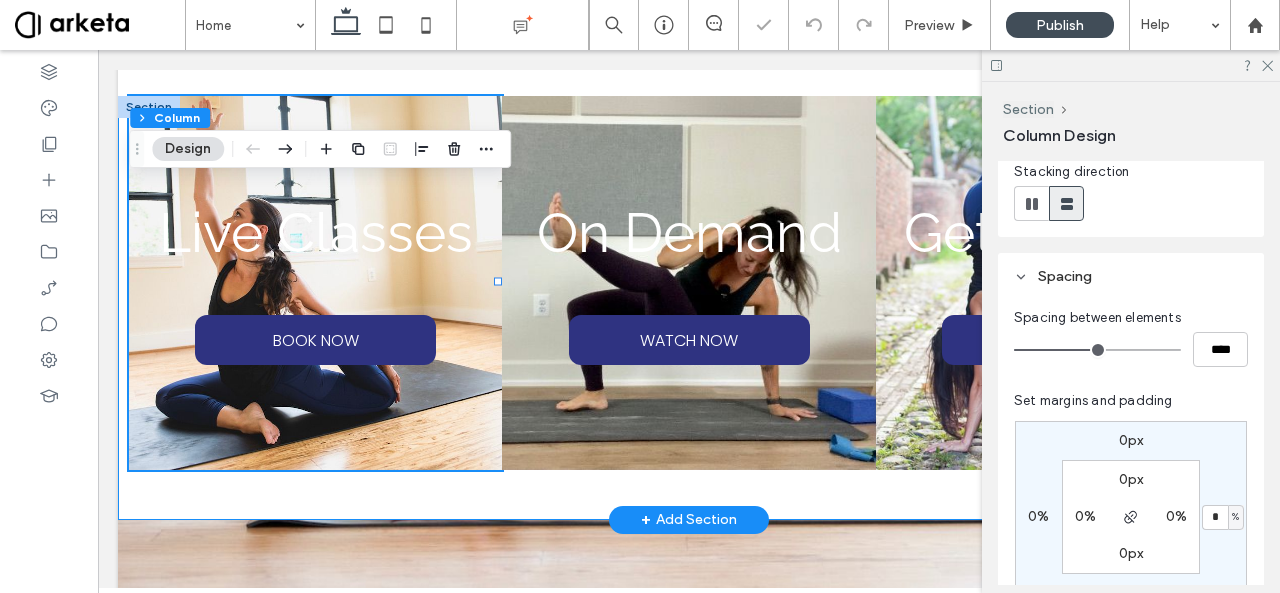 click on "Live Classes
BOOK NOW
On Demand
WATCH NOW
Get The App
DOWNLOAD NOW" at bounding box center (689, 308) 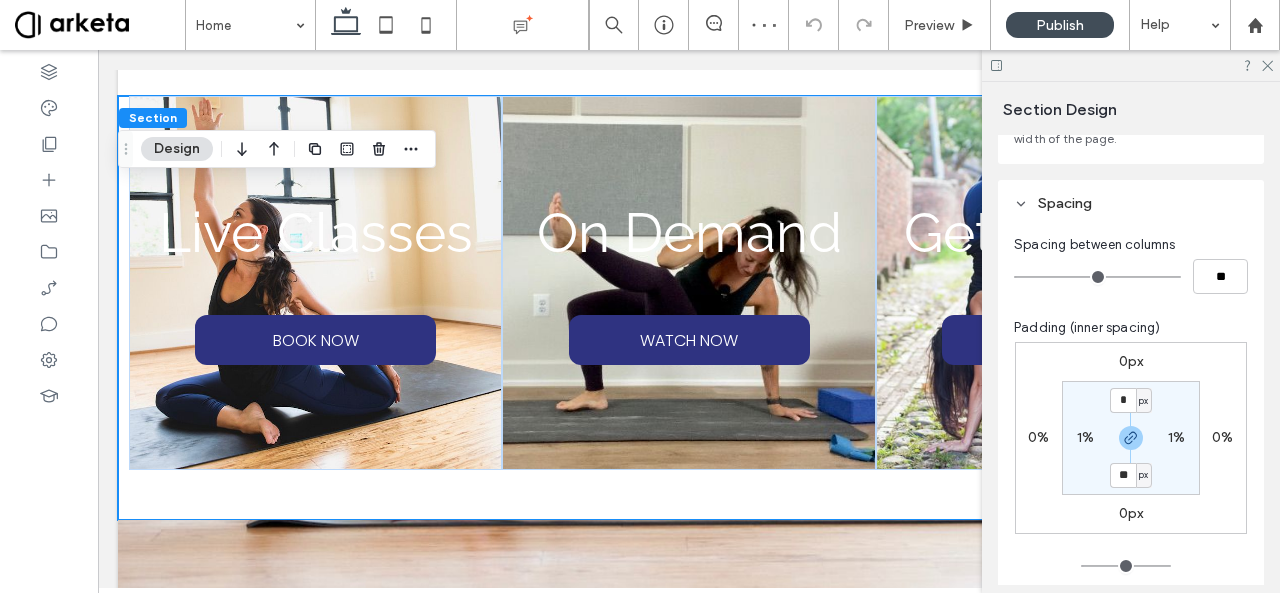 scroll, scrollTop: 173, scrollLeft: 0, axis: vertical 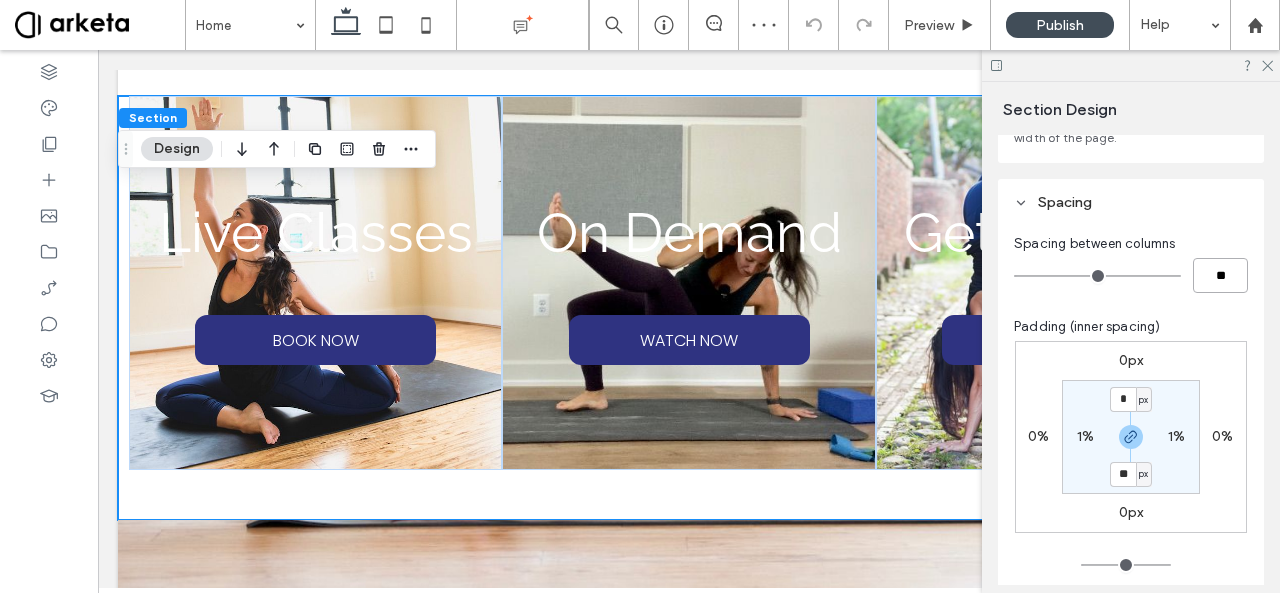 click on "**" at bounding box center (1220, 275) 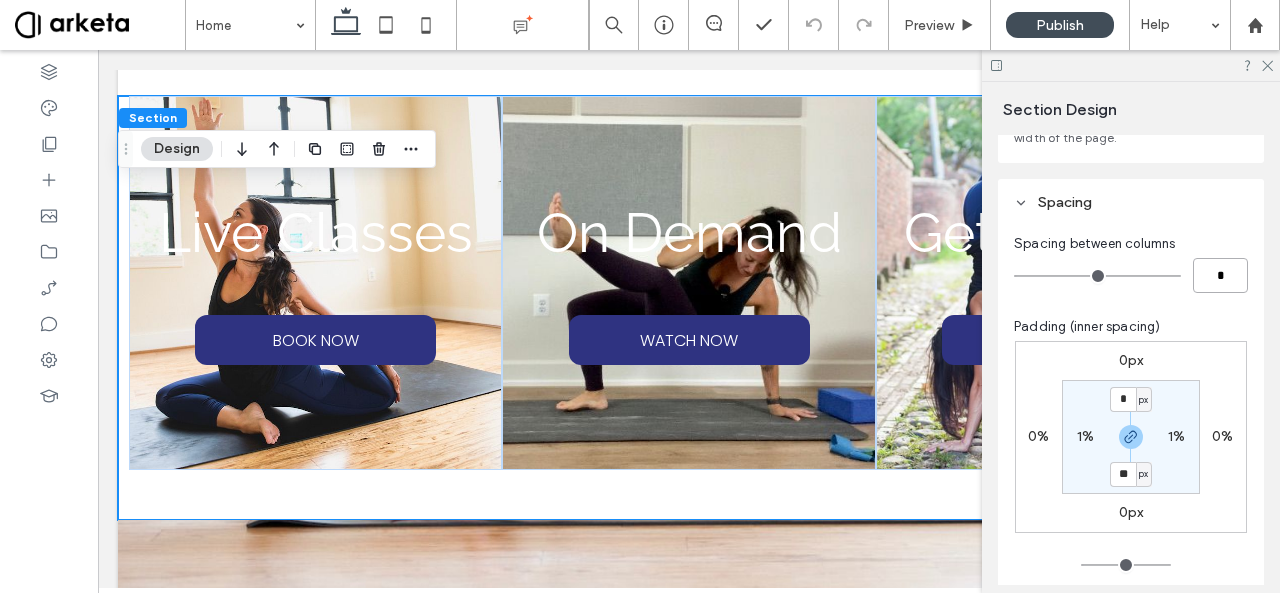 type on "**" 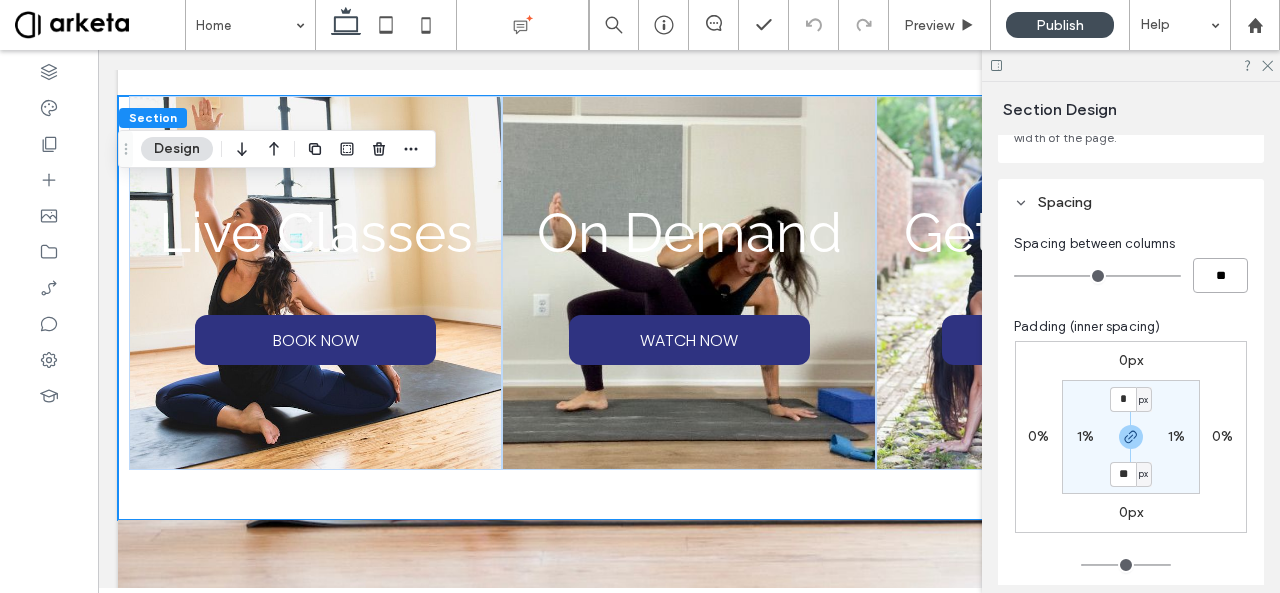 type on "*" 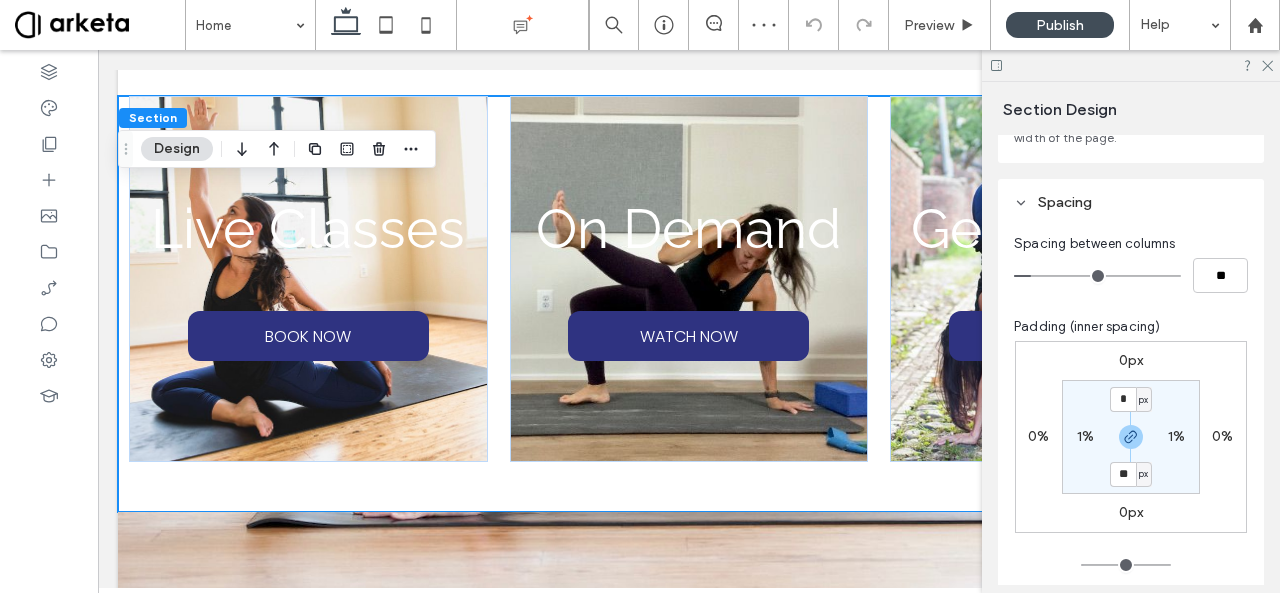 click on "1%" at bounding box center [1085, 436] 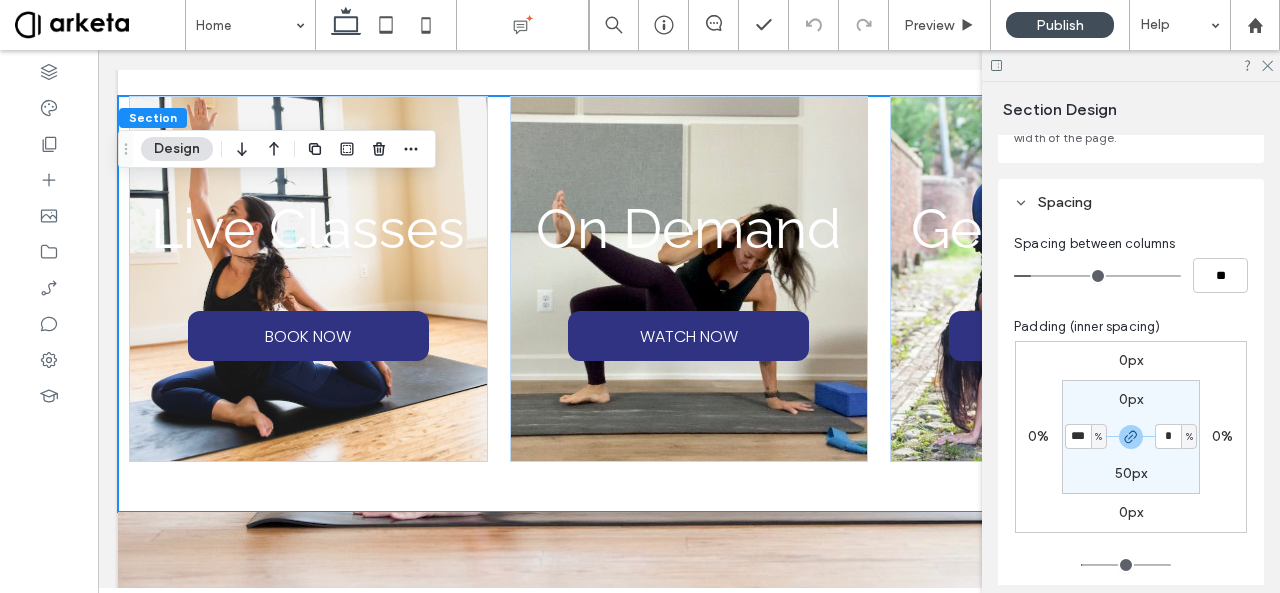 type on "***" 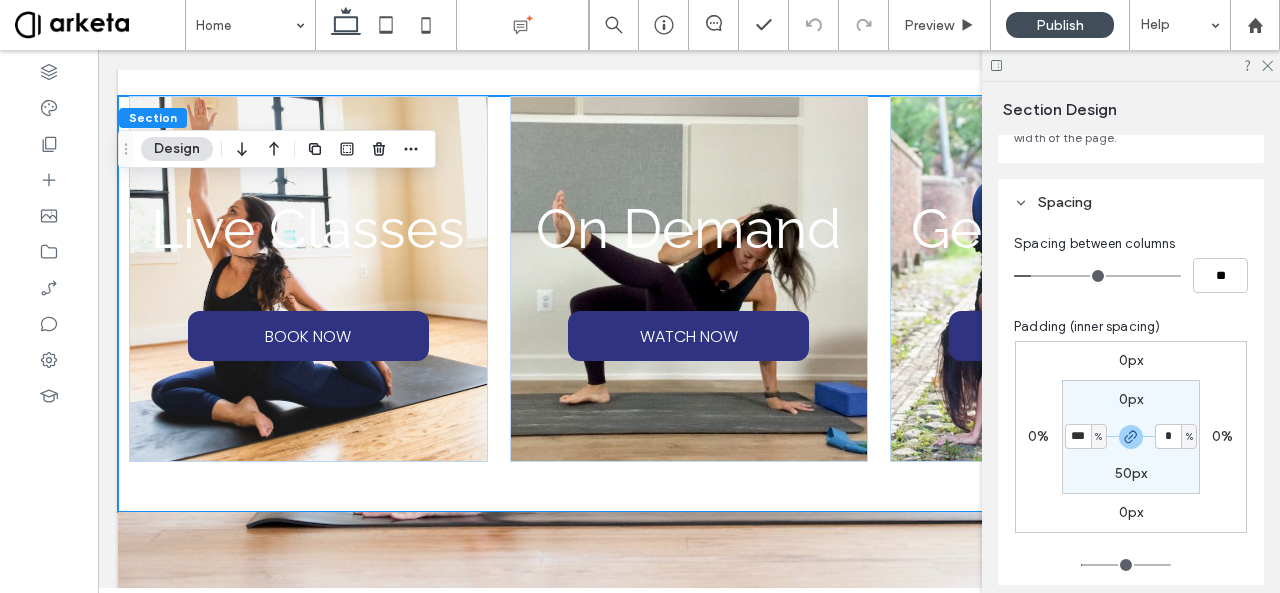 type on "*" 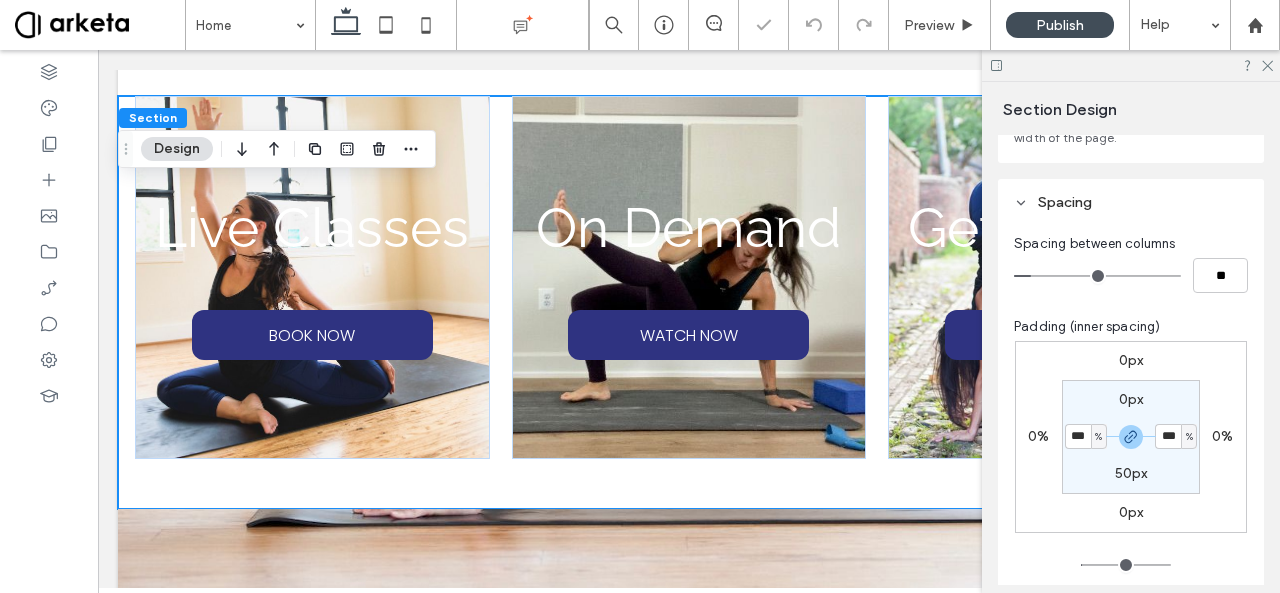 type on "*" 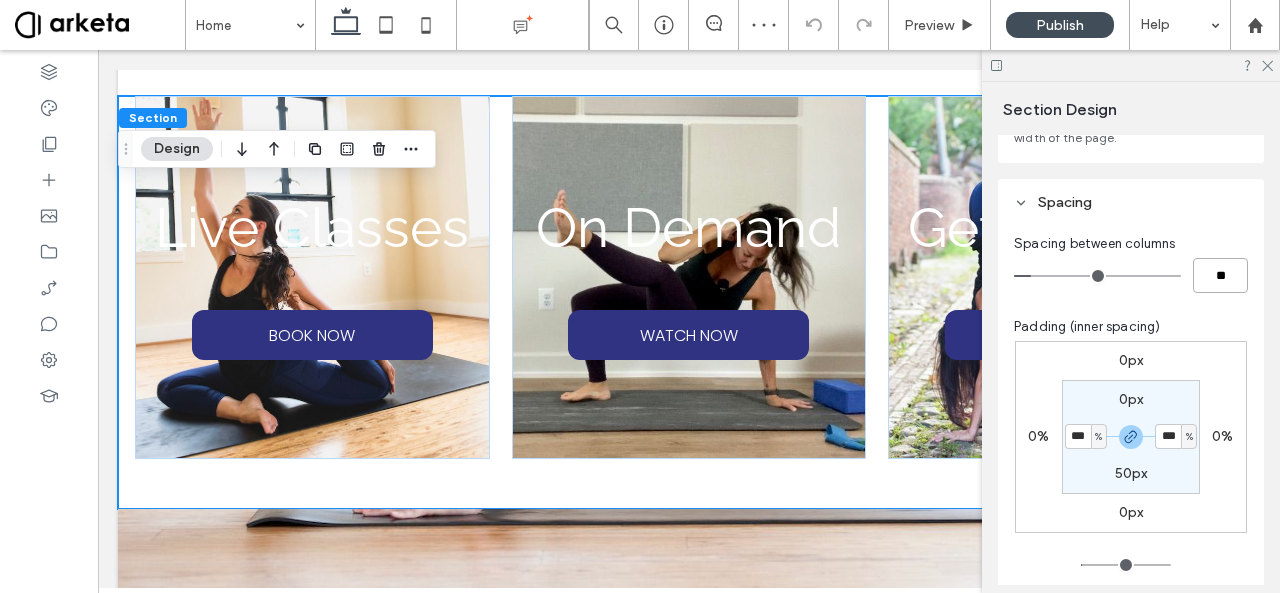 click on "**" at bounding box center [1220, 275] 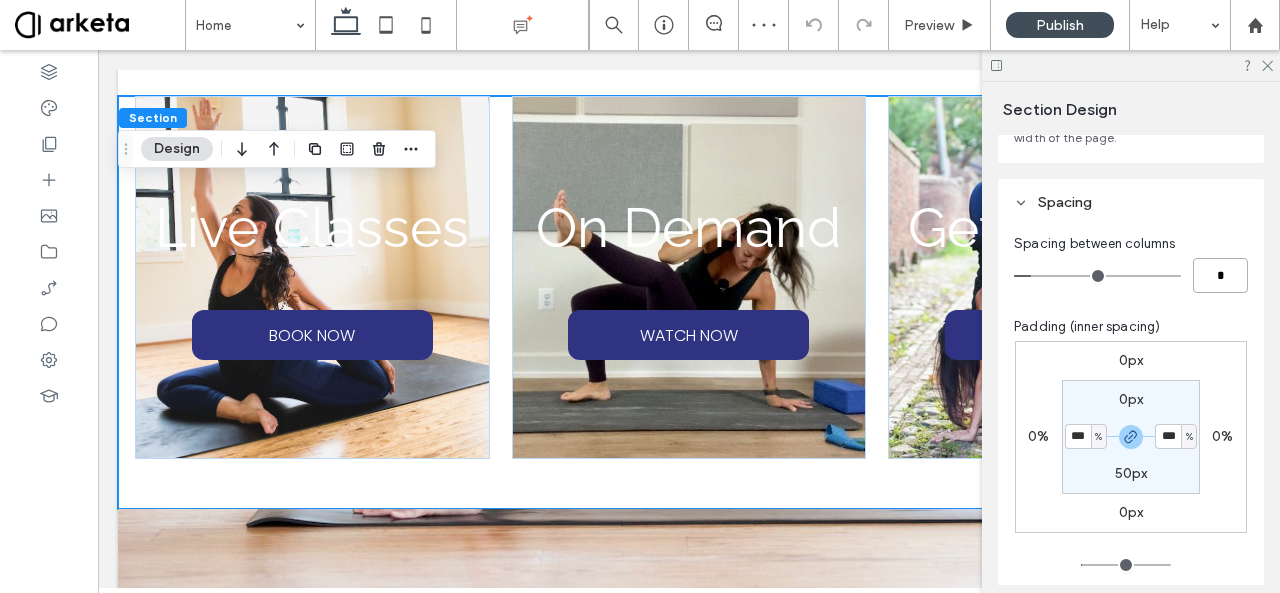 type on "*" 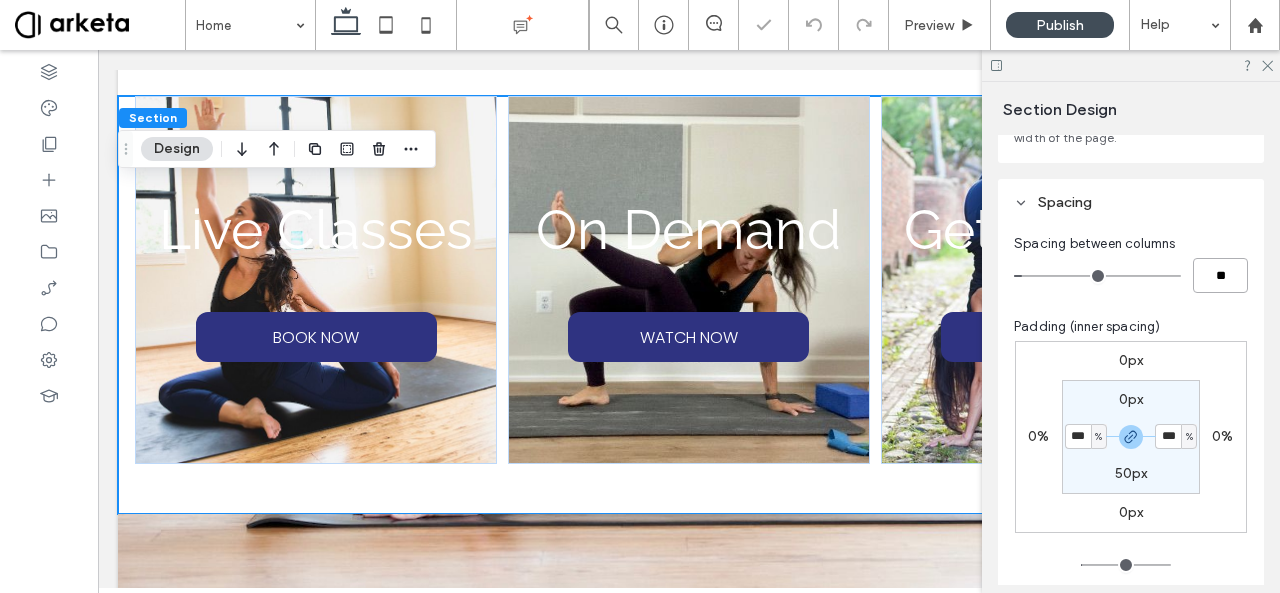 type on "*" 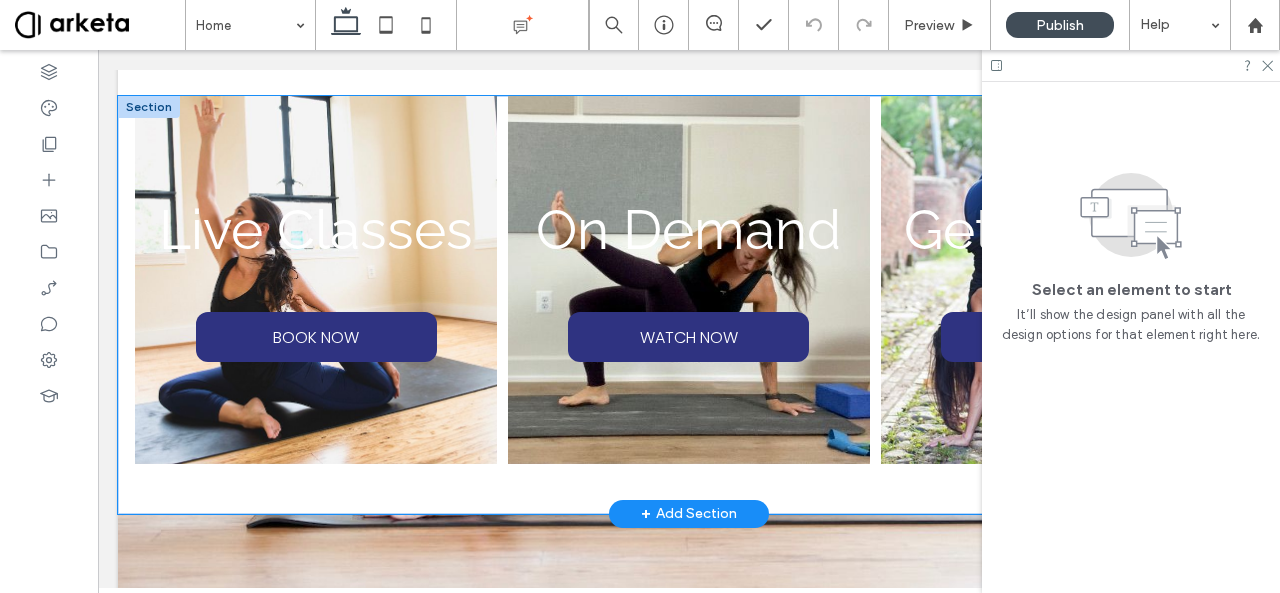 click on "Live Classes
BOOK NOW
On Demand
WATCH NOW
Get The App
DOWNLOAD NOW" at bounding box center [689, 305] 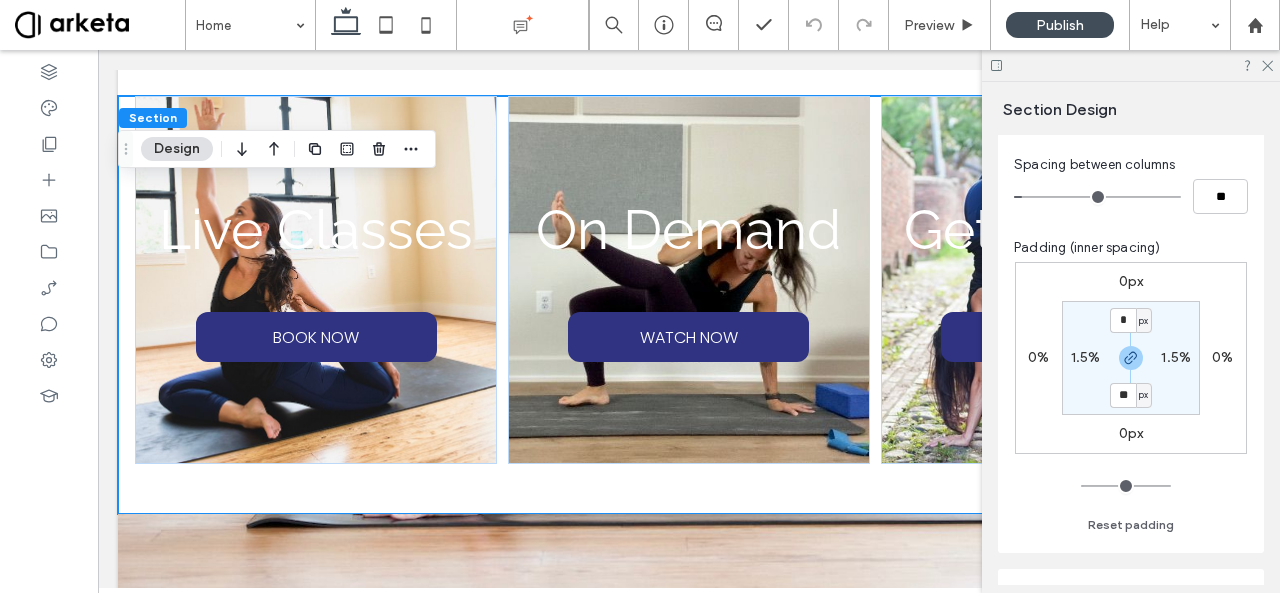 scroll, scrollTop: 254, scrollLeft: 0, axis: vertical 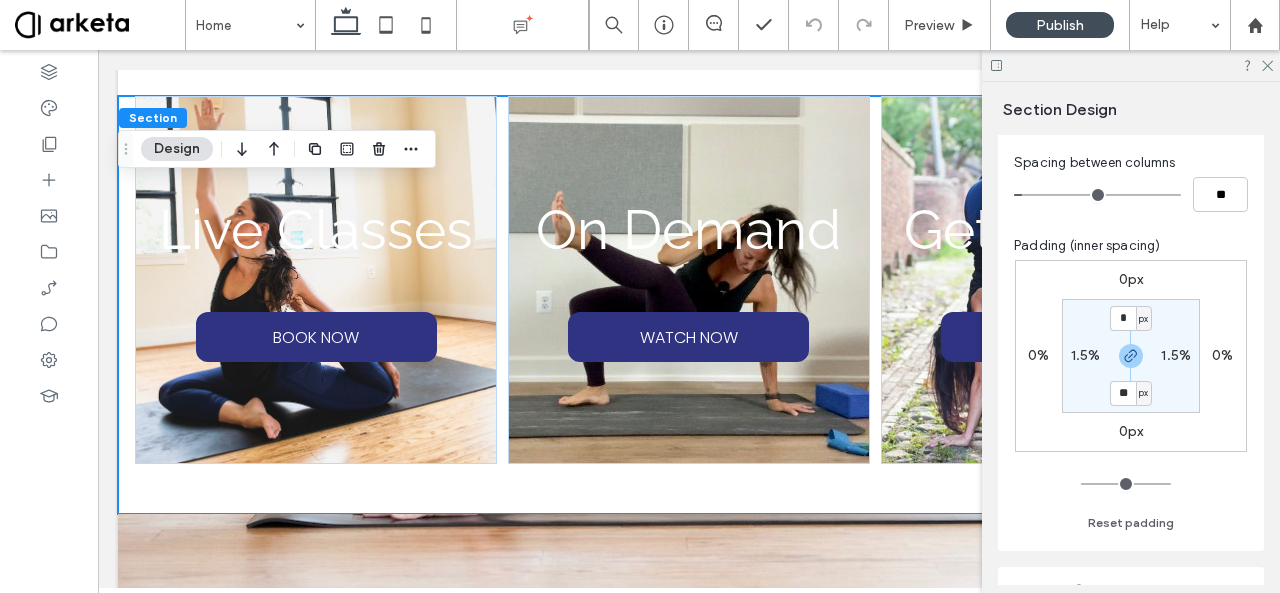 click on "1.5%" at bounding box center [1086, 355] 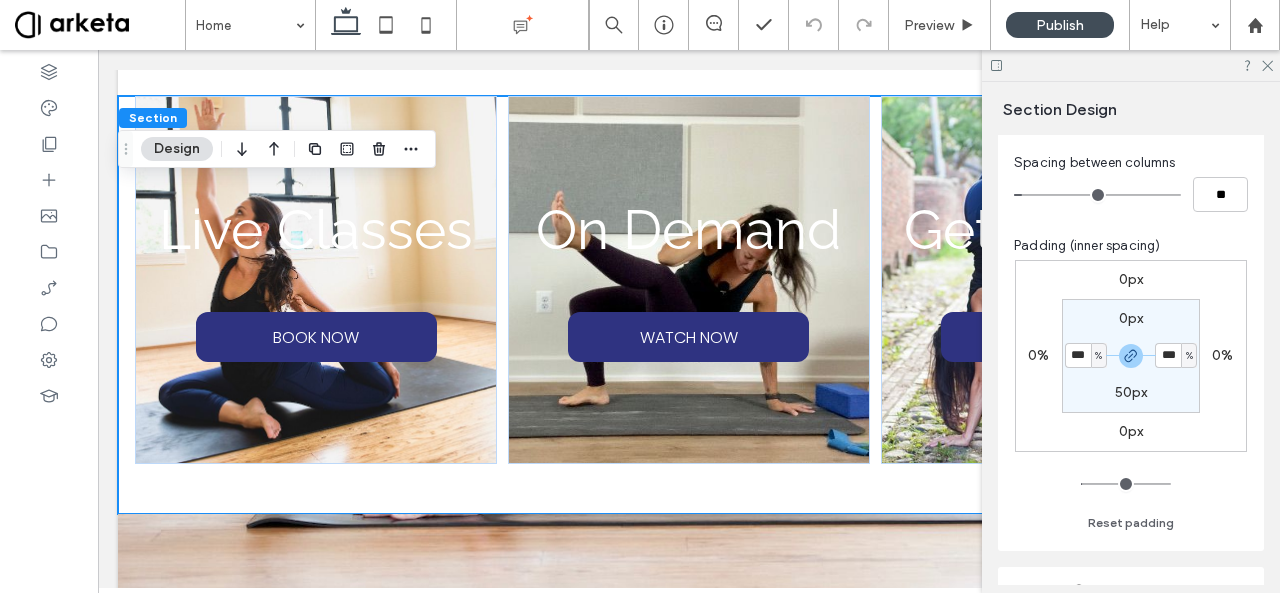 type on "***" 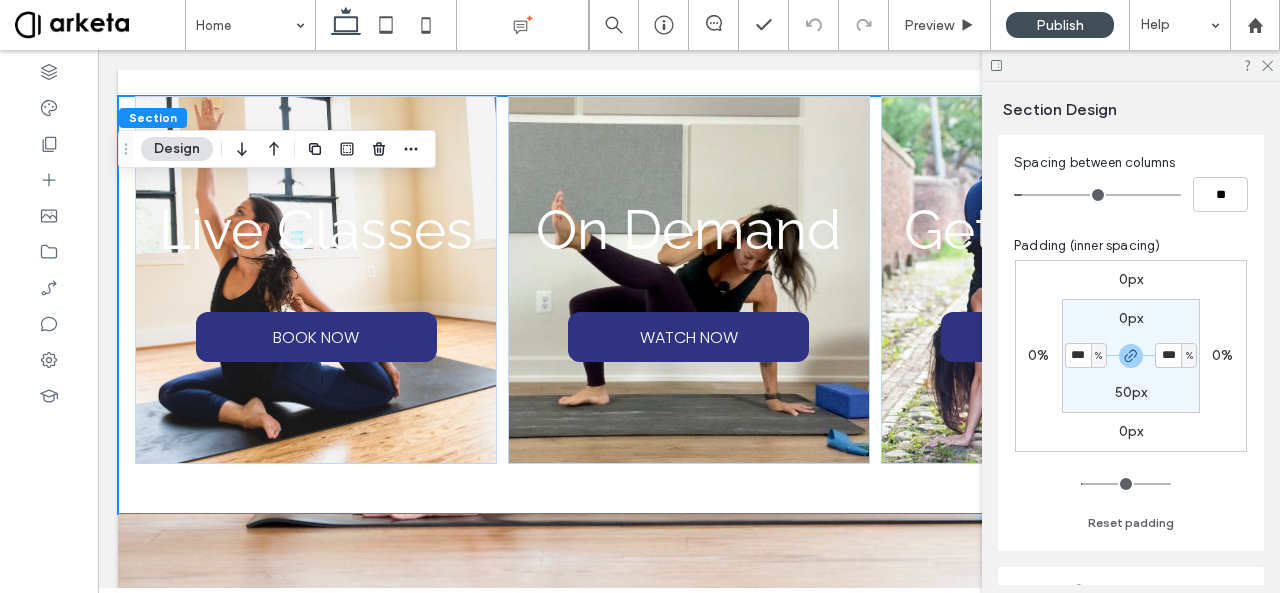 type on "*" 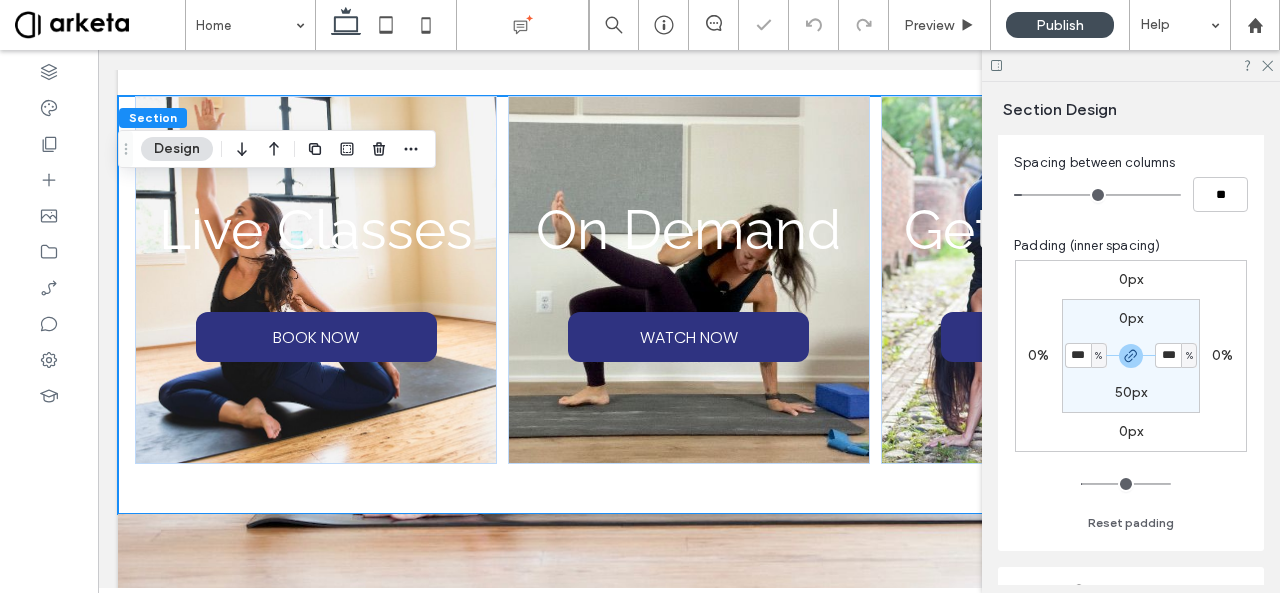 type on "*" 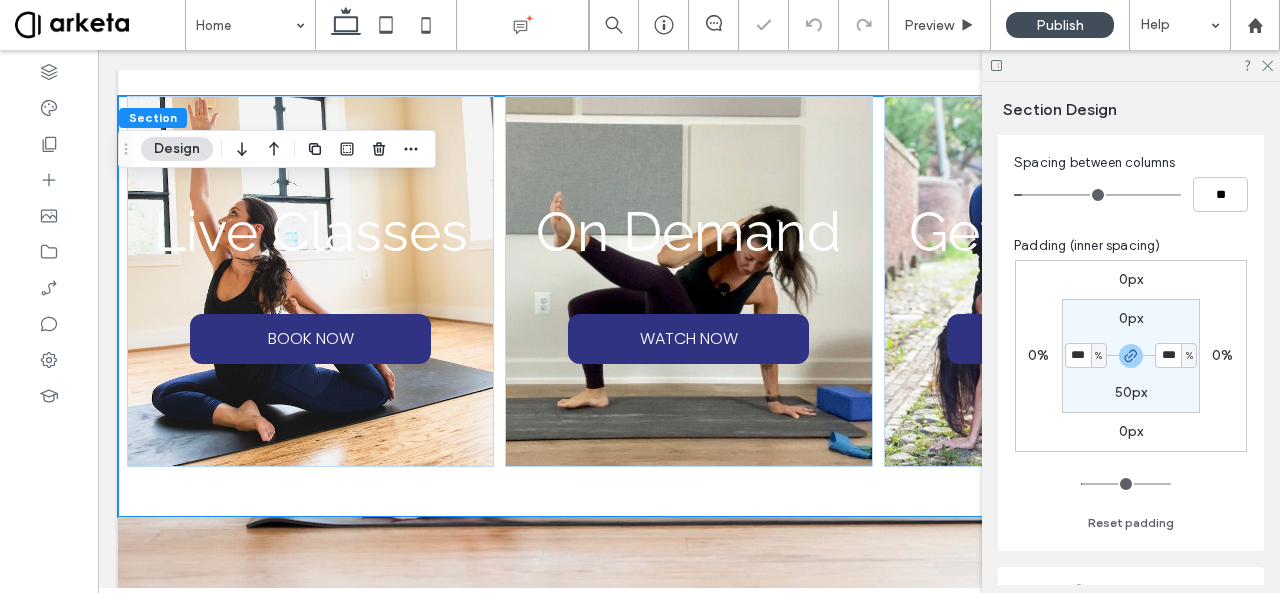 click on "%" at bounding box center [1099, 356] 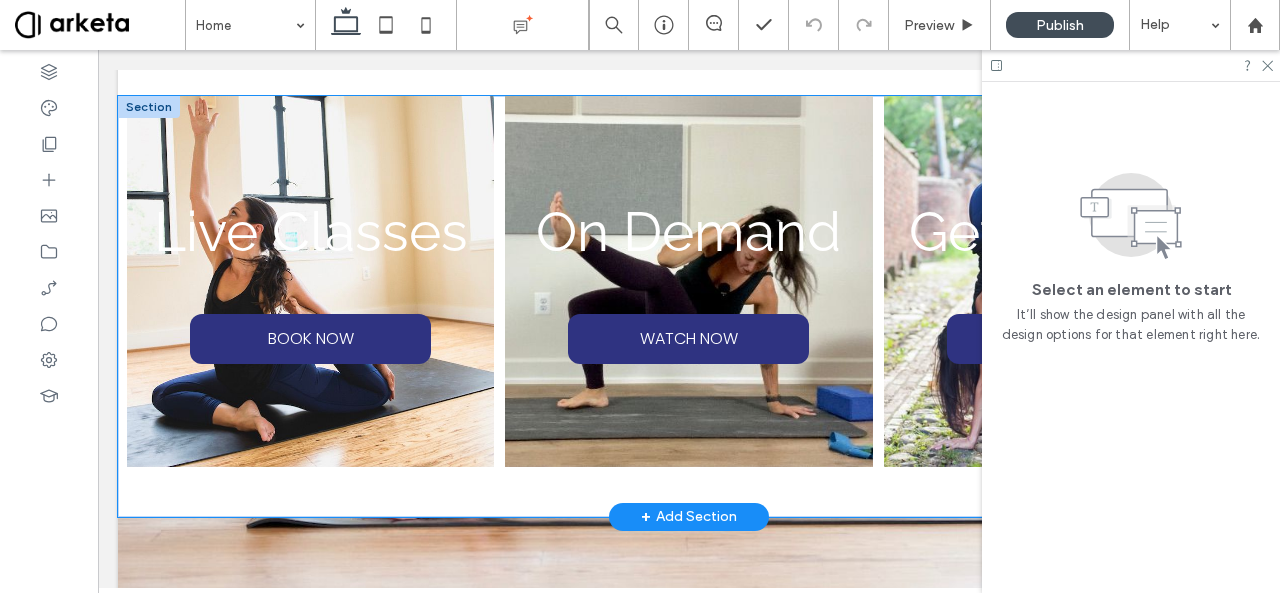click on "Live Classes
BOOK NOW
On Demand
WATCH NOW
Get The App
DOWNLOAD NOW" at bounding box center [689, 306] 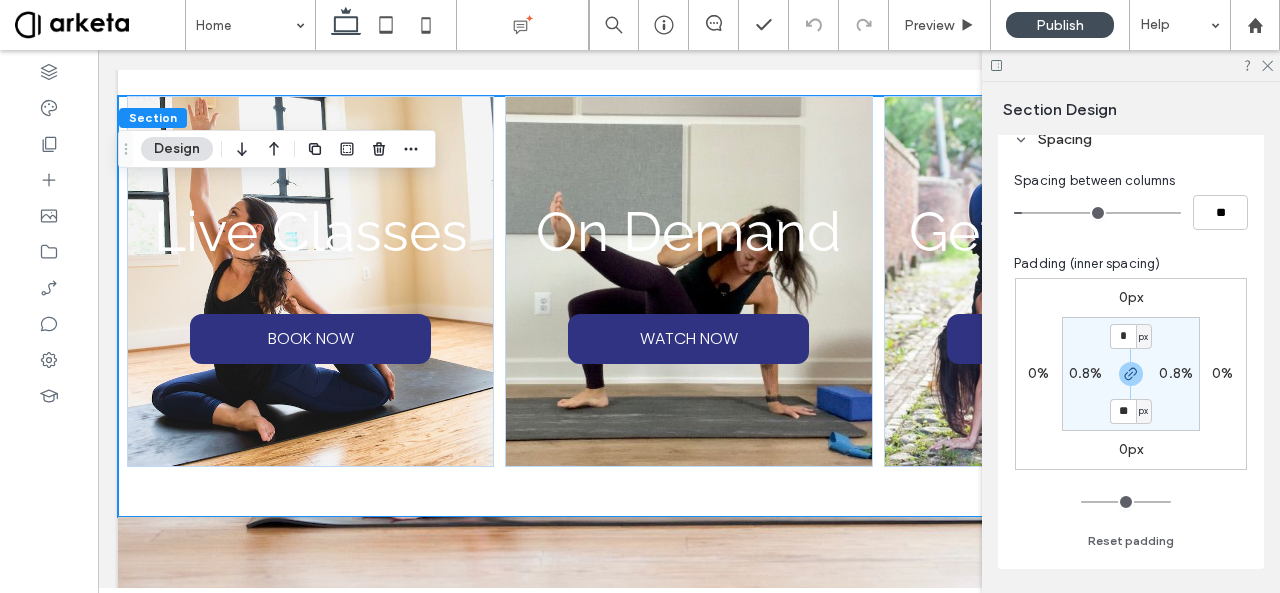 scroll, scrollTop: 237, scrollLeft: 0, axis: vertical 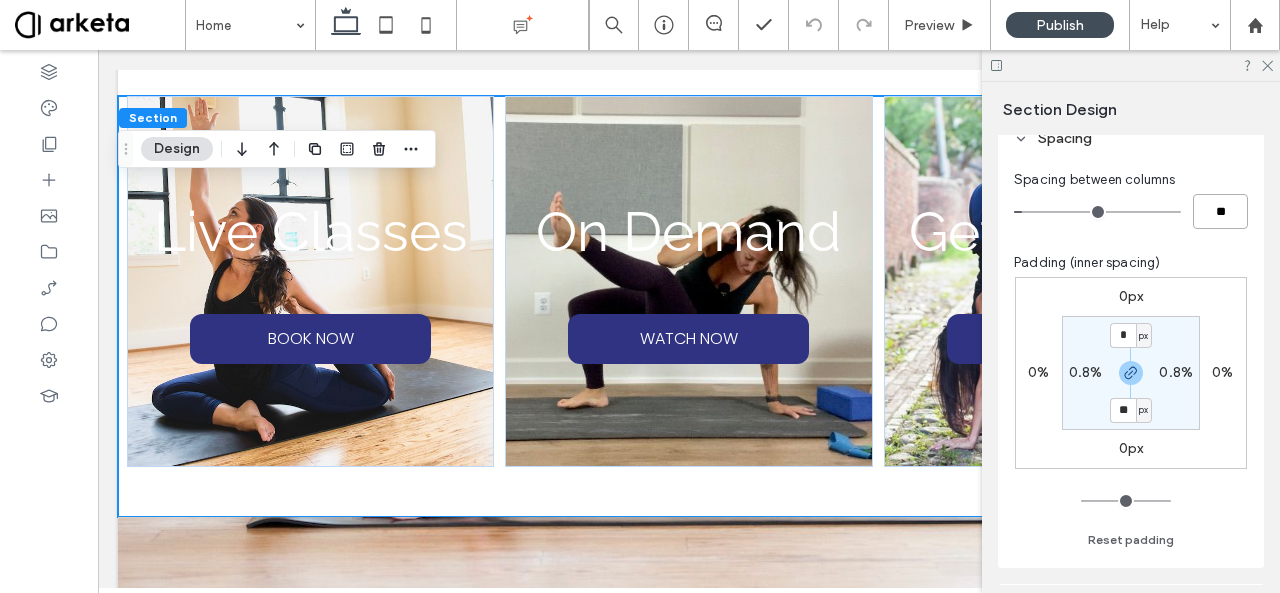 click on "**" at bounding box center (1220, 211) 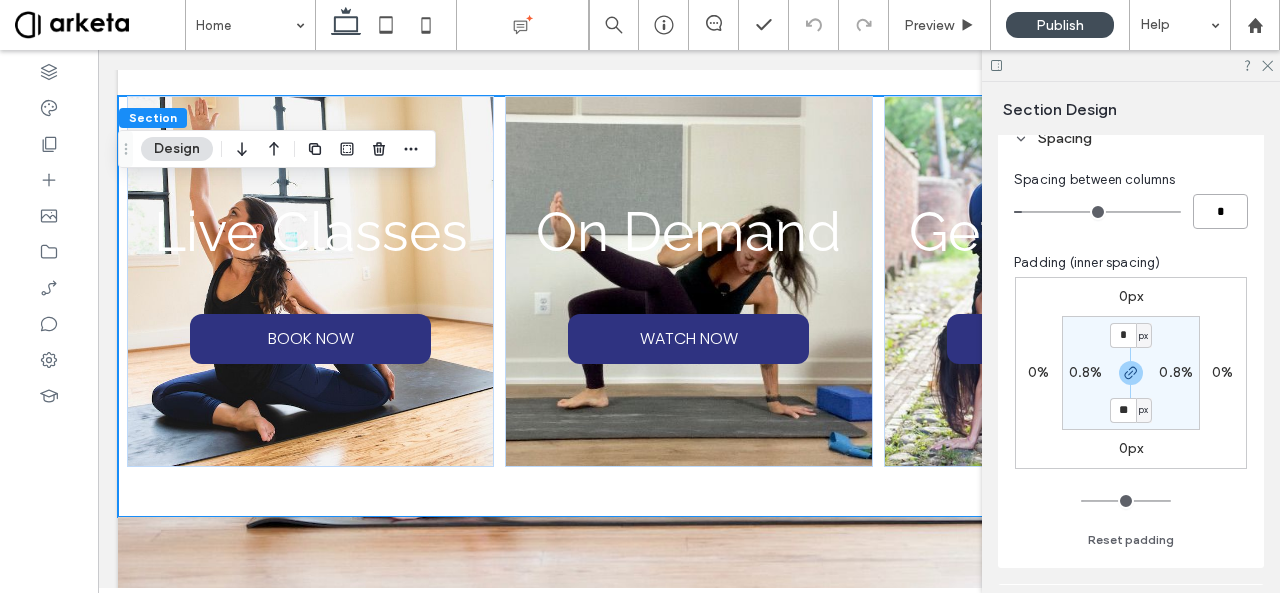 type on "**" 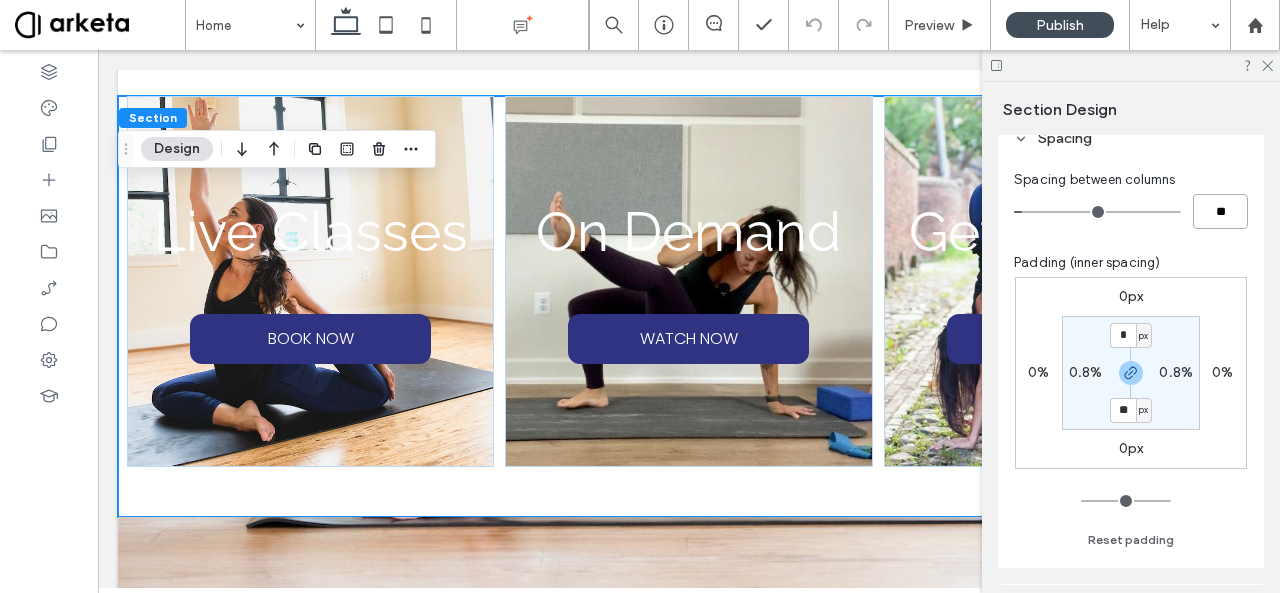 type on "*" 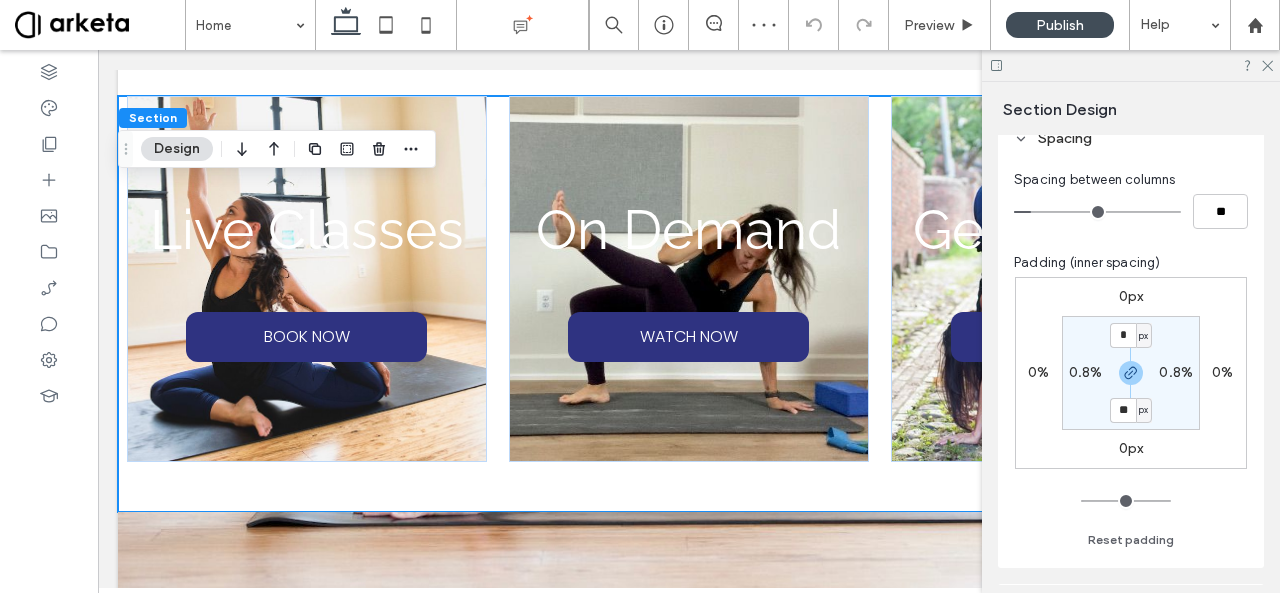 click on "Spacing between columns ** Padding (inner spacing) 0px 0% 0px 0% * px 0.8% ** px 0.8% Reset padding" at bounding box center (1131, 365) 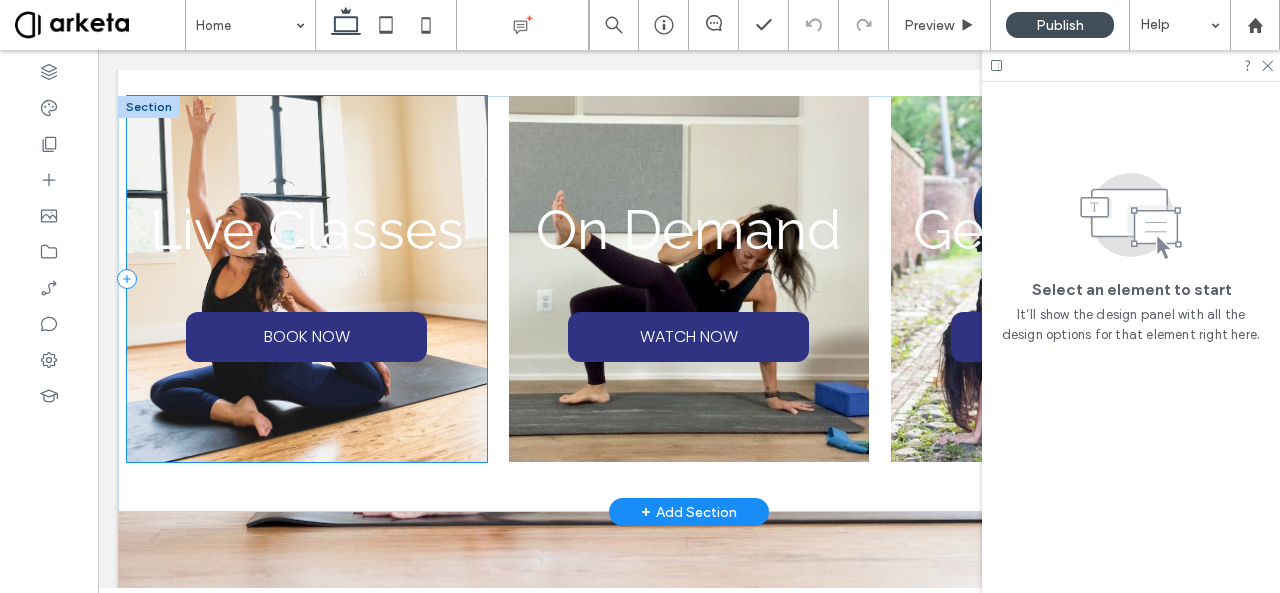 click on "Live Classes
BOOK NOW" at bounding box center (307, 279) 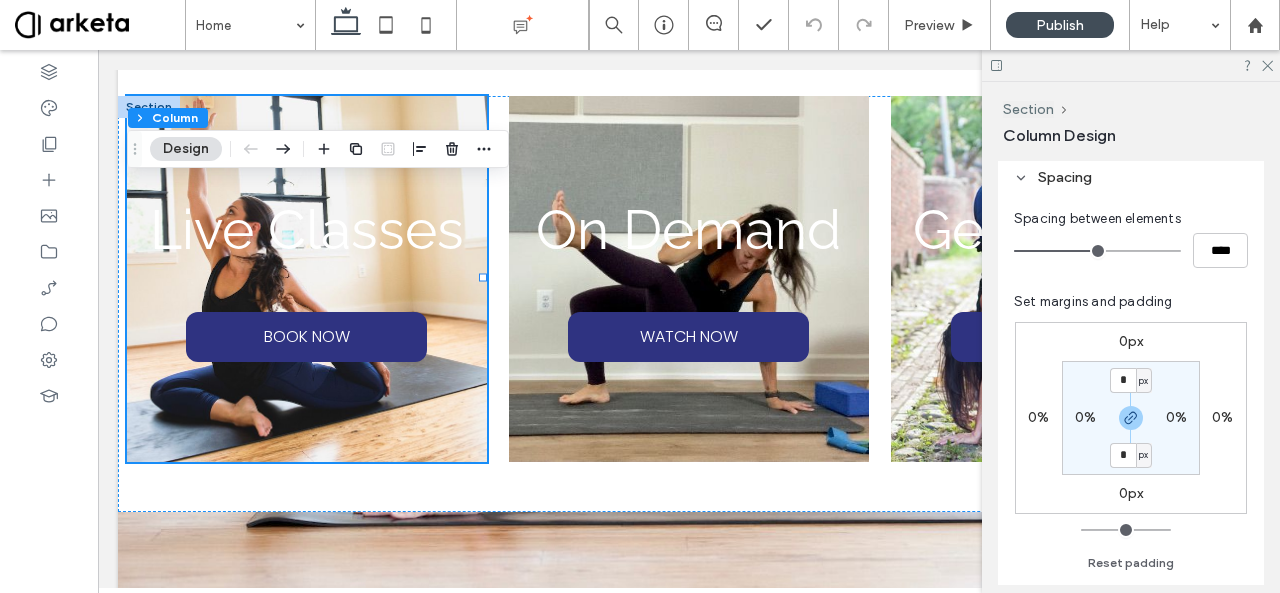 scroll, scrollTop: 612, scrollLeft: 0, axis: vertical 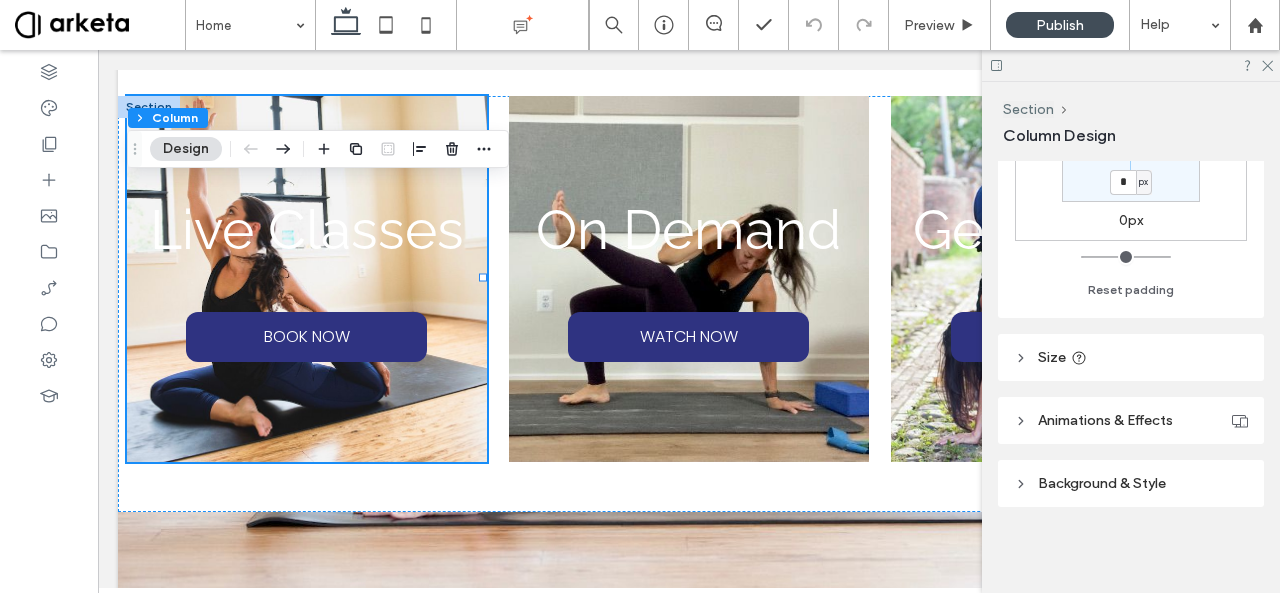click on "Size" at bounding box center (1131, 357) 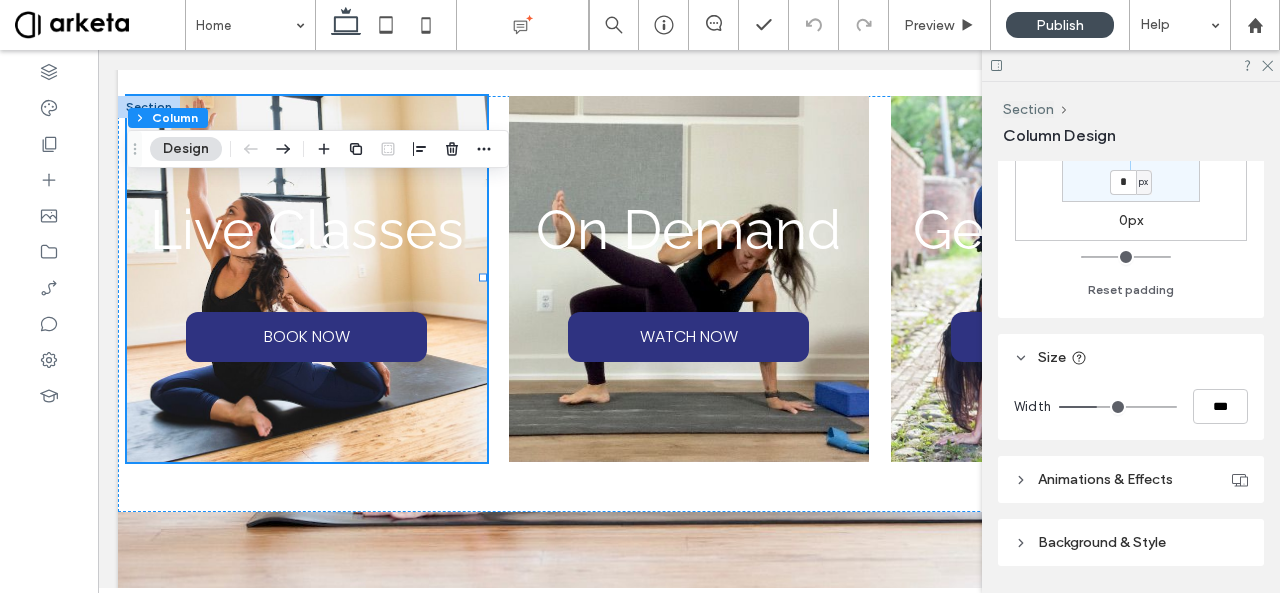 scroll, scrollTop: 670, scrollLeft: 0, axis: vertical 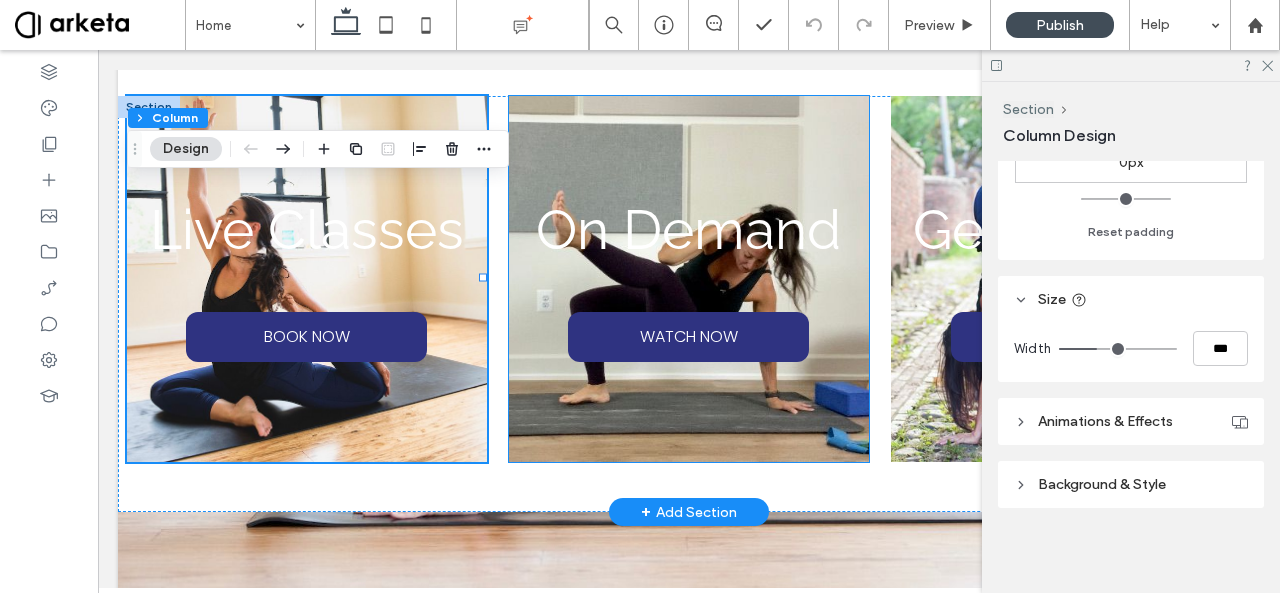 click on "On Demand
WATCH NOW" at bounding box center [689, 279] 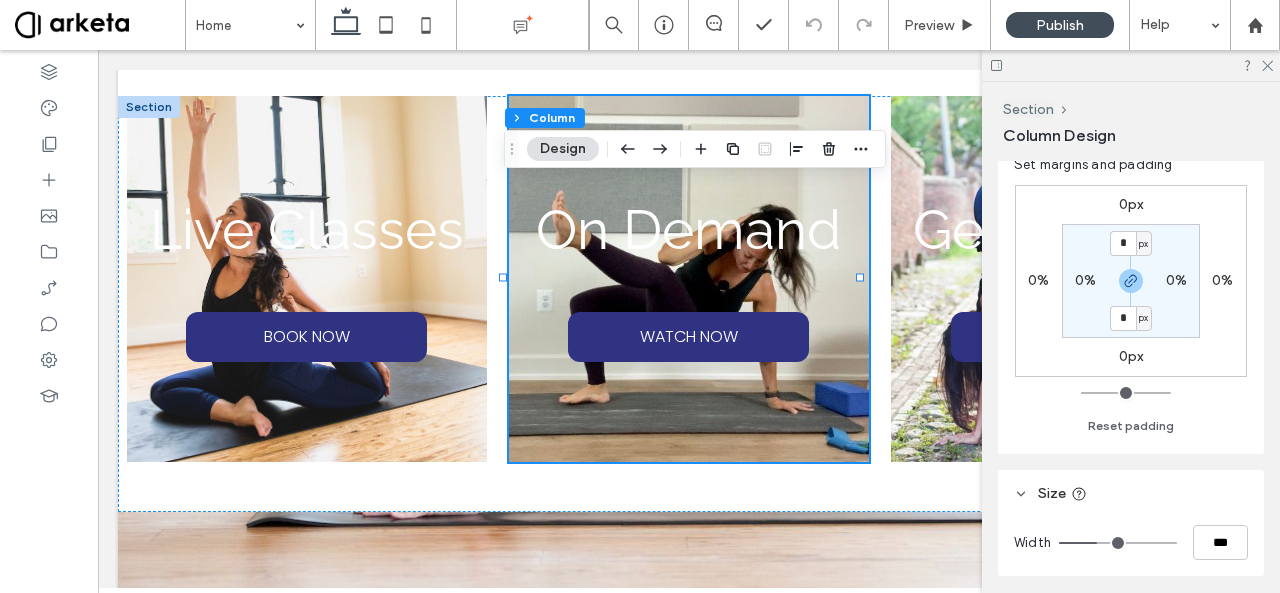 scroll, scrollTop: 478, scrollLeft: 0, axis: vertical 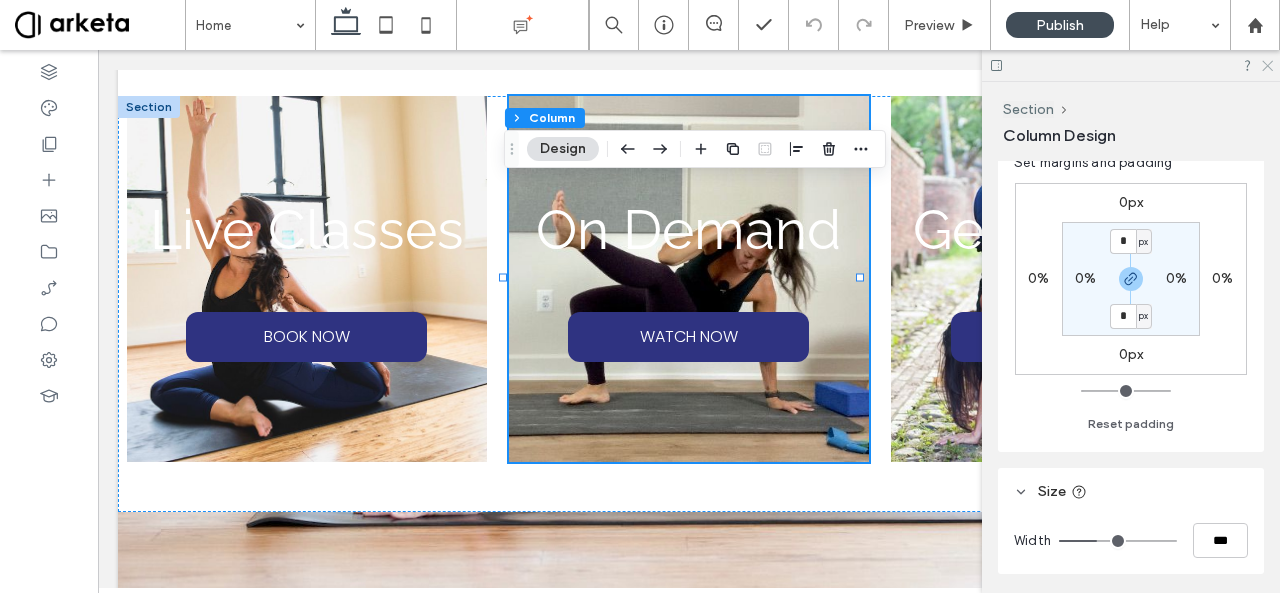 click 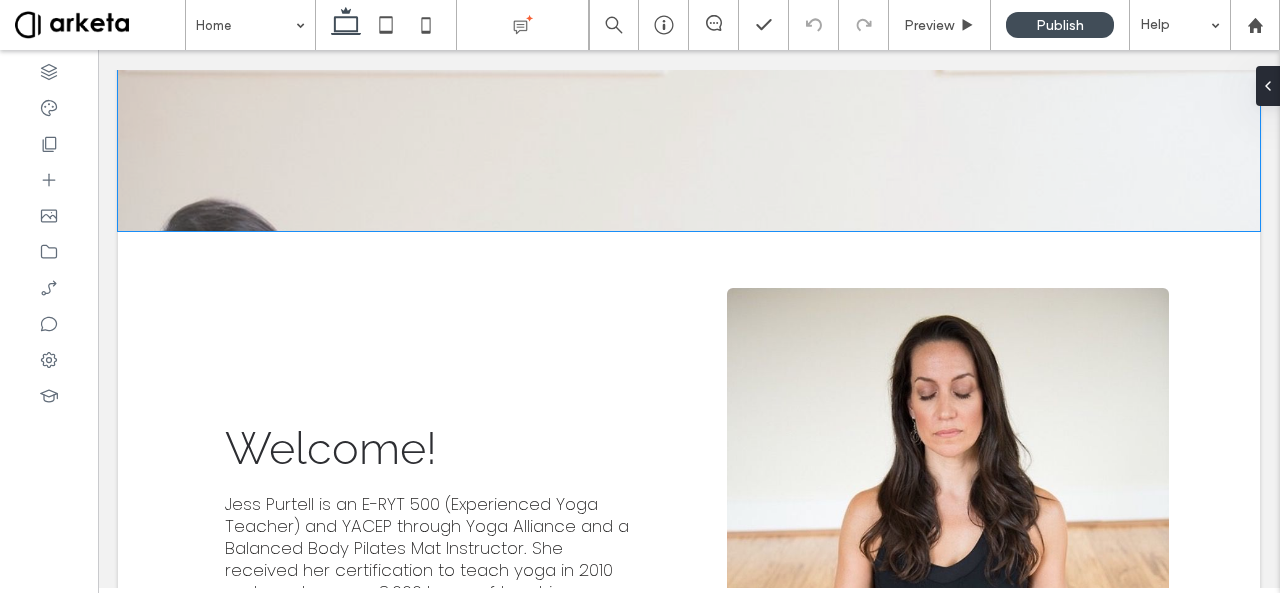 scroll, scrollTop: 1506, scrollLeft: 0, axis: vertical 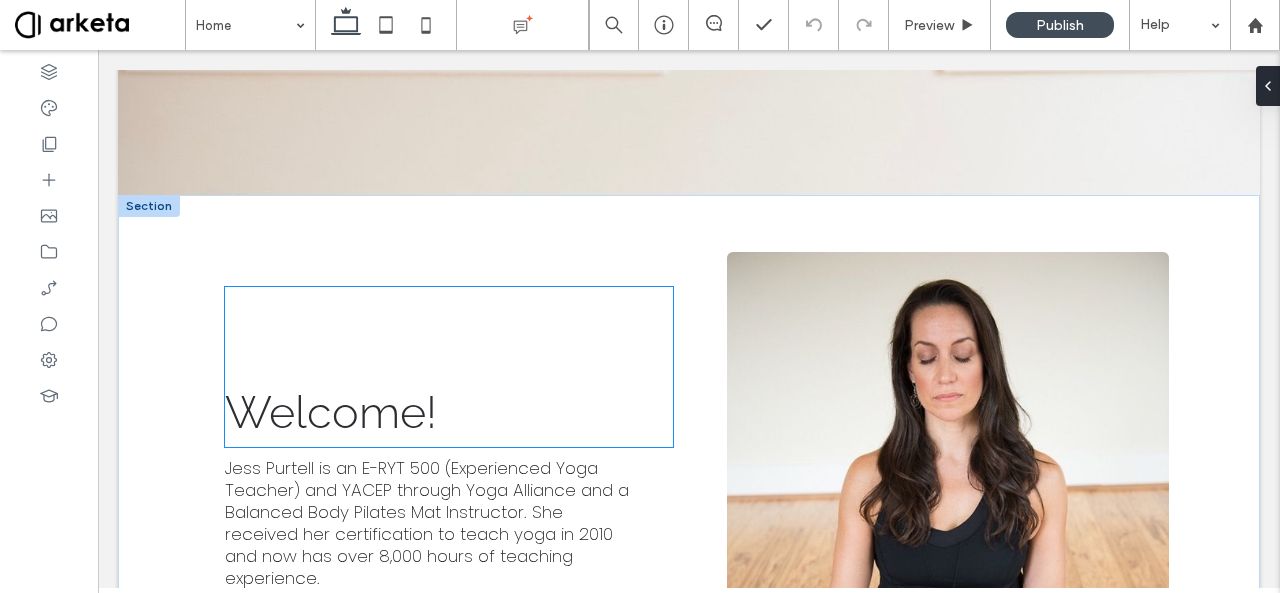 click on "Welcome!" at bounding box center (331, 412) 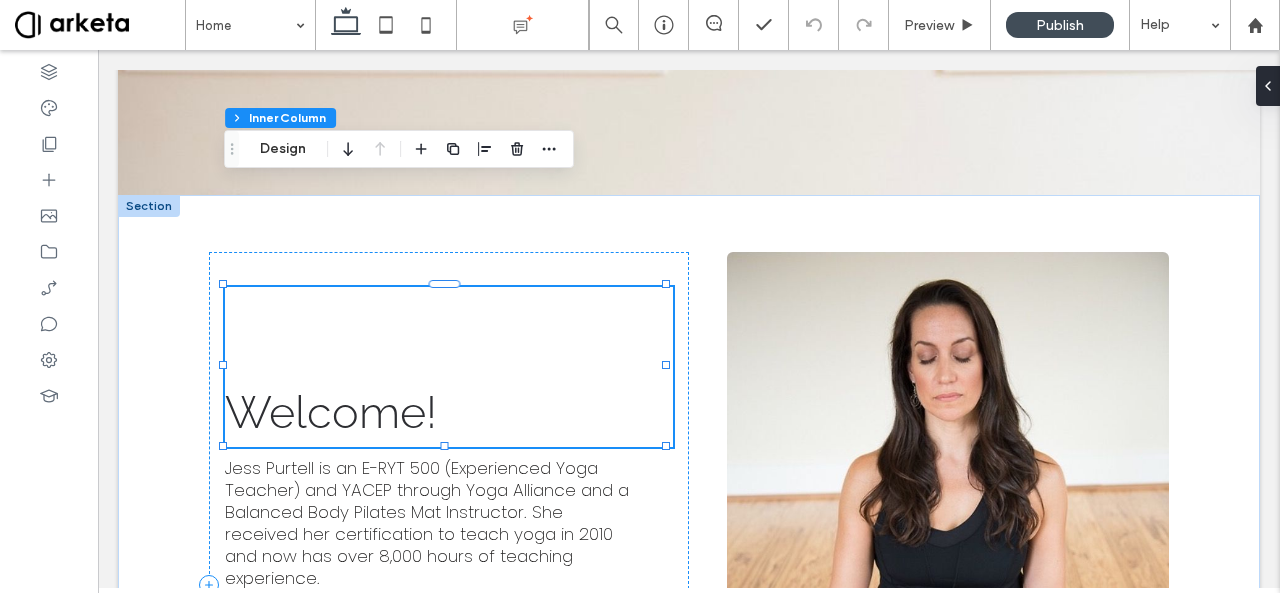 scroll, scrollTop: 1656, scrollLeft: 0, axis: vertical 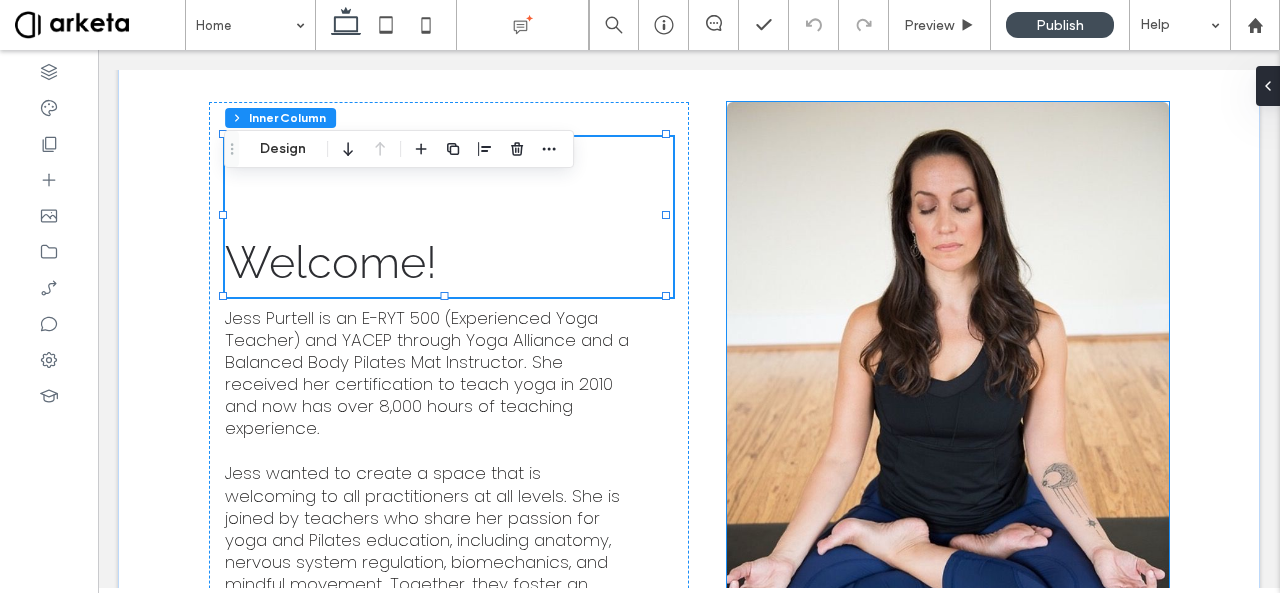 click at bounding box center [947, 435] 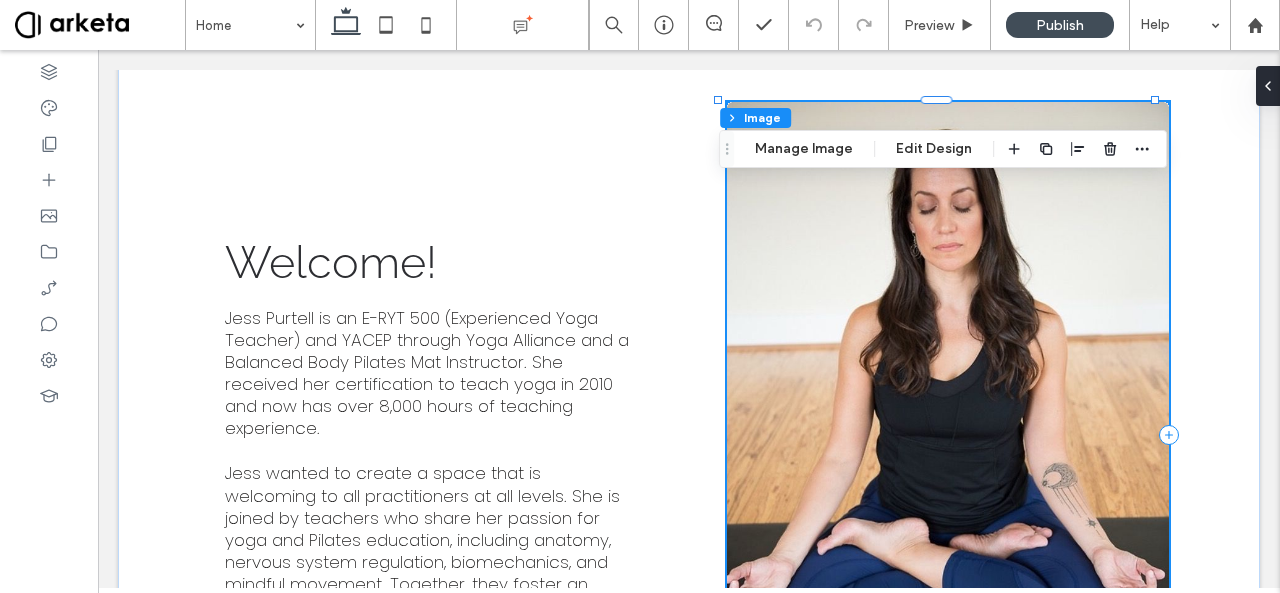 type on "*" 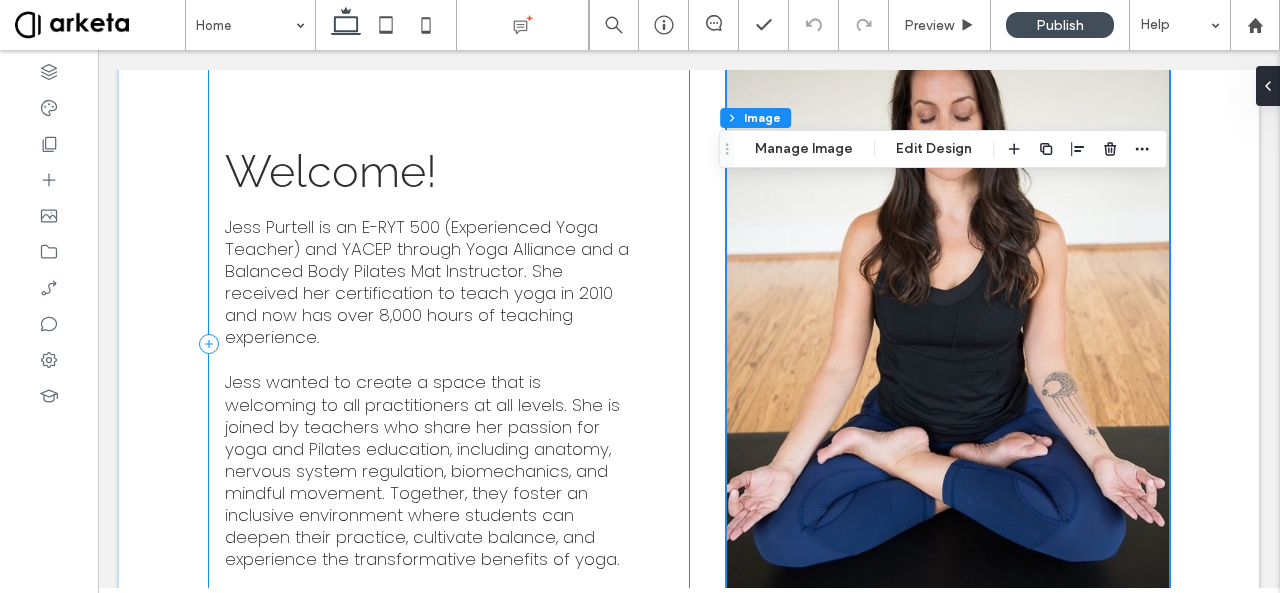 scroll, scrollTop: 1738, scrollLeft: 0, axis: vertical 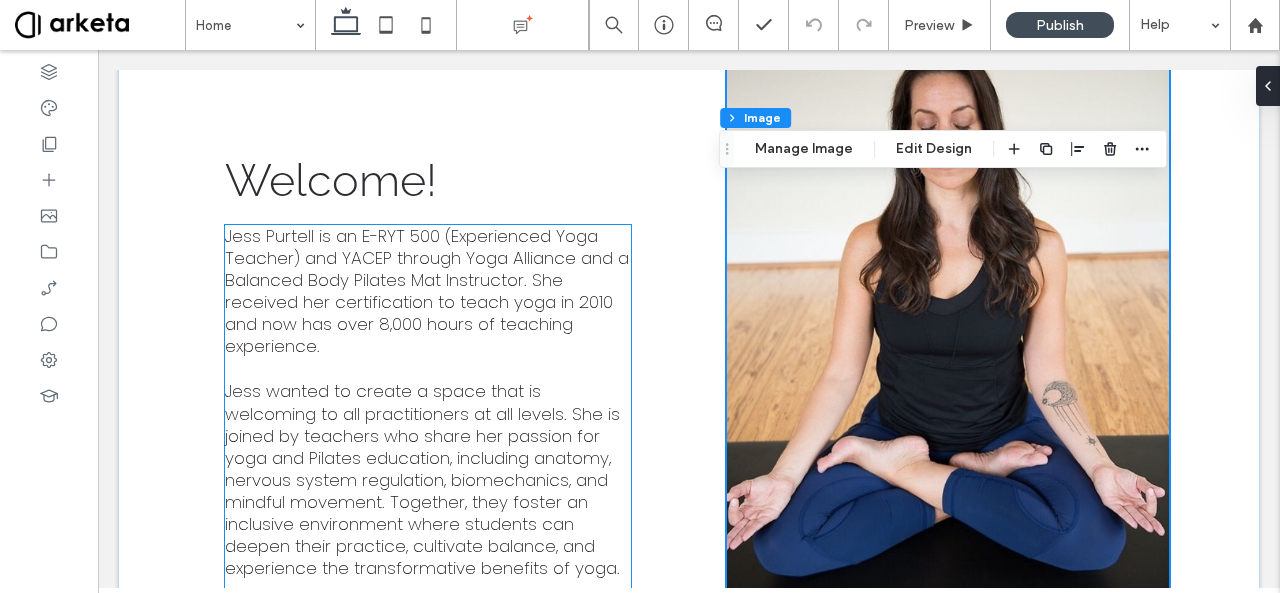 click on "Jess Purtell is an E-RYT 500 (Experienced Yoga Teacher) and YACEP through Yoga Alliance and a Balanced Body Pilates Mat Instructor. She received her certification to teach yoga in 2010 and now has over 8,000 hours of teaching experience." at bounding box center (427, 291) 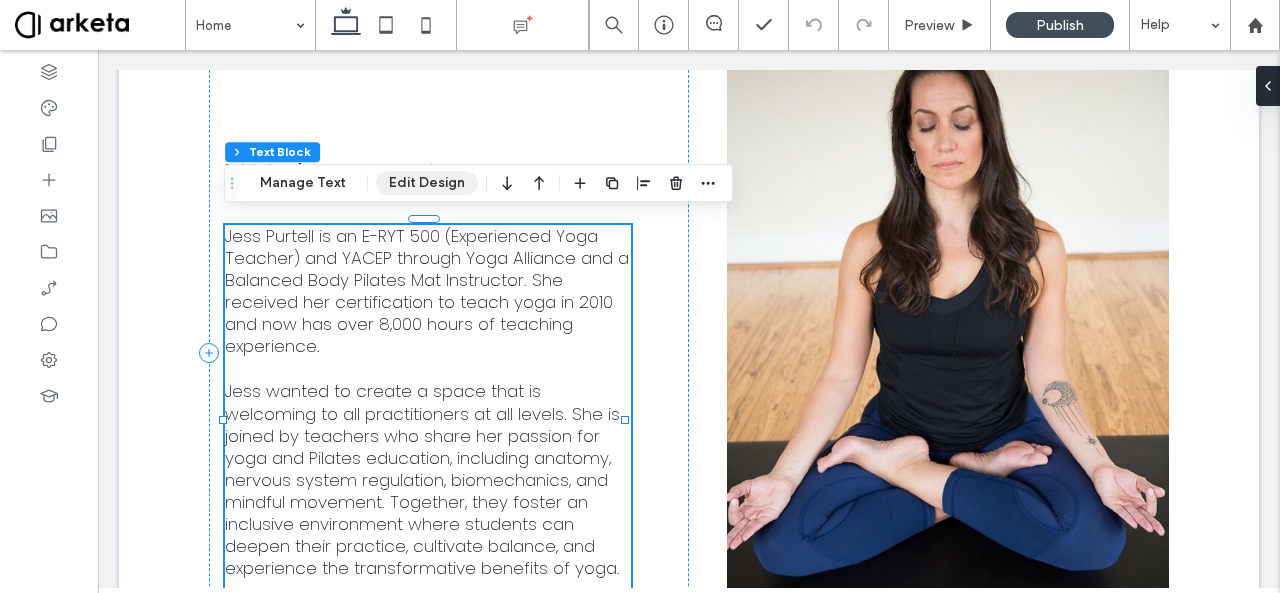 click on "Edit Design" at bounding box center (427, 183) 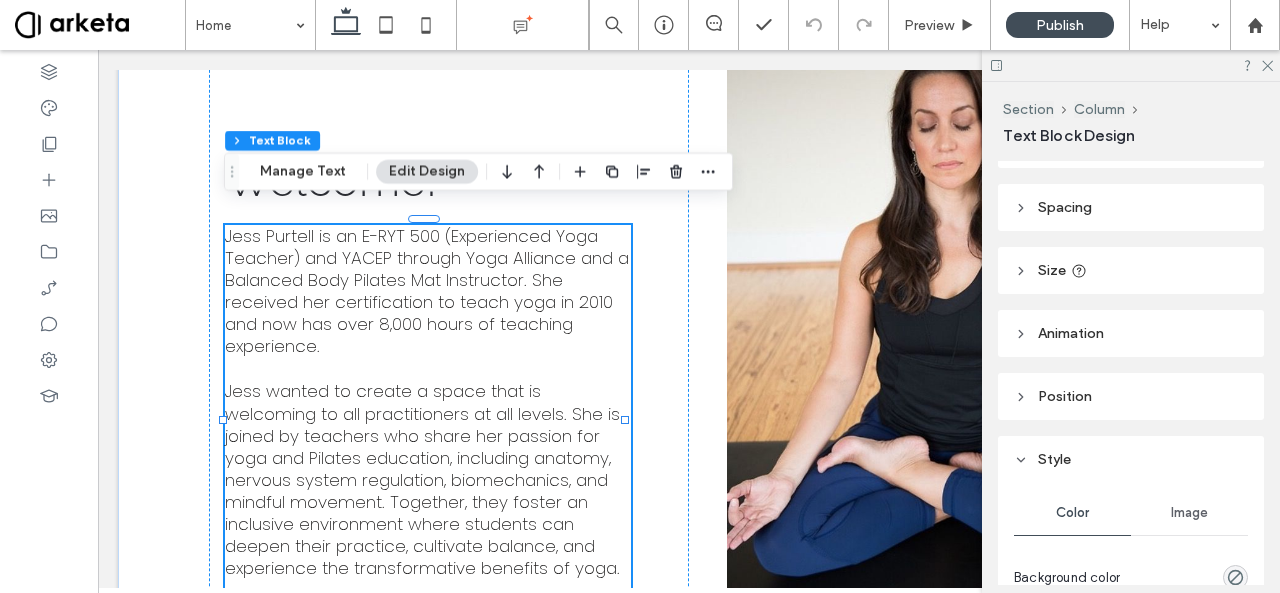 scroll, scrollTop: 34, scrollLeft: 0, axis: vertical 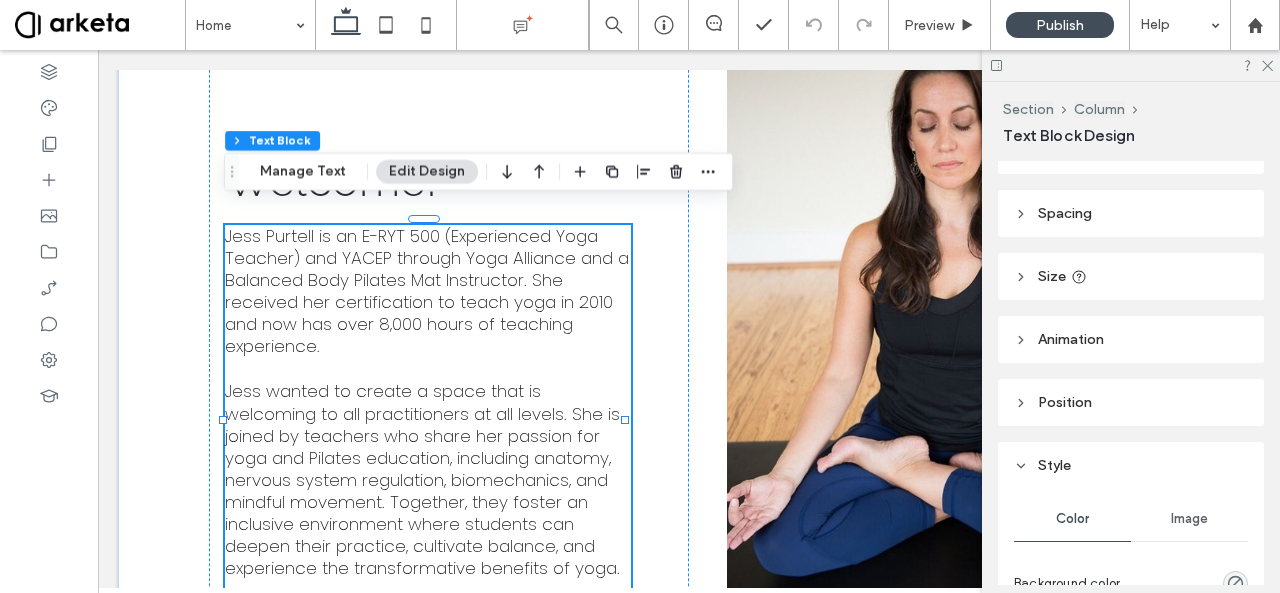 click on "Size" at bounding box center [1052, 276] 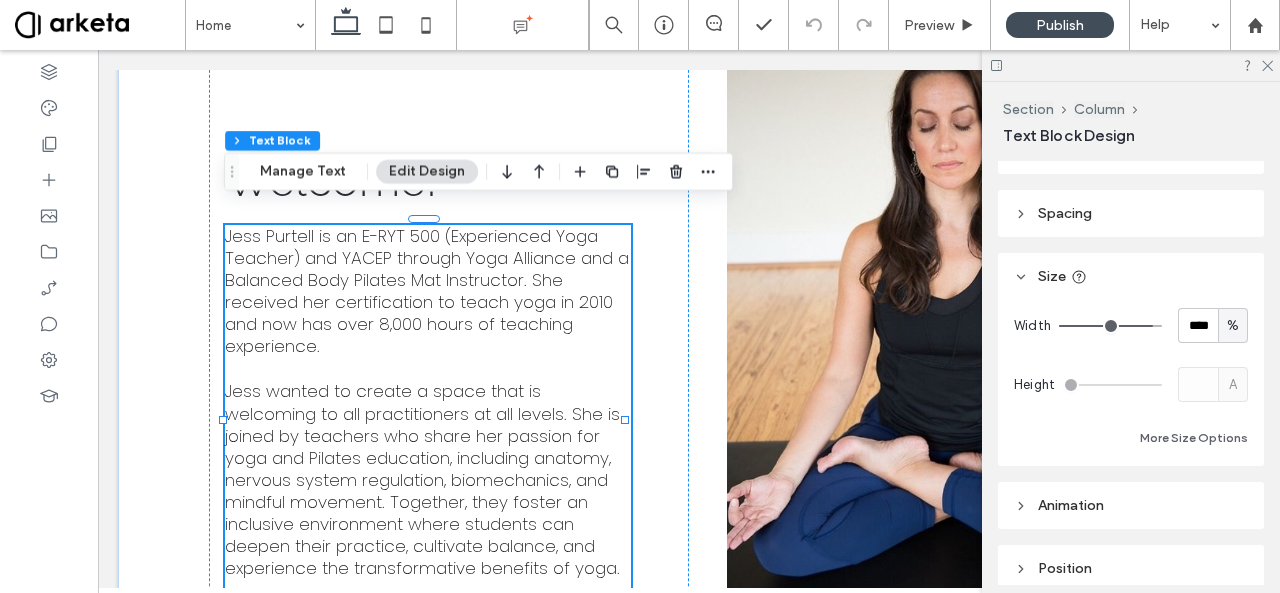 click on "Spacing" at bounding box center [1065, 213] 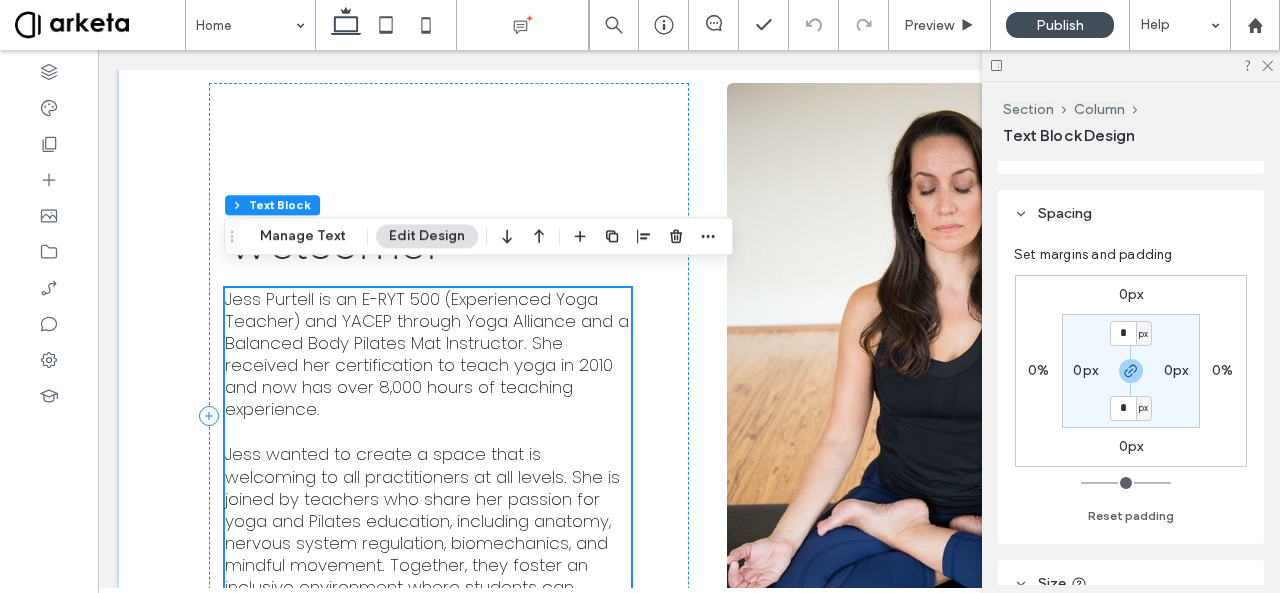 scroll, scrollTop: 1674, scrollLeft: 0, axis: vertical 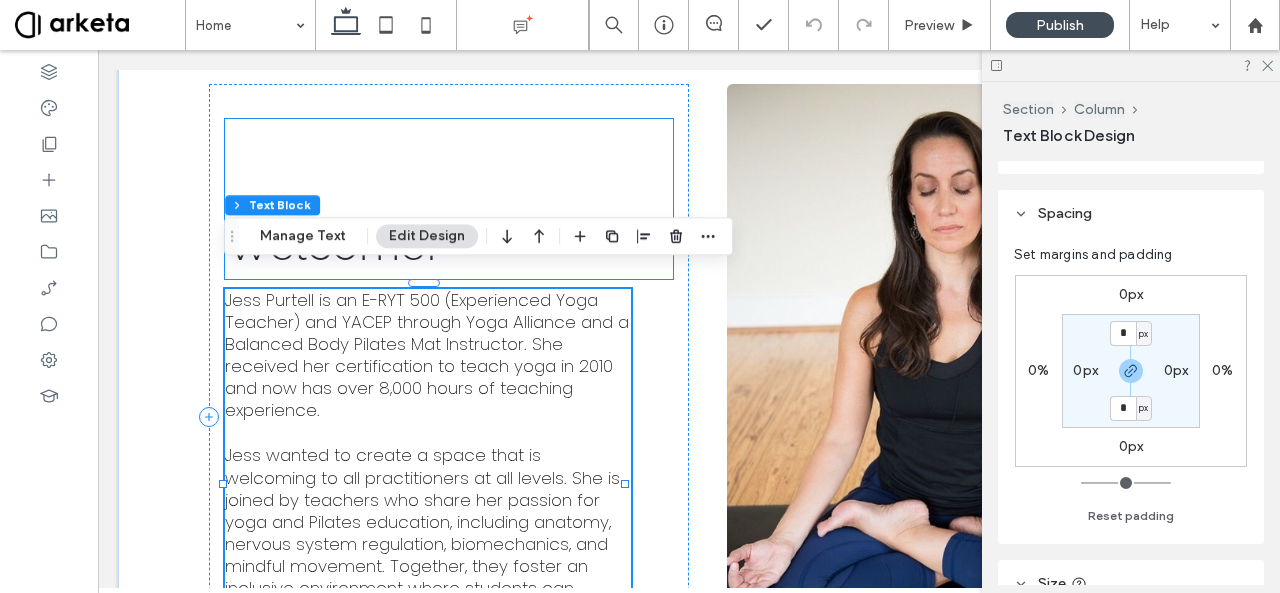 click on "Welcome!" at bounding box center [449, 245] 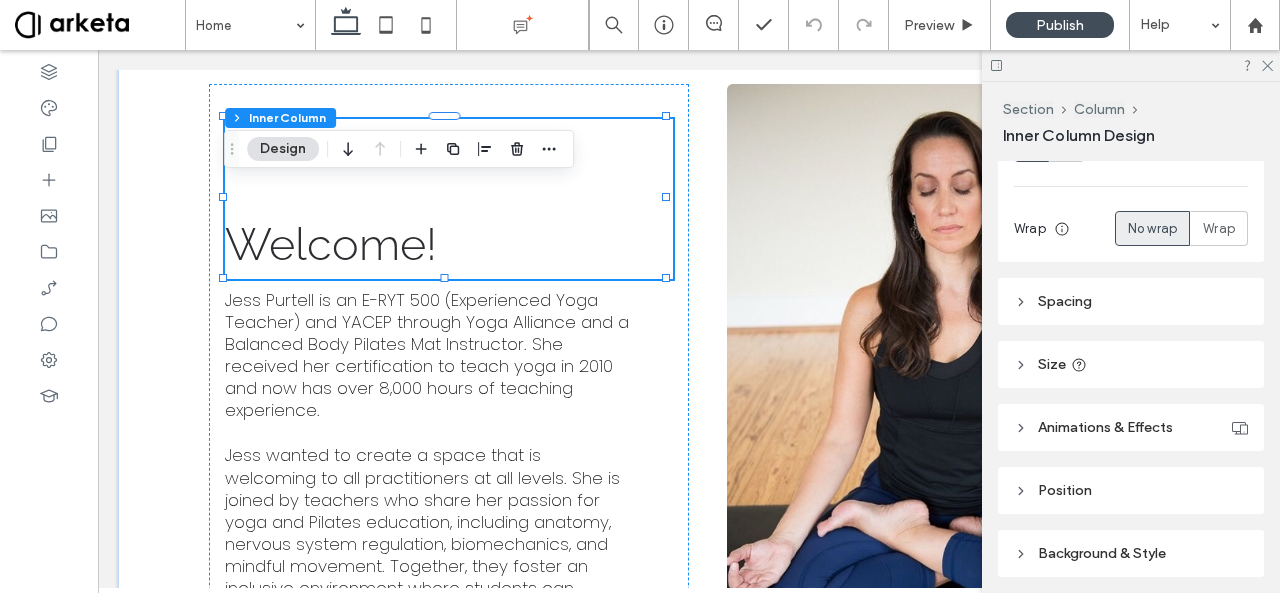 scroll, scrollTop: 364, scrollLeft: 0, axis: vertical 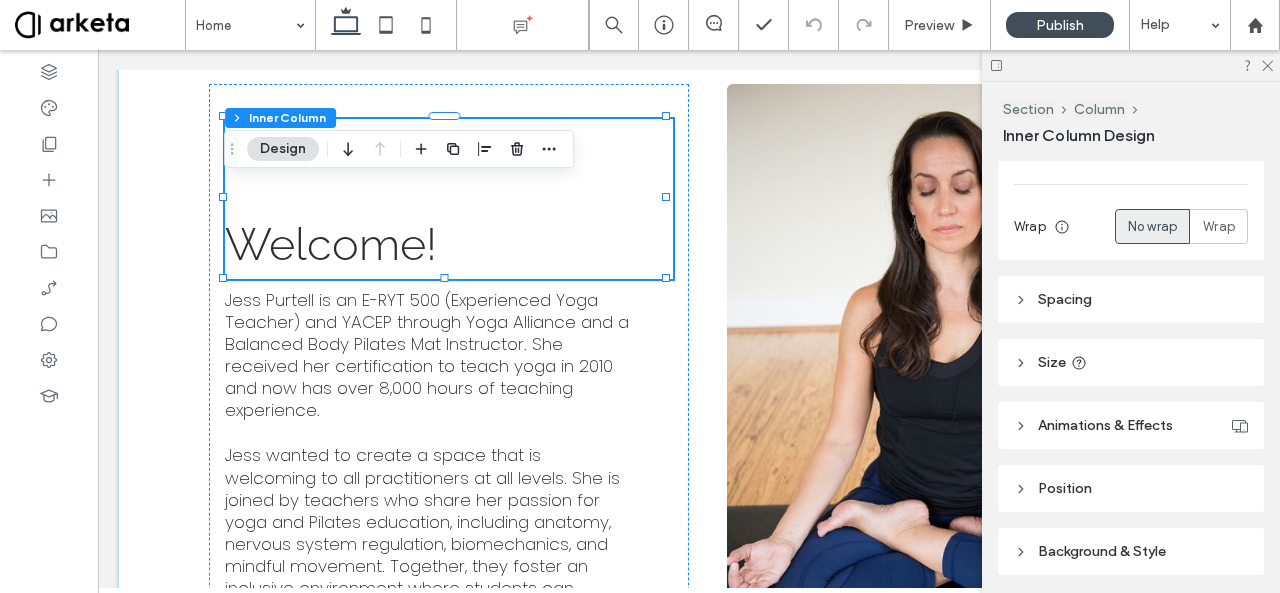 click on "Size" at bounding box center (1131, 362) 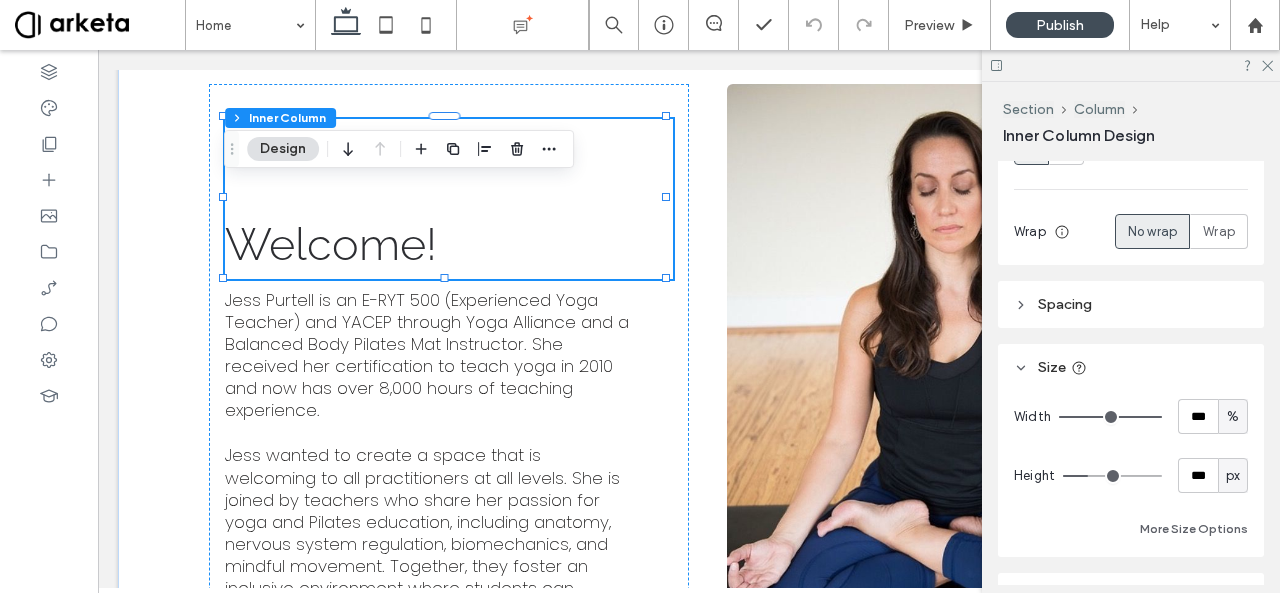 scroll, scrollTop: 268, scrollLeft: 0, axis: vertical 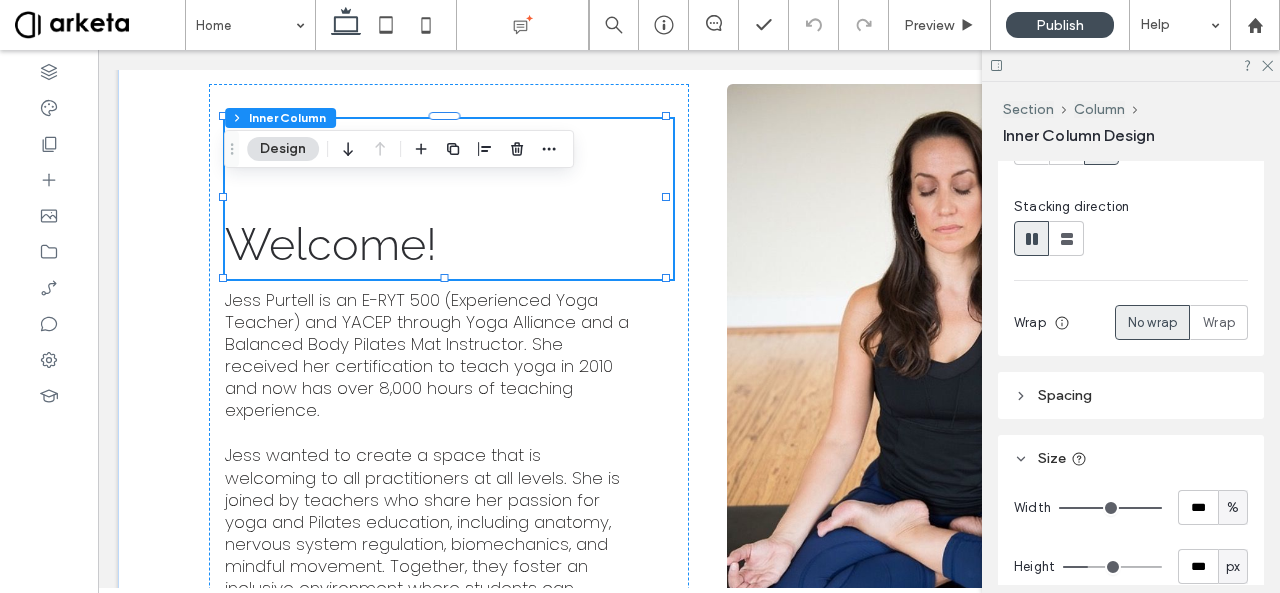 click on "Spacing" at bounding box center [1065, 395] 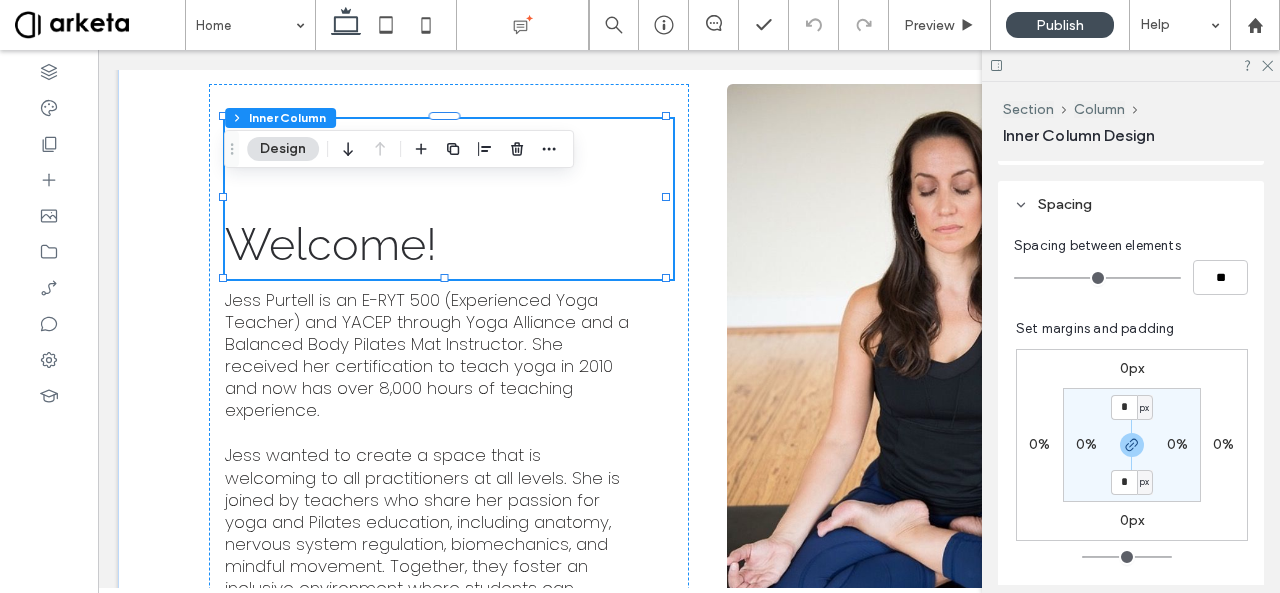 scroll, scrollTop: 466, scrollLeft: 0, axis: vertical 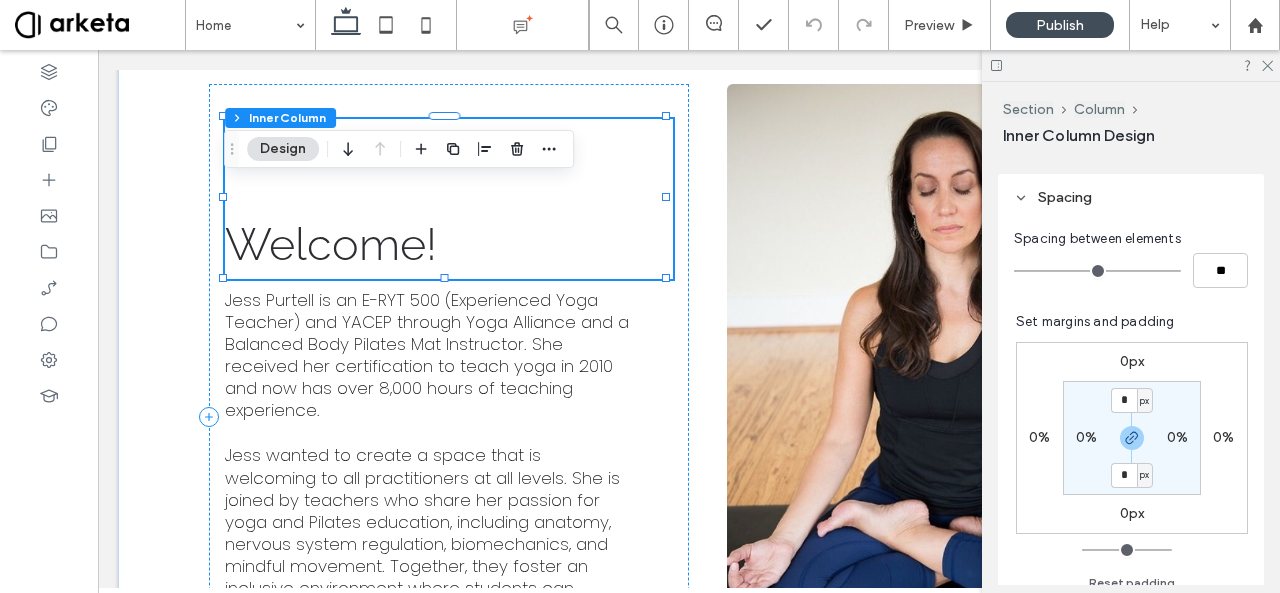 click on "Welcome!" at bounding box center [449, 199] 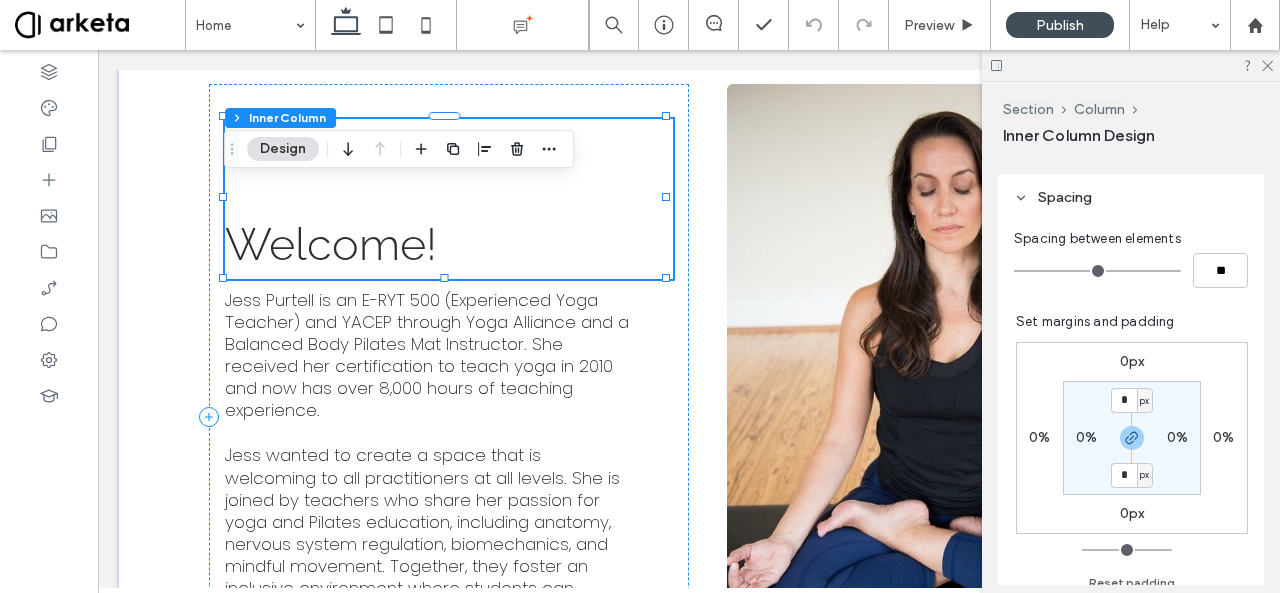 click on "Welcome!" at bounding box center (449, 199) 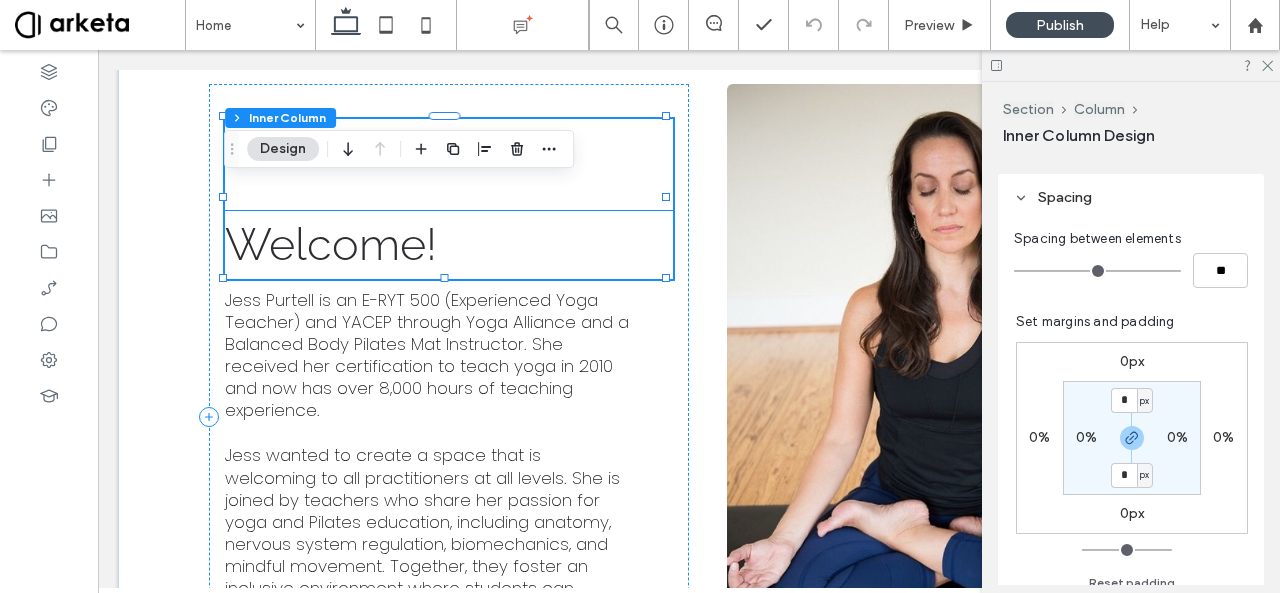 click on "Welcome!" at bounding box center (449, 245) 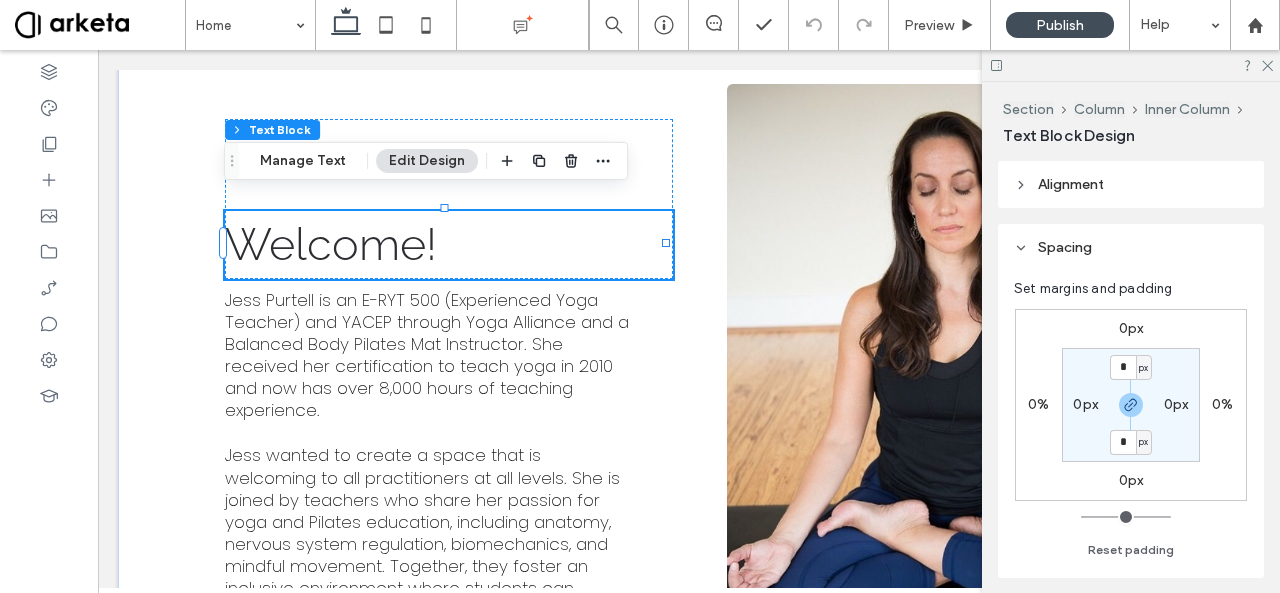scroll, scrollTop: 10, scrollLeft: 0, axis: vertical 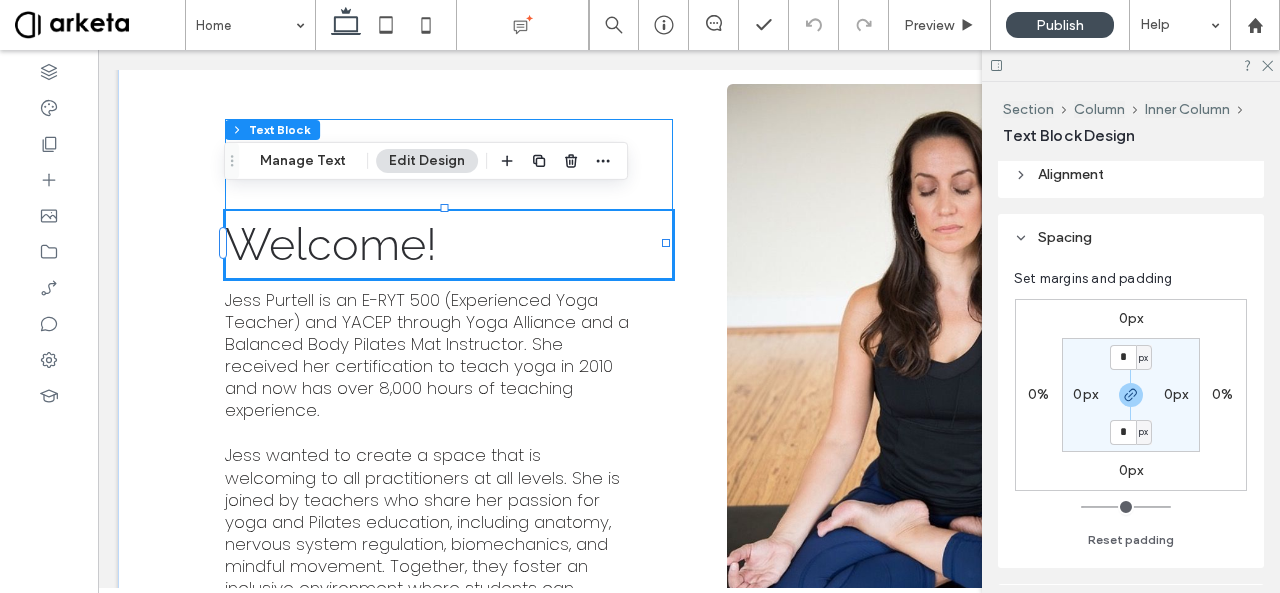 click on "Welcome!" at bounding box center (449, 199) 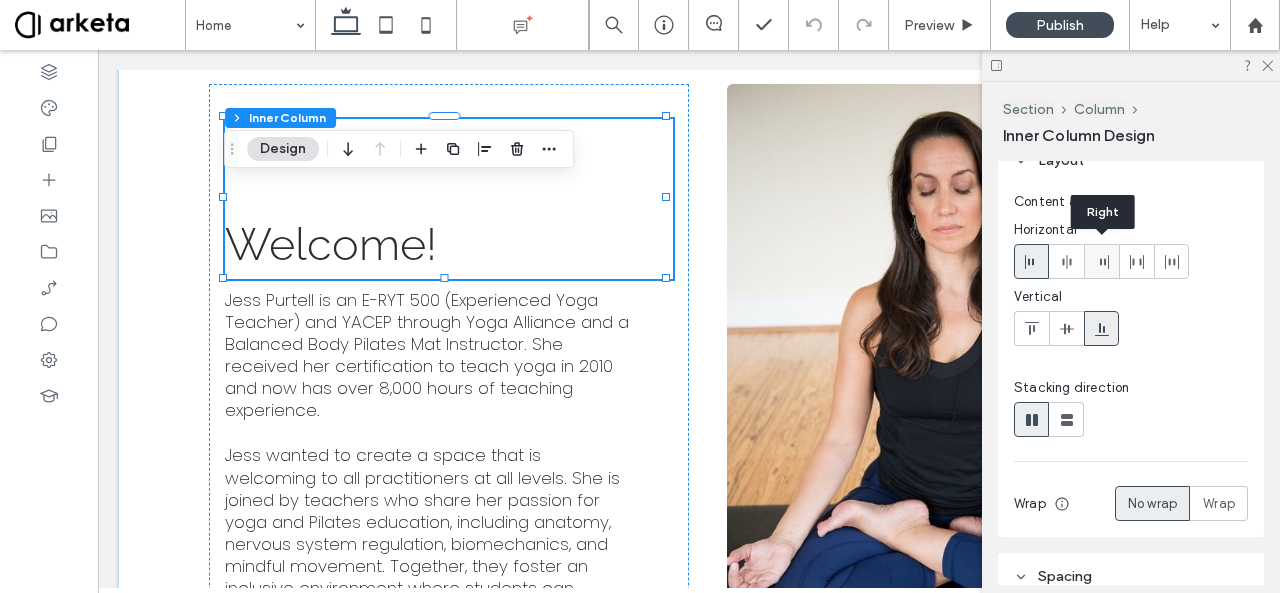 scroll, scrollTop: 90, scrollLeft: 0, axis: vertical 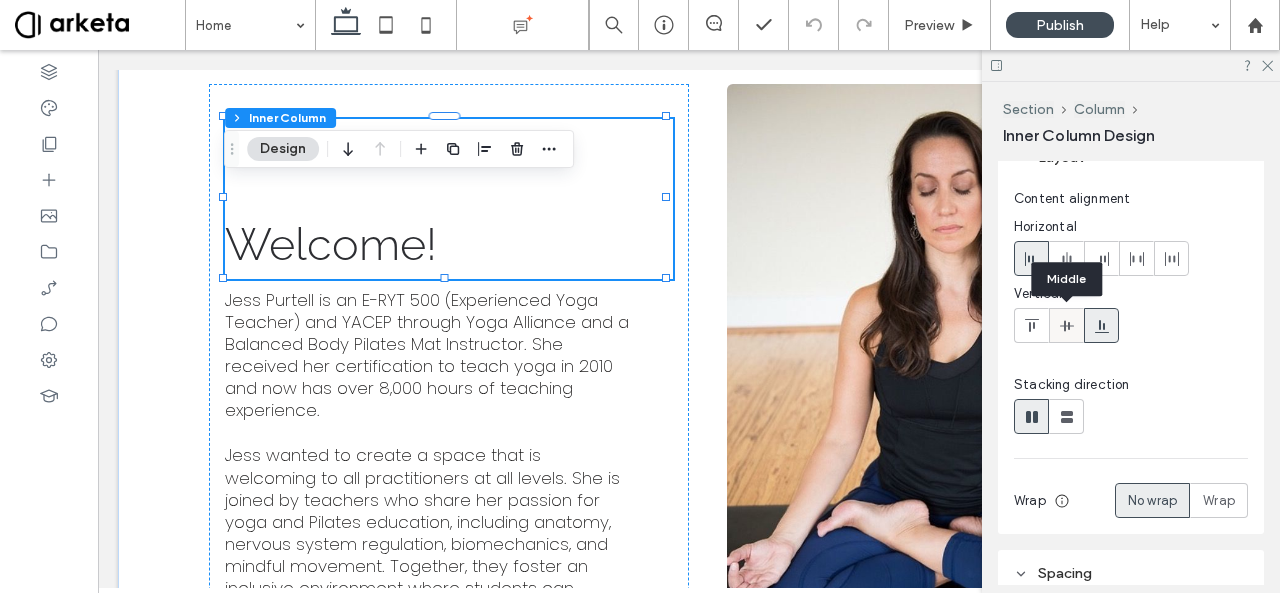 click 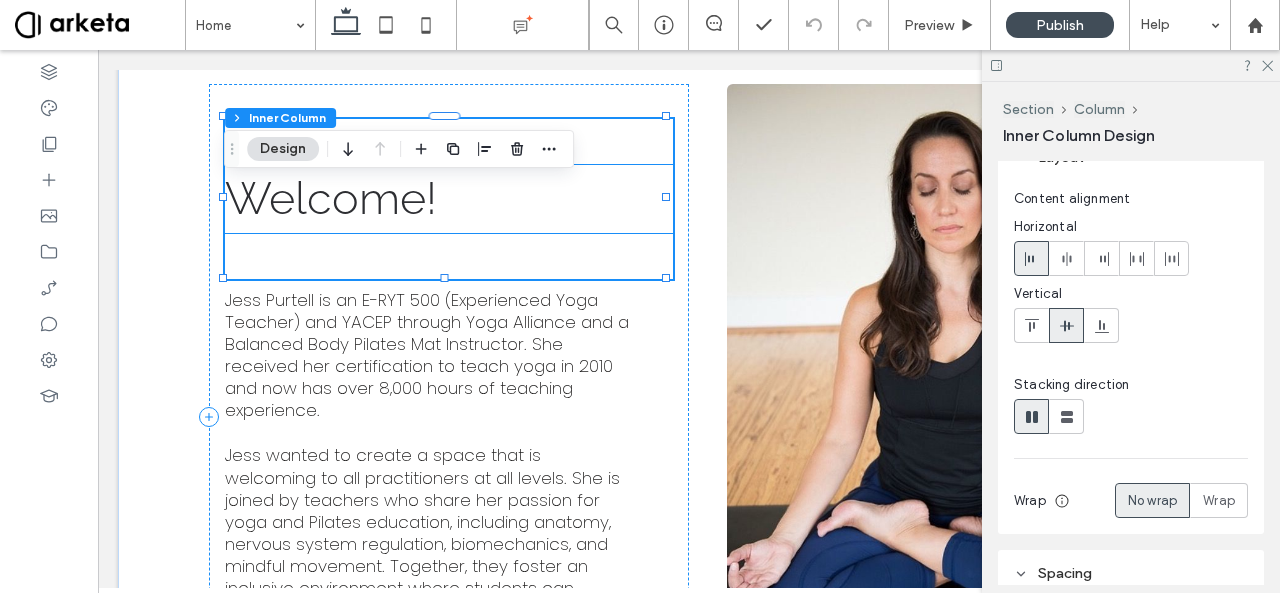 click on "Welcome!" at bounding box center (449, 199) 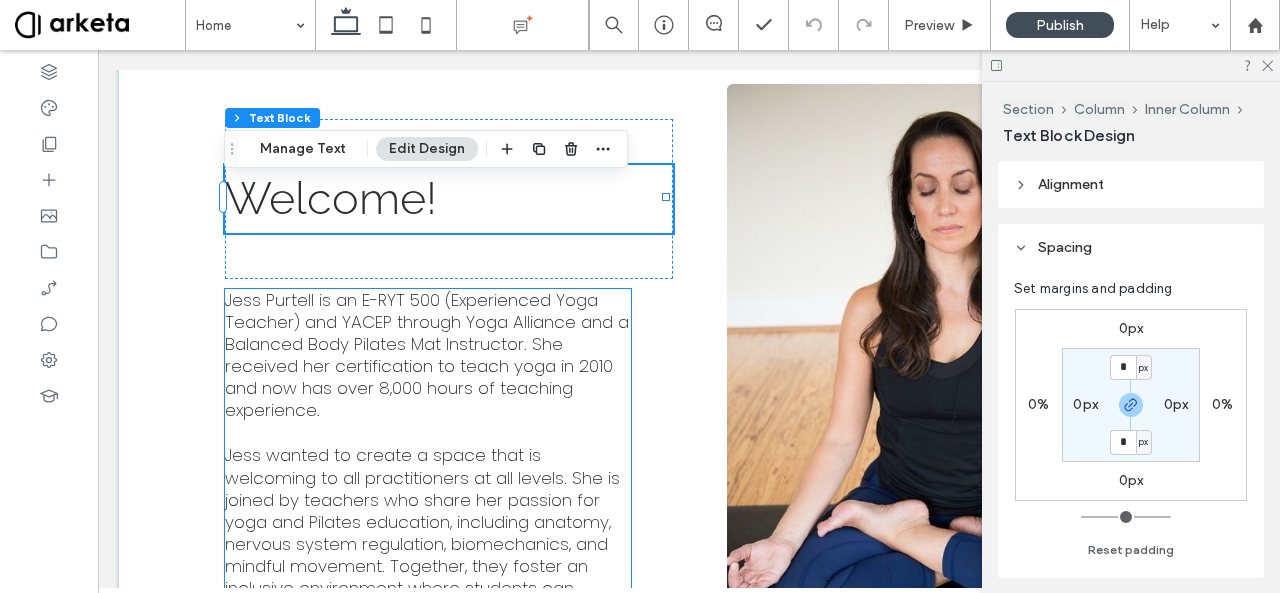 drag, startPoint x: 532, startPoint y: 189, endPoint x: 513, endPoint y: 269, distance: 82.2253 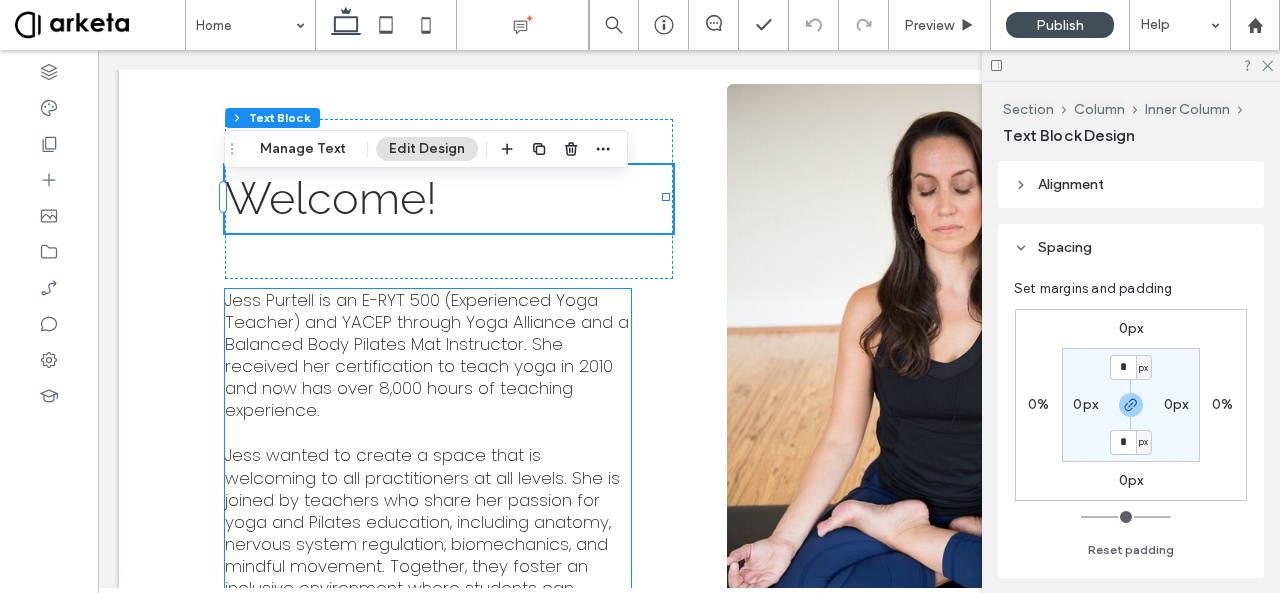 click on "Welcome!
Jess Purtell is an E-RYT 500 (Experienced Yoga Teacher) and YACEP through Yoga Alliance and a Balanced Body Pilates Mat Instructor. She received her certification to teach yoga in 2010 and now has over 8,000 hours of teaching experience. Jess wanted to create a space that is welcoming to all practitioners at all levels. She is joined by teachers who share her passion for yoga and Pilates education, including anatomy, nervous system regulation, biomechanics, and mindful movement. Together, they foster an inclusive environment where students can deepen their practice, cultivate balance, and experience the transformative benefits of yoga. We hope you join us on the mat .
REACH OUT" at bounding box center [449, 417] 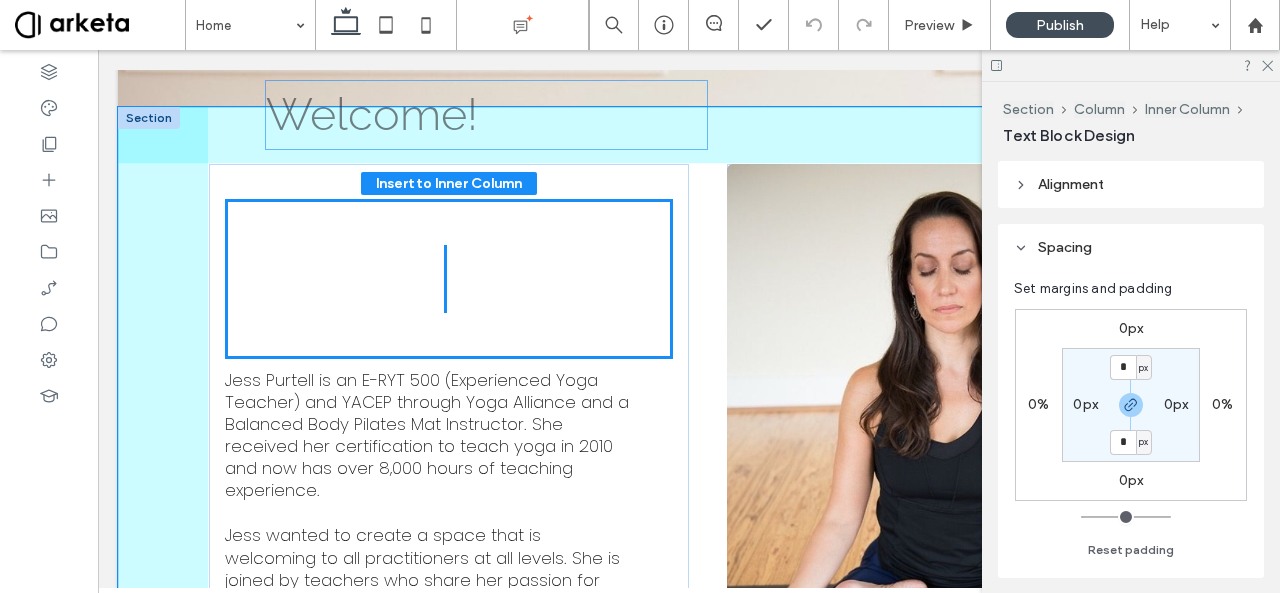 scroll, scrollTop: 1571, scrollLeft: 0, axis: vertical 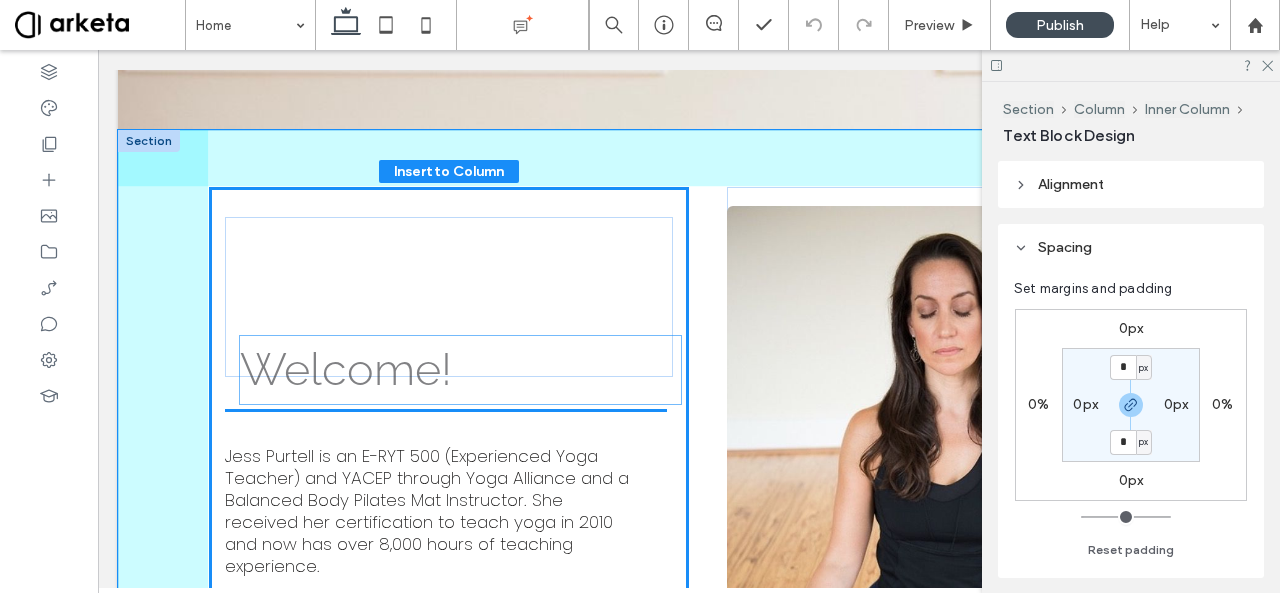 drag, startPoint x: 586, startPoint y: 199, endPoint x: 602, endPoint y: 386, distance: 187.68324 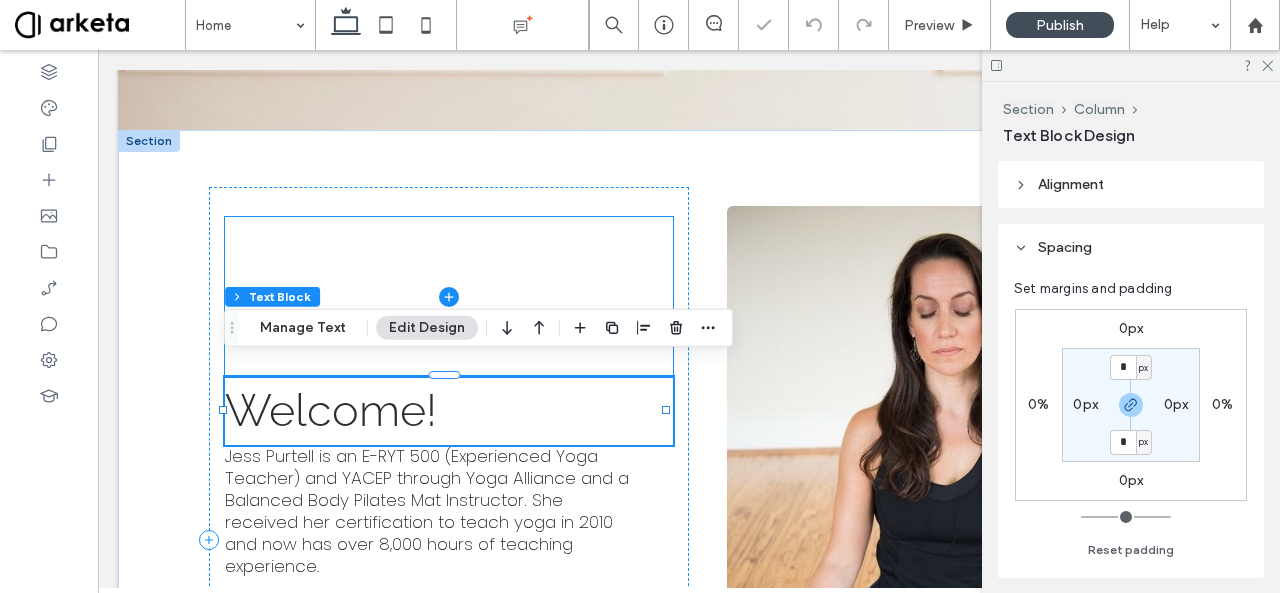 click at bounding box center (449, 297) 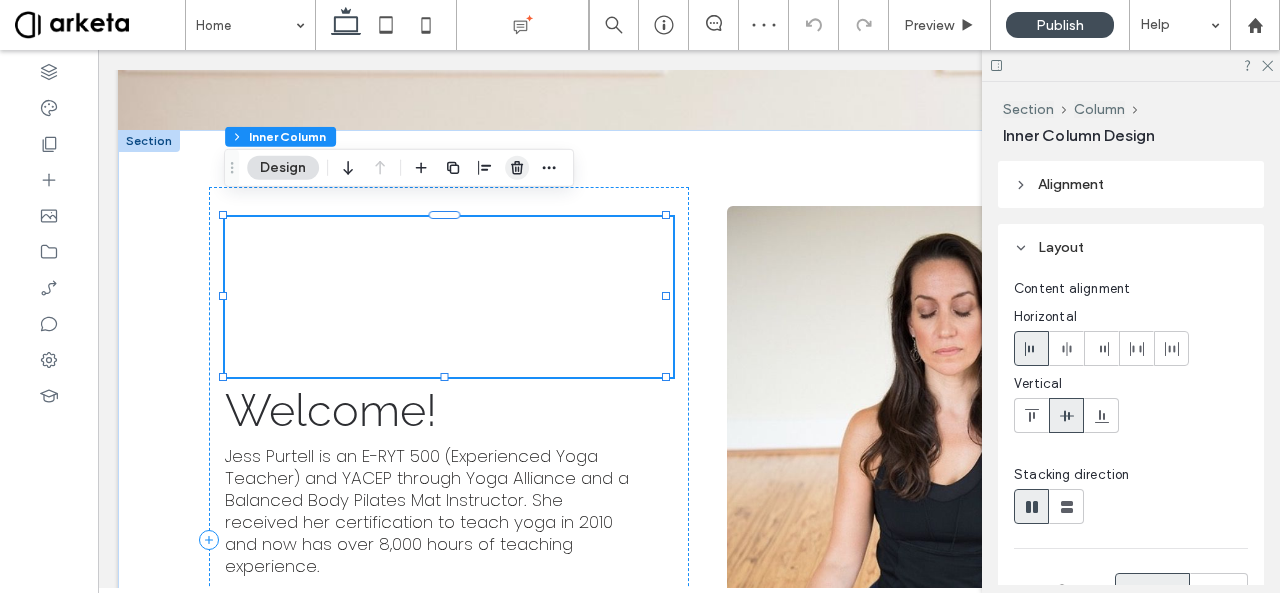 click 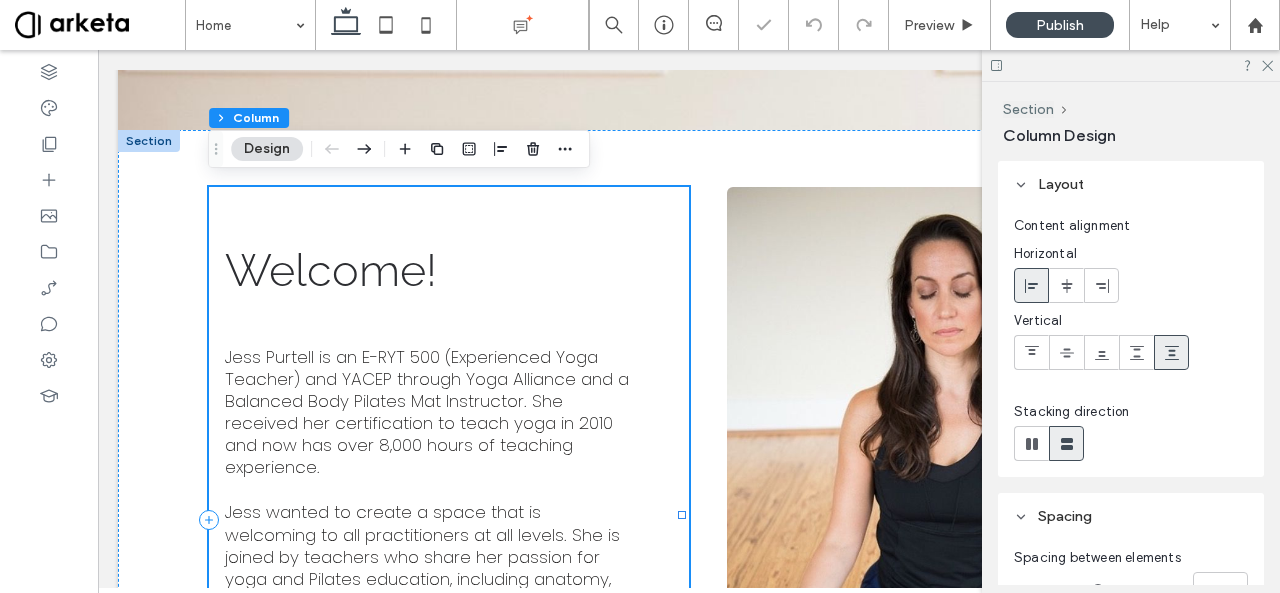 click on "Welcome!
Jess Purtell is an E-RYT 500 (Experienced Yoga Teacher) and YACEP through Yoga Alliance and a Balanced Body Pilates Mat Instructor. She received her certification to teach yoga in 2010 and now has over 8,000 hours of teaching experience. Jess wanted to create a space that is welcoming to all practitioners at all levels. She is joined by teachers who share her passion for yoga and Pilates education, including anatomy, nervous system regulation, biomechanics, and mindful movement. Together, they foster an inclusive environment where students can deepen their practice, cultivate balance, and experience the transformative benefits of yoga. We hope you join us on the mat .
REACH OUT" at bounding box center [449, 520] 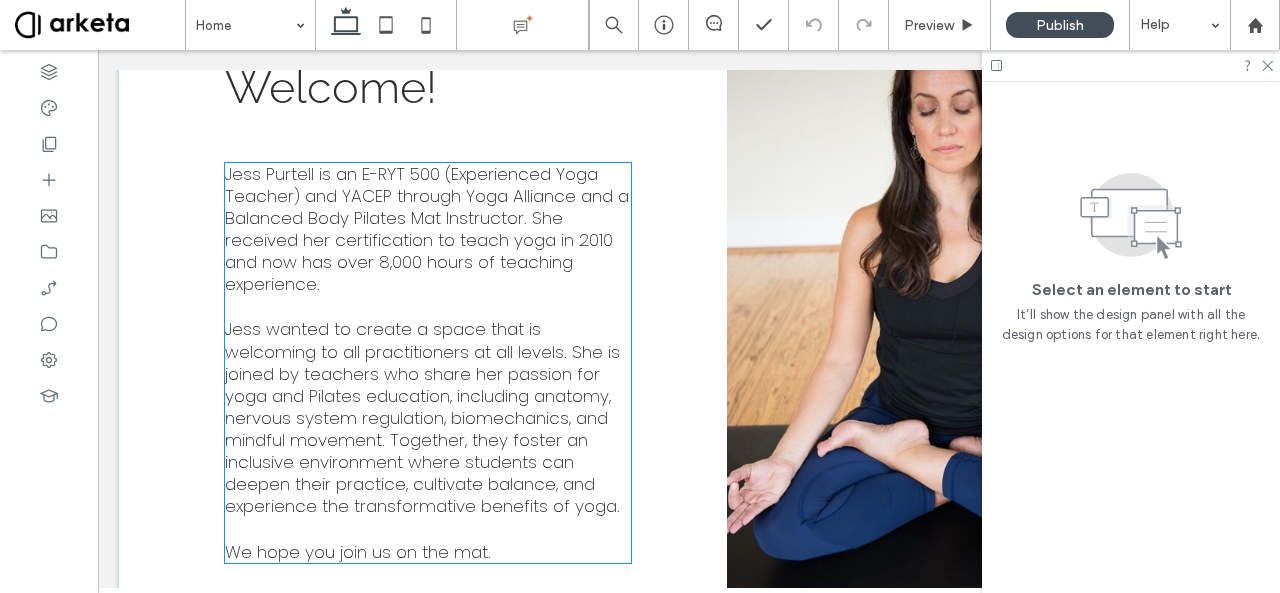 scroll, scrollTop: 1674, scrollLeft: 0, axis: vertical 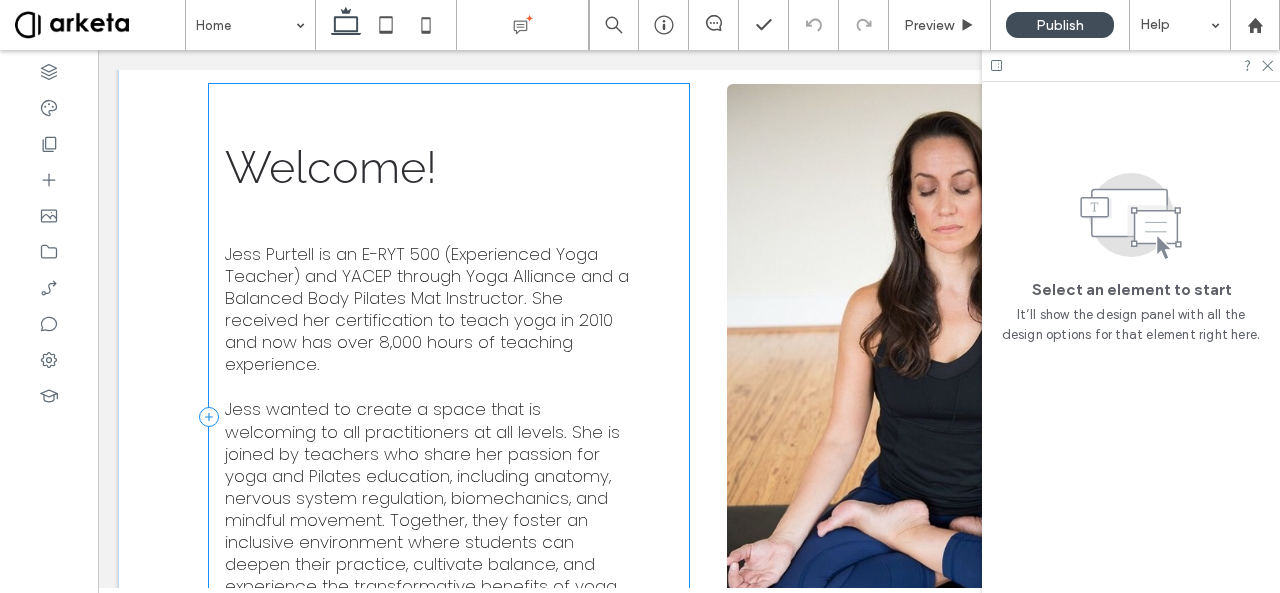 click on "Welcome!
Jess Purtell is an E-RYT 500 (Experienced Yoga Teacher) and YACEP through Yoga Alliance and a Balanced Body Pilates Mat Instructor. She received her certification to teach yoga in 2010 and now has over 8,000 hours of teaching experience. Jess wanted to create a space that is welcoming to all practitioners at all levels. She is joined by teachers who share her passion for yoga and Pilates education, including anatomy, nervous system regulation, biomechanics, and mindful movement. Together, they foster an inclusive environment where students can deepen their practice, cultivate balance, and experience the transformative benefits of yoga. We hope you join us on the mat .
REACH OUT" at bounding box center [449, 417] 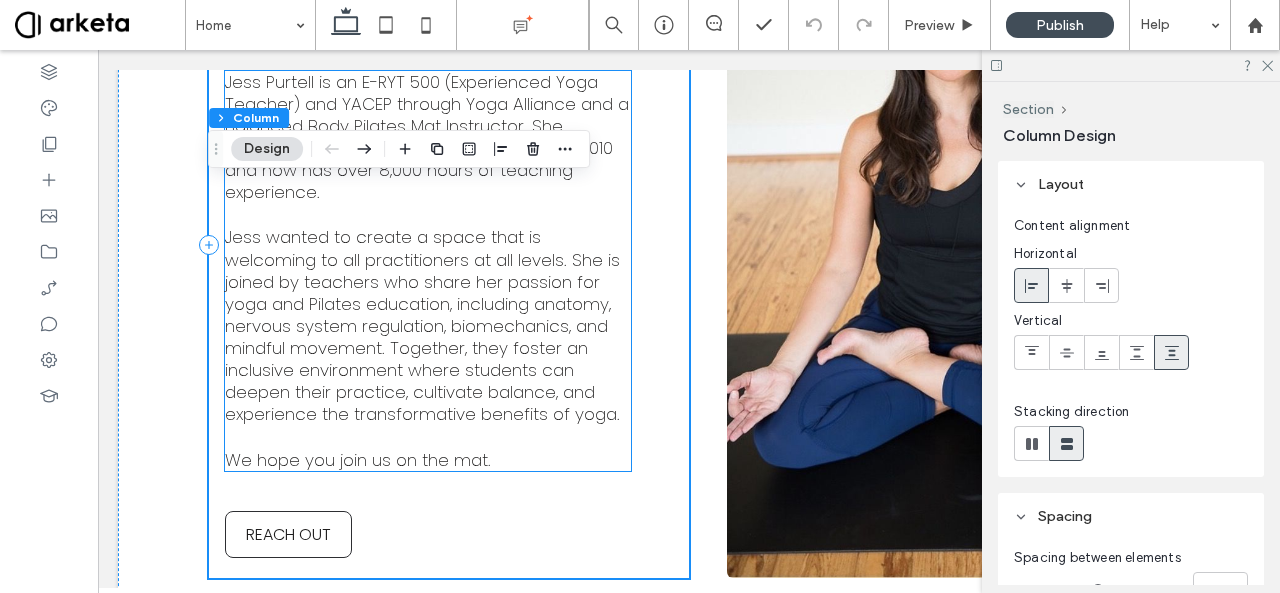 scroll, scrollTop: 1854, scrollLeft: 0, axis: vertical 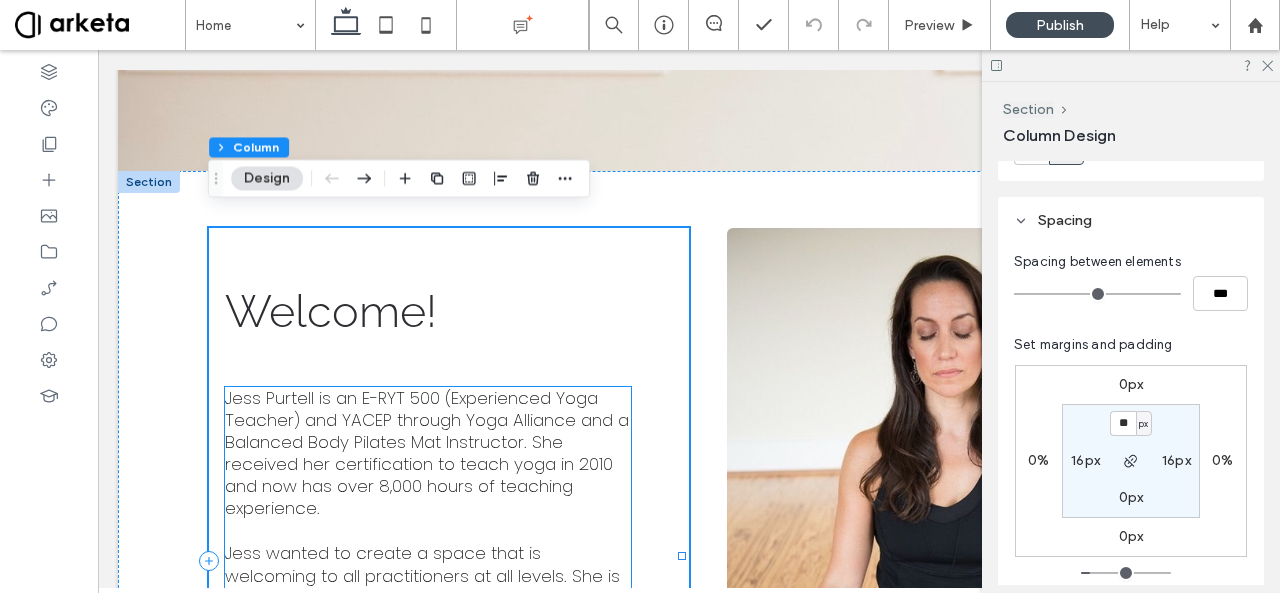 click on "Jess Purtell is an E-RYT 500 (Experienced Yoga Teacher) and YACEP through Yoga Alliance and a Balanced Body Pilates Mat Instructor. She received her certification to teach yoga in 2010 and now has over 8,000 hours of teaching experience." at bounding box center [427, 453] 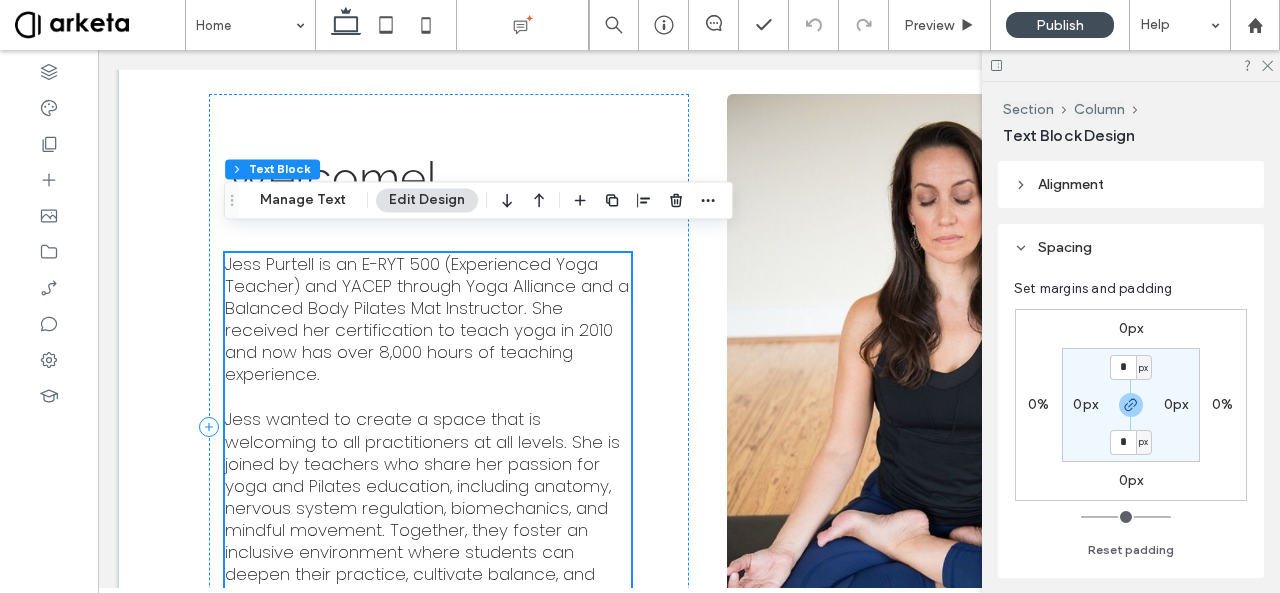 scroll, scrollTop: 1666, scrollLeft: 0, axis: vertical 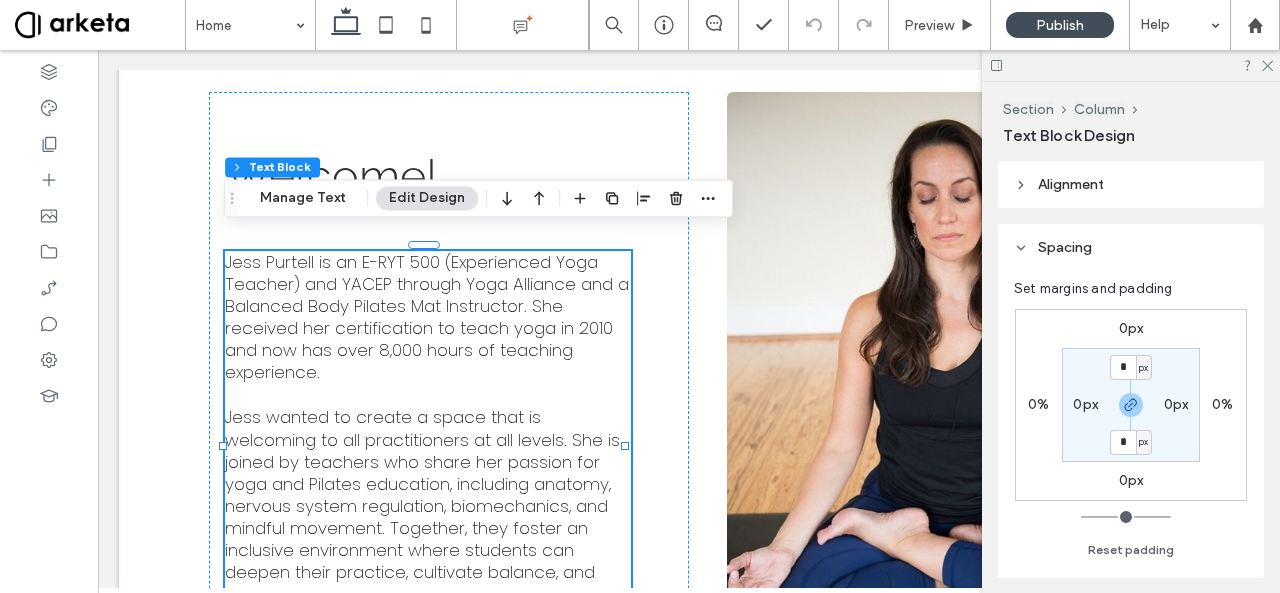 click on "Alignment" at bounding box center (1071, 184) 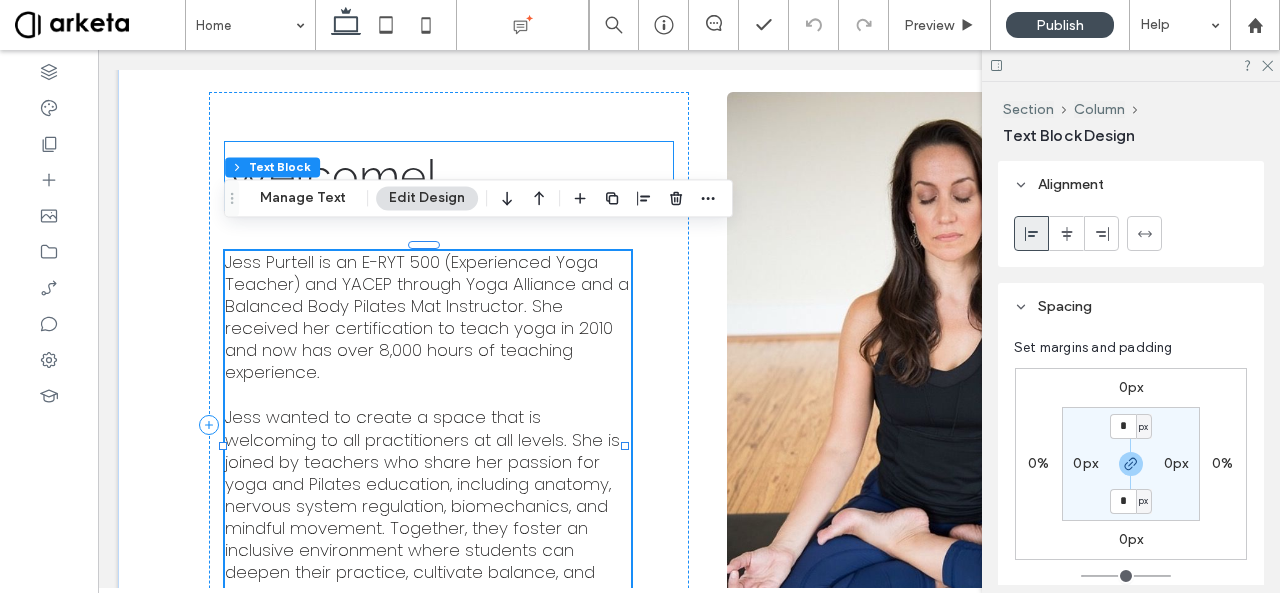 click on "Welcome!" at bounding box center [331, 175] 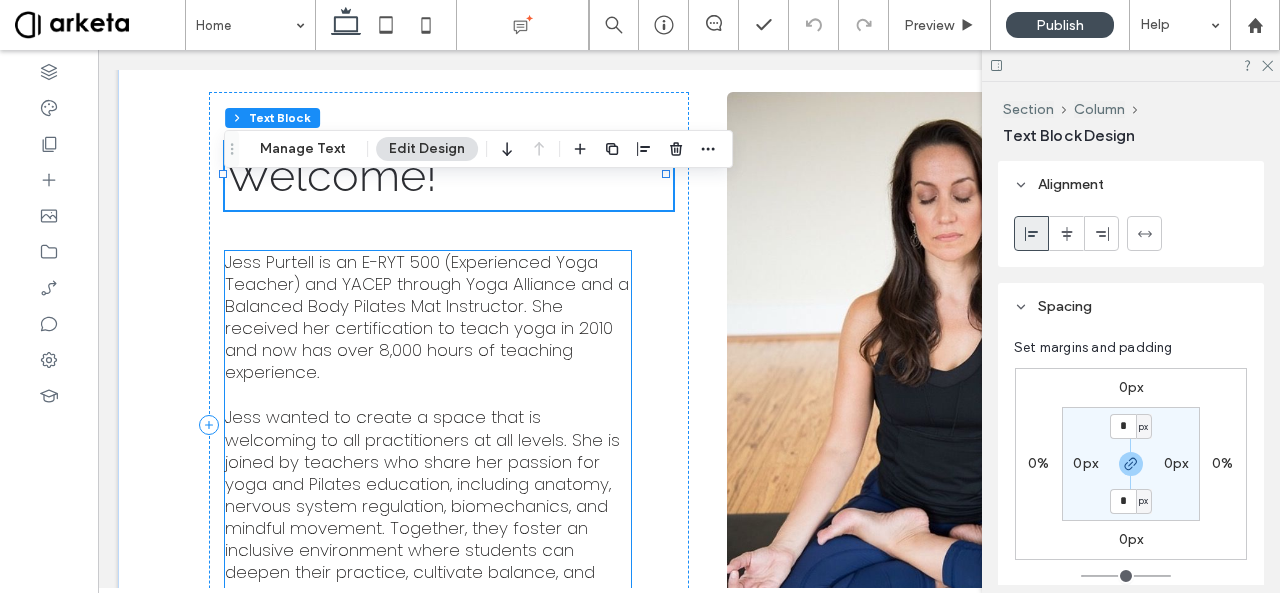 click on "Jess Purtell is an E-RYT 500 (Experienced Yoga Teacher) and YACEP through Yoga Alliance and a Balanced Body Pilates Mat Instructor. She received her certification to teach yoga in 2010 and now has over 8,000 hours of teaching experience." at bounding box center [427, 317] 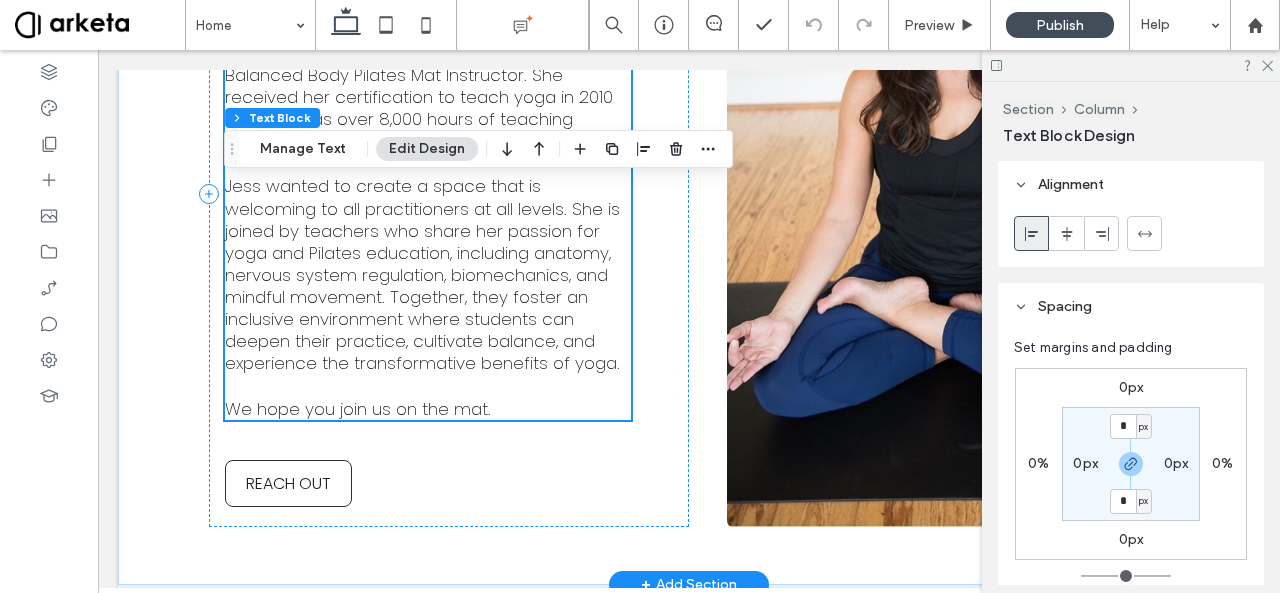 scroll, scrollTop: 1898, scrollLeft: 0, axis: vertical 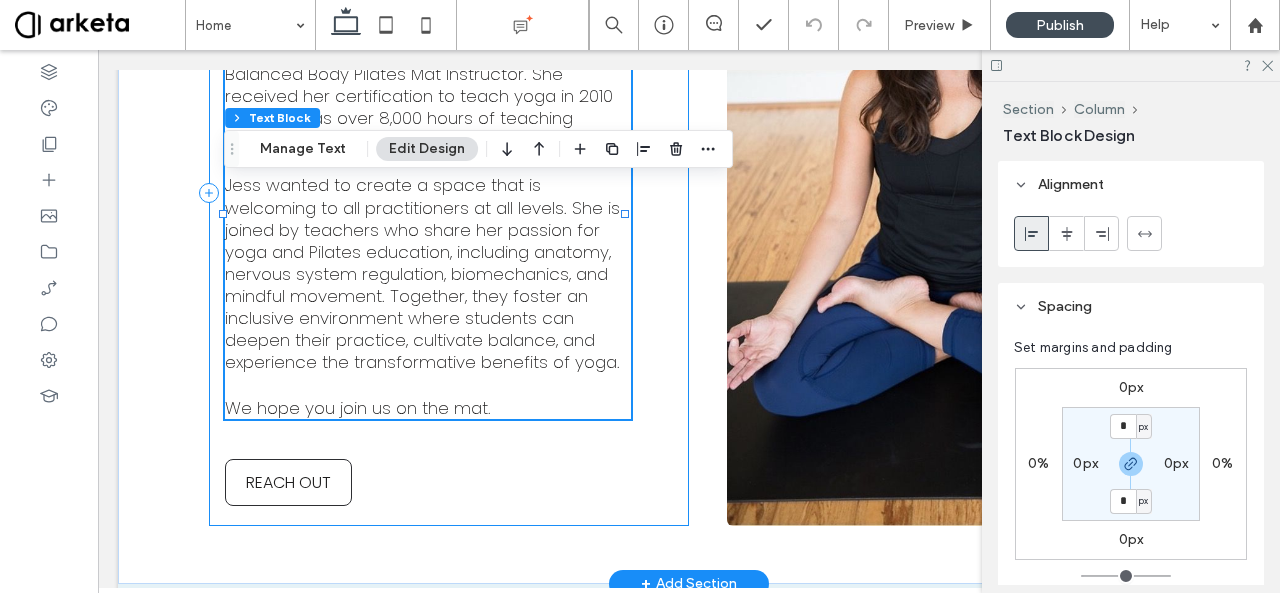 click on "Welcome!
Jess Purtell is an E-RYT 500 (Experienced Yoga Teacher) and YACEP through Yoga Alliance and a Balanced Body Pilates Mat Instructor. She received her certification to teach yoga in 2010 and now has over 8,000 hours of teaching experience. Jess wanted to create a space that is welcoming to all practitioners at all levels. She is joined by teachers who share her passion for yoga and Pilates education, including anatomy, nervous system regulation, biomechanics, and mindful movement. Together, they foster an inclusive environment where students can deepen their practice, cultivate balance, and experience the transformative benefits of yoga. We hope you join us on the mat .
REACH OUT" at bounding box center (449, 193) 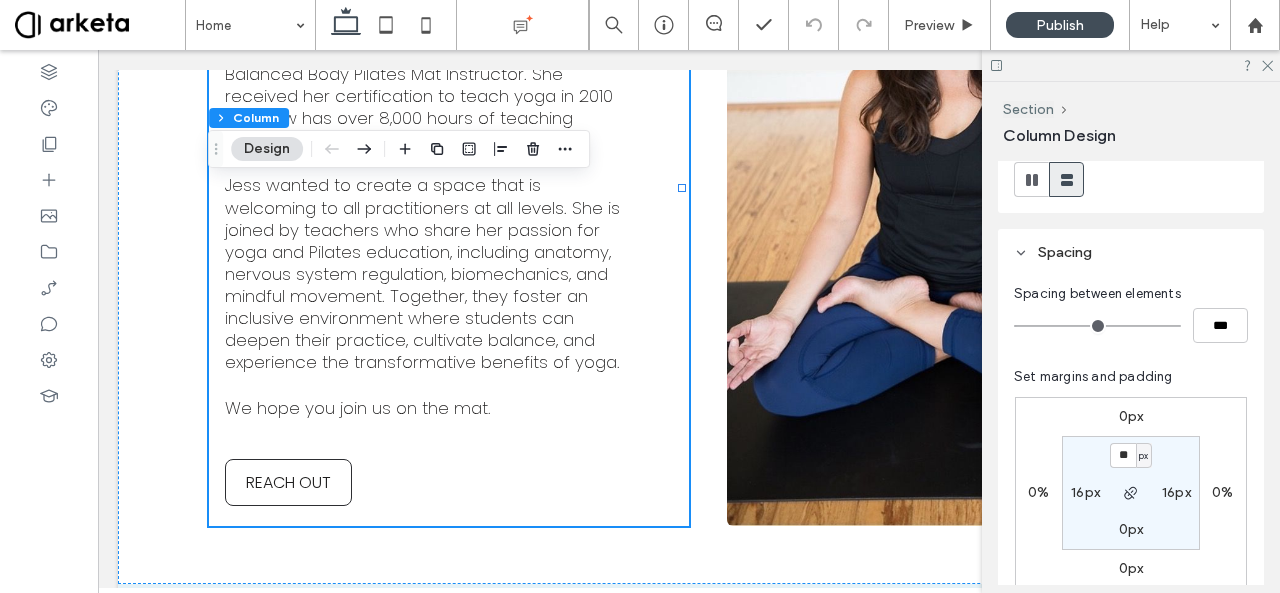 scroll, scrollTop: 266, scrollLeft: 0, axis: vertical 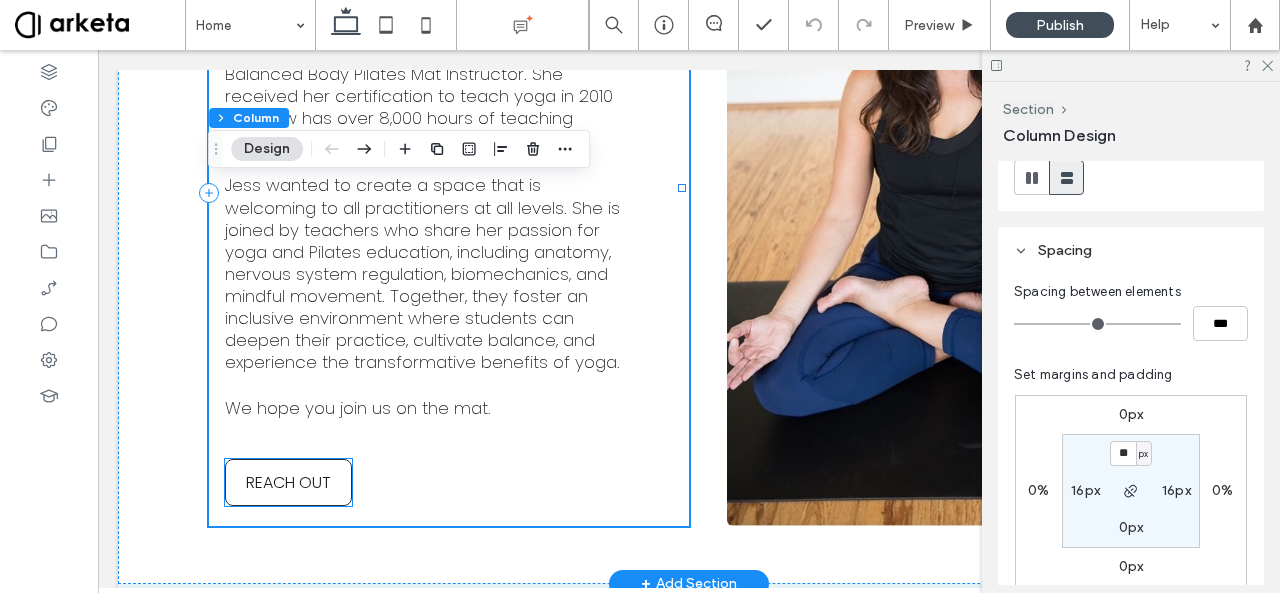 click on "REACH OUT" at bounding box center (288, 482) 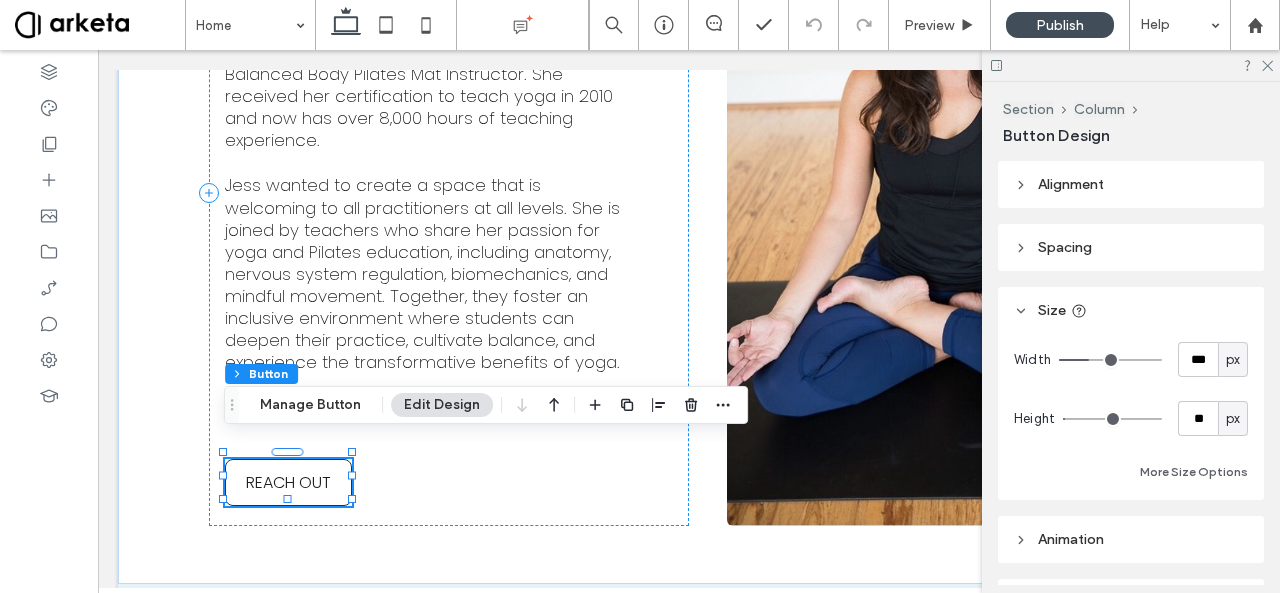 type on "**" 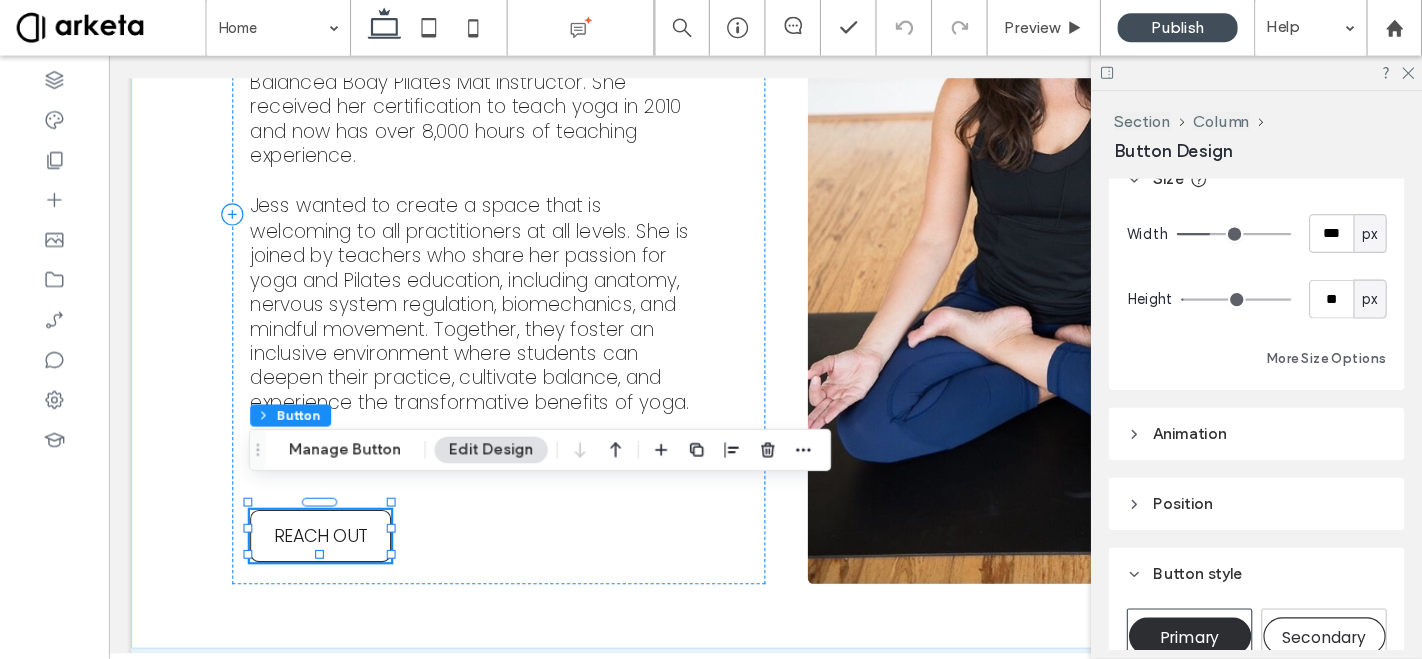 scroll, scrollTop: 0, scrollLeft: 0, axis: both 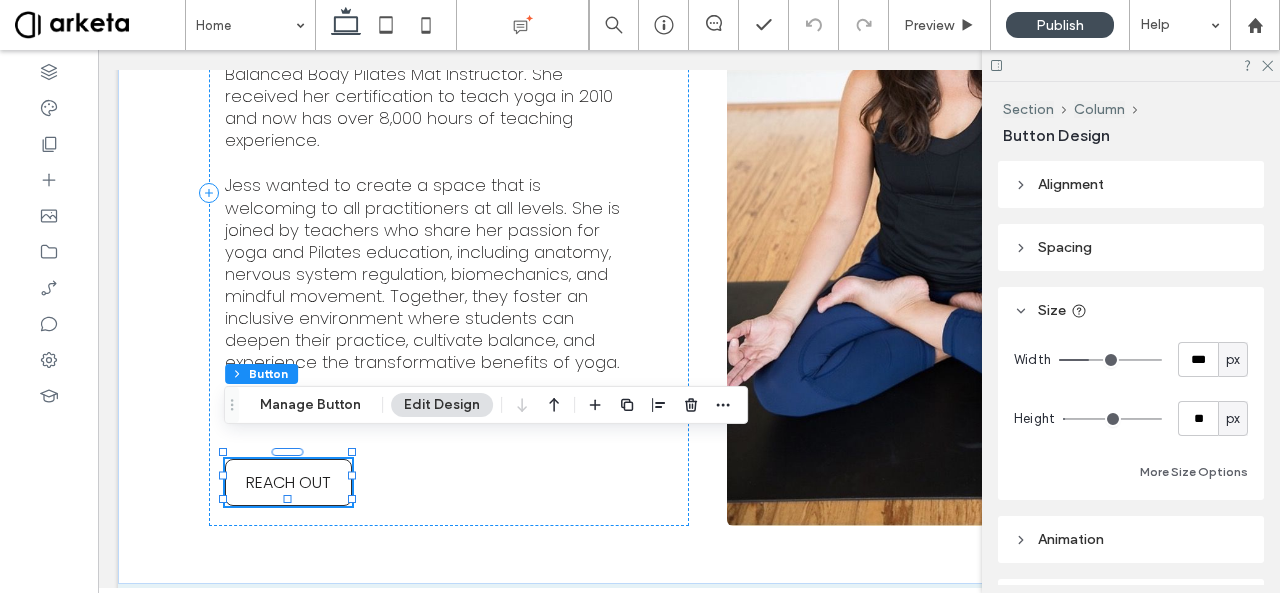 click on "Spacing" at bounding box center (1065, 247) 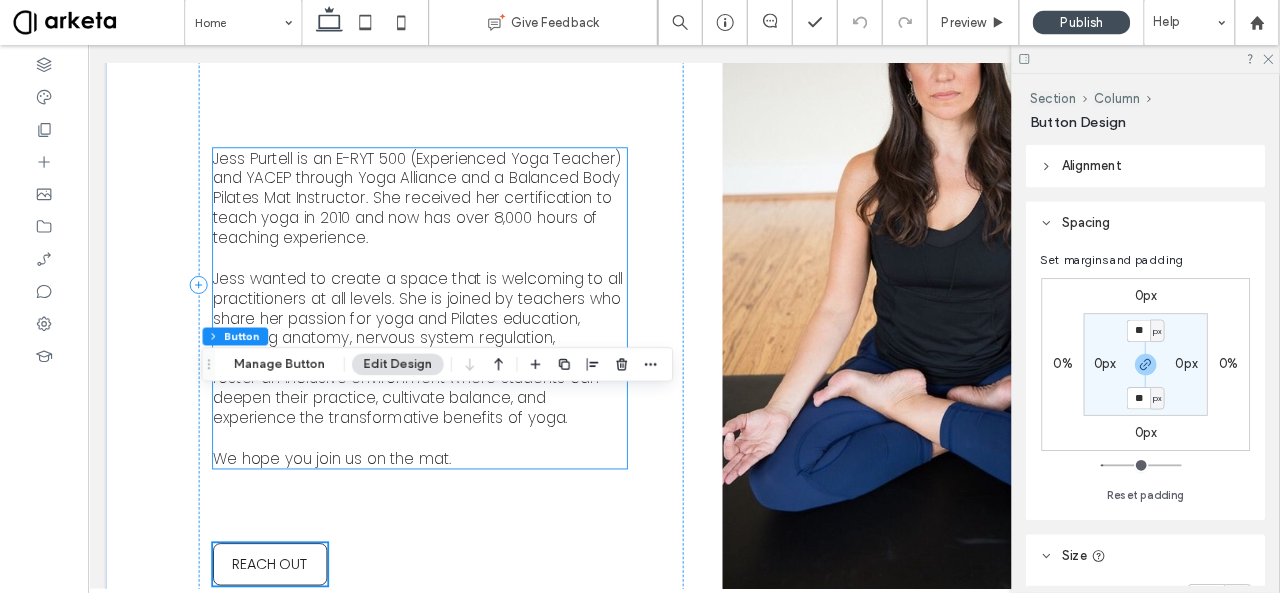 scroll, scrollTop: 1898, scrollLeft: 0, axis: vertical 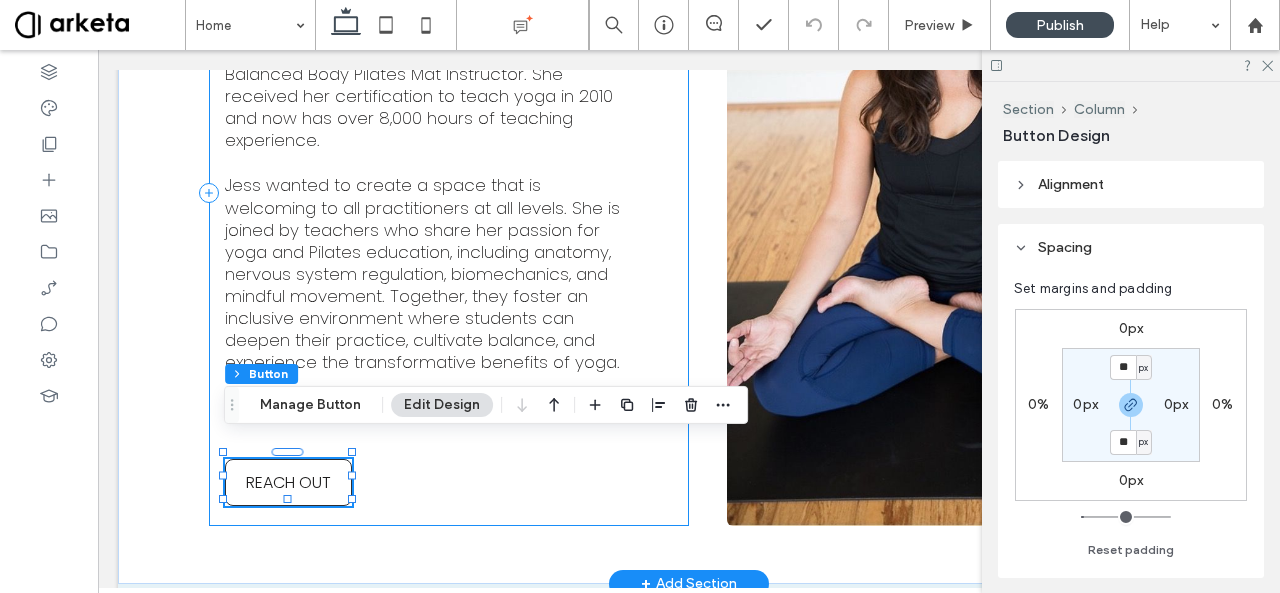 click on "Welcome!
Jess Purtell is an E-RYT 500 (Experienced Yoga Teacher) and YACEP through Yoga Alliance and a Balanced Body Pilates Mat Instructor. She received her certification to teach yoga in 2010 and now has over 8,000 hours of teaching experience. Jess wanted to create a space that is welcoming to all practitioners at all levels. She is joined by teachers who share her passion for yoga and Pilates education, including anatomy, nervous system regulation, biomechanics, and mindful movement. Together, they foster an inclusive environment where students can deepen their practice, cultivate balance, and experience the transformative benefits of yoga. We hope you join us on the mat .
REACH OUT" at bounding box center [449, 193] 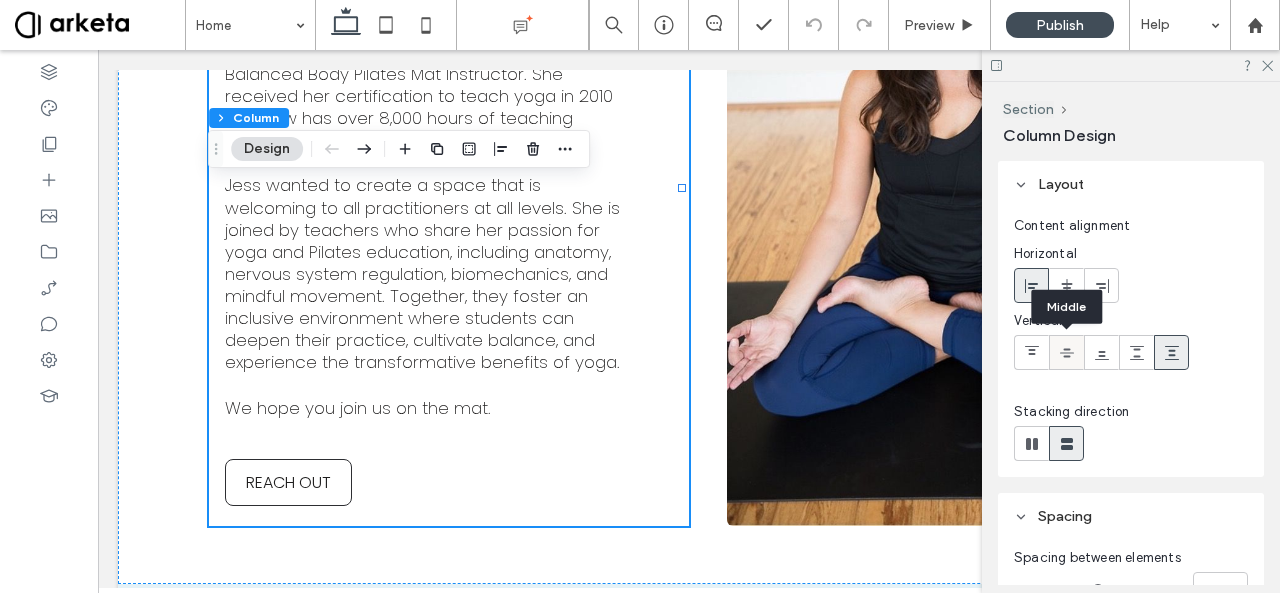 click at bounding box center [1067, 352] 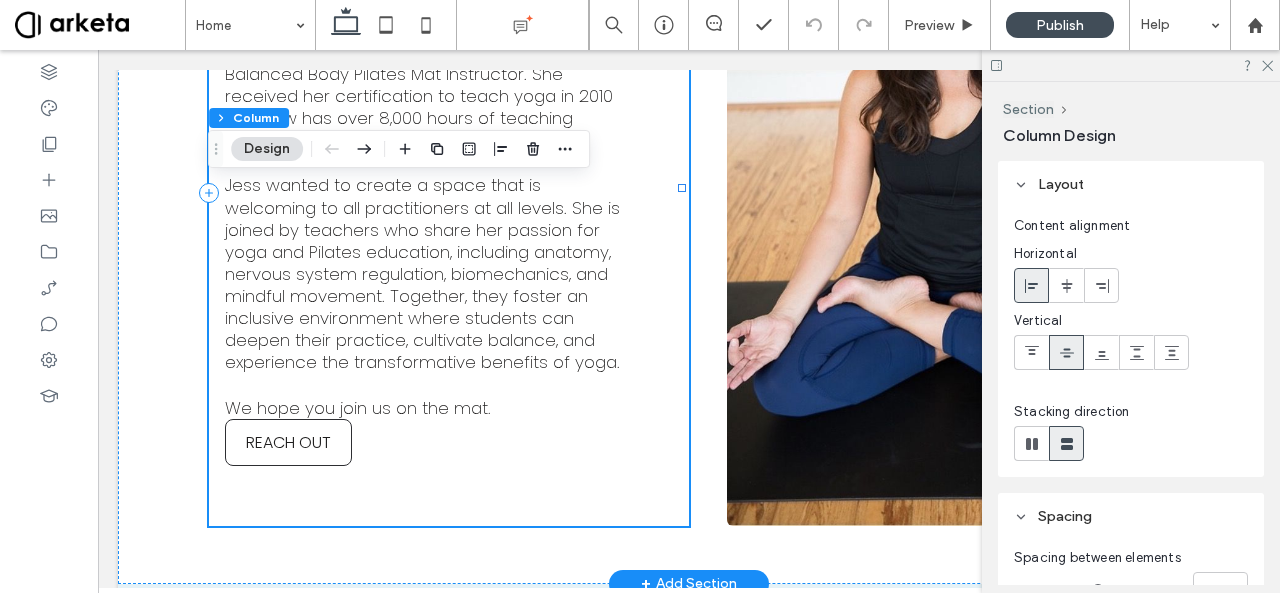 click on "Welcome!
Jess Purtell is an E-RYT 500 (Experienced Yoga Teacher) and YACEP through Yoga Alliance and a Balanced Body Pilates Mat Instructor. She received her certification to teach yoga in 2010 and now has over 8,000 hours of teaching experience. Jess wanted to create a space that is welcoming to all practitioners at all levels. She is joined by teachers who share her passion for yoga and Pilates education, including anatomy, nervous system regulation, biomechanics, and mindful movement. Together, they foster an inclusive environment where students can deepen their practice, cultivate balance, and experience the transformative benefits of yoga. We hope you join us on the mat .
REACH OUT" at bounding box center (449, 193) 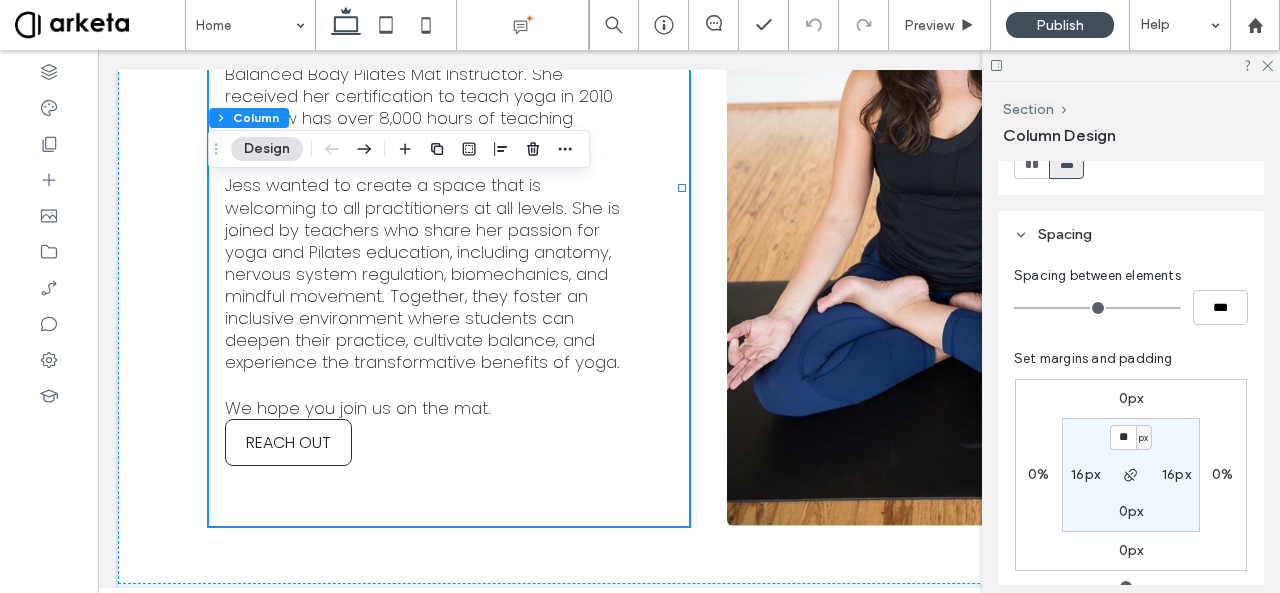 scroll, scrollTop: 284, scrollLeft: 0, axis: vertical 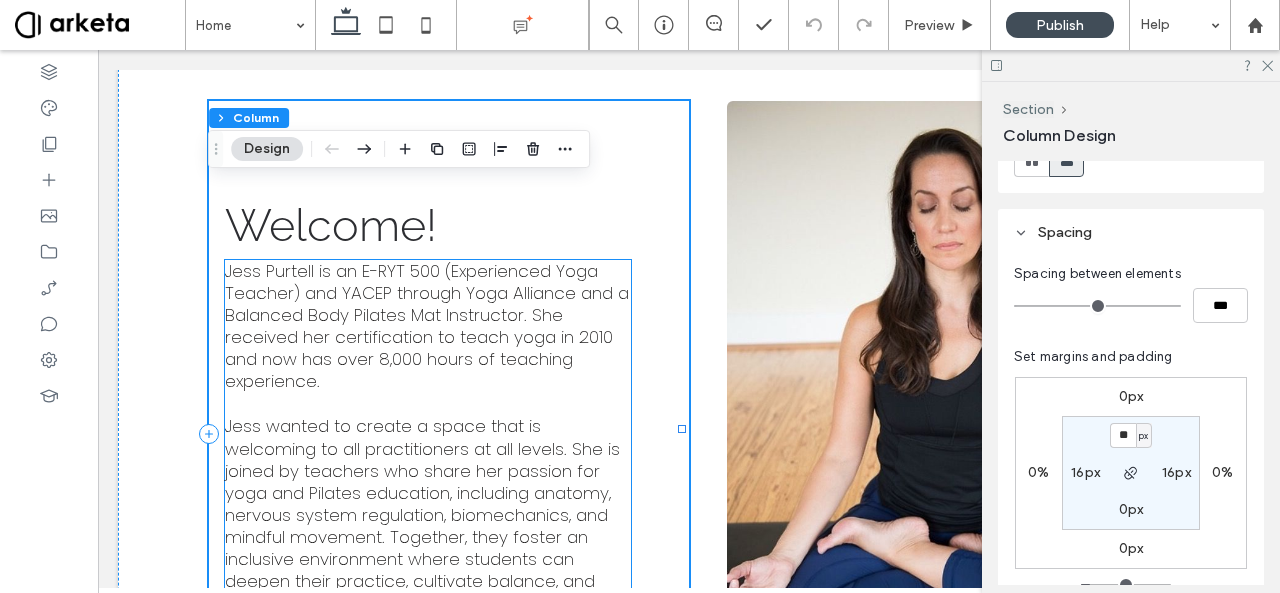 click on "Jess Purtell is an E-RYT 500 (Experienced Yoga Teacher) and YACEP through Yoga Alliance and a Balanced Body Pilates Mat Instructor. She received her certification to teach yoga in 2010 and now has over 8,000 hours of teaching experience." at bounding box center (427, 326) 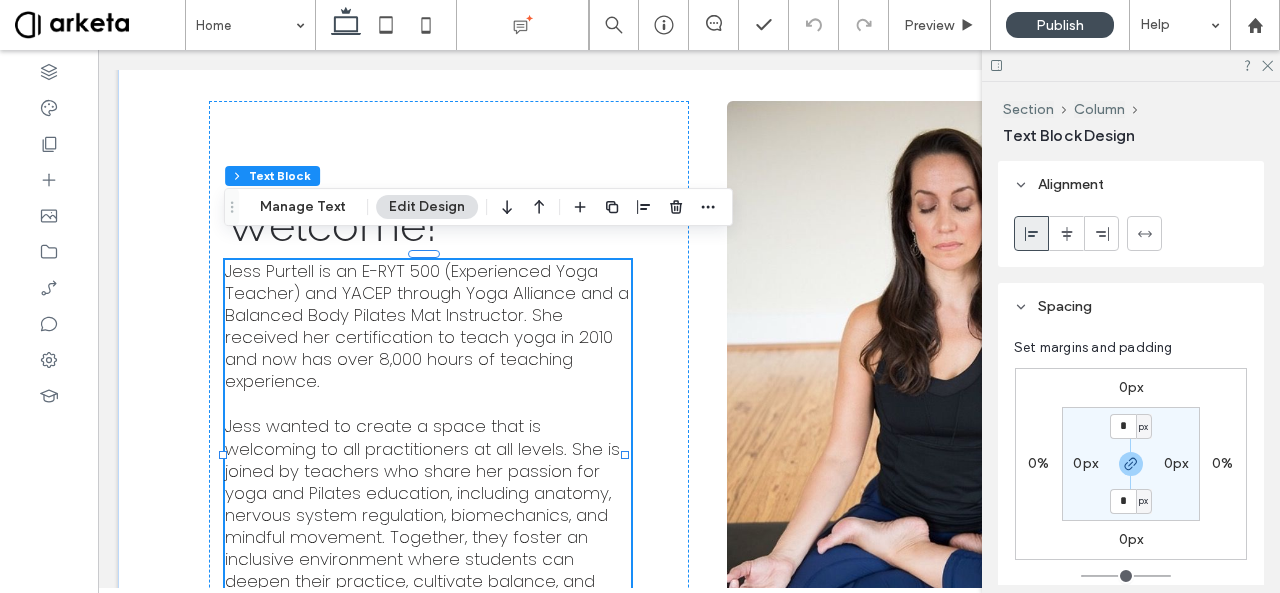 click on "0px" at bounding box center [1131, 387] 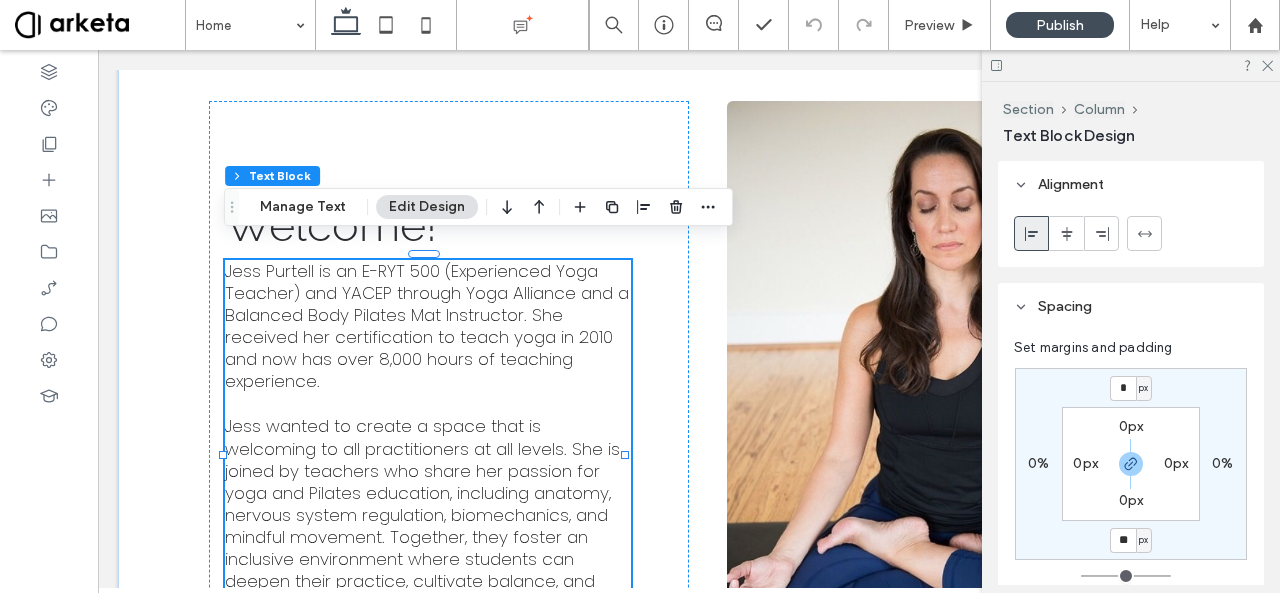 type on "**" 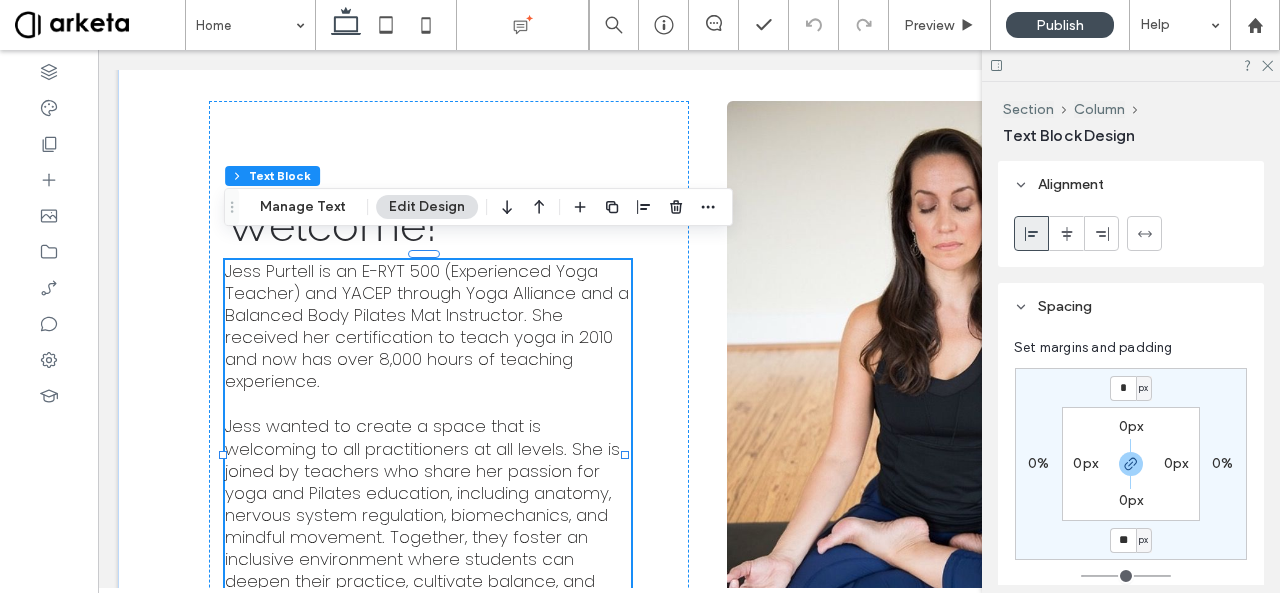 type on "**" 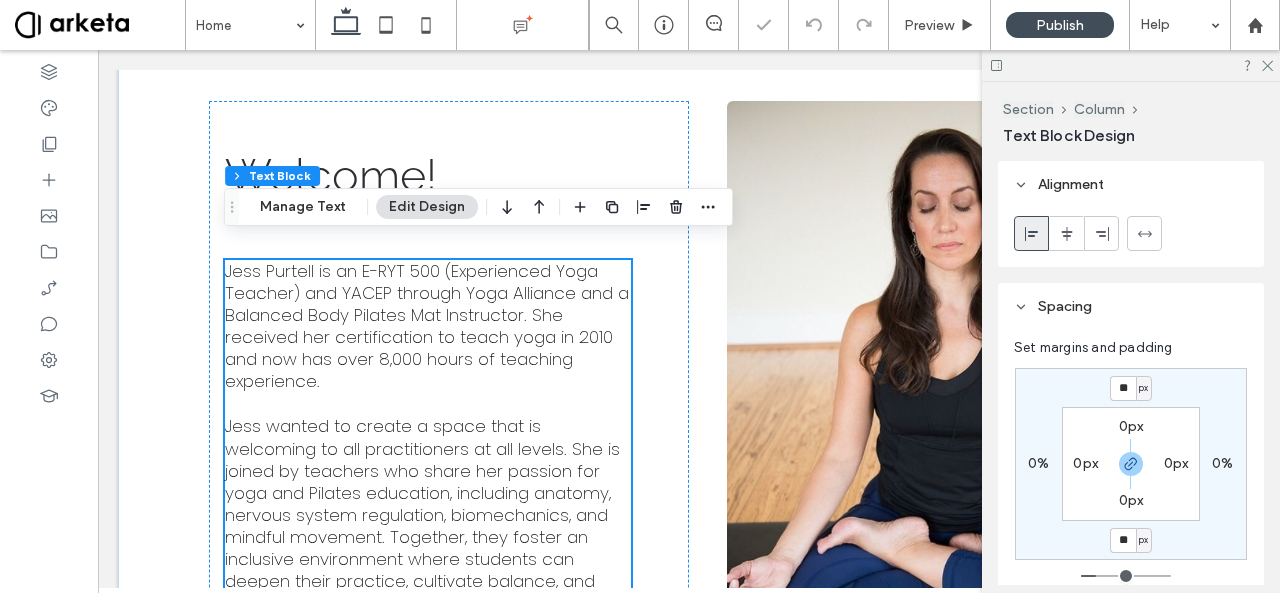 scroll, scrollTop: 1607, scrollLeft: 0, axis: vertical 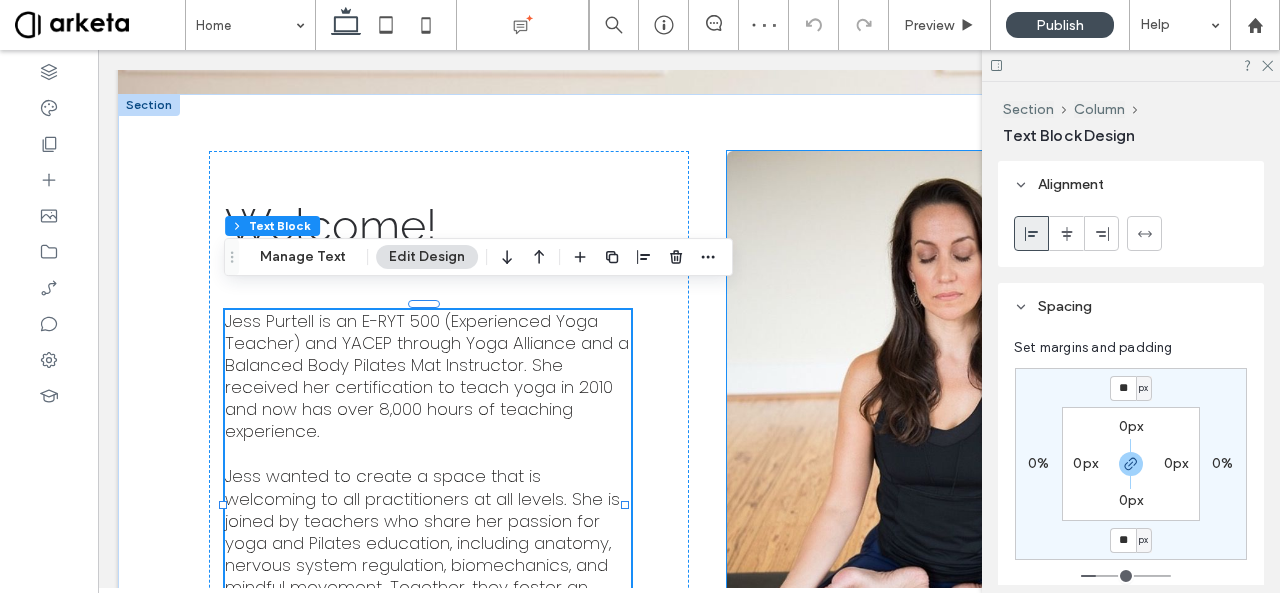 type on "**" 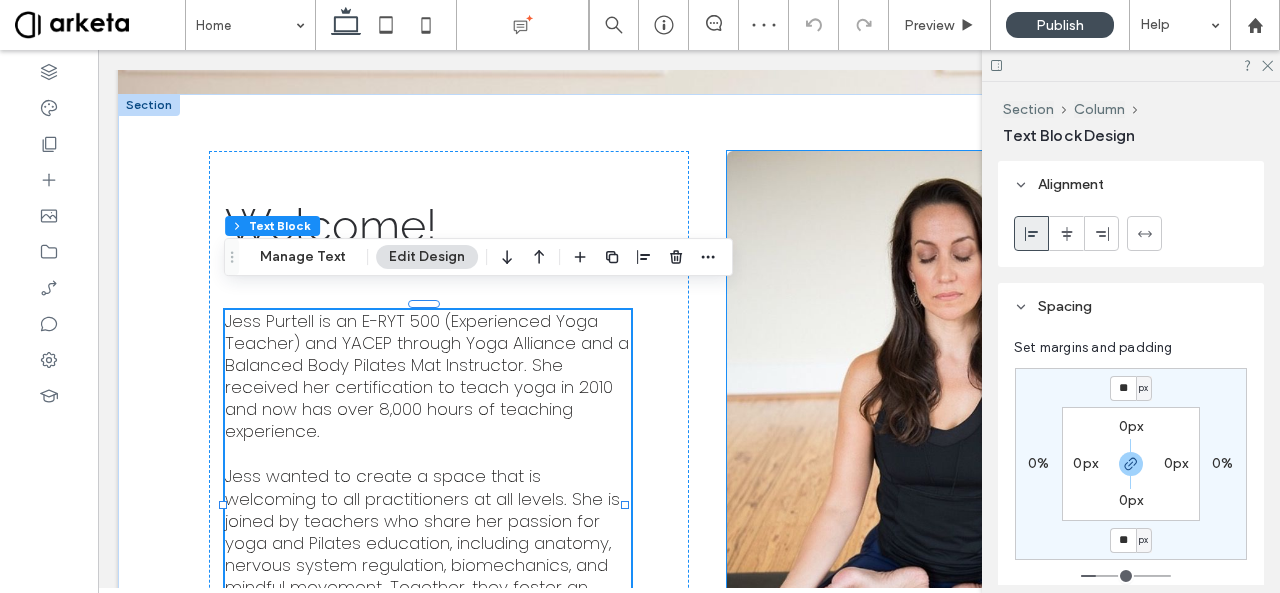 type on "**" 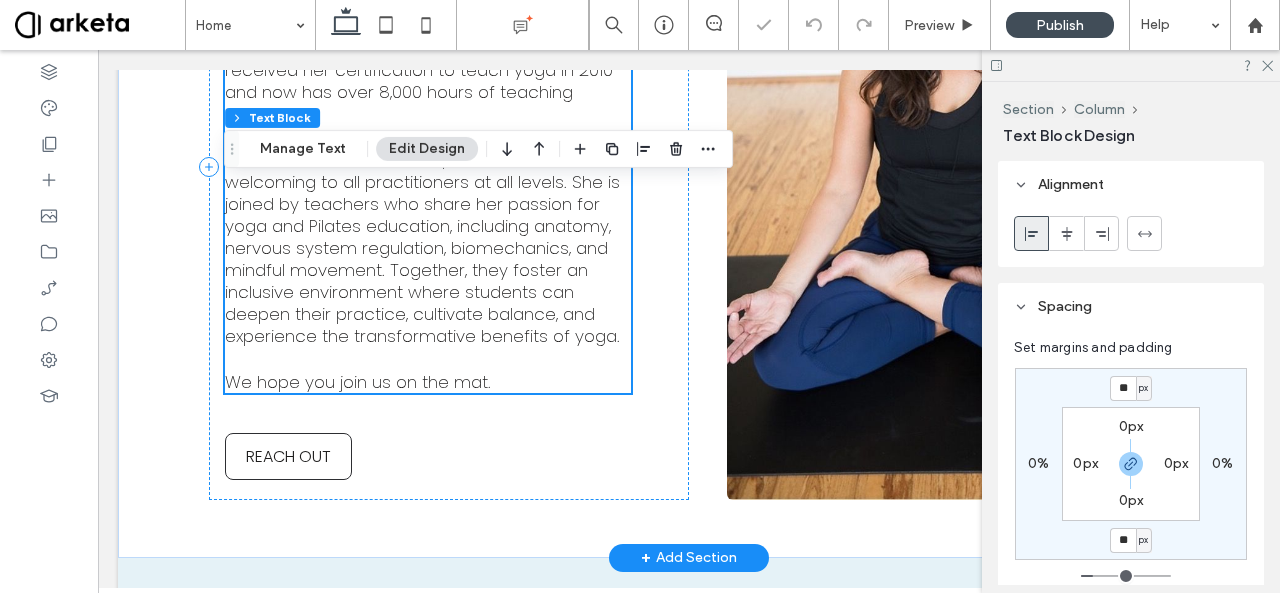 scroll, scrollTop: 1926, scrollLeft: 0, axis: vertical 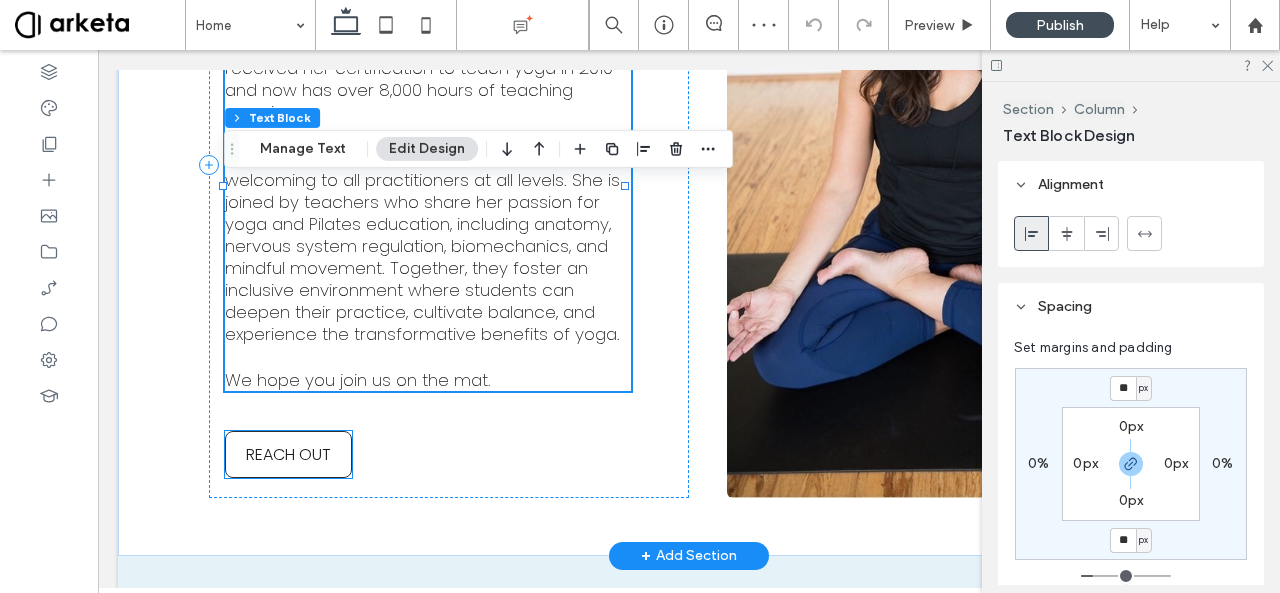 click on "REACH OUT" at bounding box center [288, 454] 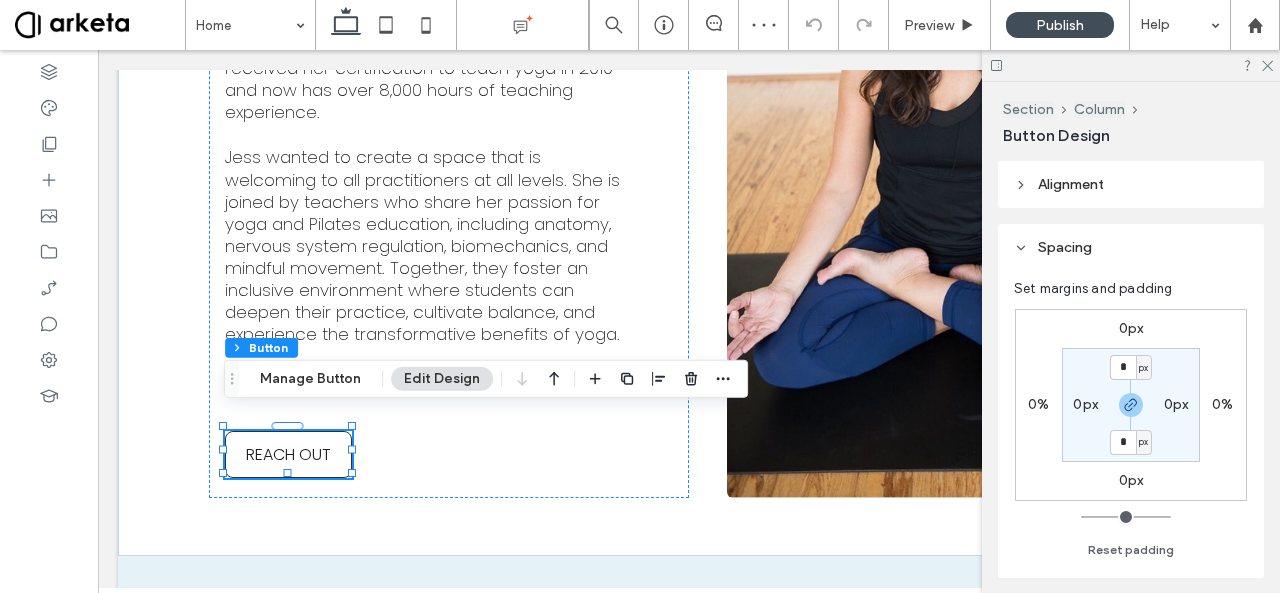 type on "**" 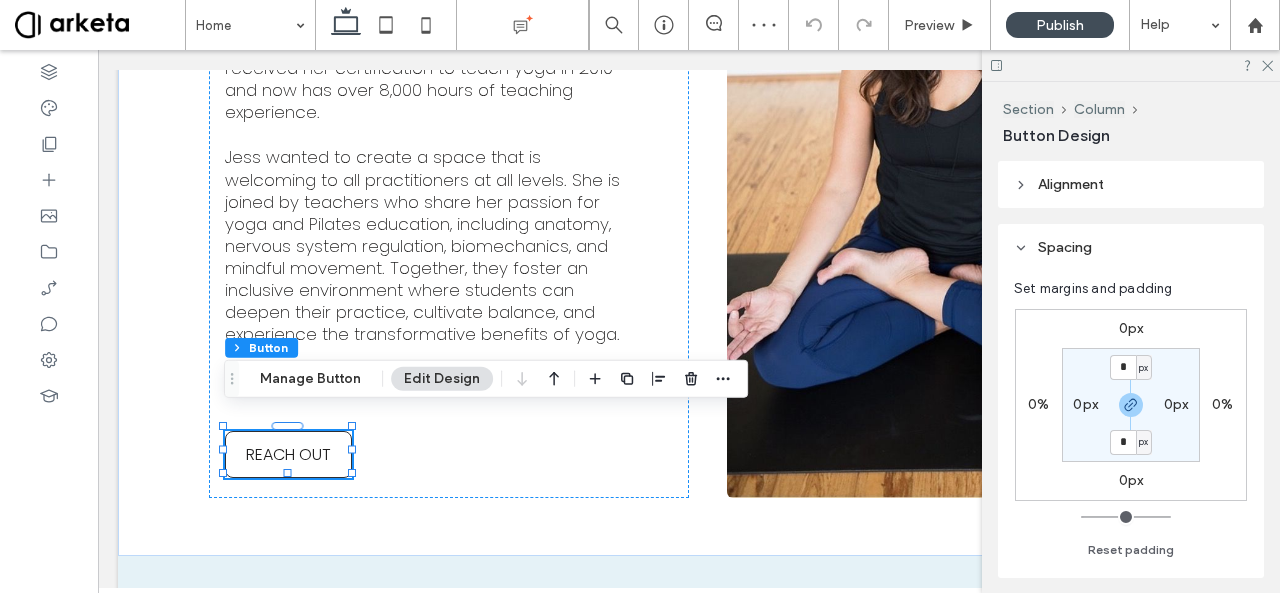 type on "**" 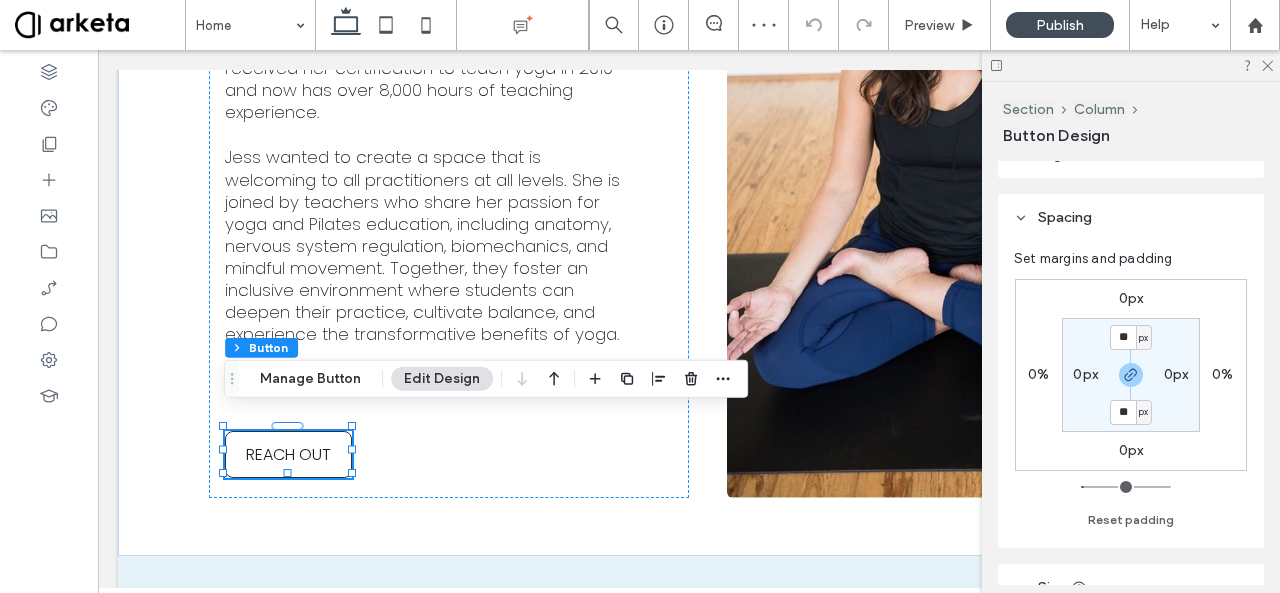 scroll, scrollTop: 32, scrollLeft: 0, axis: vertical 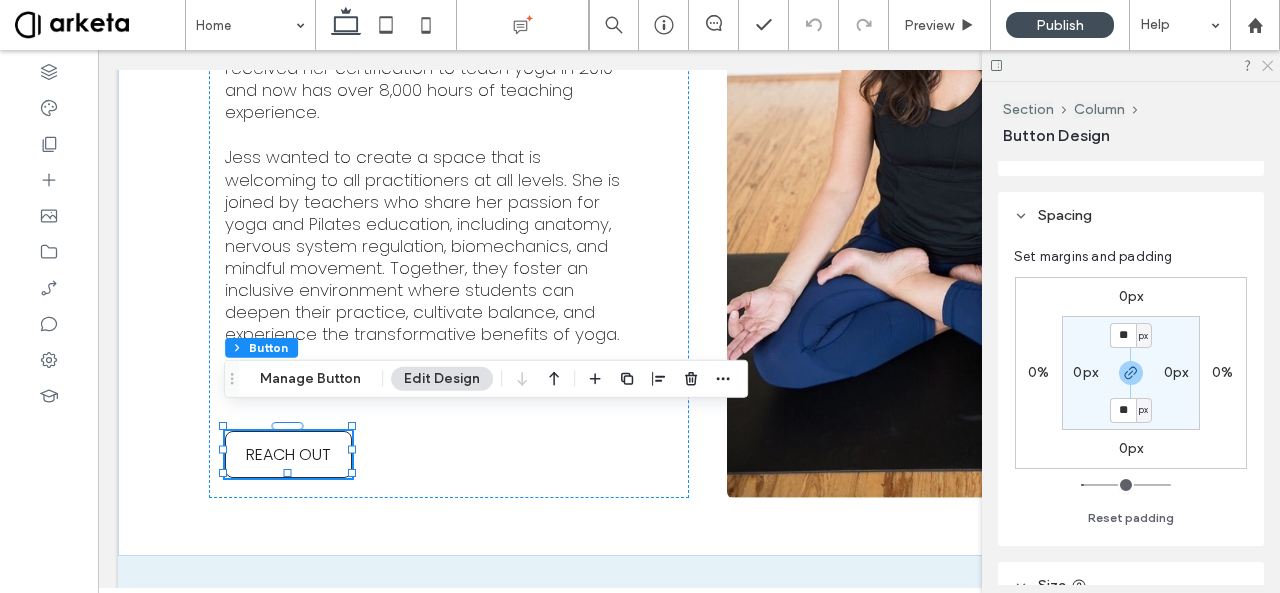click 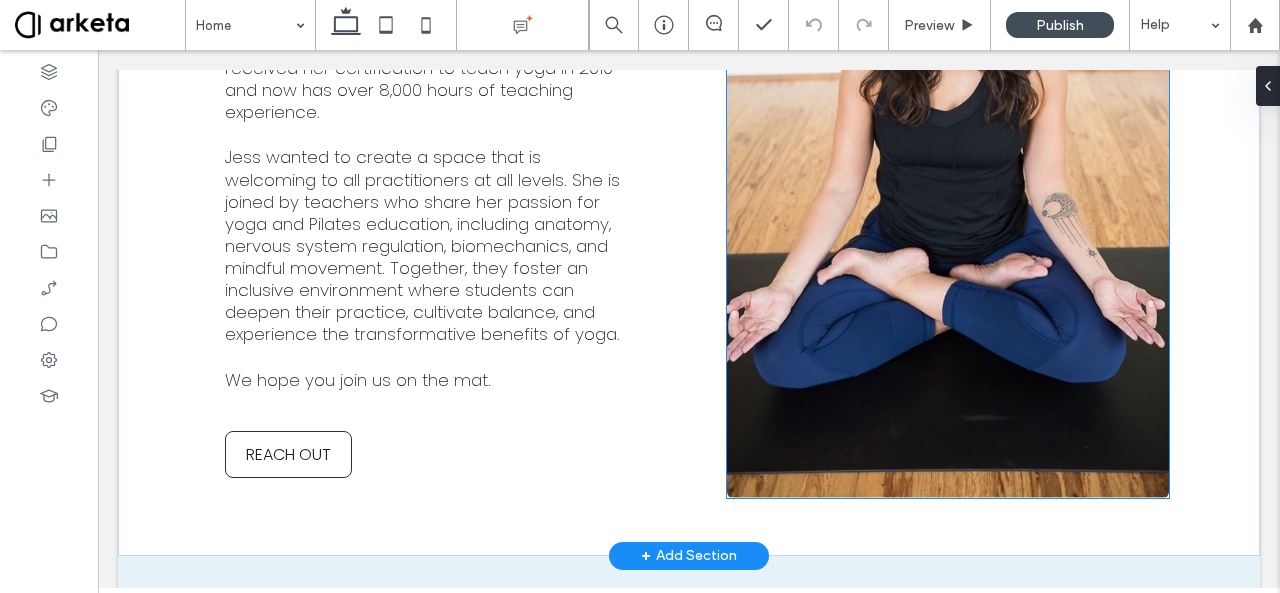 click at bounding box center [947, 165] 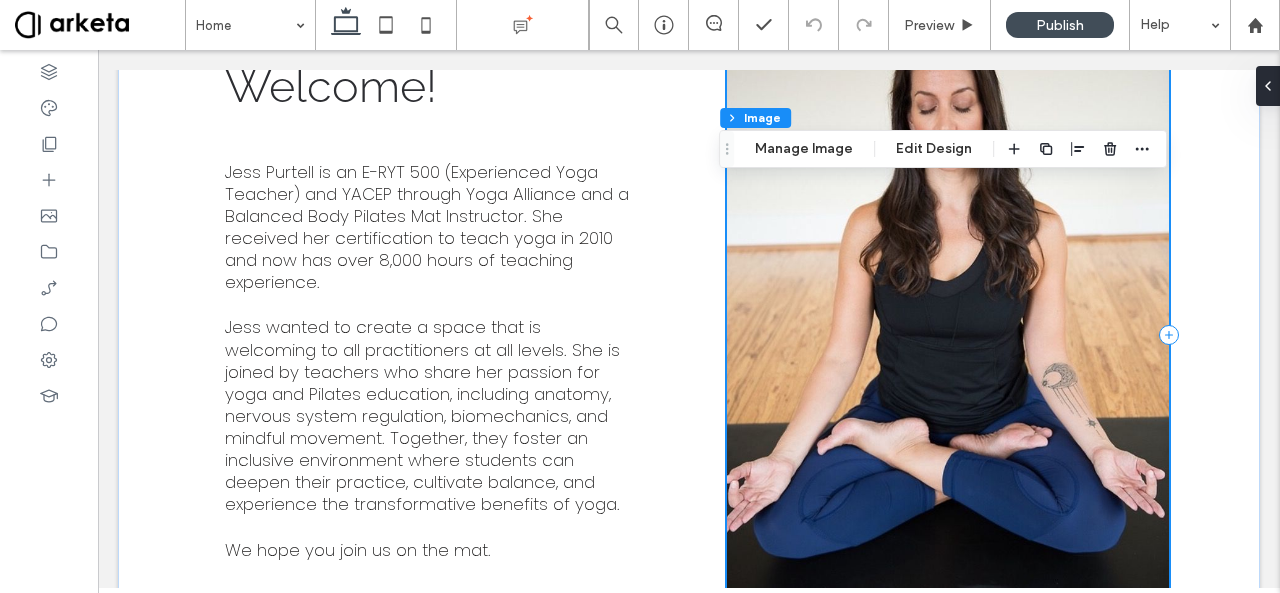 type on "*" 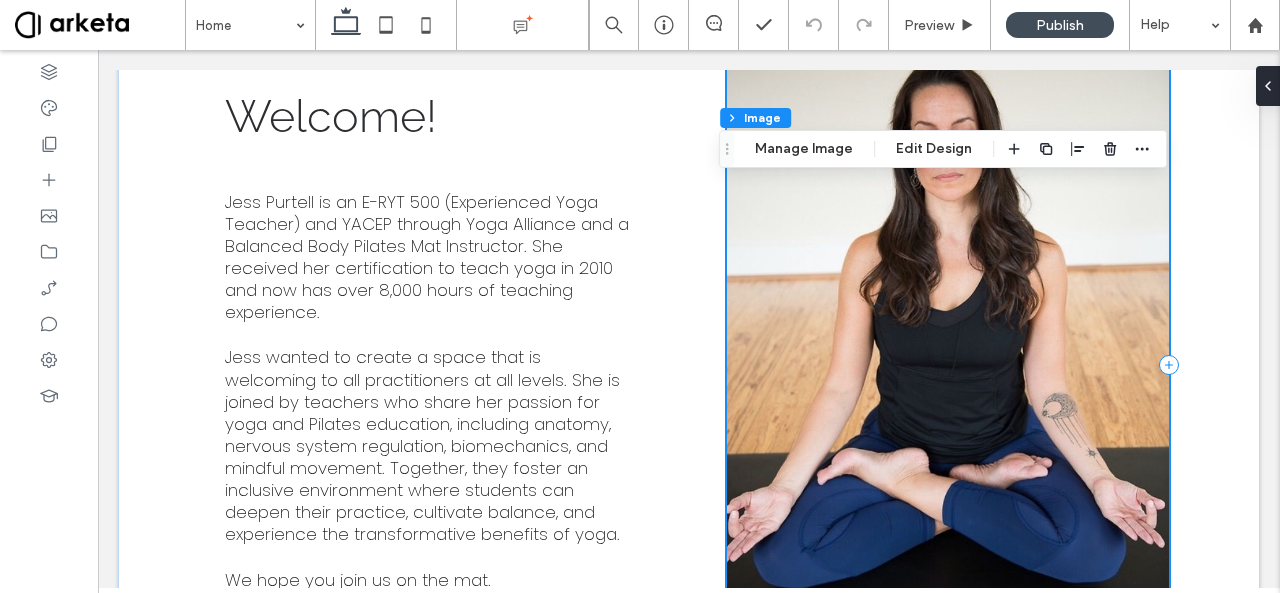 scroll, scrollTop: 1724, scrollLeft: 0, axis: vertical 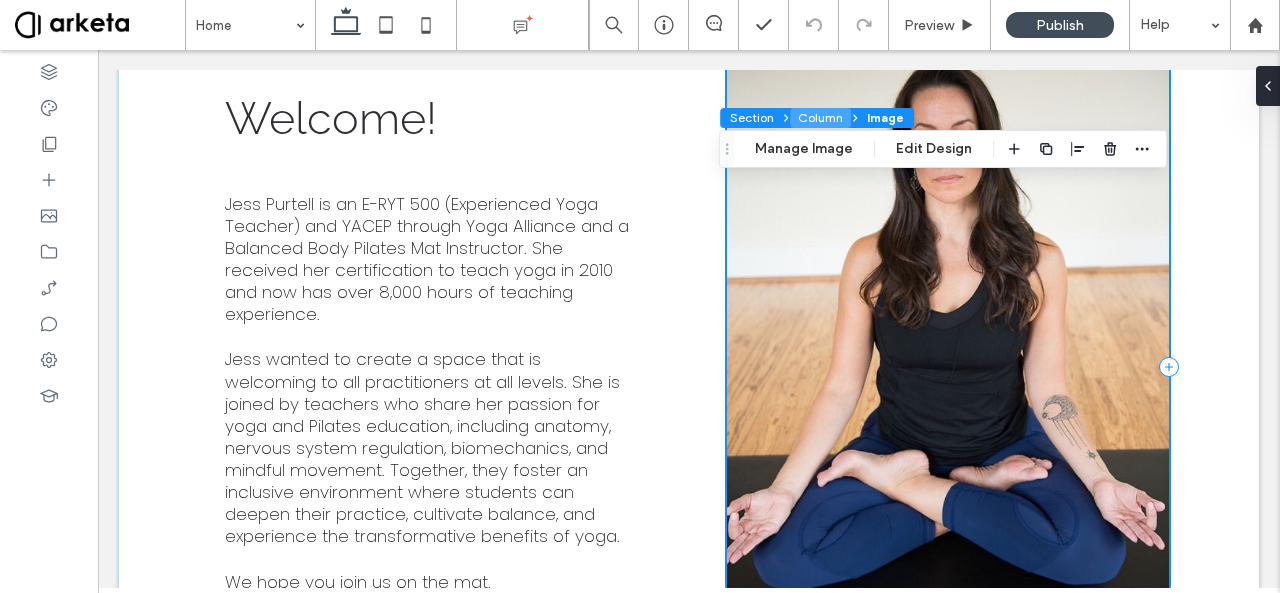 click on "Column" at bounding box center (820, 118) 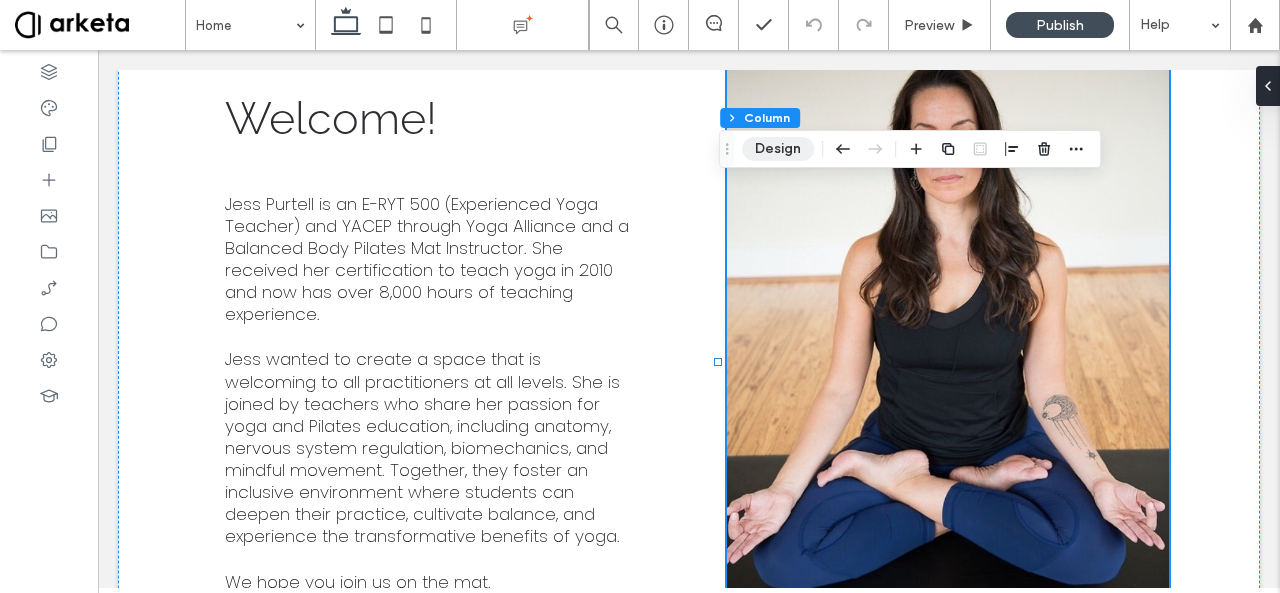 click on "Design" at bounding box center (778, 149) 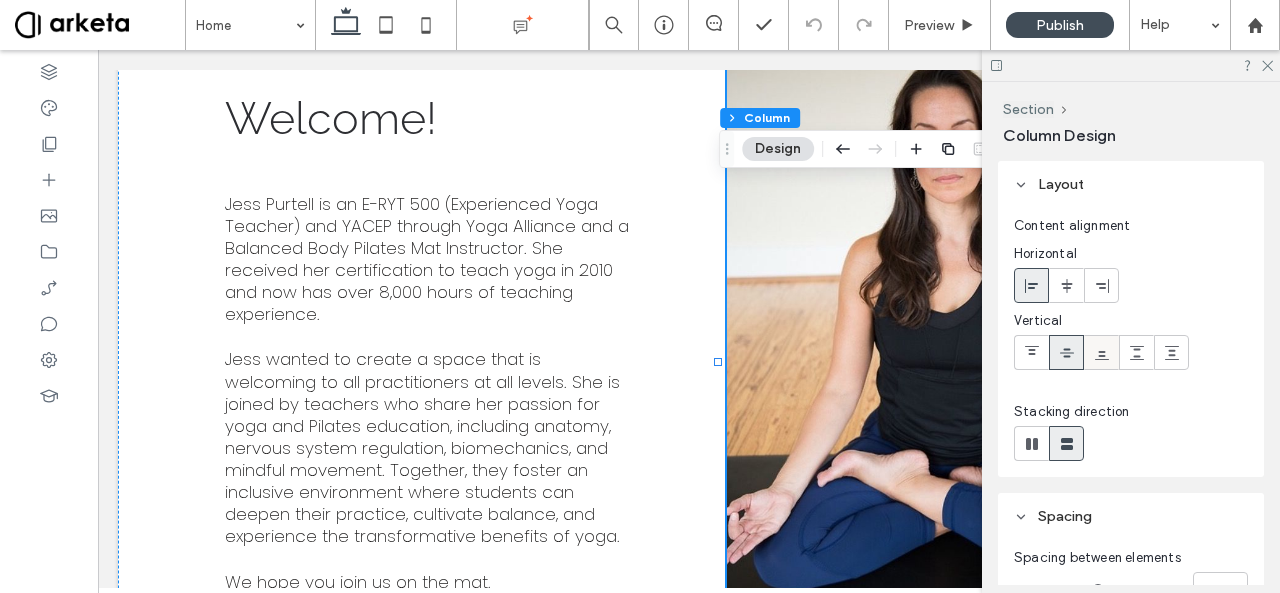scroll, scrollTop: 670, scrollLeft: 0, axis: vertical 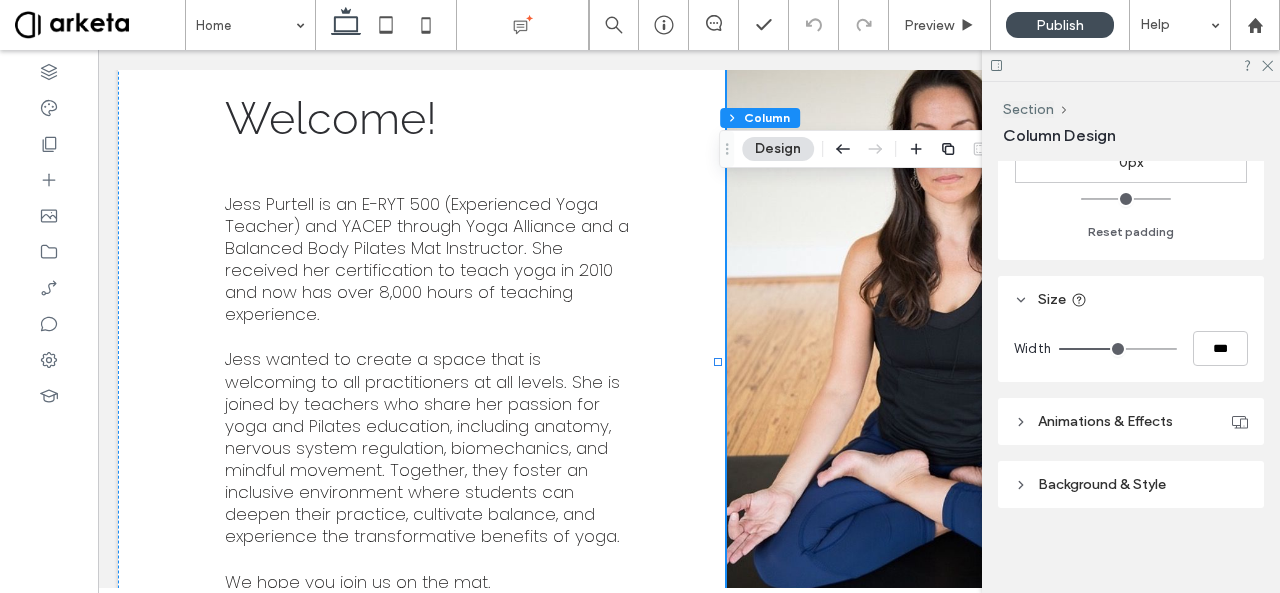 click on "Background & Style" at bounding box center (1102, 484) 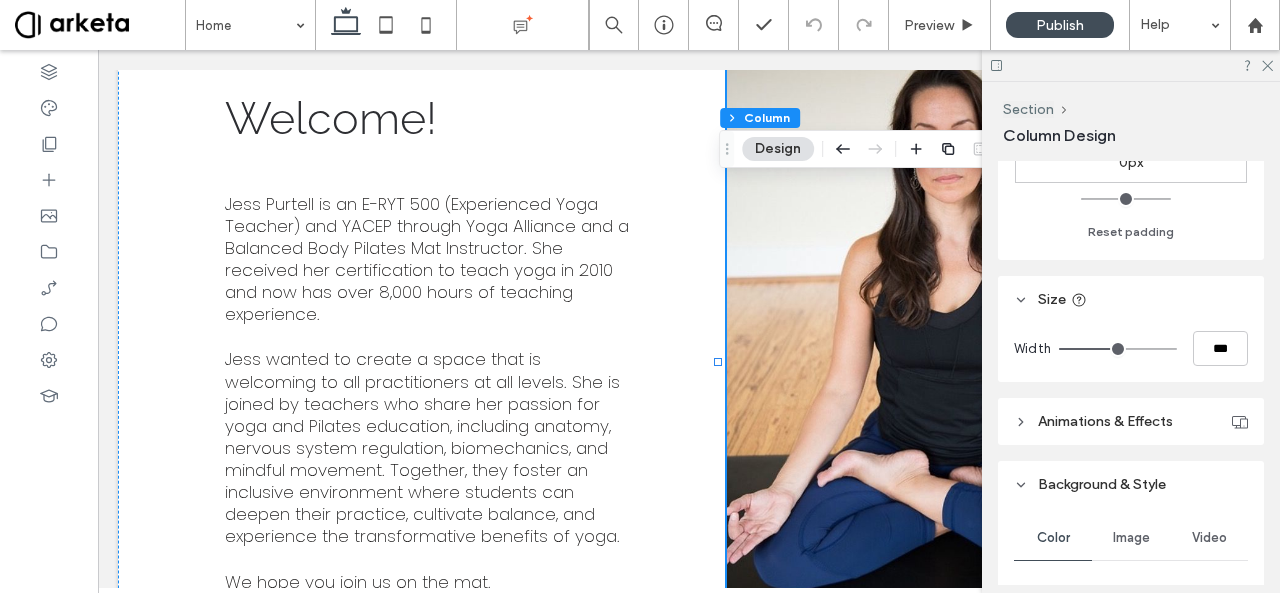 click on "Image" at bounding box center [1131, 538] 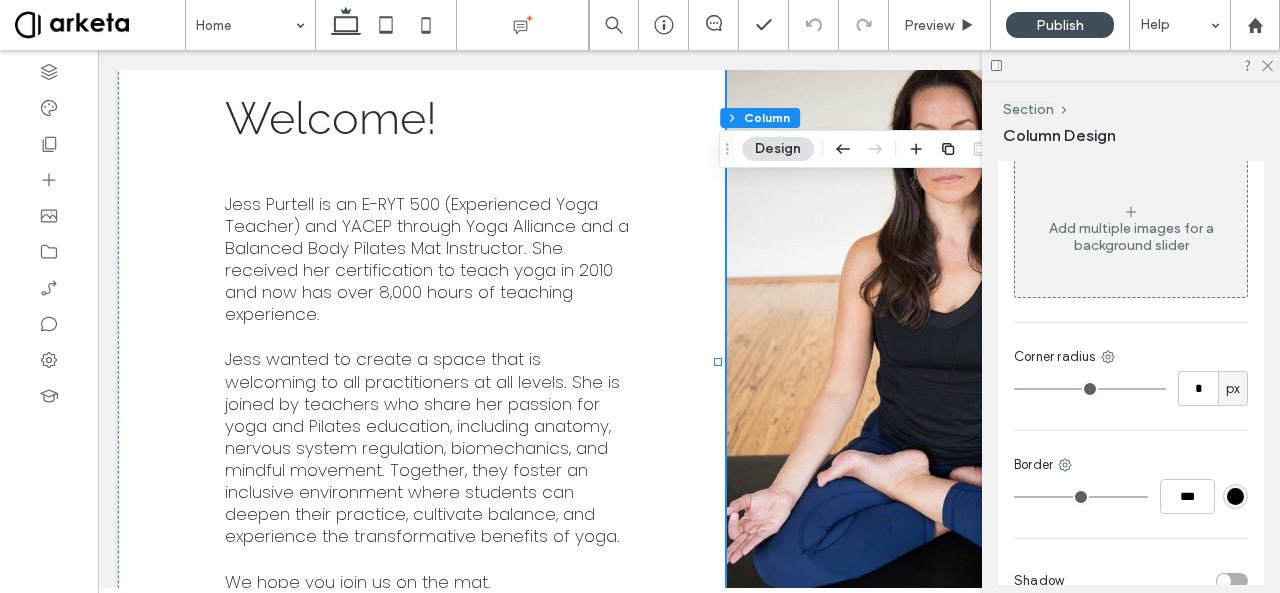 scroll, scrollTop: 1092, scrollLeft: 0, axis: vertical 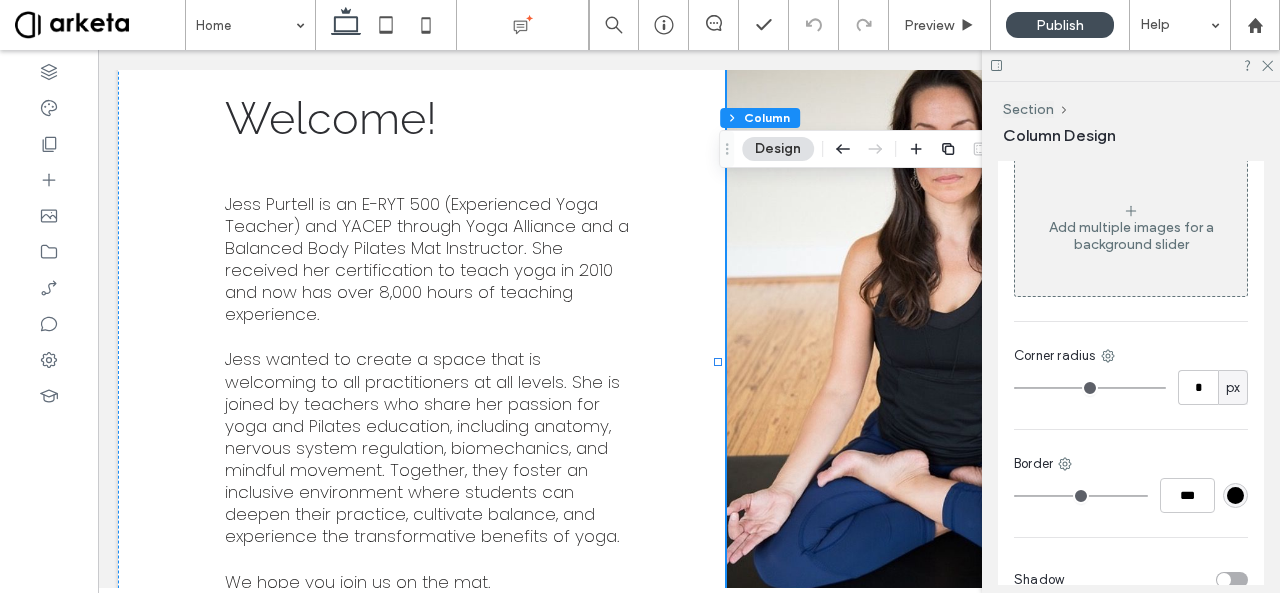 click 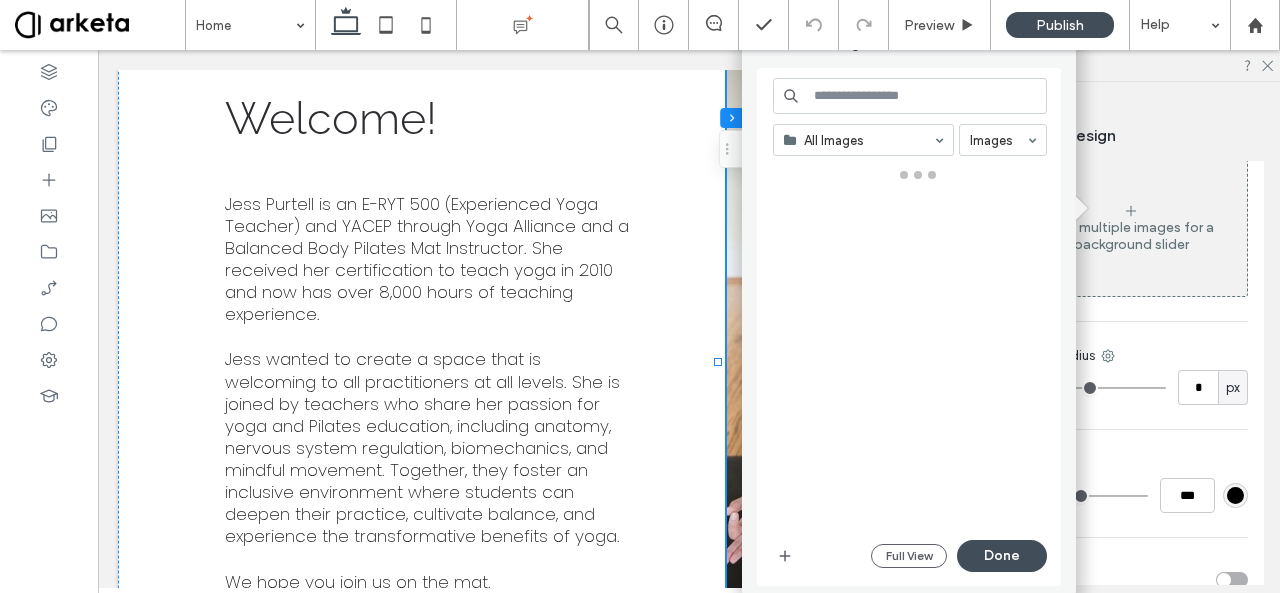 click 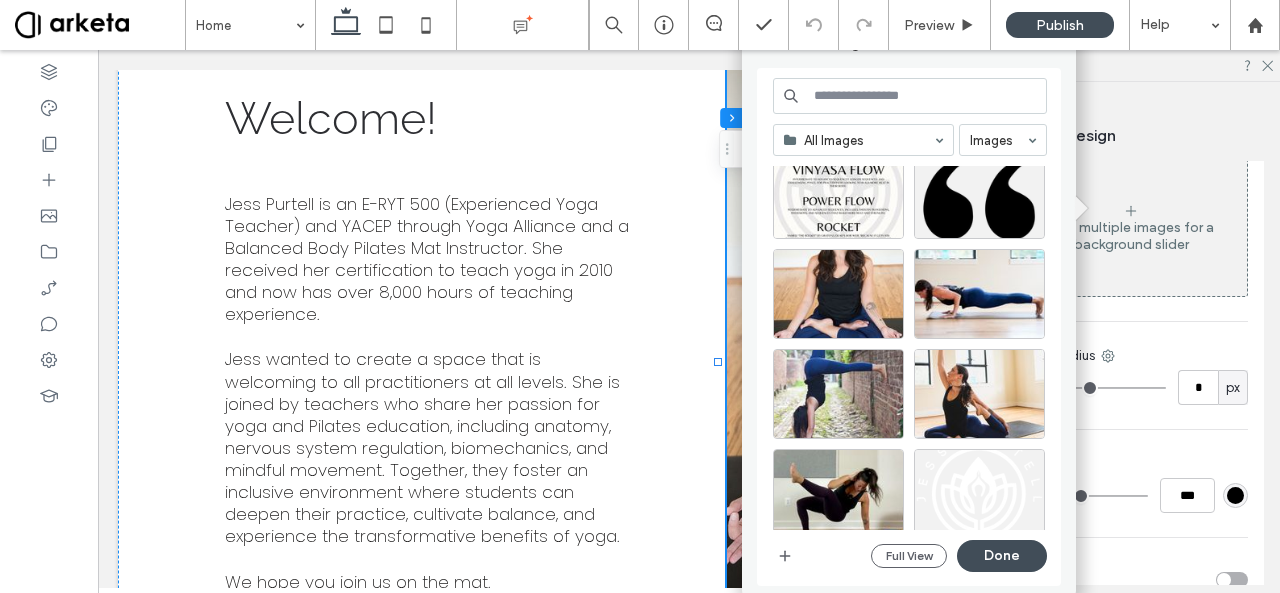 scroll, scrollTop: 650, scrollLeft: 0, axis: vertical 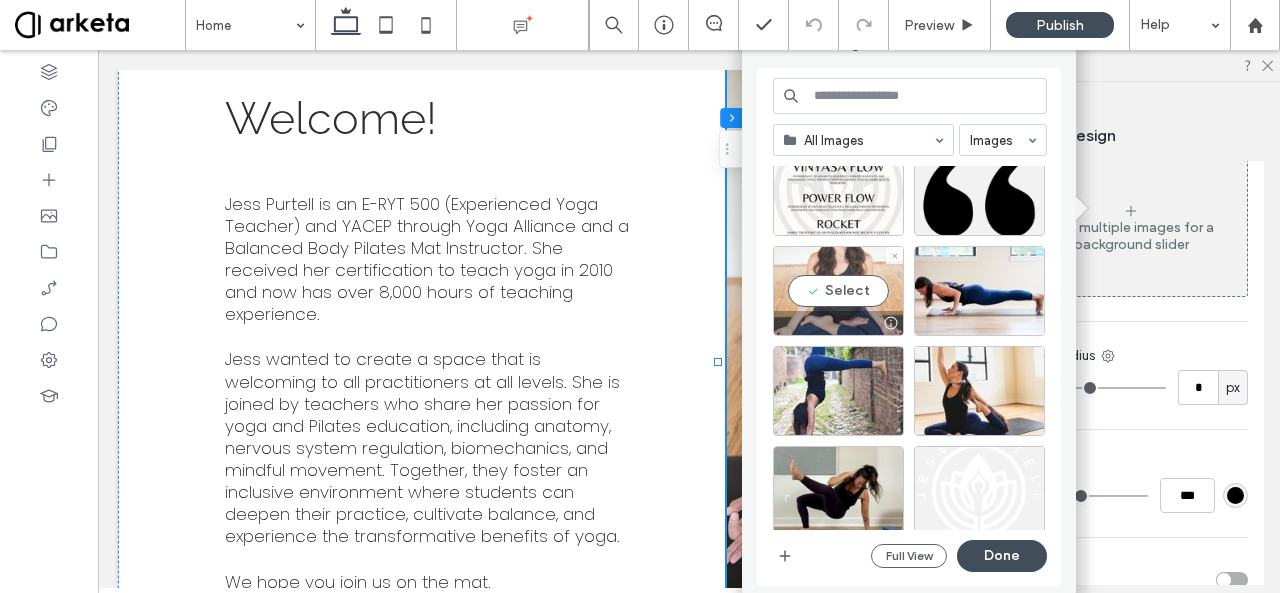 click on "Select" at bounding box center (838, 291) 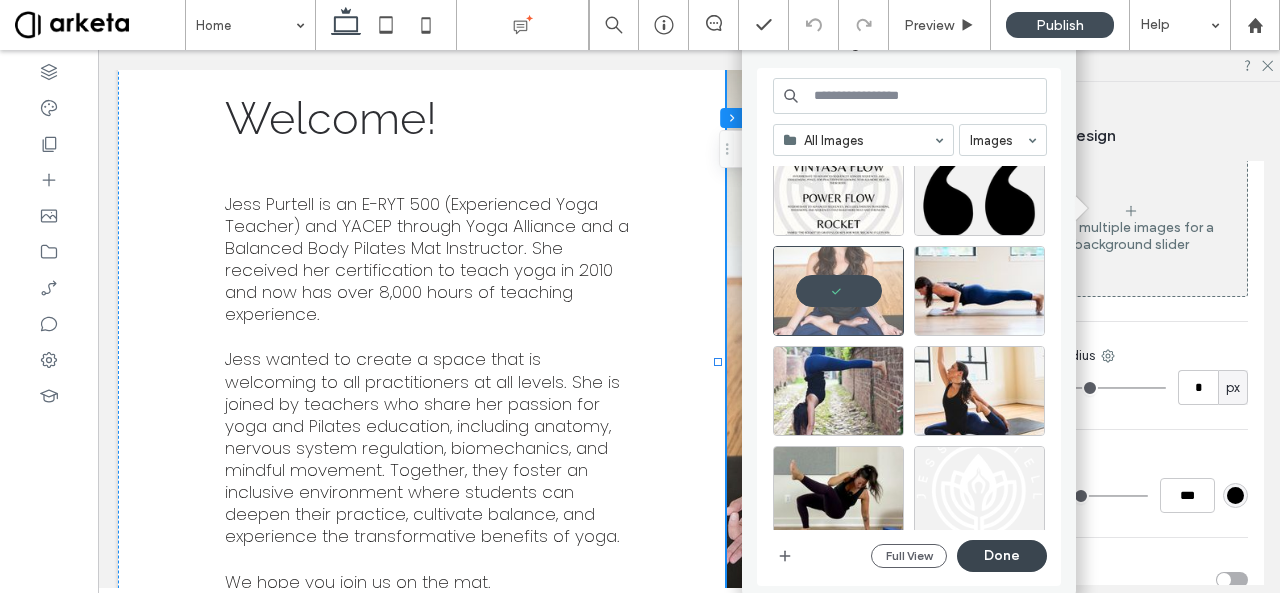 click on "Done" at bounding box center [1002, 556] 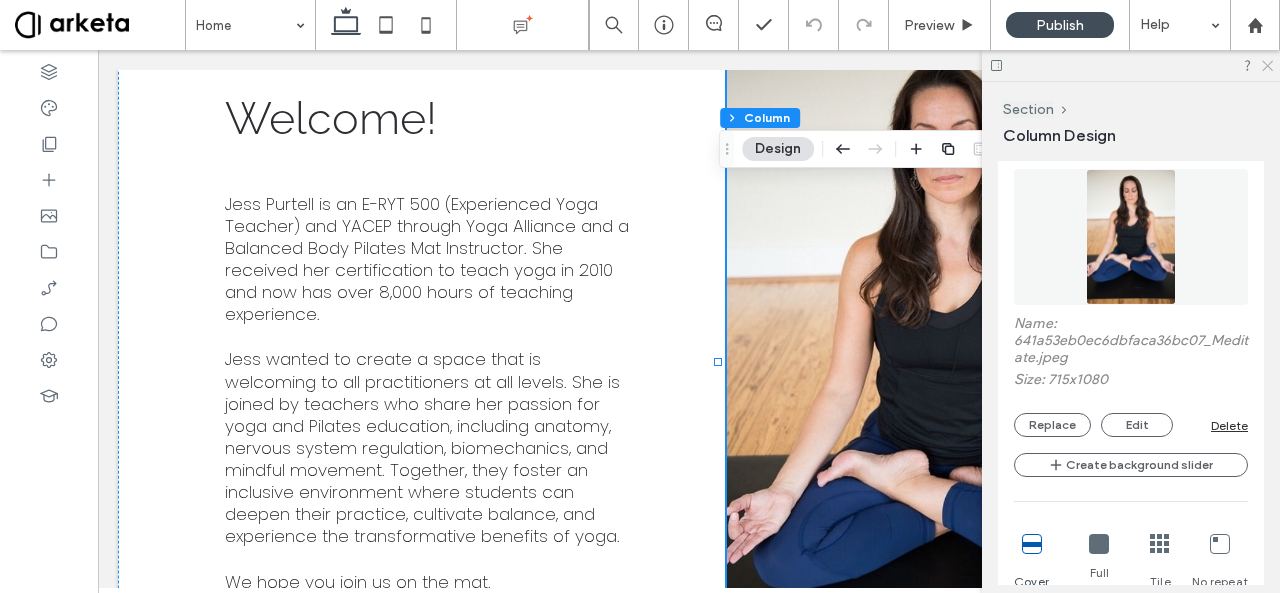 click 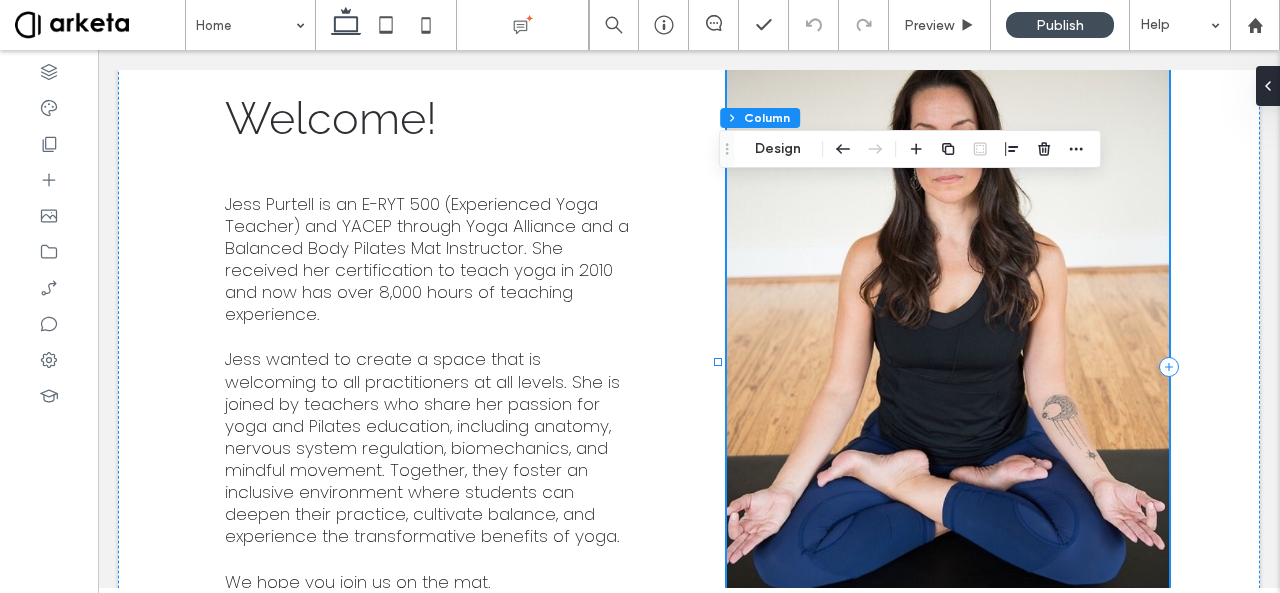click at bounding box center [947, 367] 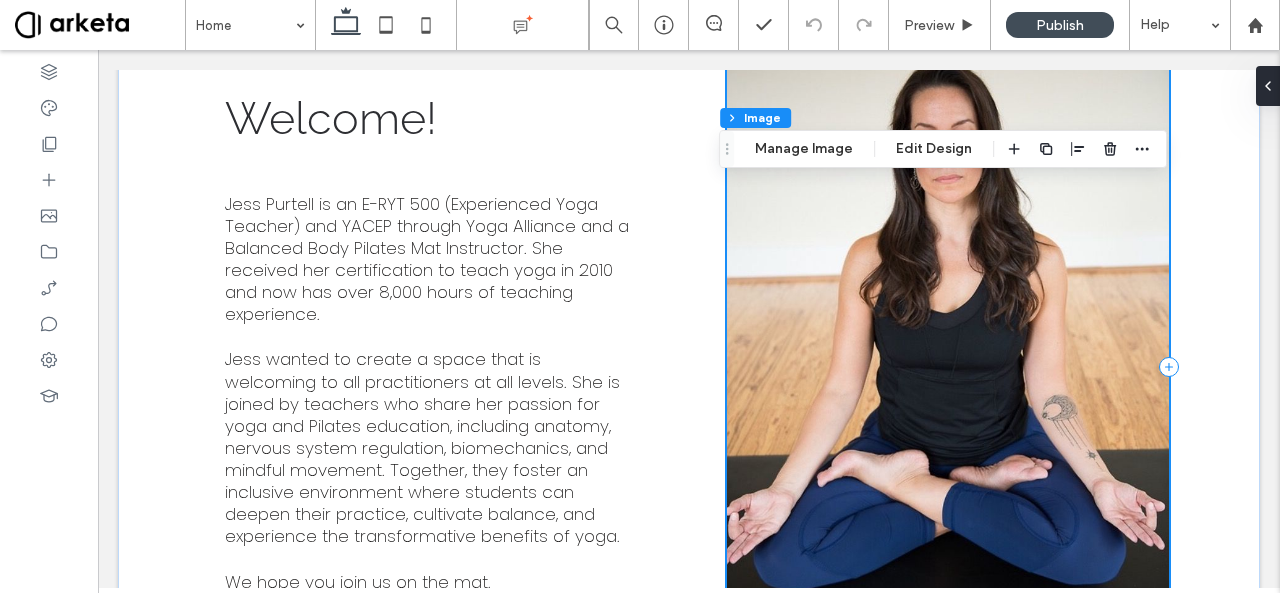 type on "*" 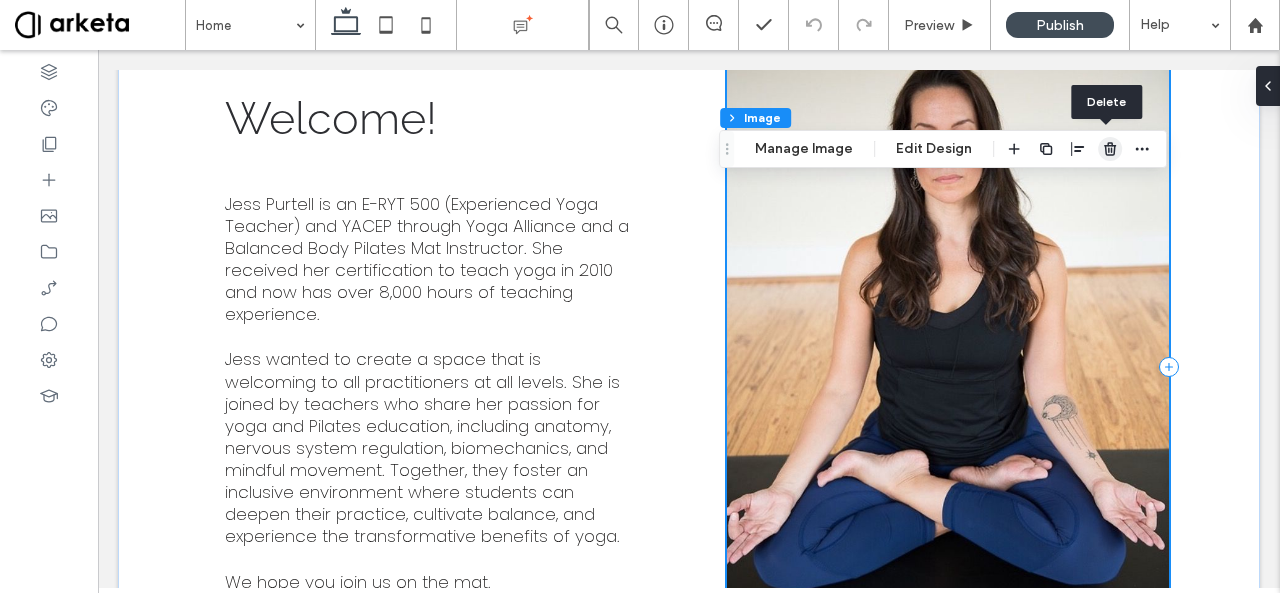 drag, startPoint x: 1107, startPoint y: 153, endPoint x: 978, endPoint y: 241, distance: 156.15697 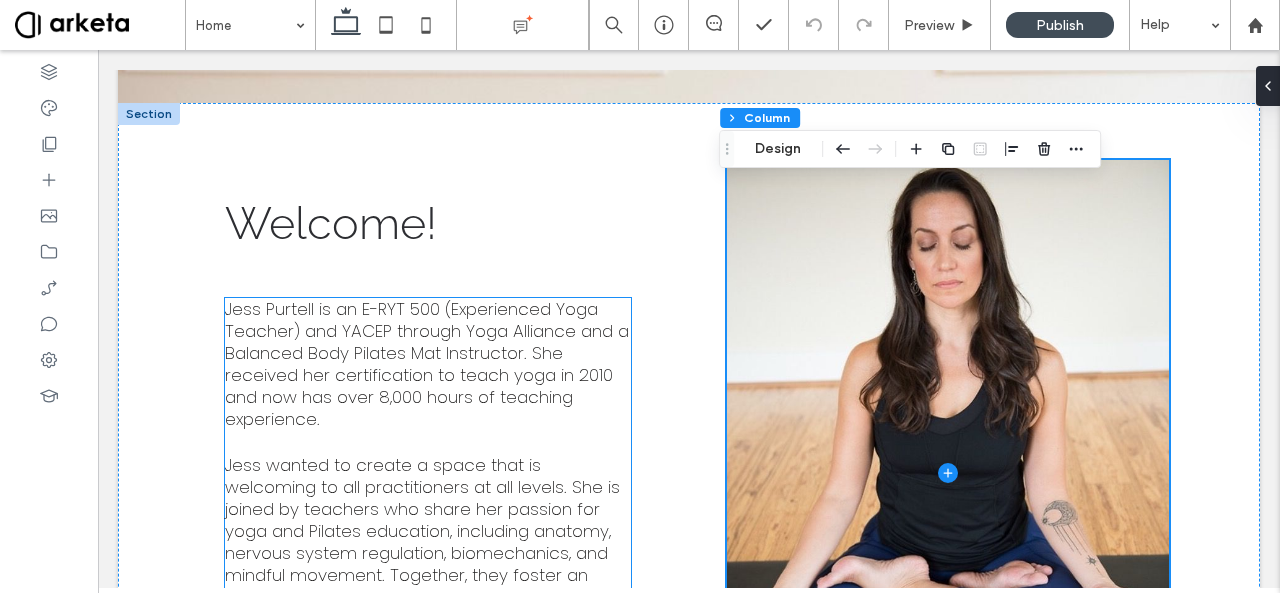 scroll, scrollTop: 1640, scrollLeft: 0, axis: vertical 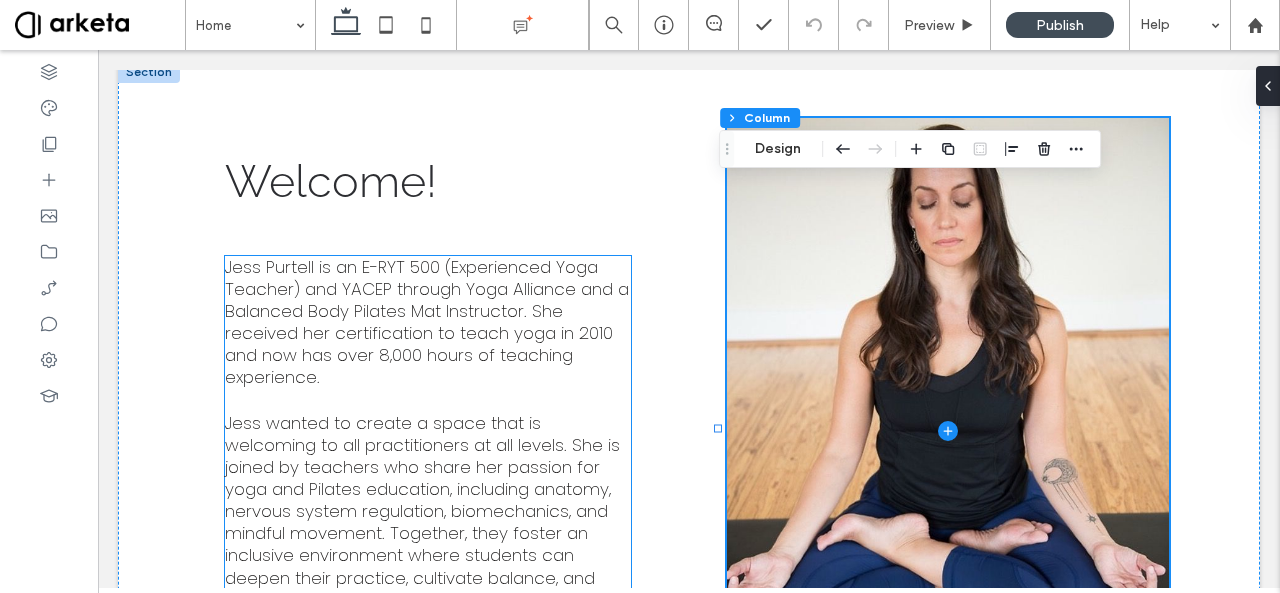 click on "Jess Purtell is an E-RYT 500 (Experienced Yoga Teacher) and YACEP through Yoga Alliance and a Balanced Body Pilates Mat Instructor. She received her certification to teach yoga in 2010 and now has over 8,000 hours of teaching experience." at bounding box center (427, 322) 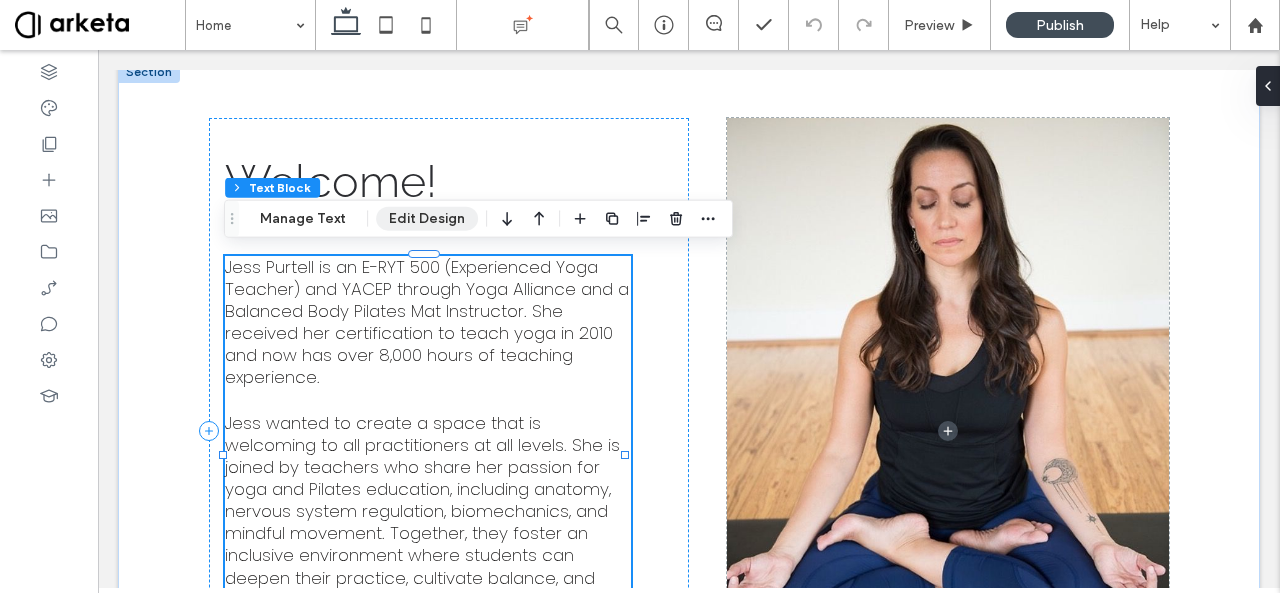 click on "Edit Design" at bounding box center [427, 219] 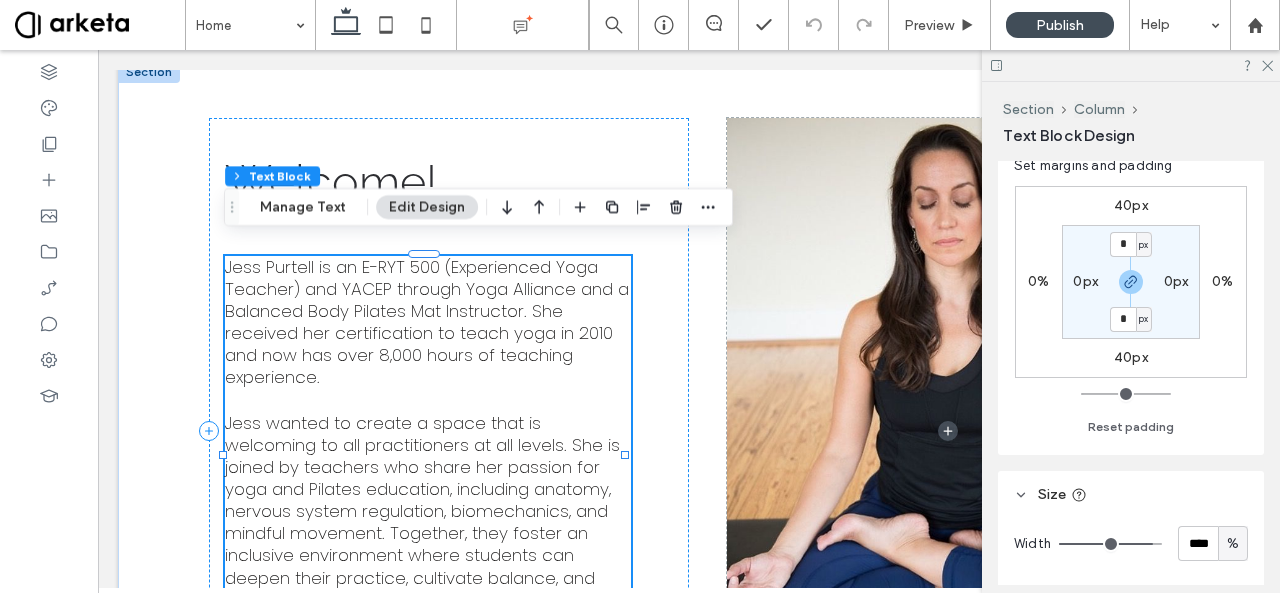 scroll, scrollTop: 192, scrollLeft: 0, axis: vertical 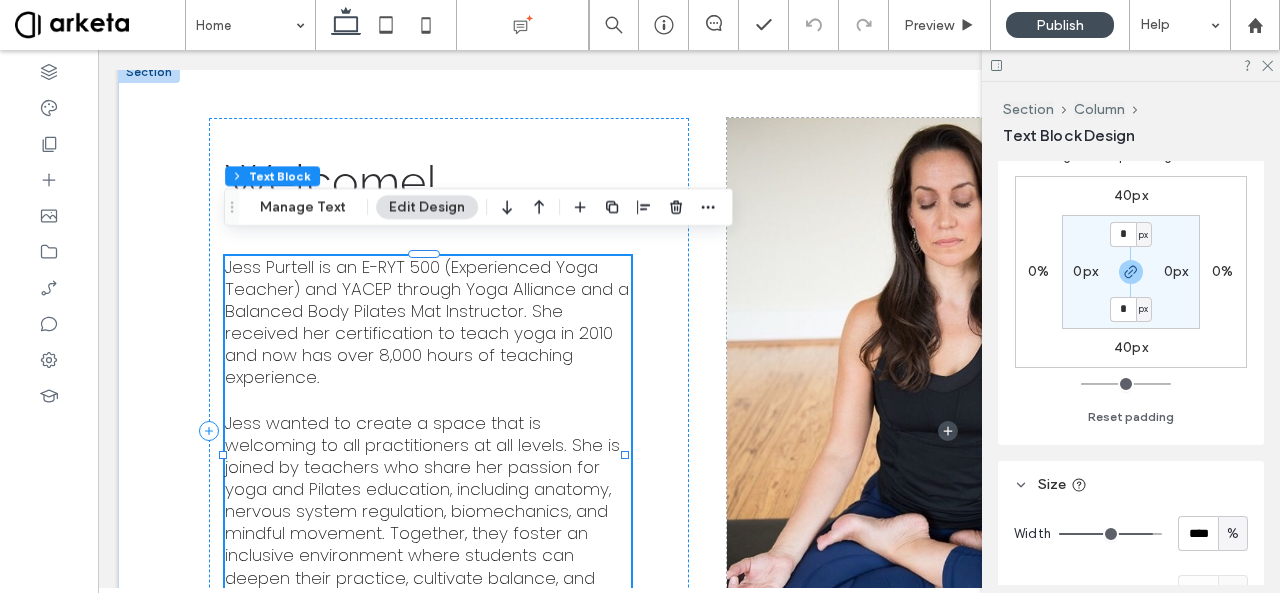 click on "40px" at bounding box center [1131, 195] 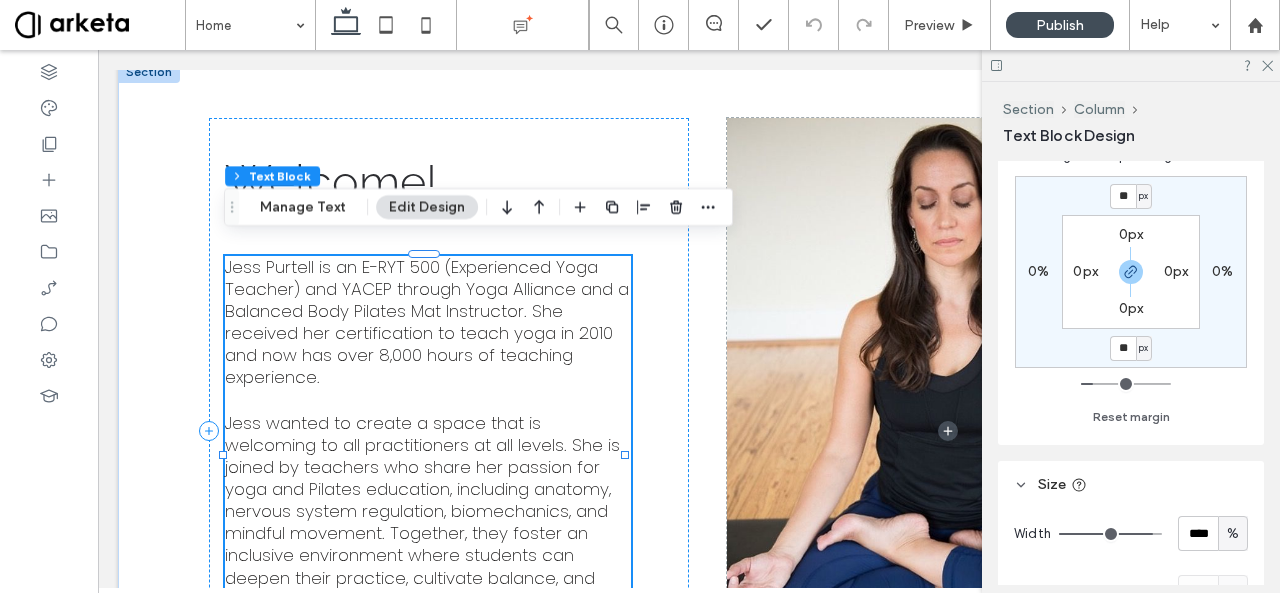 type on "**" 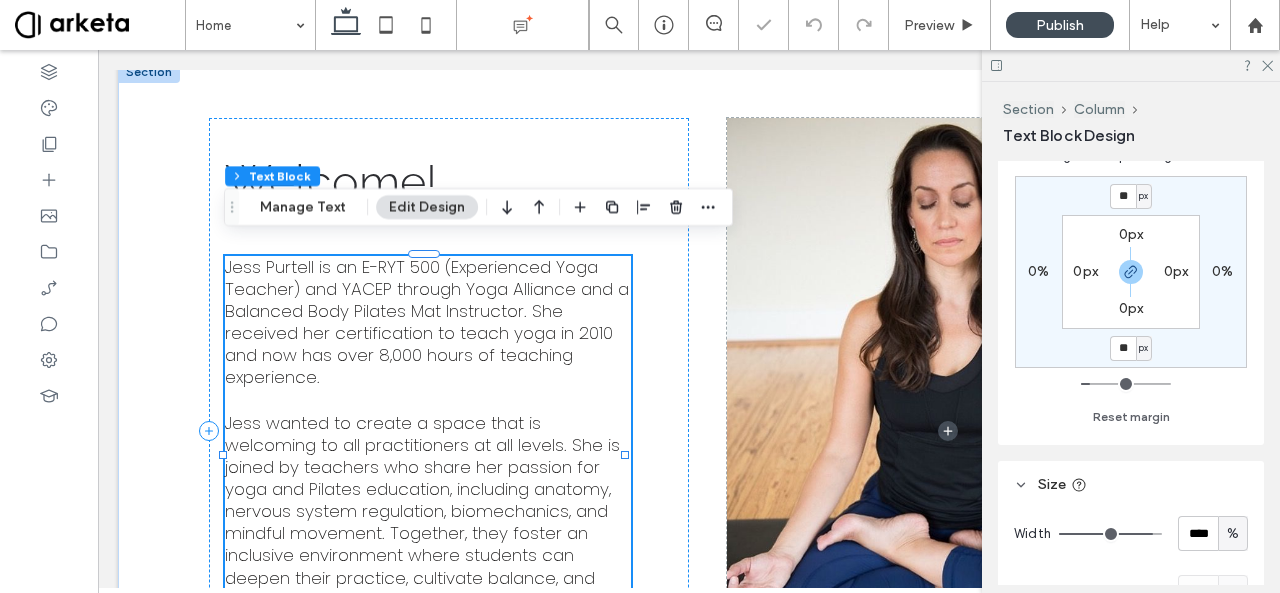 type on "**" 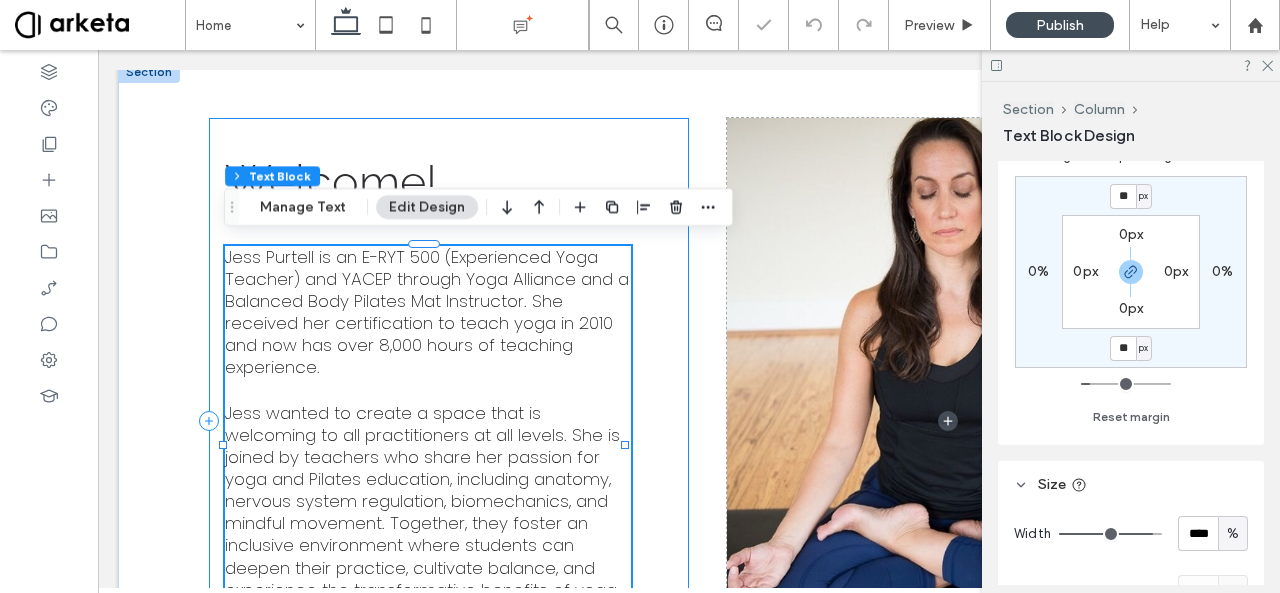 click on "Welcome!
Jess Purtell is an E-RYT 500 (Experienced Yoga Teacher) and YACEP through Yoga Alliance and a Balanced Body Pilates Mat Instructor. She received her certification to teach yoga in 2010 and now has over 8,000 hours of teaching experience. Jess wanted to create a space that is welcoming to all practitioners at all levels. She is joined by teachers who share her passion for yoga and Pilates education, including anatomy, nervous system regulation, biomechanics, and mindful movement. Together, they foster an inclusive environment where students can deepen their practice, cultivate balance, and experience the transformative benefits of yoga. We hope you join us on the mat .
REACH OUT" at bounding box center (449, 420) 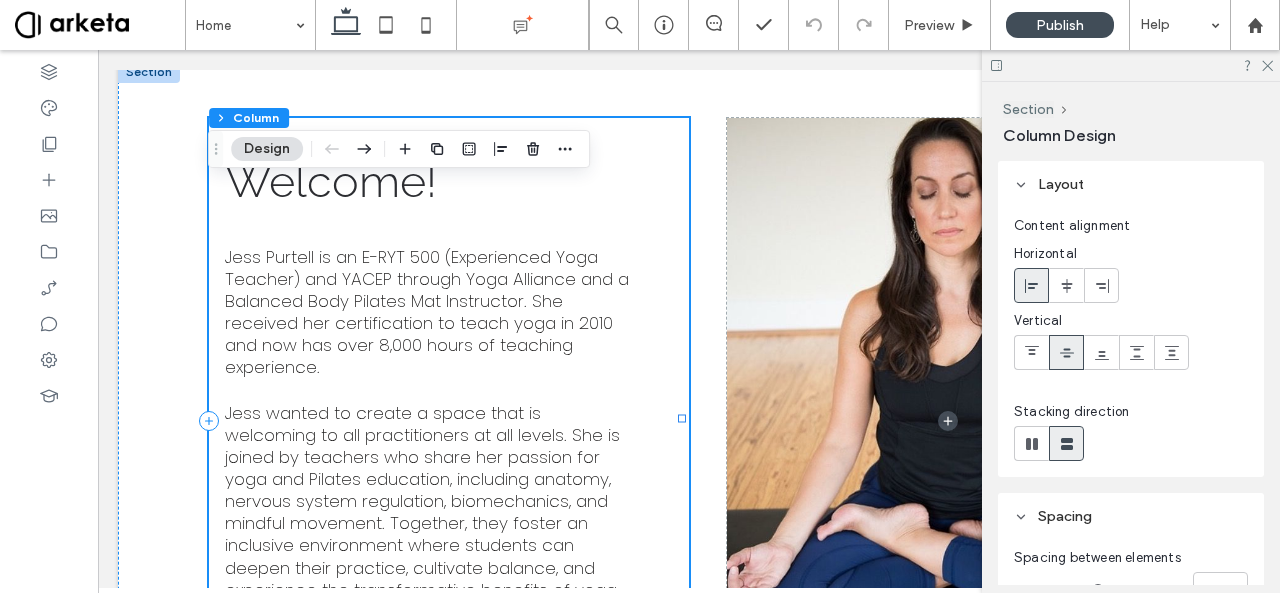click on "Welcome!
Jess Purtell is an E-RYT 500 (Experienced Yoga Teacher) and YACEP through Yoga Alliance and a Balanced Body Pilates Mat Instructor. She received her certification to teach yoga in 2010 and now has over 8,000 hours of teaching experience. Jess wanted to create a space that is welcoming to all practitioners at all levels. She is joined by teachers who share her passion for yoga and Pilates education, including anatomy, nervous system regulation, biomechanics, and mindful movement. Together, they foster an inclusive environment where students can deepen their practice, cultivate balance, and experience the transformative benefits of yoga. We hope you join us on the mat .
REACH OUT" at bounding box center (449, 420) 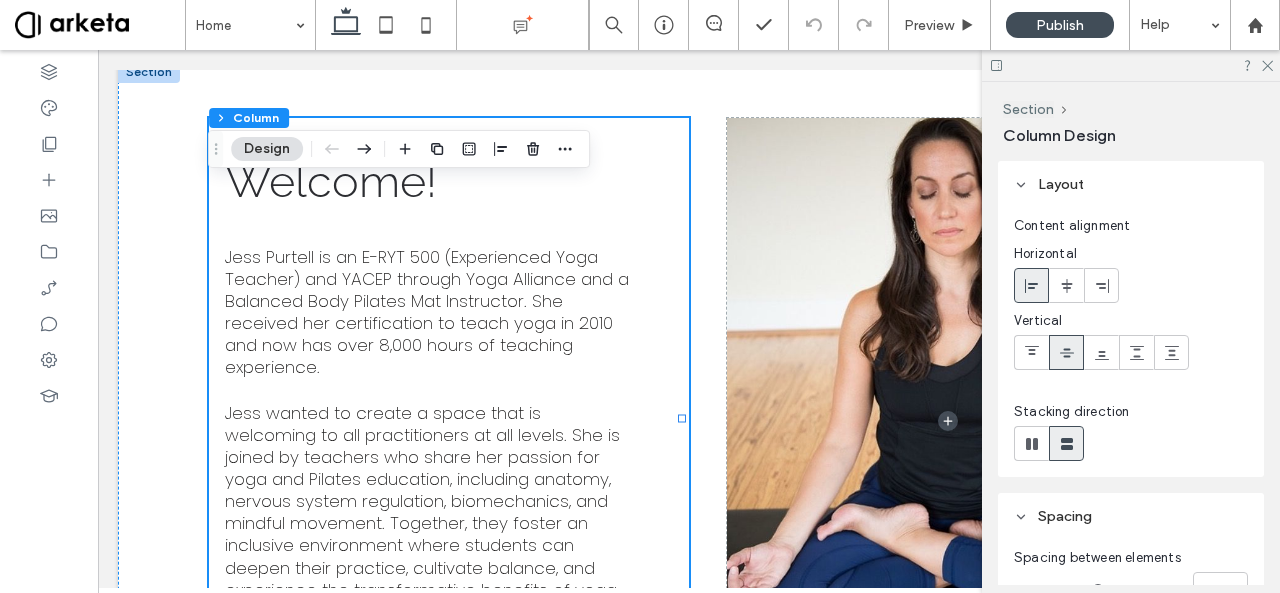 scroll, scrollTop: 337, scrollLeft: 0, axis: vertical 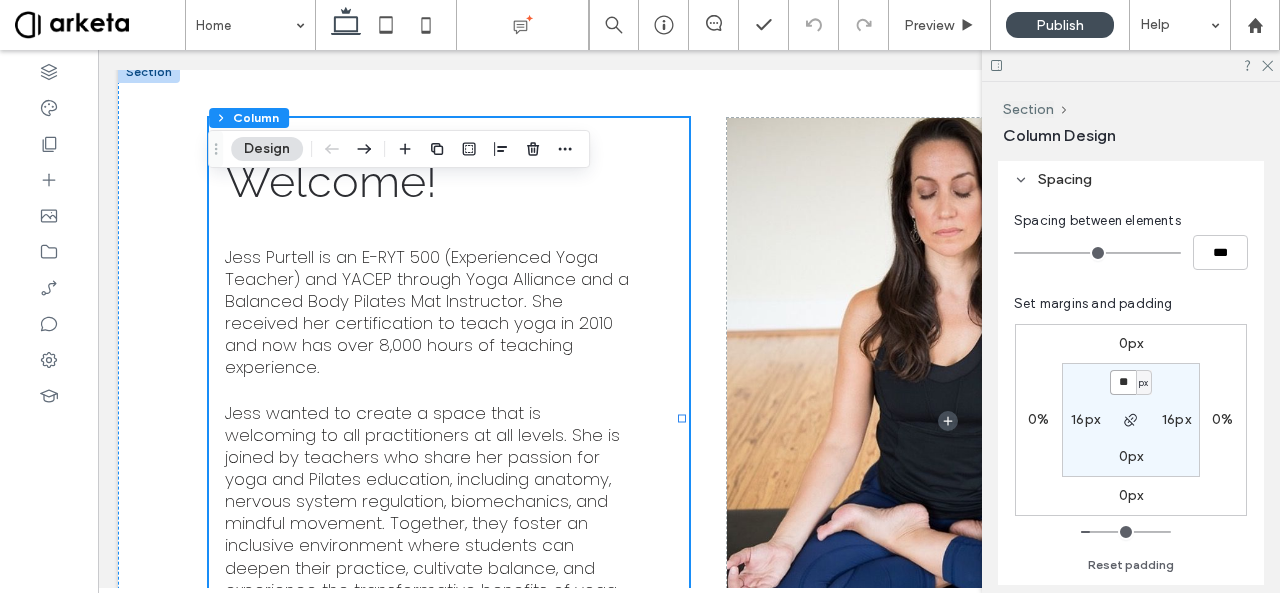 click on "**" at bounding box center [1123, 382] 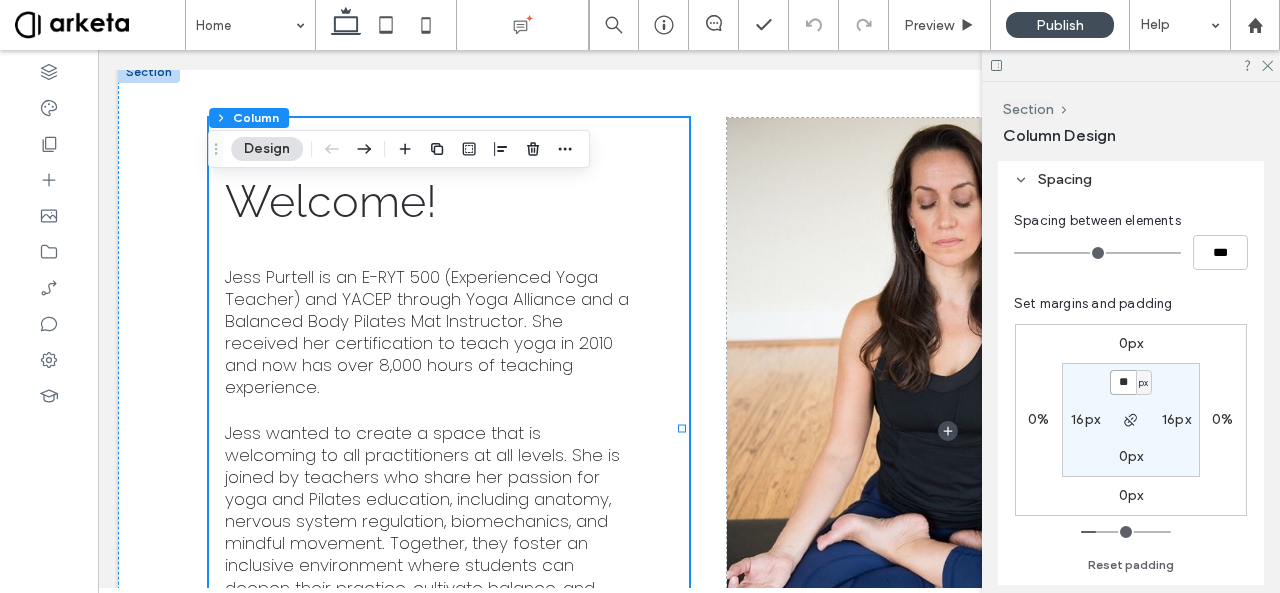 click on "**" at bounding box center (1123, 382) 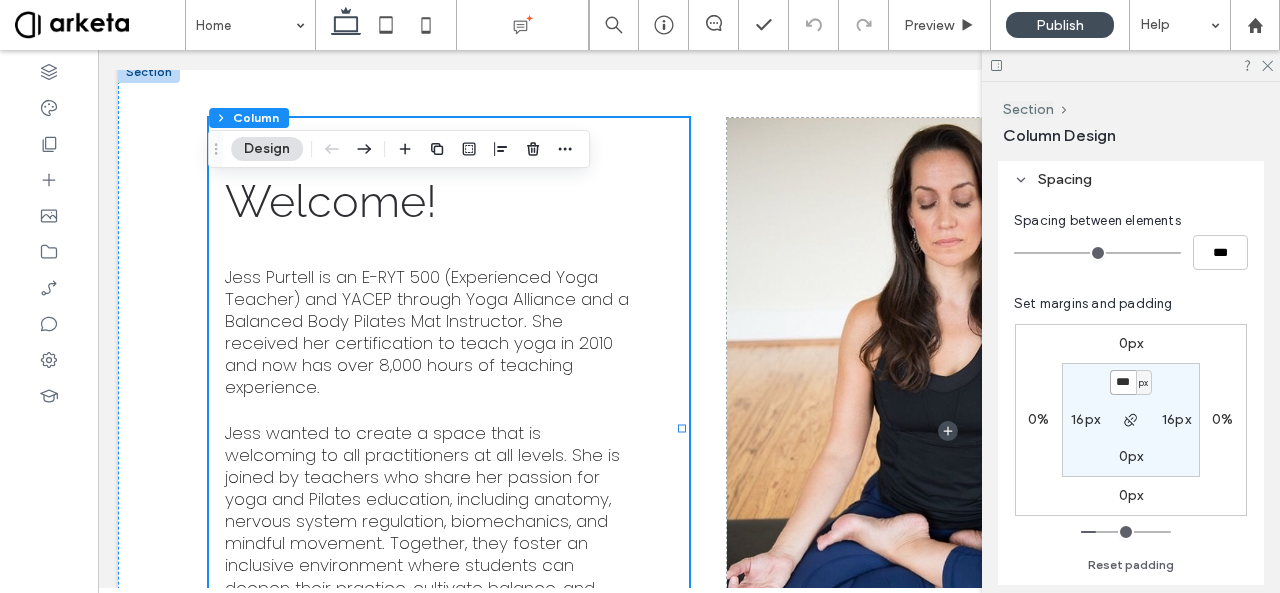 type on "***" 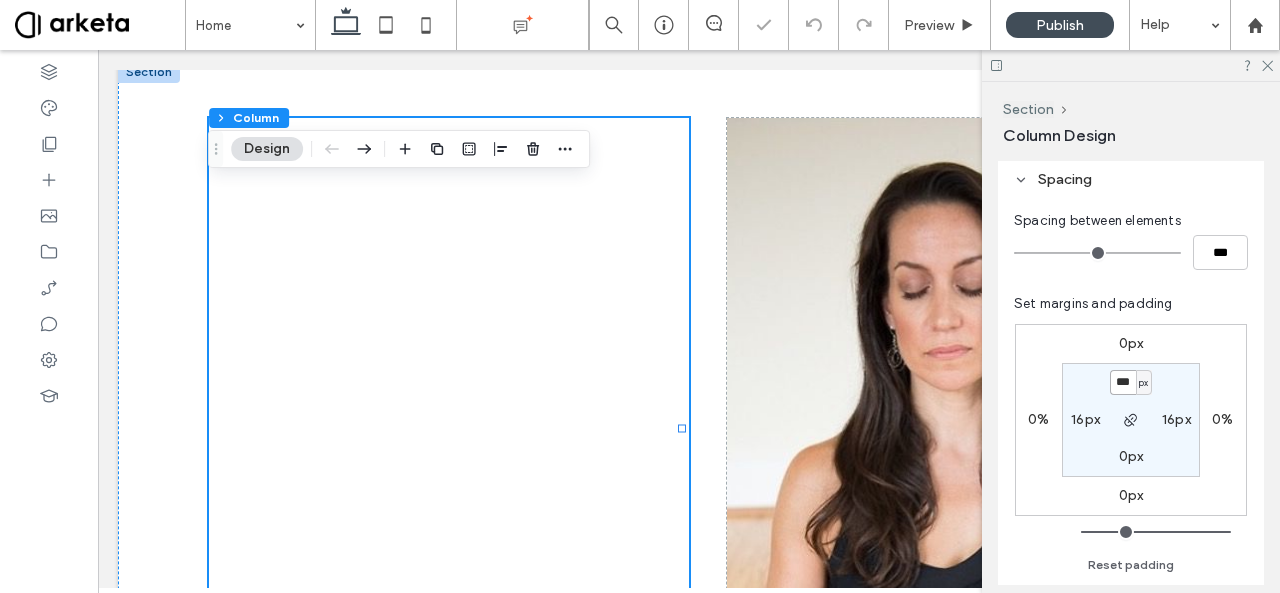 type on "***" 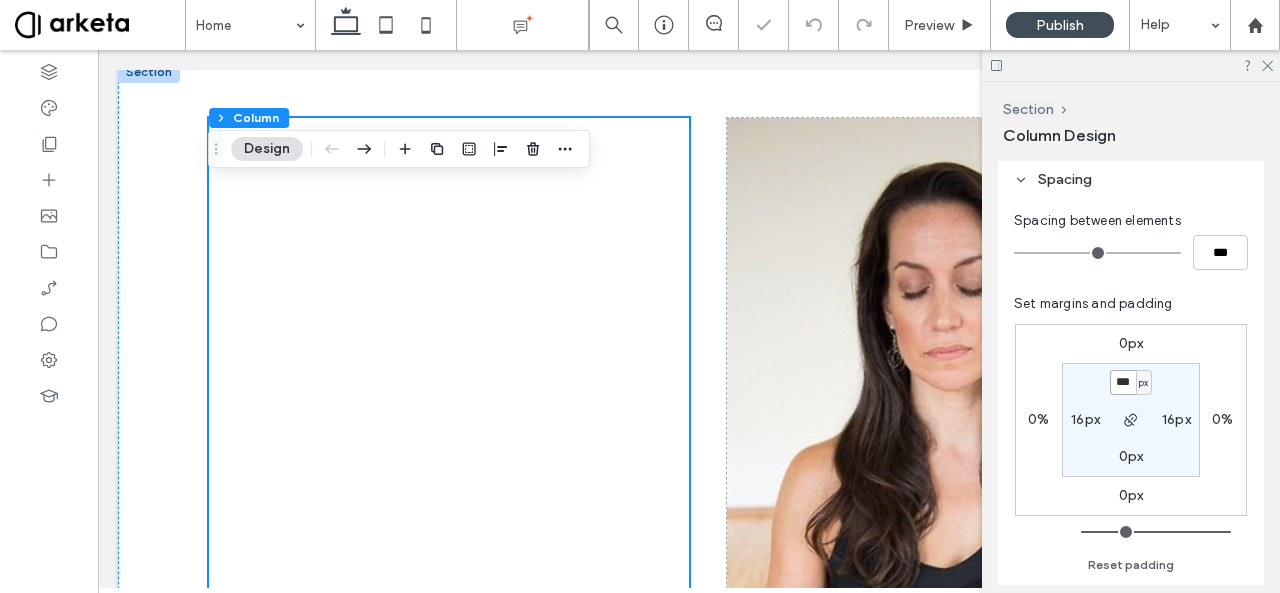 click on "***" at bounding box center (1123, 382) 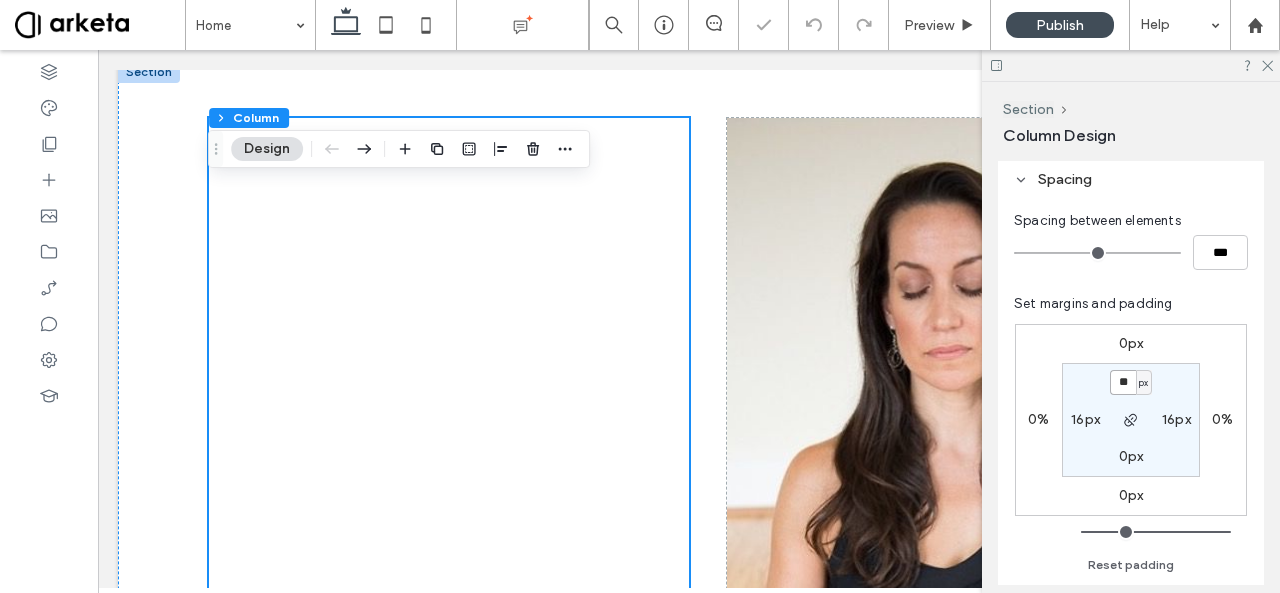 type on "*" 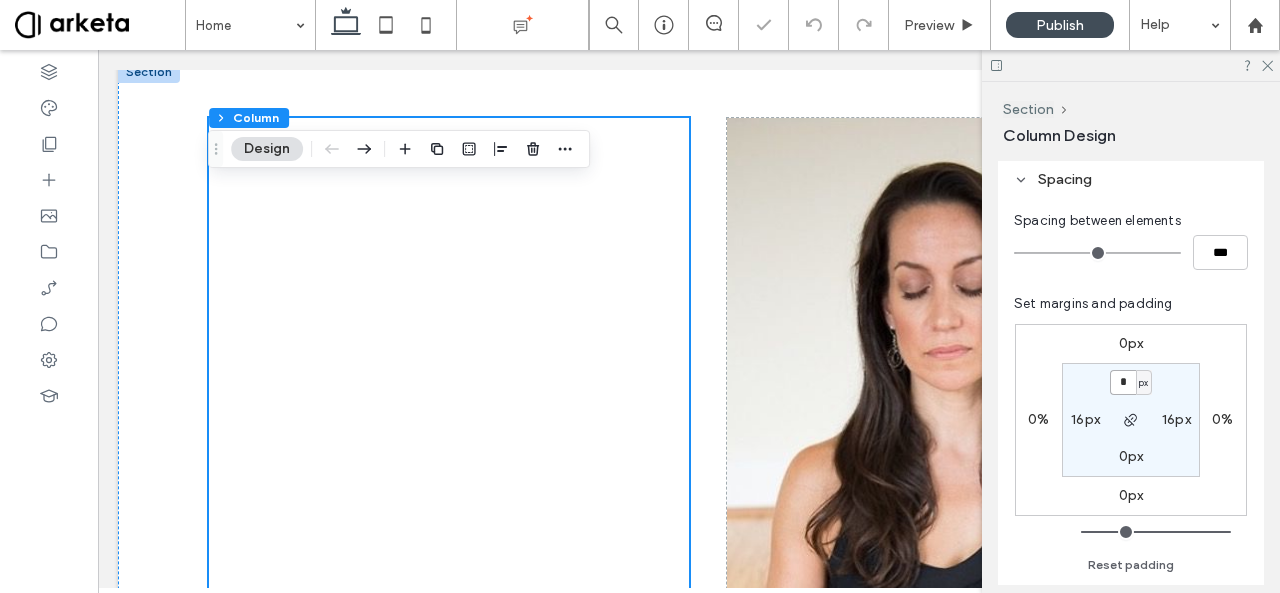 type on "*" 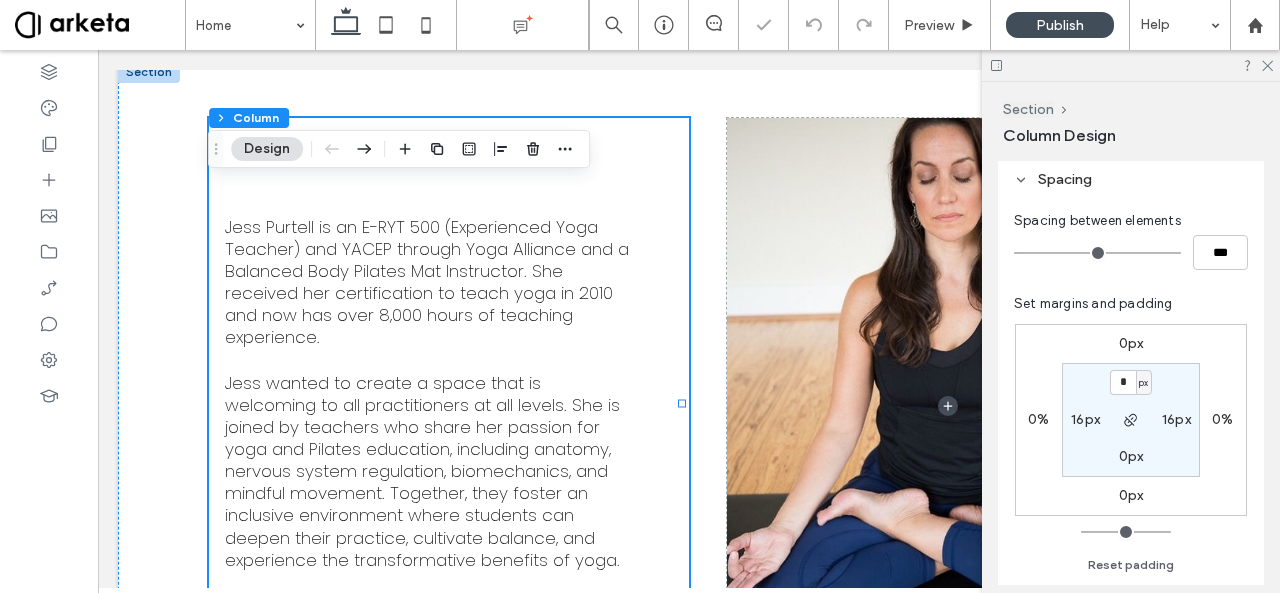 click on "0px" at bounding box center [1131, 343] 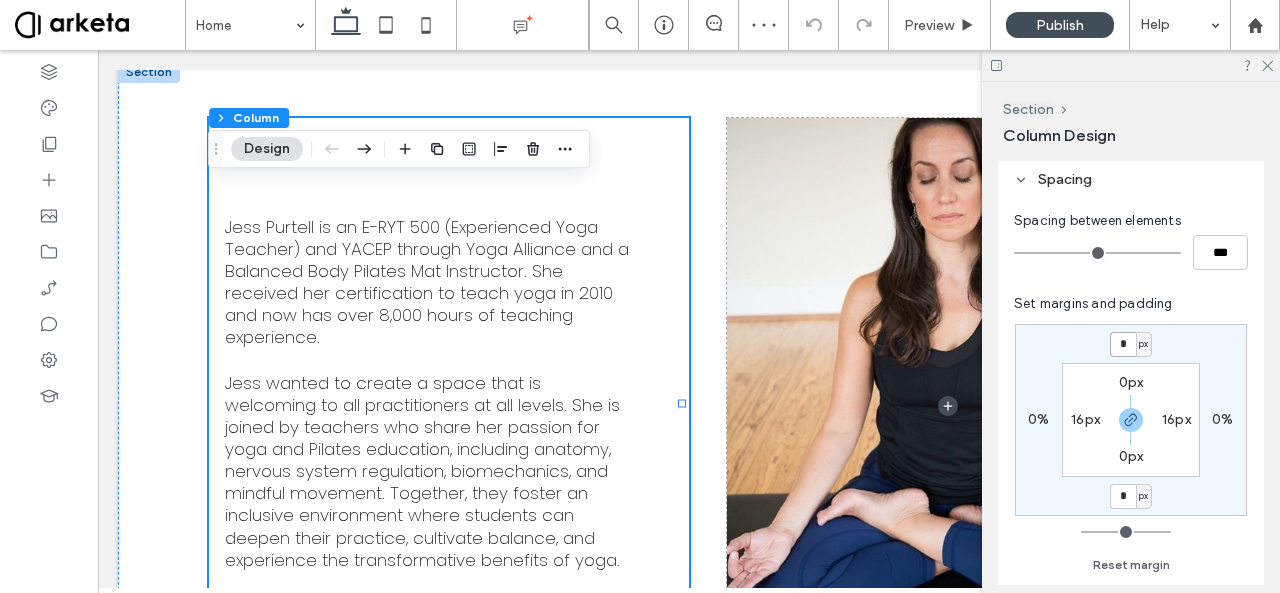 click on "*" at bounding box center [1123, 344] 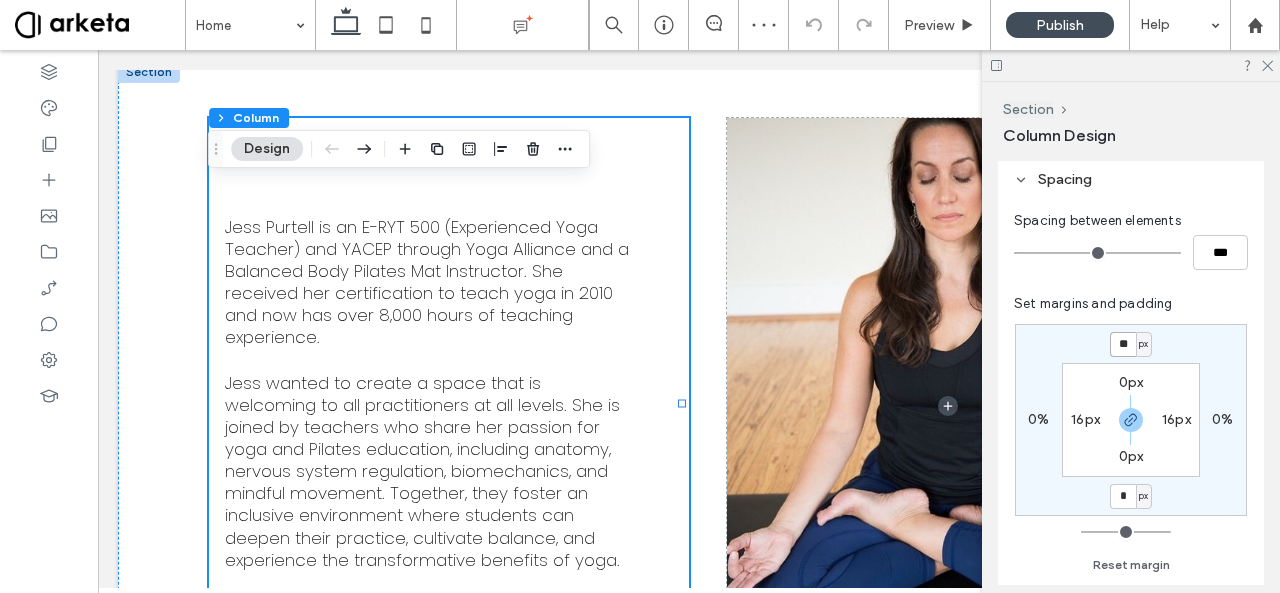 type on "**" 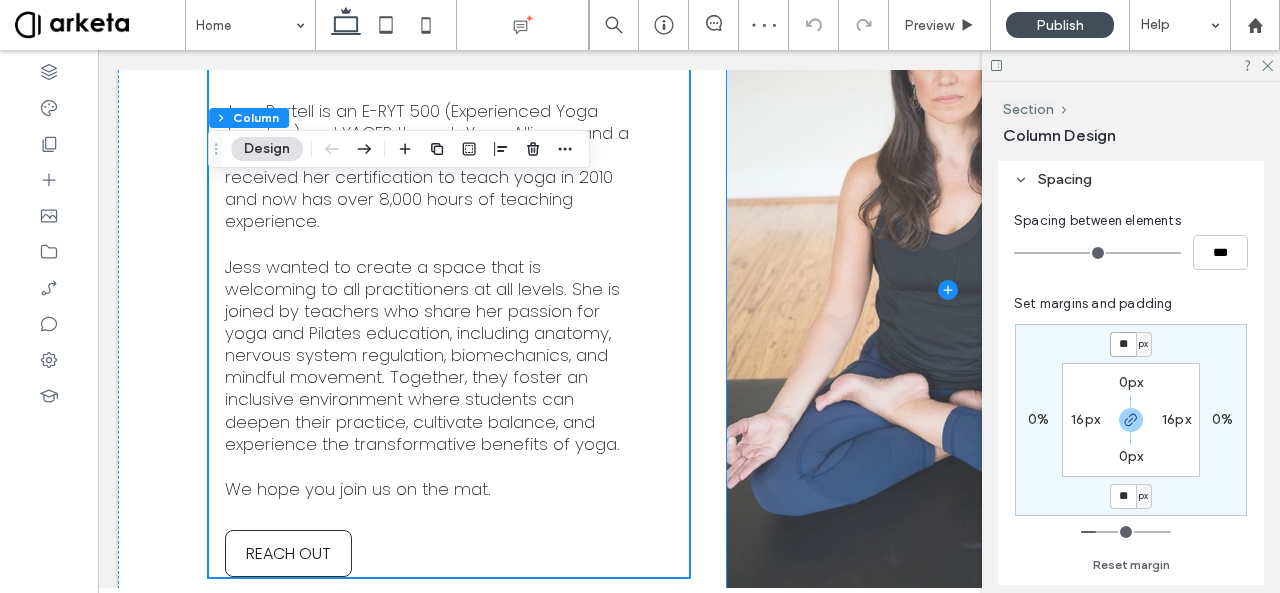 scroll, scrollTop: 1910, scrollLeft: 0, axis: vertical 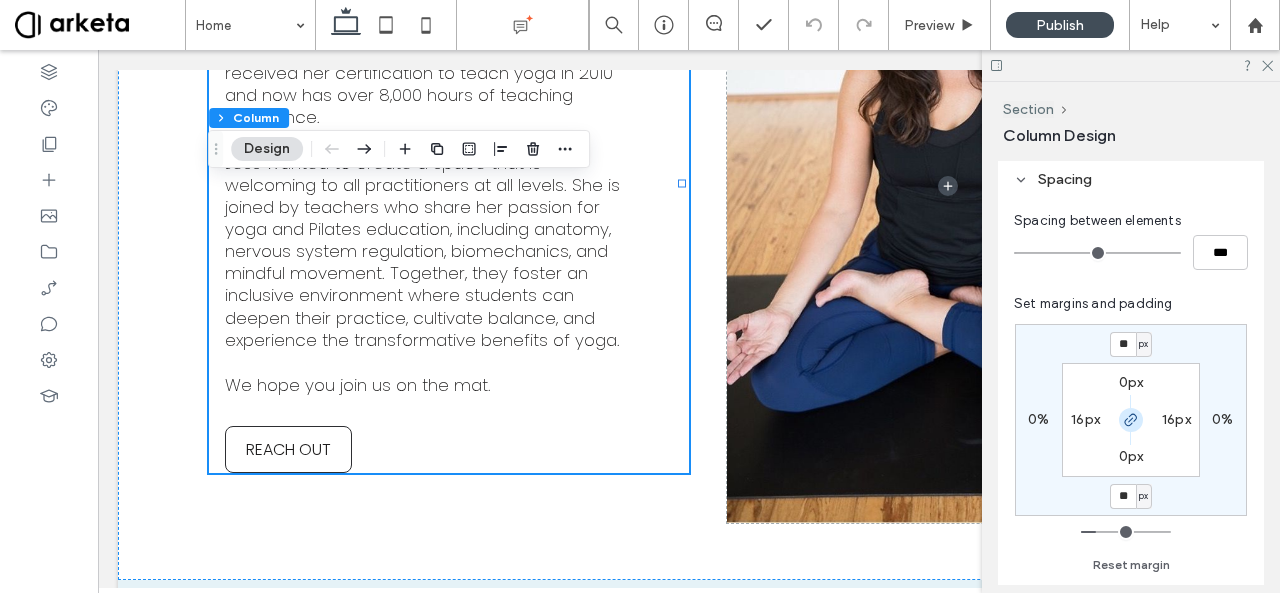 click 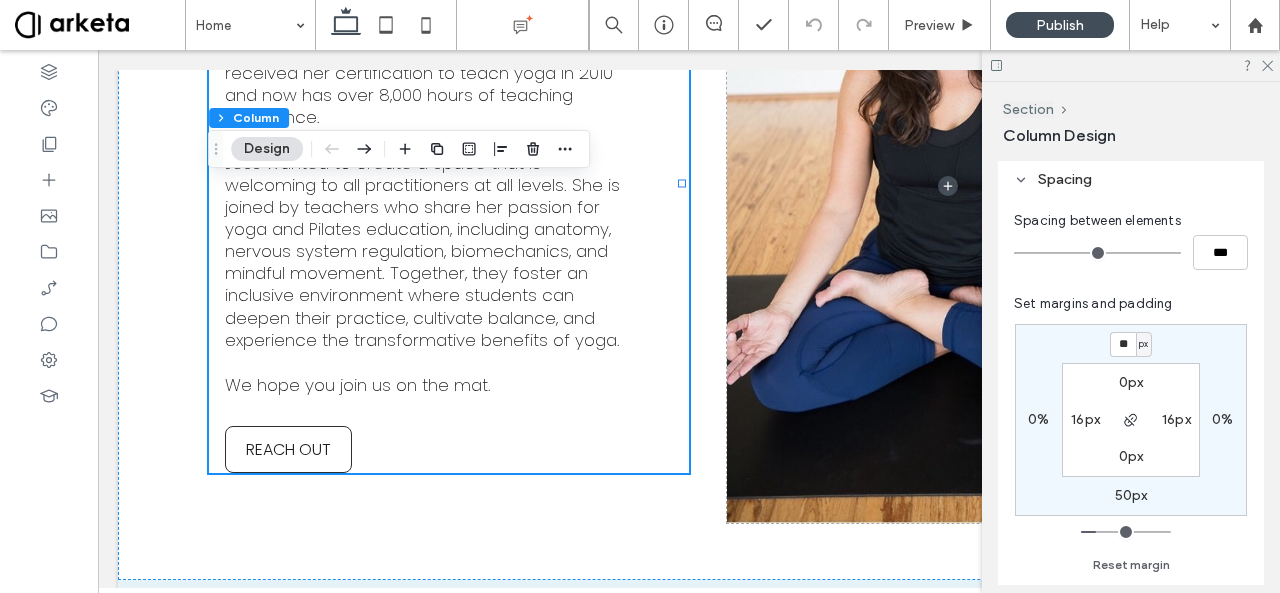 click on "50px" at bounding box center [1131, 495] 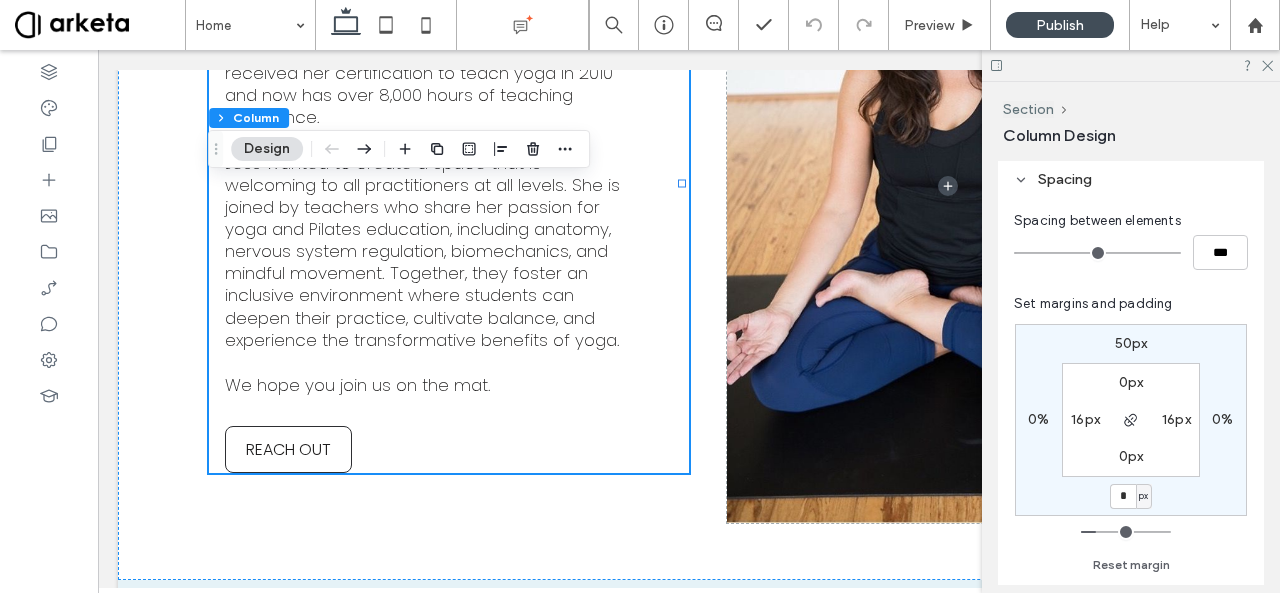type on "*" 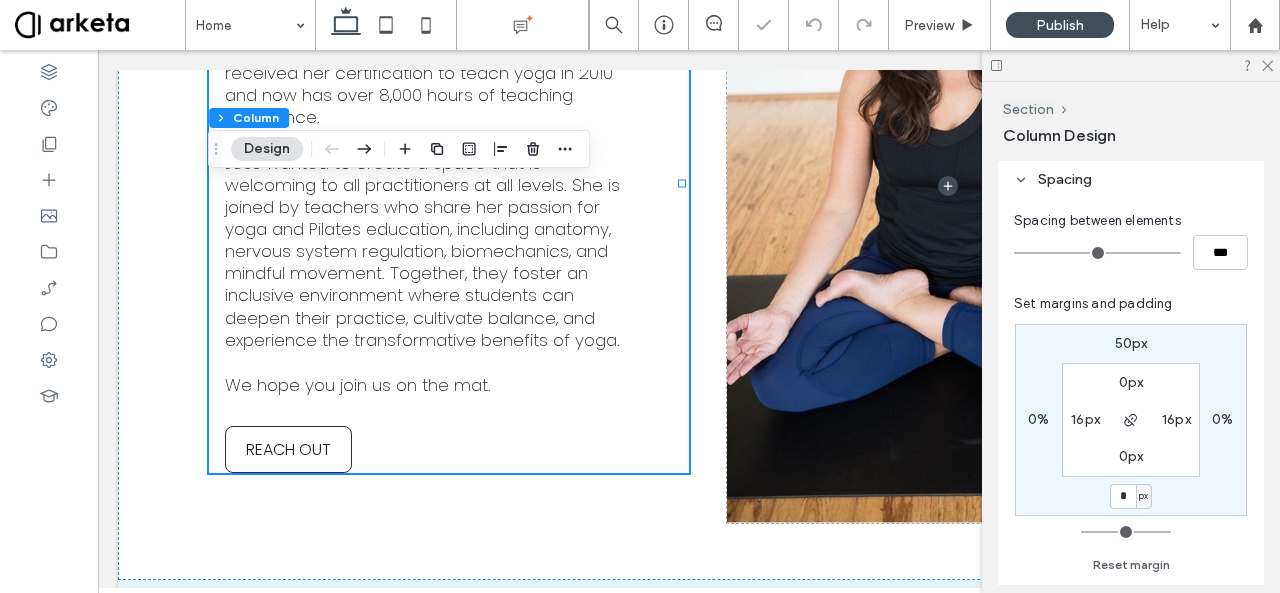 type on "*" 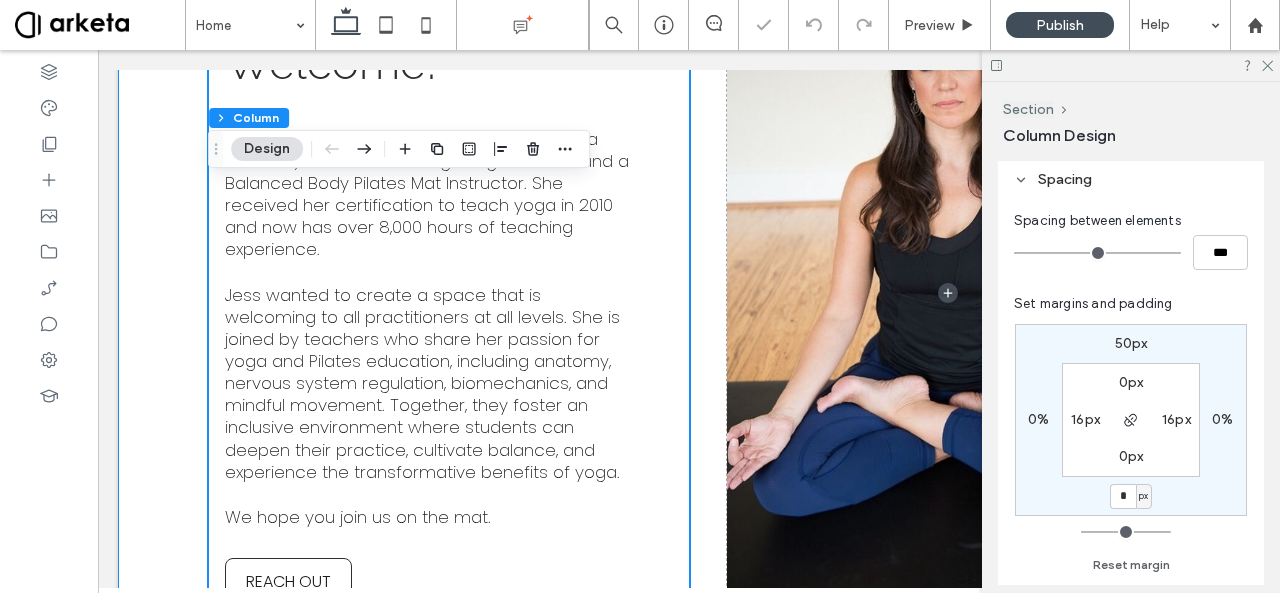 scroll, scrollTop: 1895, scrollLeft: 0, axis: vertical 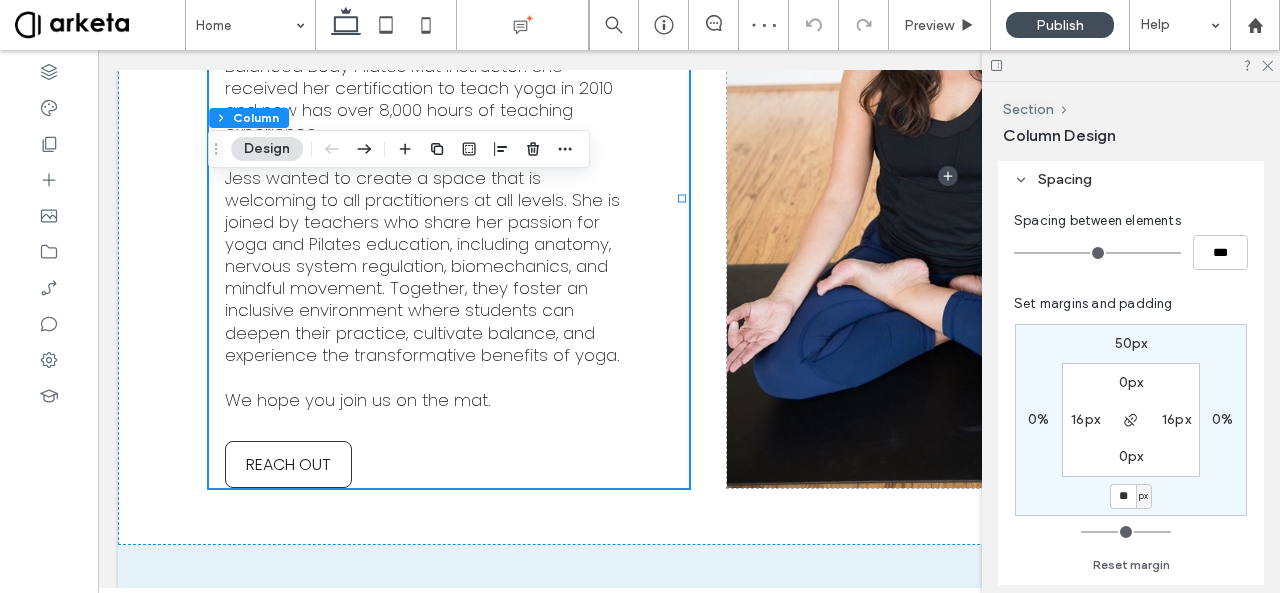 type on "**" 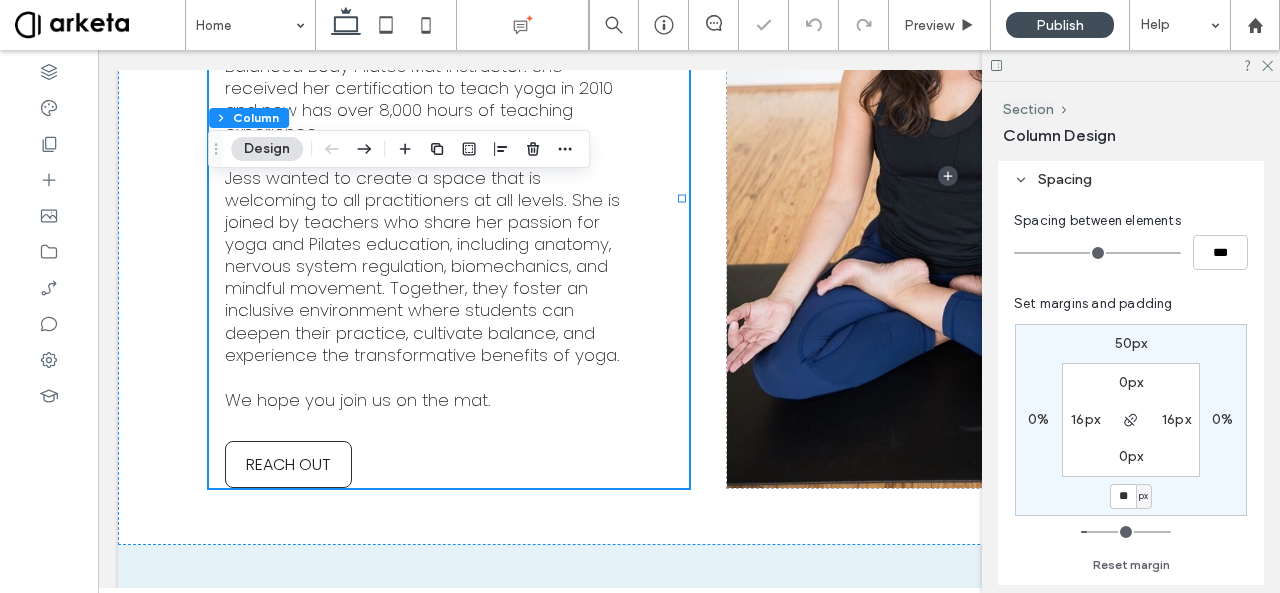type on "**" 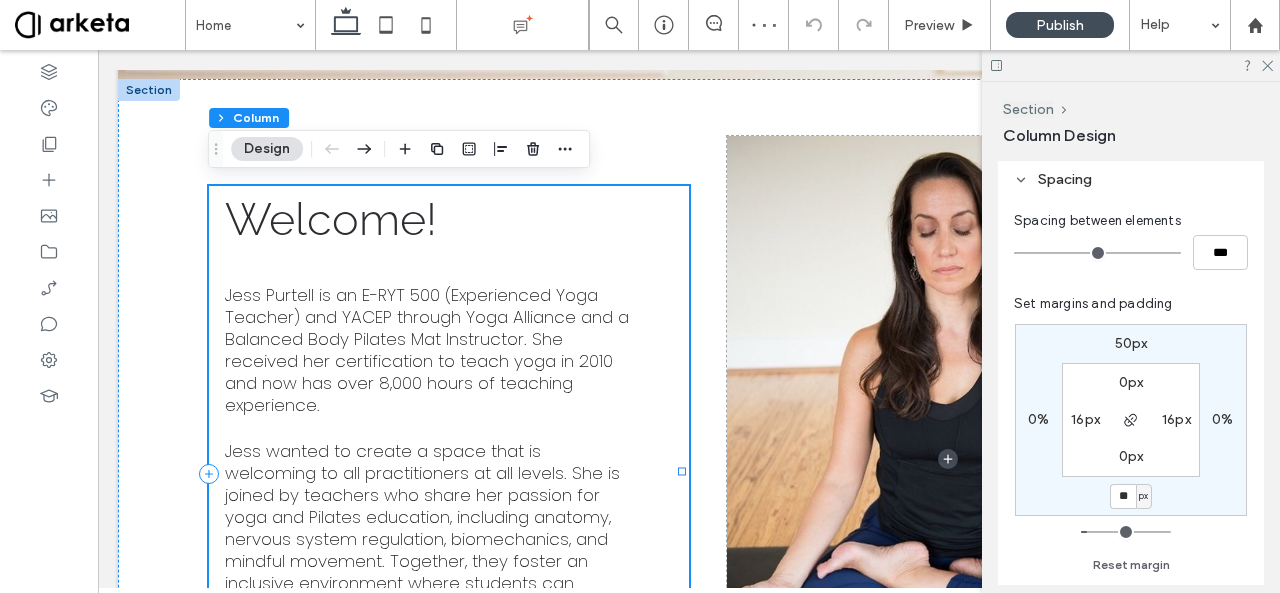 scroll, scrollTop: 1626, scrollLeft: 0, axis: vertical 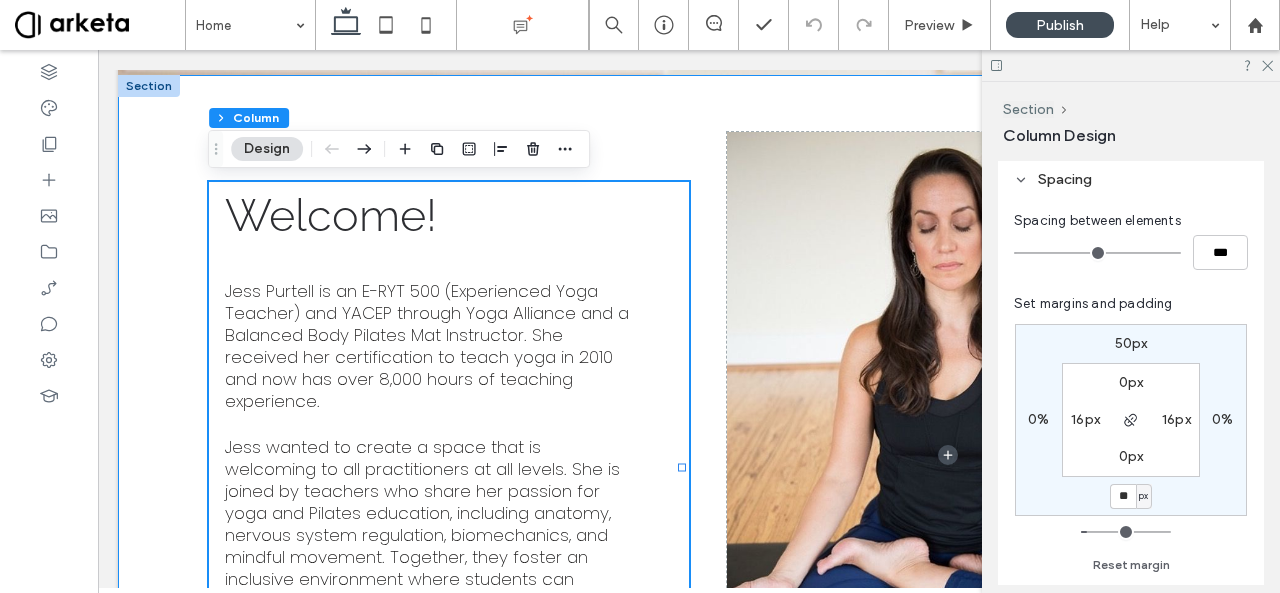 click on "Welcome!
Jess Purtell is an E-RYT 500 (Experienced Yoga Teacher) and YACEP through Yoga Alliance and a Balanced Body Pilates Mat Instructor. She received her certification to teach yoga in 2010 and now has over 8,000 hours of teaching experience. Jess wanted to create a space that is welcoming to all practitioners at all levels. She is joined by teachers who share her passion for yoga and Pilates education, including anatomy, nervous system regulation, biomechanics, and mindful movement. Together, they foster an inclusive environment where students can deepen their practice, cultivate balance, and experience the transformative benefits of yoga. We hope you join us on the mat .
REACH OUT" at bounding box center [689, 454] 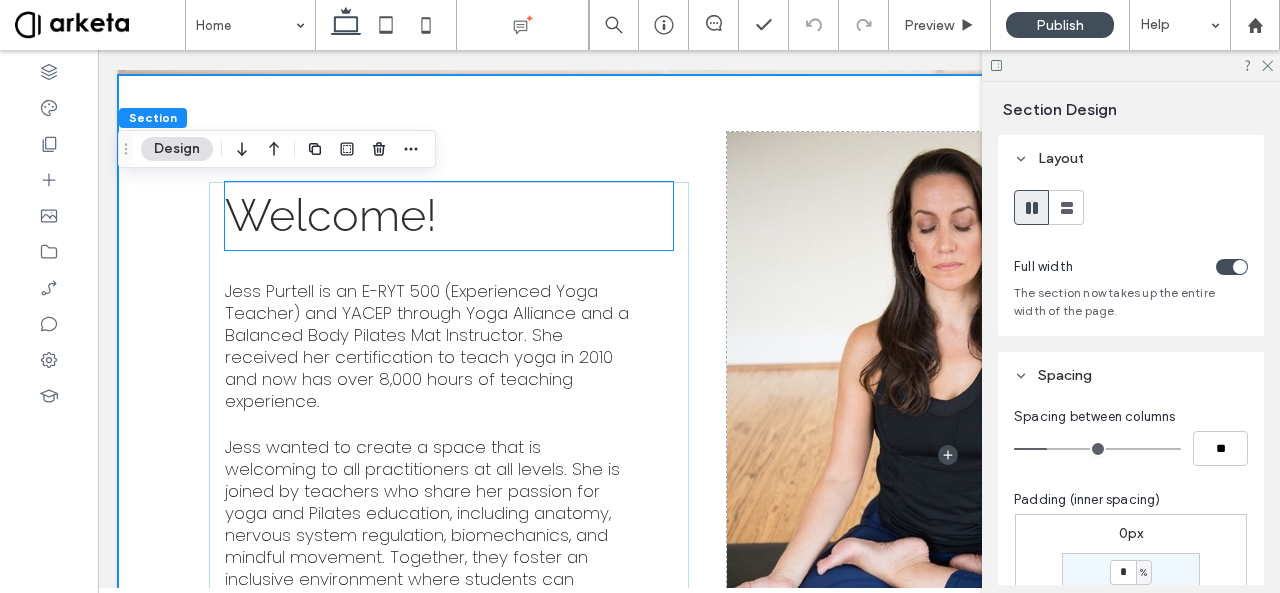 click on "Welcome!" at bounding box center [449, 216] 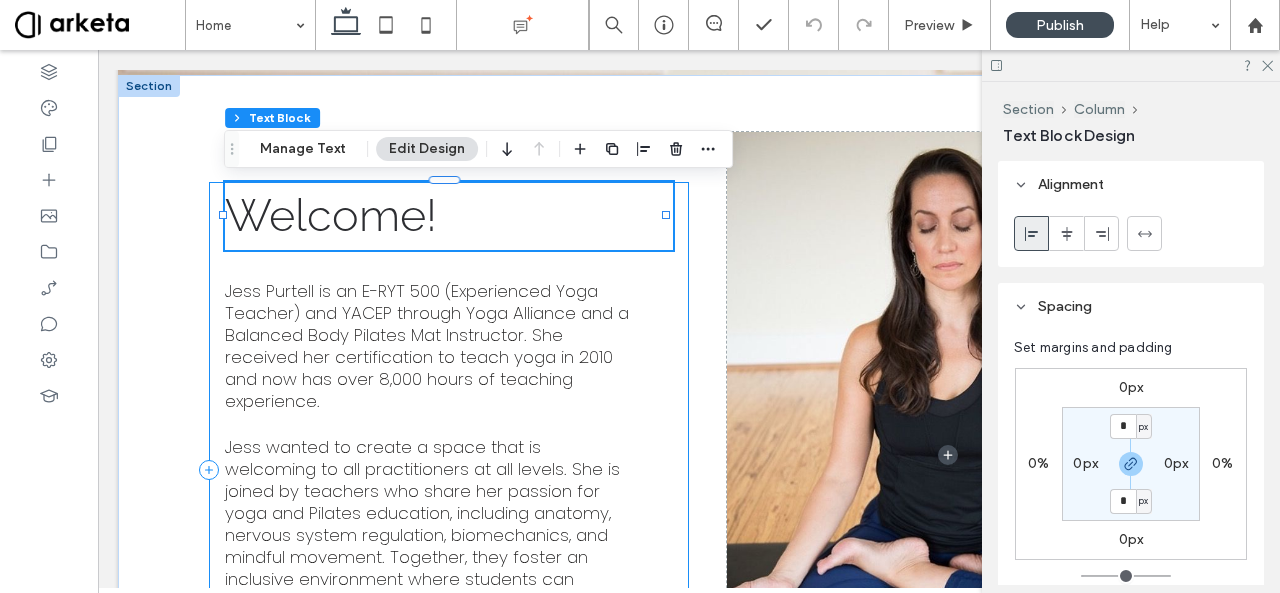 click on "Welcome!
Jess Purtell is an E-RYT 500 (Experienced Yoga Teacher) and YACEP through Yoga Alliance and a Balanced Body Pilates Mat Instructor. She received her certification to teach yoga in 2010 and now has over 8,000 hours of teaching experience. Jess wanted to create a space that is welcoming to all practitioners at all levels. She is joined by teachers who share her passion for yoga and Pilates education, including anatomy, nervous system regulation, biomechanics, and mindful movement. Together, they foster an inclusive environment where students can deepen their practice, cultivate balance, and experience the transformative benefits of yoga. We hope you join us on the mat .
REACH OUT" at bounding box center [449, 469] 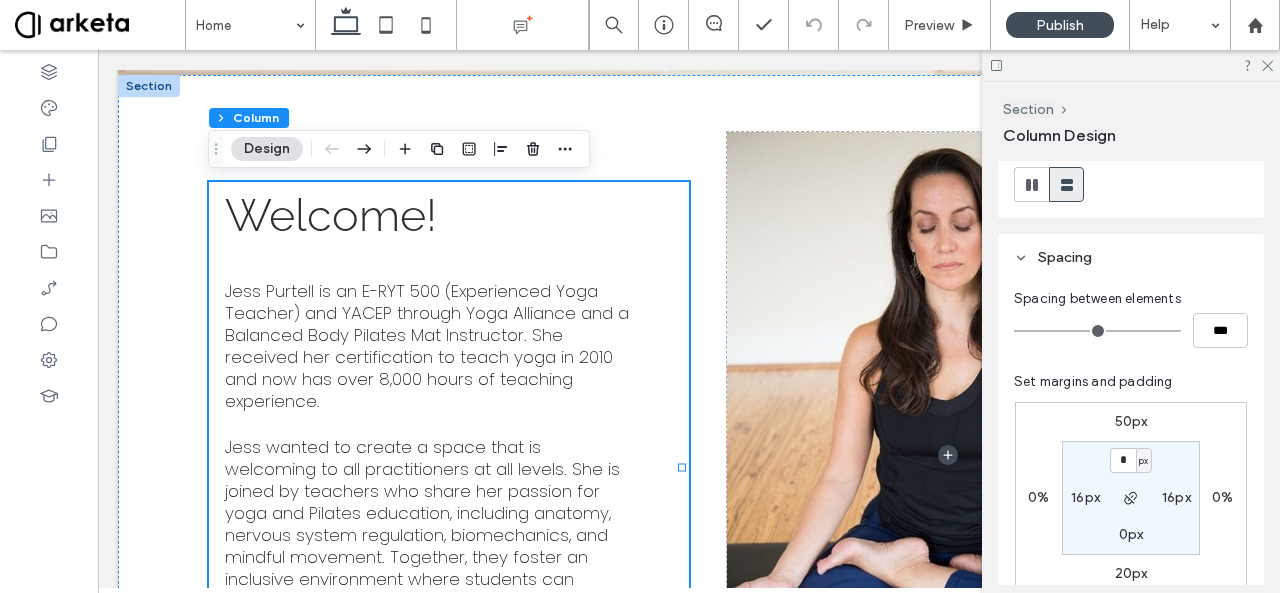 scroll, scrollTop: 262, scrollLeft: 0, axis: vertical 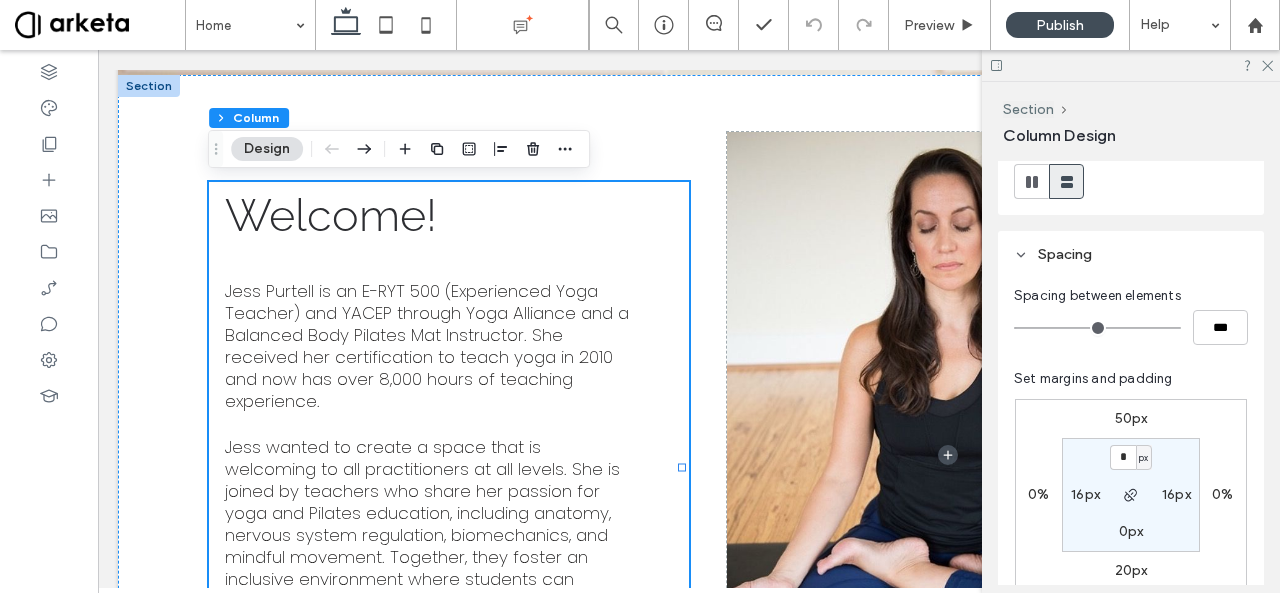 click on "50px" at bounding box center (1131, 418) 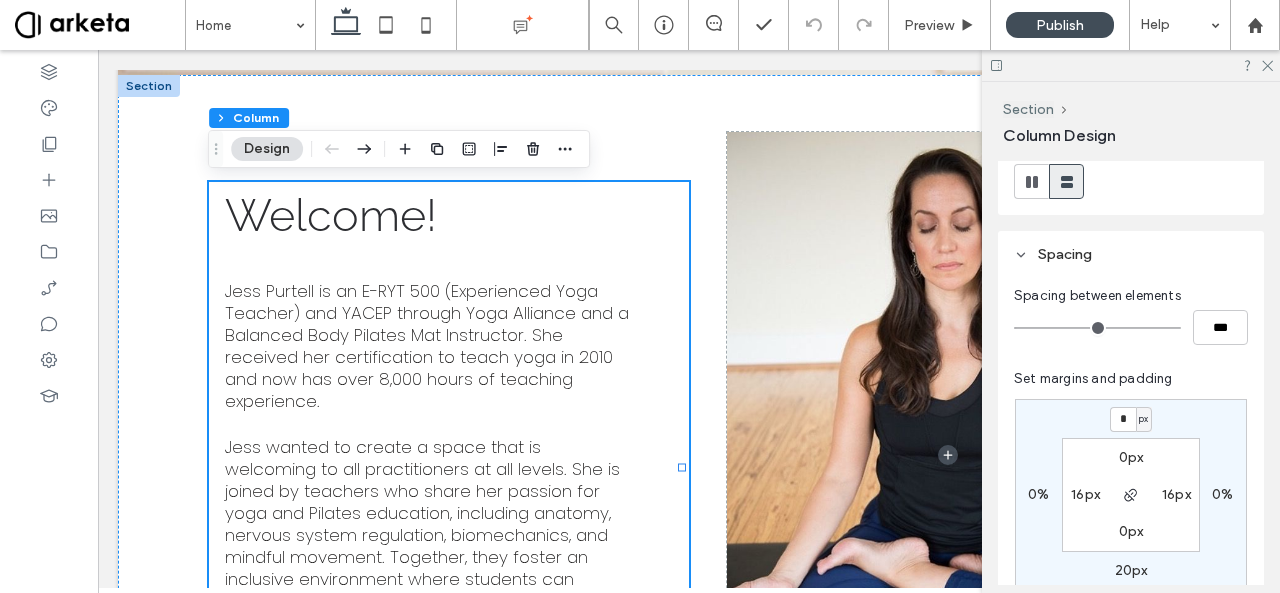 type on "*" 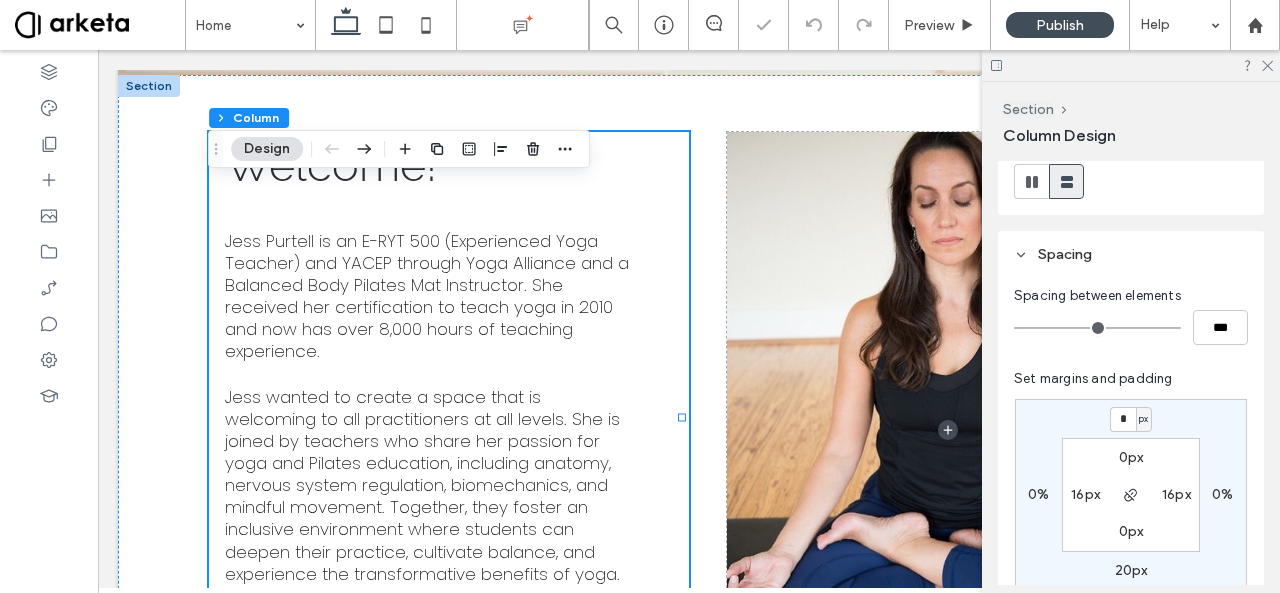 click on "20px" at bounding box center [1131, 570] 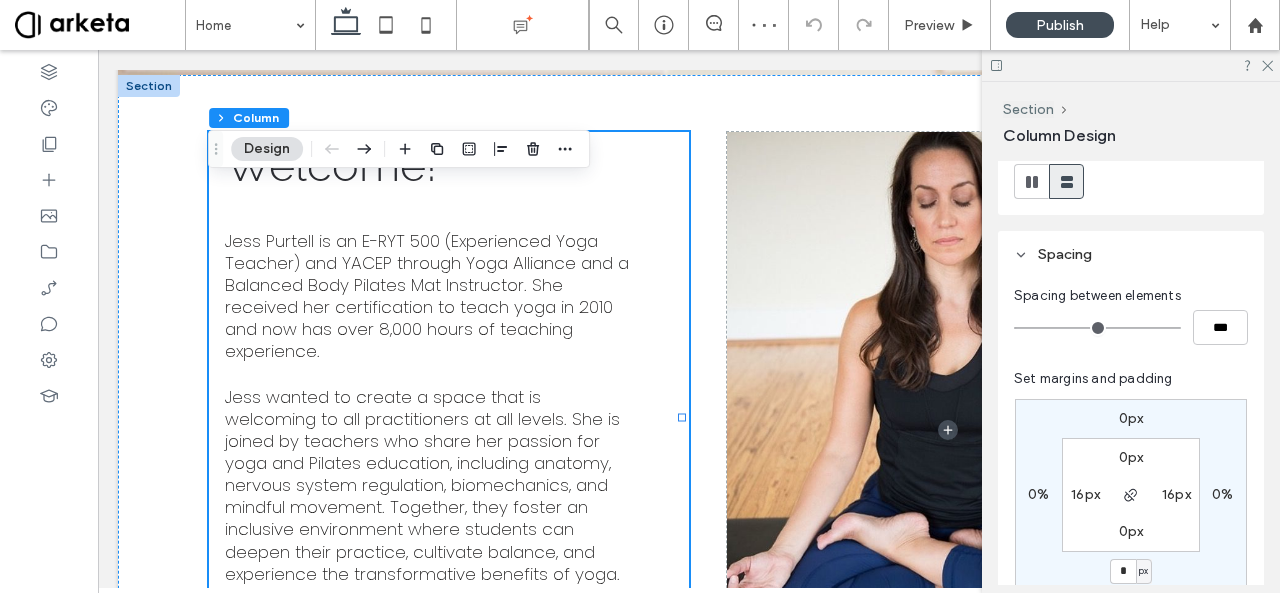 type on "*" 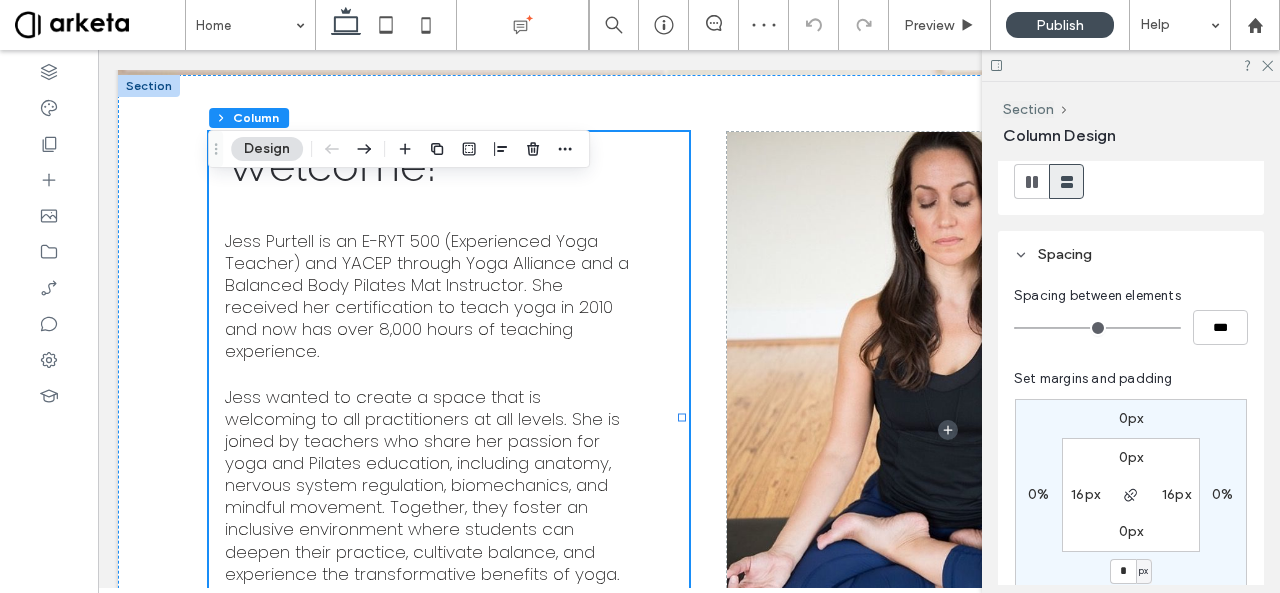 type on "*" 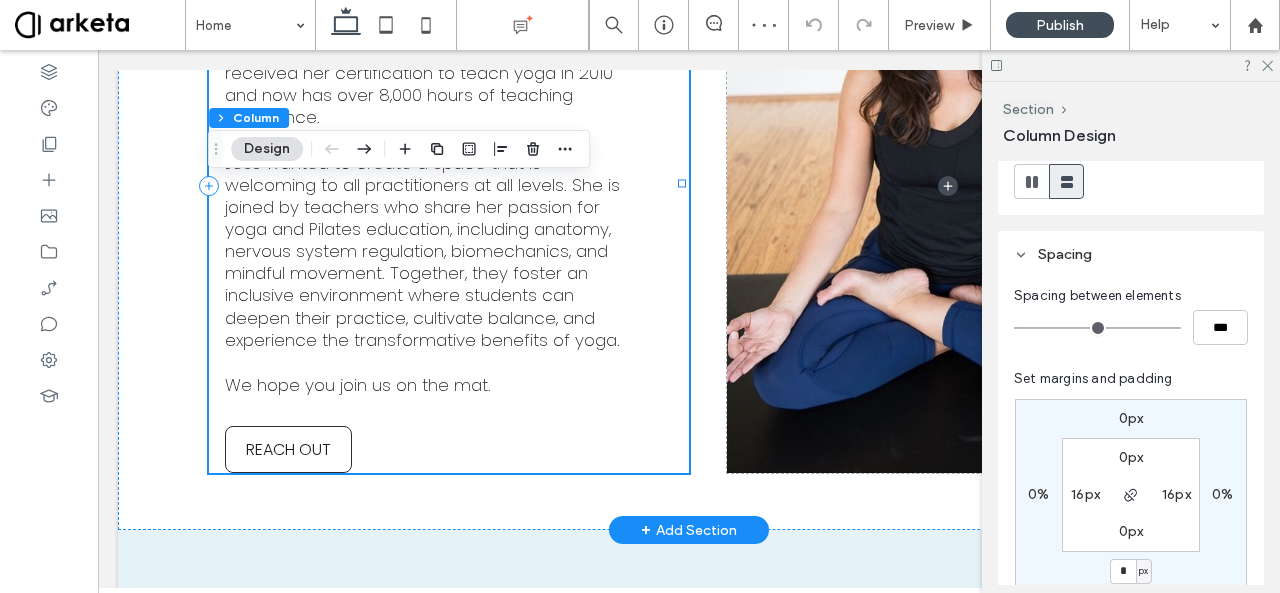 scroll, scrollTop: 1859, scrollLeft: 0, axis: vertical 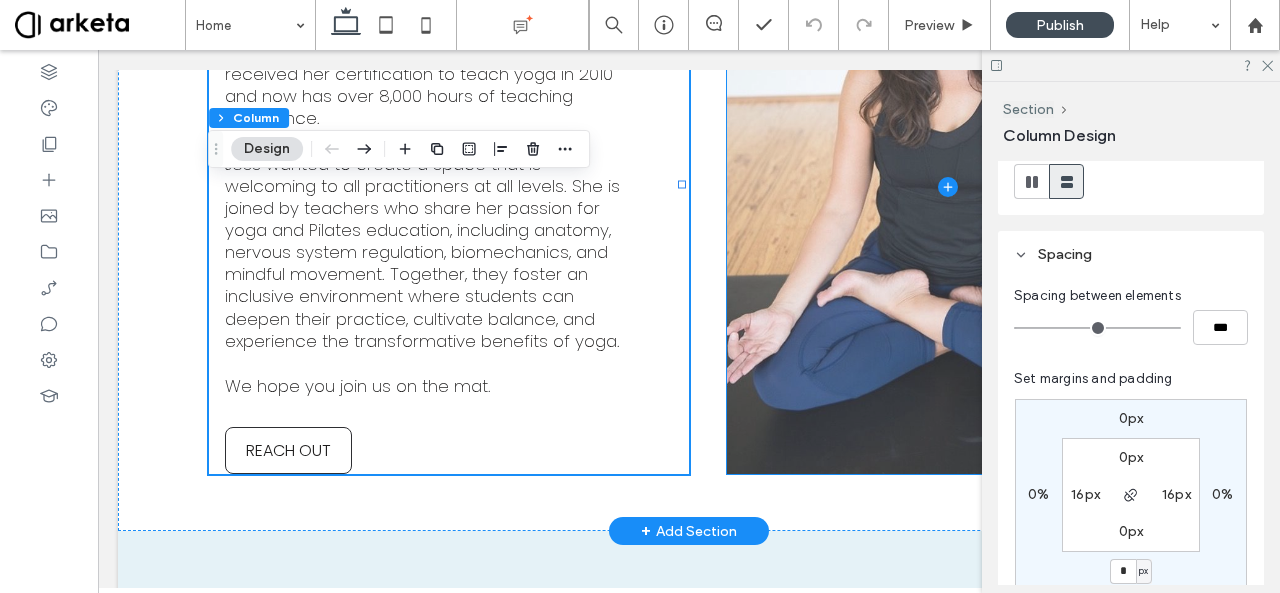 click at bounding box center (947, 186) 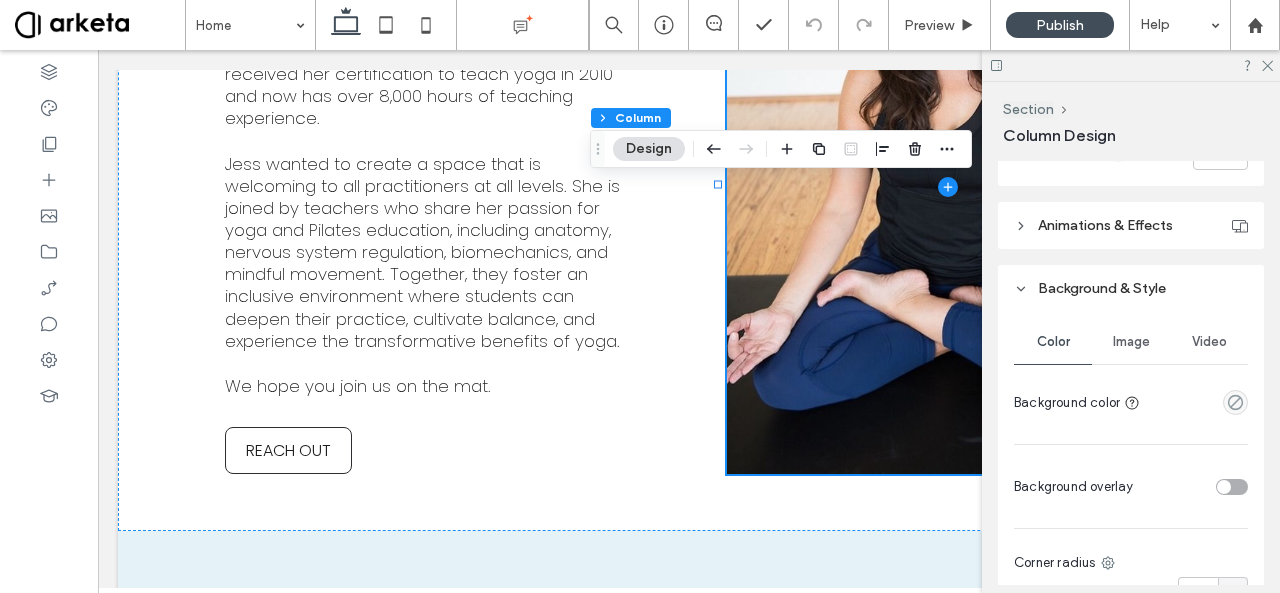 scroll, scrollTop: 862, scrollLeft: 0, axis: vertical 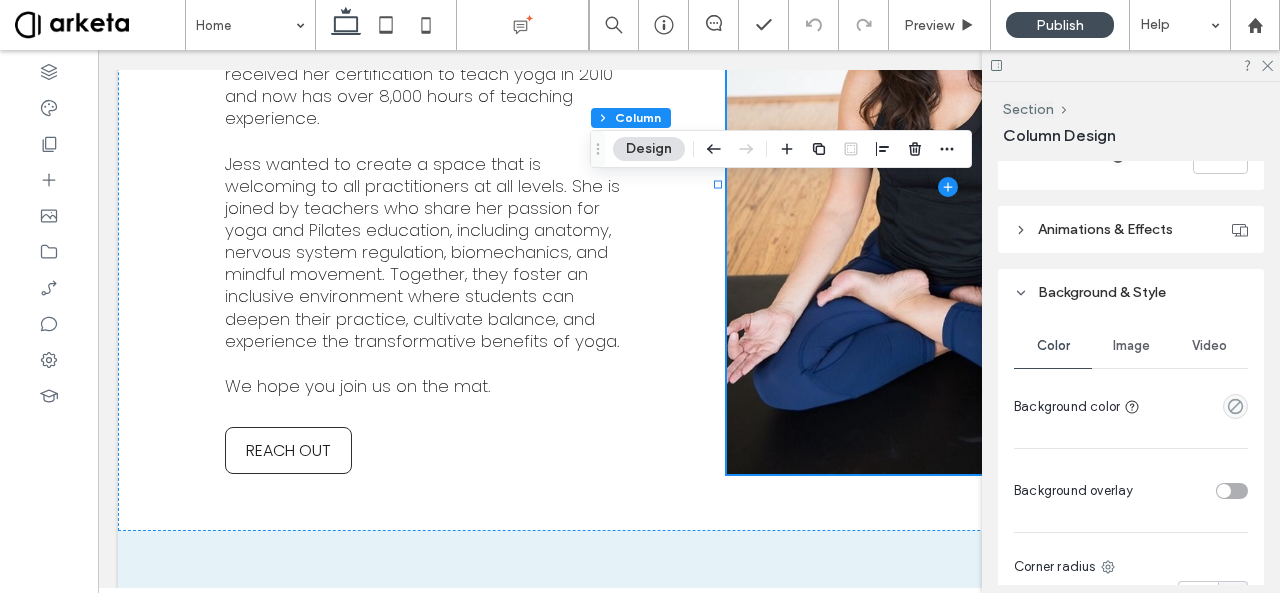 click on "Image" at bounding box center [1131, 346] 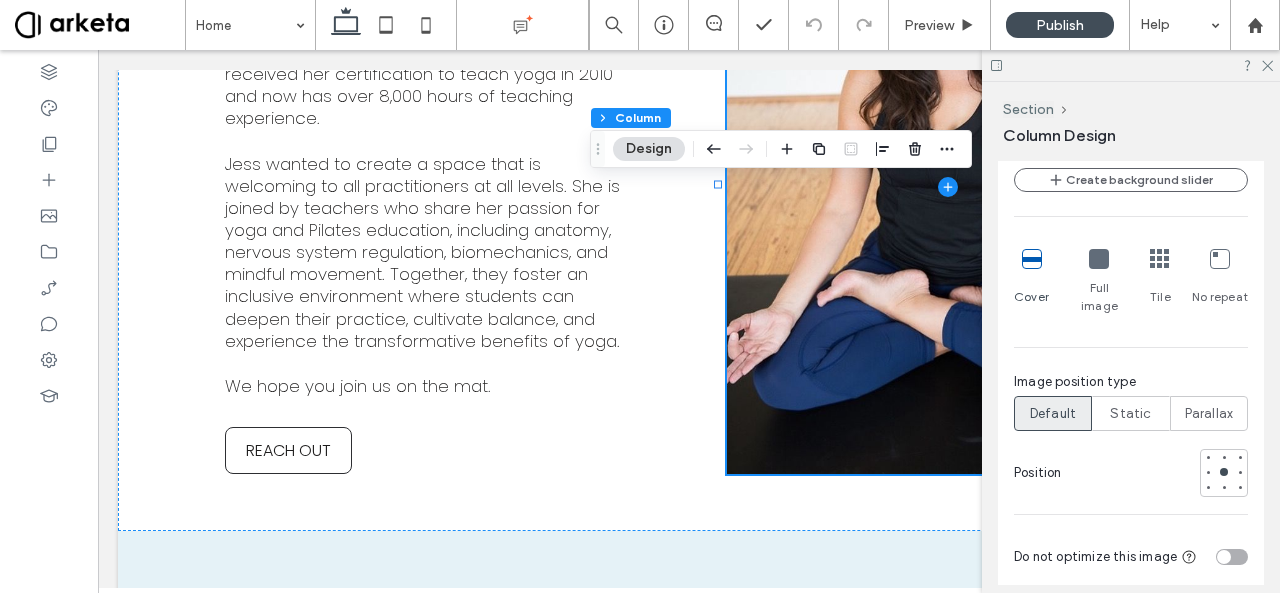 scroll, scrollTop: 1385, scrollLeft: 0, axis: vertical 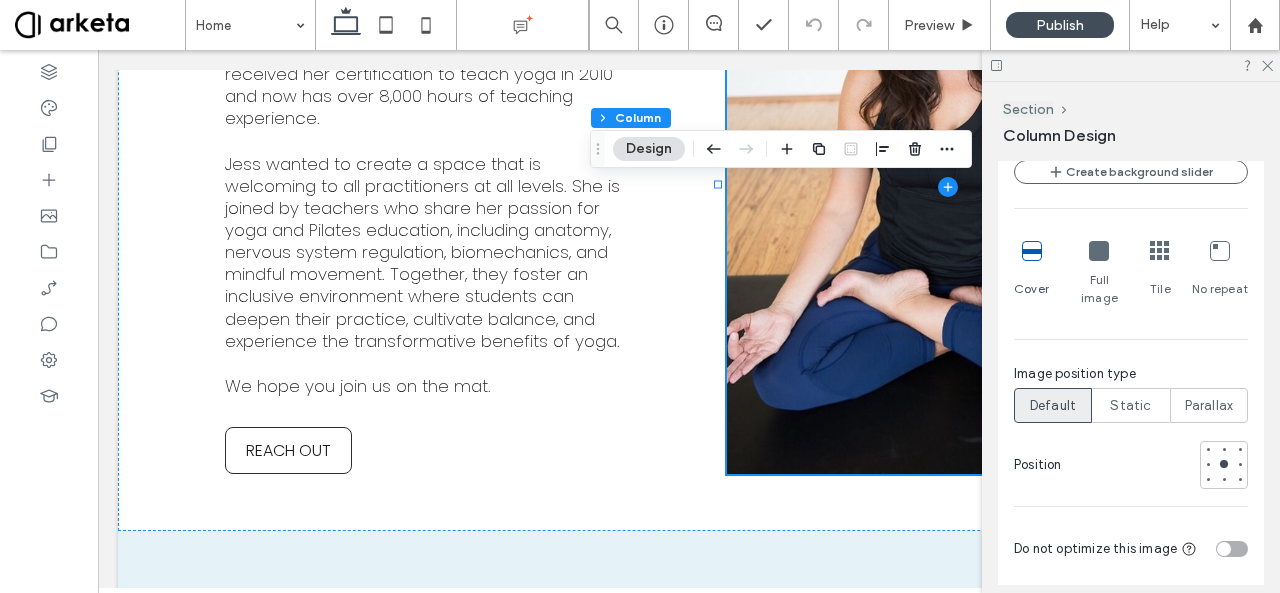 click at bounding box center (1224, 549) 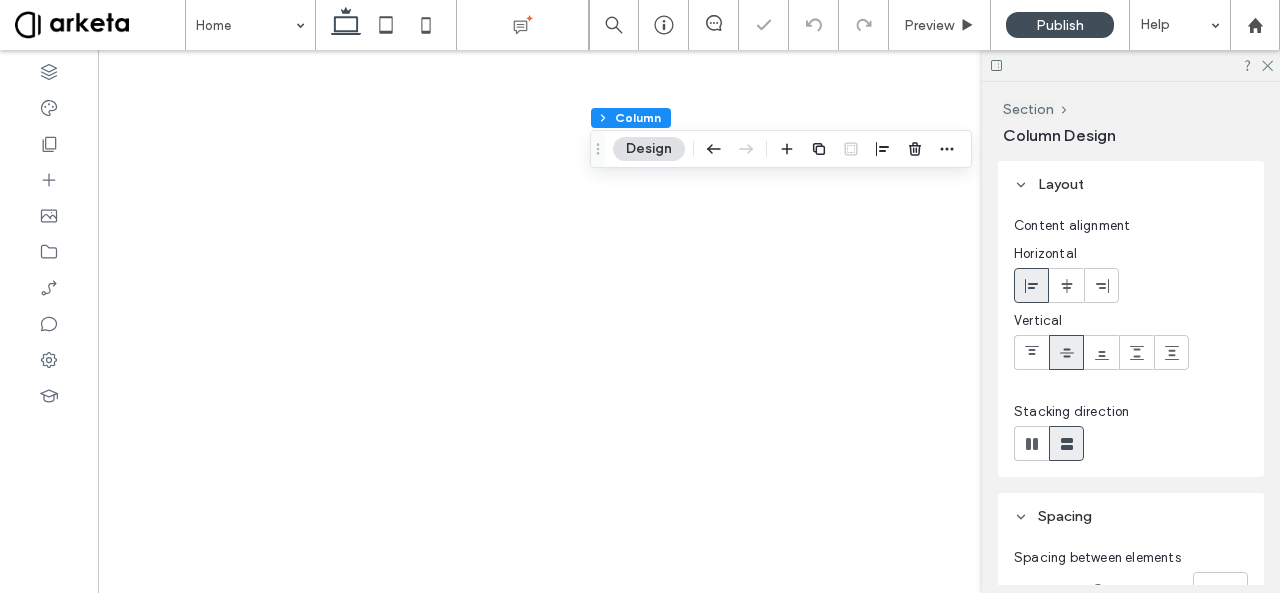 scroll, scrollTop: 0, scrollLeft: 0, axis: both 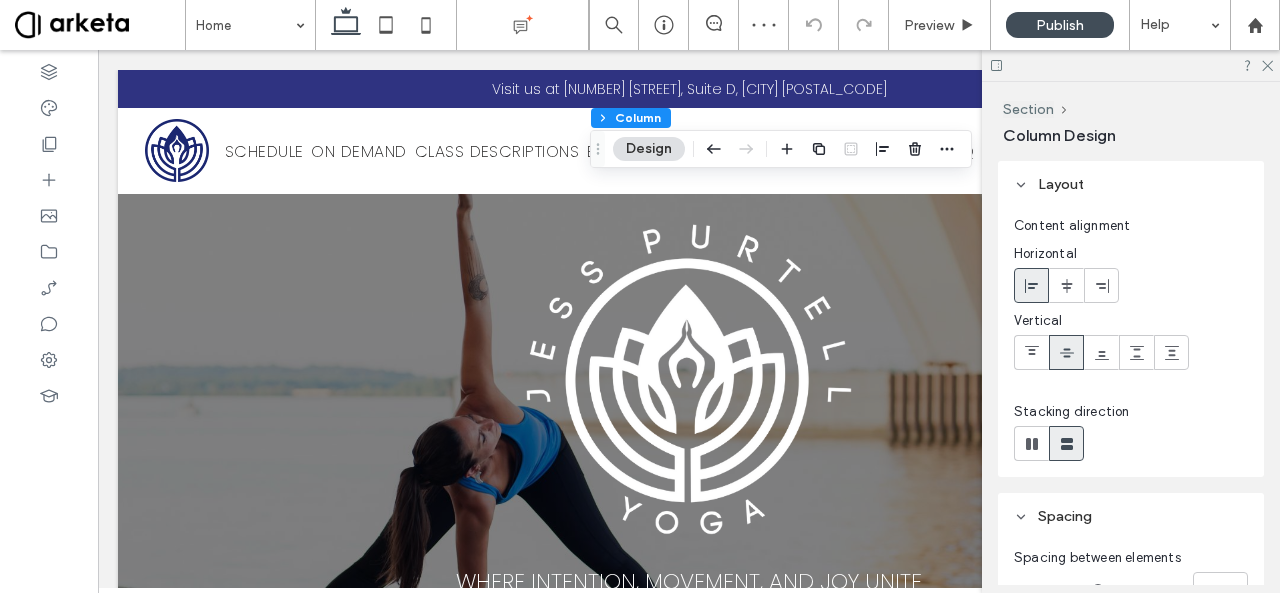 click at bounding box center [1224, 1834] 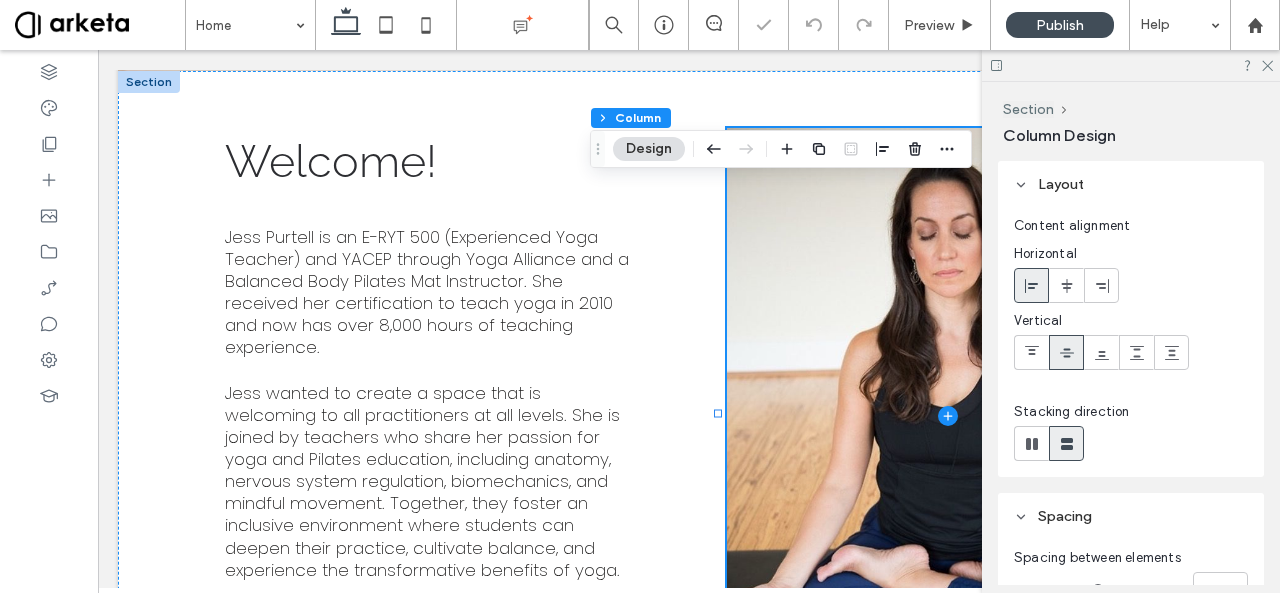 scroll, scrollTop: 0, scrollLeft: 0, axis: both 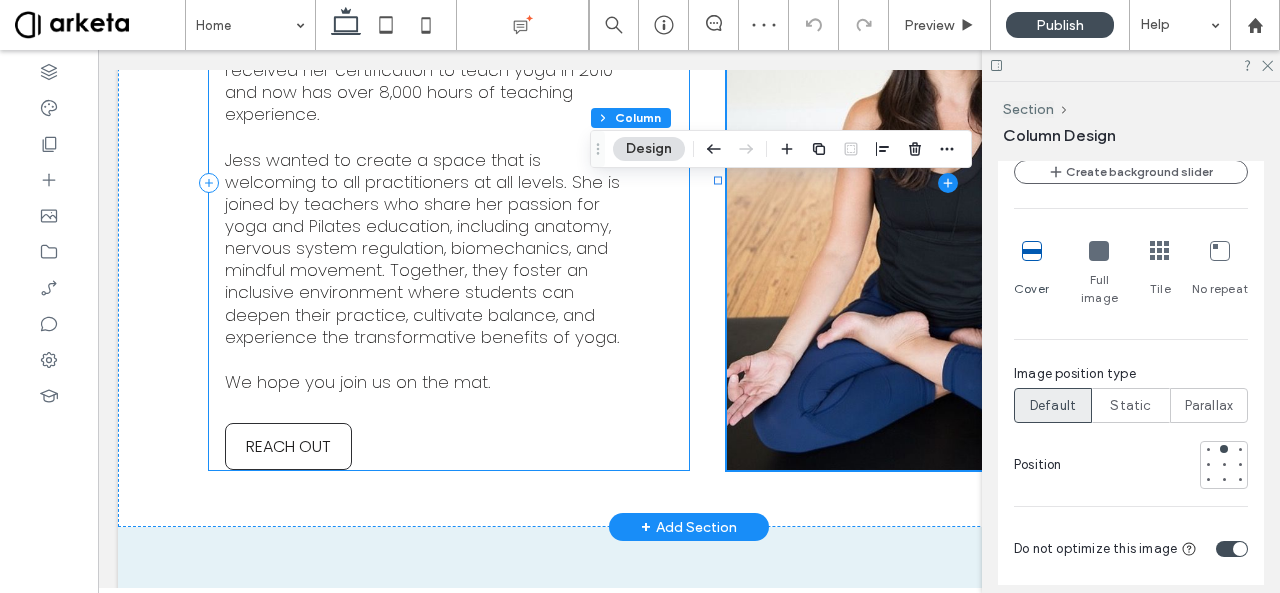 click on "Welcome!
Jess Purtell is an E-RYT 500 (Experienced Yoga Teacher) and YACEP through Yoga Alliance and a Balanced Body Pilates Mat Instructor. She received her certification to teach yoga in 2010 and now has over 8,000 hours of teaching experience. Jess wanted to create a space that is welcoming to all practitioners at all levels. She is joined by teachers who share her passion for yoga and Pilates education, including anatomy, nervous system regulation, biomechanics, and mindful movement. Together, they foster an inclusive environment where students can deepen their practice, cultivate balance, and experience the transformative benefits of yoga. We hope you join us on the mat .
REACH OUT" at bounding box center [449, 182] 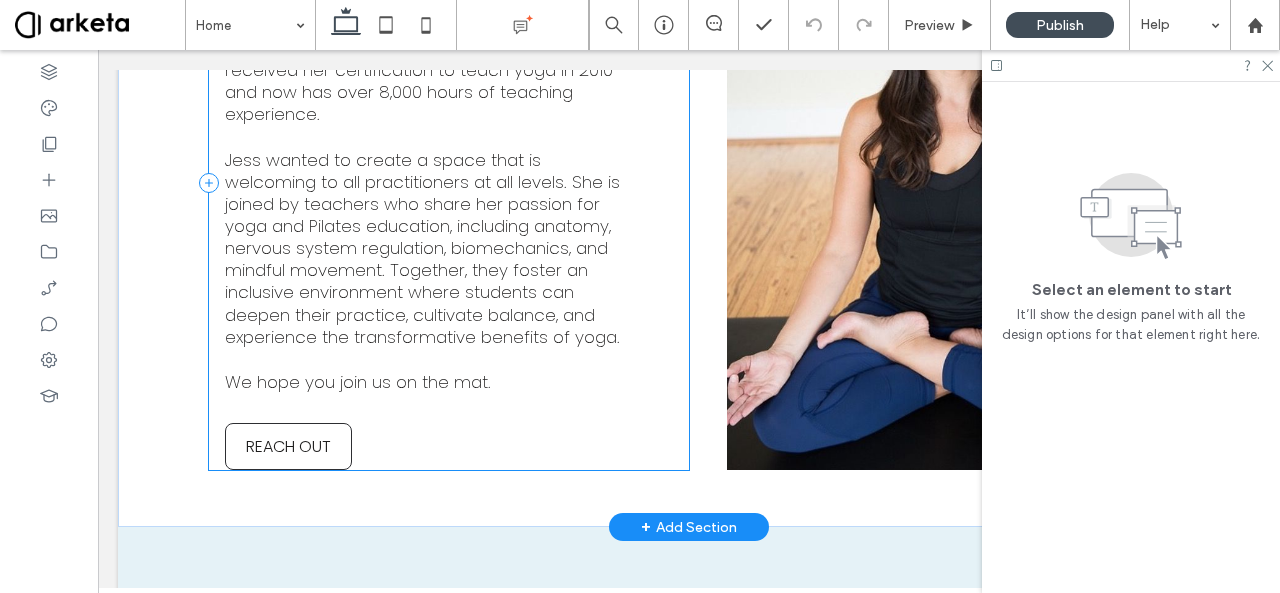click on "Welcome!
Jess Purtell is an E-RYT 500 (Experienced Yoga Teacher) and YACEP through Yoga Alliance and a Balanced Body Pilates Mat Instructor. She received her certification to teach yoga in 2010 and now has over 8,000 hours of teaching experience. Jess wanted to create a space that is welcoming to all practitioners at all levels. She is joined by teachers who share her passion for yoga and Pilates education, including anatomy, nervous system regulation, biomechanics, and mindful movement. Together, they foster an inclusive environment where students can deepen their practice, cultivate balance, and experience the transformative benefits of yoga. We hope you join us on the mat .
REACH OUT" at bounding box center [449, 182] 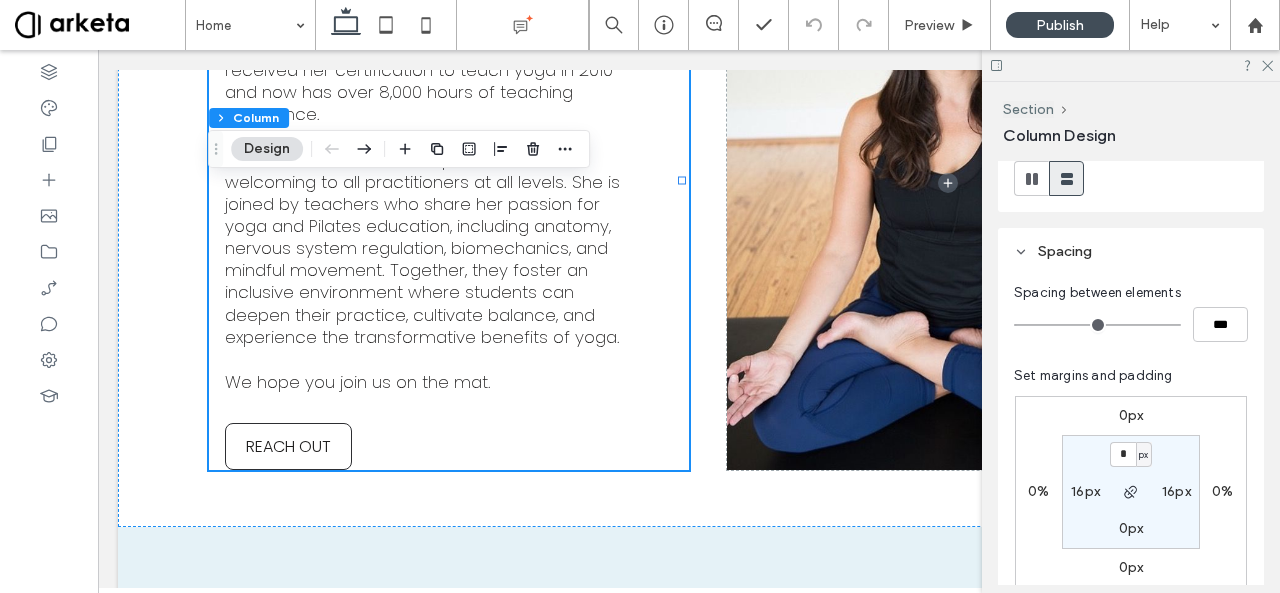scroll, scrollTop: 267, scrollLeft: 0, axis: vertical 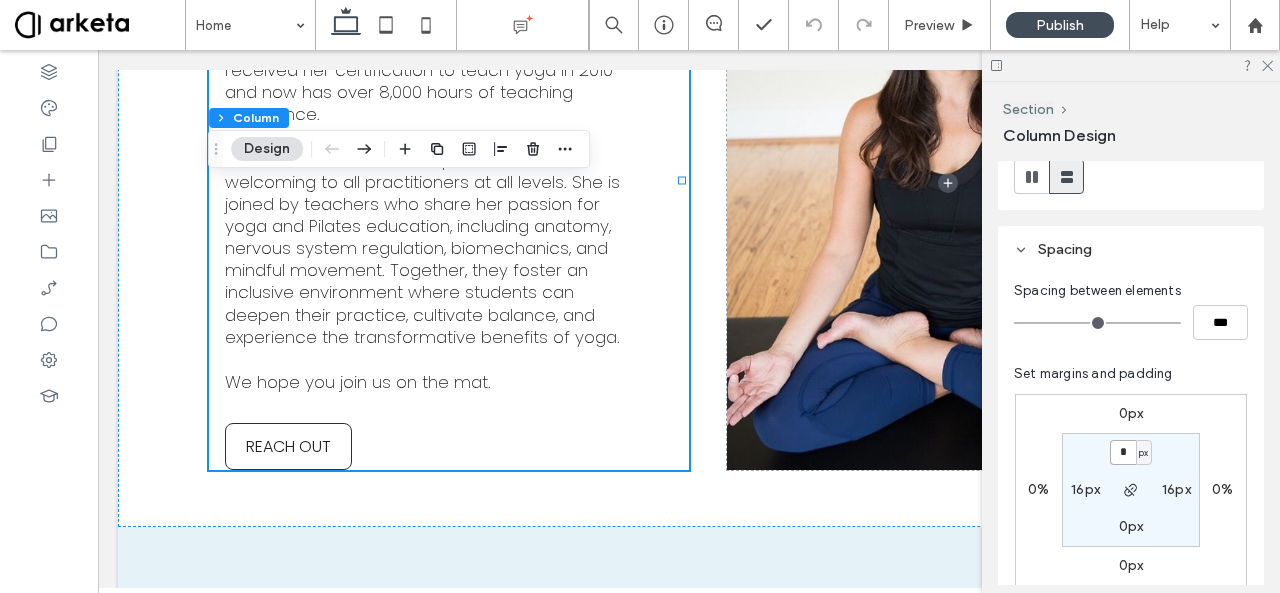 click on "*" at bounding box center [1123, 452] 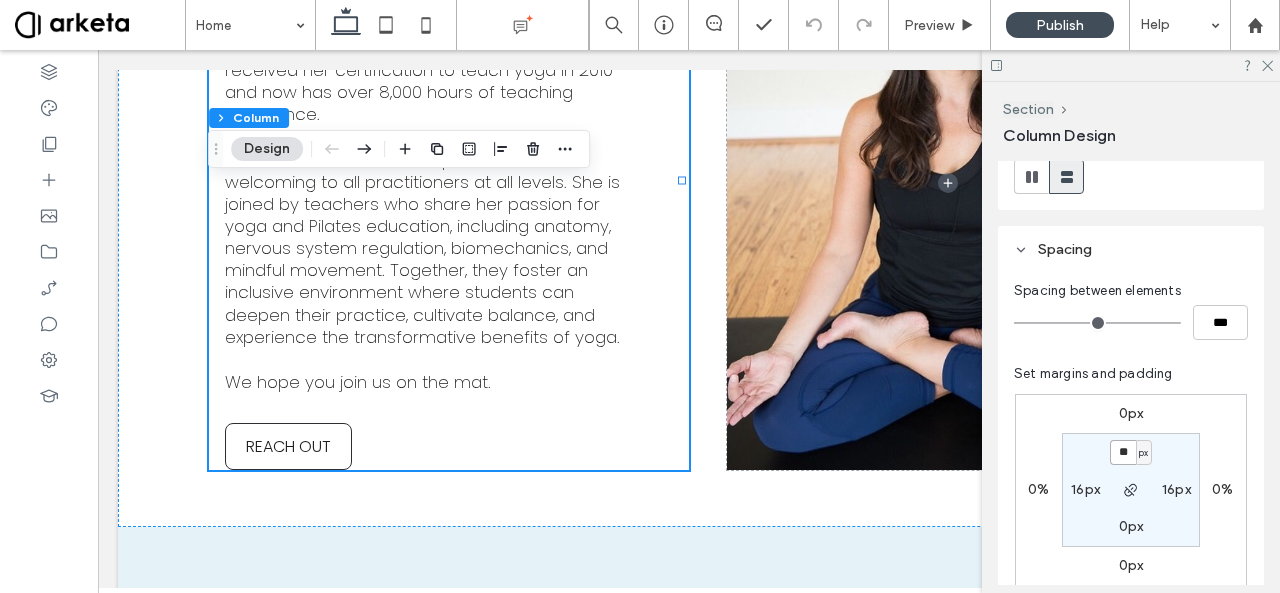 type on "**" 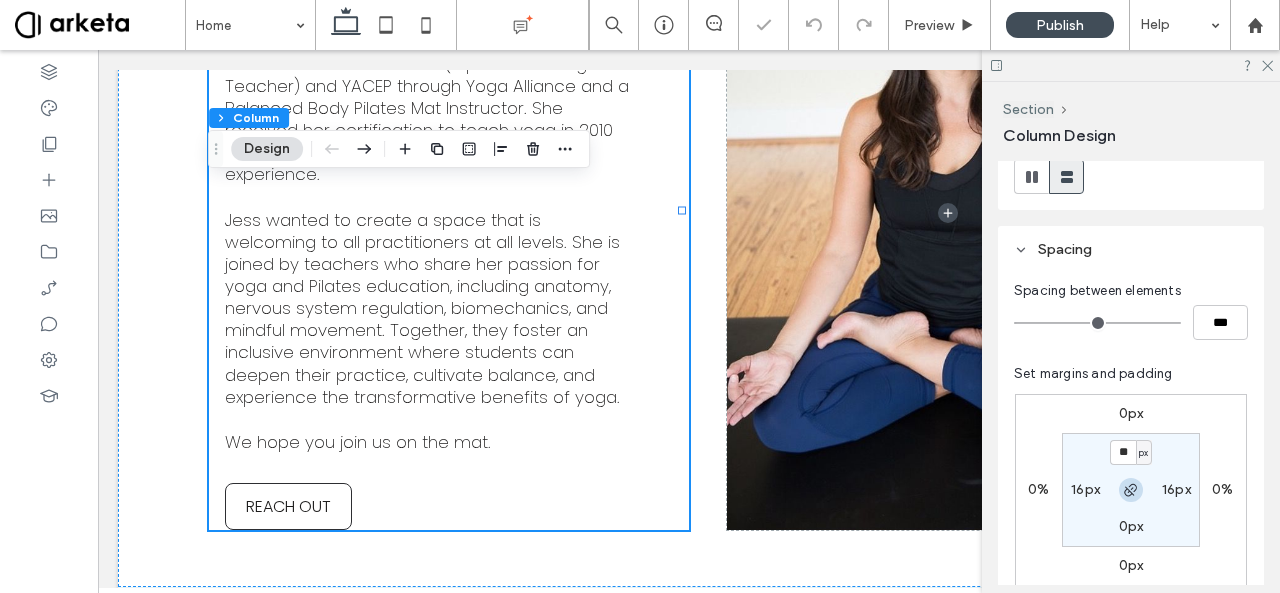 click 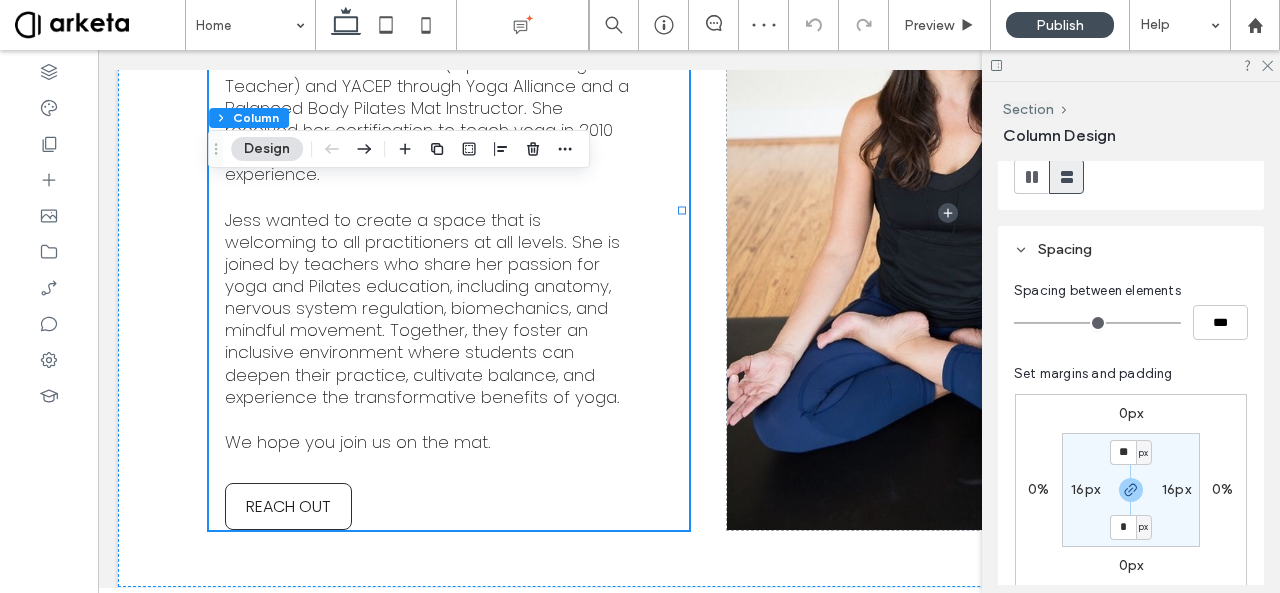 click on "*" at bounding box center (1123, 527) 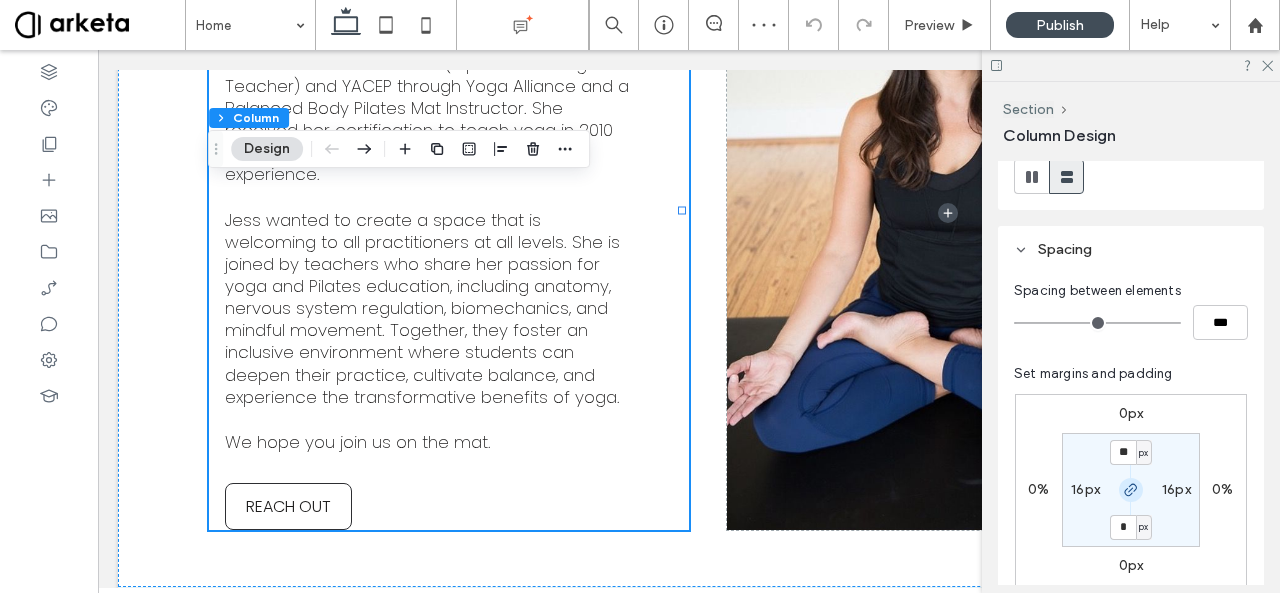 click 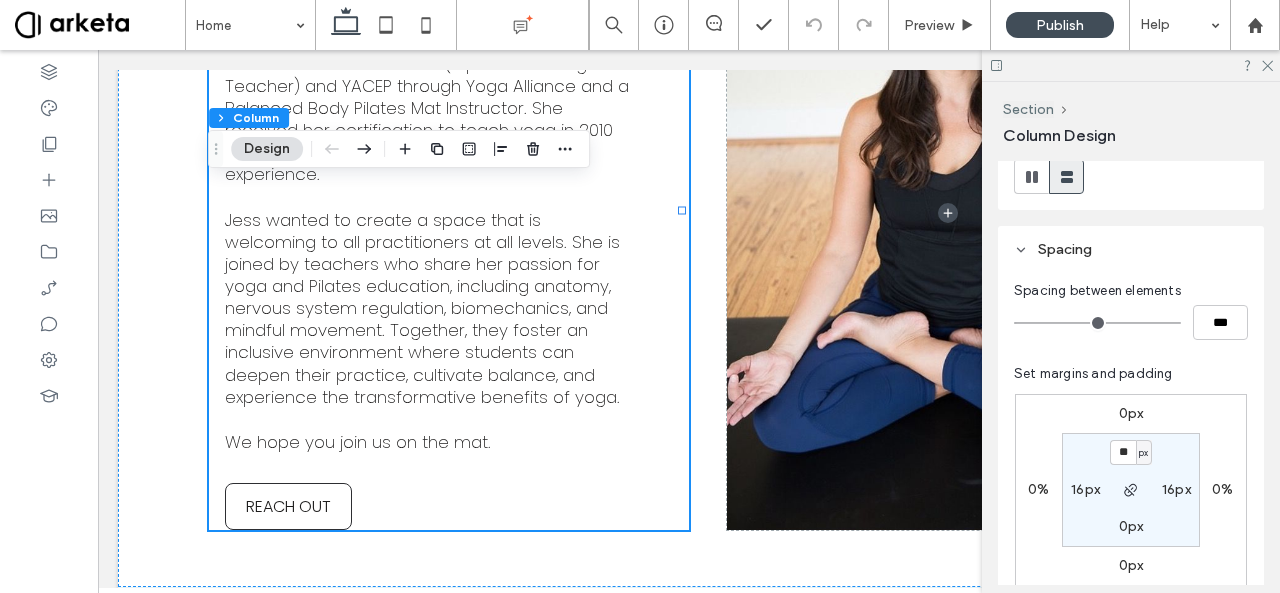 click on "0px" at bounding box center (1131, 526) 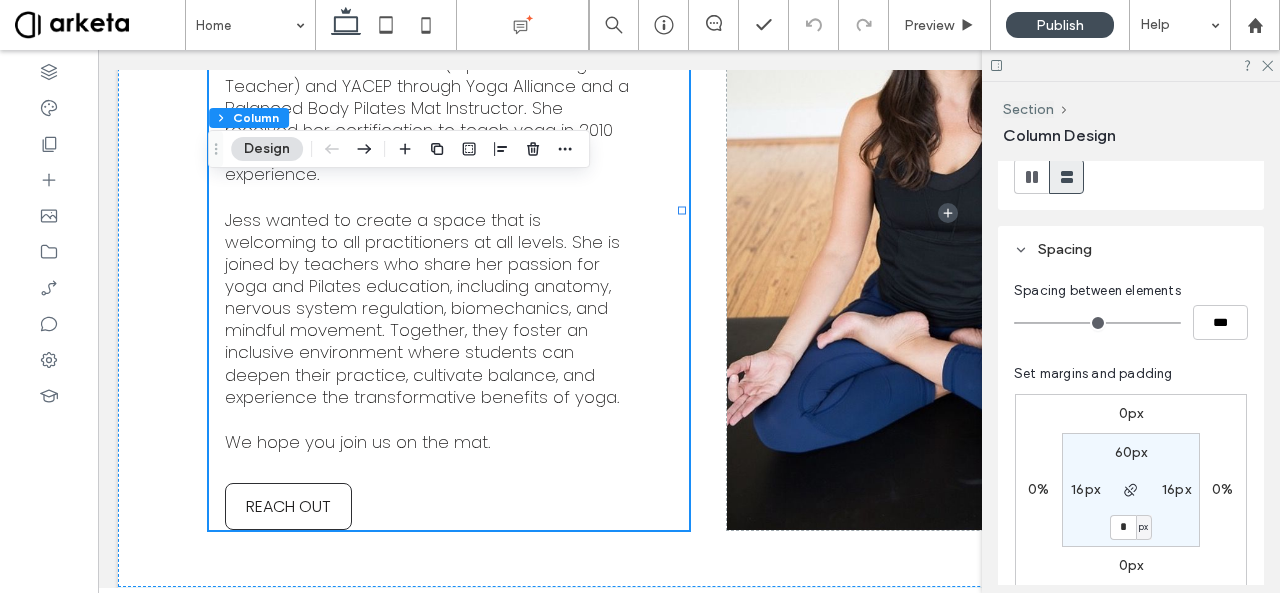 type on "*" 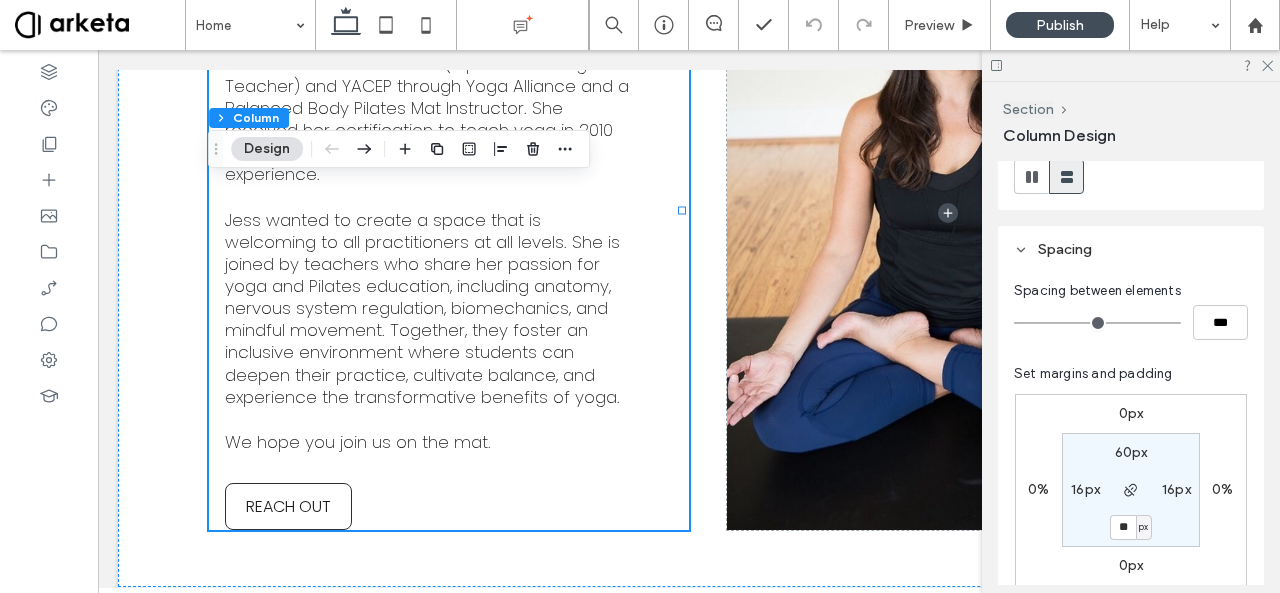 type on "**" 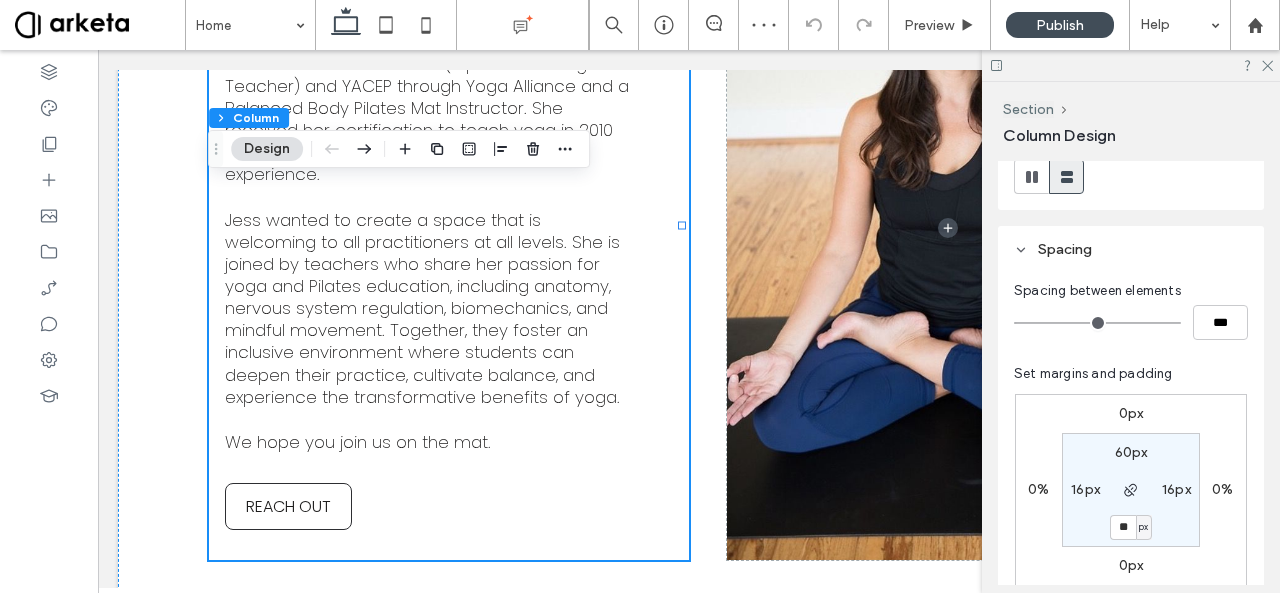 click on "Spacing between elements *** Set margins and padding 0px 0% 0px 0% 60px 16px ** px 16px Reset padding" at bounding box center (1131, 468) 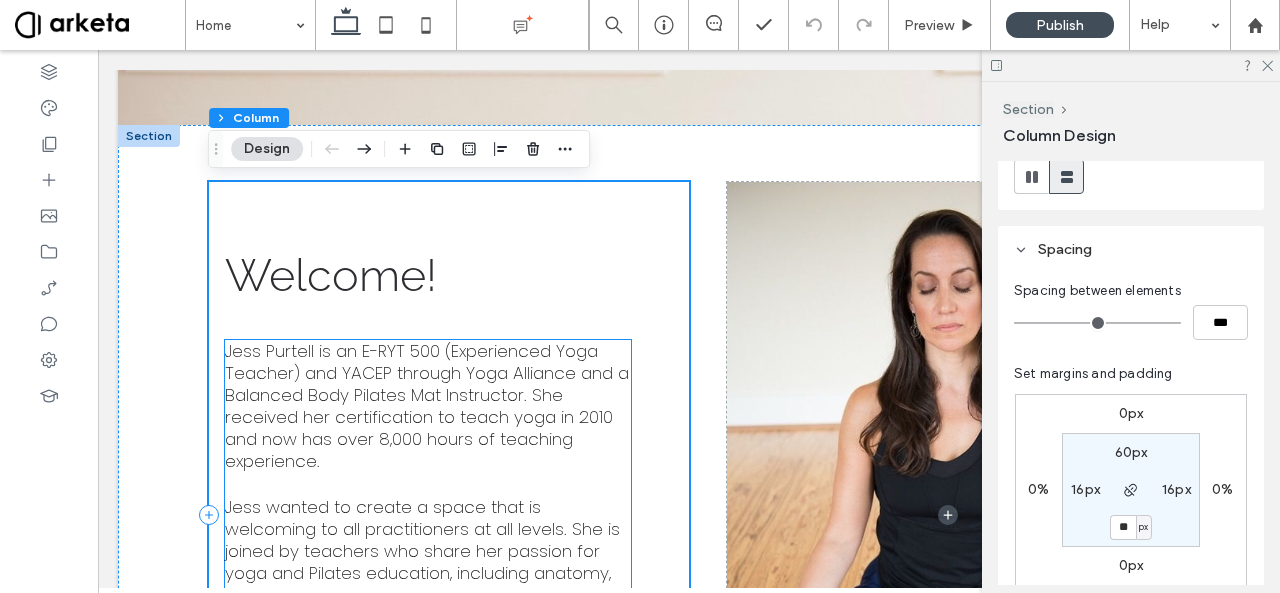 scroll, scrollTop: 1575, scrollLeft: 0, axis: vertical 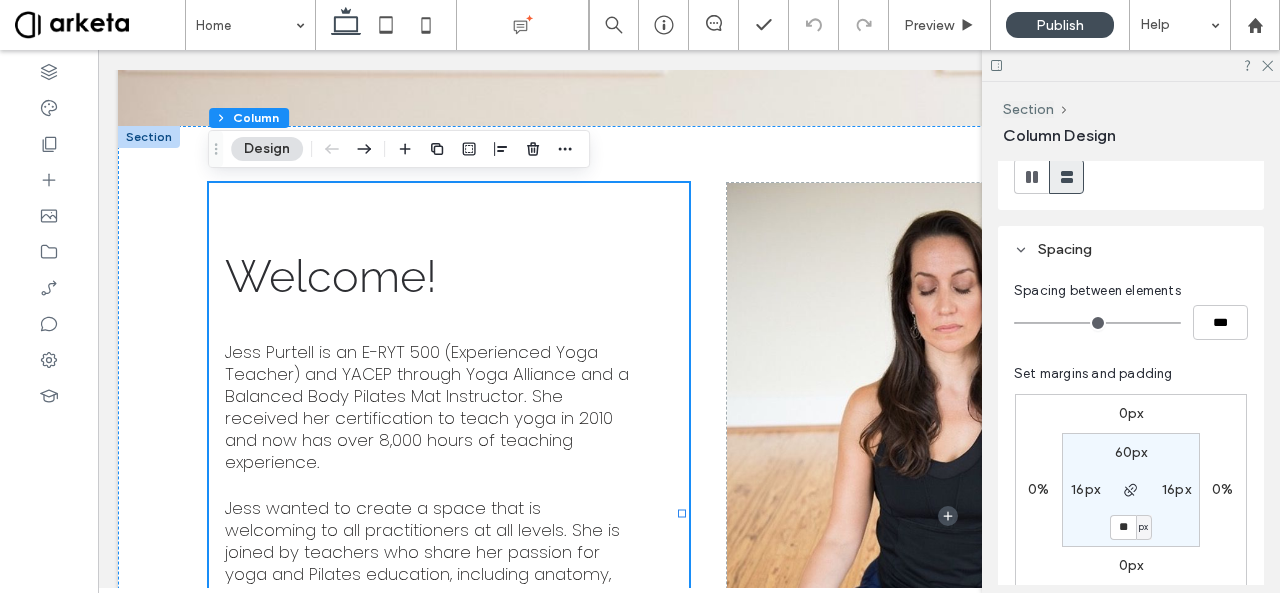 click on "60px" at bounding box center (1131, 452) 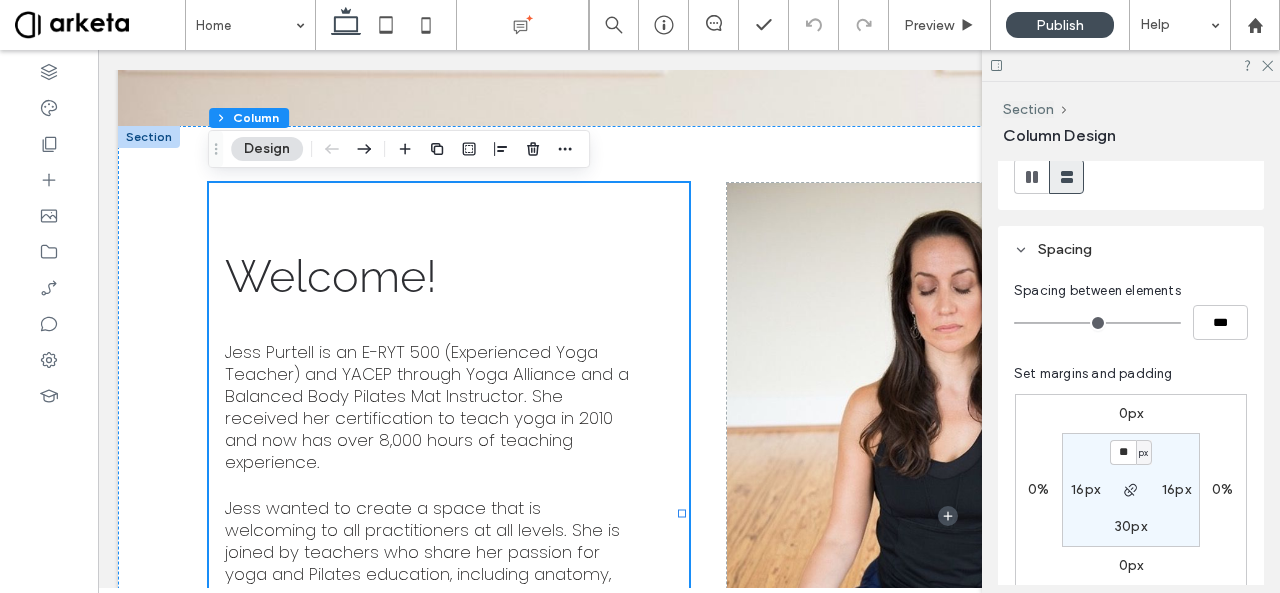 type on "**" 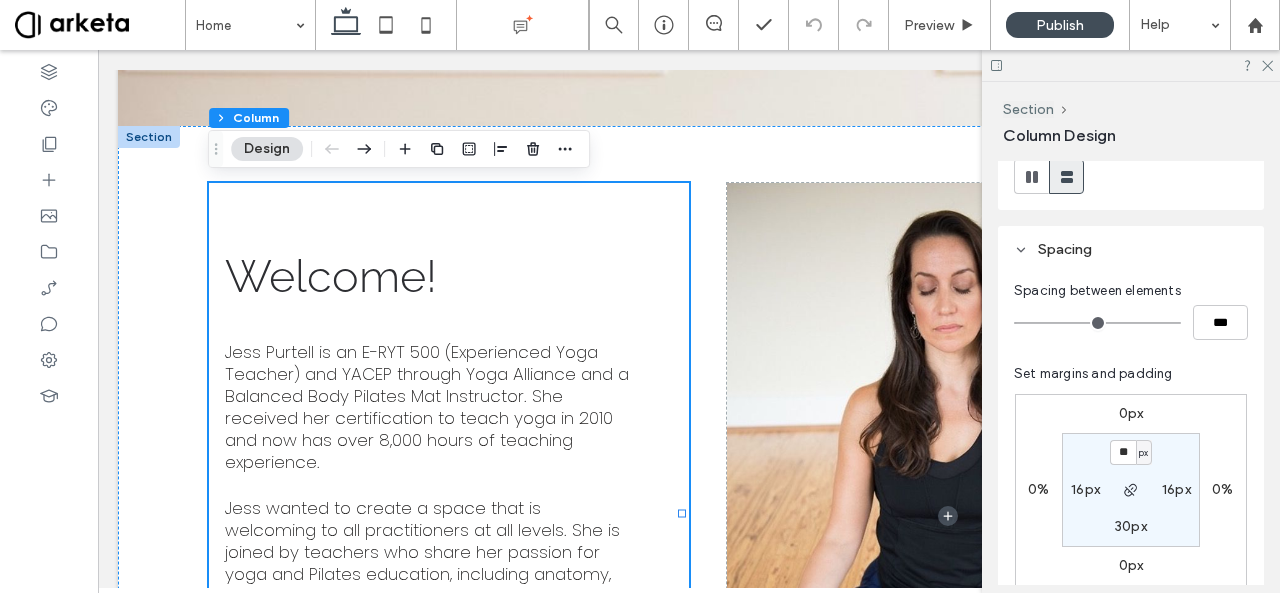type on "**" 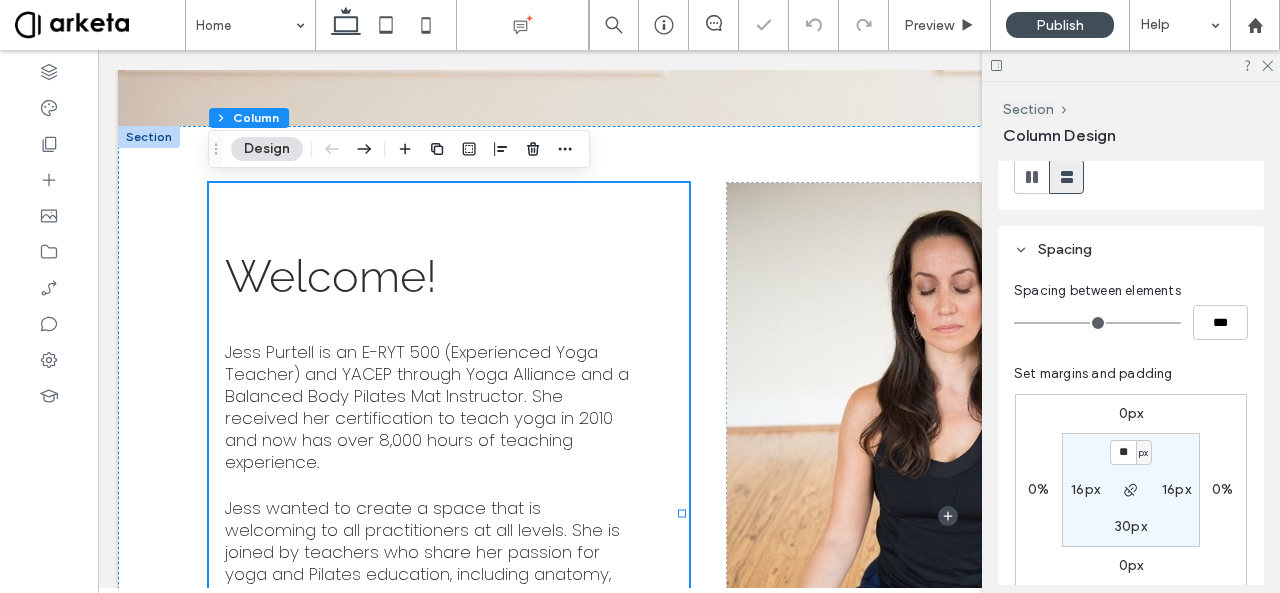type on "**" 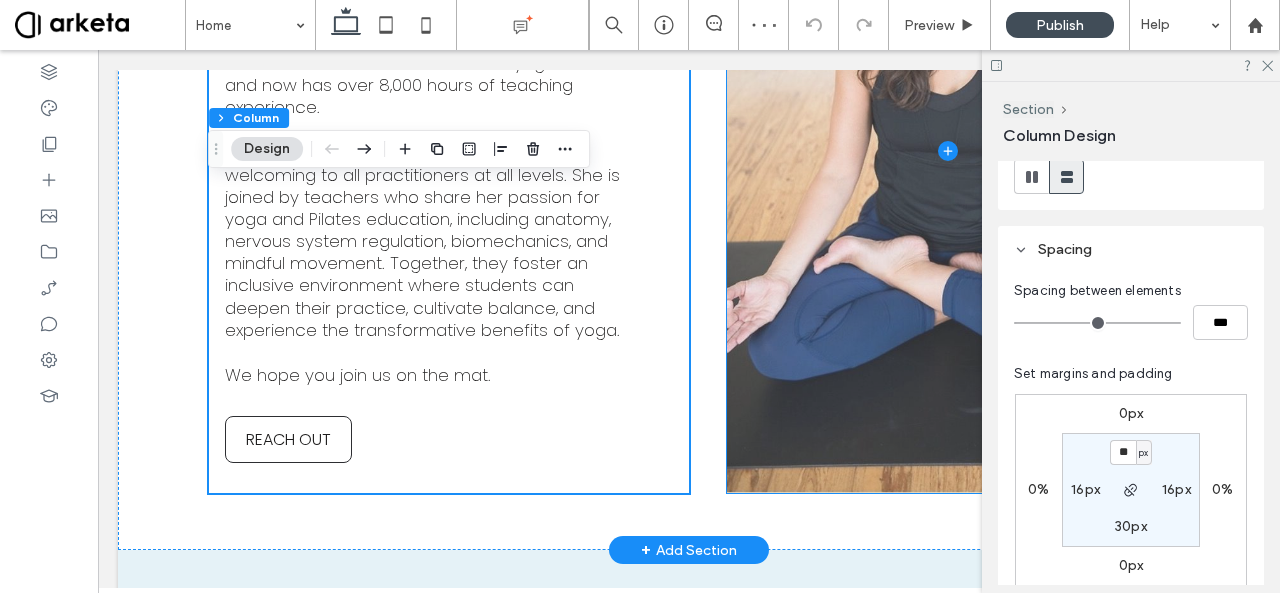scroll, scrollTop: 1952, scrollLeft: 0, axis: vertical 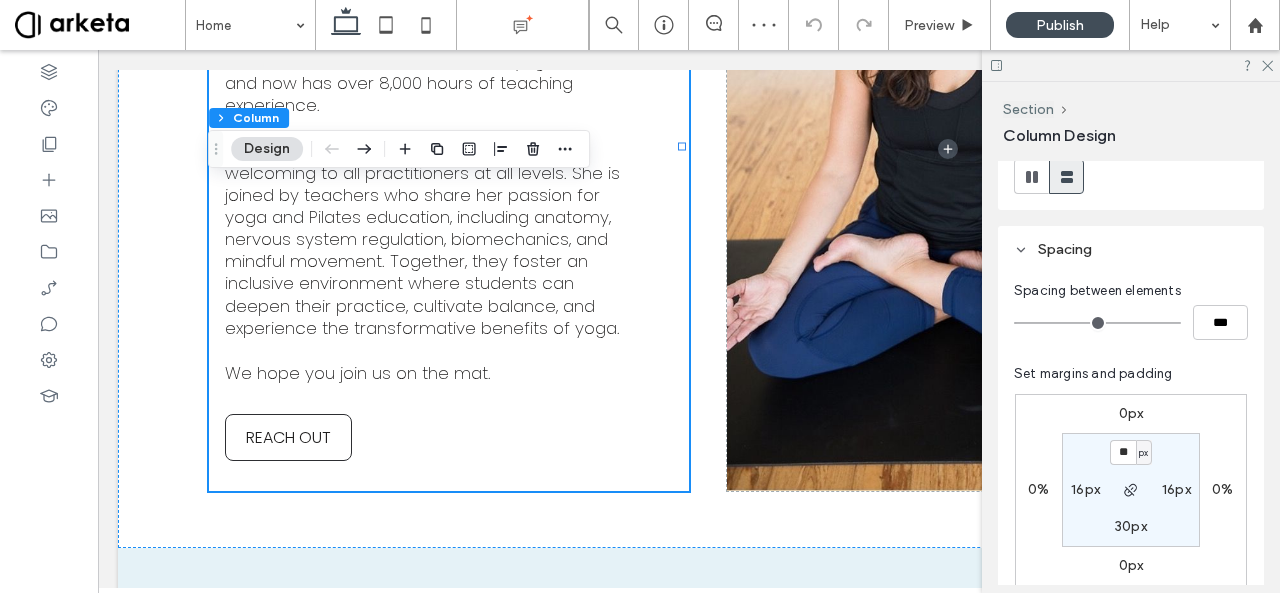 click on "Spacing" at bounding box center (1131, 249) 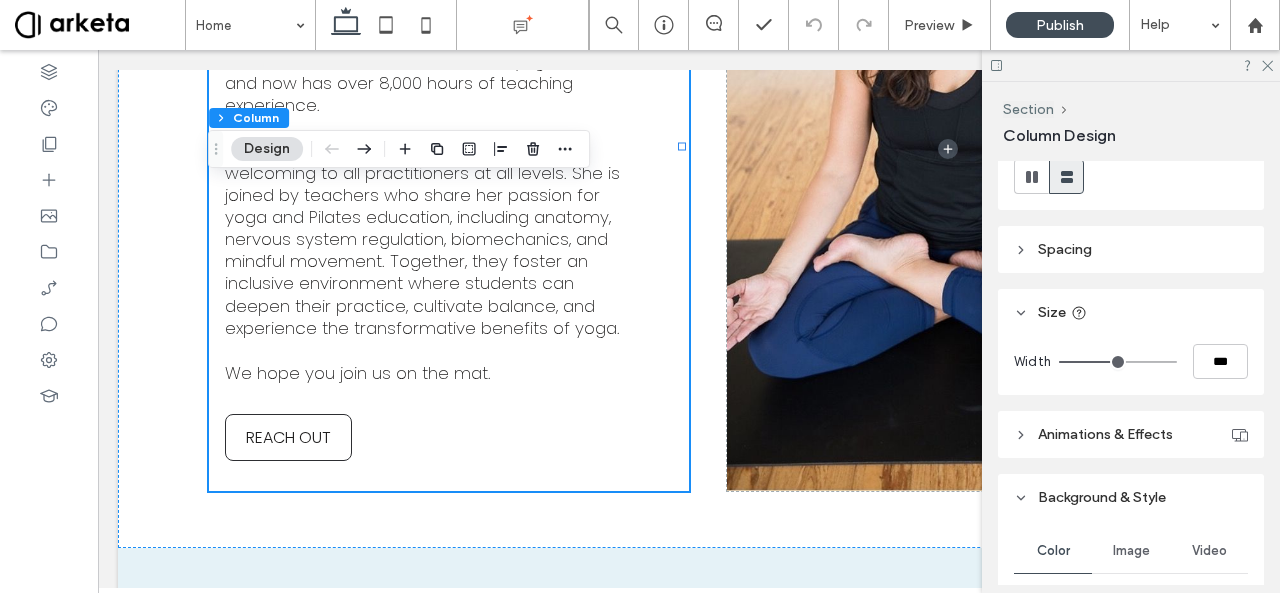 click on "Spacing" at bounding box center (1065, 249) 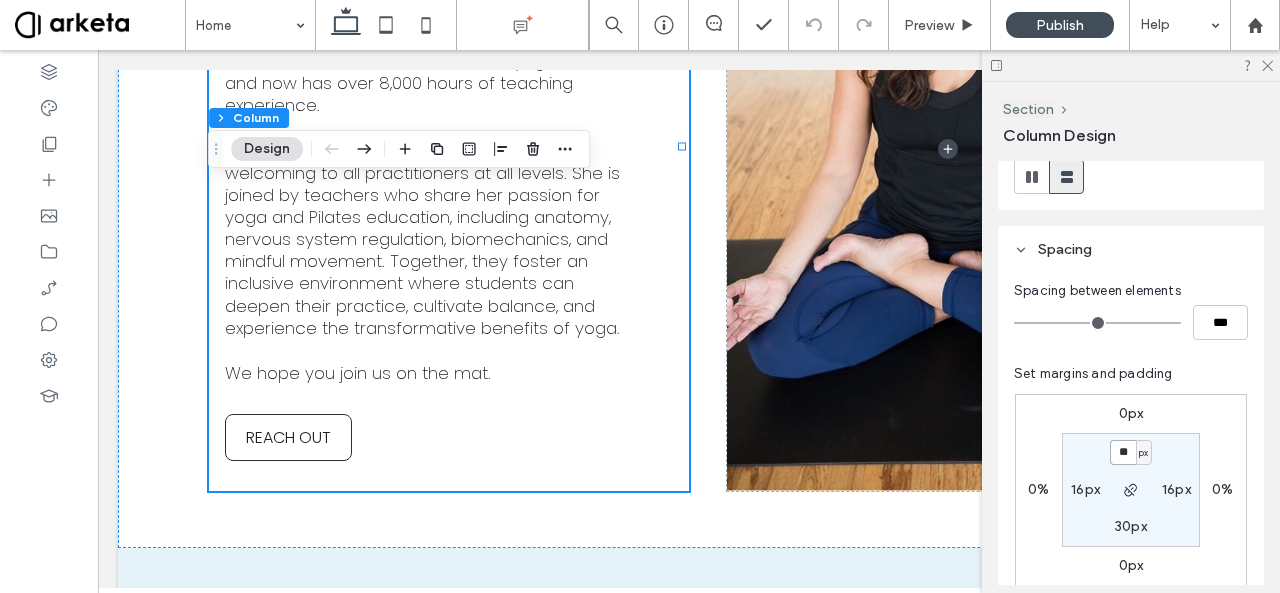 click on "**" at bounding box center (1123, 452) 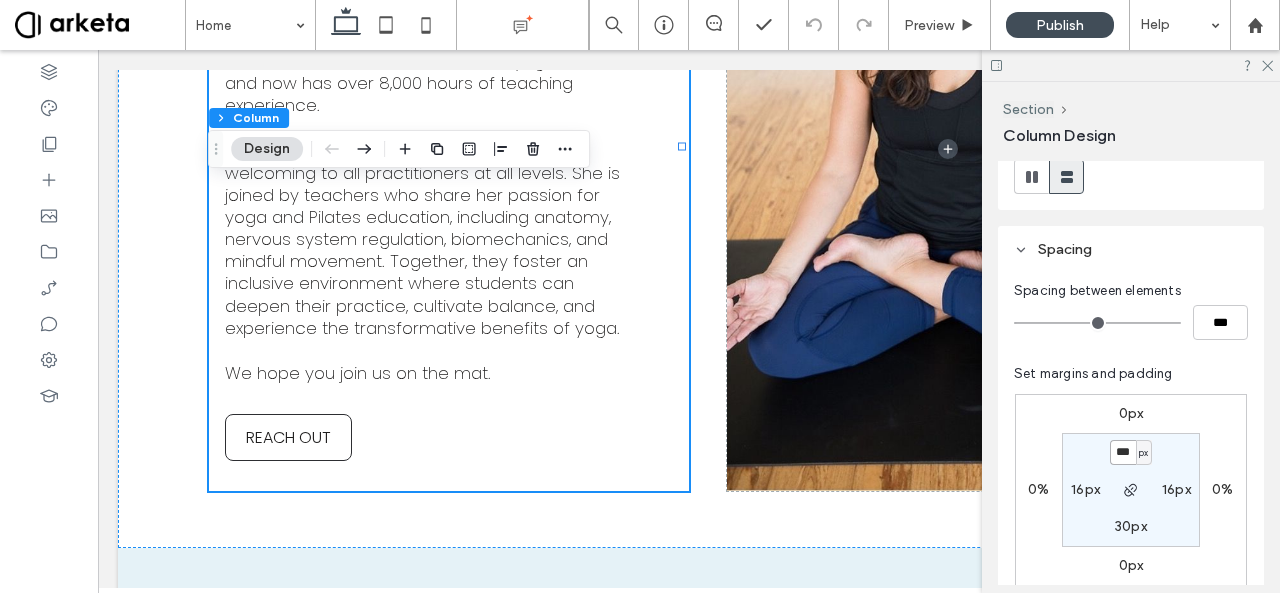 type on "***" 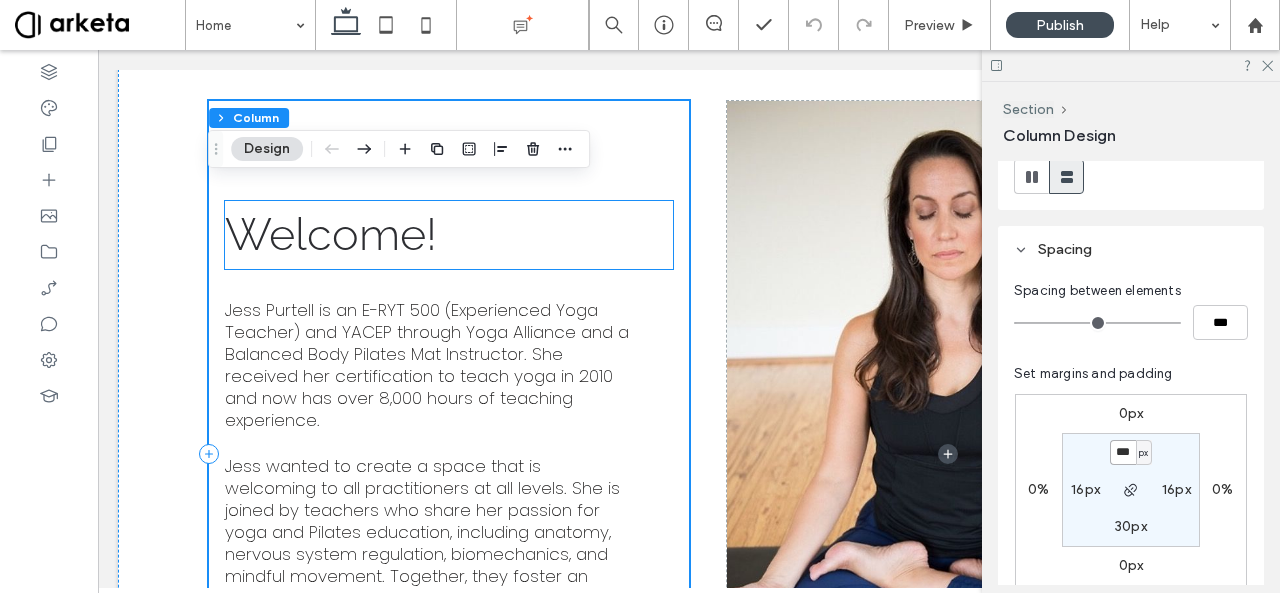 scroll, scrollTop: 1656, scrollLeft: 0, axis: vertical 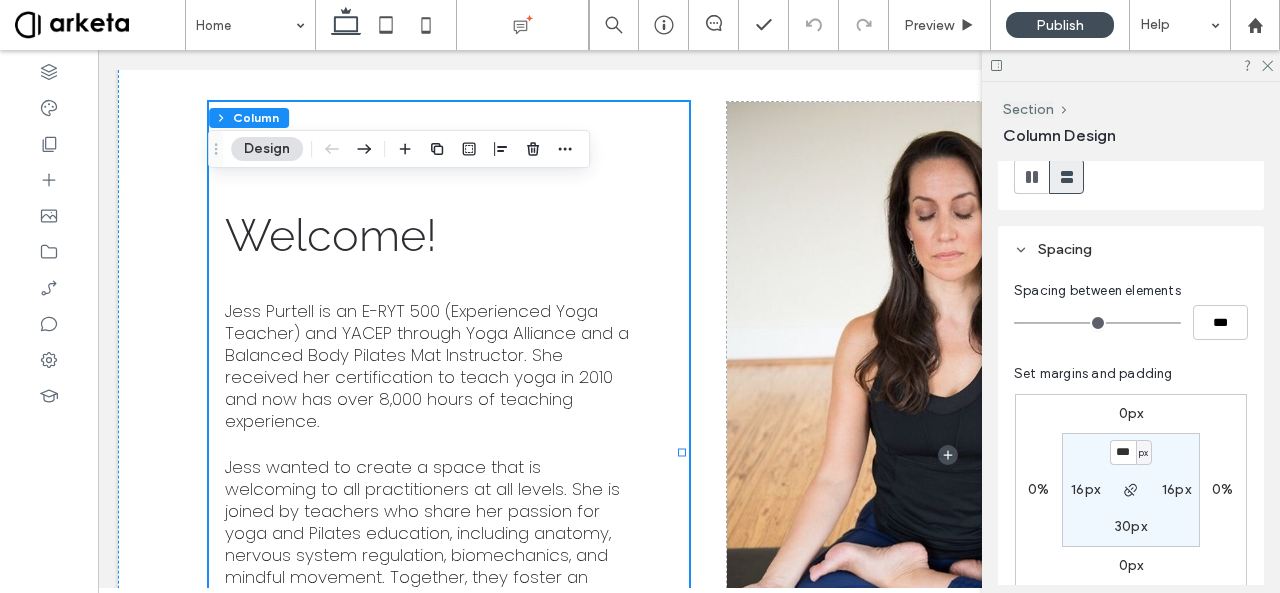 click on "Spacing between elements *** Set margins and padding 0px 0% 0px 0% *** px 16px 30px 16px Reset padding" at bounding box center [1131, 464] 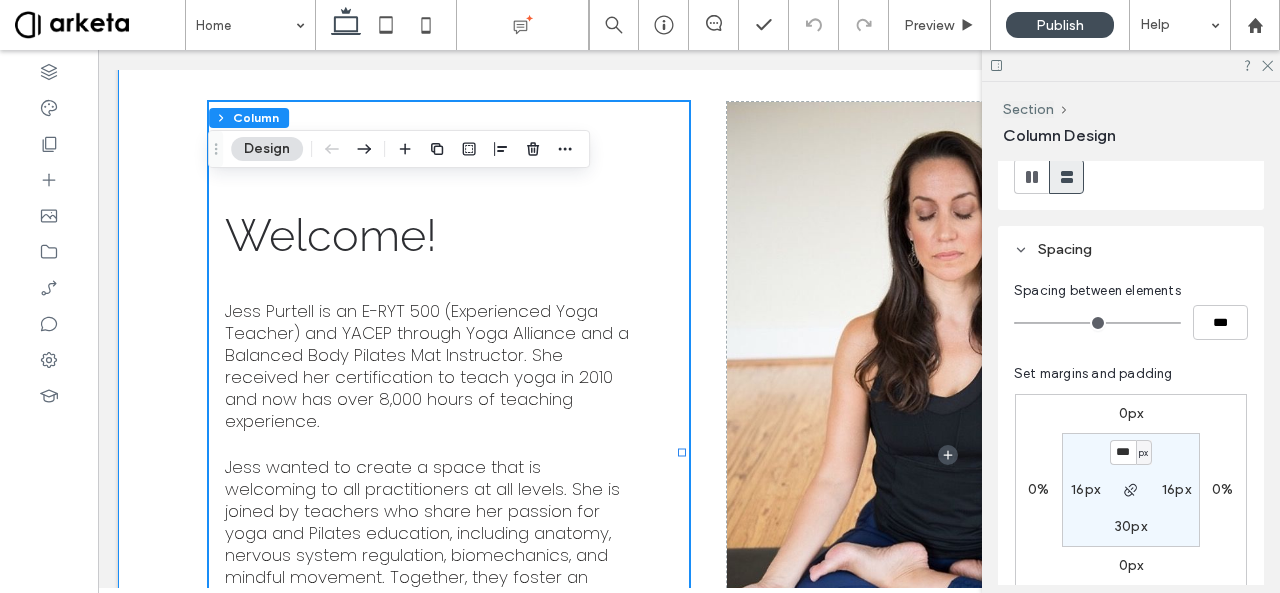 click on "Welcome!
Jess Purtell is an E-RYT 500 (Experienced Yoga Teacher) and YACEP through Yoga Alliance and a Balanced Body Pilates Mat Instructor. She received her certification to teach yoga in 2010 and now has over 8,000 hours of teaching experience. Jess wanted to create a space that is welcoming to all practitioners at all levels. She is joined by teachers who share her passion for yoga and Pilates education, including anatomy, nervous system regulation, biomechanics, and mindful movement. Together, they foster an inclusive environment where students can deepen their practice, cultivate balance, and experience the transformative benefits of yoga. We hope you join us on the mat .
REACH OUT" at bounding box center (689, 454) 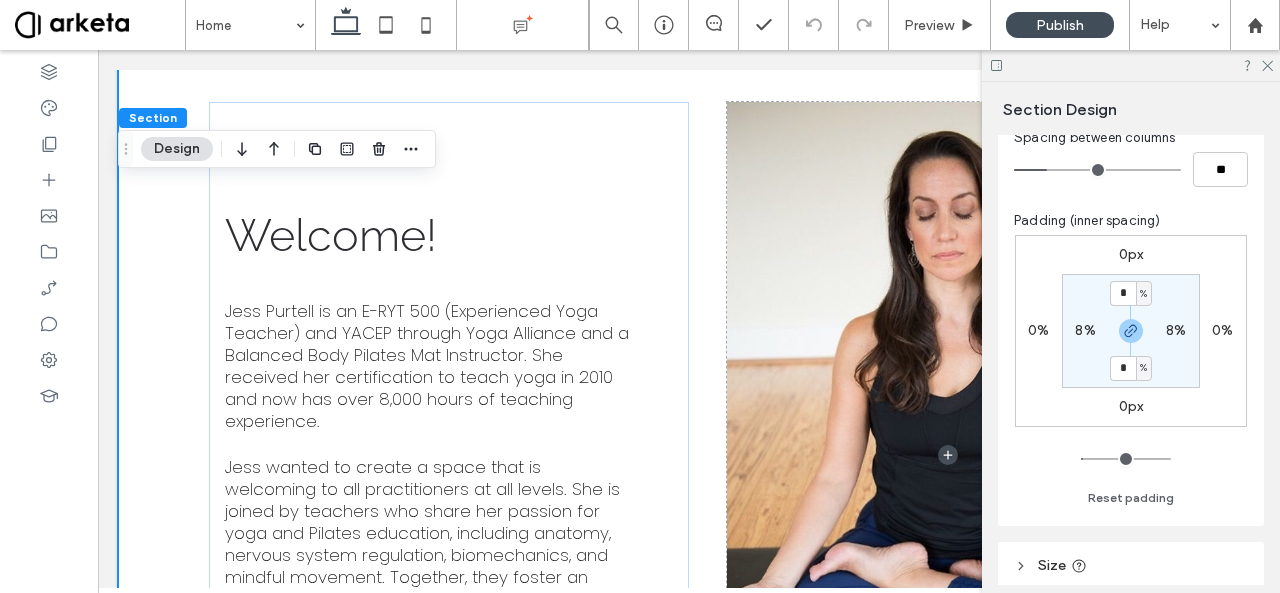 scroll, scrollTop: 280, scrollLeft: 0, axis: vertical 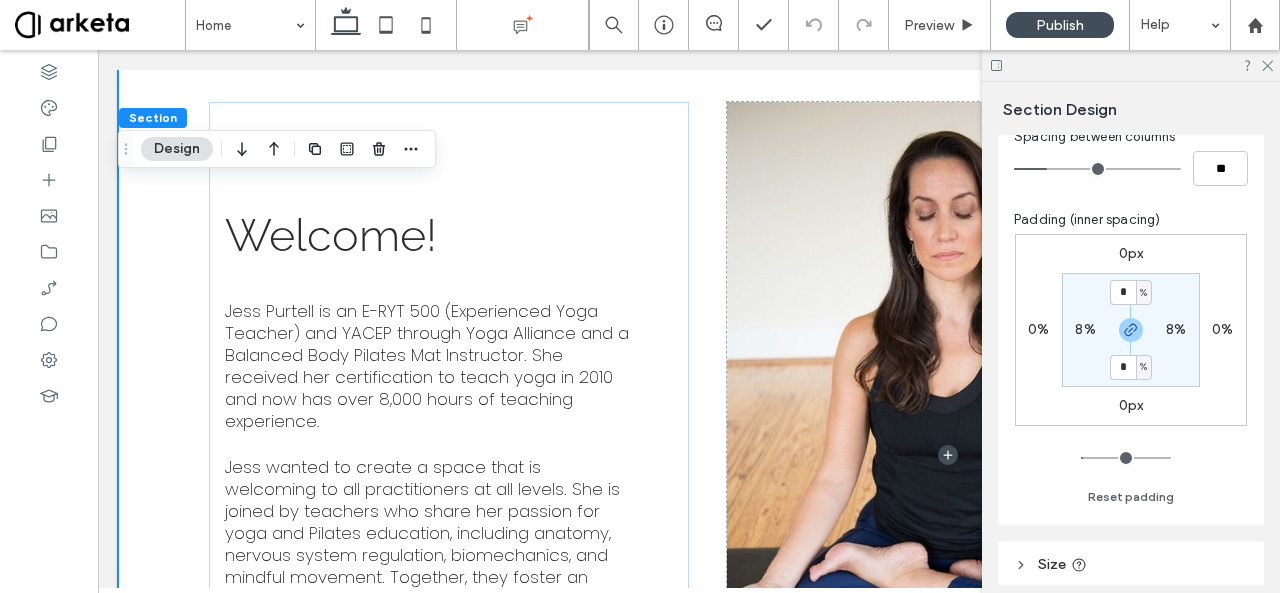 click on "8%" at bounding box center [1085, 329] 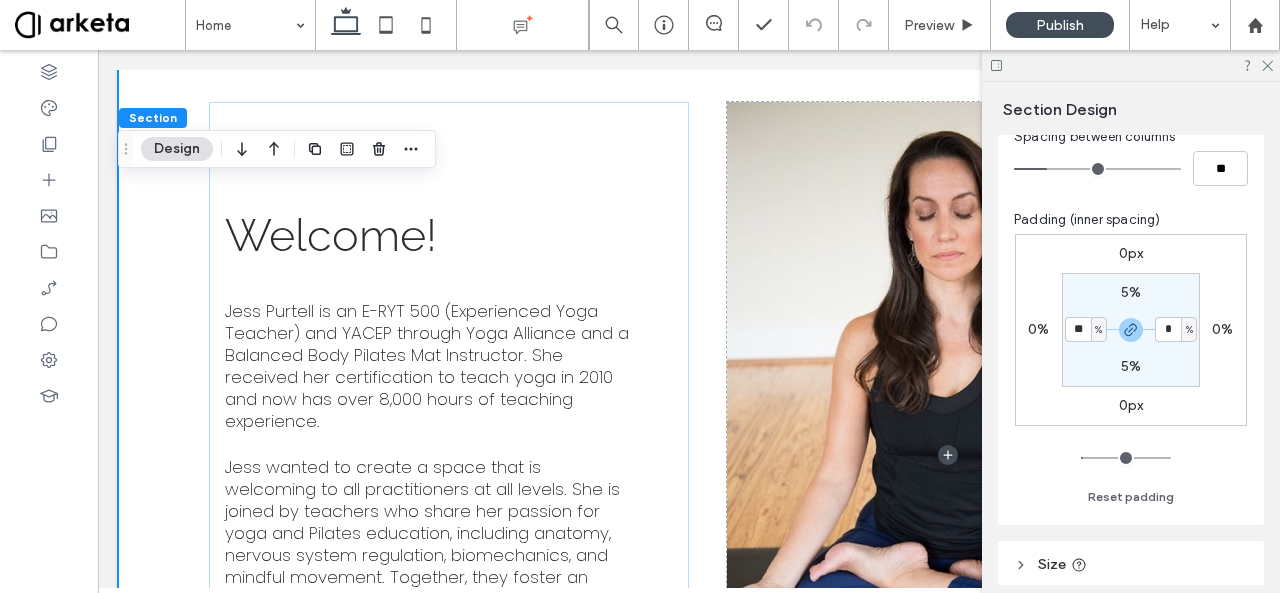 type on "**" 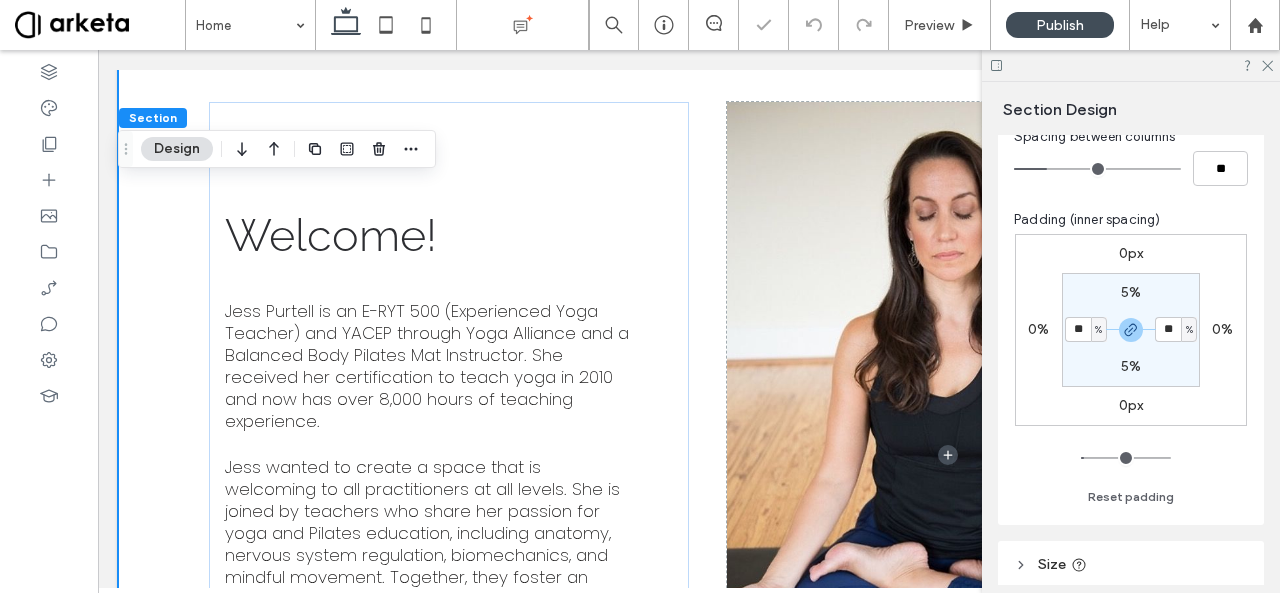 type on "**" 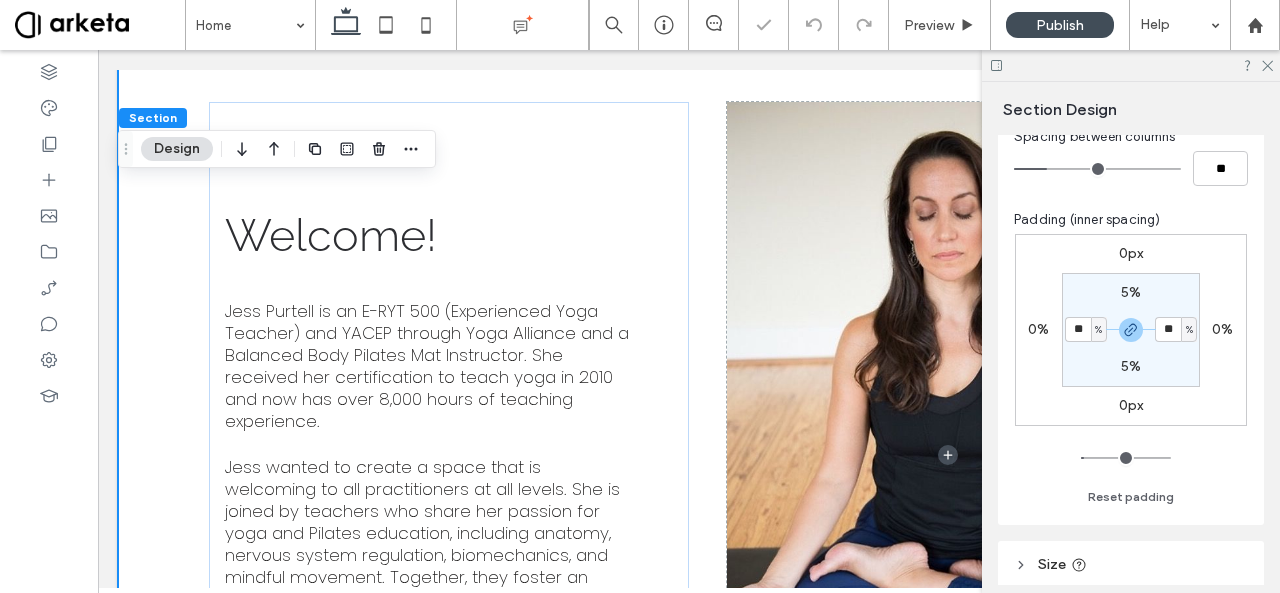 type on "**" 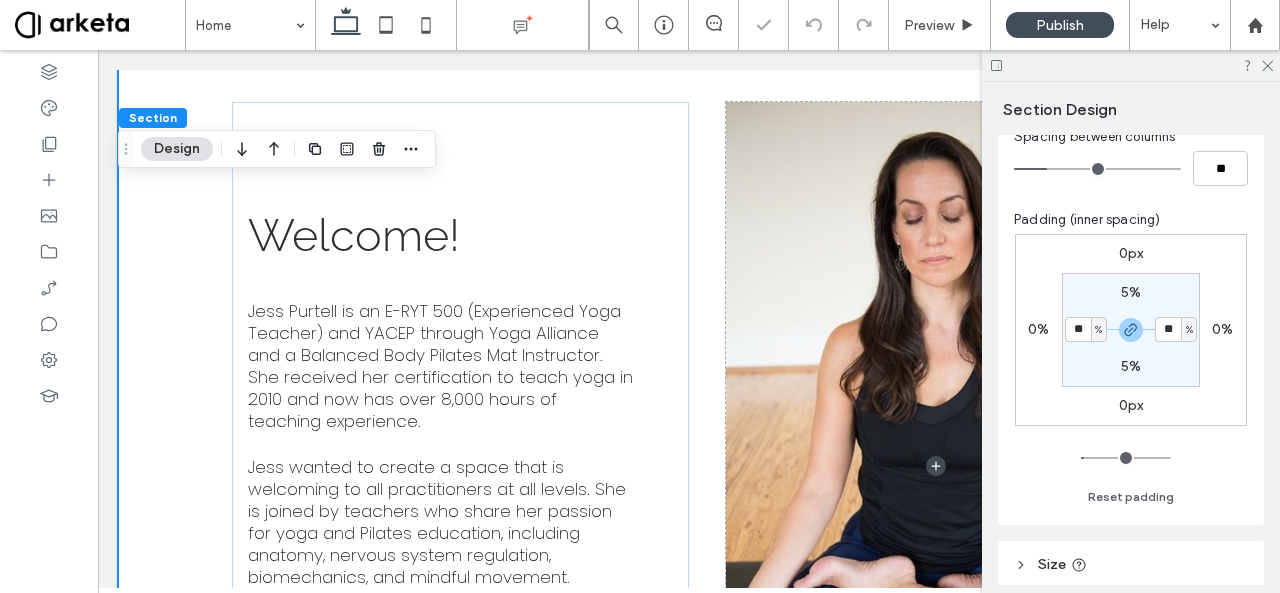 click on "0px 0% 0px 0% 5% ** % 5% ** % Reset padding" at bounding box center (1131, 371) 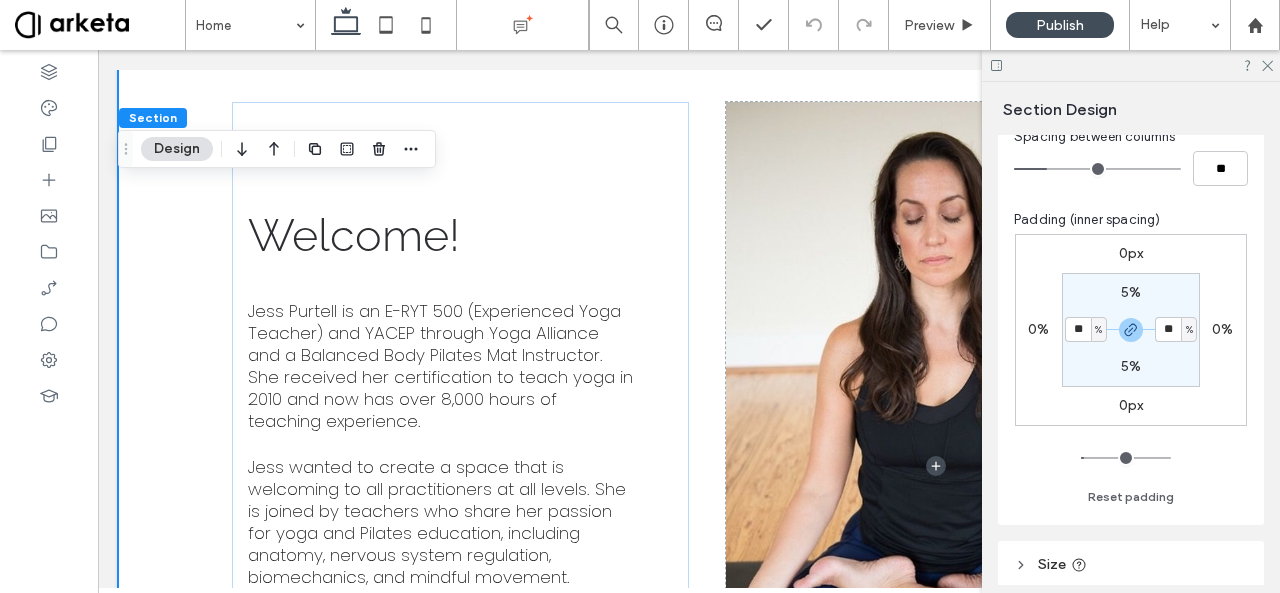 click on "Welcome!
Jess Purtell is an E-RYT 500 (Experienced Yoga Teacher) and YACEP through Yoga Alliance and a Balanced Body Pilates Mat Instructor. She received her certification to teach yoga in 2010 and now has over 8,000 hours of teaching experience. Jess wanted to create a space that is welcoming to all practitioners at all levels. She is joined by teachers who share her passion for yoga and Pilates education, including anatomy, nervous system regulation, biomechanics, and mindful movement. Together, they foster an inclusive environment where students can deepen their practice, cultivate balance, and experience the transformative benefits of yoga. We hope you join us on the mat .
REACH OUT" at bounding box center (689, 466) 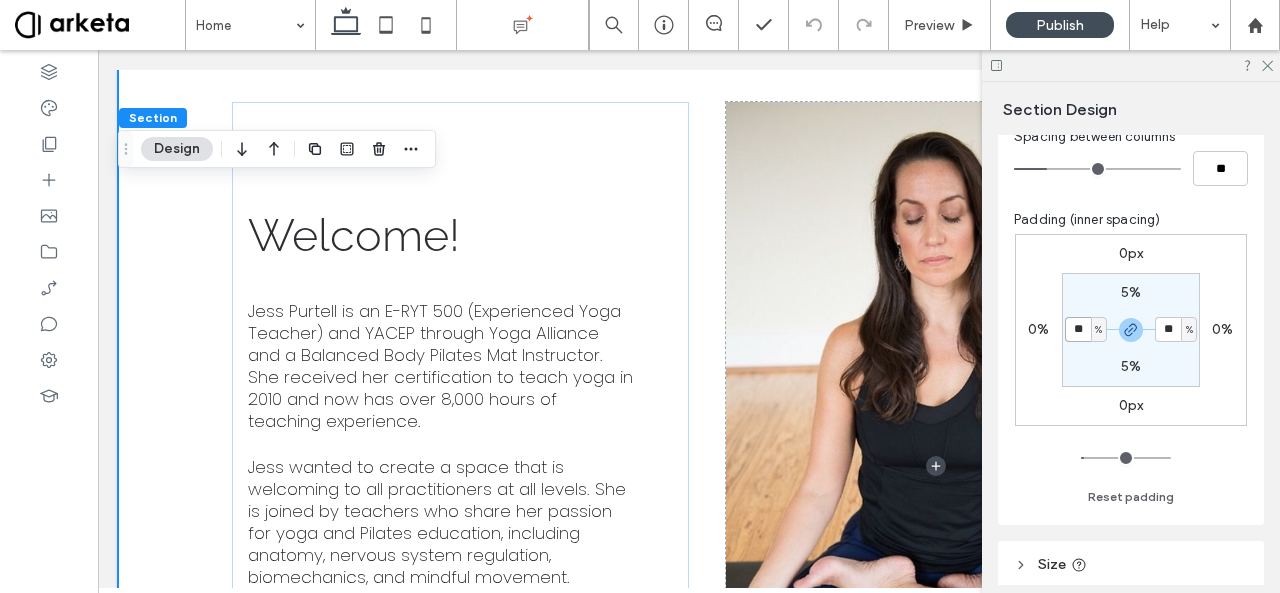 click on "**" at bounding box center [1078, 329] 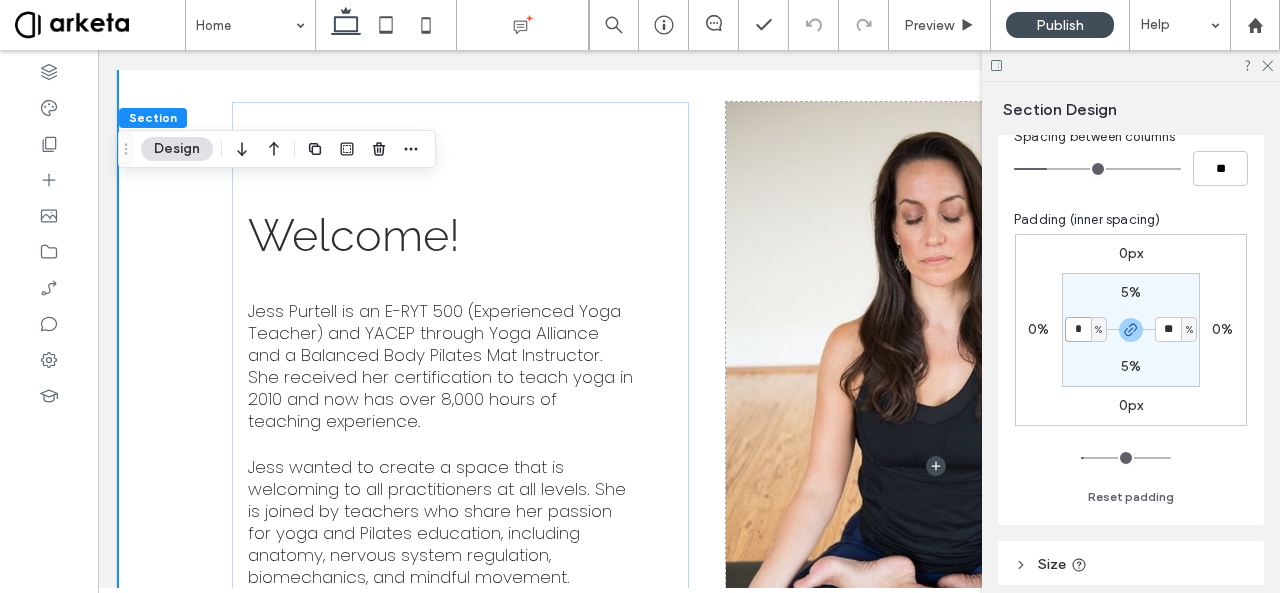 type on "*" 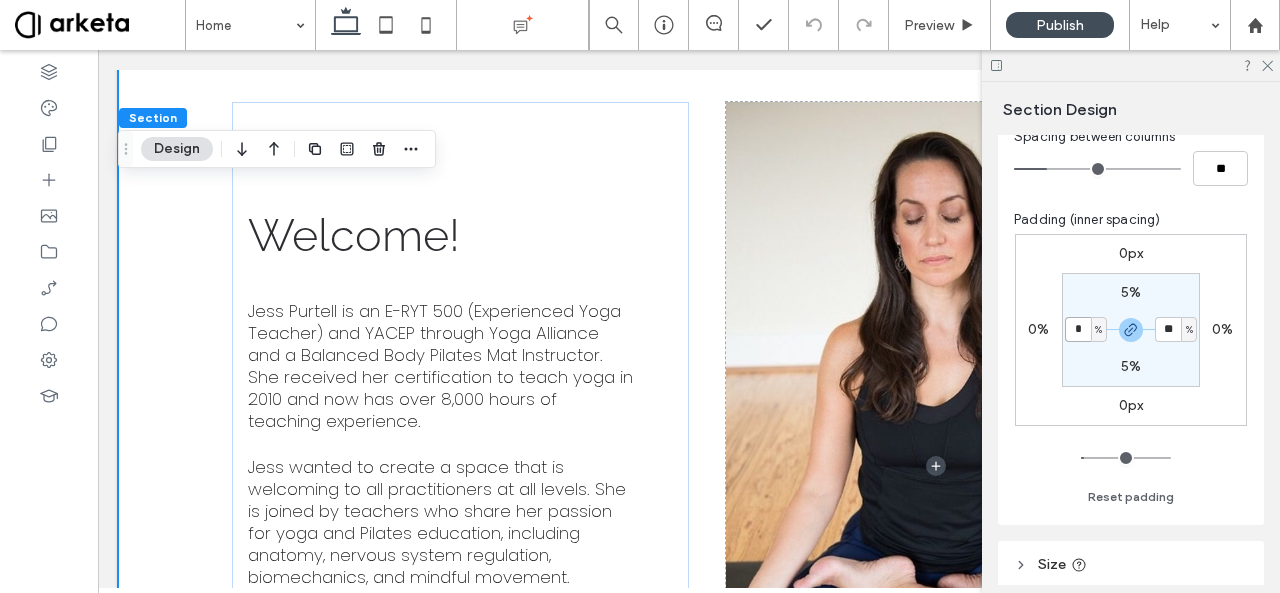 type on "*" 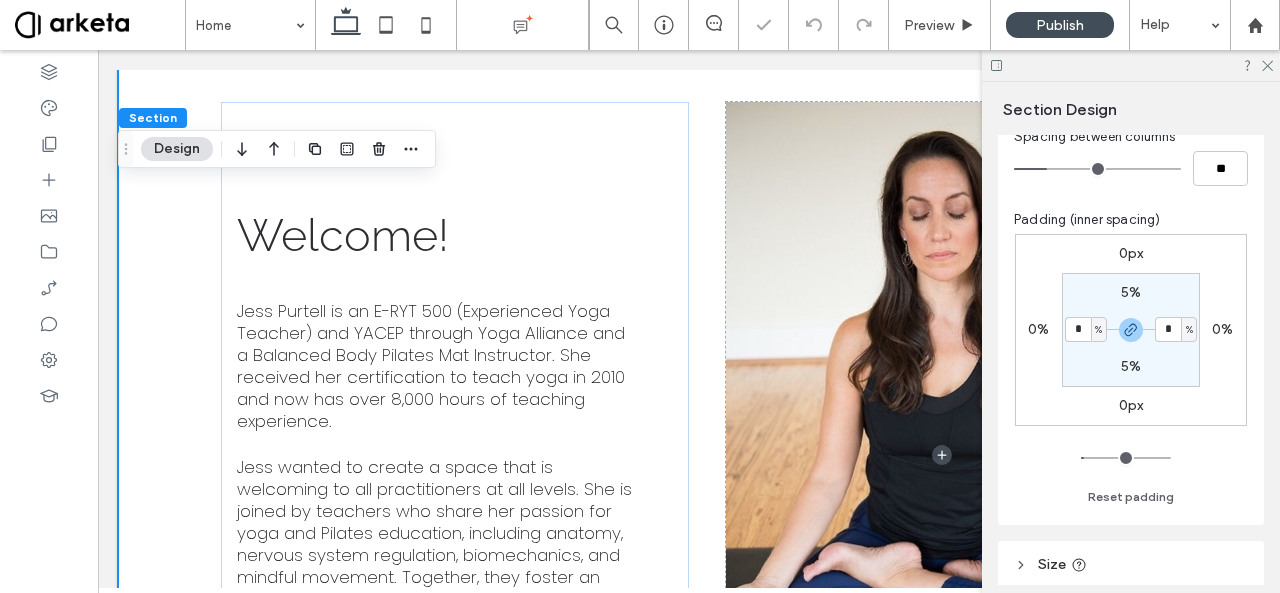 click on "0px 0% 0px 0% 5% * % 5% * % Reset padding" at bounding box center [1131, 371] 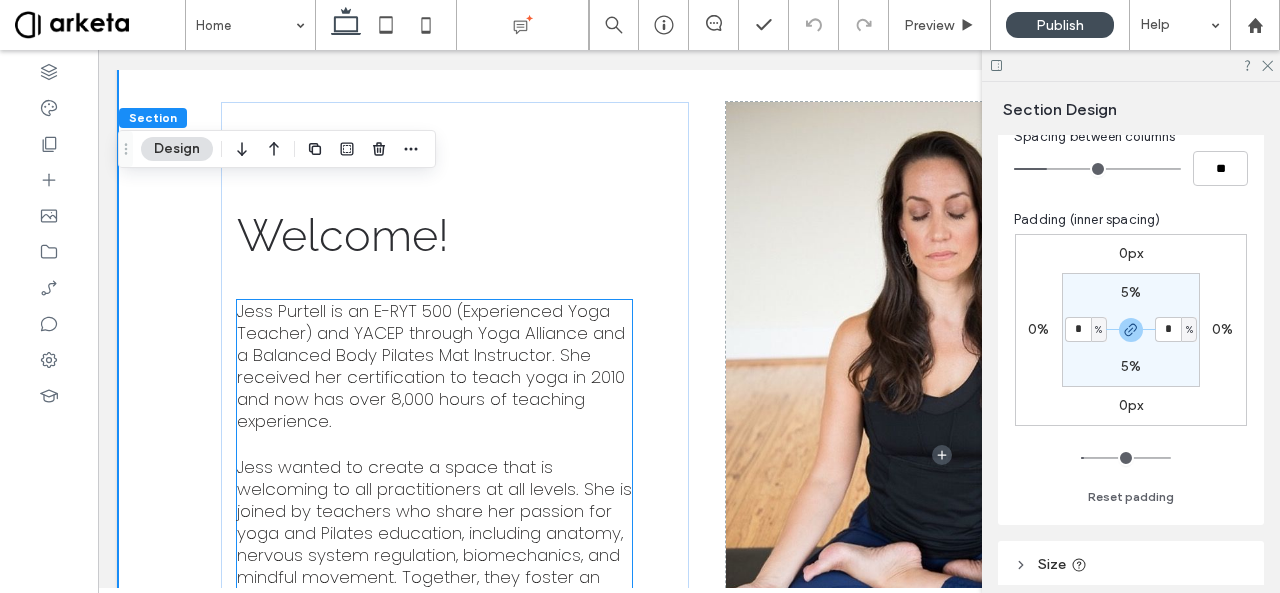 click on "Jess Purtell is an E-RYT 500 (Experienced Yoga Teacher) and YACEP through Yoga Alliance and a Balanced Body Pilates Mat Instructor. She received her certification to teach yoga in 2010 and now has over 8,000 hours of teaching experience." at bounding box center (431, 366) 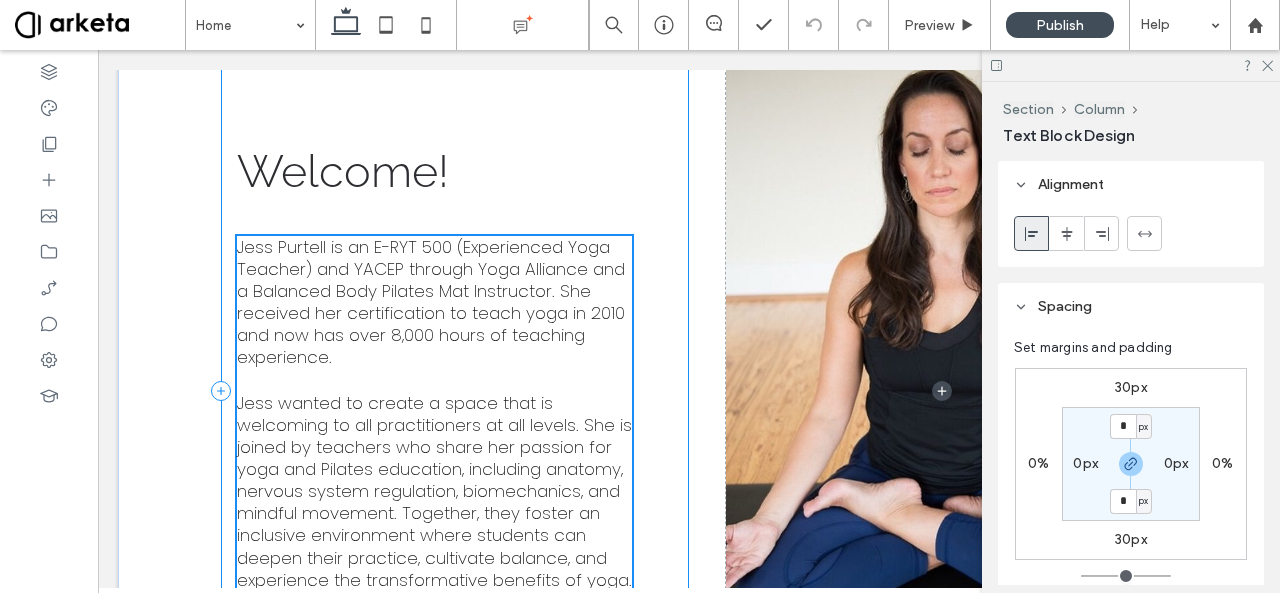 scroll, scrollTop: 1840, scrollLeft: 0, axis: vertical 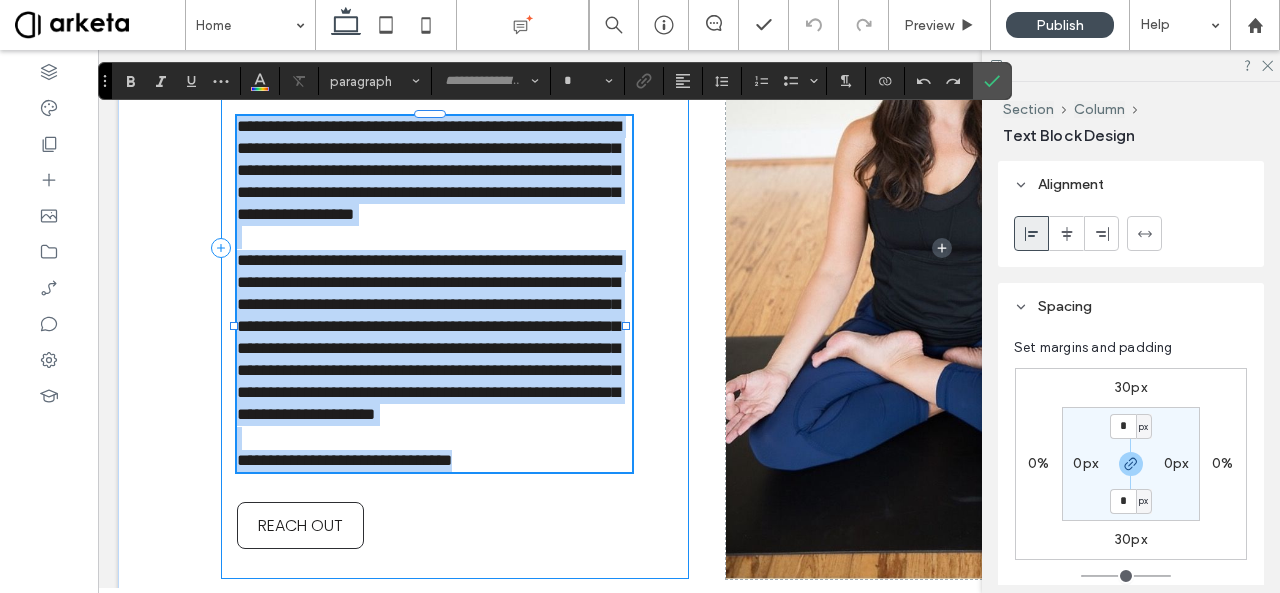 type on "*******" 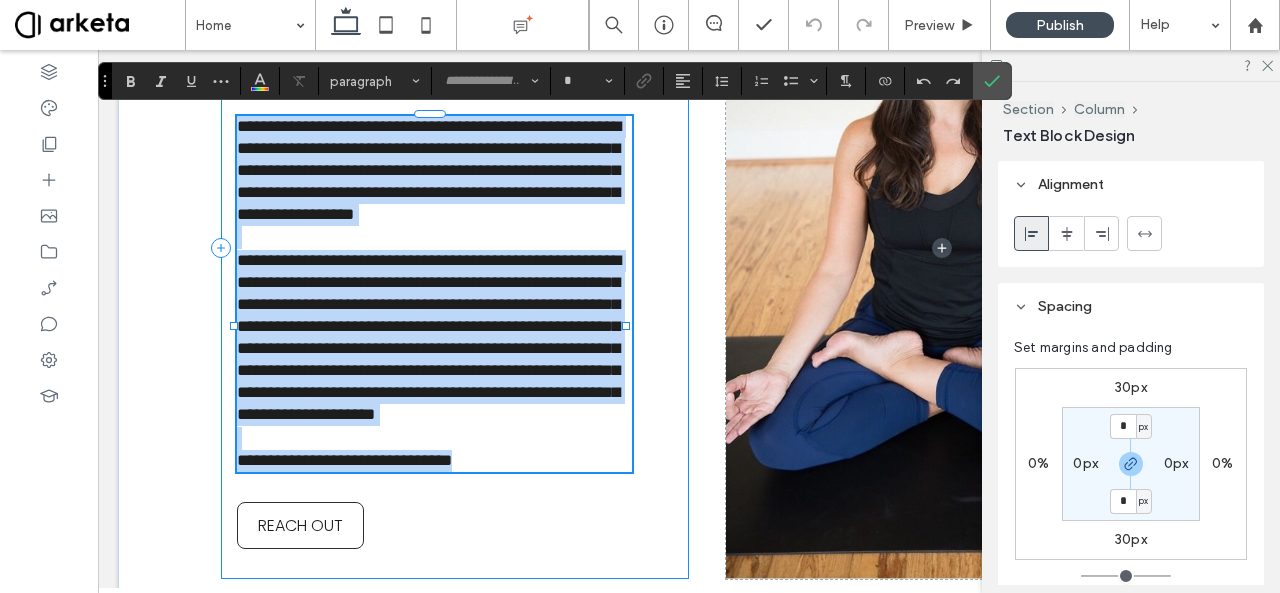 type on "**" 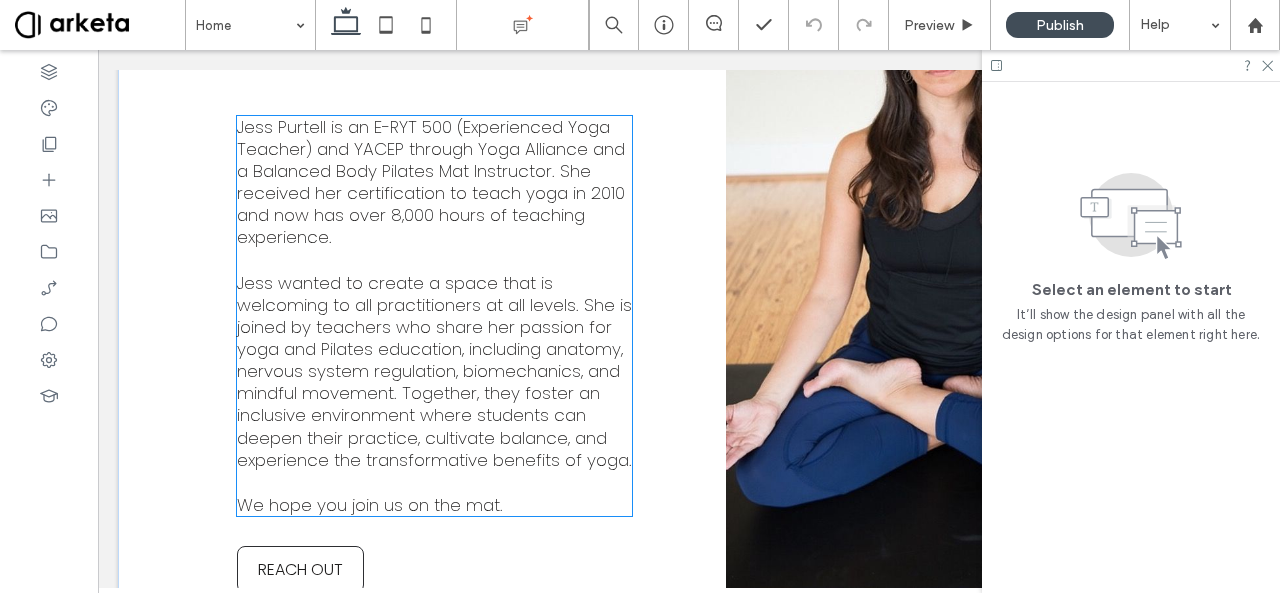 click on "Jess wanted to create a space that is welcoming to all practitioners at all levels. She is joined by teachers who share her passion for yoga and Pilates education, including anatomy, nervous system regulation, biomechanics, and mindful movement. Together, they foster an inclusive environment where students can deepen their practice, cultivate balance, and experience the transformative benefits of yoga." at bounding box center (434, 371) 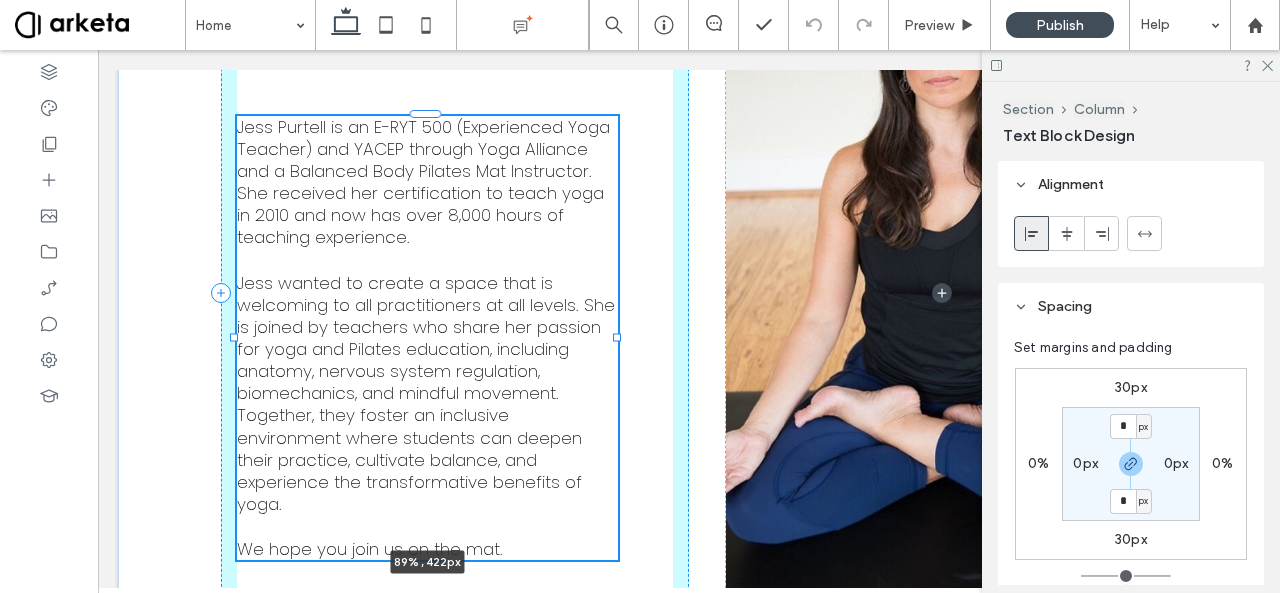 click on "Welcome!
Jess Purtell is an E-RYT 500 (Experienced Yoga Teacher) and YACEP through Yoga Alliance and a Balanced Body Pilates Mat Instructor. She received her certification to teach yoga in 2010 and now has over 8,000 hours of teaching experience. Jess wanted to create a space that is welcoming to all practitioners at all levels. She is joined by teachers who share her passion for yoga and Pilates education, including anatomy, nervous system regulation, biomechanics, and mindful movement. Together, they foster an inclusive environment where students can deepen their practice, cultivate balance, and experience the transformative benefits of yoga. We hope you join us on the mat .
89% , 422px
REACH OUT" at bounding box center (689, 293) 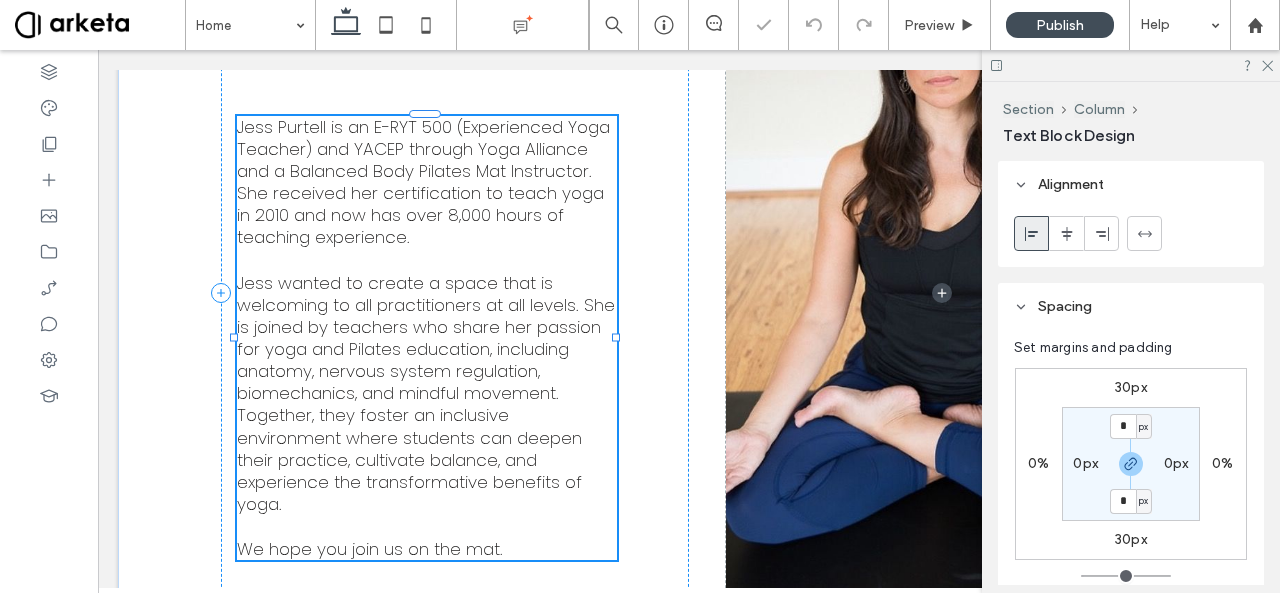 type on "**" 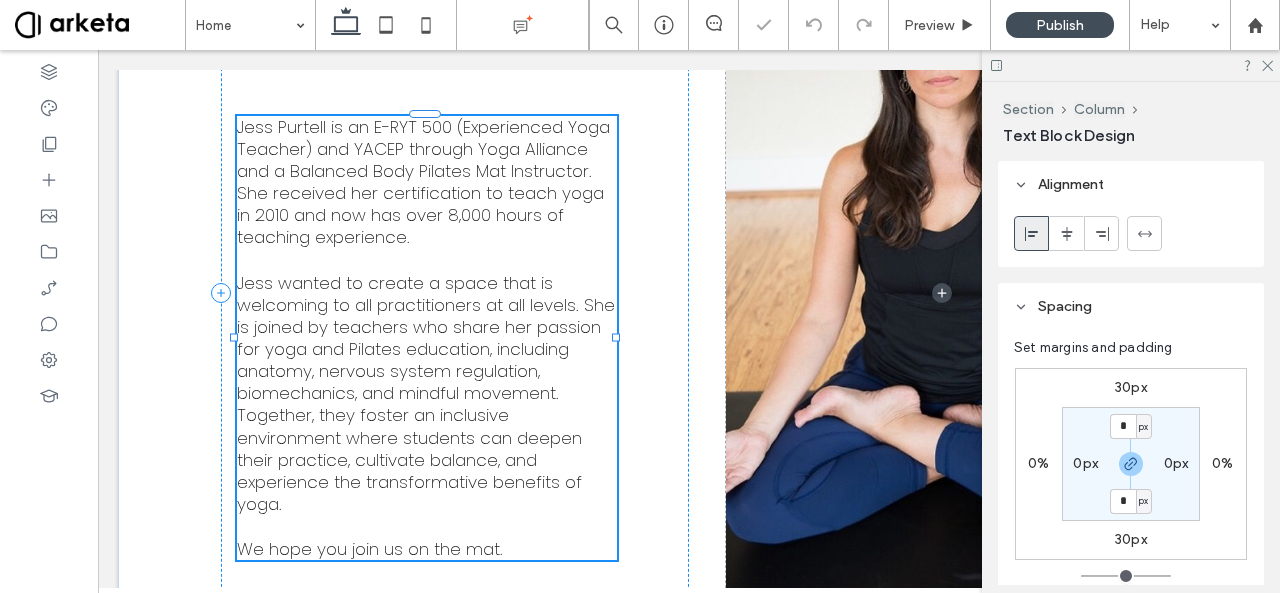 type on "****" 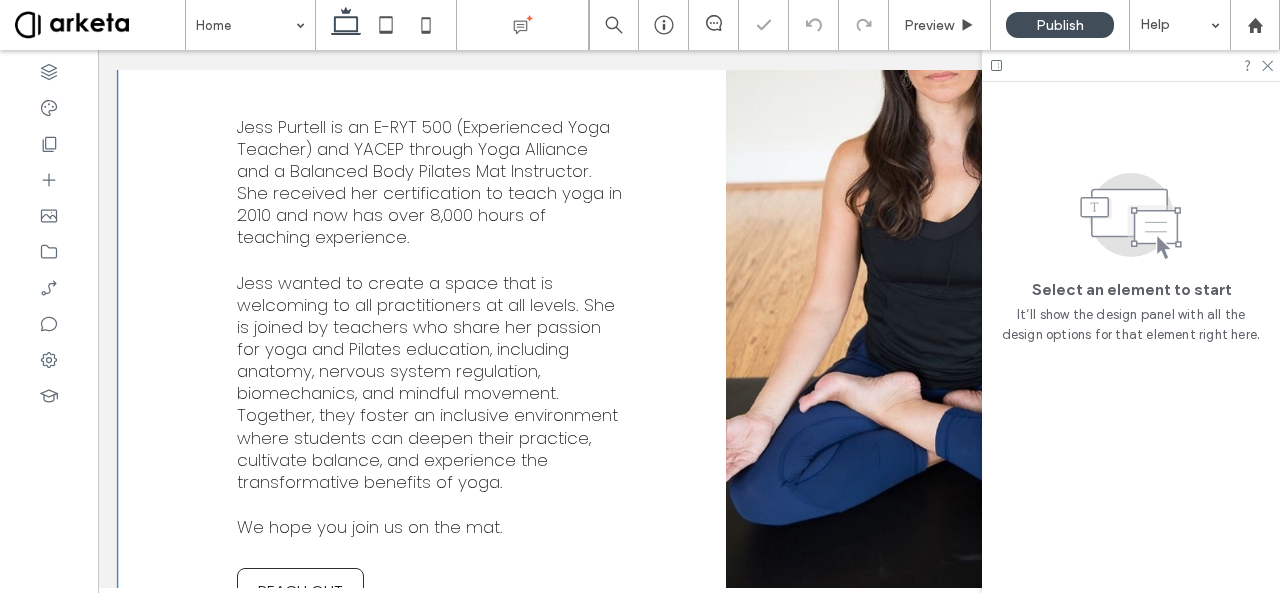 scroll, scrollTop: 1740, scrollLeft: 0, axis: vertical 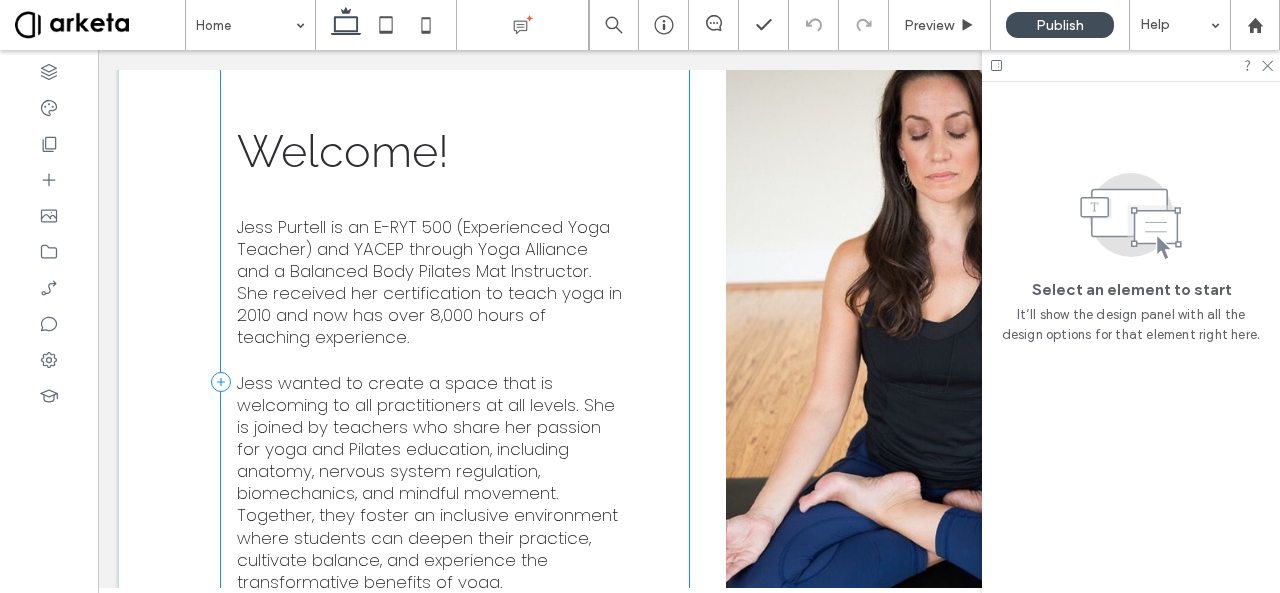 click on "Welcome!
Jess Purtell is an E-RYT 500 (Experienced Yoga Teacher) and YACEP through Yoga Alliance and a Balanced Body Pilates Mat Instructor. She received her certification to teach yoga in 2010 and now has over 8,000 hours of teaching experience. Jess wanted to create a space that is welcoming to all practitioners at all levels. She is joined by teachers who share her passion for yoga and Pilates education, including anatomy, nervous system regulation, biomechanics, and mindful movement. Together, they foster an inclusive environment where students can deepen their practice, cultivate balance, and experience the transformative benefits of yoga. We hope you join us on the mat .
REACH OUT" at bounding box center [455, 381] 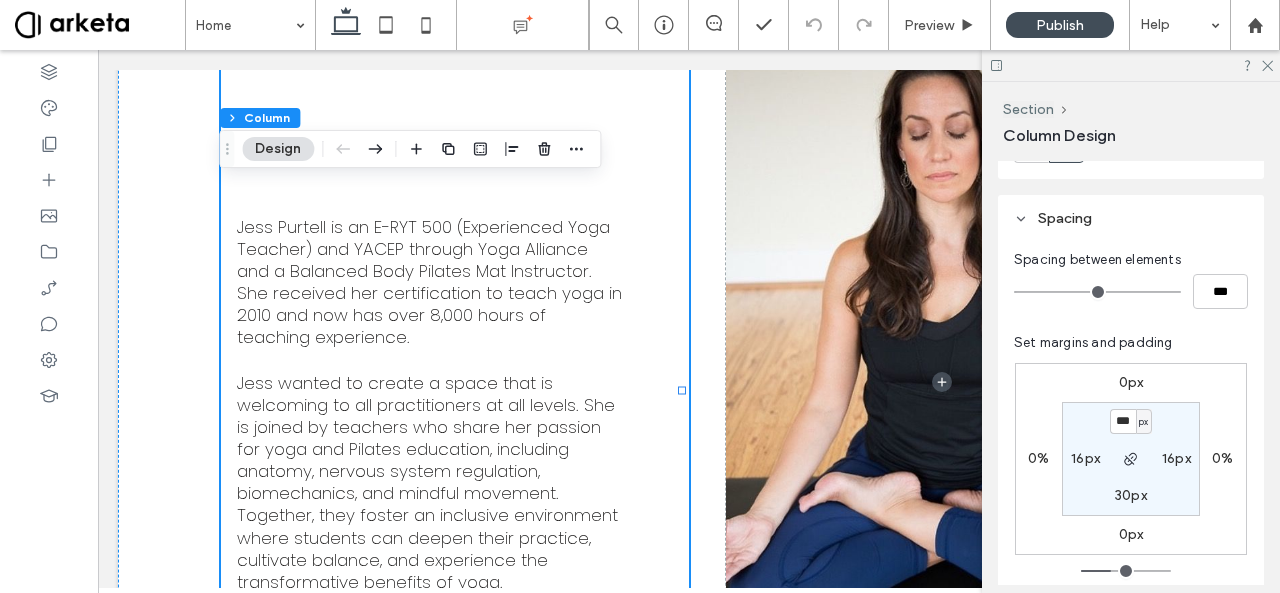 scroll, scrollTop: 299, scrollLeft: 0, axis: vertical 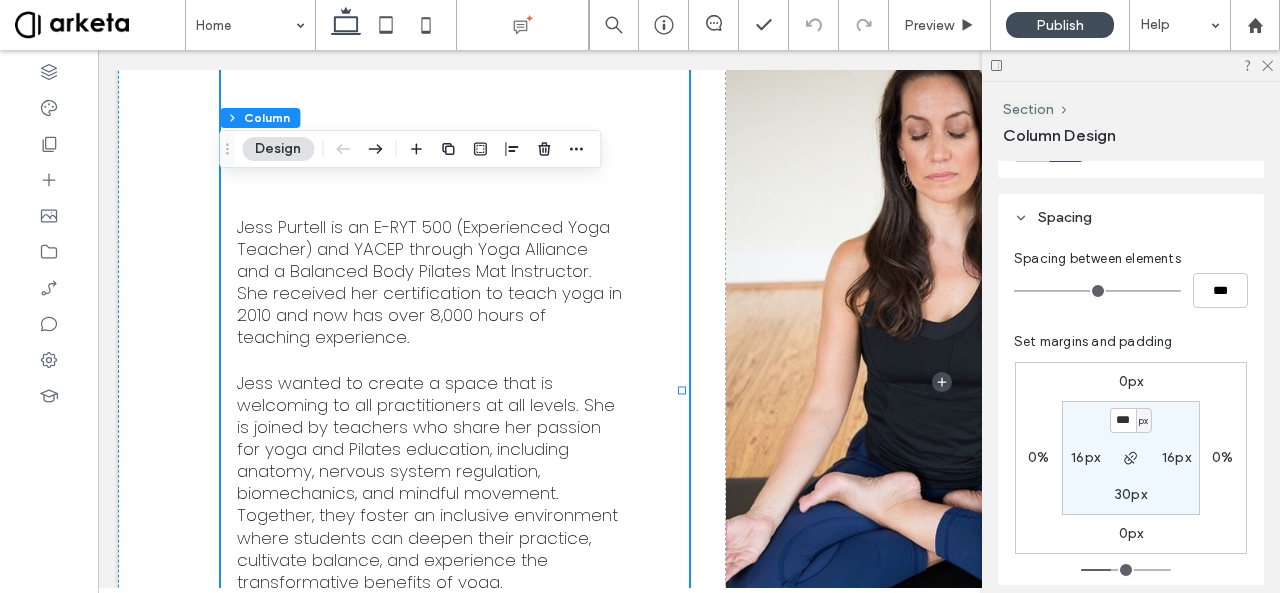 click on "16px" at bounding box center [1085, 457] 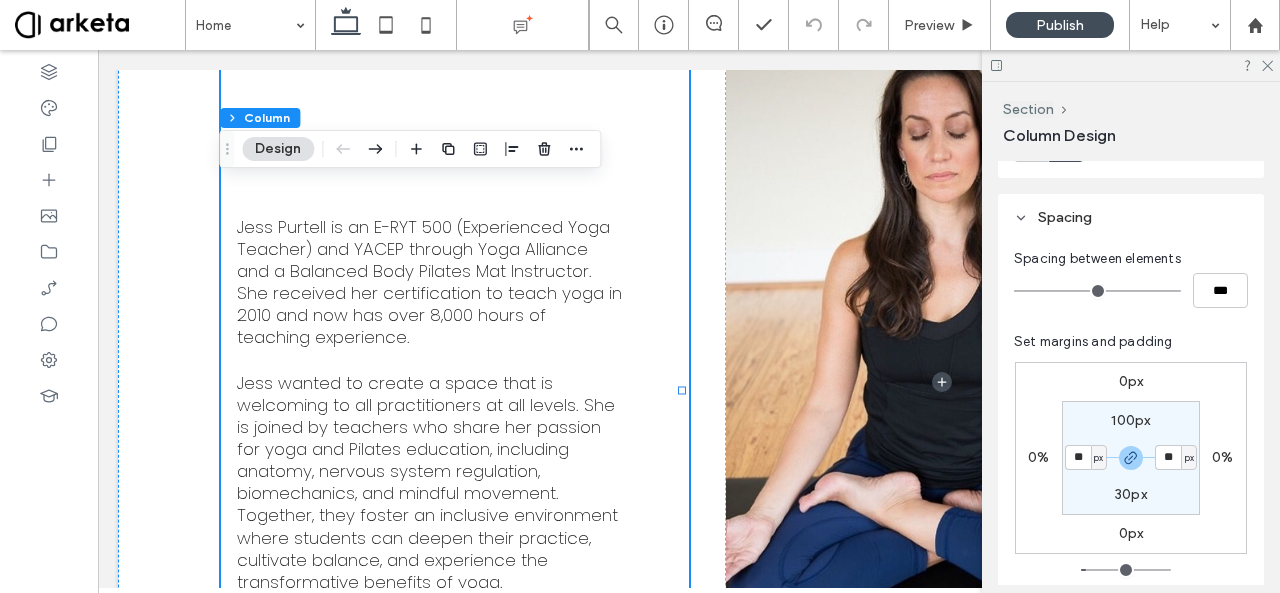 type on "**" 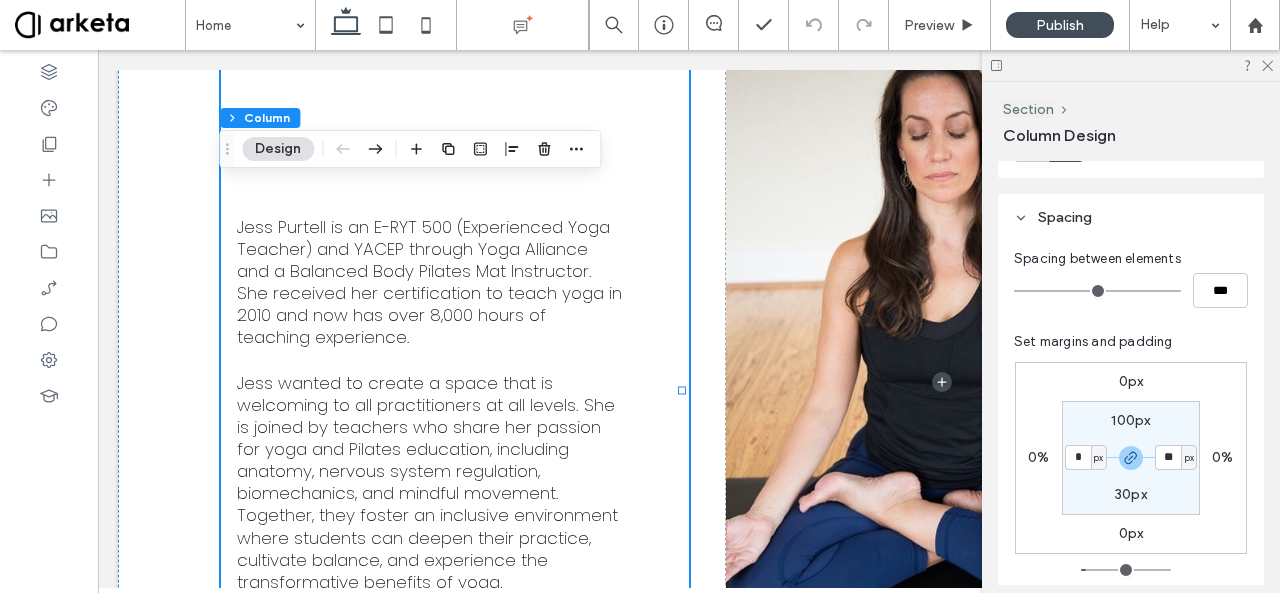 type on "*" 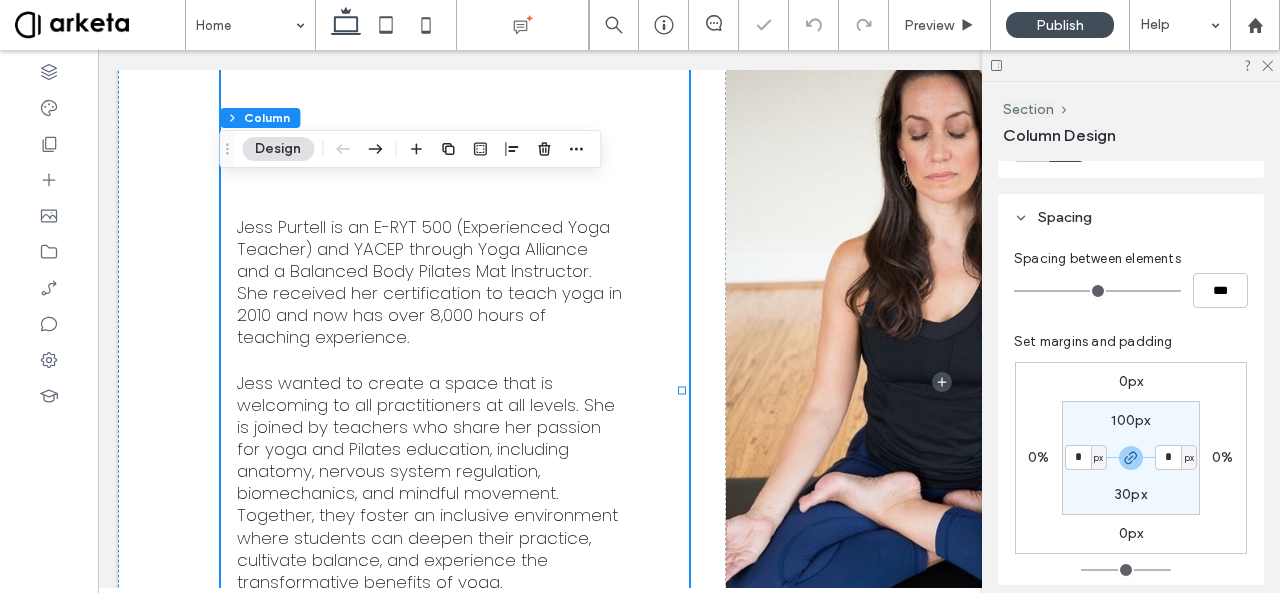 type on "*" 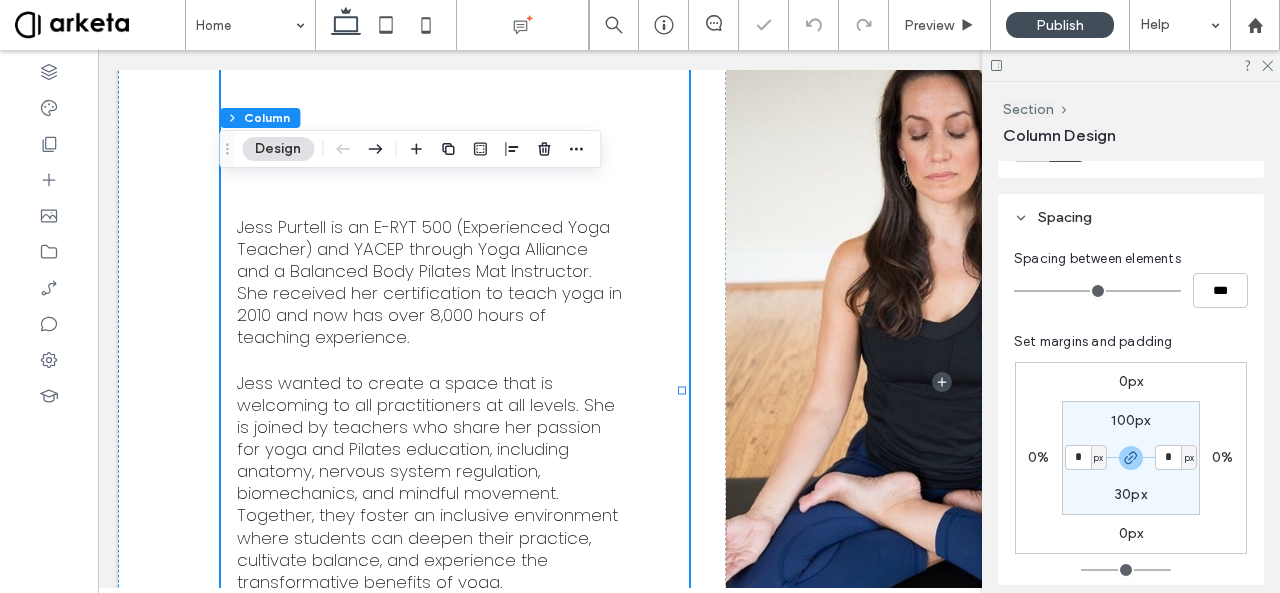 type on "*" 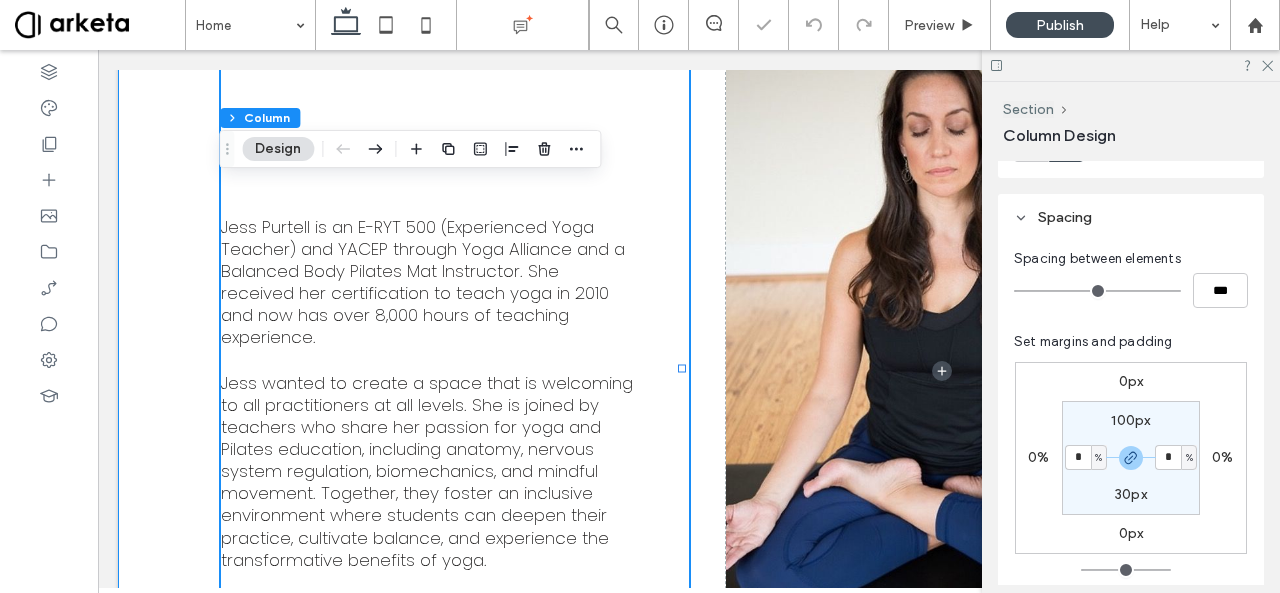 click on "Welcome!
Jess Purtell is an E-RYT 500 (Experienced Yoga Teacher) and YACEP through Yoga Alliance and a Balanced Body Pilates Mat Instructor. She received her certification to teach yoga in 2010 and now has over 8,000 hours of teaching experience. Jess wanted to create a space that is welcoming to all practitioners at all levels. She is joined by teachers who share her passion for yoga and Pilates education, including anatomy, nervous system regulation, biomechanics, and mindful movement. Together, they foster an inclusive environment where students can deepen their practice, cultivate balance, and experience the transformative benefits of yoga. We hope you join us on the mat .
REACH OUT" at bounding box center (689, 370) 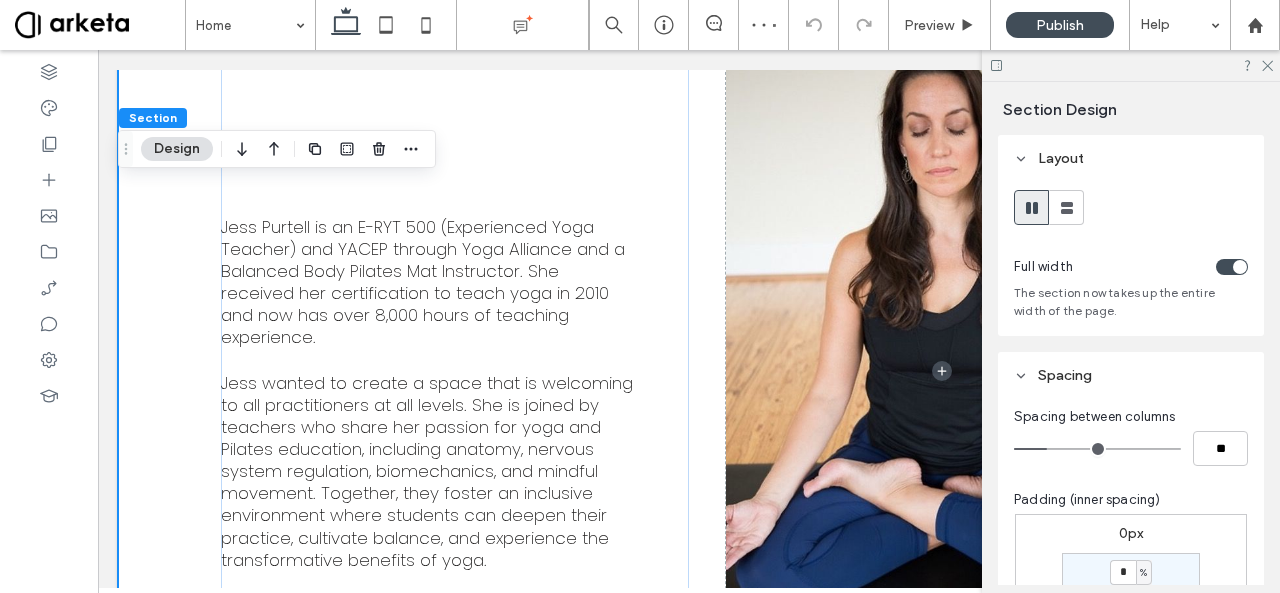 scroll, scrollTop: 156, scrollLeft: 0, axis: vertical 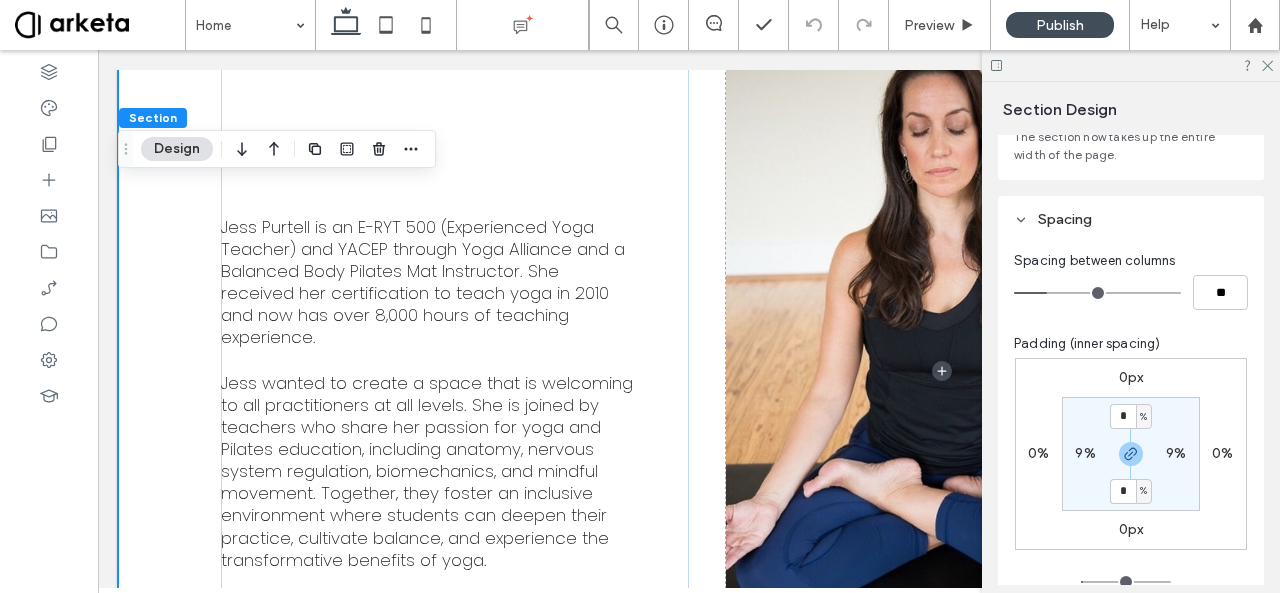 click on "9%" at bounding box center (1085, 453) 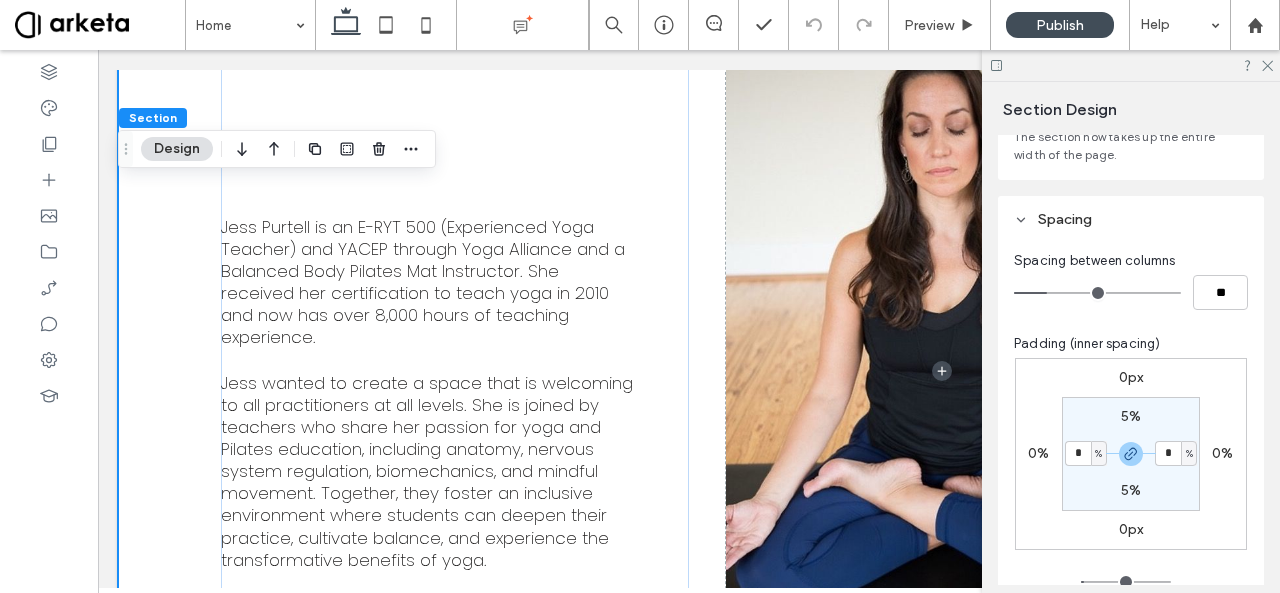 type on "*" 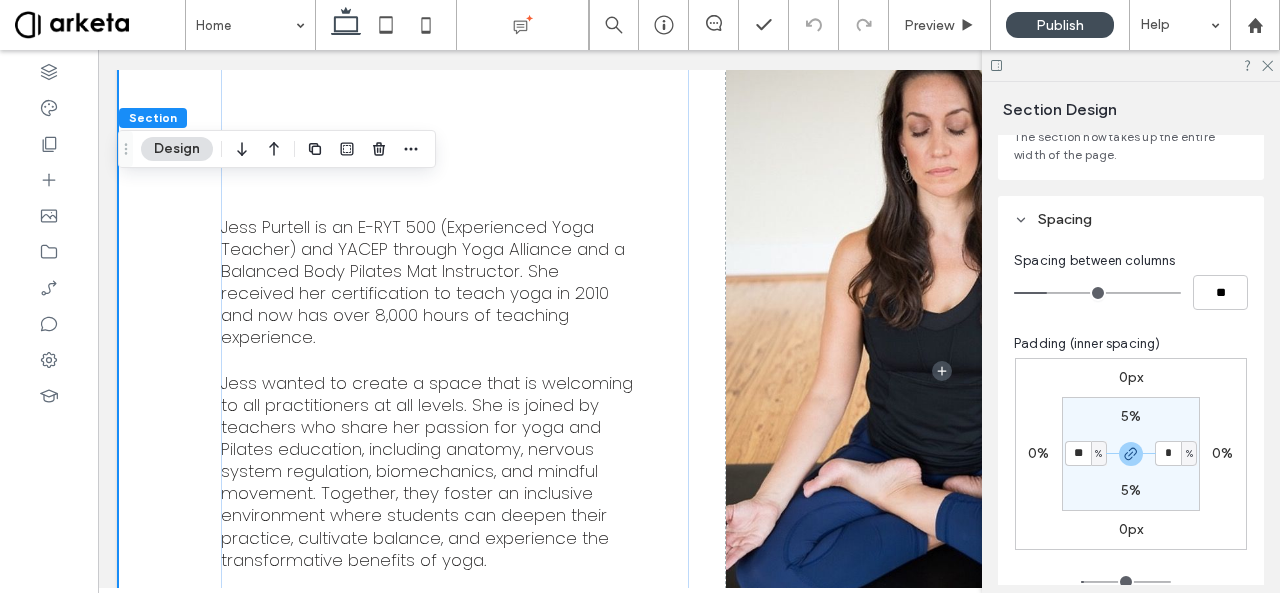 type on "**" 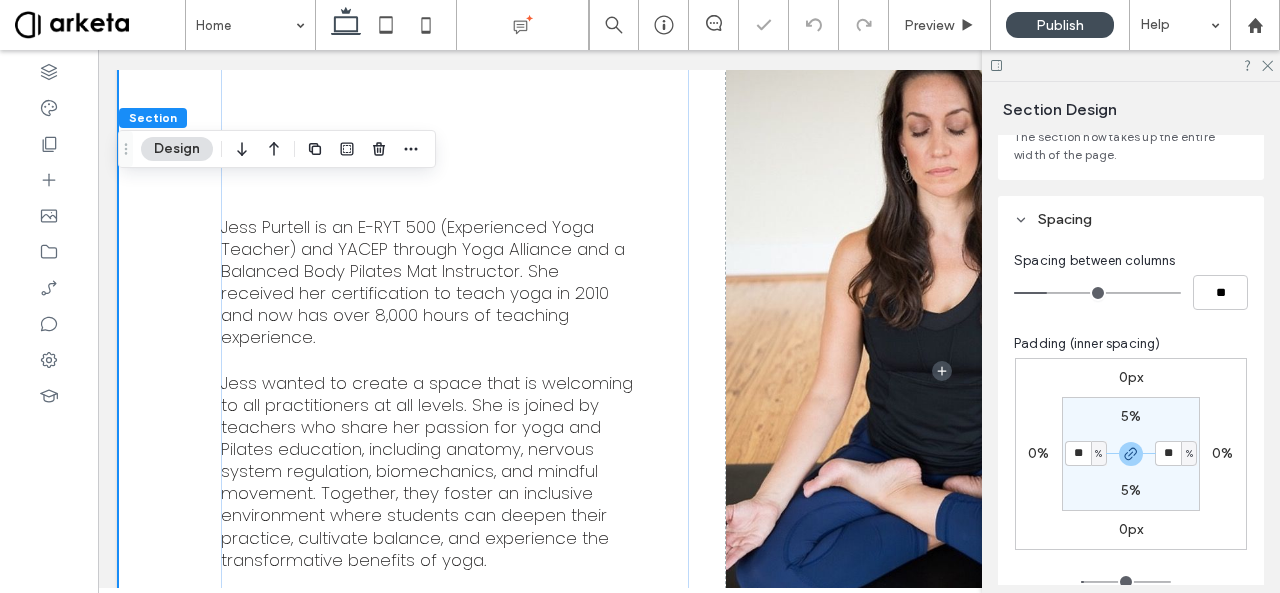 type on "**" 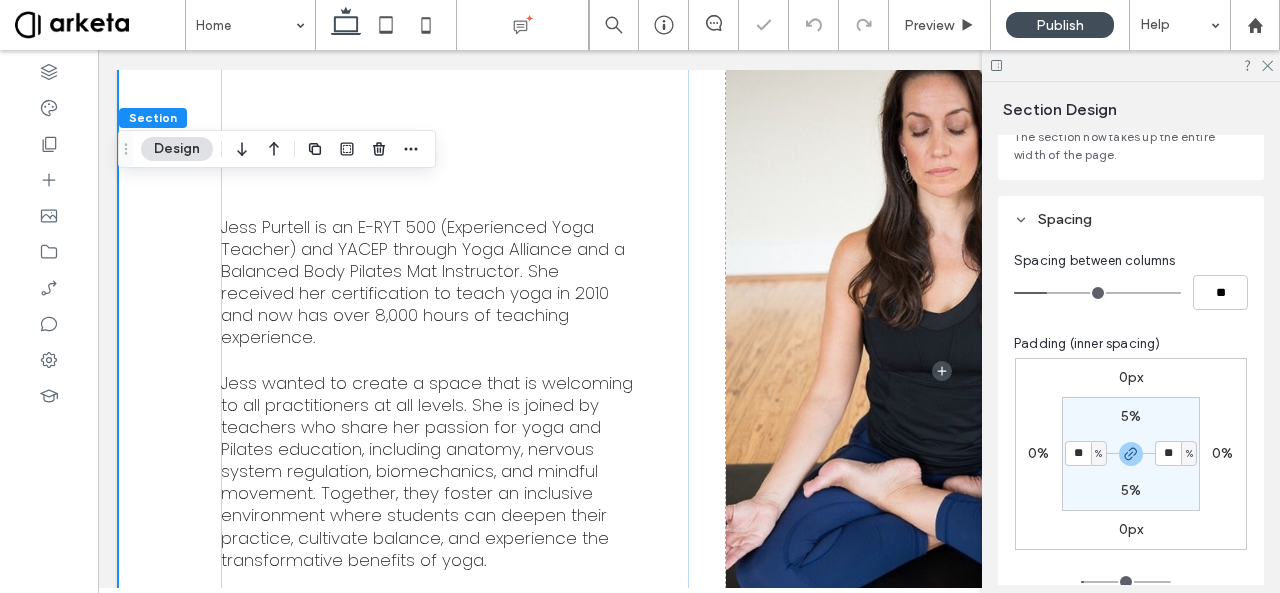 type on "**" 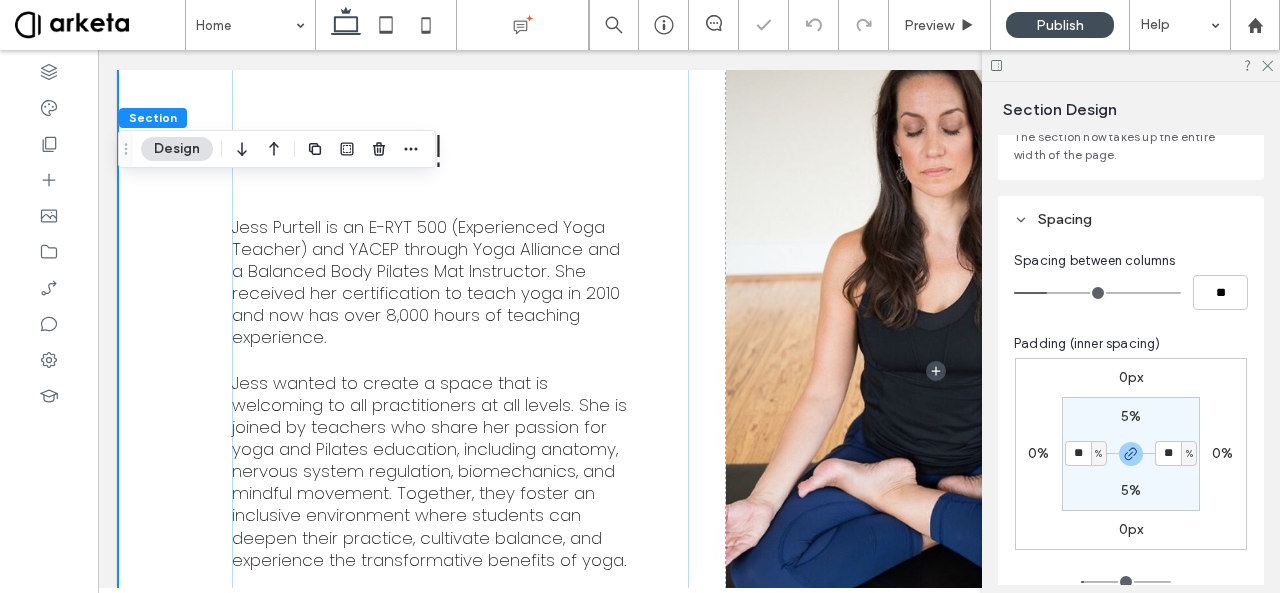 click on "Spacing between columns ** Padding (inner spacing) 0px 0% 0px 0% 5% ** % 5% ** % Reset padding" at bounding box center [1131, 446] 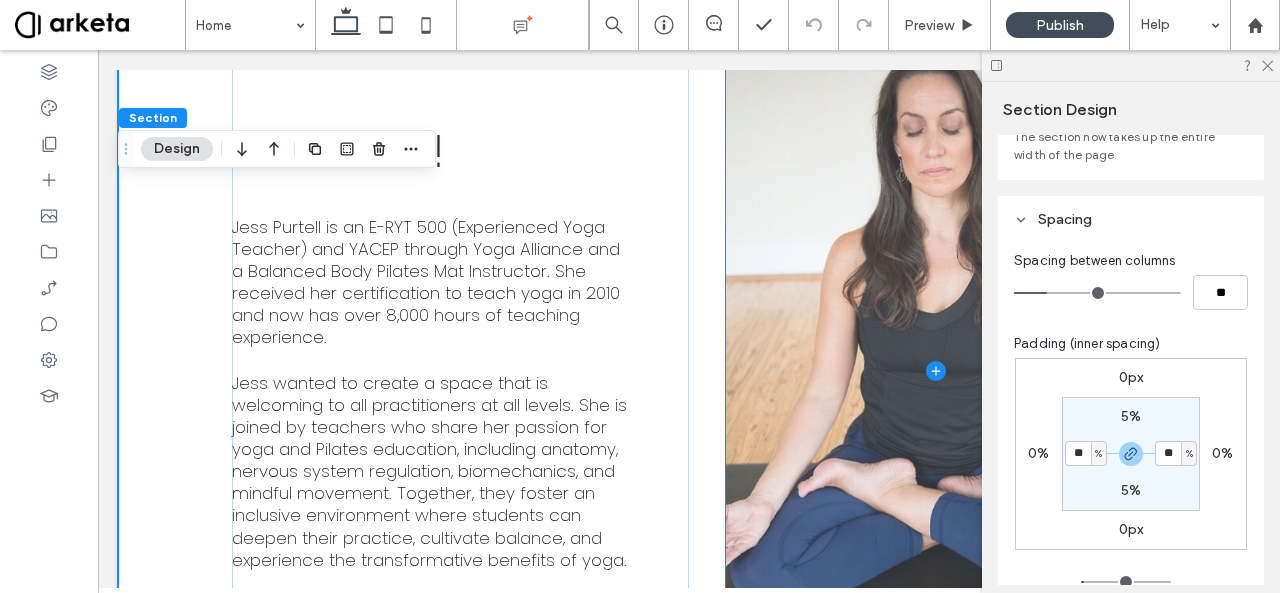 click at bounding box center (936, 370) 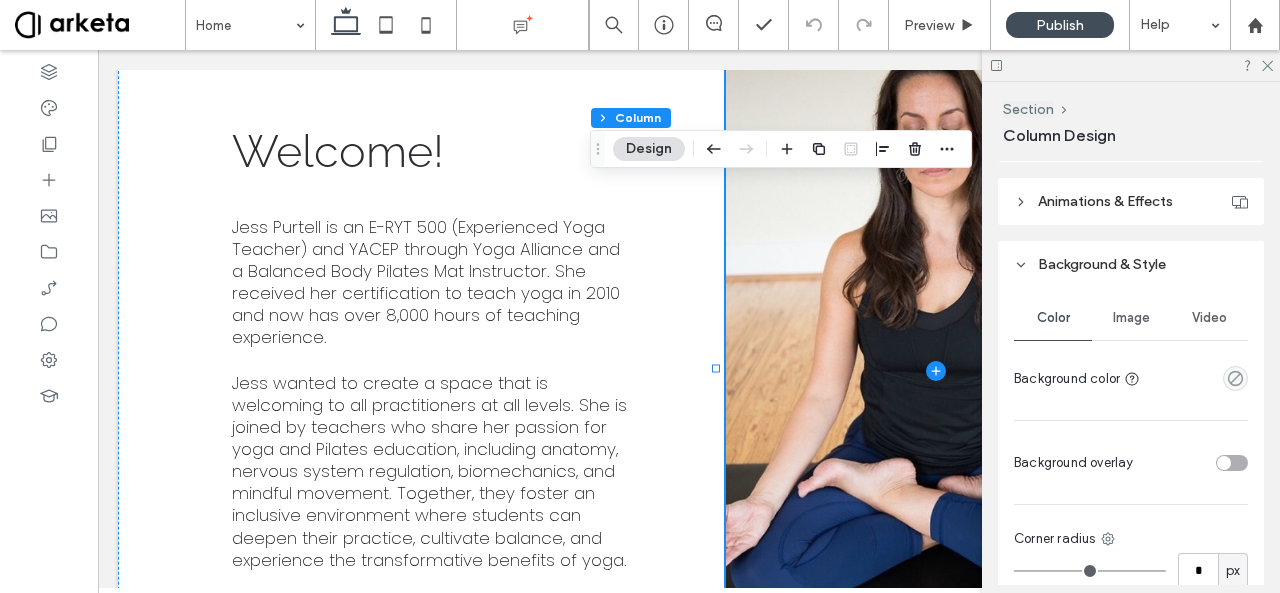 scroll, scrollTop: 1003, scrollLeft: 0, axis: vertical 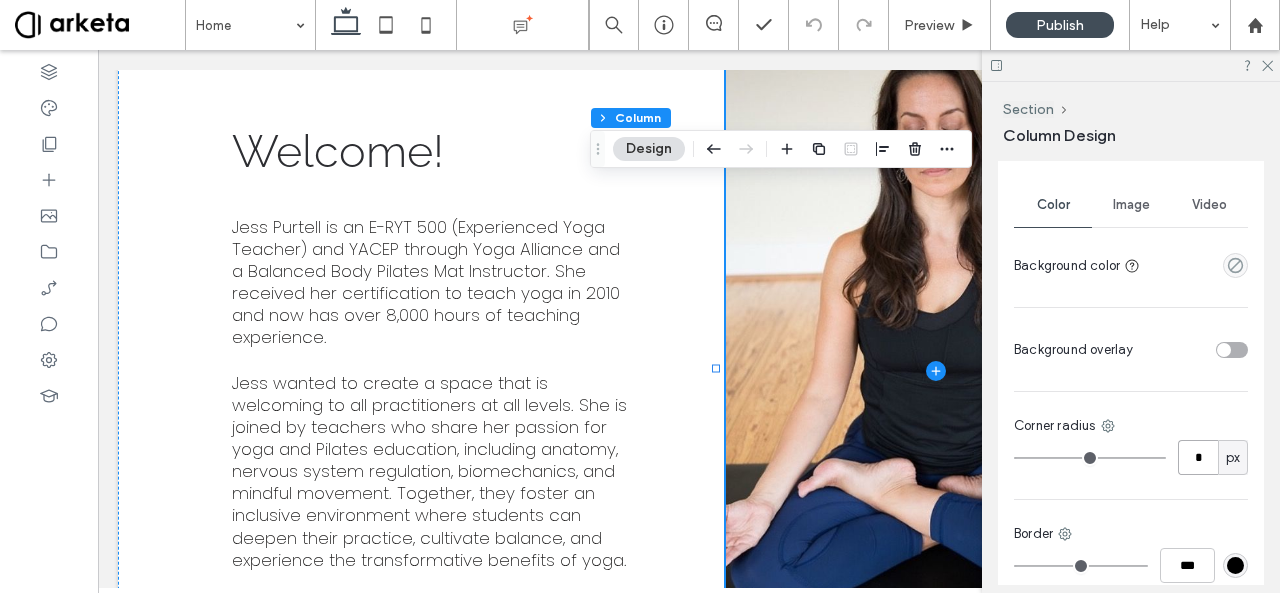 click on "*" at bounding box center (1198, 457) 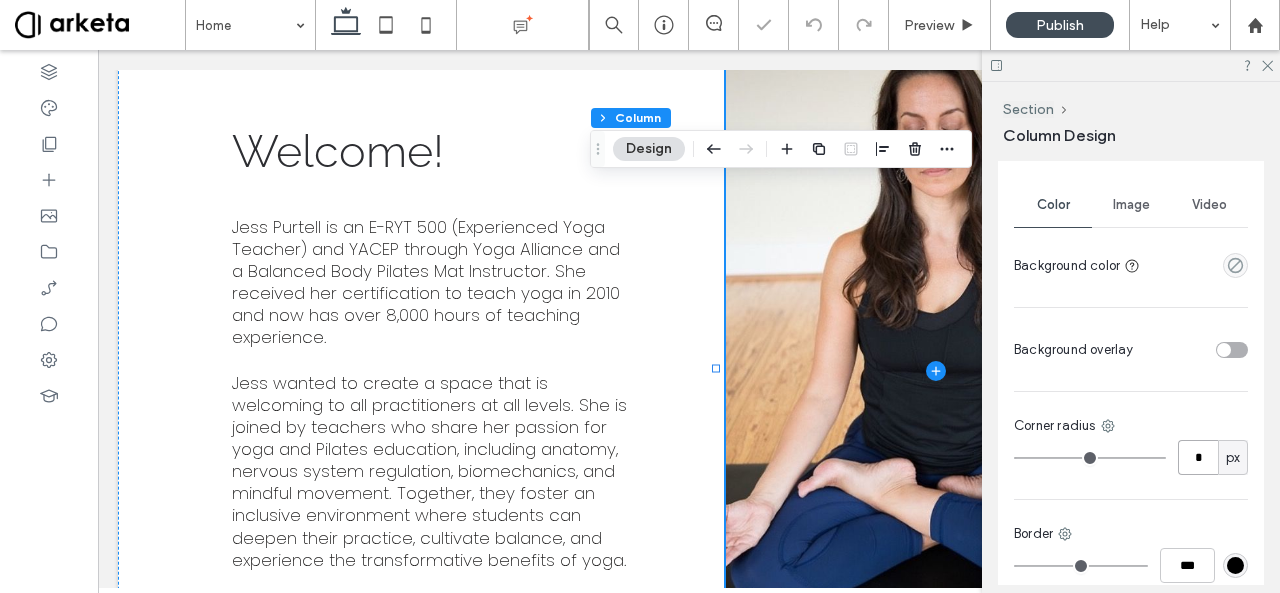 type on "*" 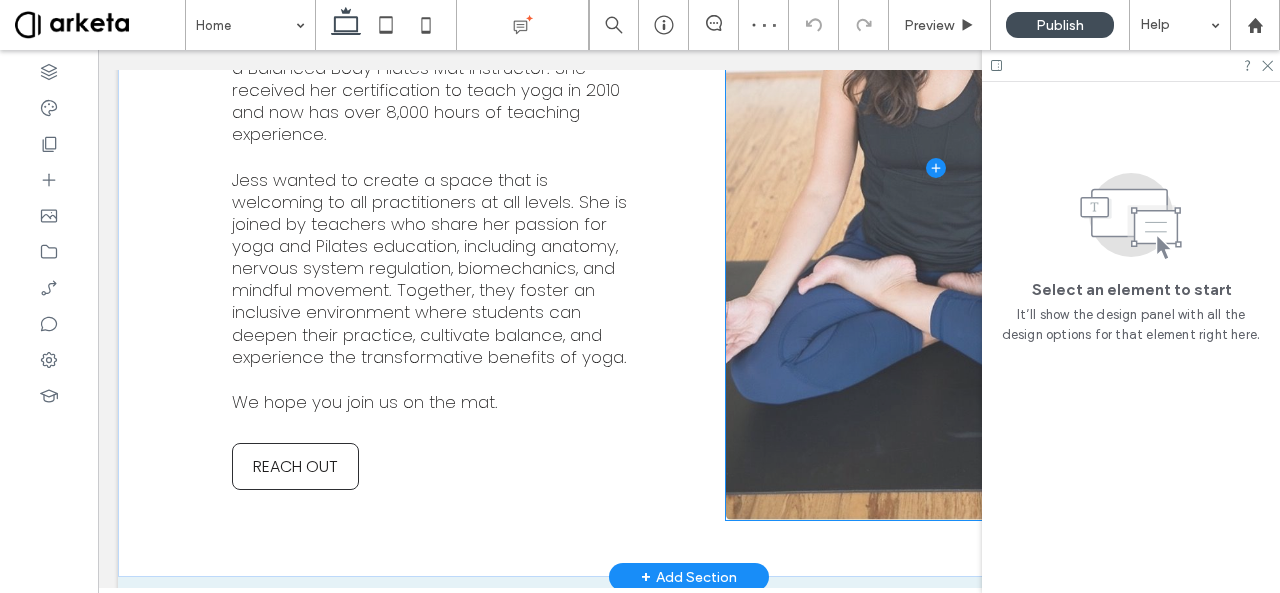 scroll, scrollTop: 1944, scrollLeft: 0, axis: vertical 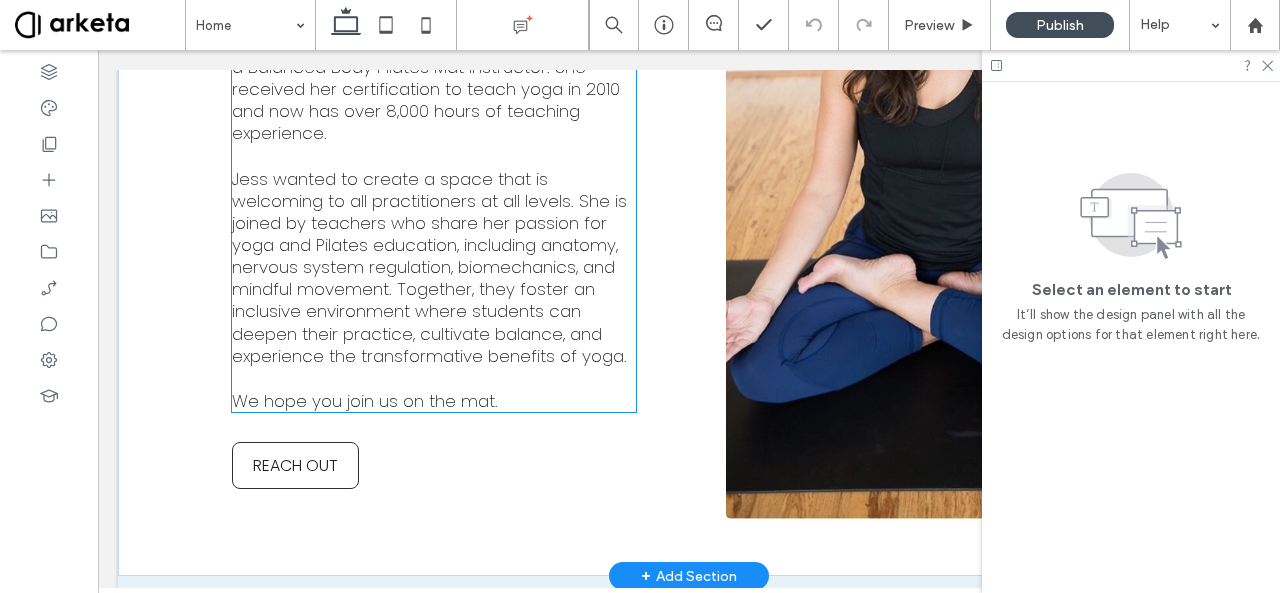 click on "Jess wanted to create a space that is welcoming to all practitioners at all levels. She is joined by teachers who share her passion for yoga and Pilates education, including anatomy, nervous system regulation, biomechanics, and mindful movement. Together, they foster an inclusive environment where students can deepen their practice, cultivate balance, and experience the transformative benefits of yoga." at bounding box center (429, 267) 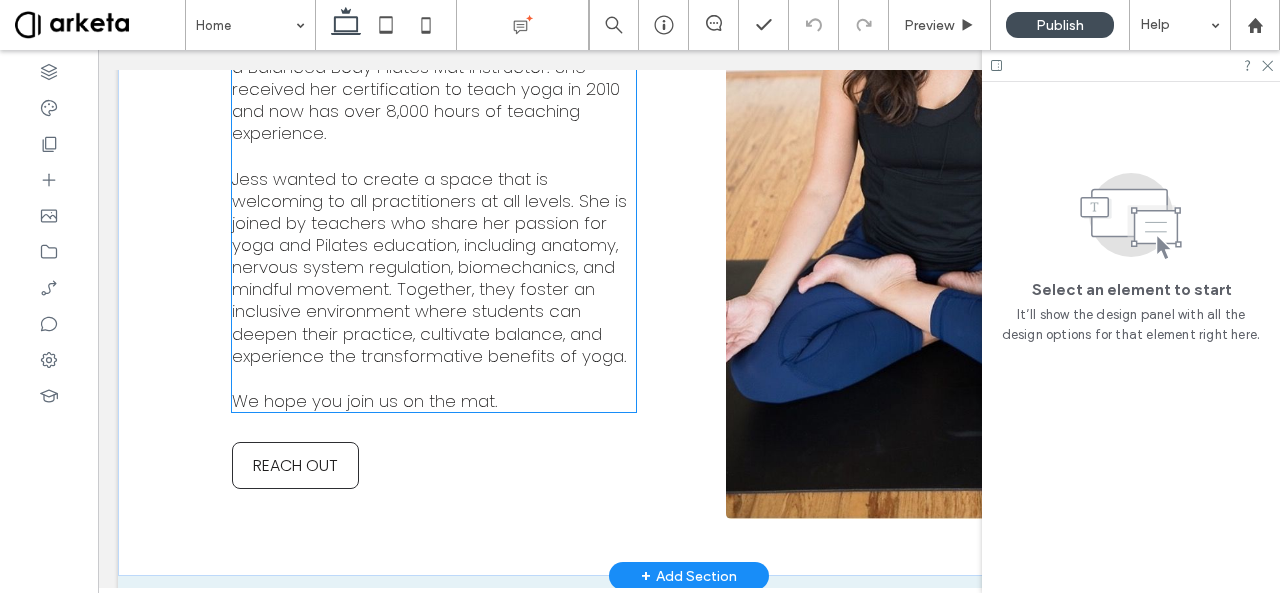 scroll, scrollTop: 1829, scrollLeft: 0, axis: vertical 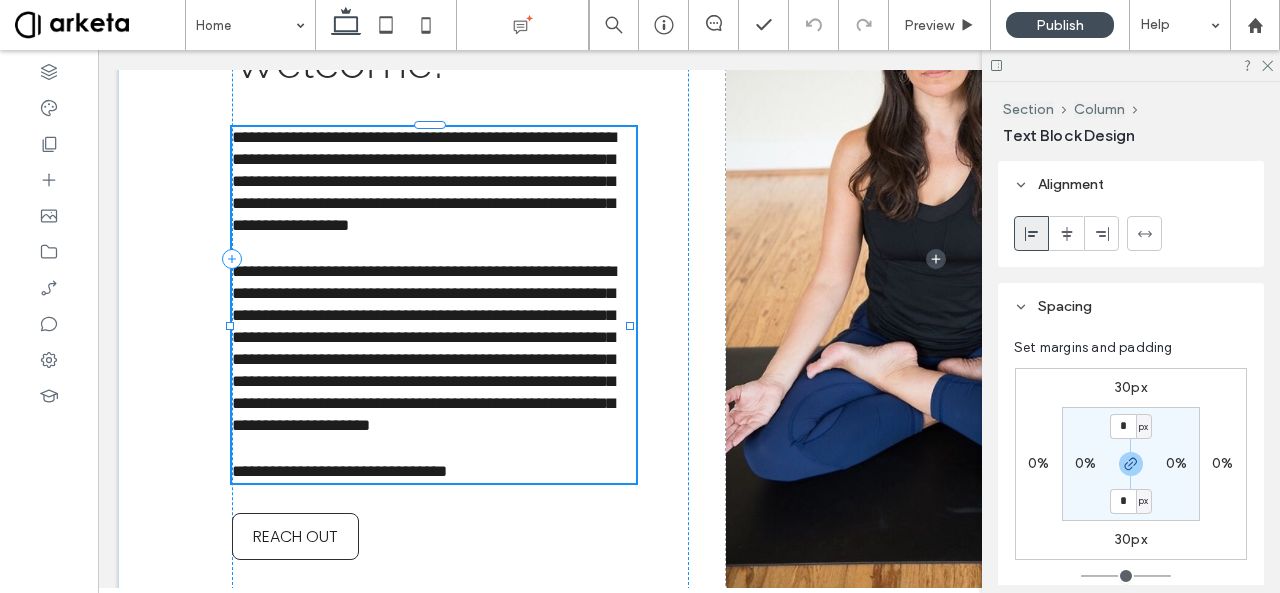 type on "*******" 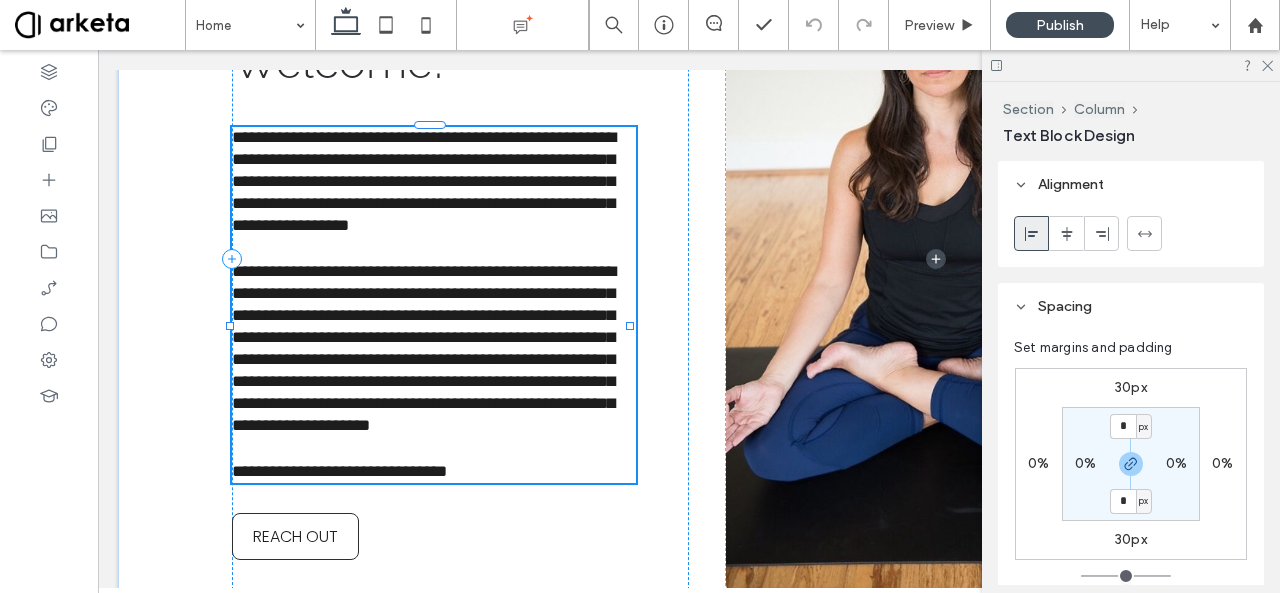 type on "**" 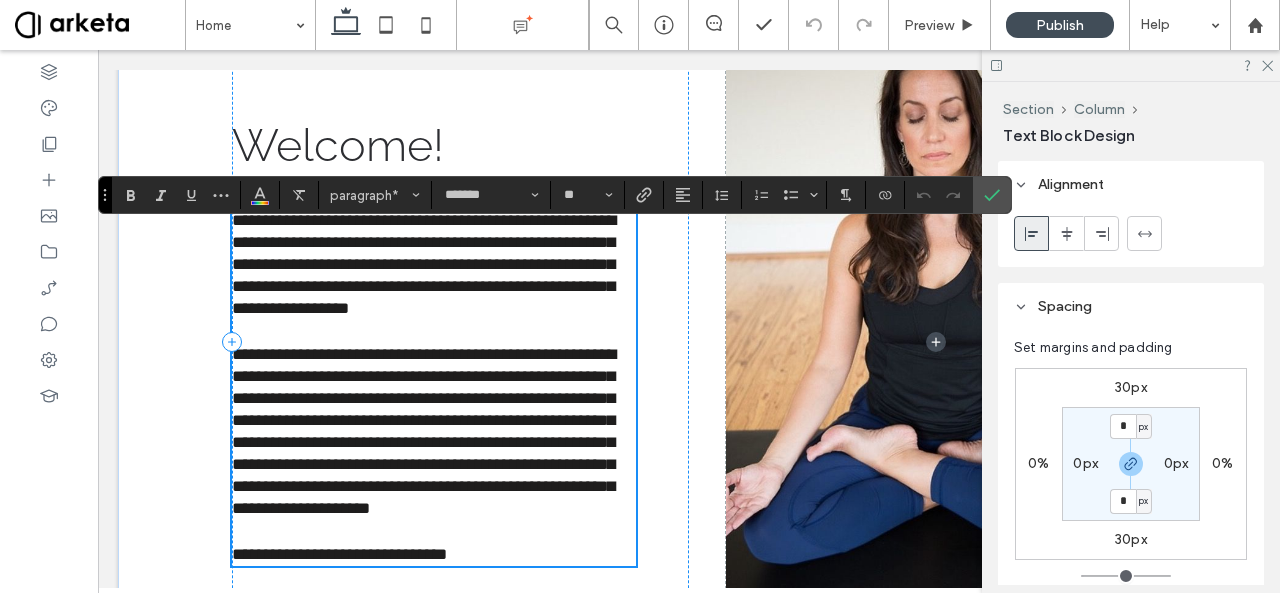 scroll, scrollTop: 1712, scrollLeft: 0, axis: vertical 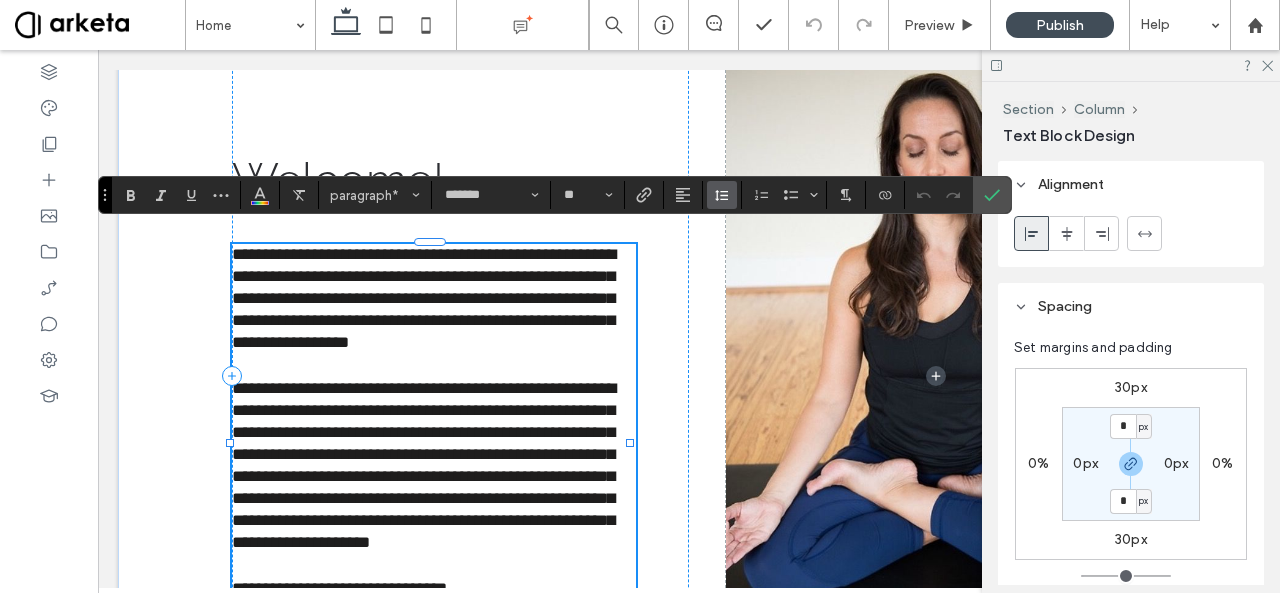 click 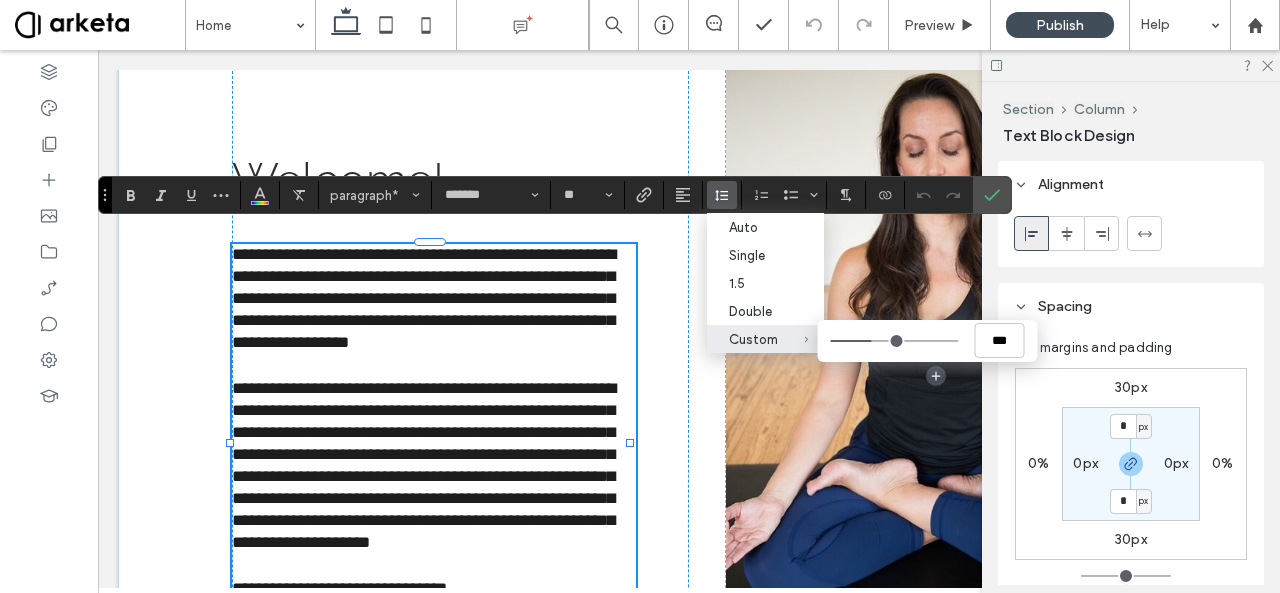 type on "***" 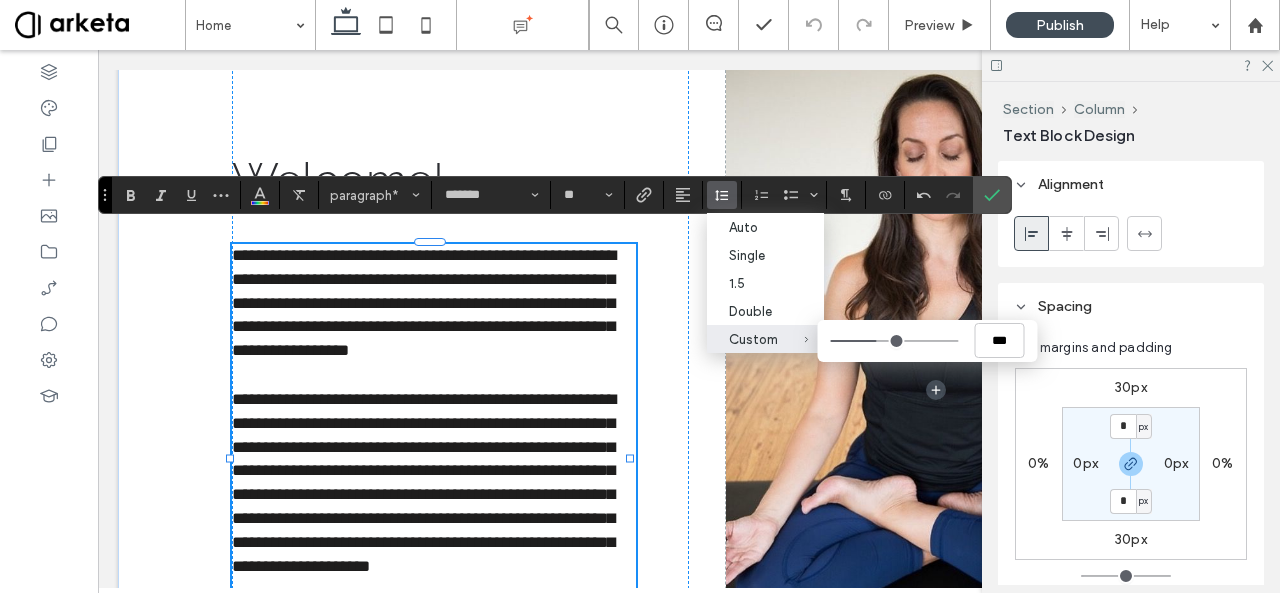 type on "***" 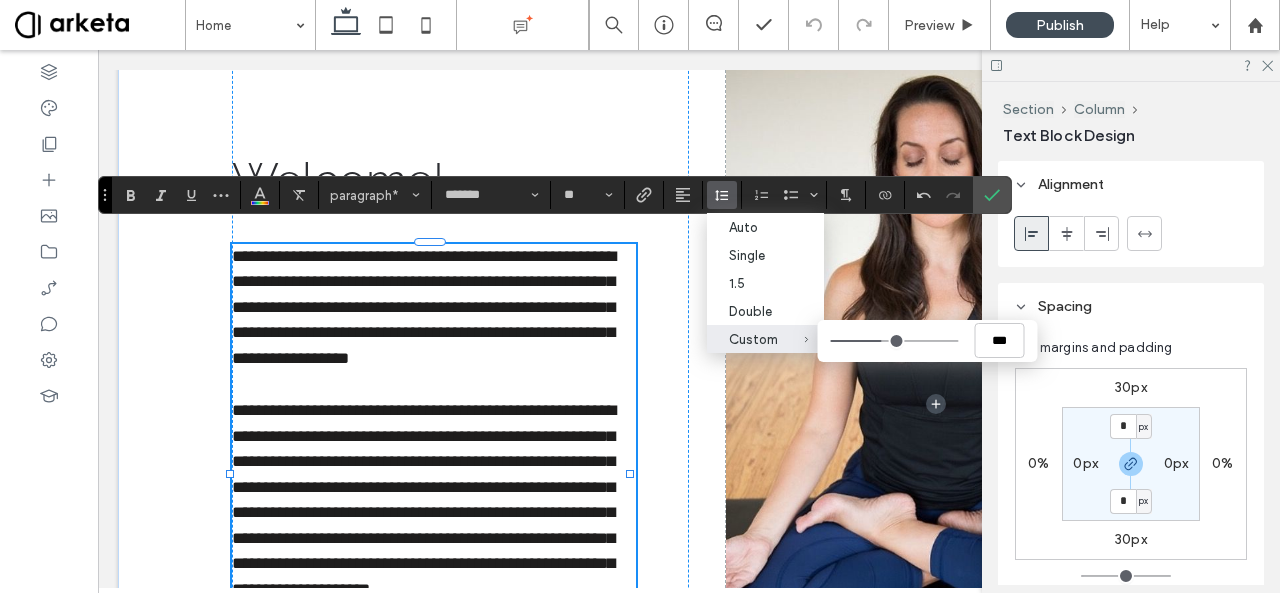 click on "Custom ***" at bounding box center [894, 341] 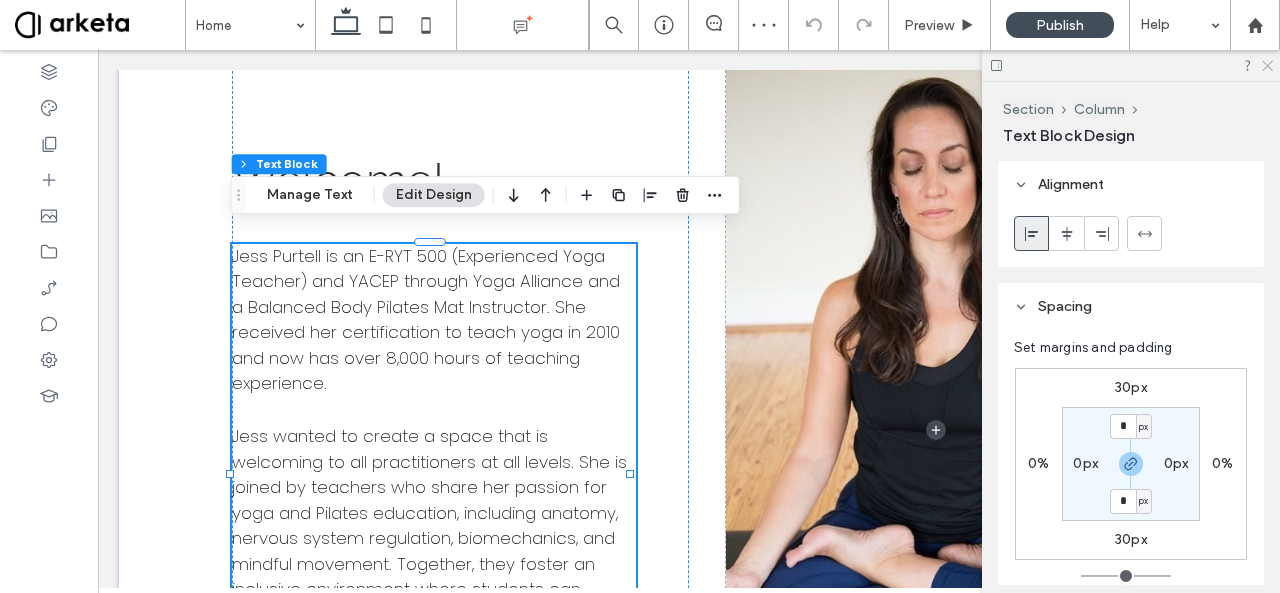click 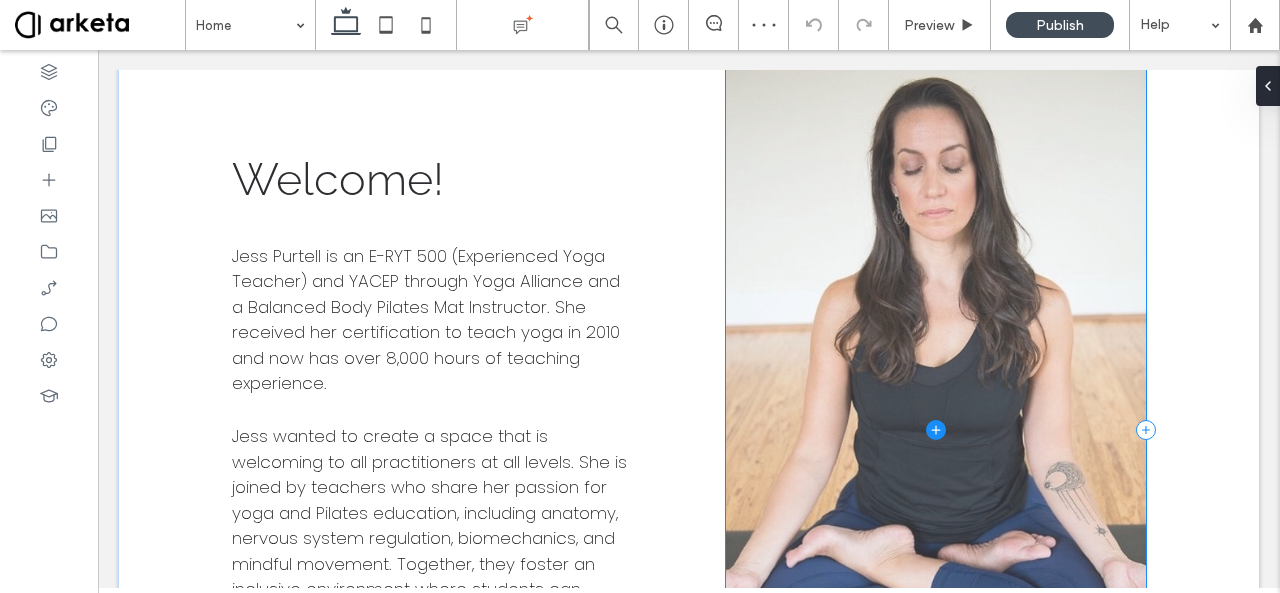 scroll, scrollTop: 1569, scrollLeft: 0, axis: vertical 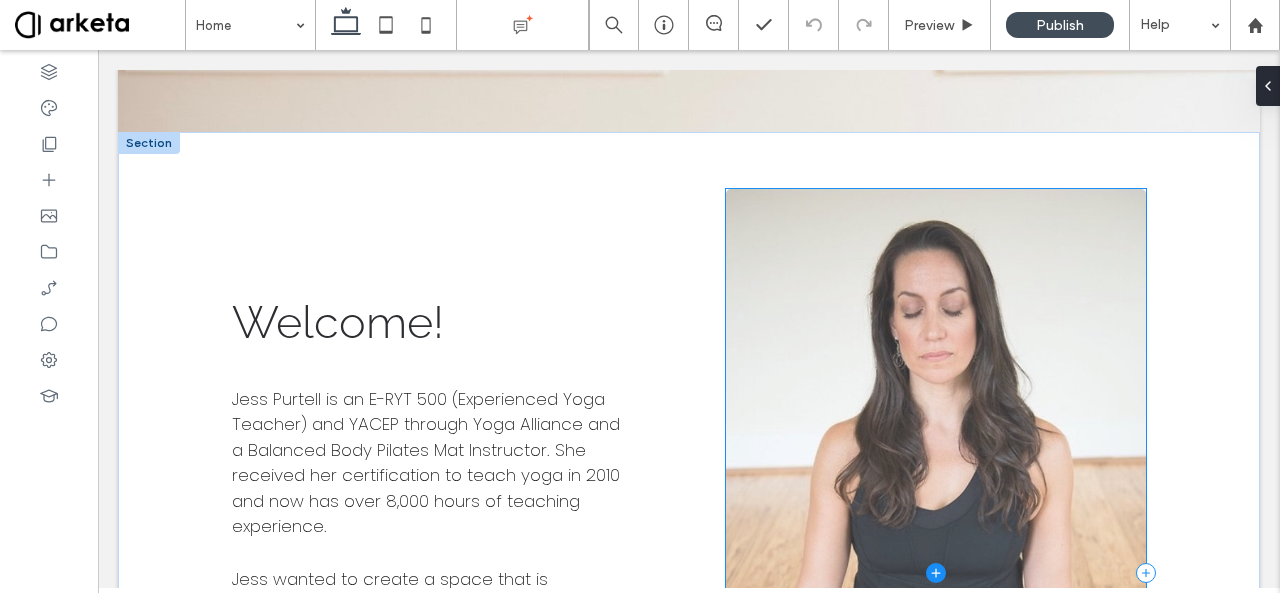 click at bounding box center (936, 573) 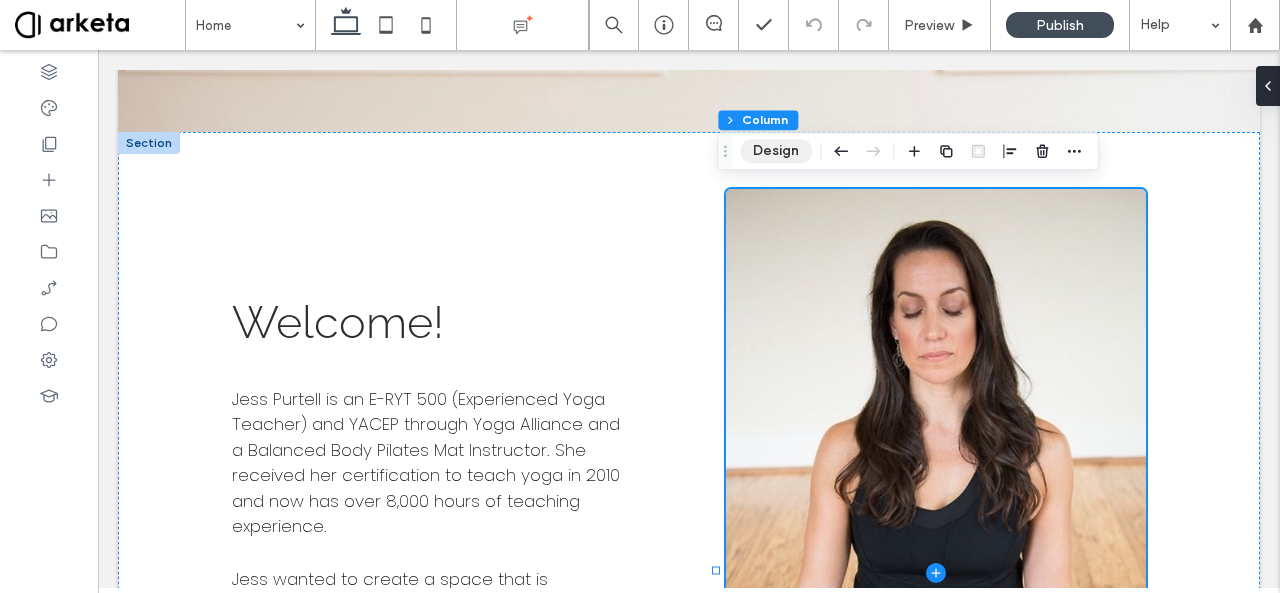 click on "Design" at bounding box center [776, 151] 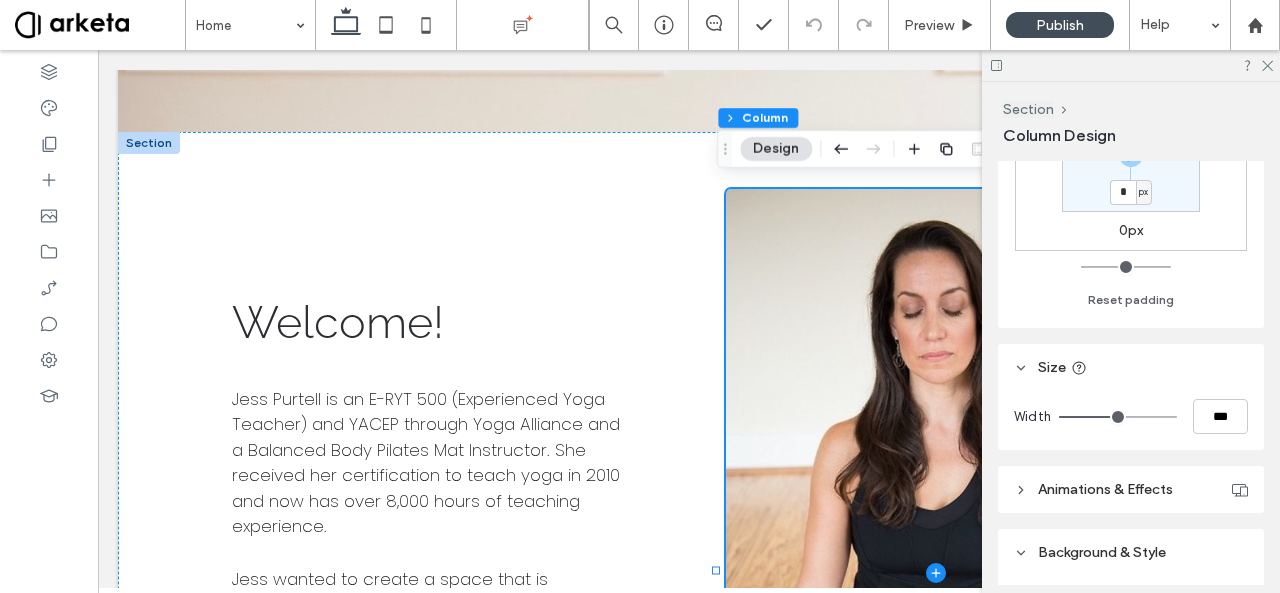 scroll, scrollTop: 602, scrollLeft: 0, axis: vertical 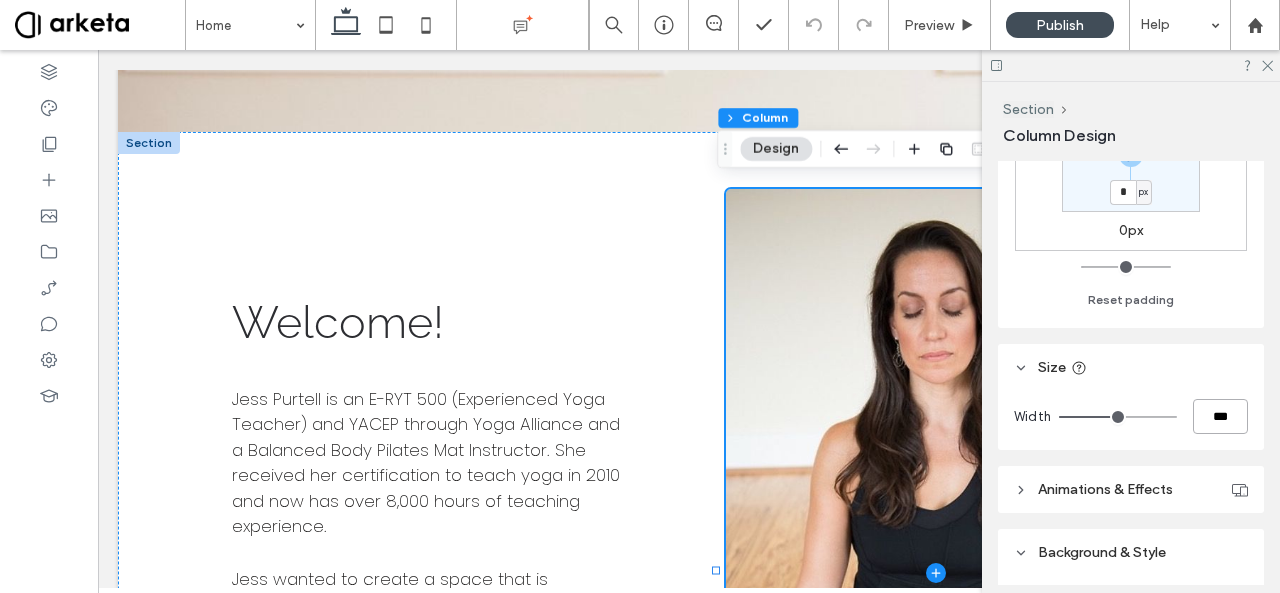click on "***" at bounding box center (1220, 416) 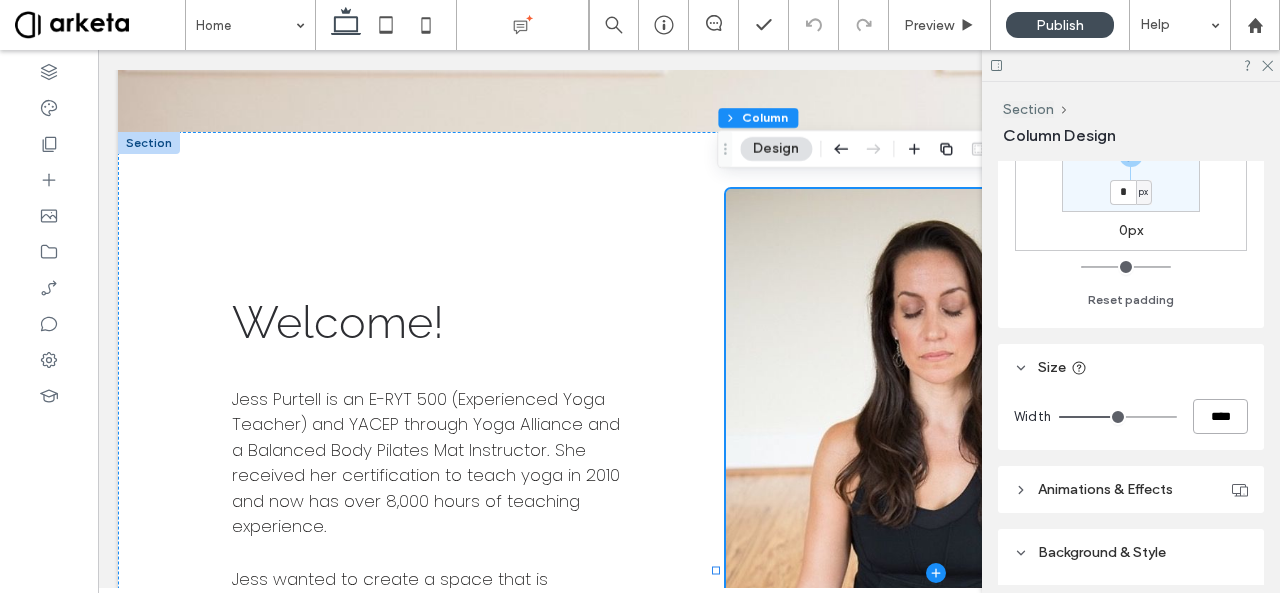 type on "****" 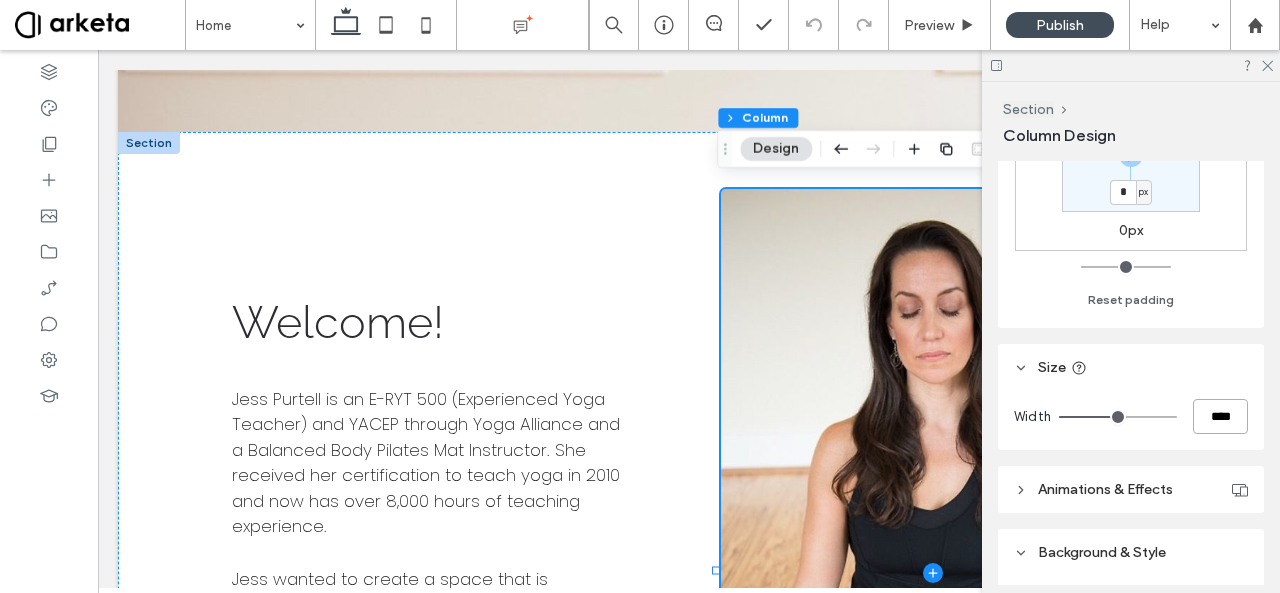 type on "**" 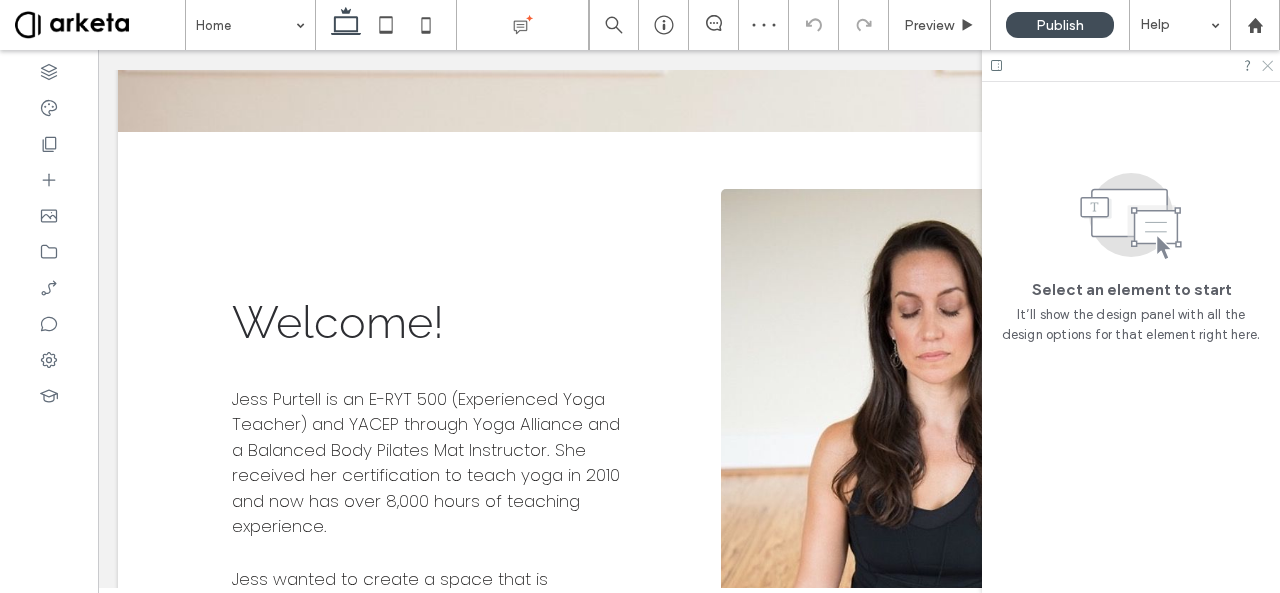click 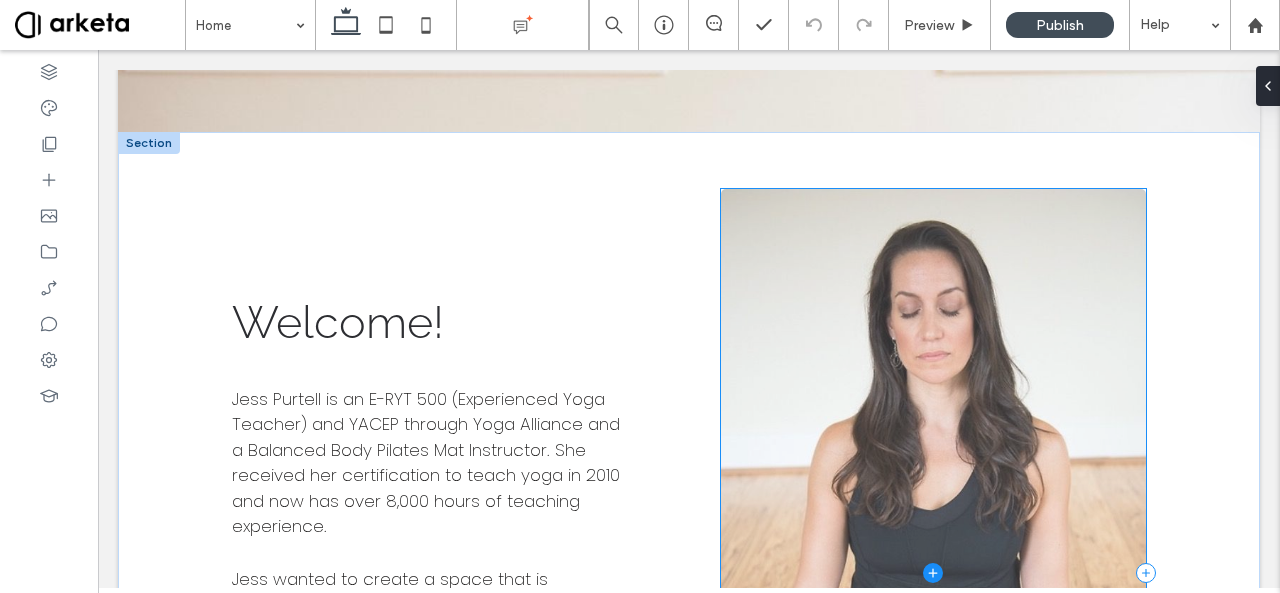 click at bounding box center (933, 573) 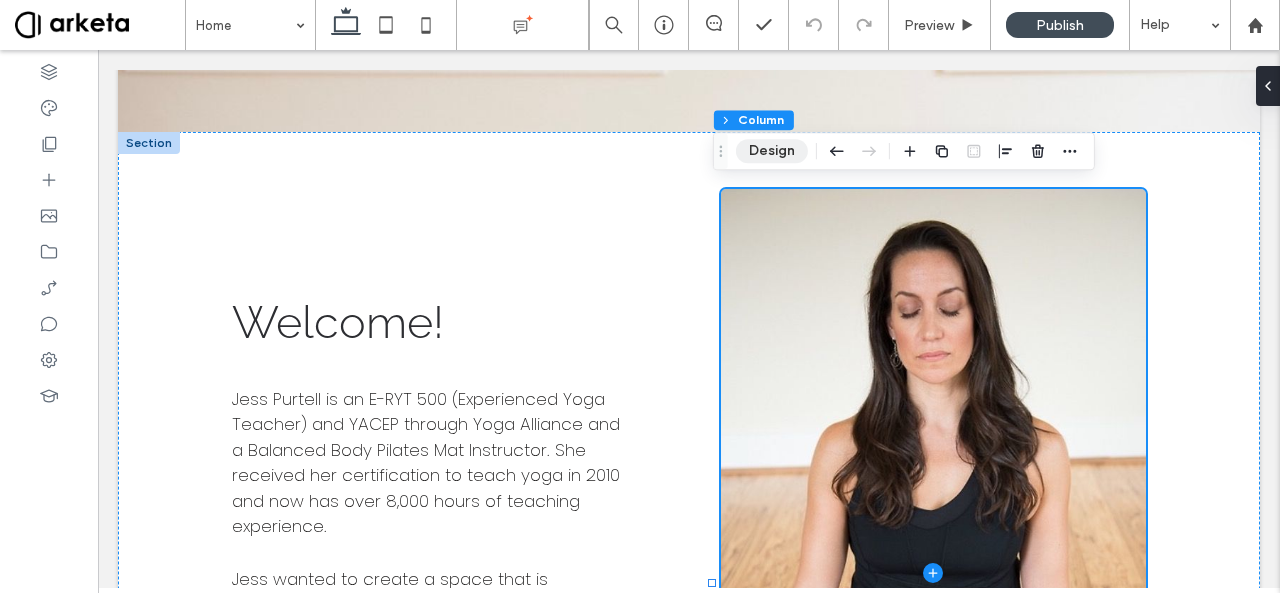click on "Design" at bounding box center [772, 151] 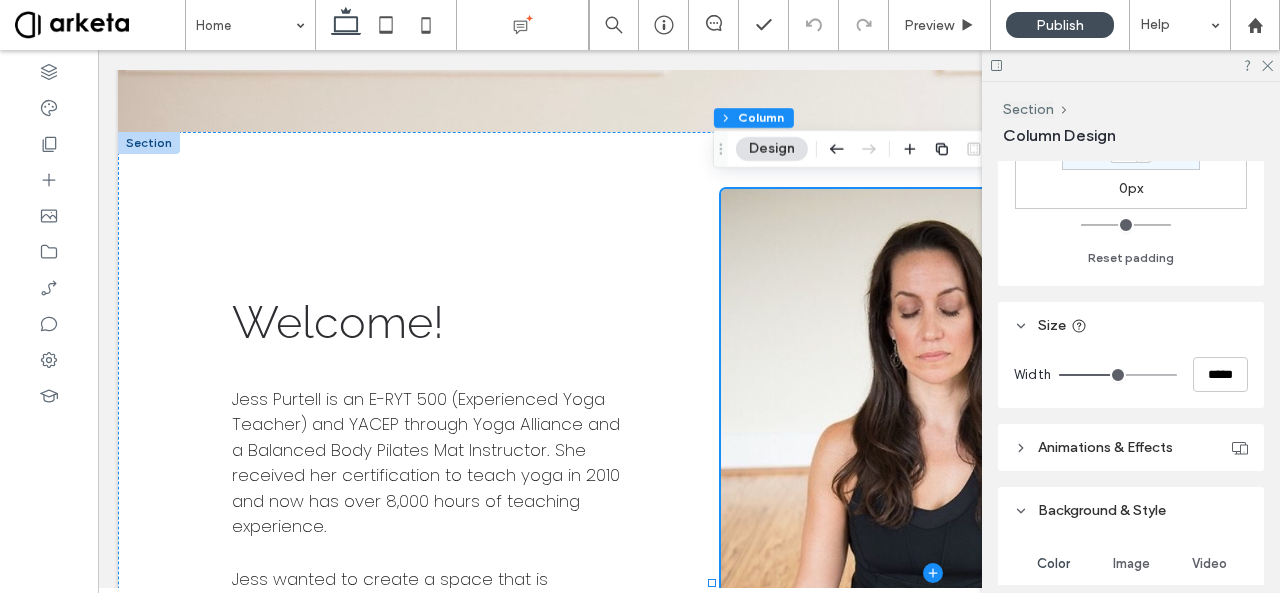 scroll, scrollTop: 645, scrollLeft: 0, axis: vertical 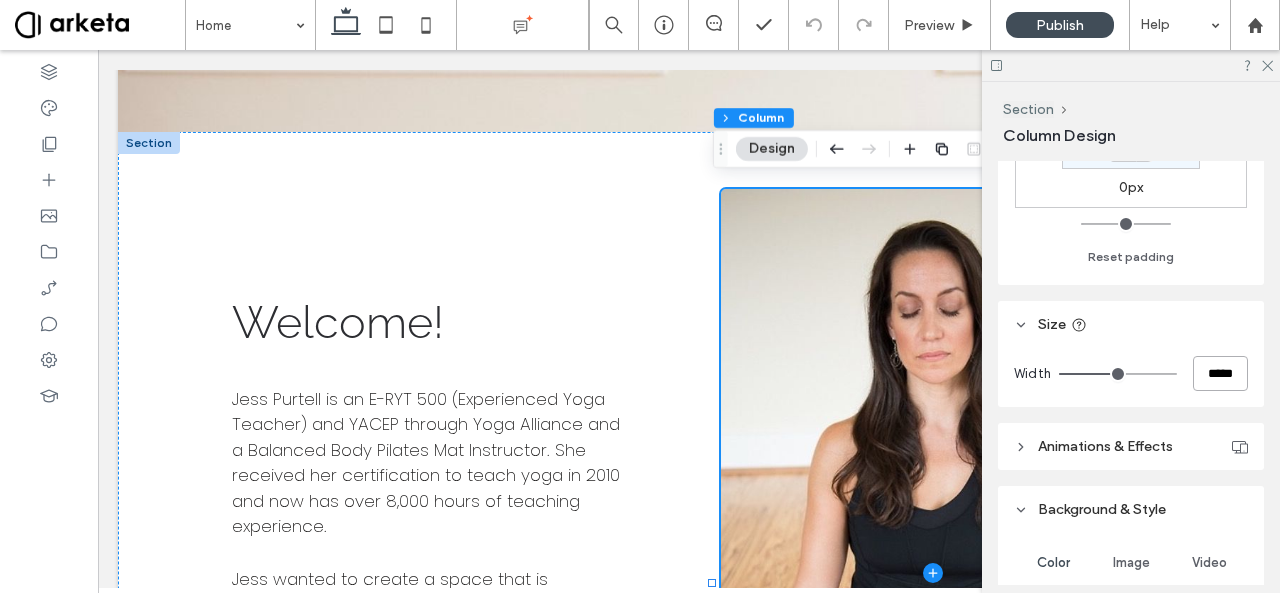 click on "*****" at bounding box center [1220, 373] 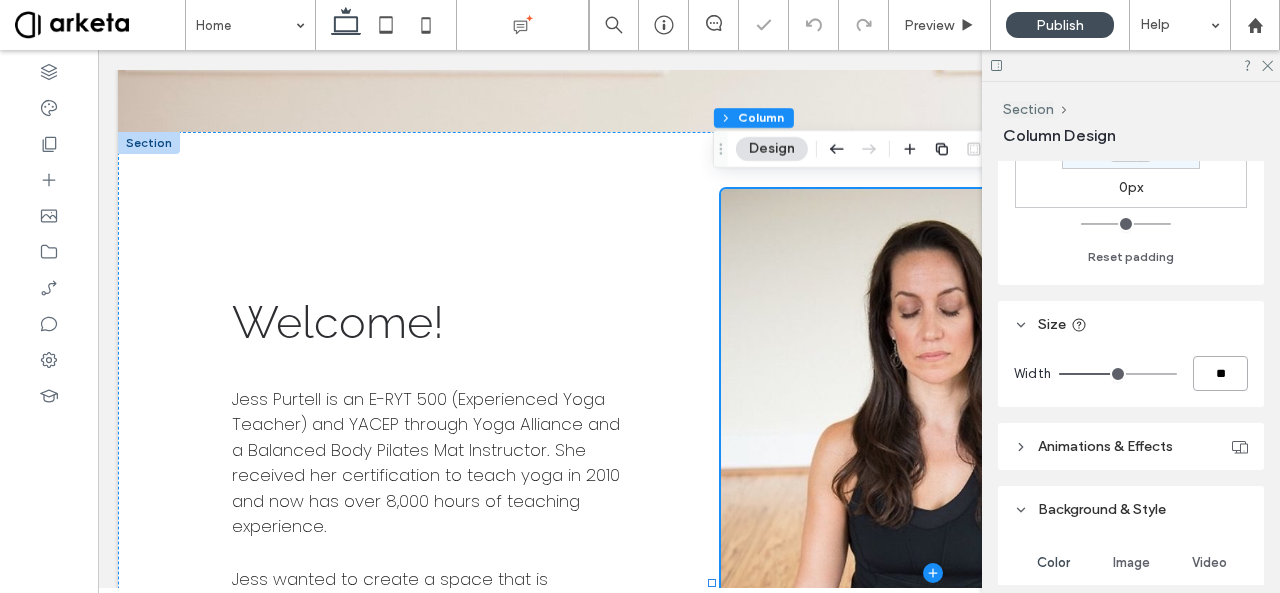 type on "***" 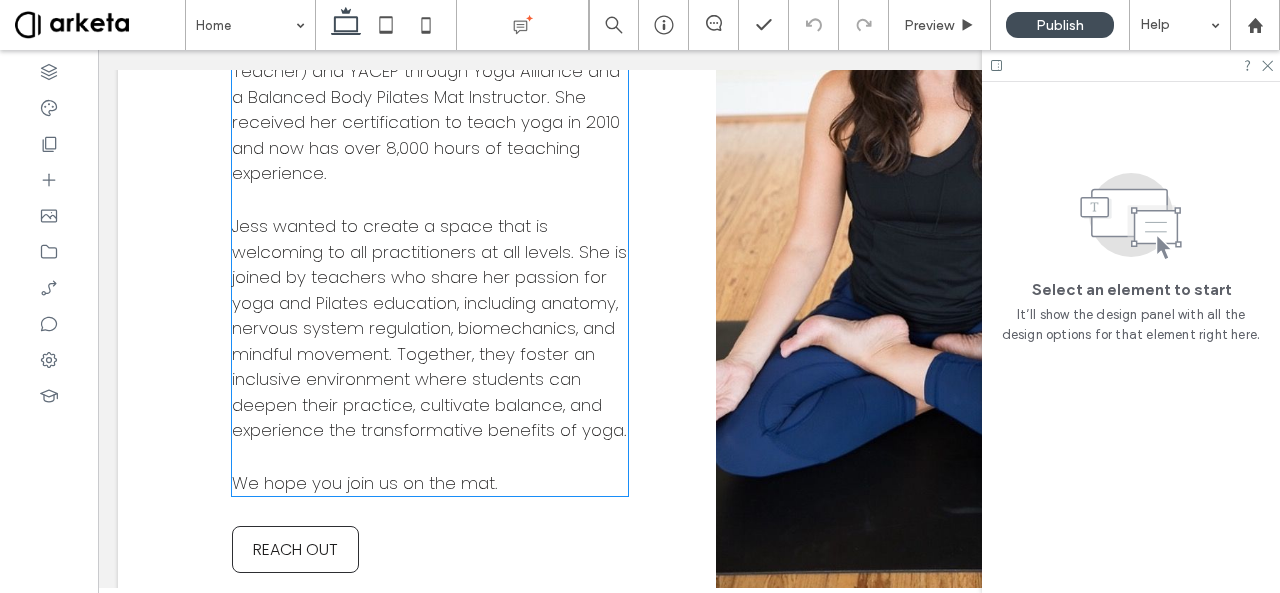 scroll, scrollTop: 2056, scrollLeft: 0, axis: vertical 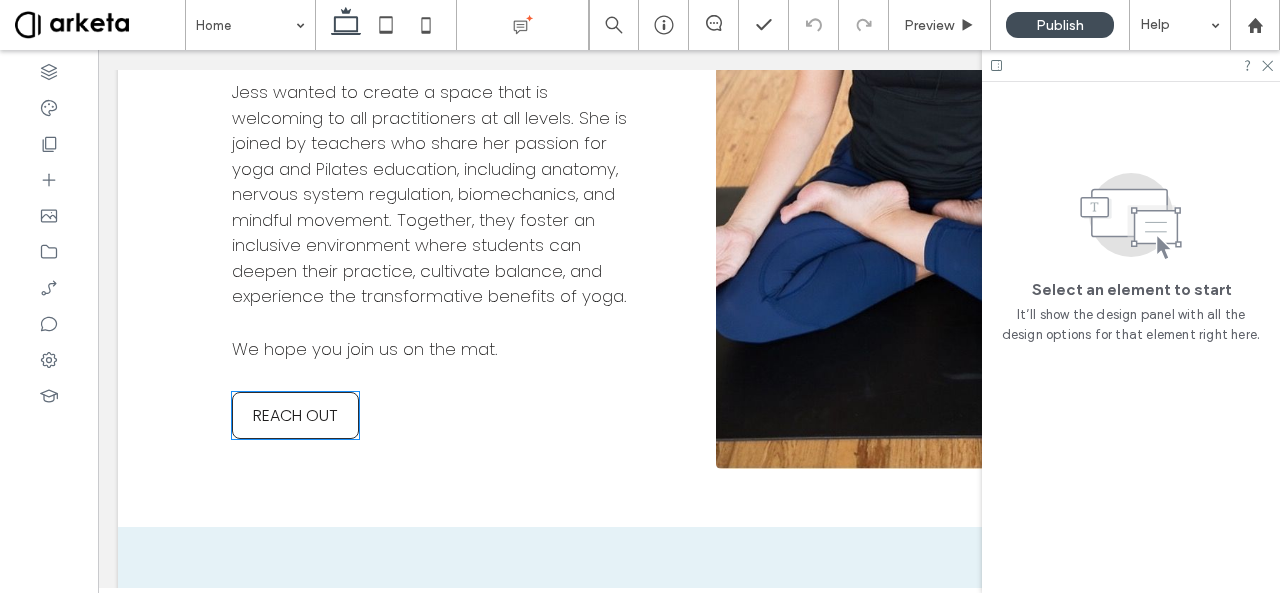 click on "REACH OUT" at bounding box center [295, 415] 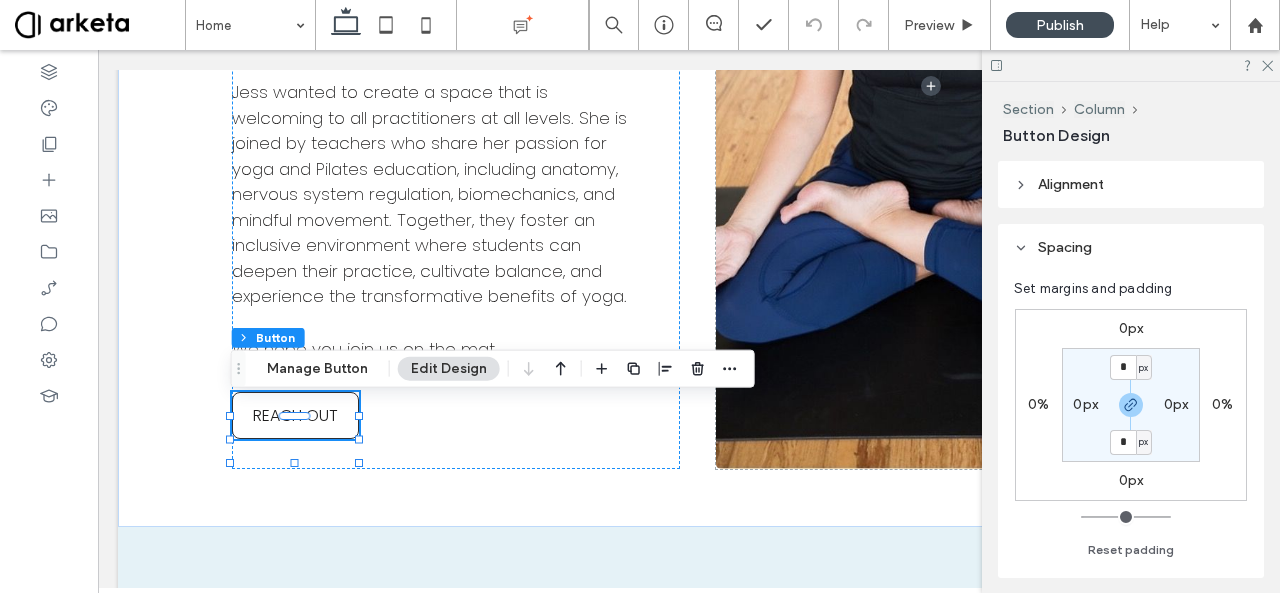 type on "**" 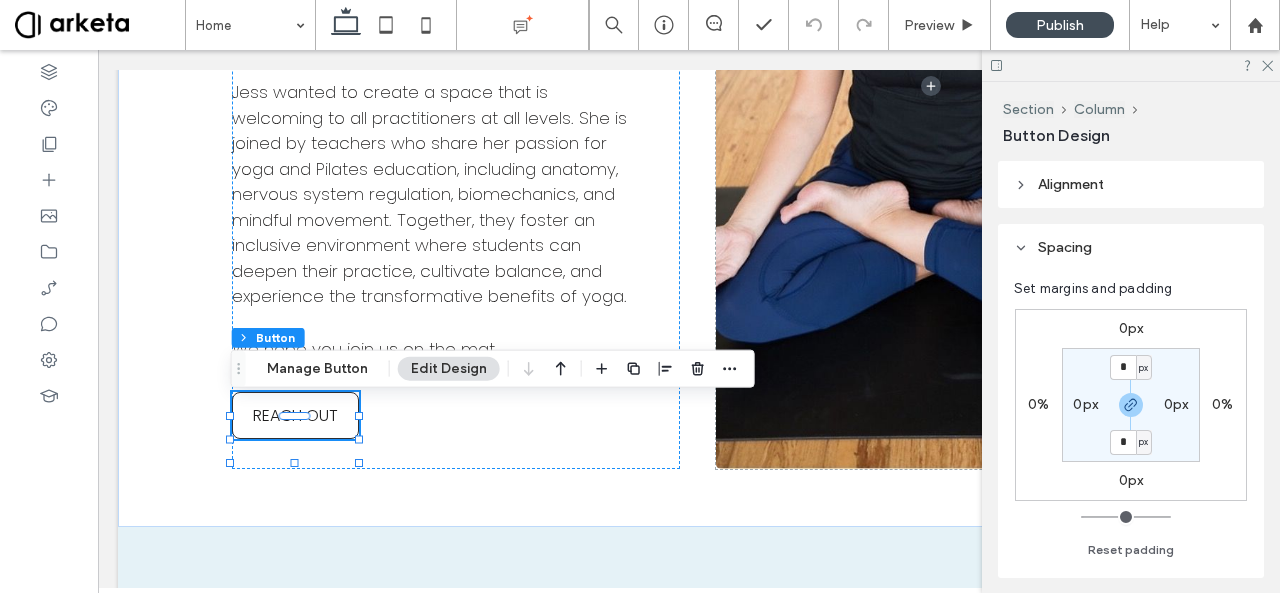 type on "**" 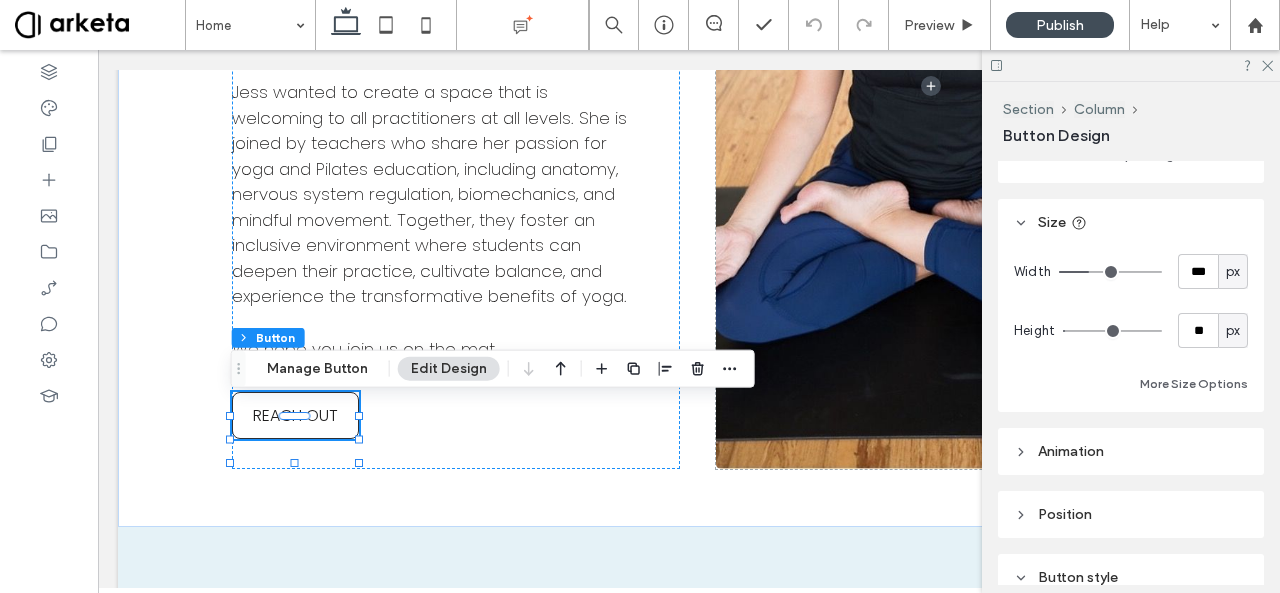 scroll, scrollTop: 420, scrollLeft: 0, axis: vertical 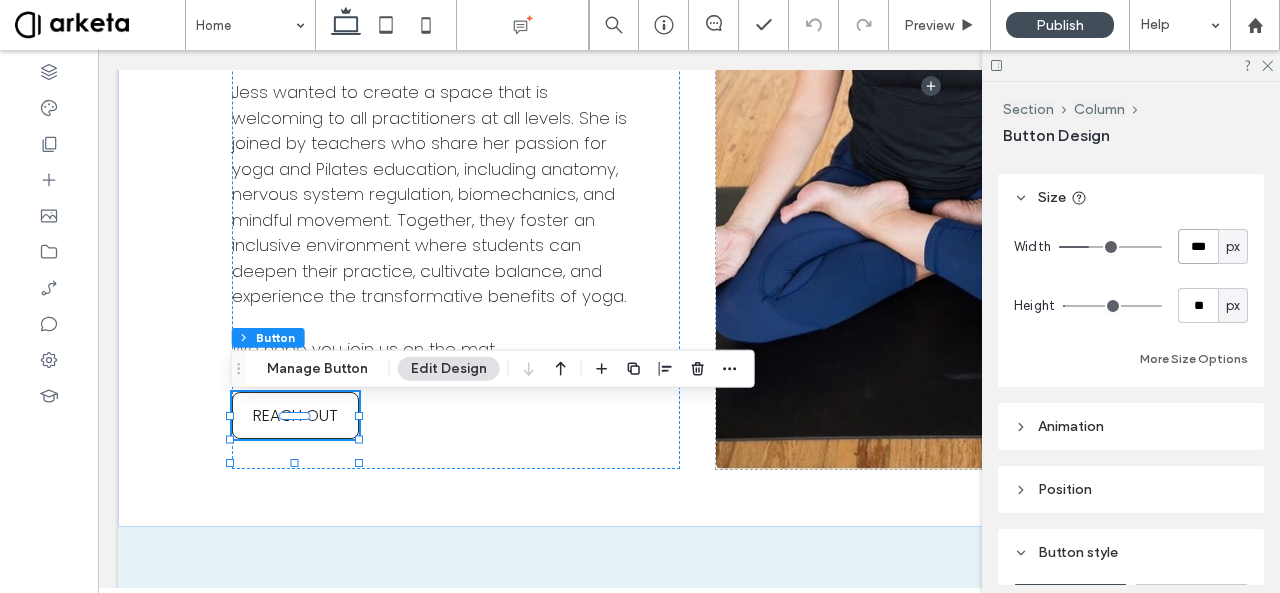 click on "***" at bounding box center [1198, 246] 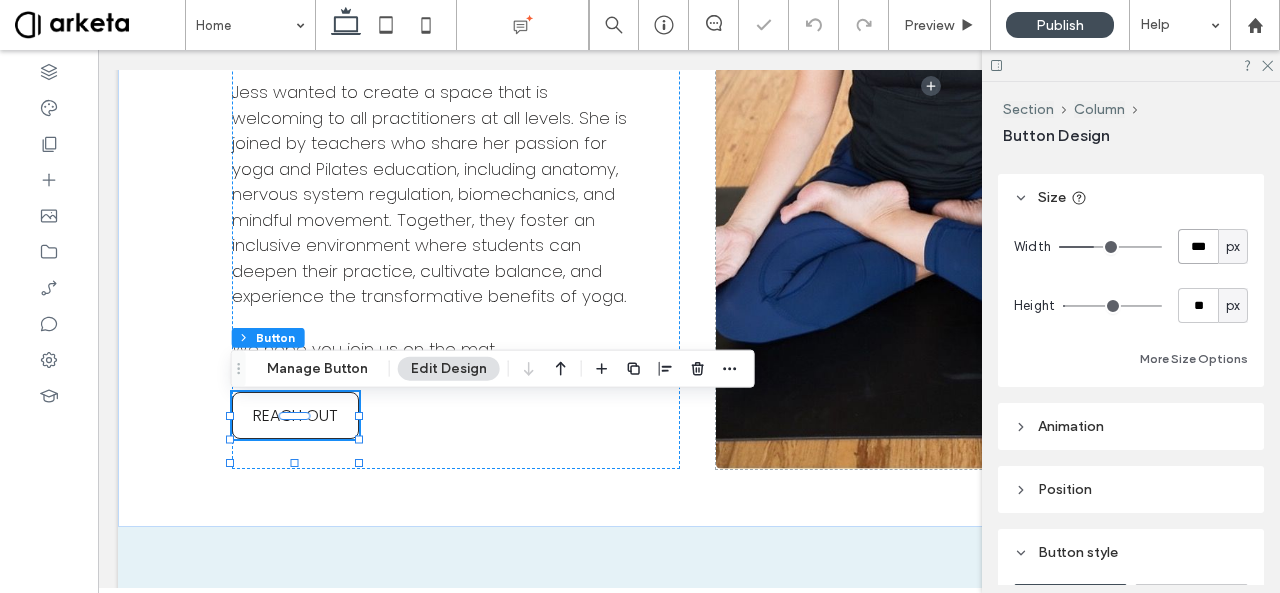 type on "***" 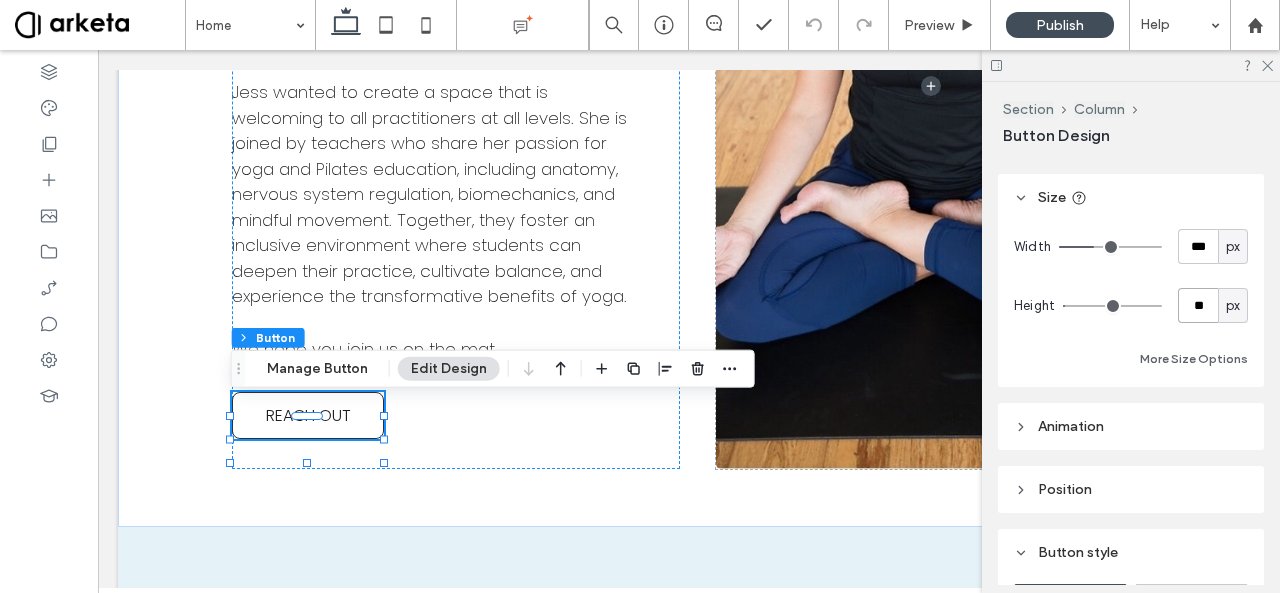 click on "**" at bounding box center (1198, 305) 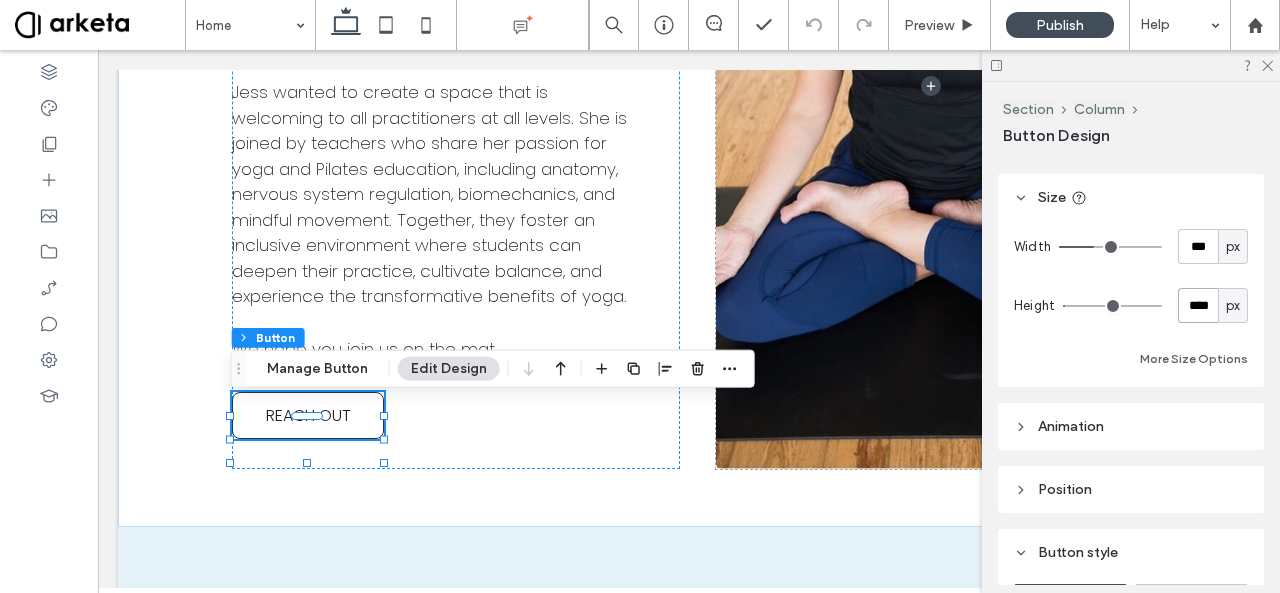 type on "****" 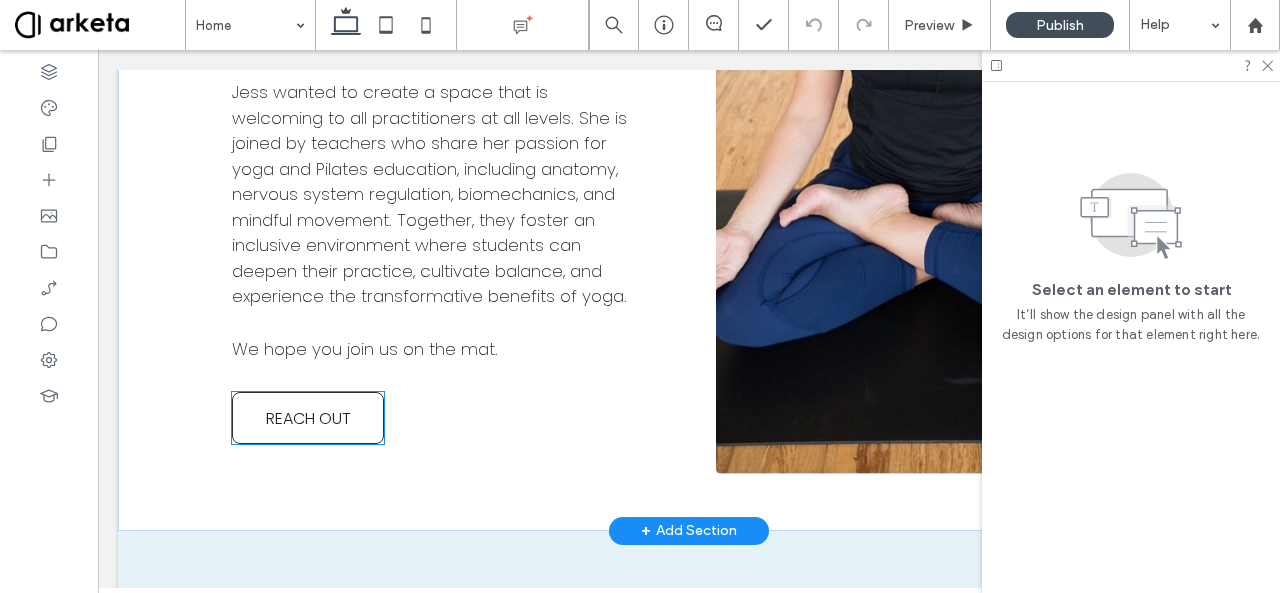 click on "REACH OUT" at bounding box center [308, 418] 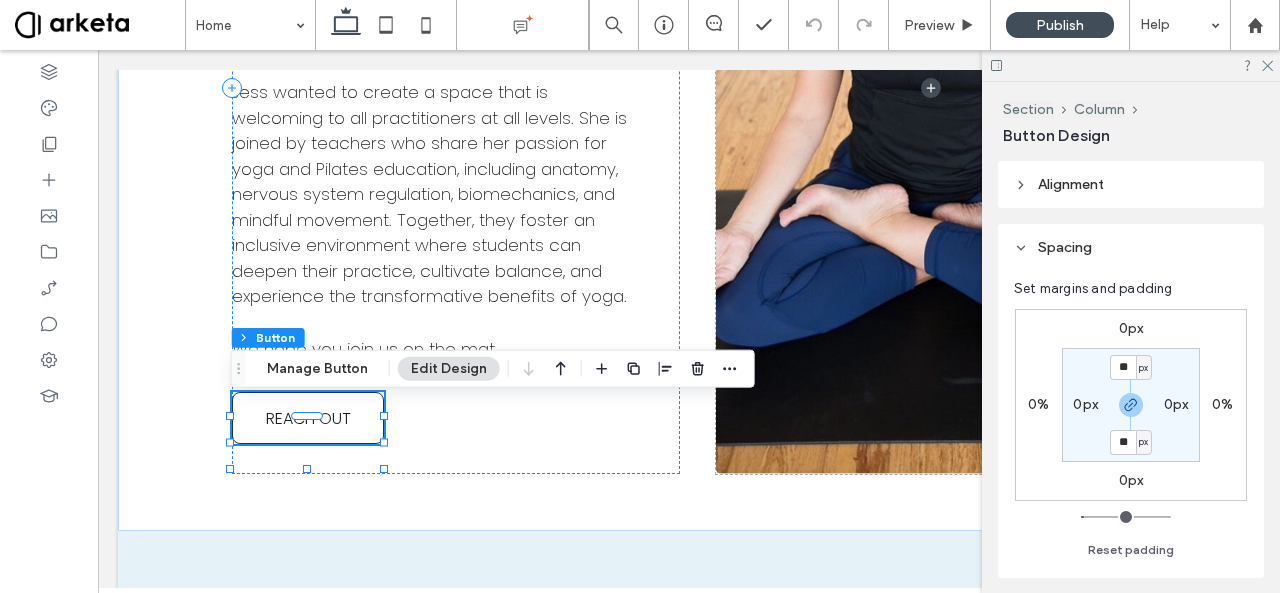 type on "**" 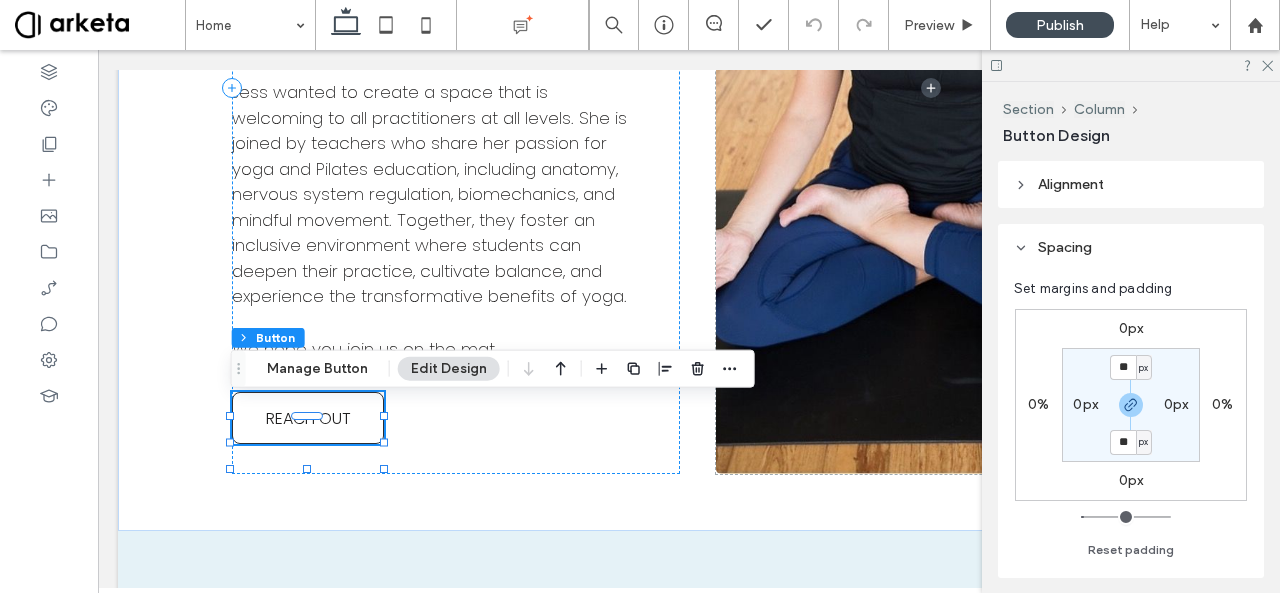 type on "**" 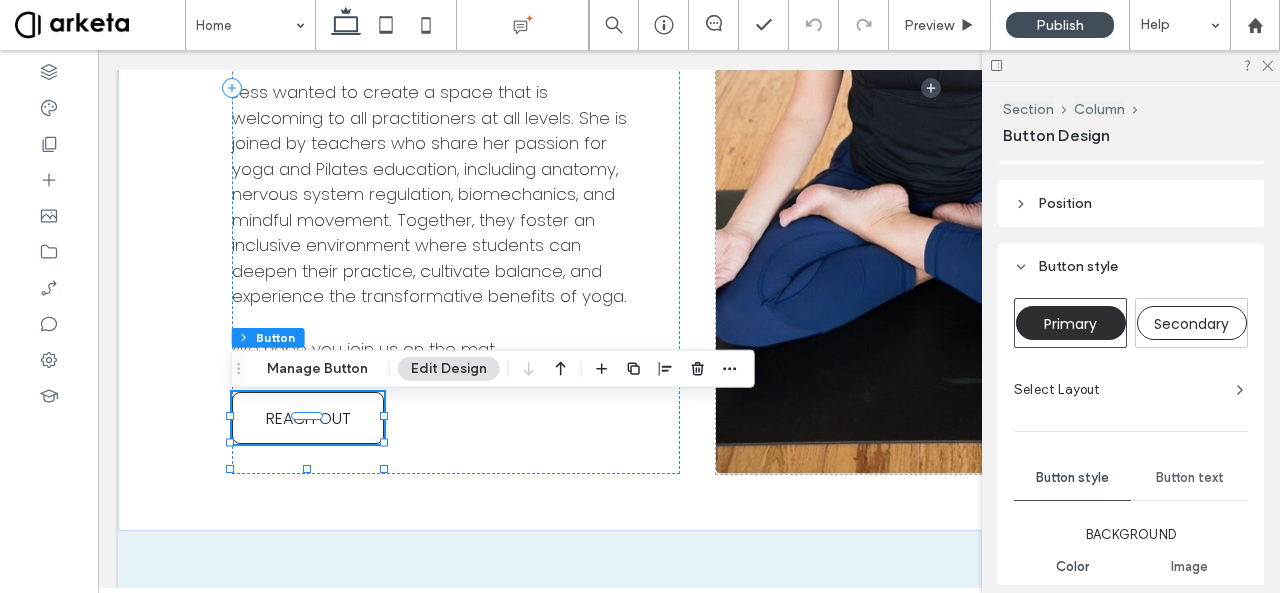 scroll, scrollTop: 706, scrollLeft: 0, axis: vertical 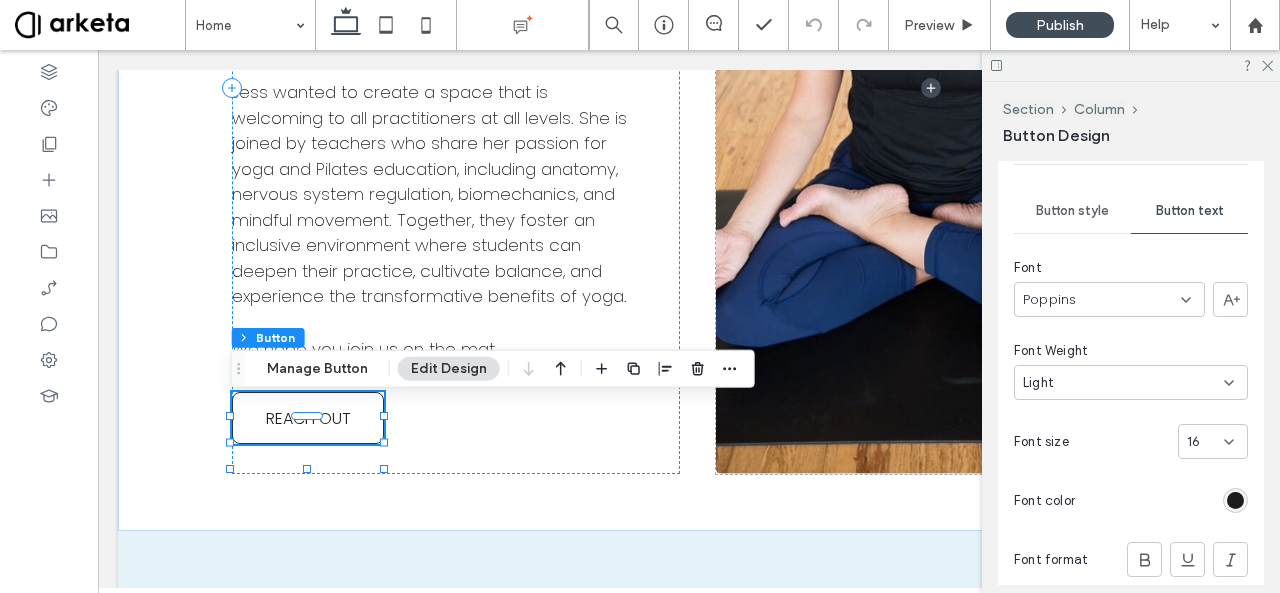 click on "16" at bounding box center [1193, 442] 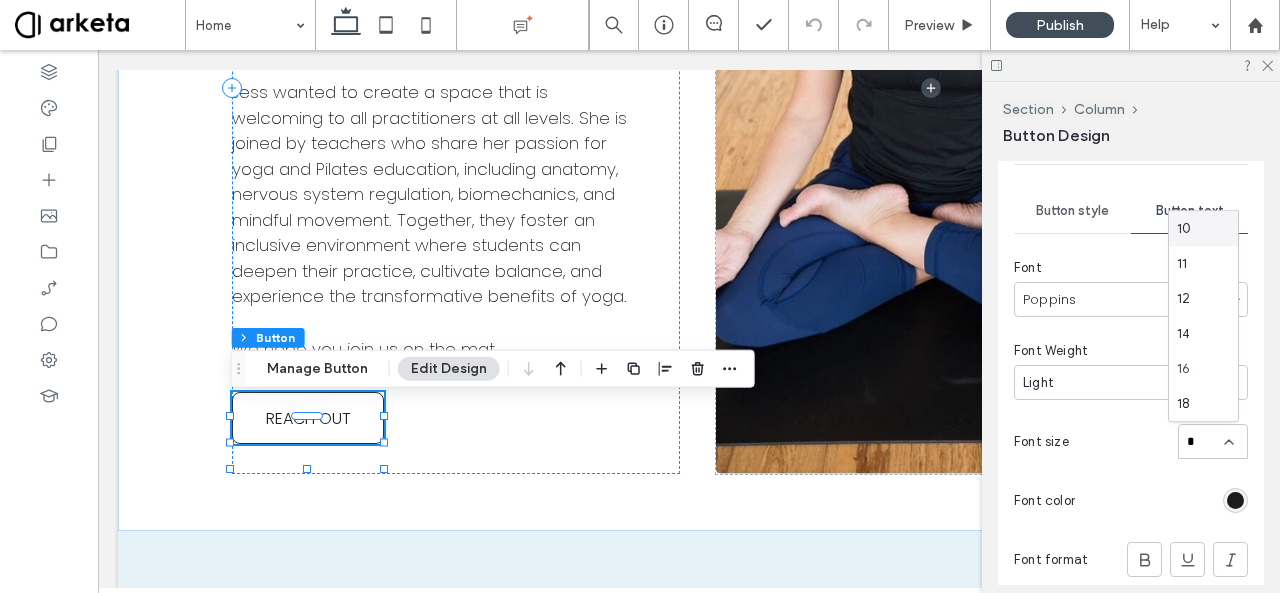 type on "**" 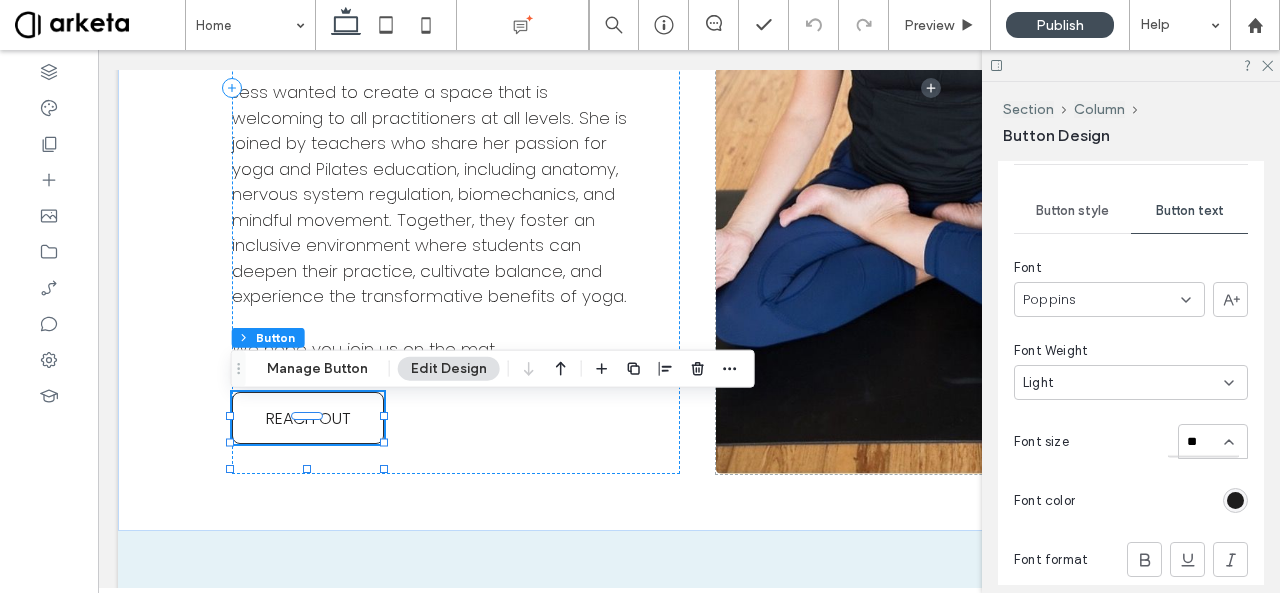 type 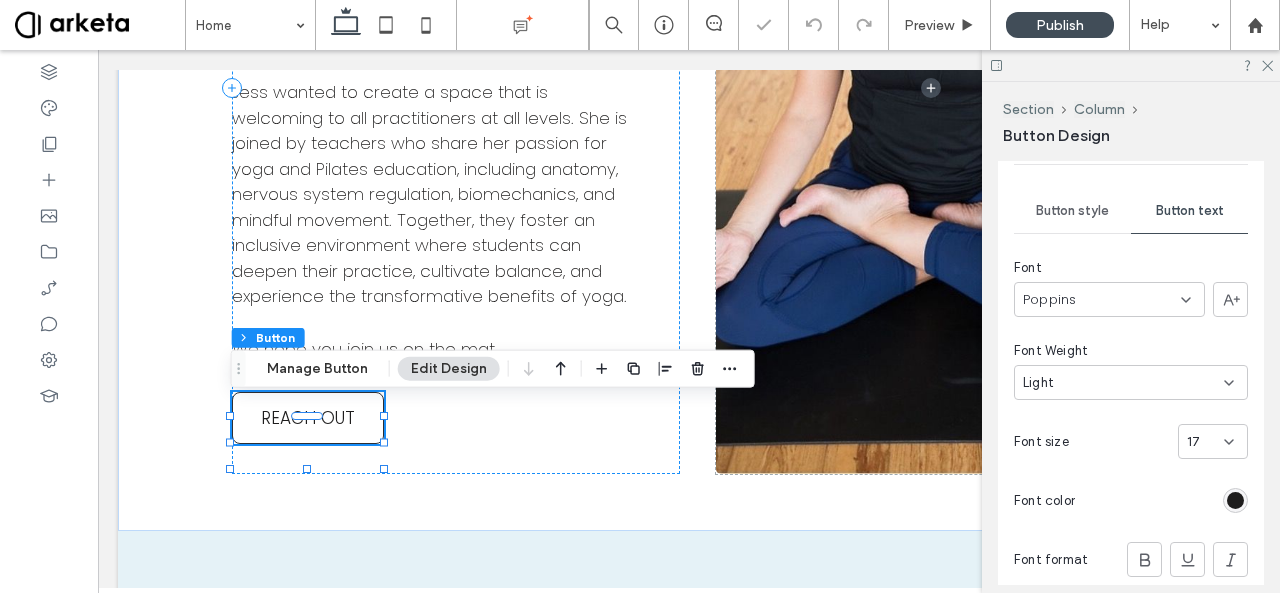 click on "Light" at bounding box center [1123, 383] 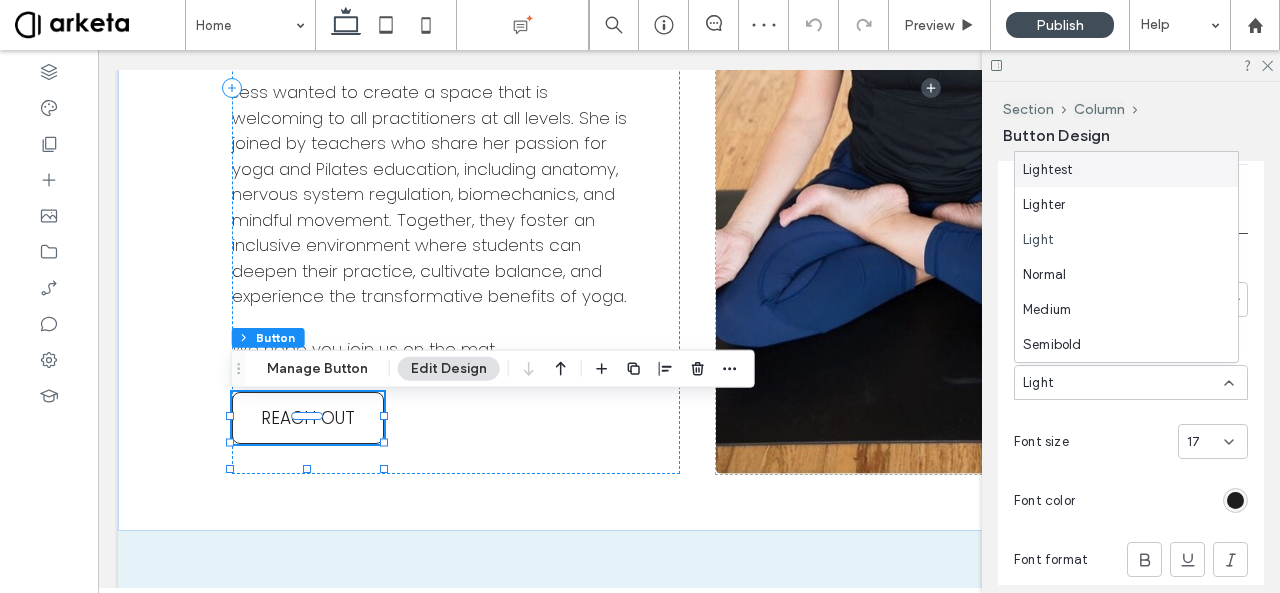 click on "Lightest" at bounding box center [1126, 169] 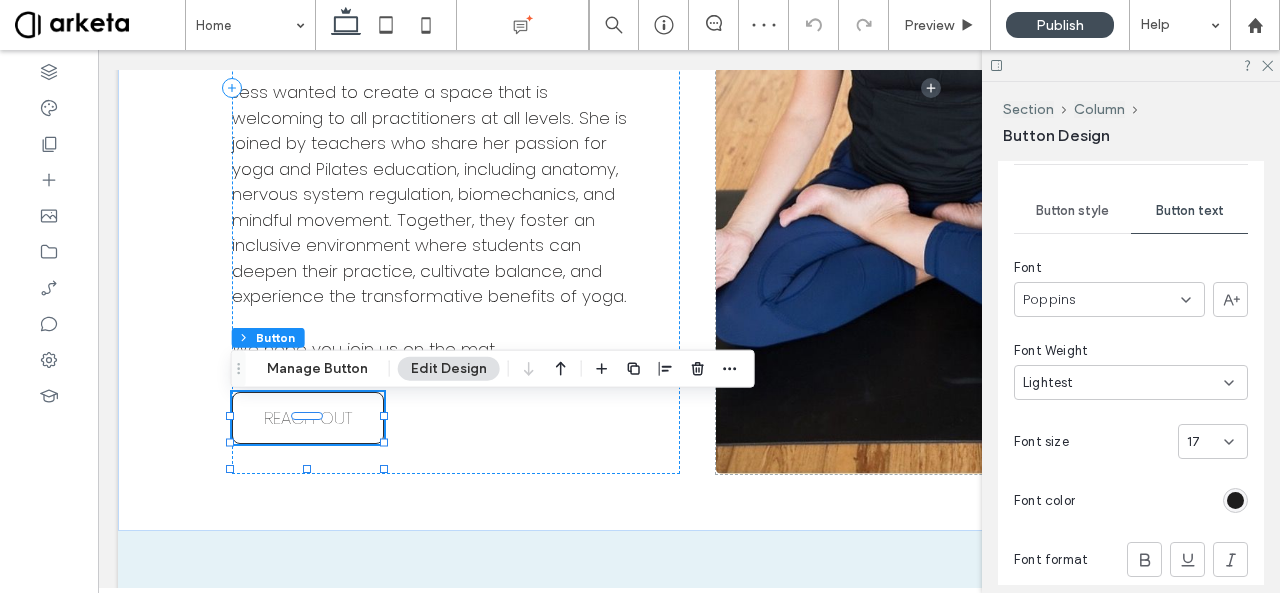 click on "Lightest" at bounding box center (1123, 383) 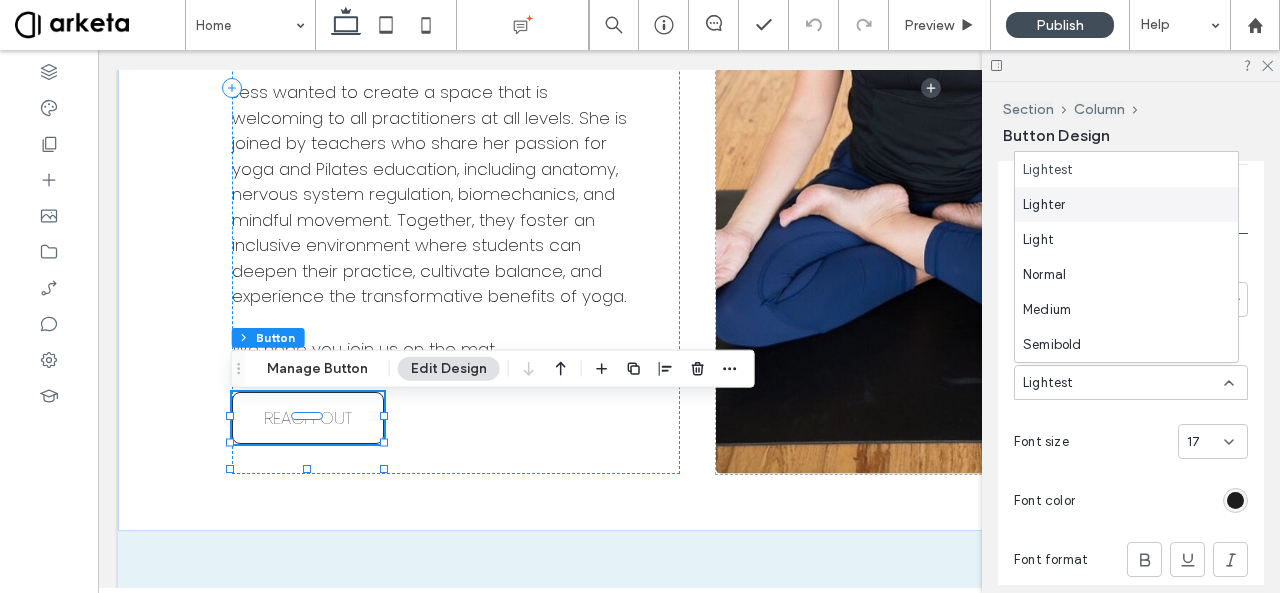 click on "Lighter" at bounding box center (1126, 204) 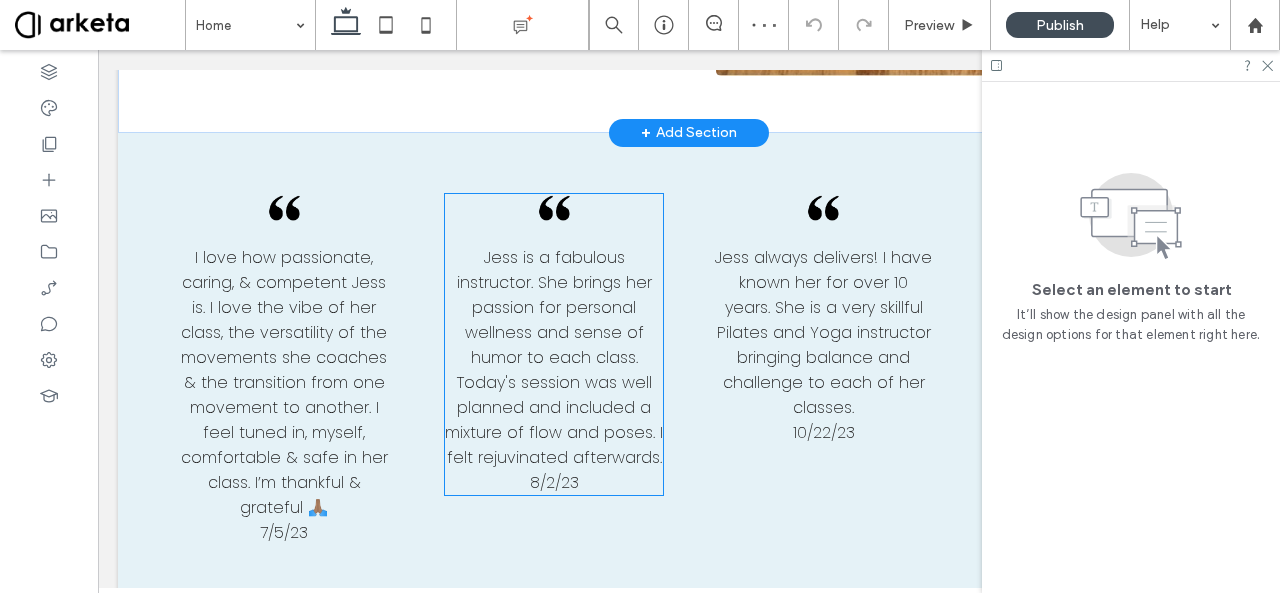 scroll, scrollTop: 2464, scrollLeft: 0, axis: vertical 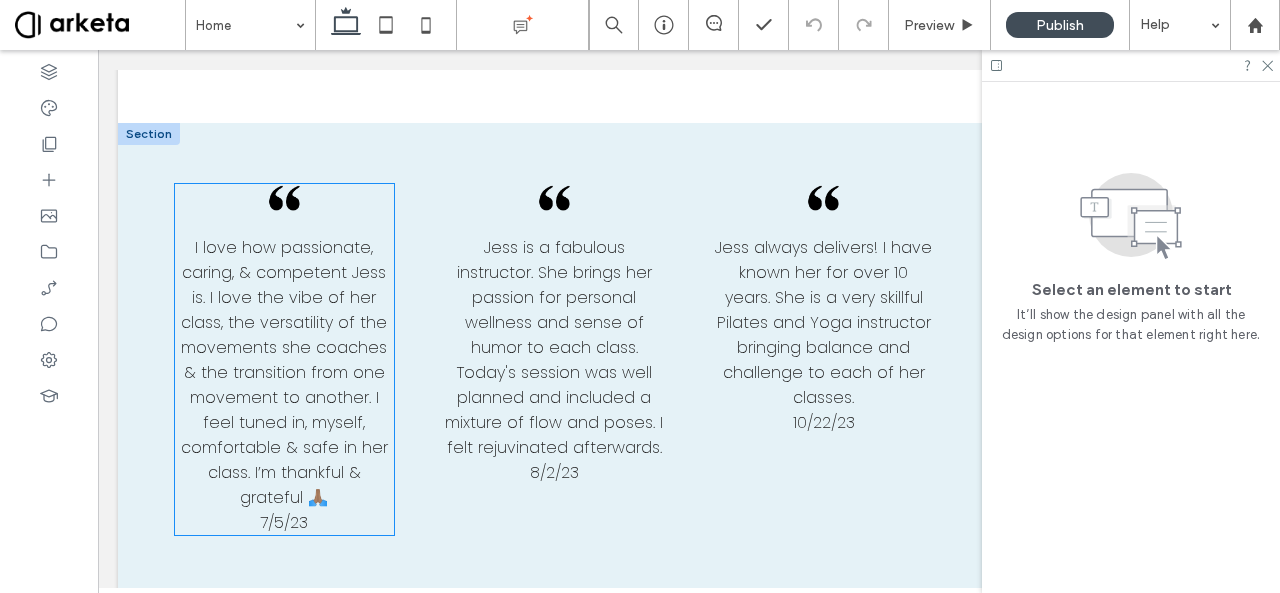 click on "I love how passionate, caring, & competent Jess is. I love the vibe of her class, the versatility of the movements she coaches & the transition from one movement to another. I feel tuned in, myself, comfortable & safe in her class. I’m thankful & grateful 🙏🏽" at bounding box center (284, 372) 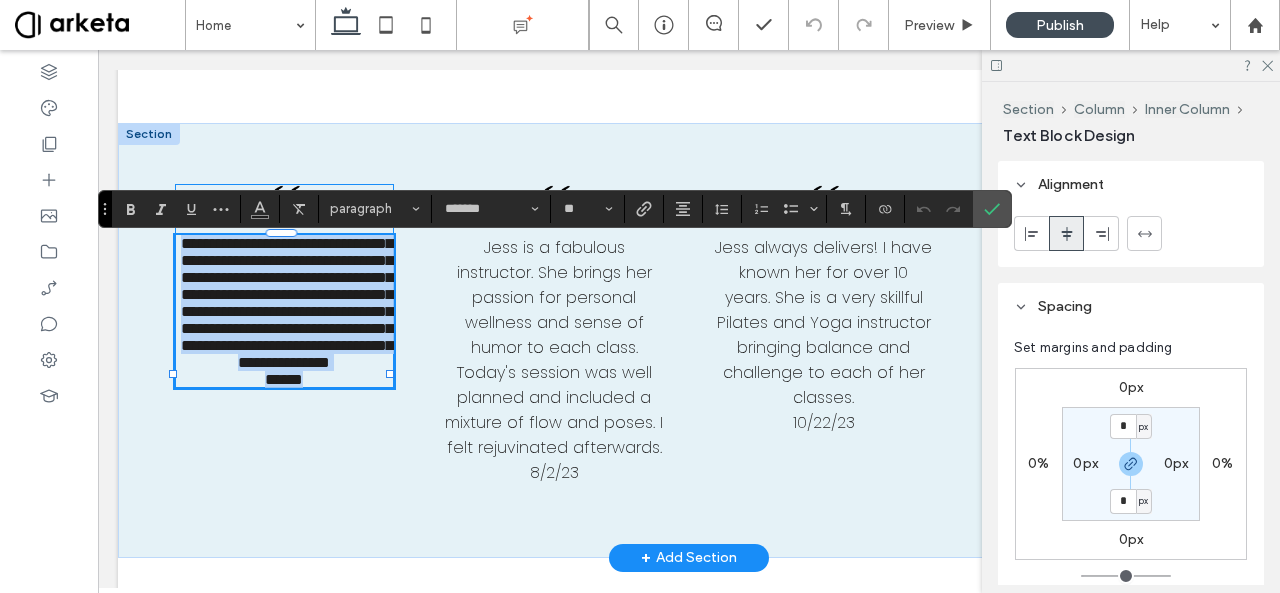 type on "*******" 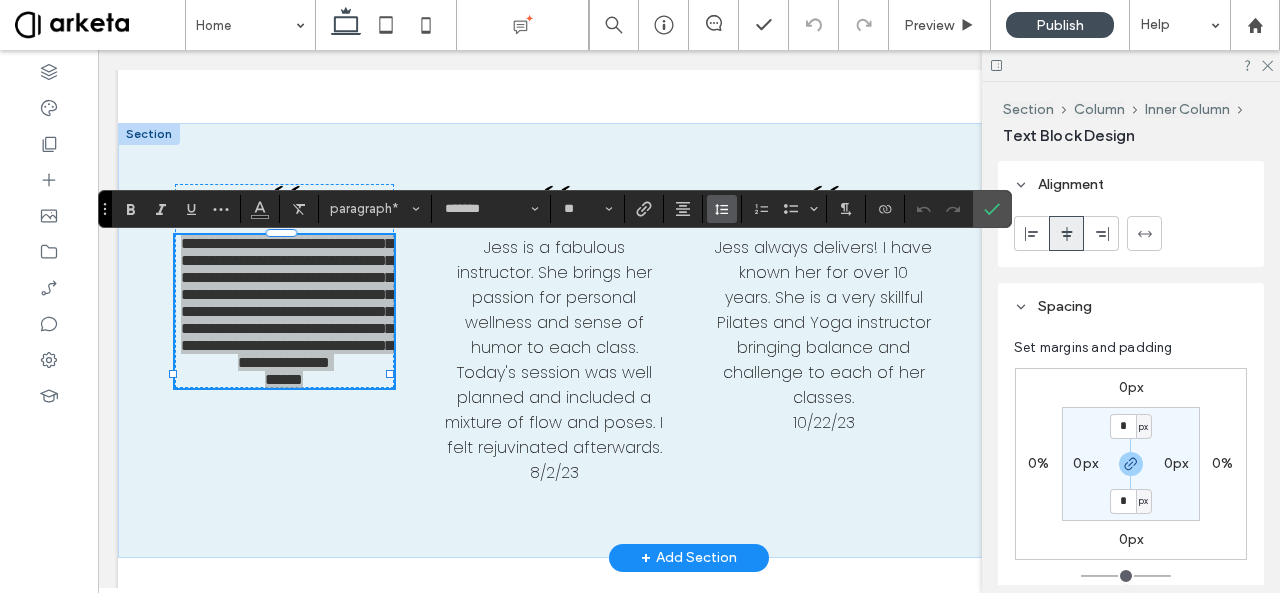 click 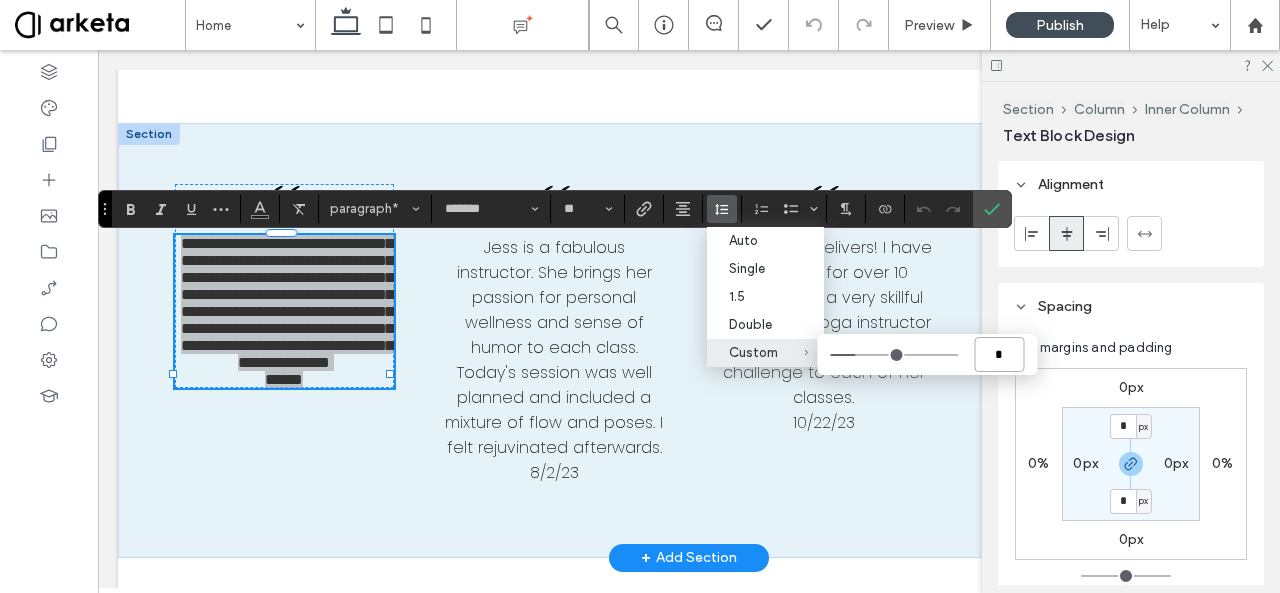 click on "*" at bounding box center [999, 354] 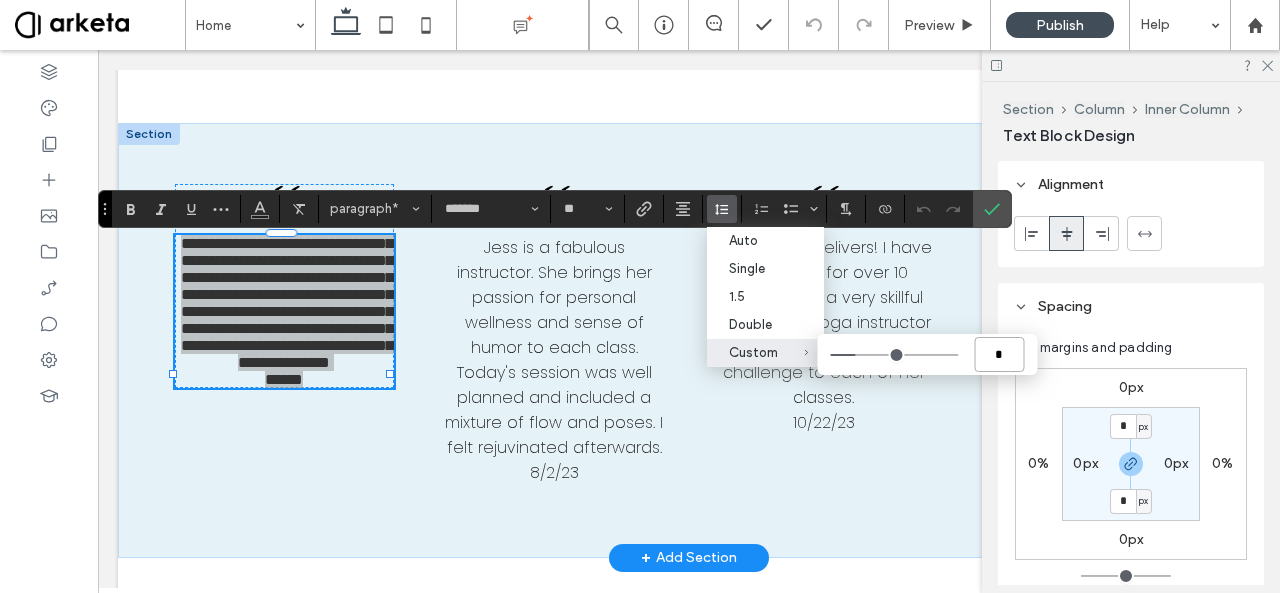 type on "**" 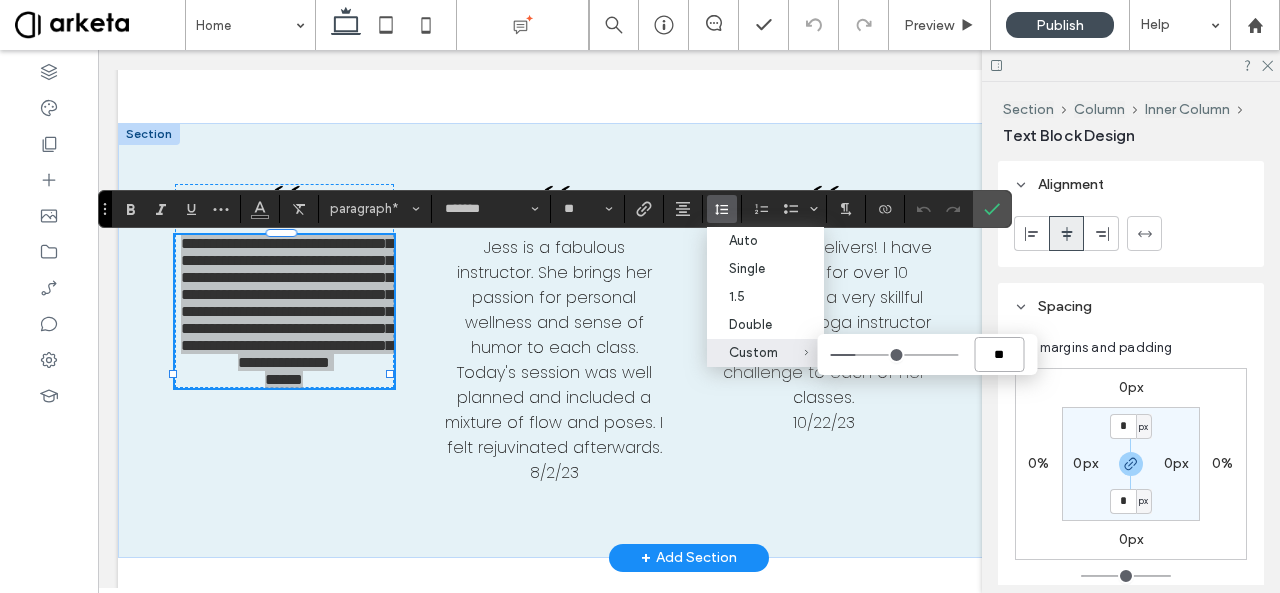 type on "***" 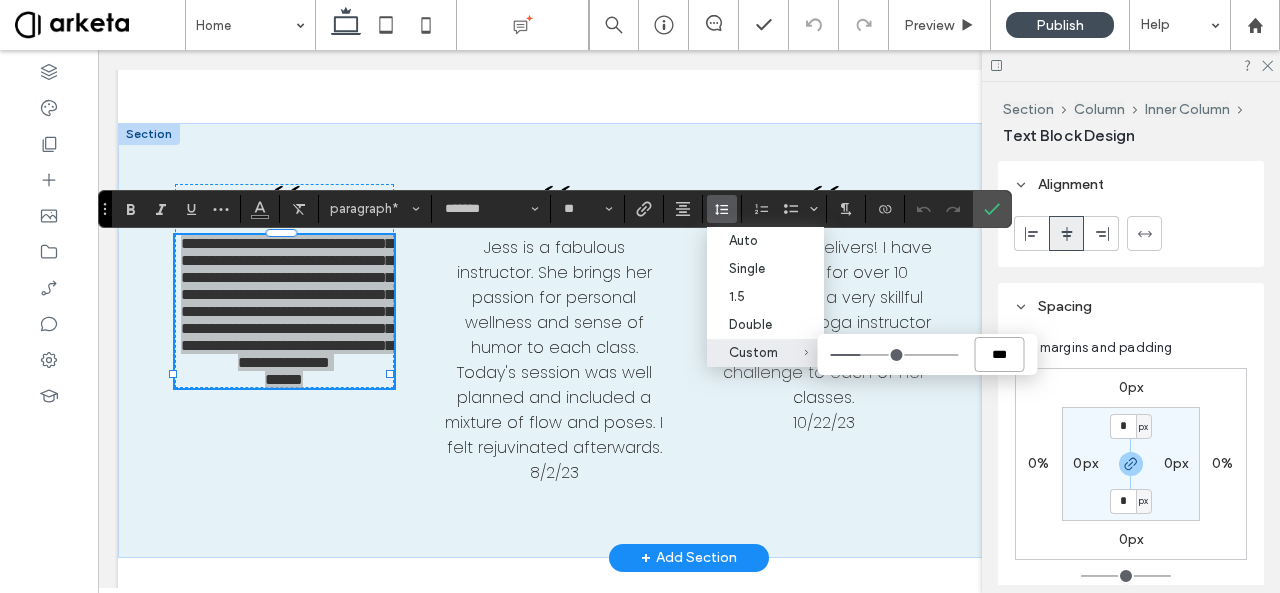 type on "***" 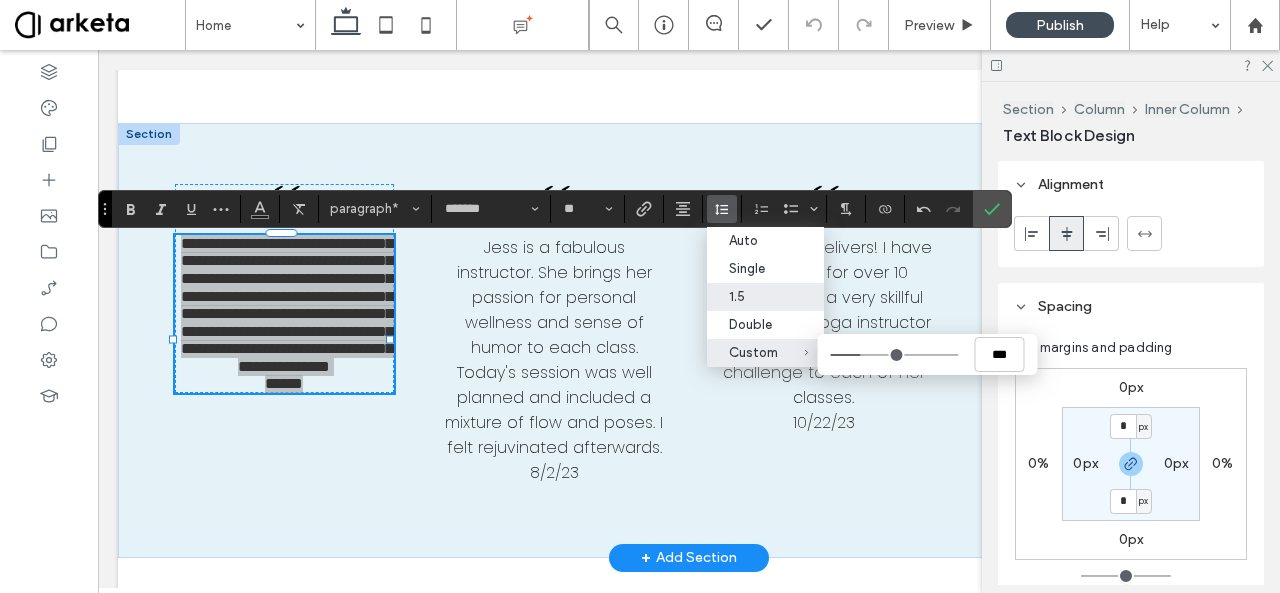 click on "1.5" at bounding box center [753, 296] 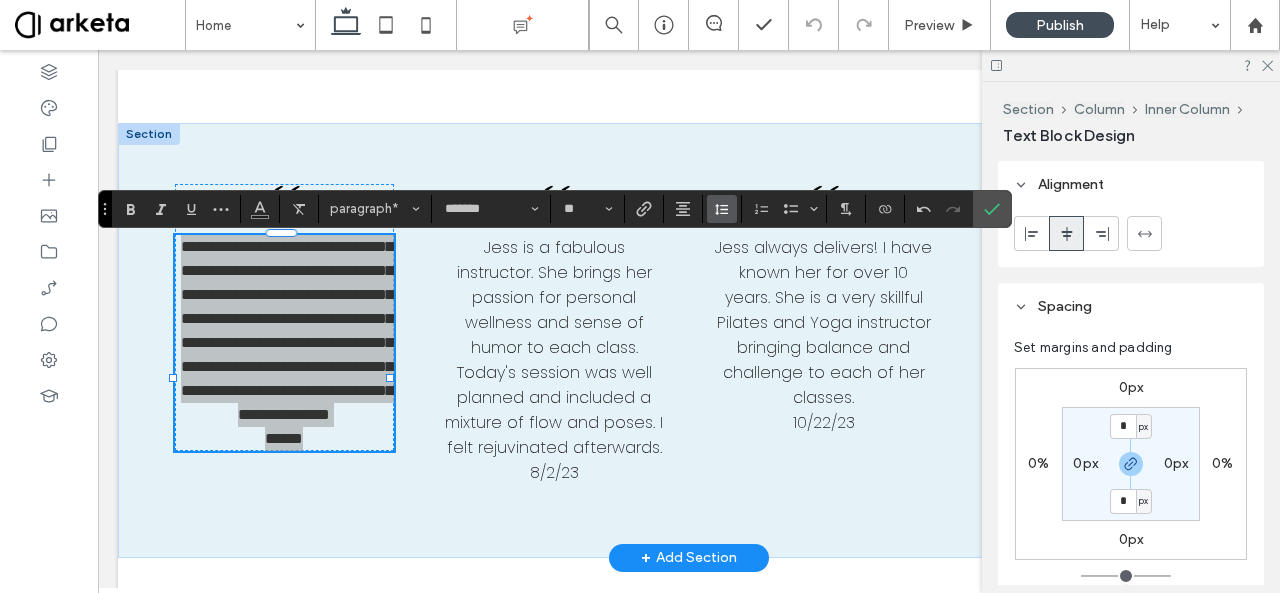 click 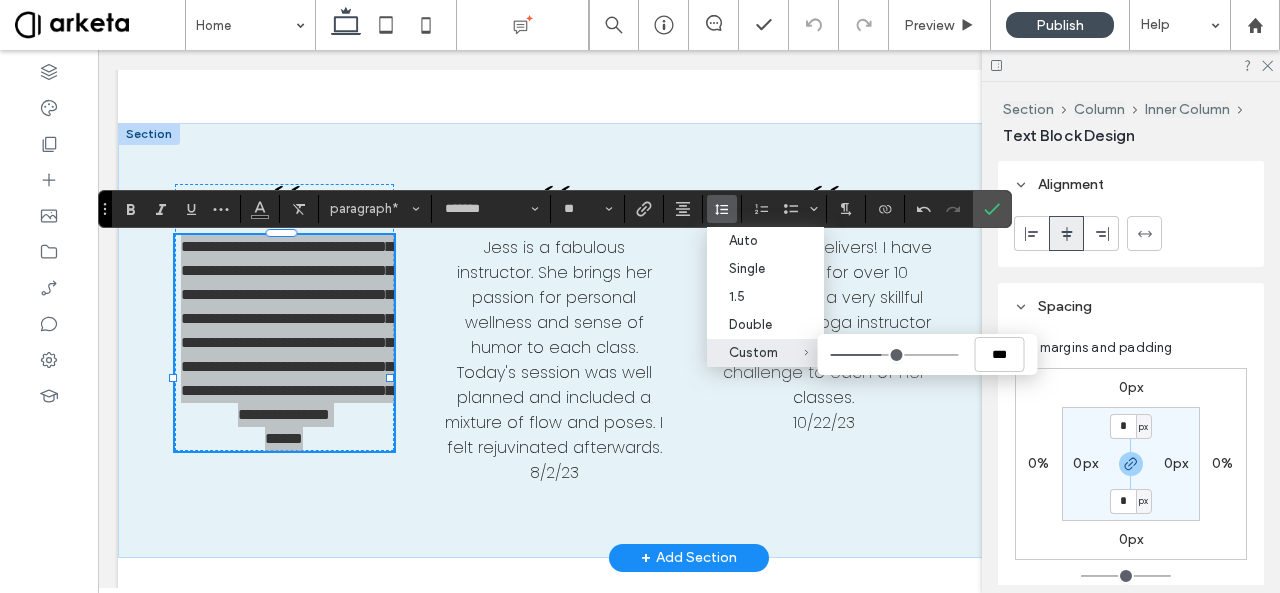 type on "***" 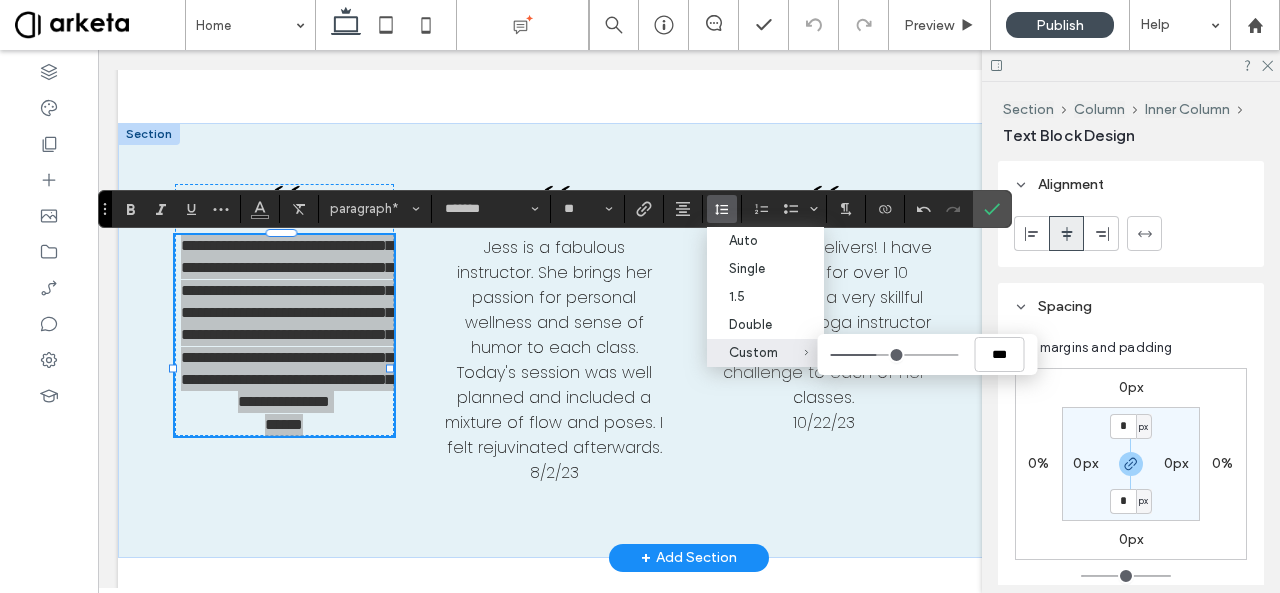 type on "***" 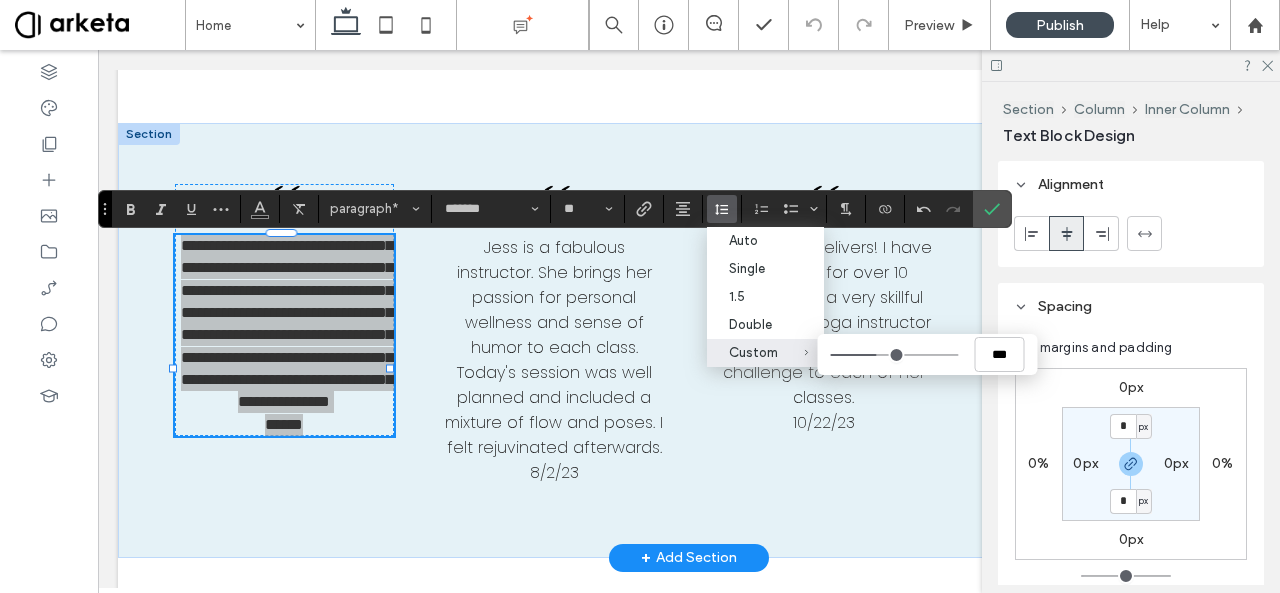 type on "***" 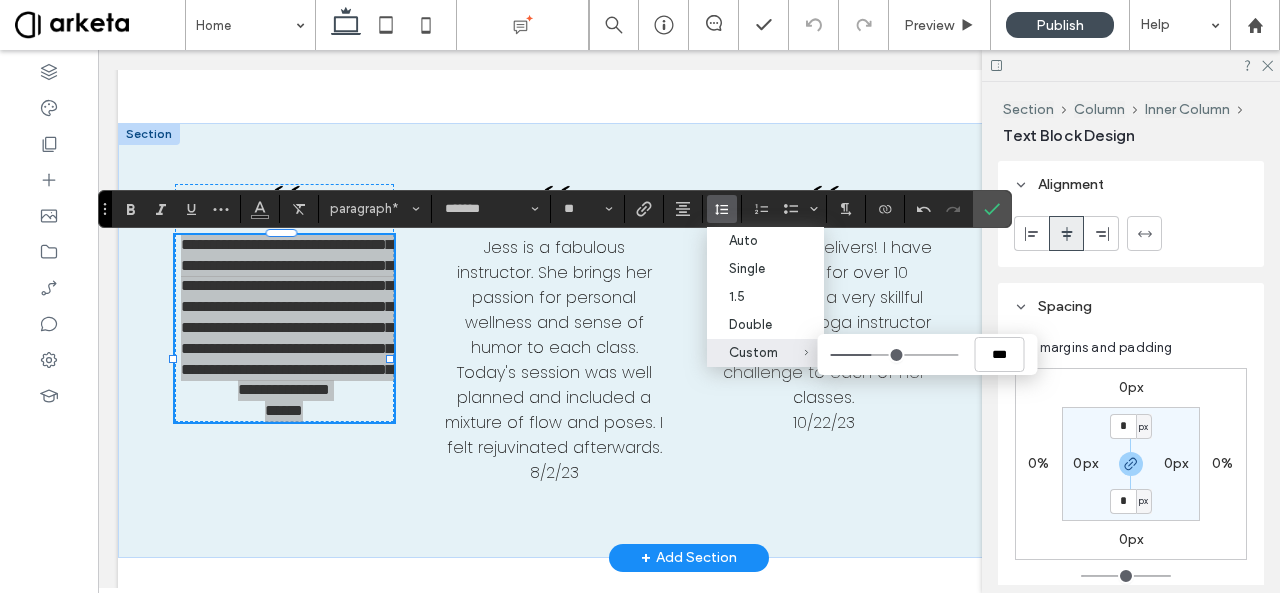 type on "***" 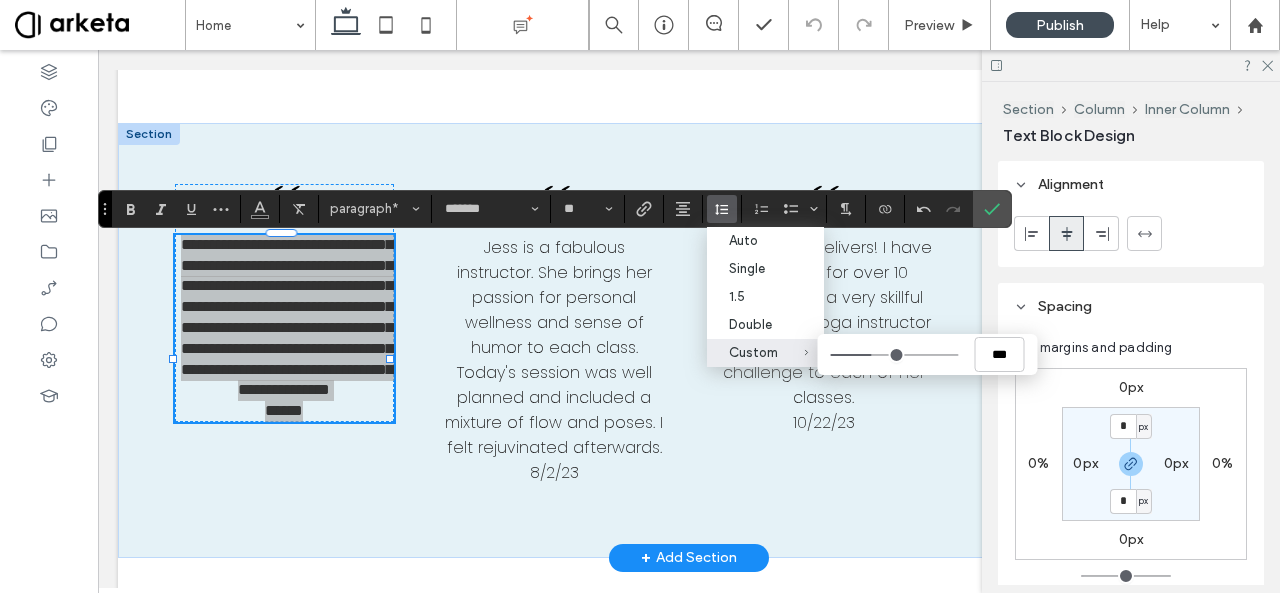 click on "Custom ***" at bounding box center [894, 355] 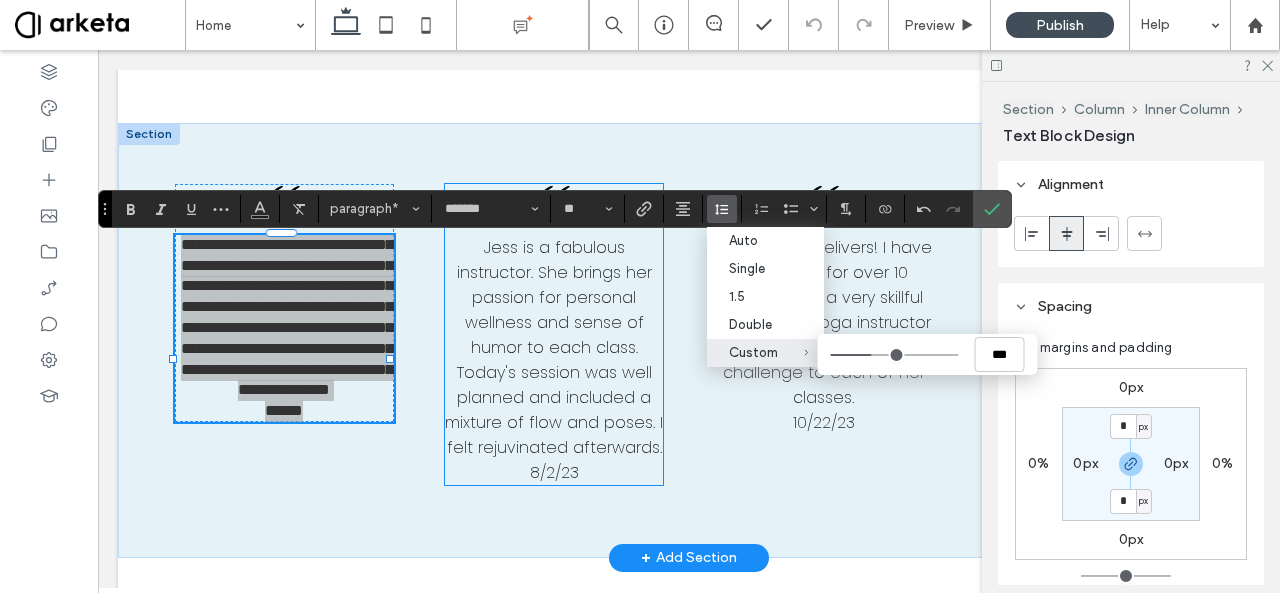 click on "Jess is a fabulous instructor. She brings her passion for personal wellness and sense of humor to each class. Today's session was well planned and included a mixture of flow and poses. I felt rejuvinated afterwards." at bounding box center (554, 347) 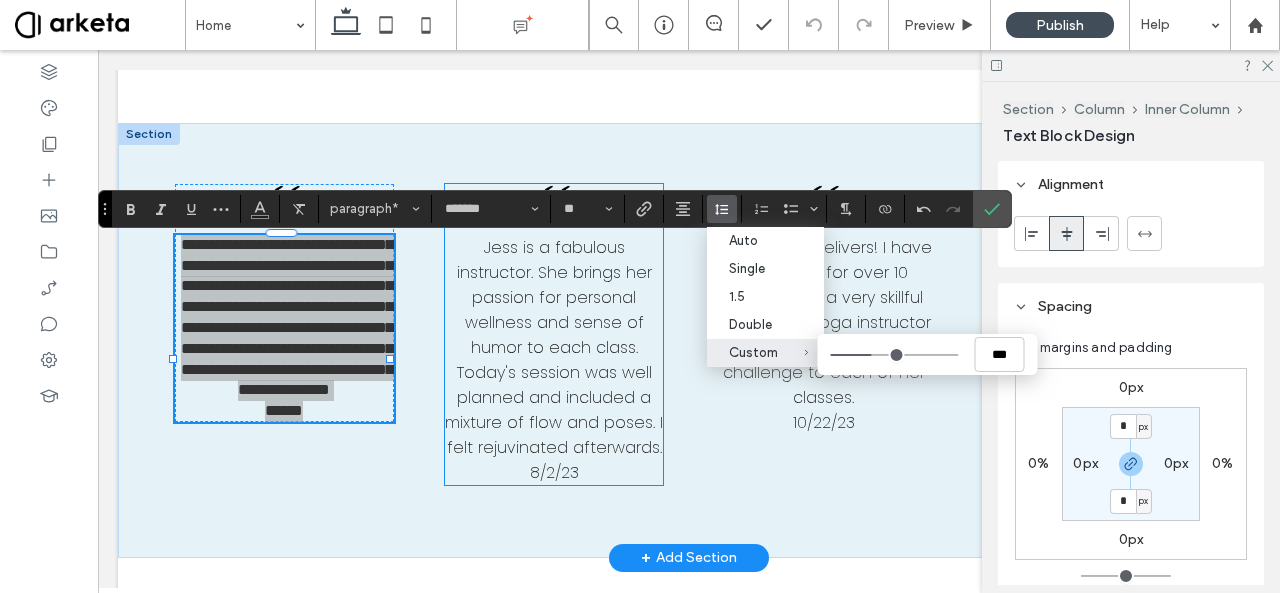 click on "Jess is a fabulous instructor. She brings her passion for personal wellness and sense of humor to each class. Today's session was well planned and included a mixture of flow and poses. I felt rejuvinated afterwards." at bounding box center (554, 347) 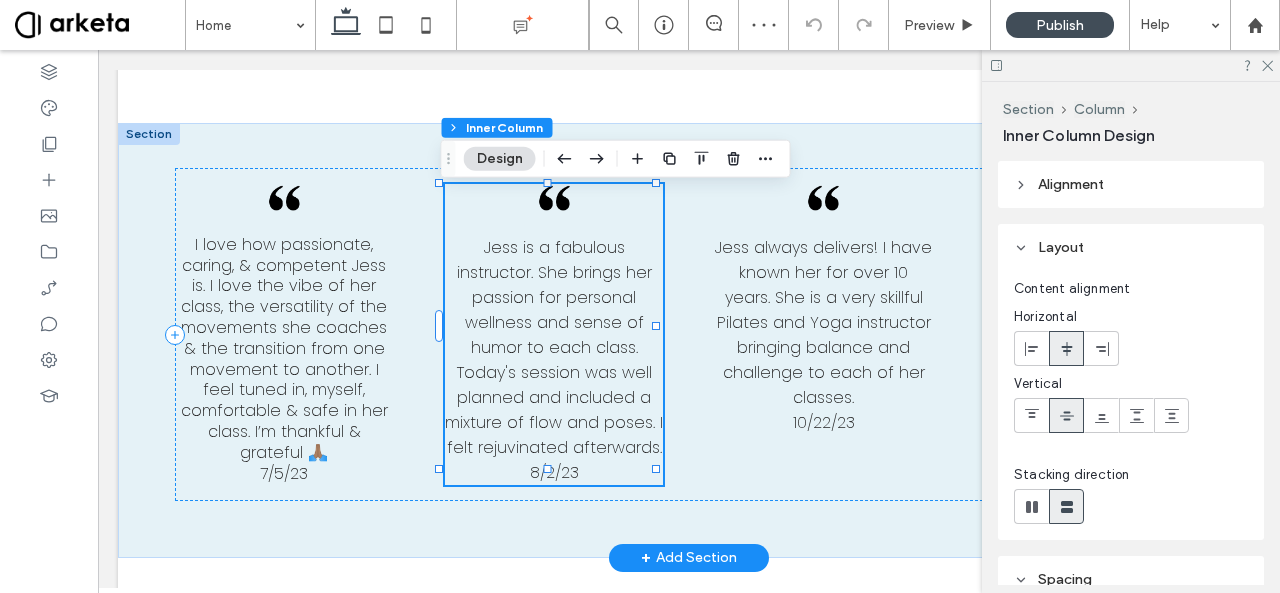 click on "Jess is a fabulous instructor. She brings her passion for personal wellness and sense of humor to each class. Today's session was well planned and included a mixture of flow and poses. I felt rejuvinated afterwards." at bounding box center [554, 347] 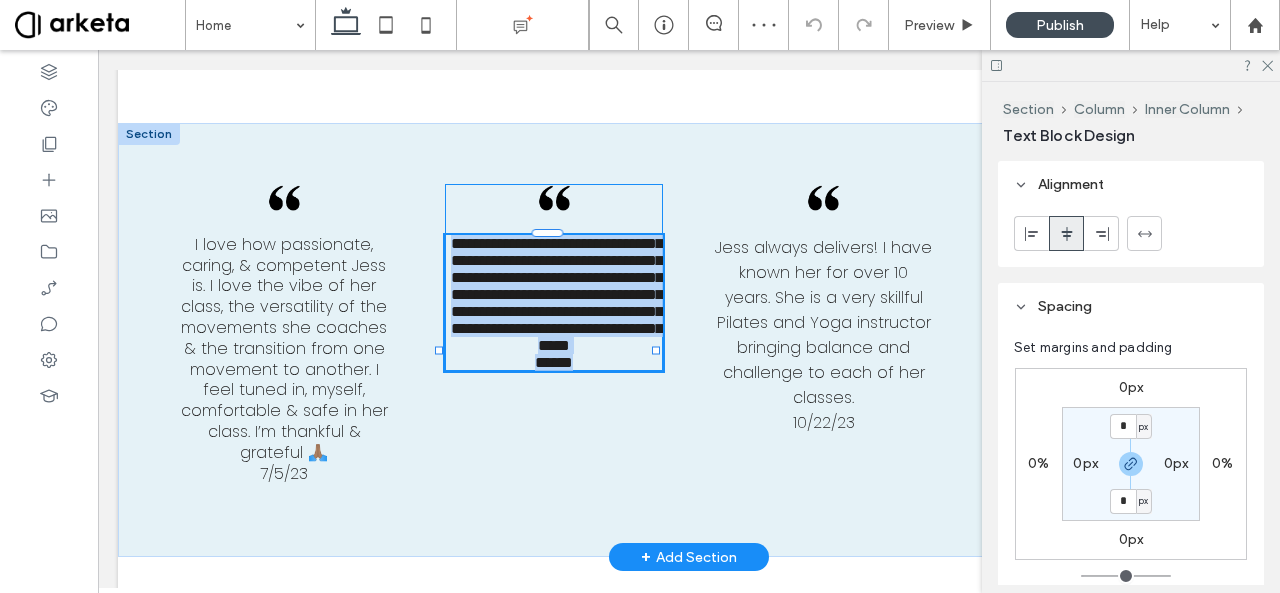 type on "*******" 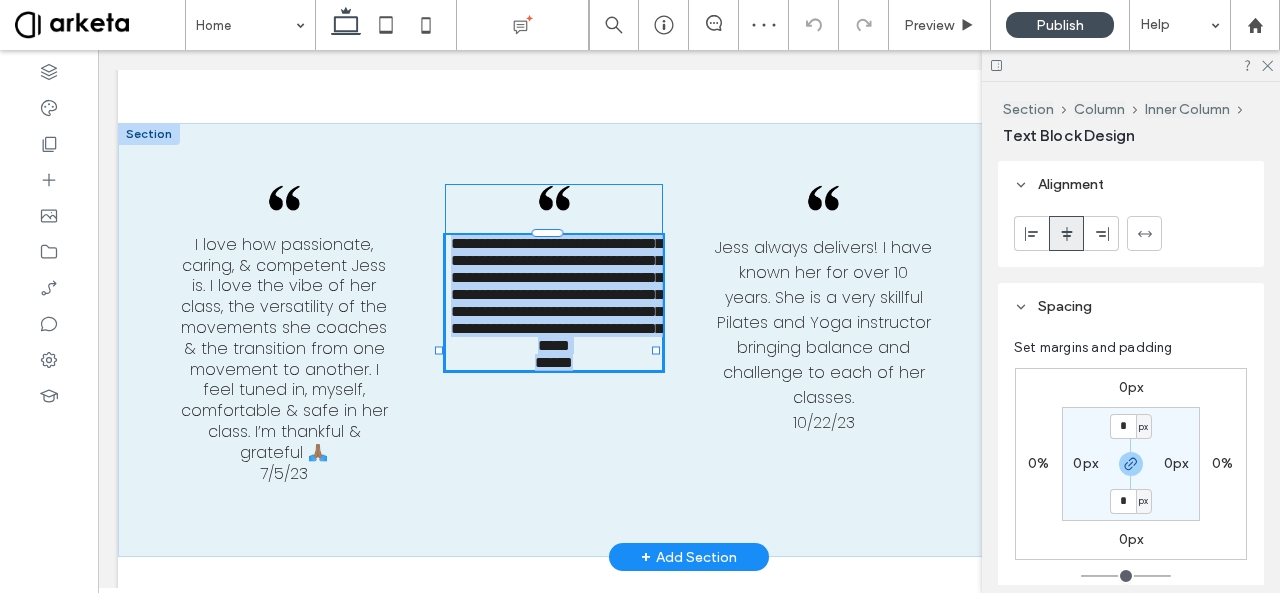 type on "**" 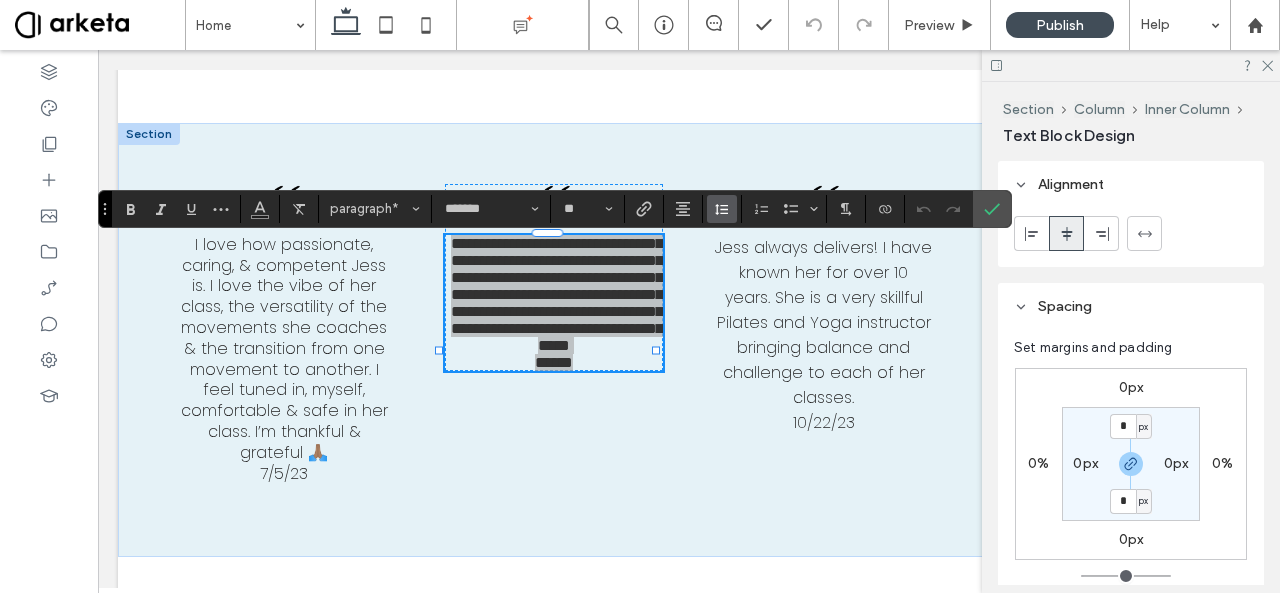 click 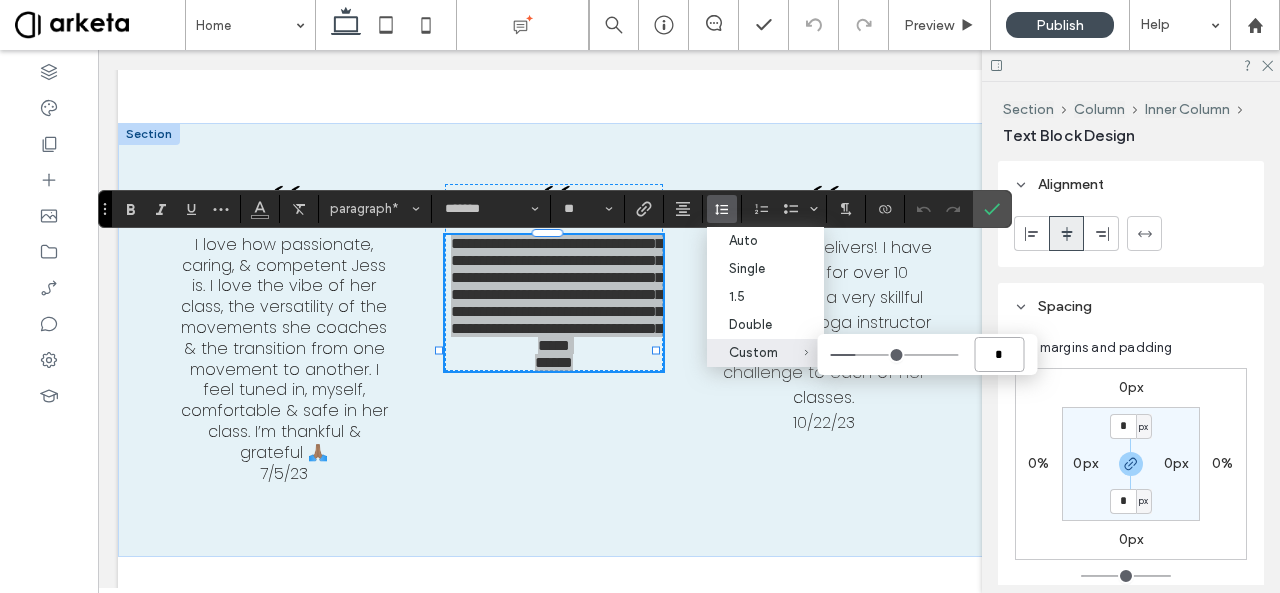 click on "*" at bounding box center [999, 354] 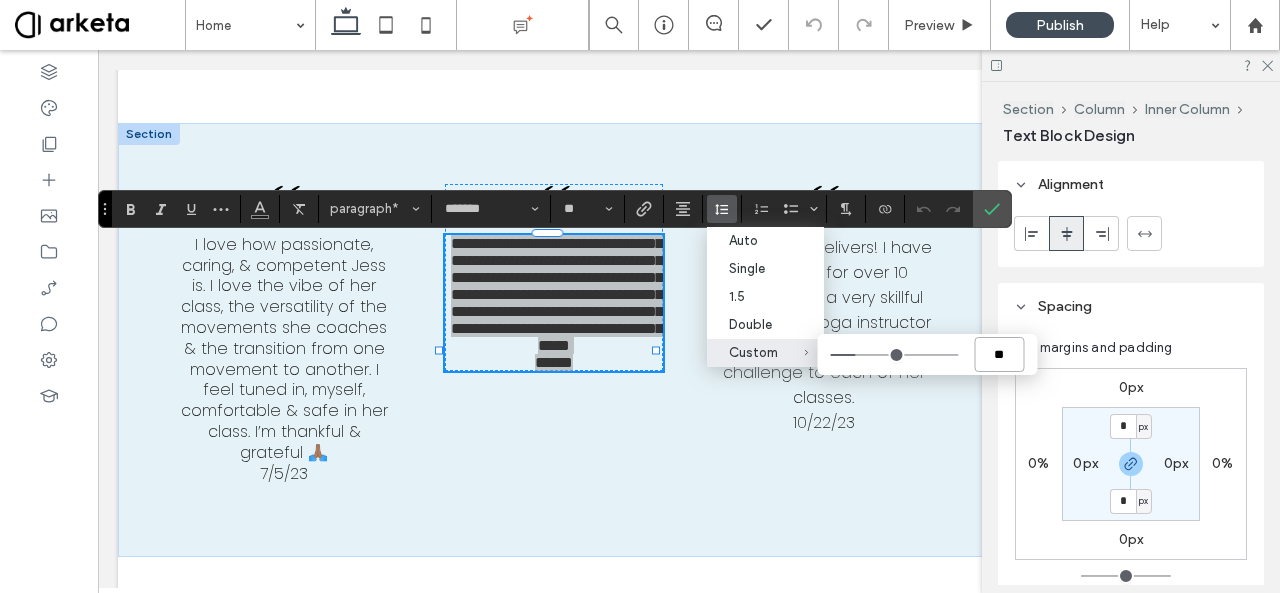 type on "***" 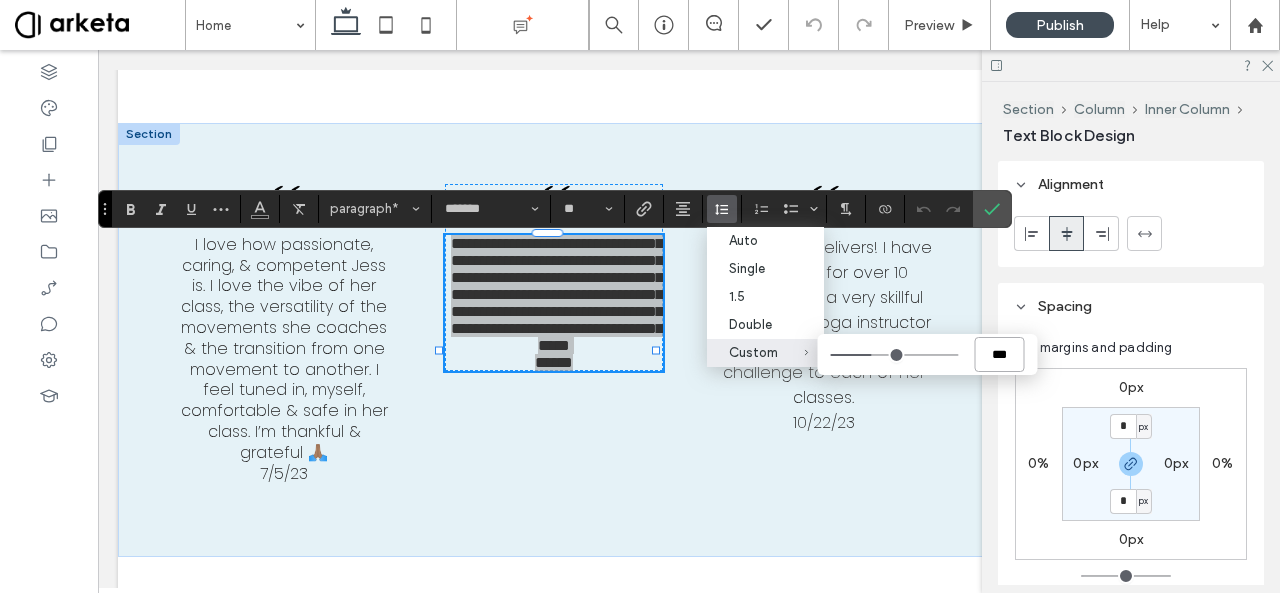 type on "***" 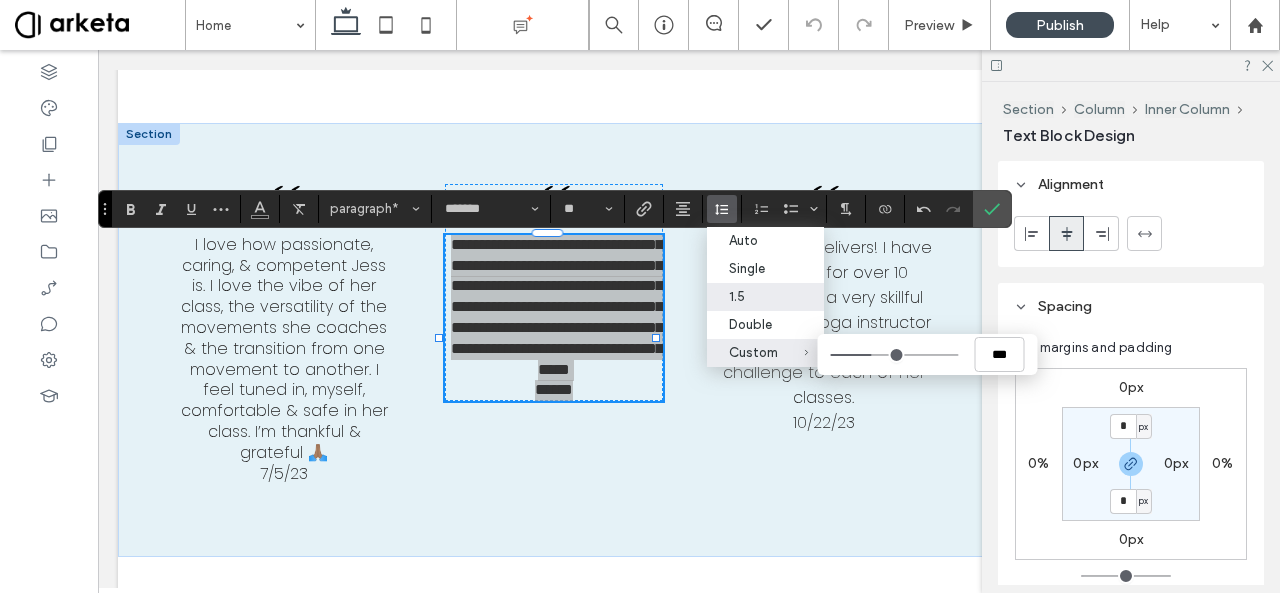 click on "1.5" at bounding box center [753, 296] 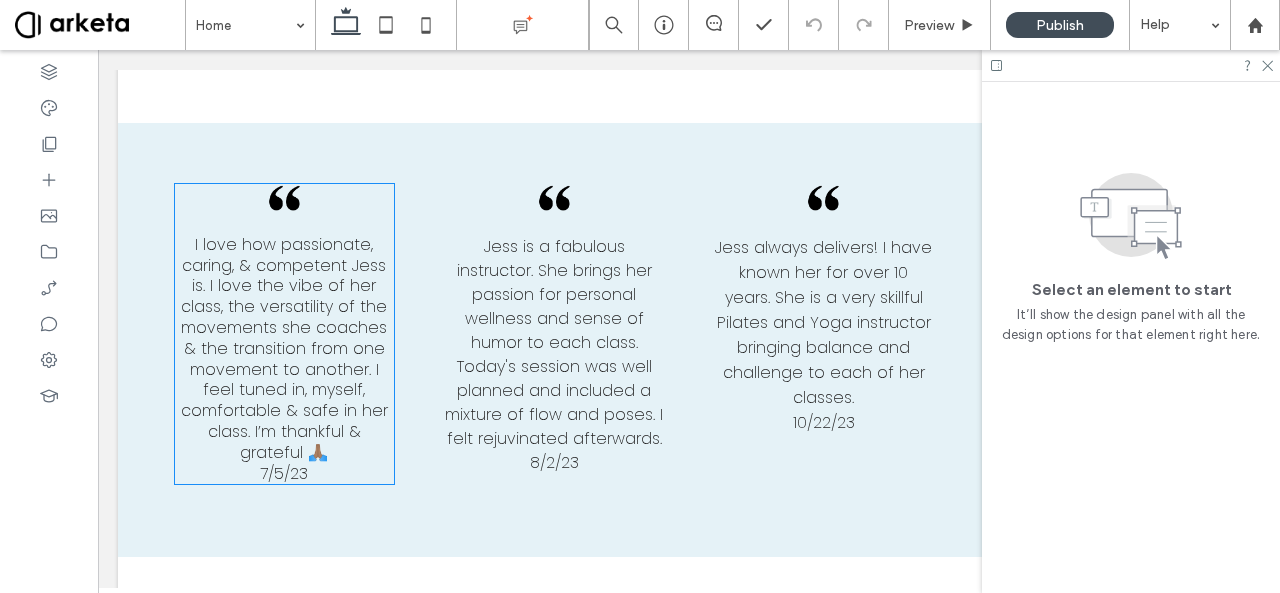 click on "I love how passionate, caring, & competent Jess is. I love the vibe of her class, the versatility of the movements she coaches & the transition from one movement to another. I feel tuned in, myself, comfortable & safe in her class. I’m thankful & grateful 🙏🏽" at bounding box center (284, 348) 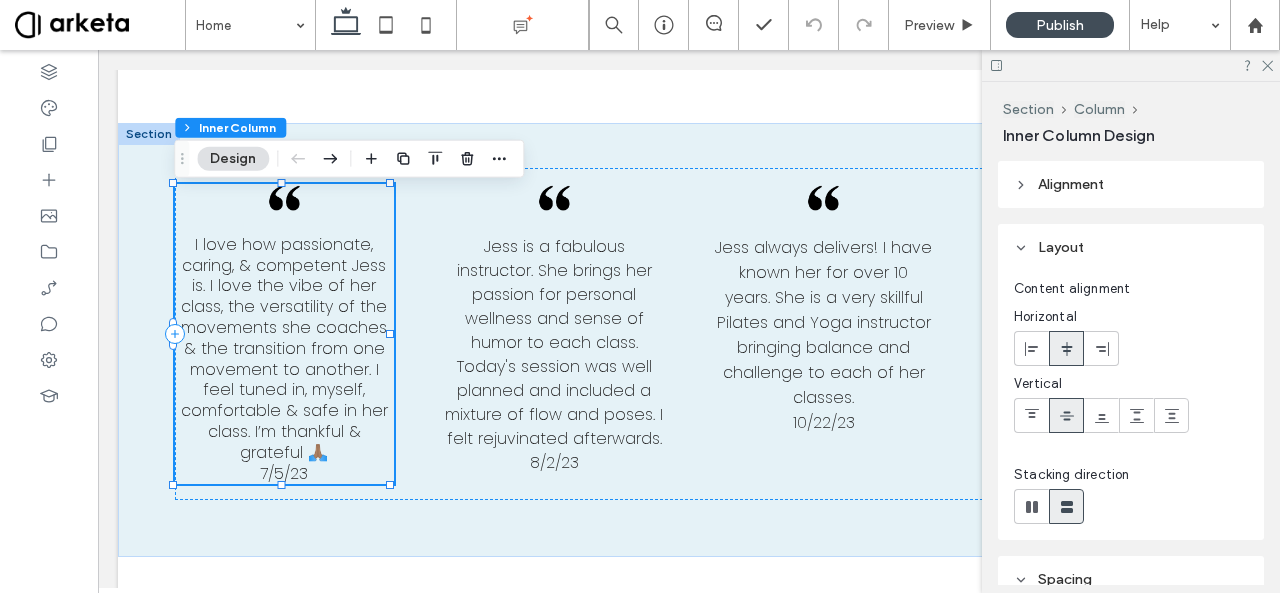 click on "I love how passionate, caring, & competent Jess is. I love the vibe of her class, the versatility of the movements she coaches & the transition from one movement to another. I feel tuned in, myself, comfortable & safe in her class. I’m thankful & grateful 🙏🏽" at bounding box center (284, 348) 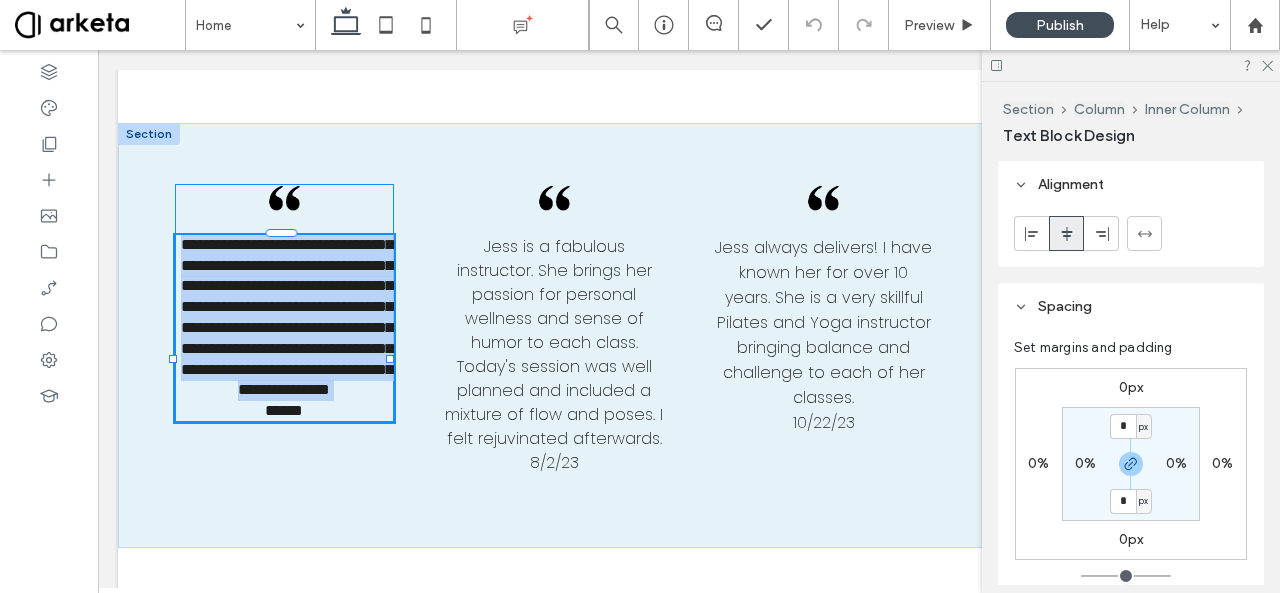 type on "*******" 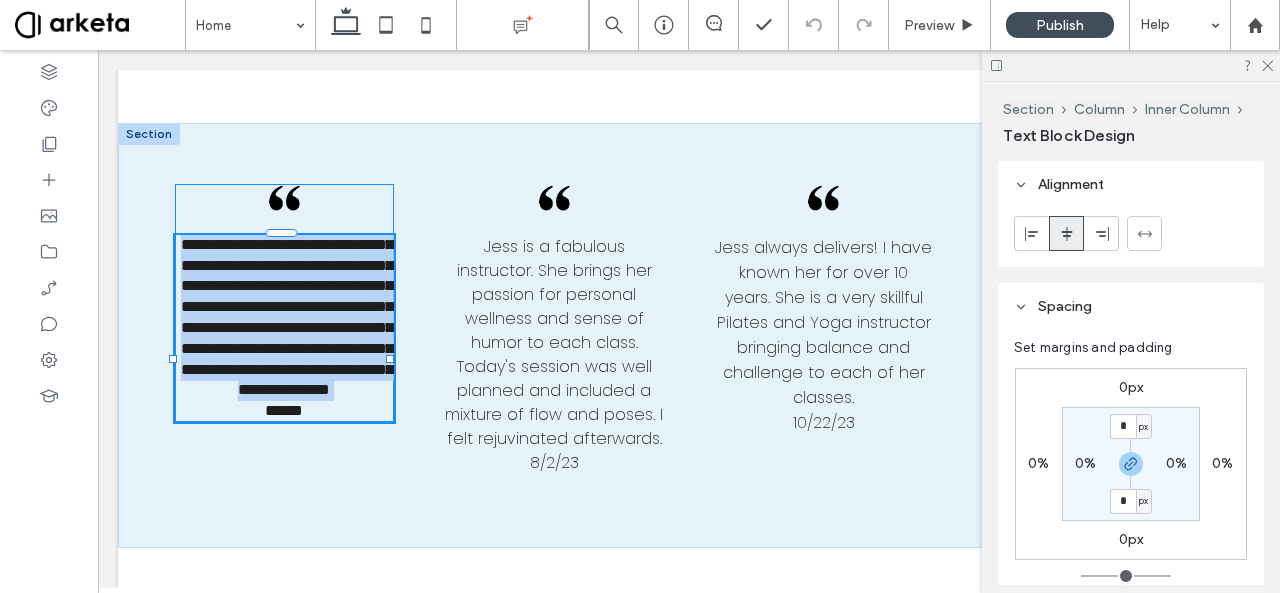 type on "**" 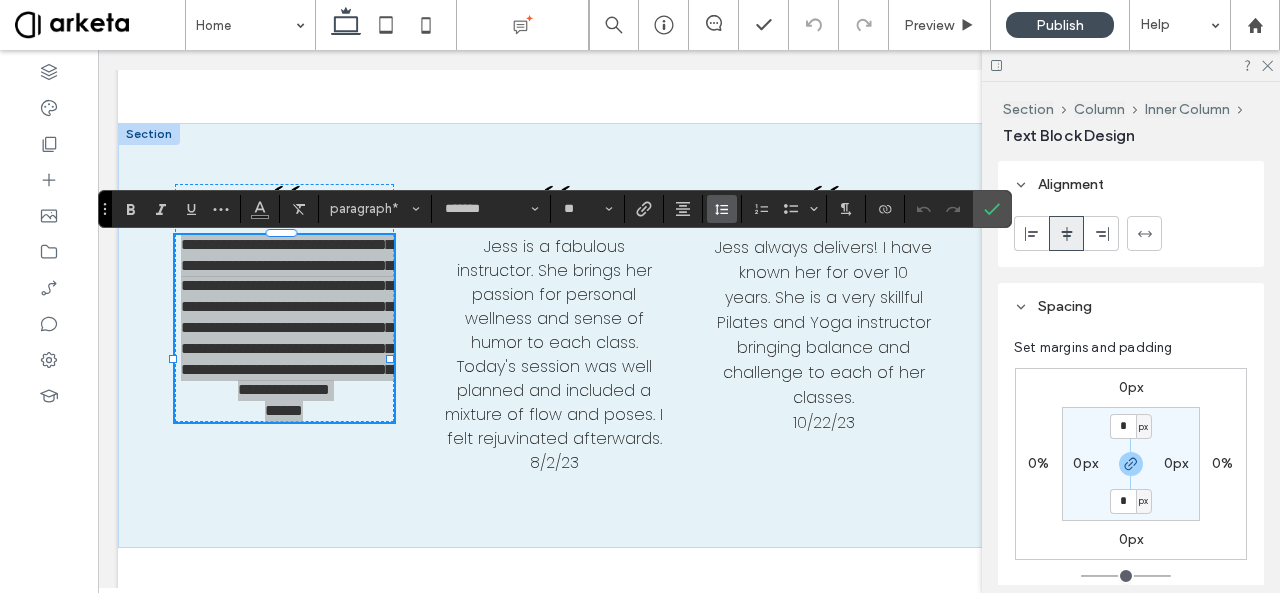 click 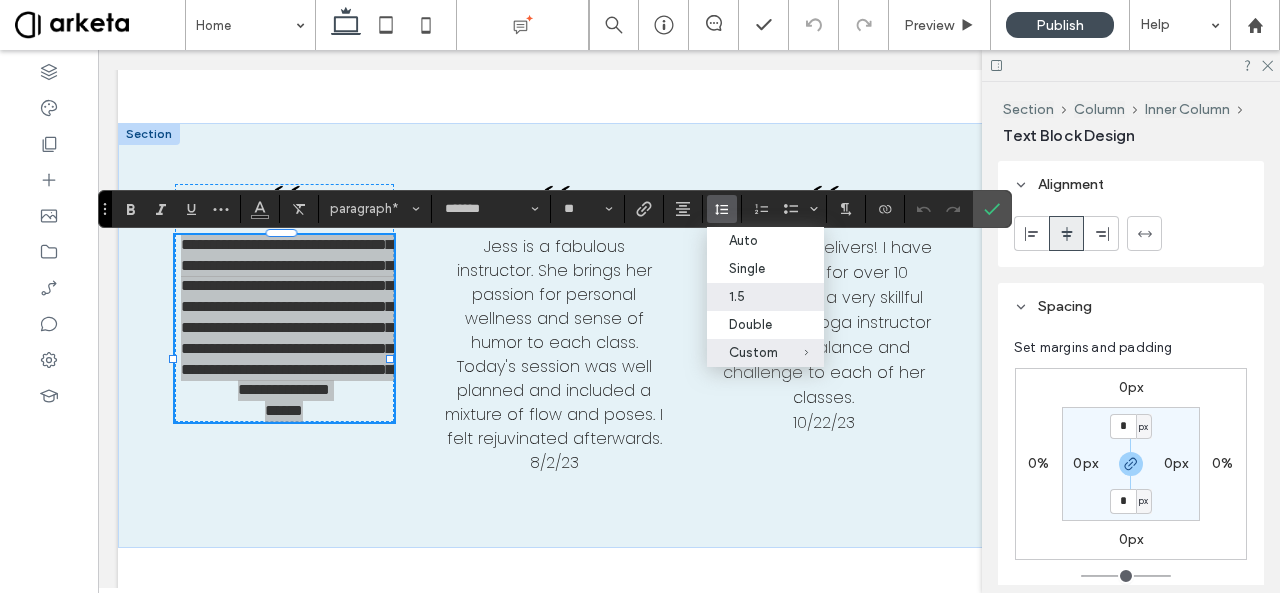 click on "1.5" at bounding box center (753, 296) 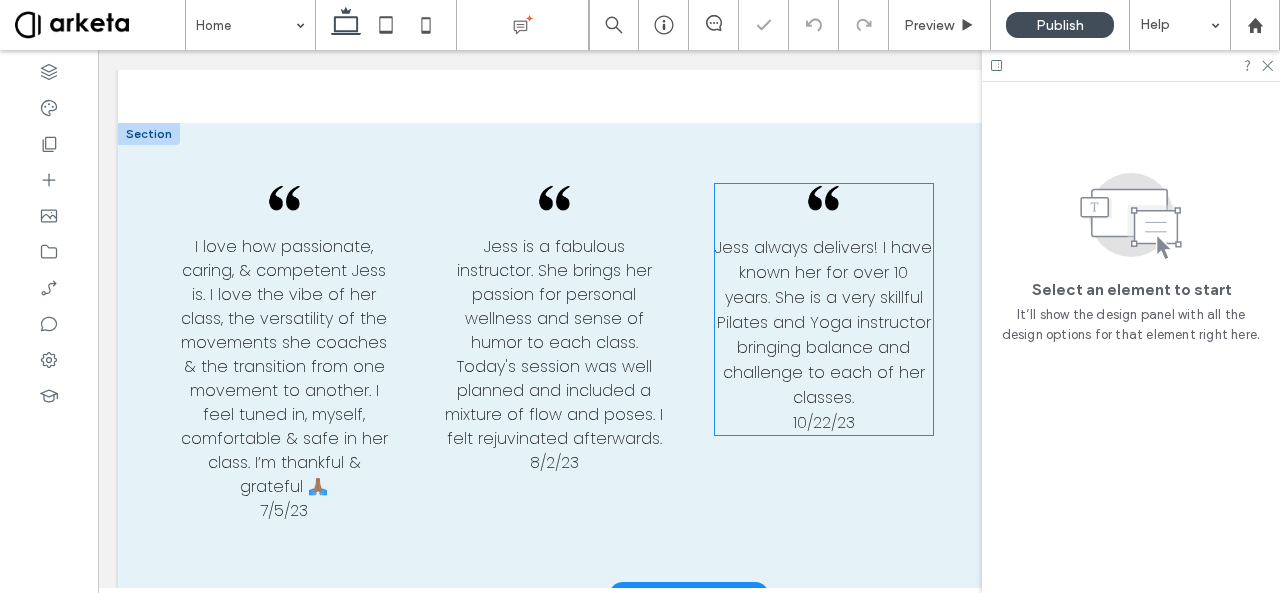 click on "Jess always delivers! I have known her for over 10 years. She is a very skillful Pilates and Yoga instructor bringing balance and challenge to each of her classes." at bounding box center [823, 322] 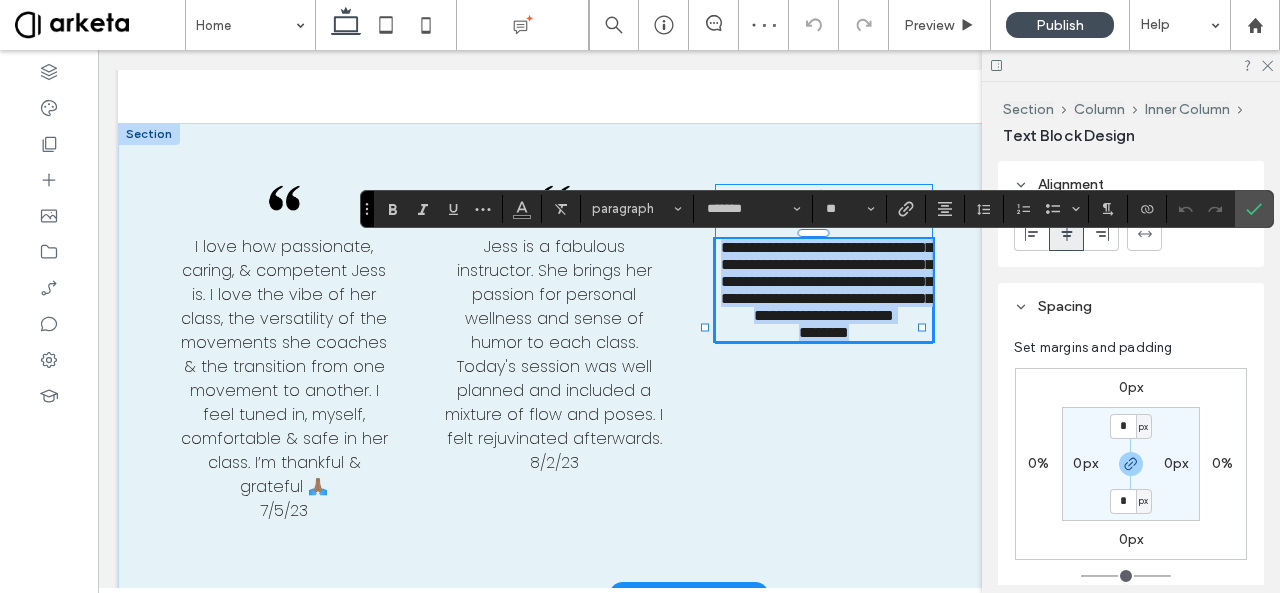 type on "*******" 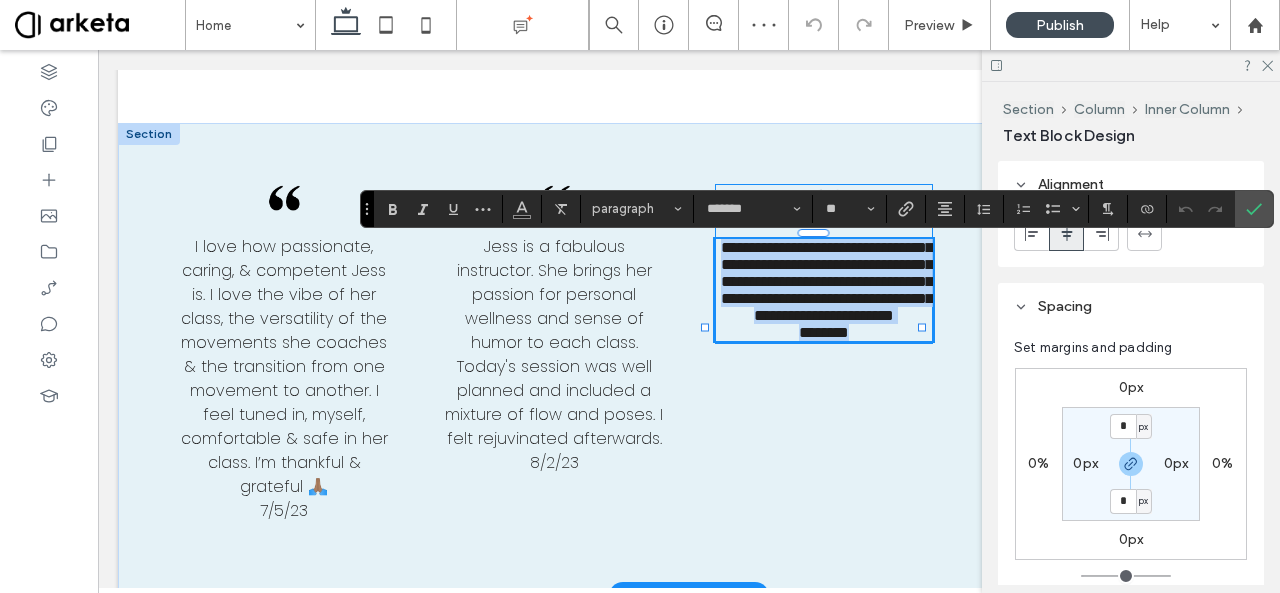 type on "**" 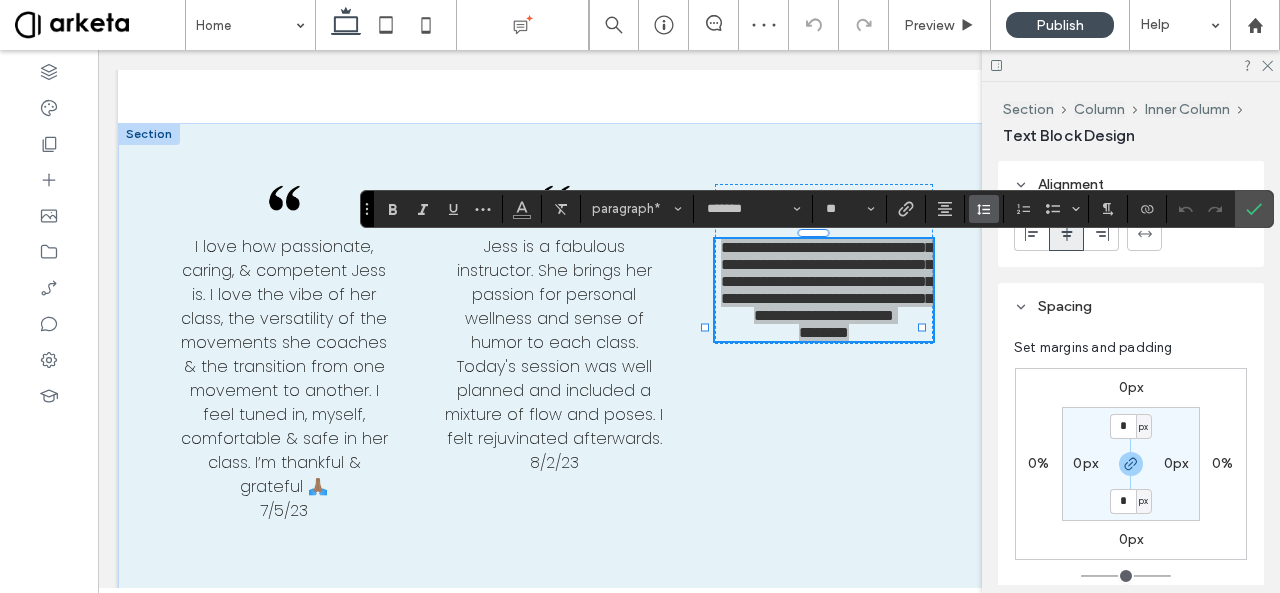 click at bounding box center [984, 209] 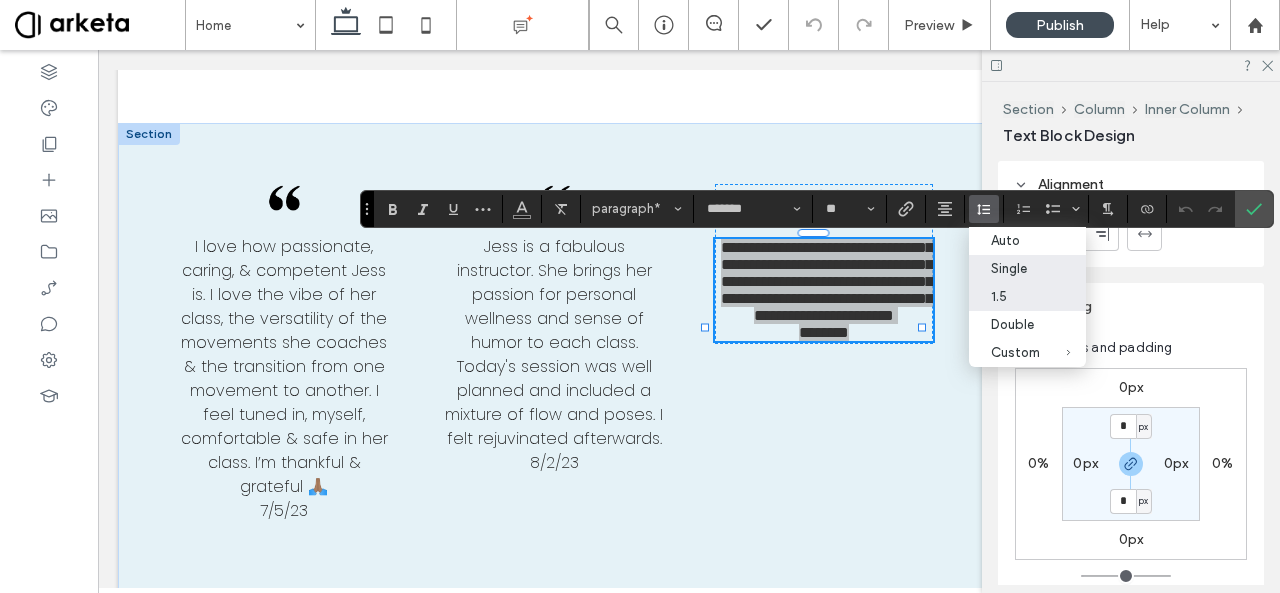 click on "1.5" at bounding box center (1015, 296) 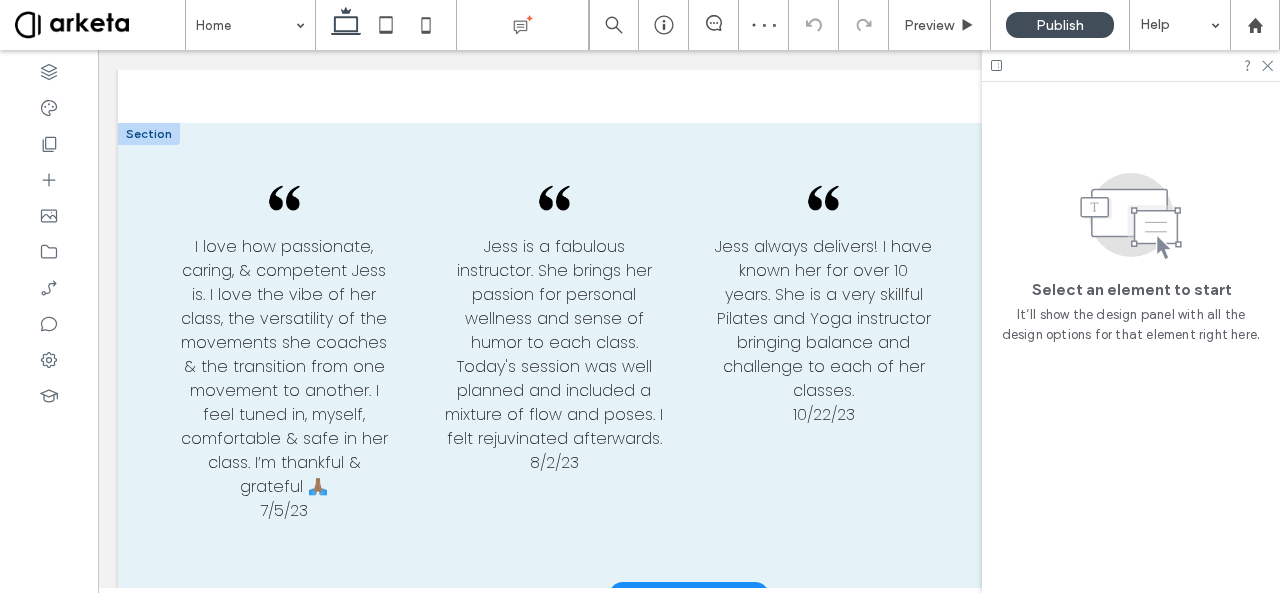 click on "As always, Jess put her heart and soul into a great class and a fantastic way to start the new year! Can't wait to start the year of the frog!!" at bounding box center (1093, 310) 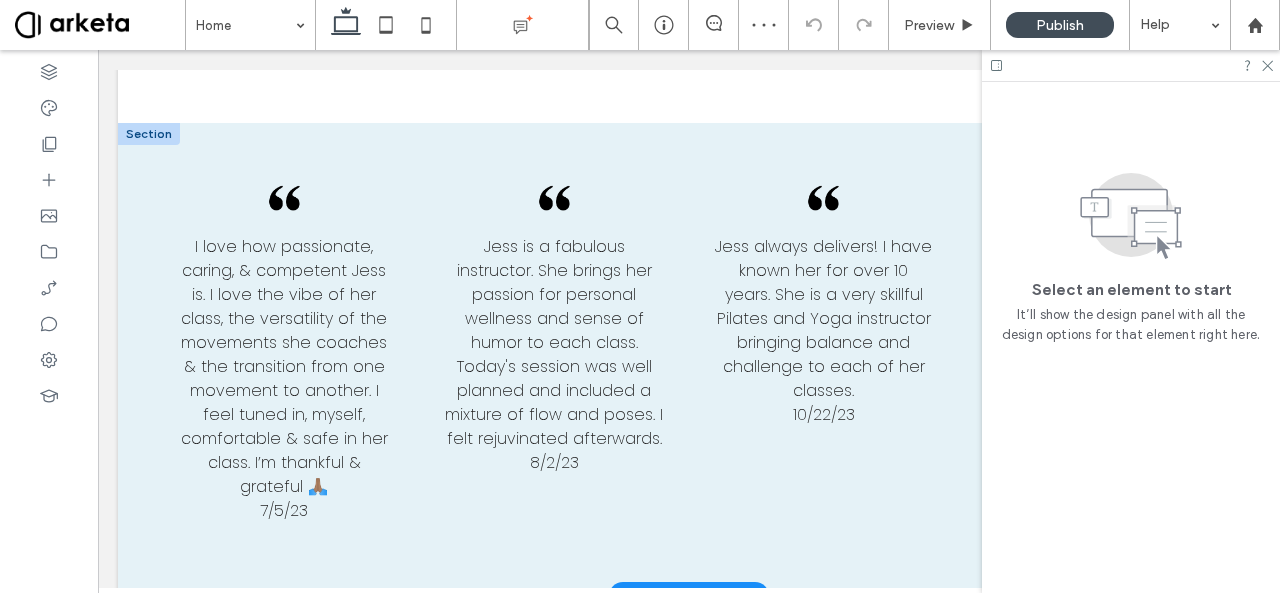 click on "I love how passionate, caring, & competent [PERSON] is. I love the vibe of her class, the versatility of the movements she coaches & the transition from one movement to another. I feel tuned in, myself, comfortable & safe in her class. I’m thankful & grateful 🙏🏽 [DATE]
[PERSON] is a fabulous instructor. She brings her passion for personal wellness and sense of humor to each class. Today's session was well planned and included a mixture of flow and poses. I felt rejuvinated afterwards. [DATE]
[PERSON] always delivers! I have known her for over 10 years. She is a very skillful Pilates and Yoga instructor bringing balance and challenge to each of her classes. [DATE]
As always, [PERSON] put her heart and soul into a great class and a fantastic way to start the new year! Can't wait to start the year of the frog!! [DATE]" at bounding box center (689, 359) 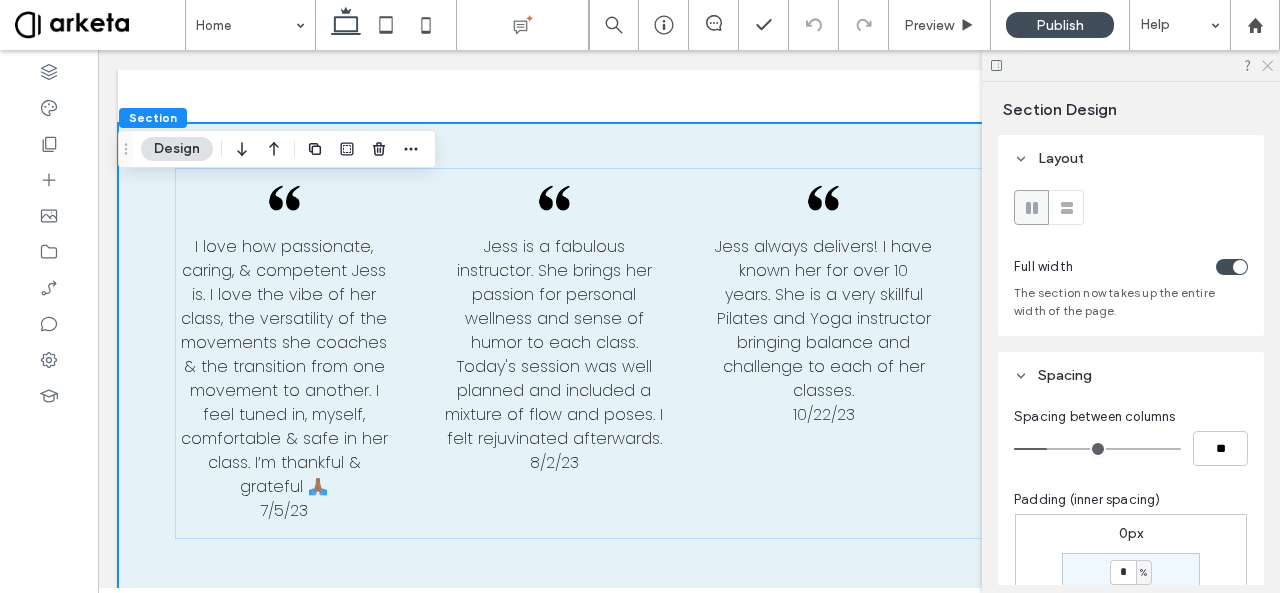 click 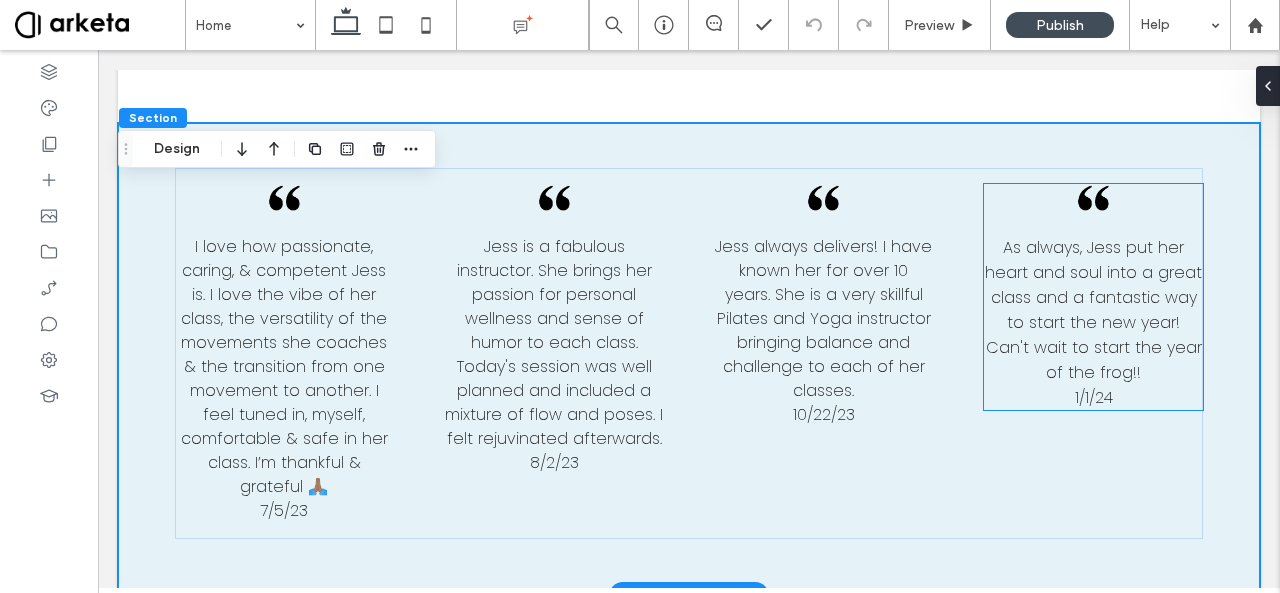 click on "As always, Jess put her heart and soul into a great class and a fantastic way to start the new year! Can't wait to start the year of the frog!!" at bounding box center [1093, 310] 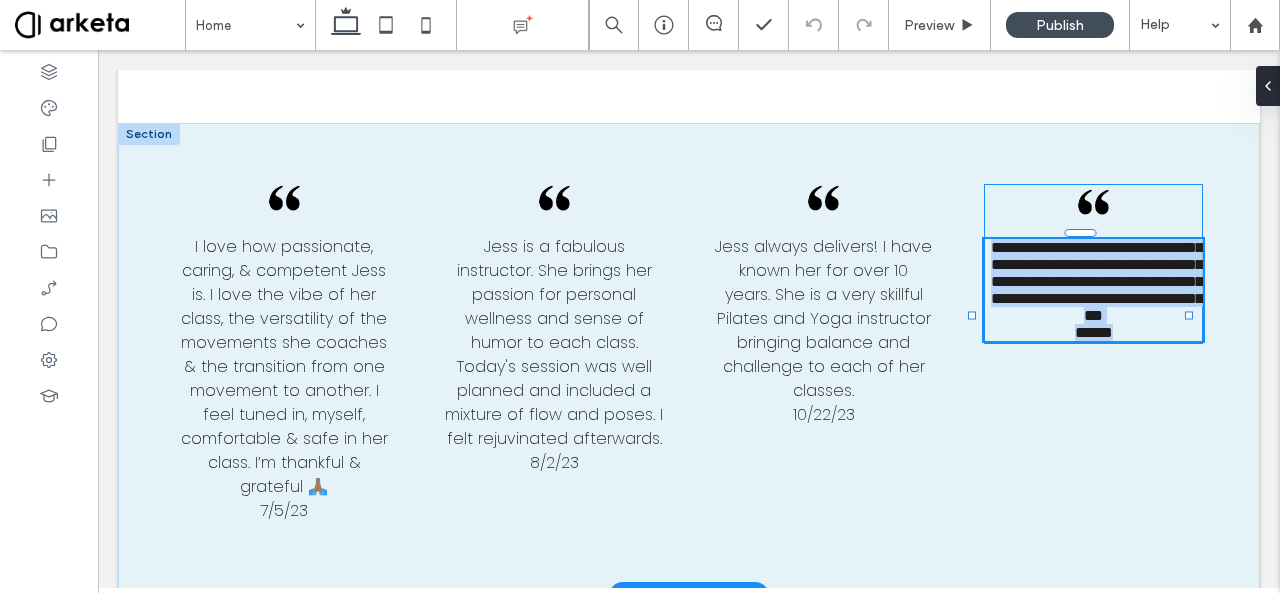 type on "*******" 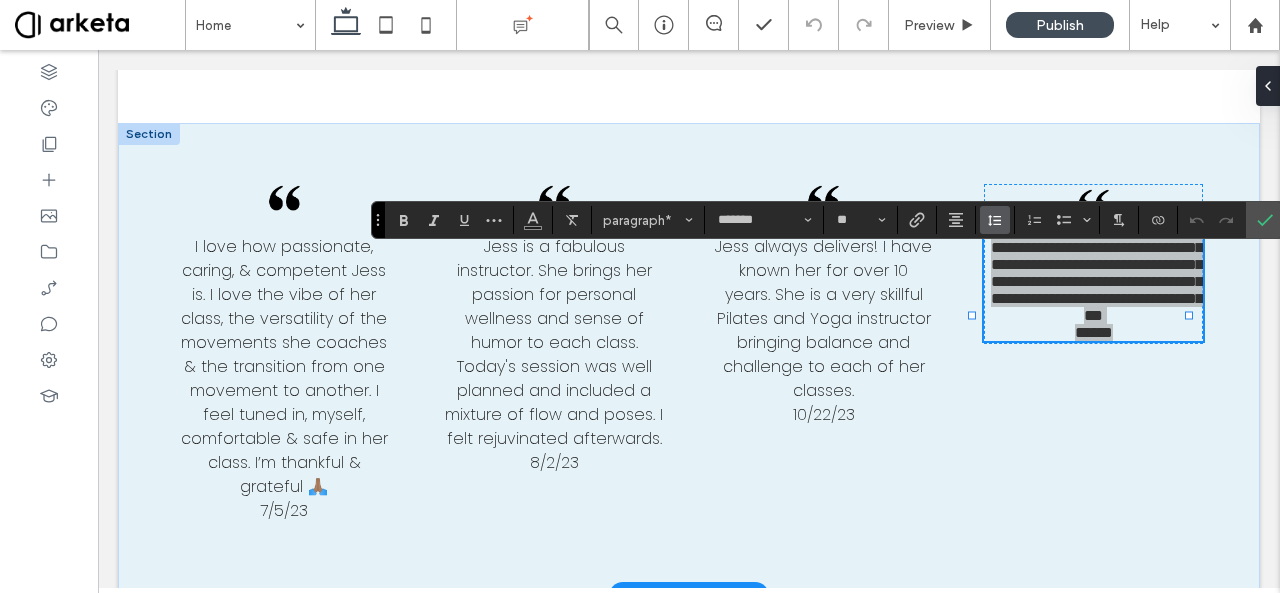 click at bounding box center [995, 220] 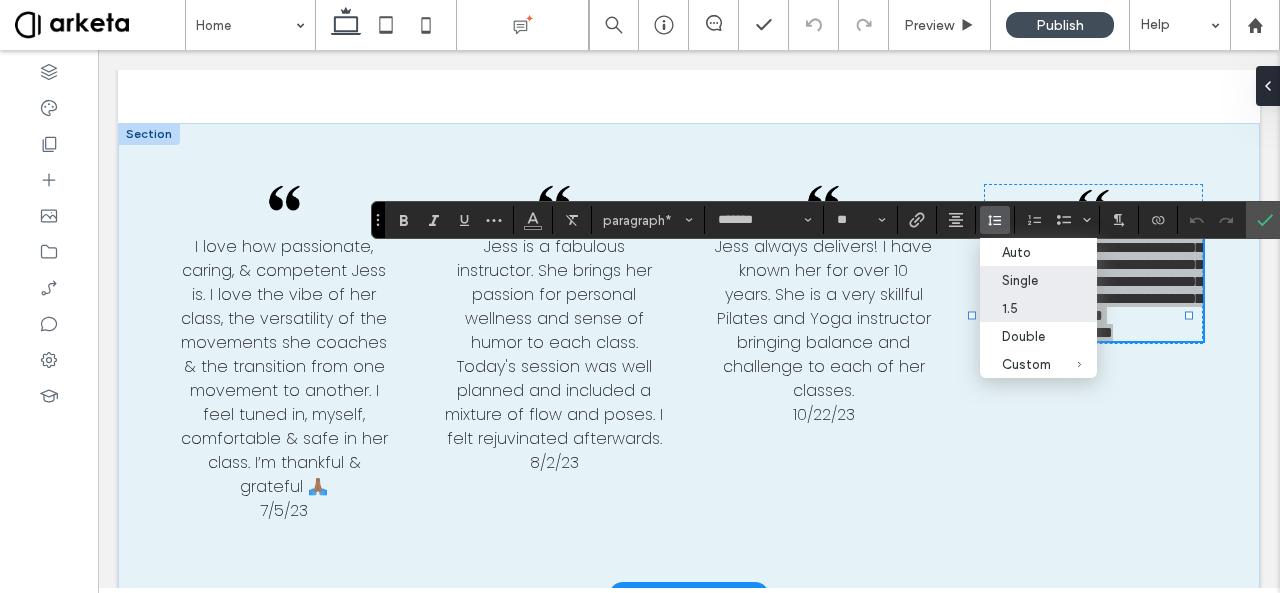click on "1.5" at bounding box center [1038, 308] 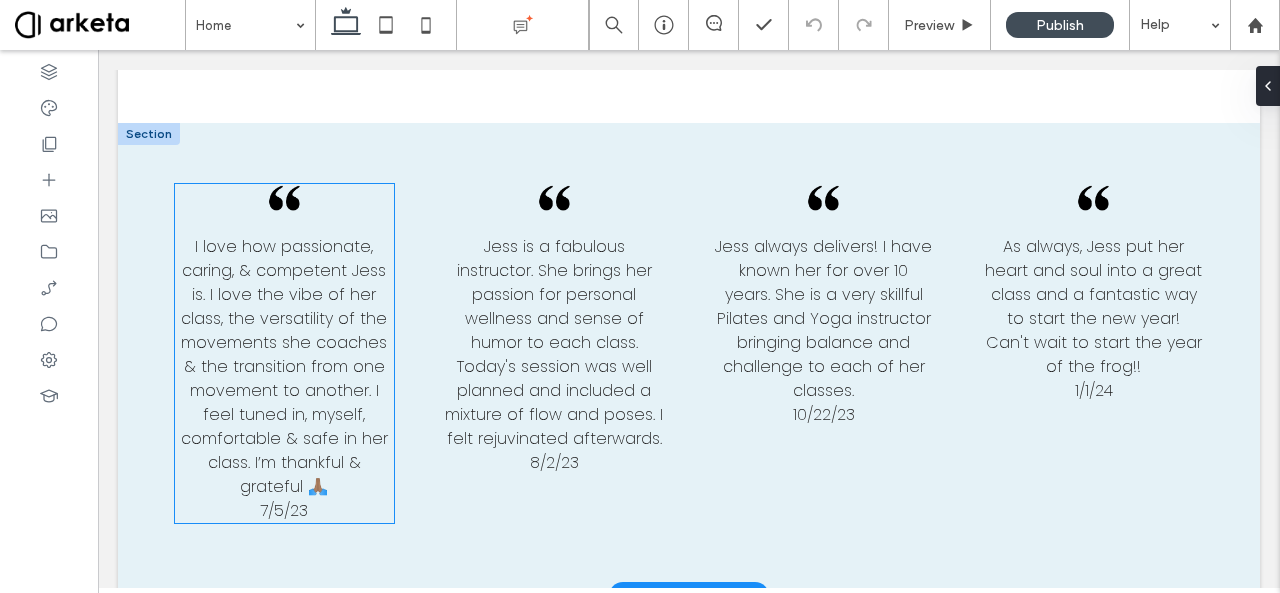 click on "I love how passionate, caring, & competent Jess is. I love the vibe of her class, the versatility of the movements she coaches & the transition from one movement to another. I feel tuned in, myself, comfortable & safe in her class. I’m thankful & grateful 🙏🏽" at bounding box center (284, 366) 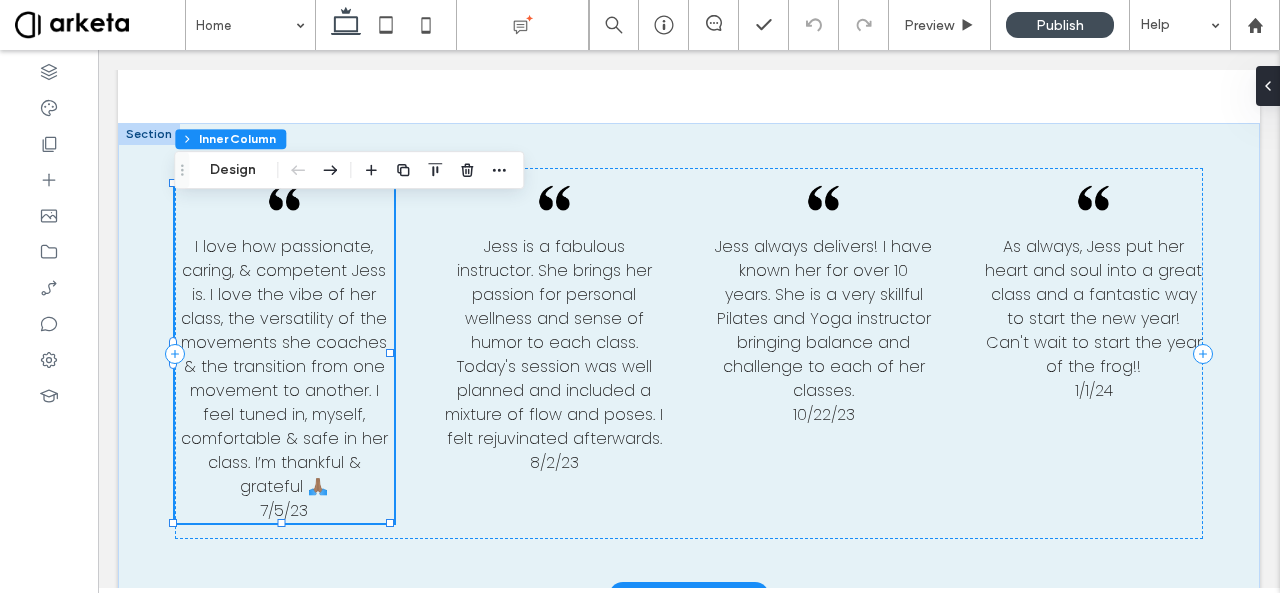 click on "I love how passionate, caring, & competent Jess is. I love the vibe of her class, the versatility of the movements she coaches & the transition from one movement to another. I feel tuned in, myself, comfortable & safe in her class. I’m thankful & grateful 🙏🏽" at bounding box center [284, 366] 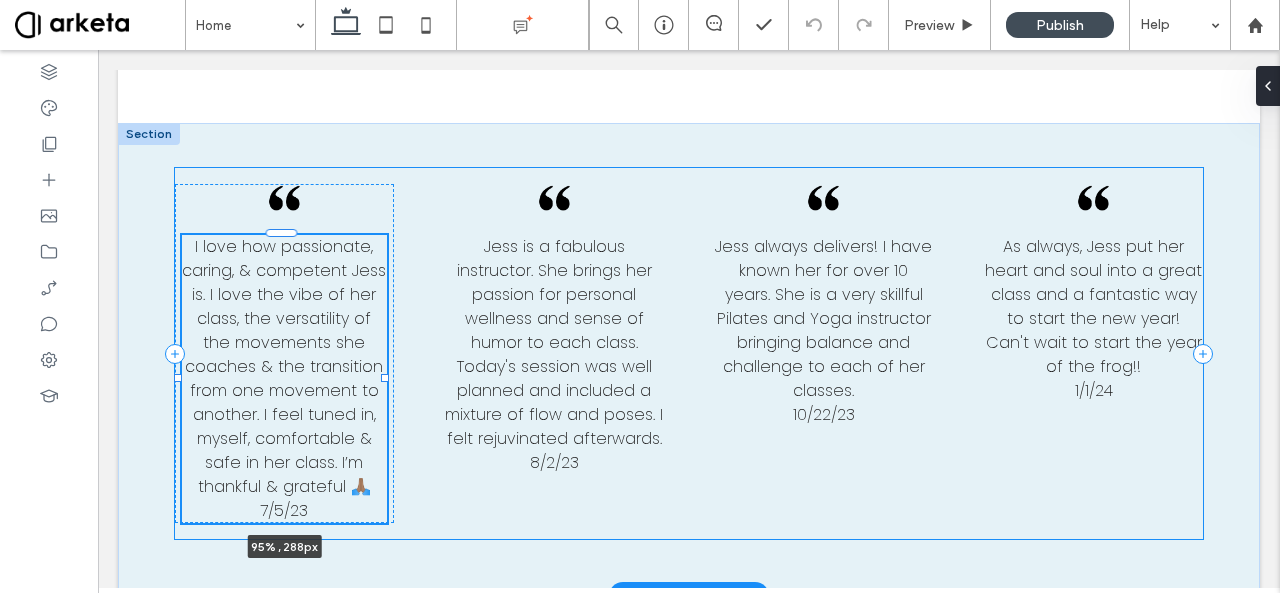 click at bounding box center (385, 378) 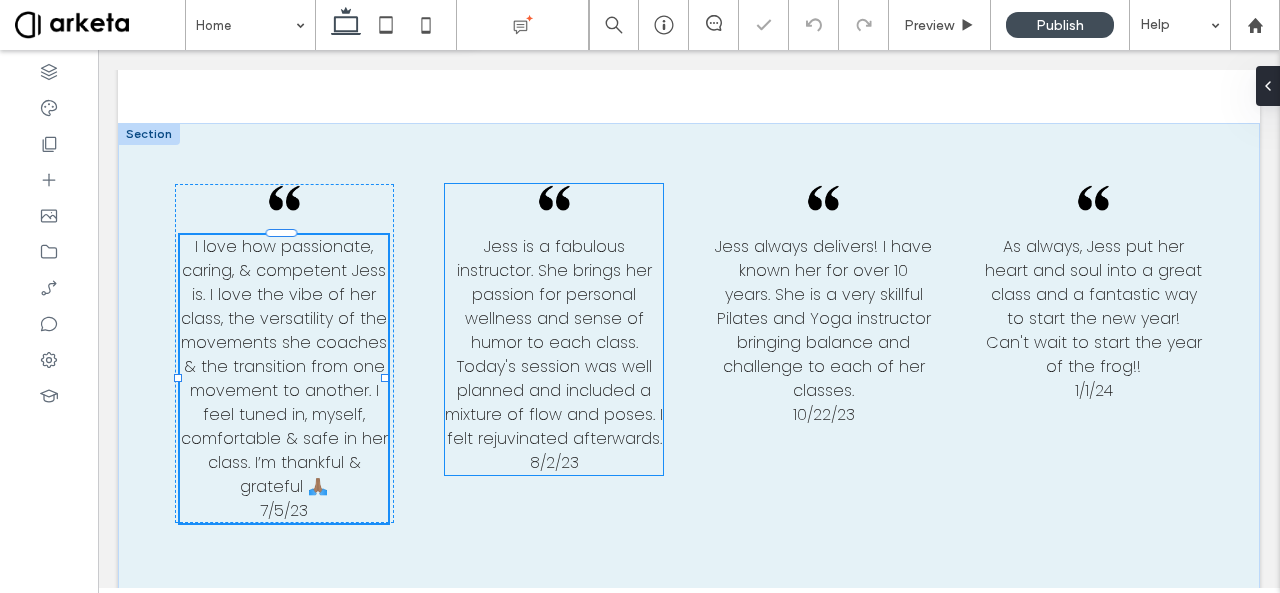 type on "**" 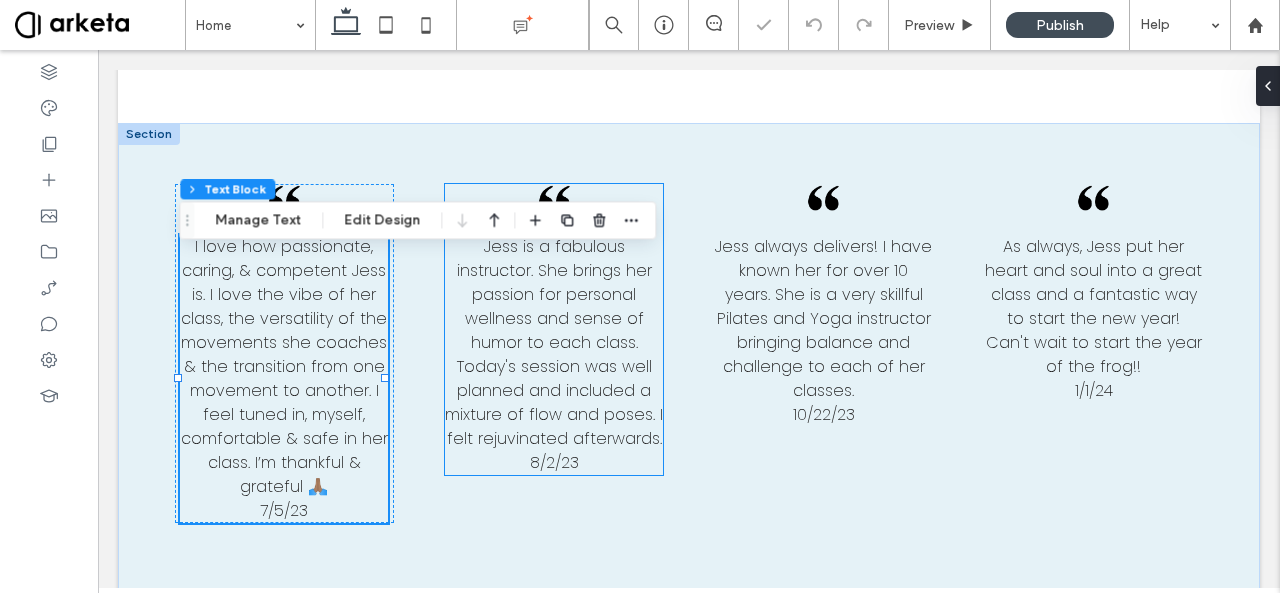 click on "Jess is a fabulous instructor. She brings her passion for personal wellness and sense of humor to each class. Today's session was well planned and included a mixture of flow and poses. I felt rejuvinated afterwards." at bounding box center [554, 342] 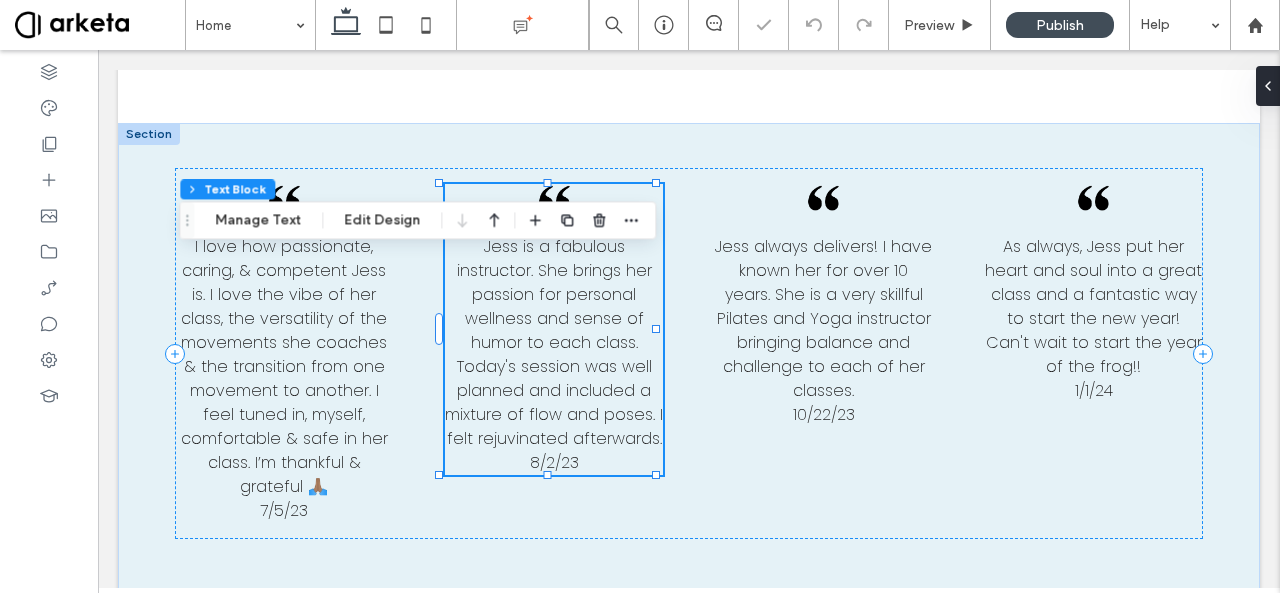 click on "Jess is a fabulous instructor. She brings her passion for personal wellness and sense of humor to each class. Today's session was well planned and included a mixture of flow and poses. I felt rejuvinated afterwards." at bounding box center [554, 342] 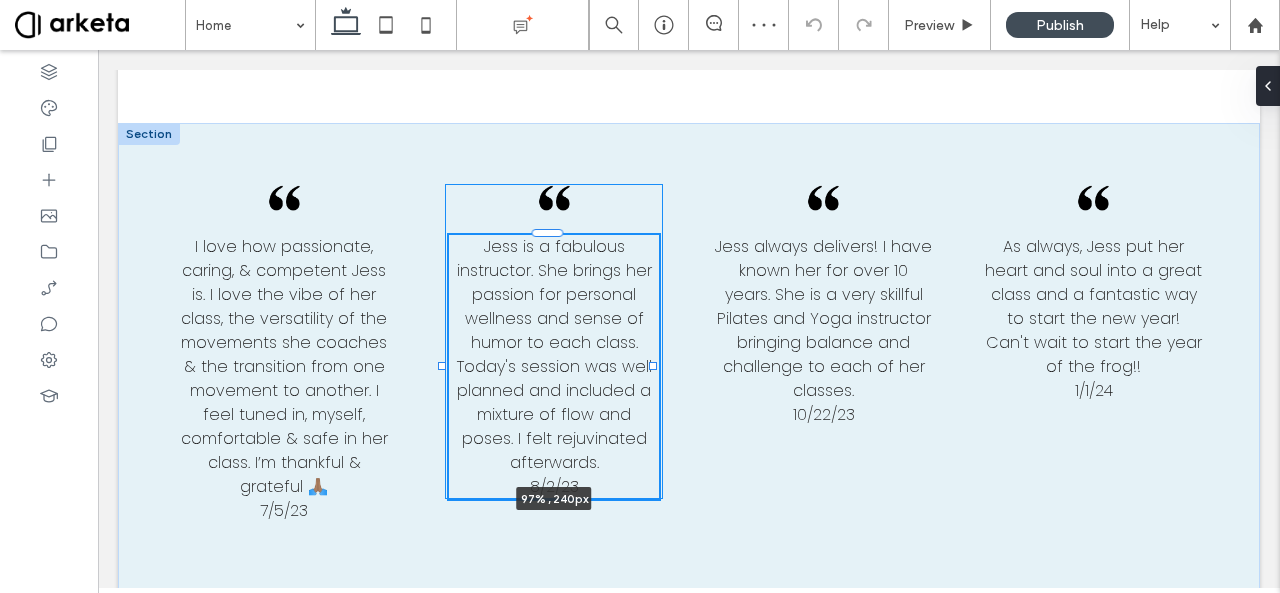 click on "I love how passionate, caring, & competent [PERSON] is. I love the vibe of her class, the versatility of the movements she coaches & the transition from one movement to another. I feel tuned in, myself, comfortable & safe in her class. I’m thankful & grateful 🙏🏽 [DATE]
[PERSON] is a fabulous instructor. She brings her passion for personal wellness and sense of humor to each class. Today's session was well planned and included a mixture of flow and poses. I felt rejuvinated afterwards. [DATE]
97% , 240px
[PERSON] always delivers! I have known her for over 10 years. She is a very skillful Pilates and Yoga instructor bringing balance and challenge to each of her classes. [DATE]
As always, [PERSON] put her heart and soul into a great class and a fantastic way to start the new year! Can't wait to start the year of the frog!! [DATE]" at bounding box center (689, 359) 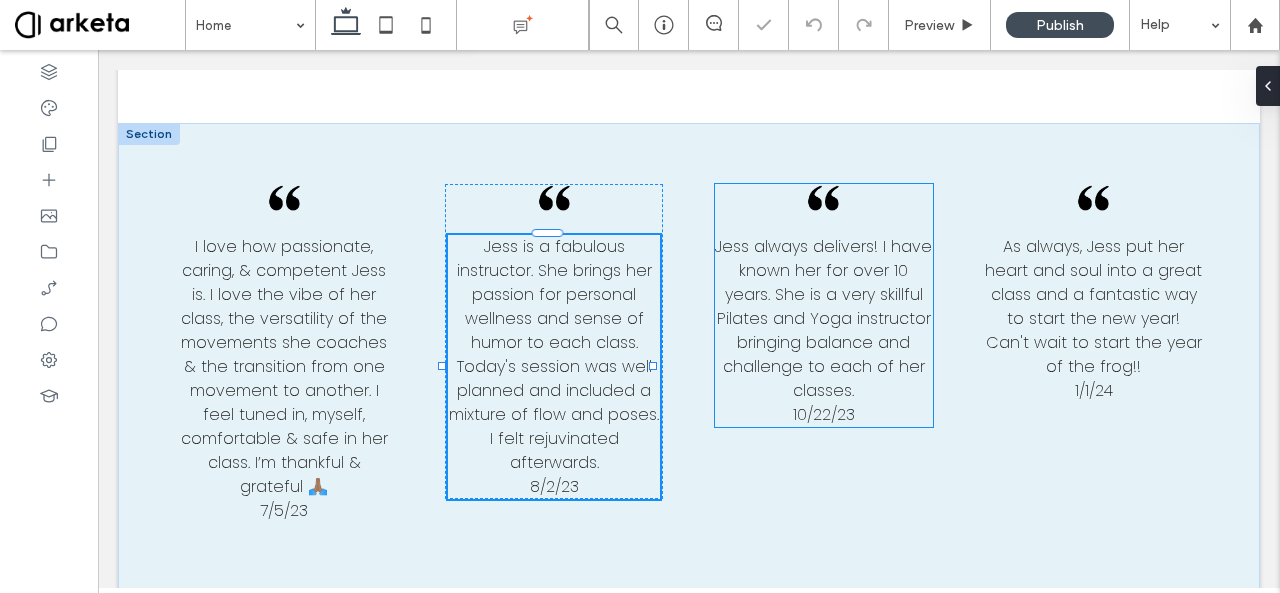 type on "**" 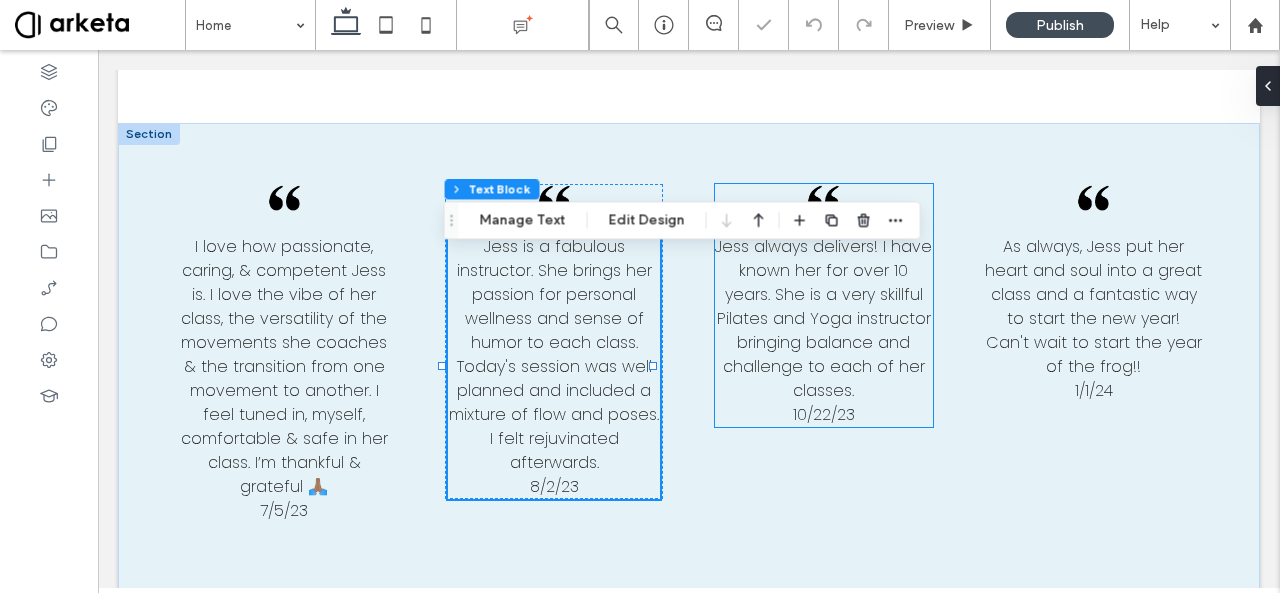 click on "Jess always delivers! I have known her for over 10 years. She is a very skillful Pilates and Yoga instructor bringing balance and challenge to each of her classes." at bounding box center [823, 318] 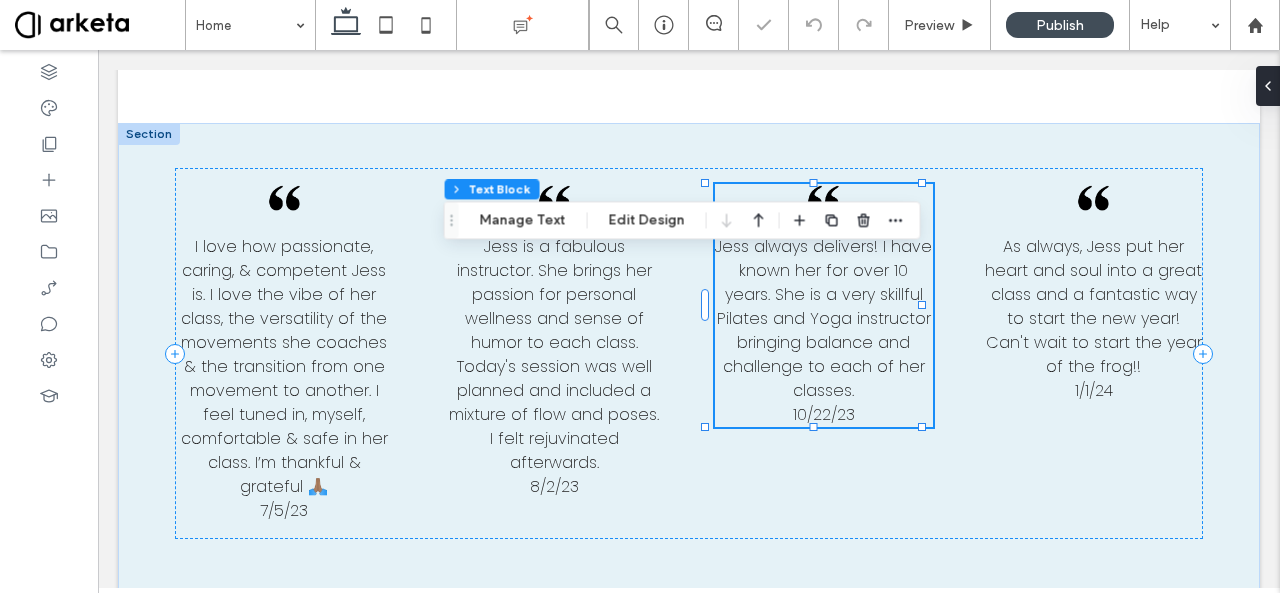 click on "Jess always delivers! I have known her for over 10 years. She is a very skillful Pilates and Yoga instructor bringing balance and challenge to each of her classes." at bounding box center [823, 318] 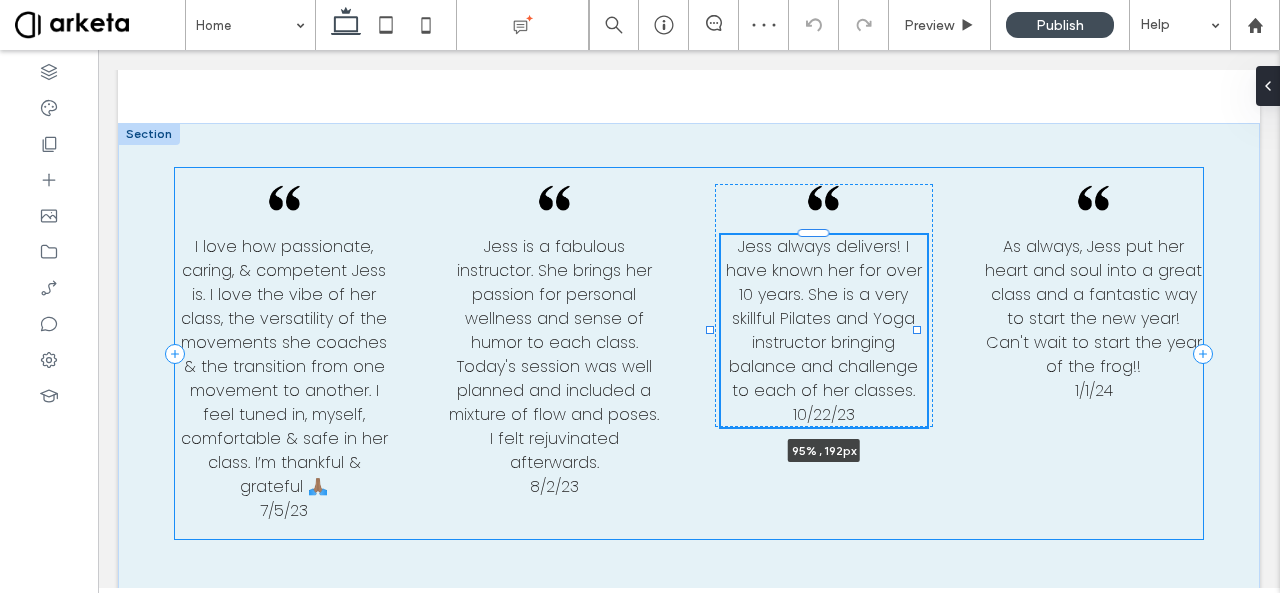 click at bounding box center [917, 330] 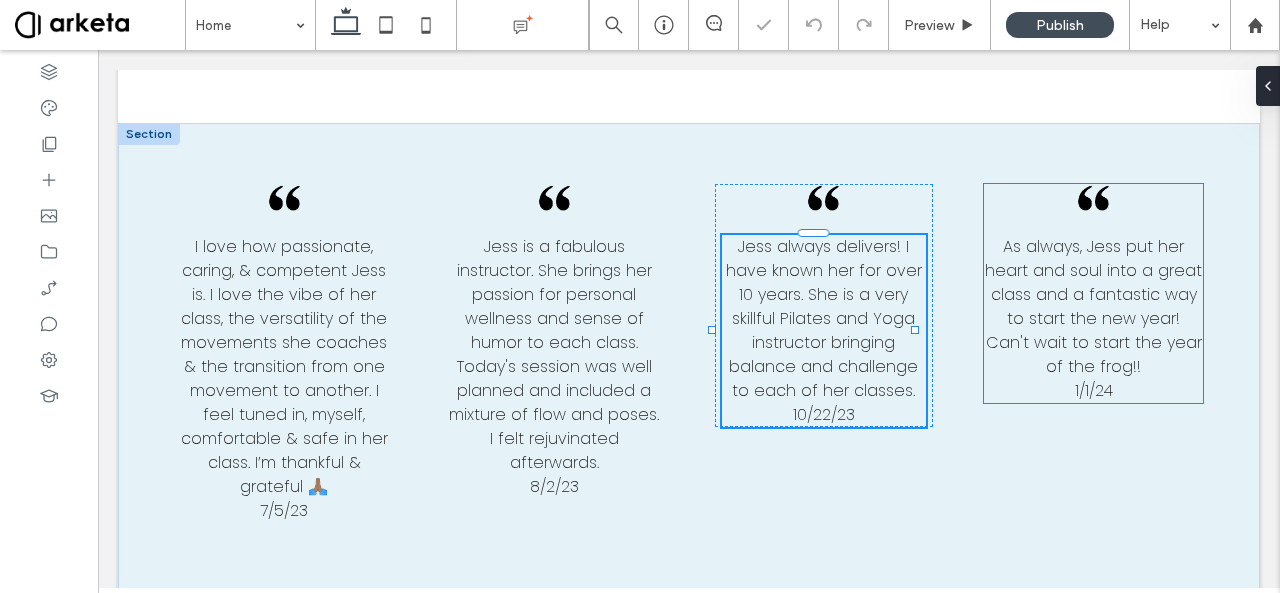 type on "**" 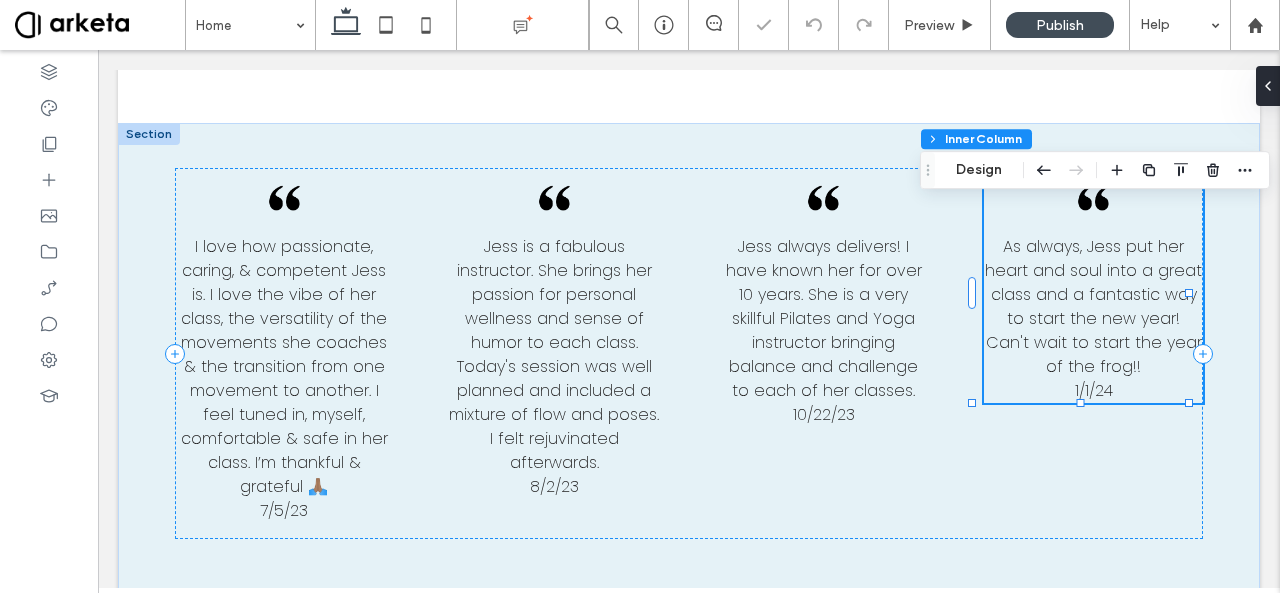 click on "As always, Jess put her heart and soul into a great class and a fantastic way to start the new year! Can't wait to start the year of the frog!!" at bounding box center [1093, 306] 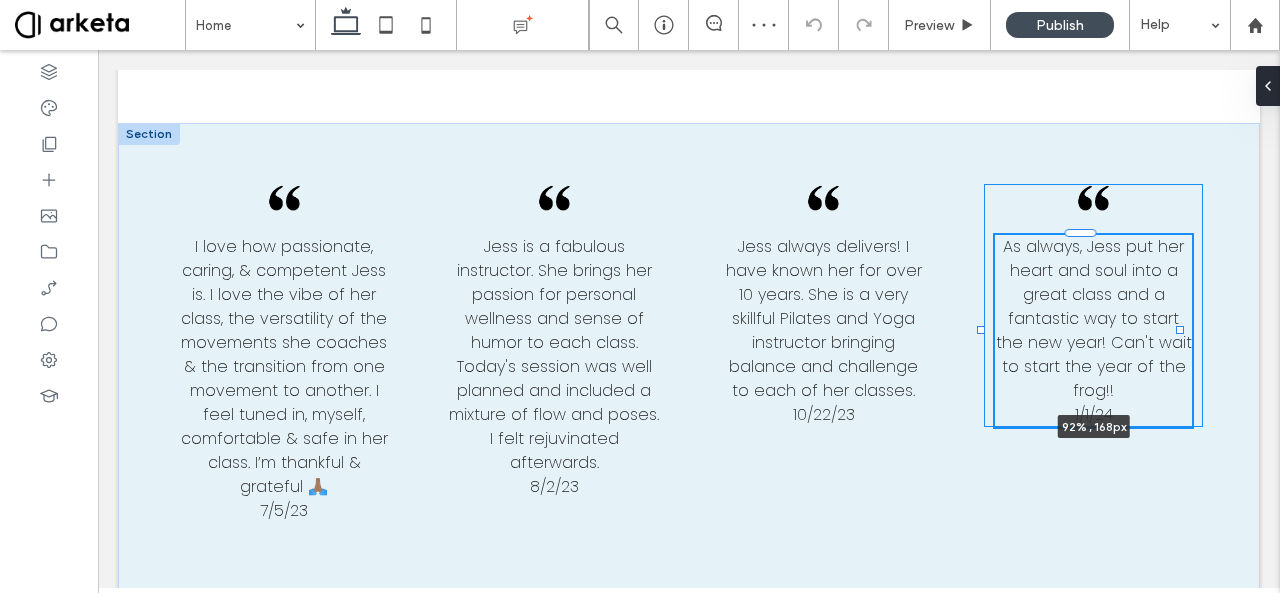 drag, startPoint x: 1187, startPoint y: 335, endPoint x: 1177, endPoint y: 339, distance: 10.770329 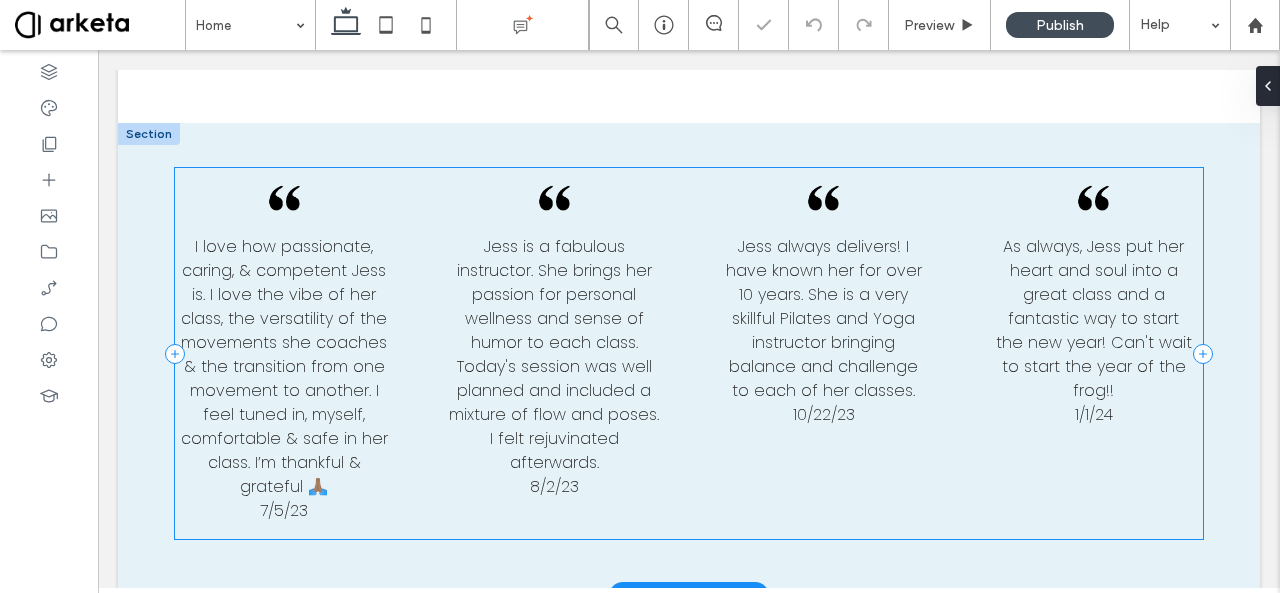 click on "I love how passionate, caring, & competent [PERSON] is. I love the vibe of her class, the versatility of the movements she coaches & the transition from one movement to another. I feel tuned in, myself, comfortable & safe in her class. I’m thankful & grateful 🙏🏽 [DATE]
[PERSON] is a fabulous instructor. She brings her passion for personal wellness and sense of humor to each class. Today's session was well planned and included a mixture of flow and poses. I felt rejuvinated afterwards. [DATE]
[PERSON] always delivers! I have known her for over 10 years. She is a very skillful Pilates and Yoga instructor bringing balance and challenge to each of her classes. [DATE]
As always, [PERSON] put her heart and soul into a great class and a fantastic way to start the new year! Can't wait to start the year of the frog!! [DATE]" at bounding box center [689, 353] 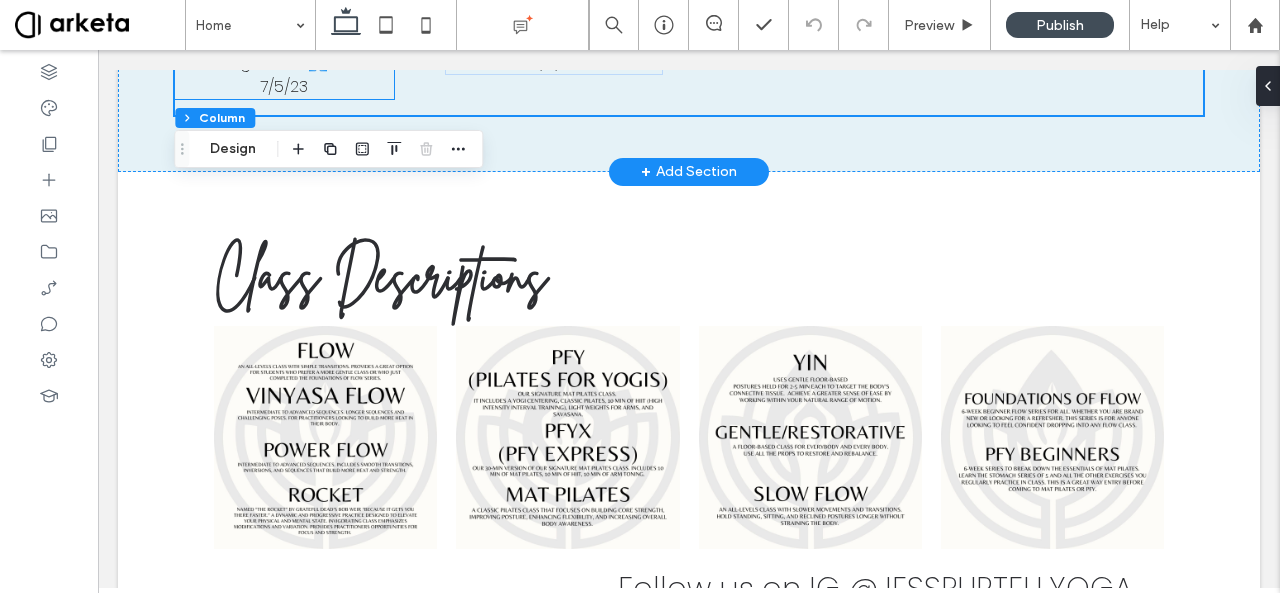 scroll, scrollTop: 2888, scrollLeft: 0, axis: vertical 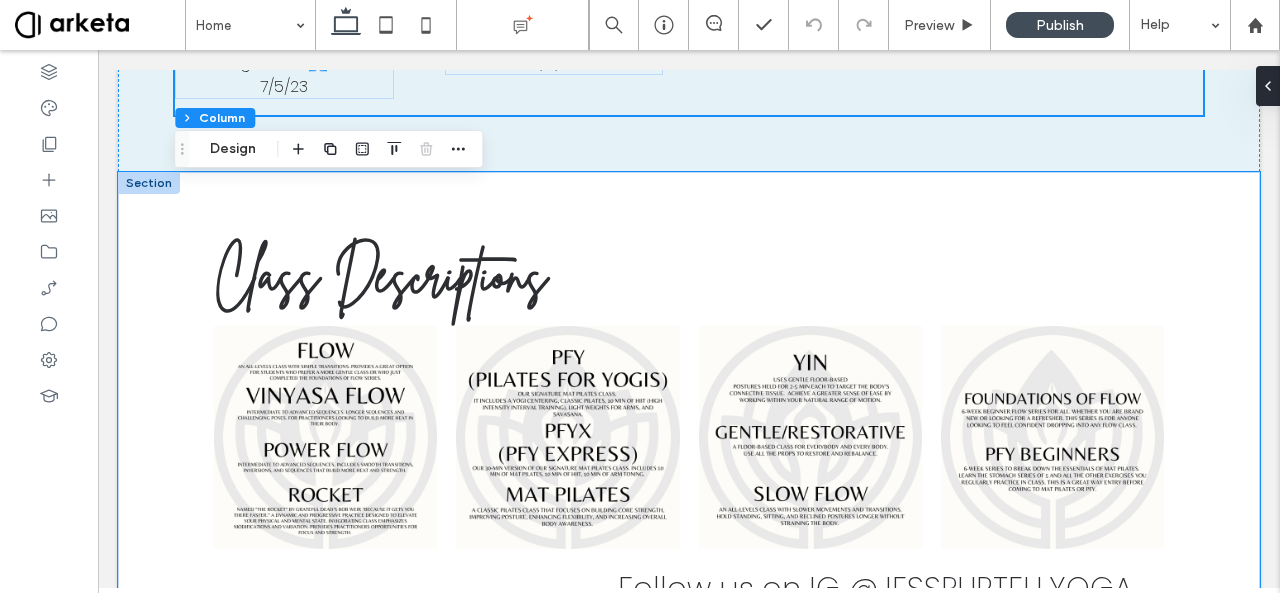 click on "Class Descriptions
Follow us on IG @JESSPURTELLYOGA" at bounding box center [689, 423] 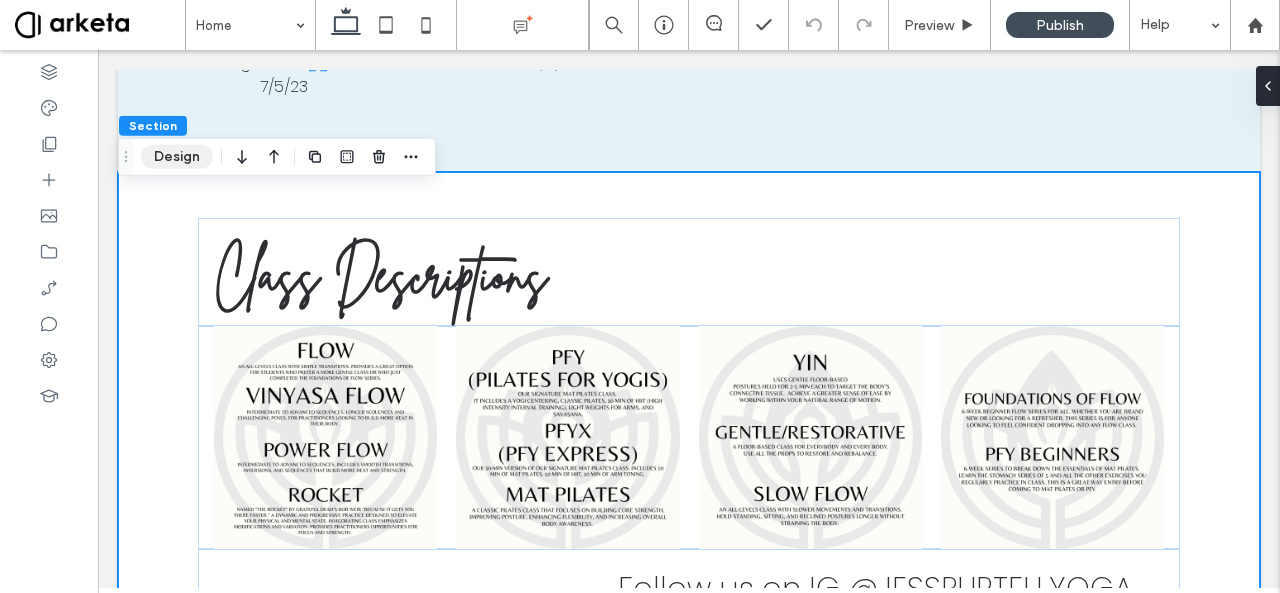 click on "Design" at bounding box center [177, 157] 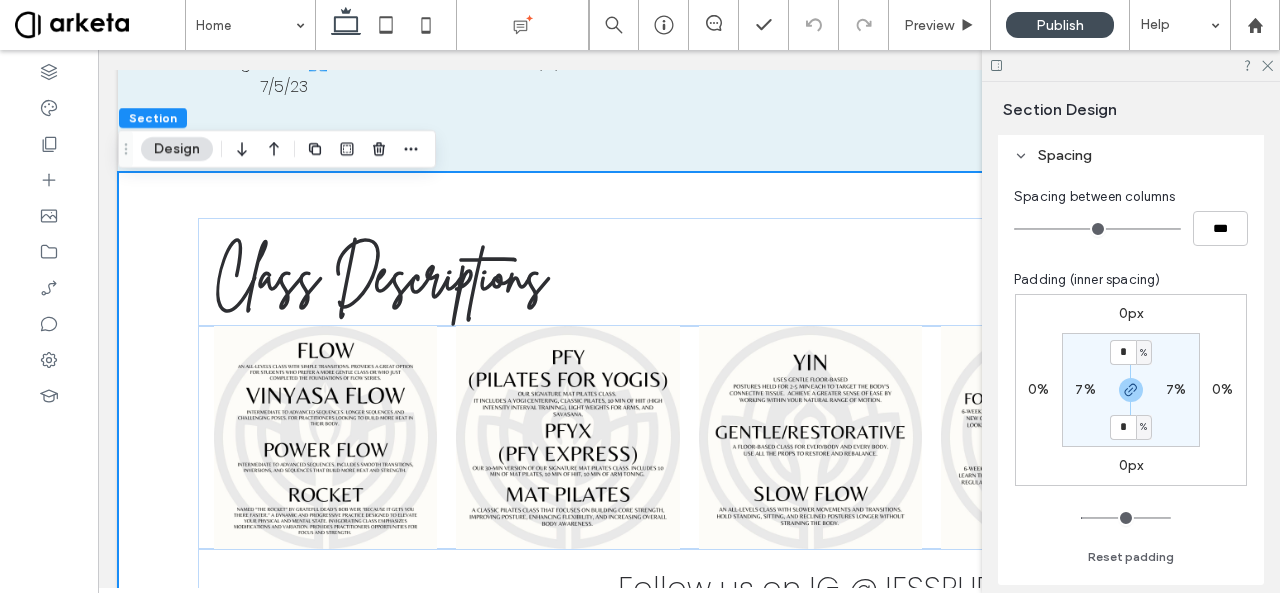 scroll, scrollTop: 220, scrollLeft: 0, axis: vertical 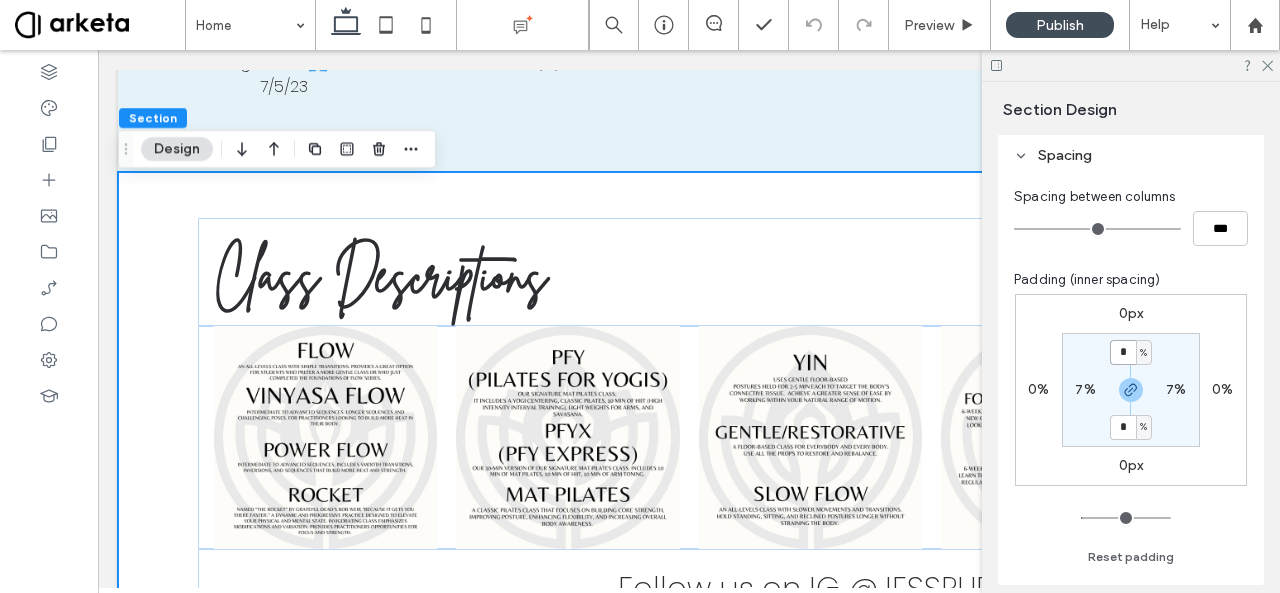 click on "*" at bounding box center [1123, 352] 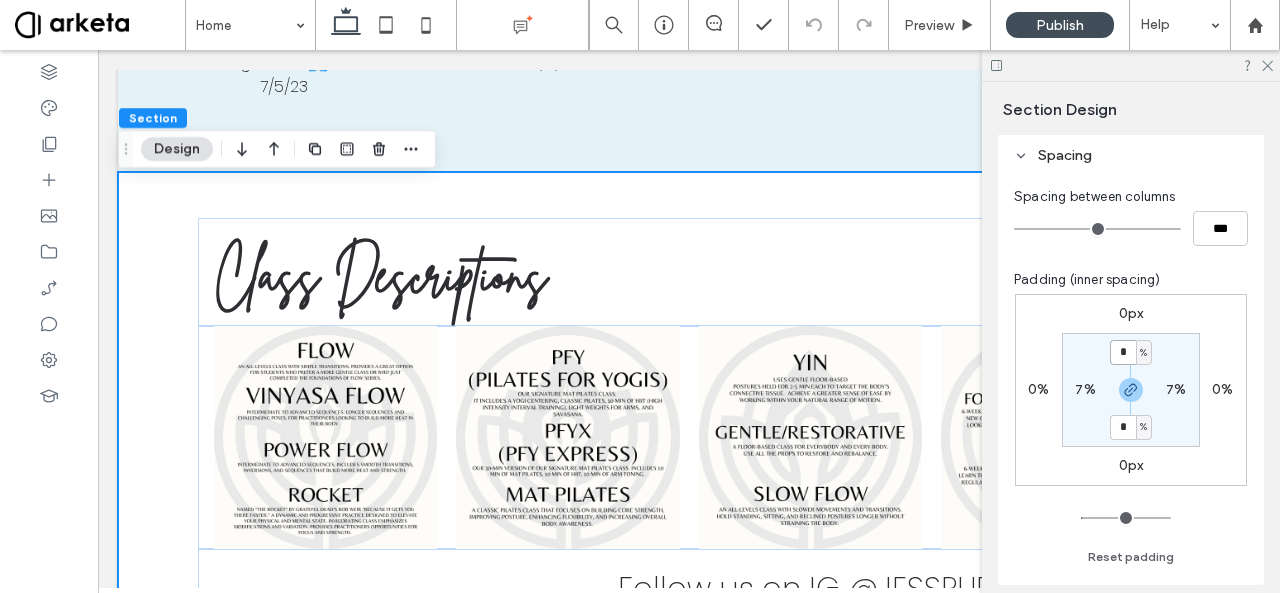 type on "*" 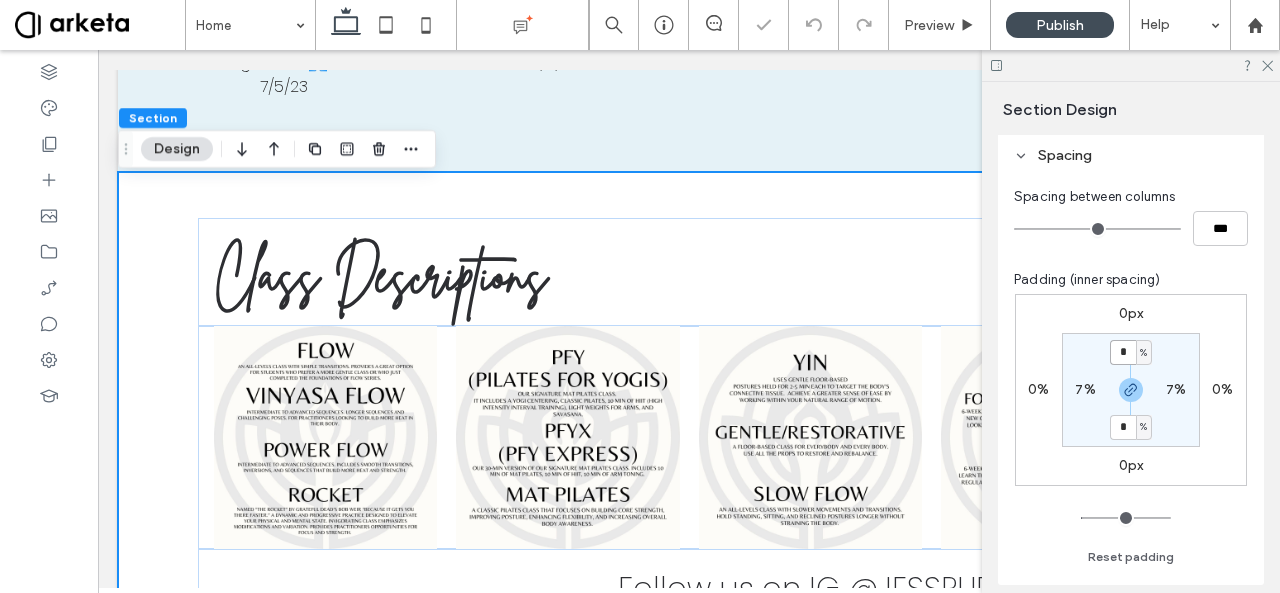 type on "*" 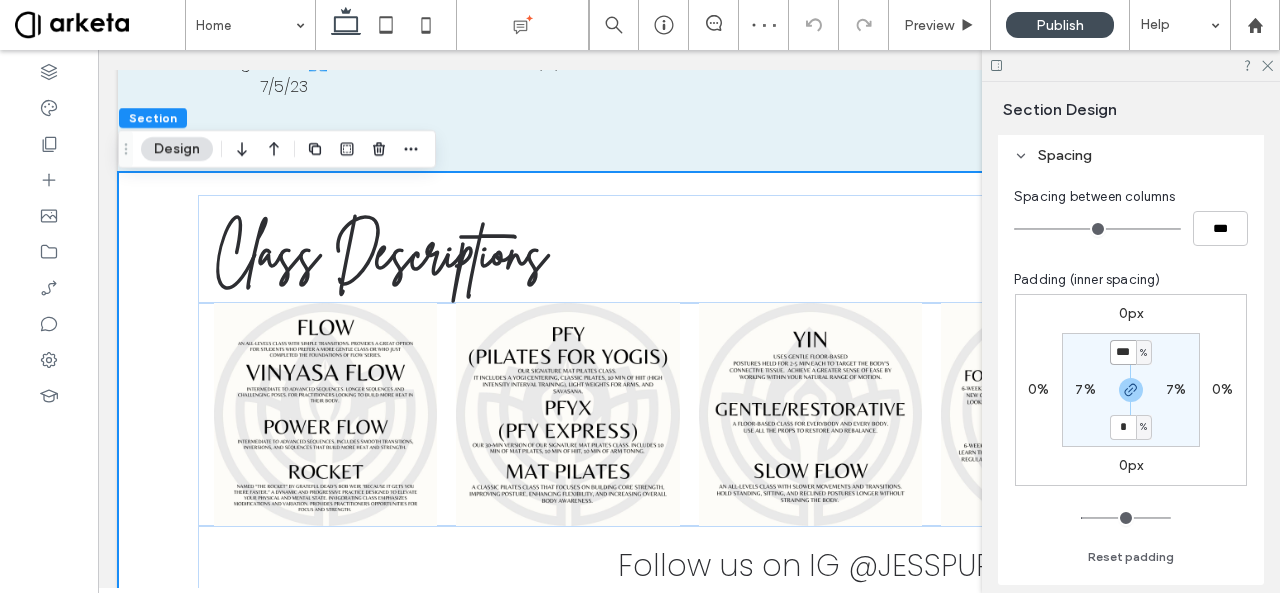 type on "***" 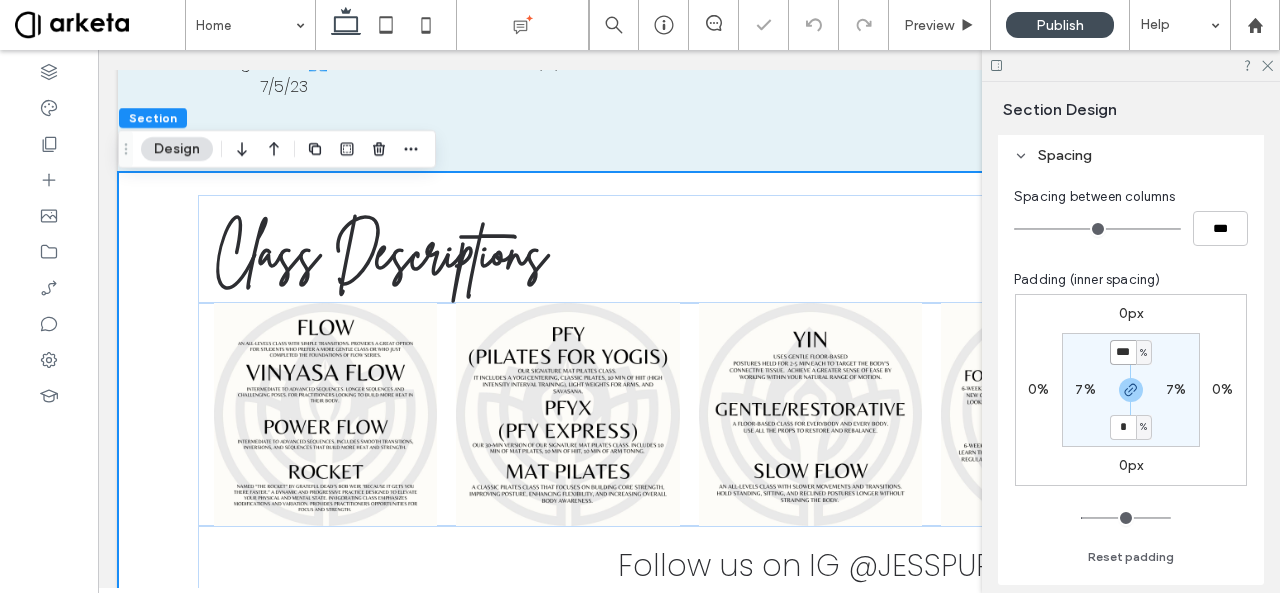 type on "***" 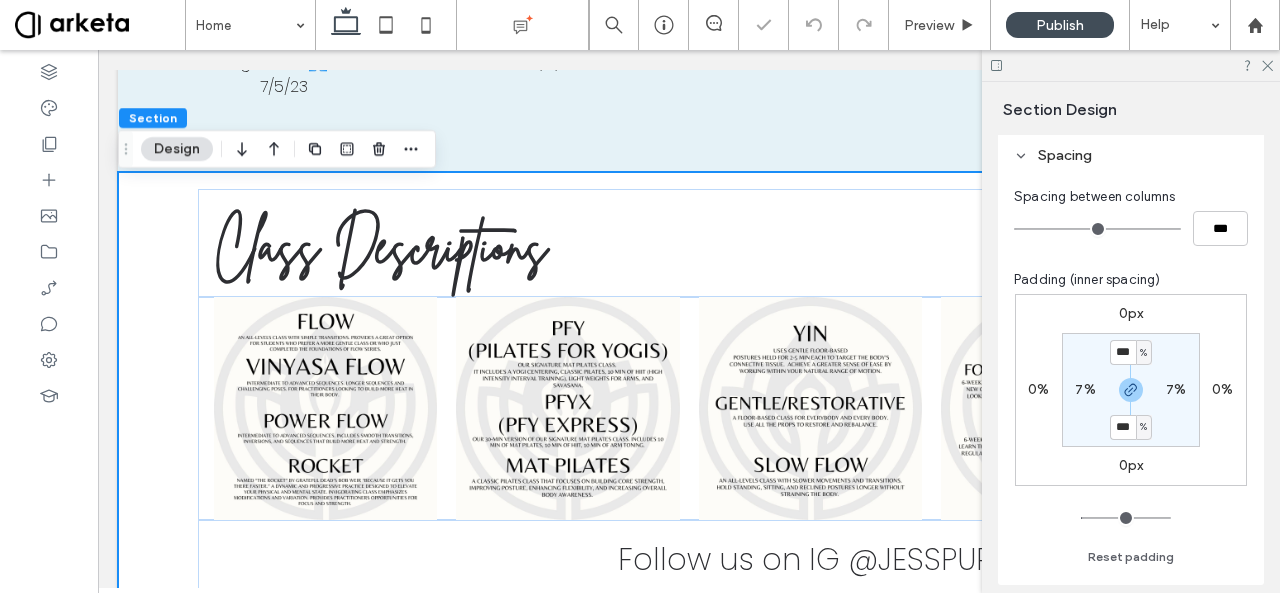 click on "Class Descriptions
Follow us on IG @JESSPURTELLYOGA" at bounding box center (689, 395) 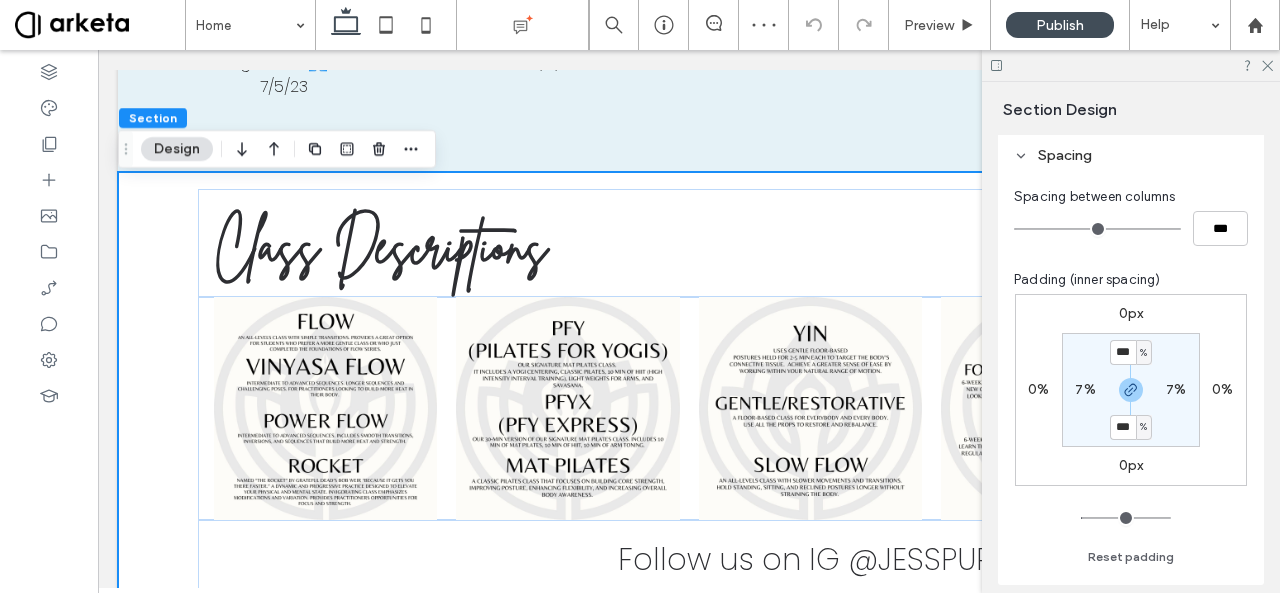 click on "7%" at bounding box center [1085, 389] 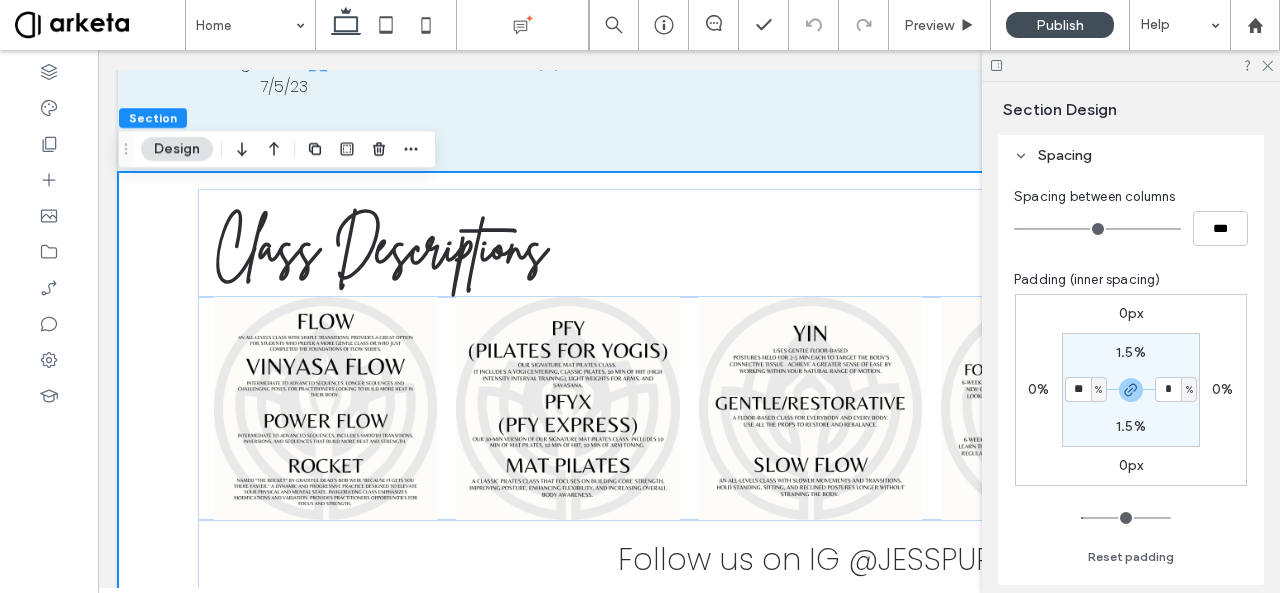 type on "**" 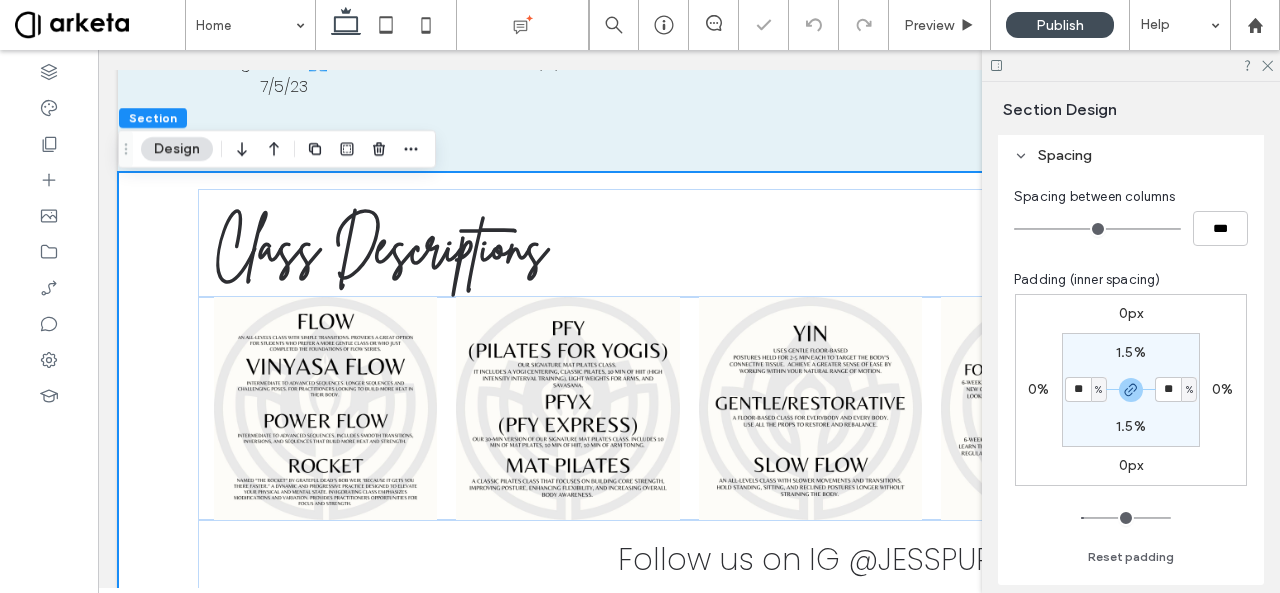 type on "**" 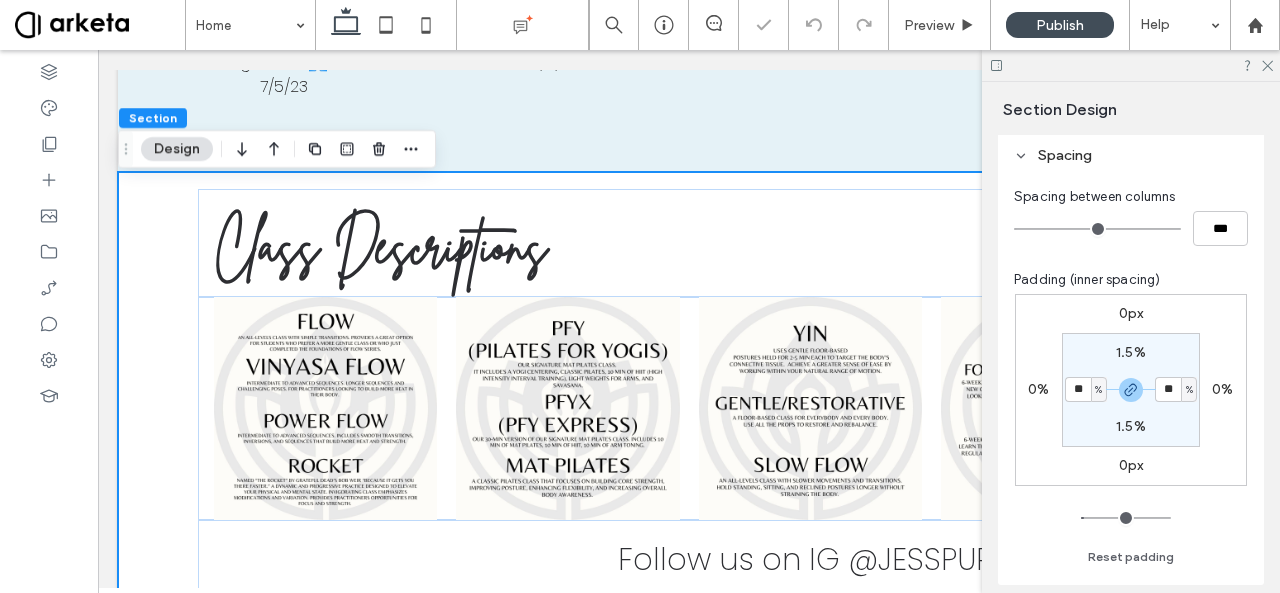 type on "**" 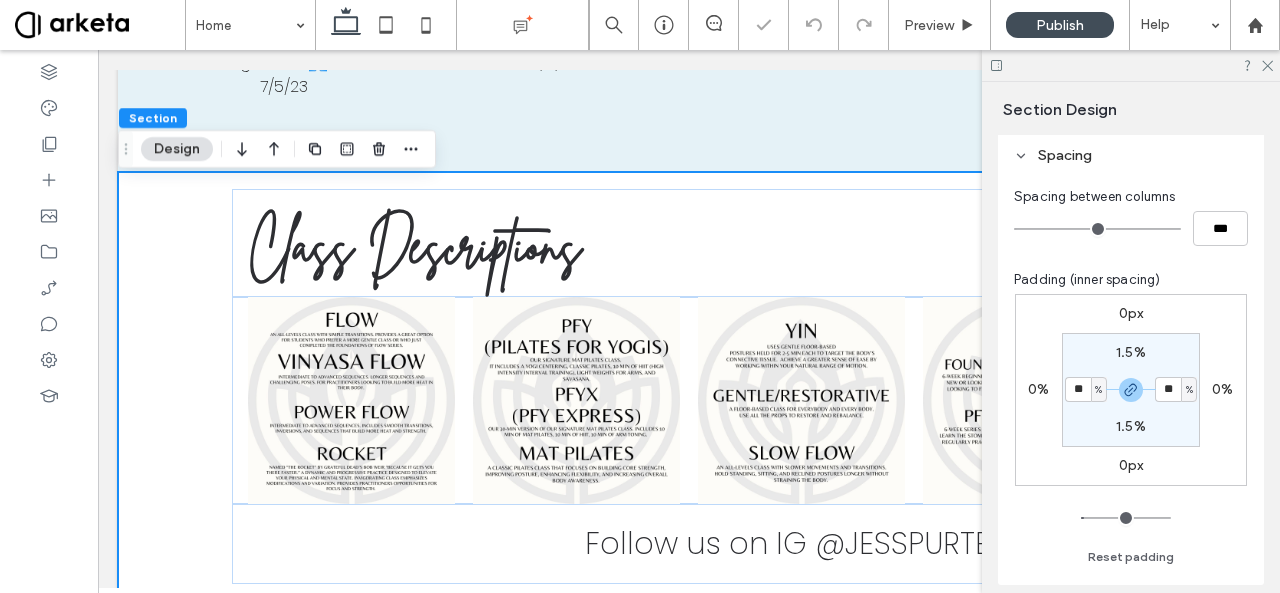 scroll, scrollTop: 0, scrollLeft: 0, axis: both 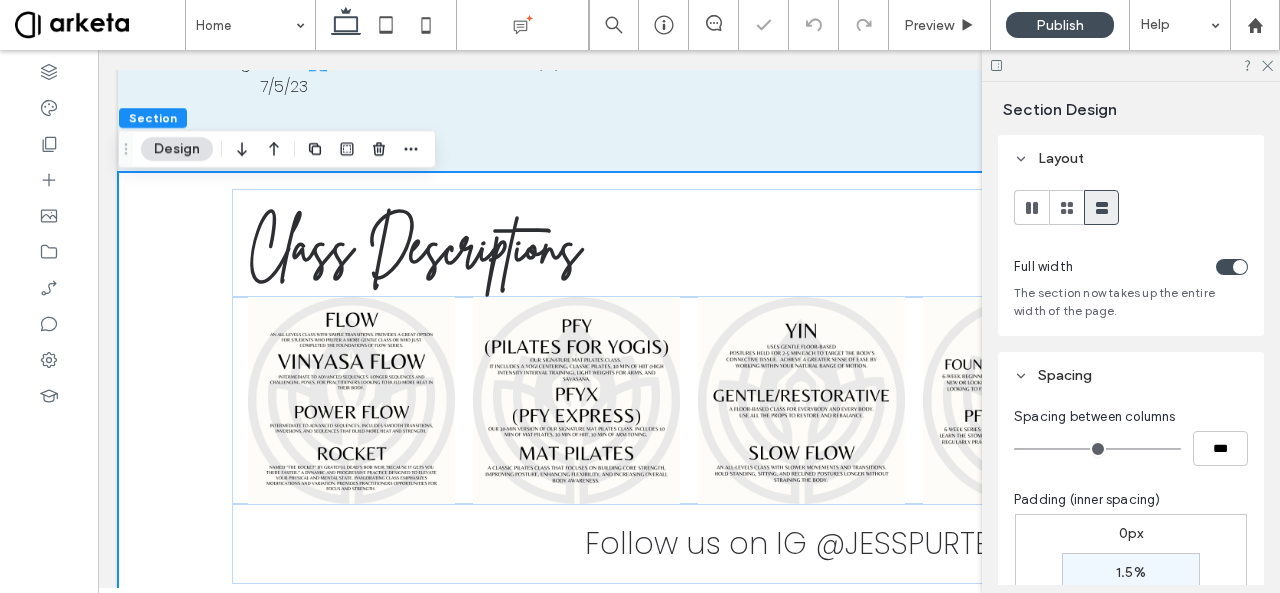 click at bounding box center [1240, 267] 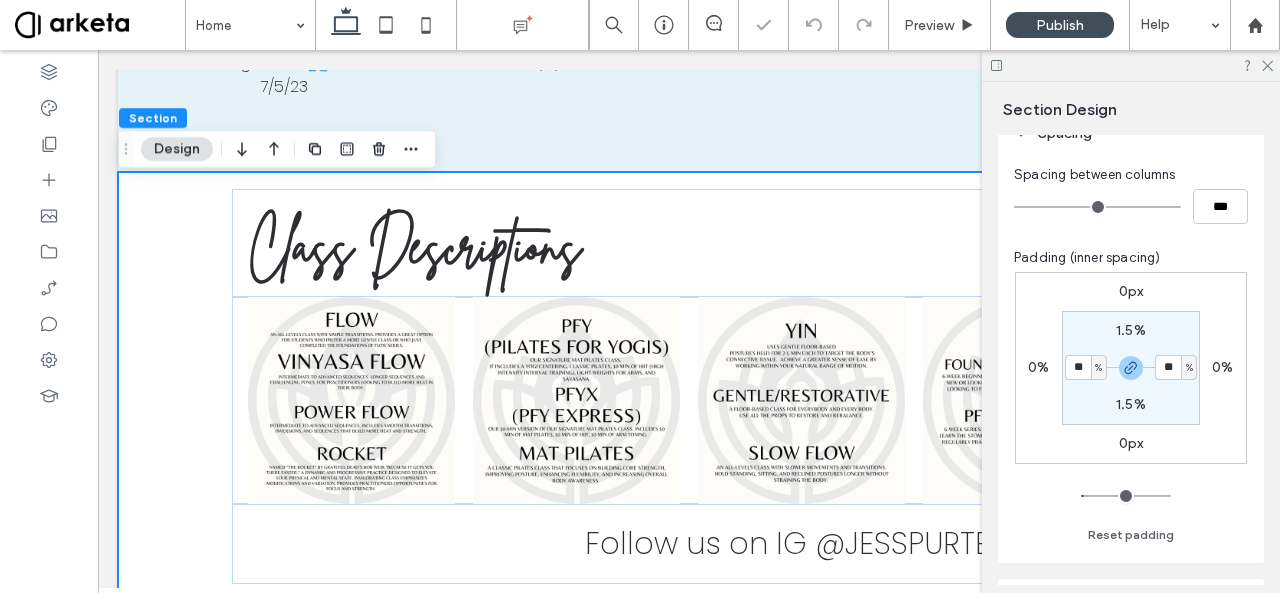 scroll, scrollTop: 280, scrollLeft: 0, axis: vertical 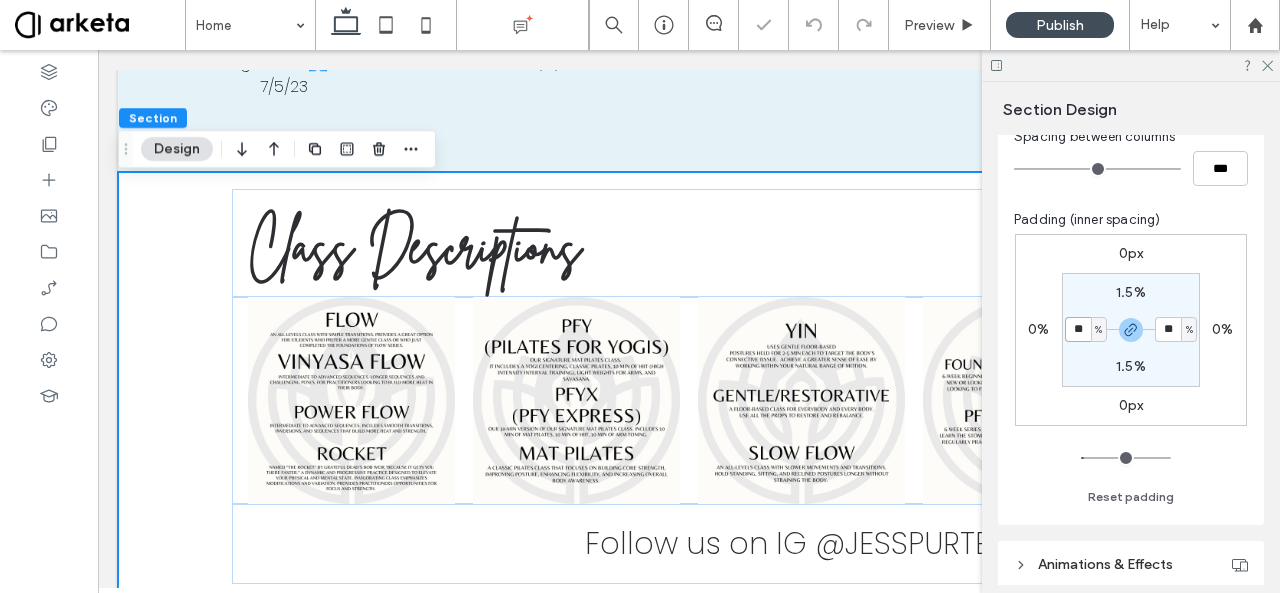 click on "**" at bounding box center [1078, 329] 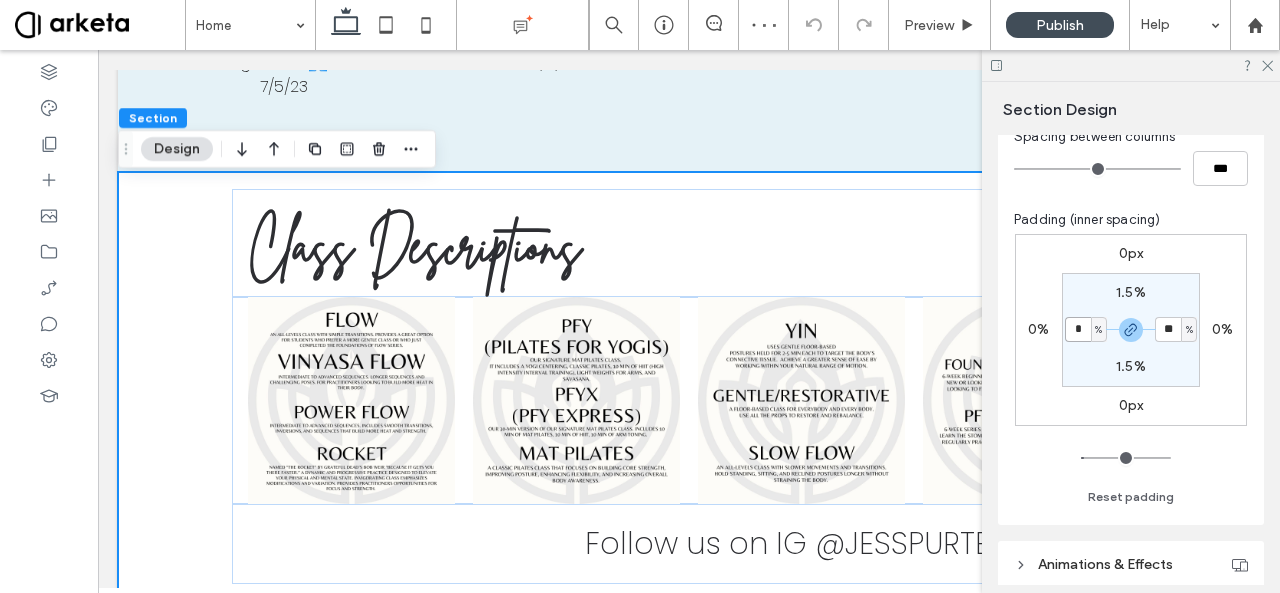type on "*" 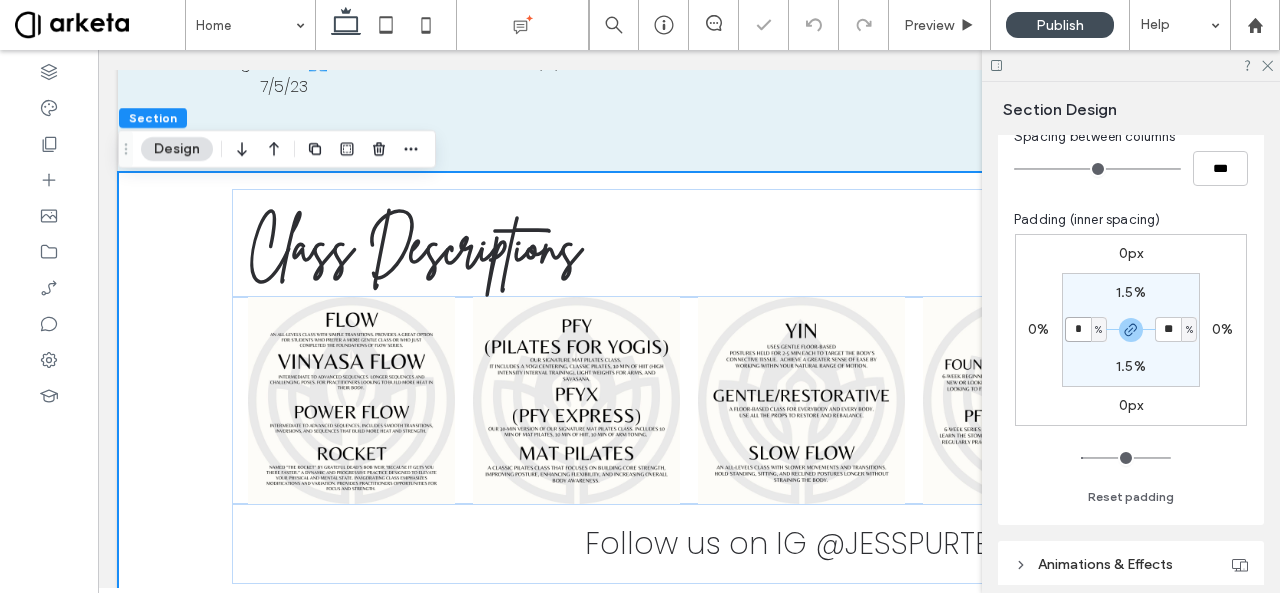 type on "*" 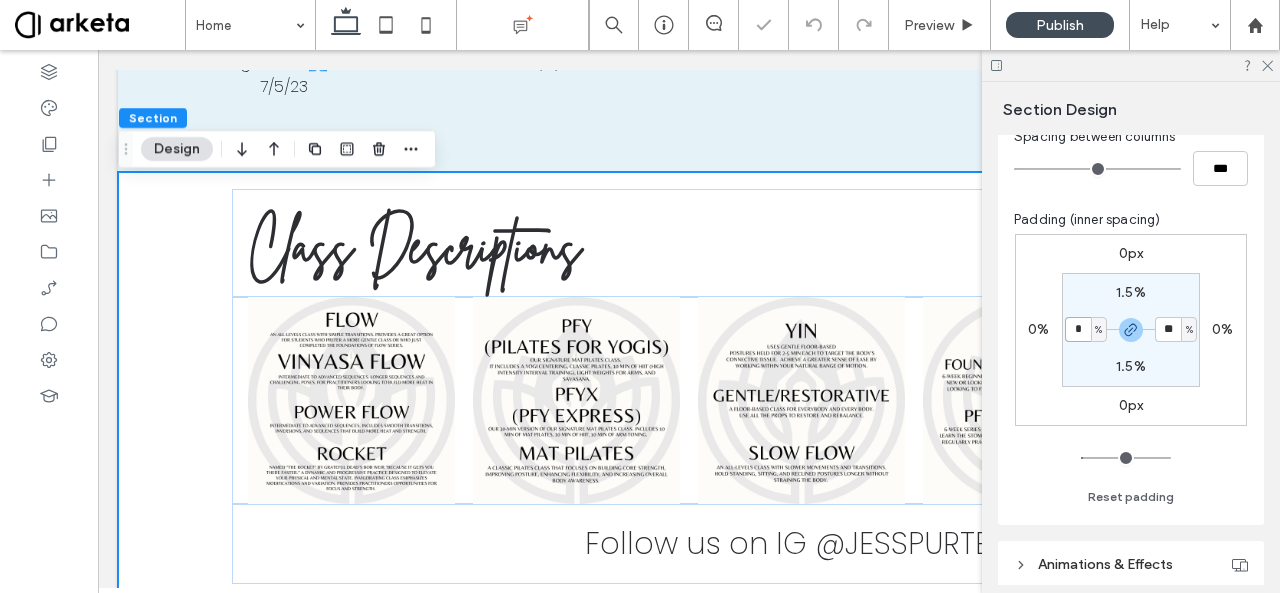 type on "*" 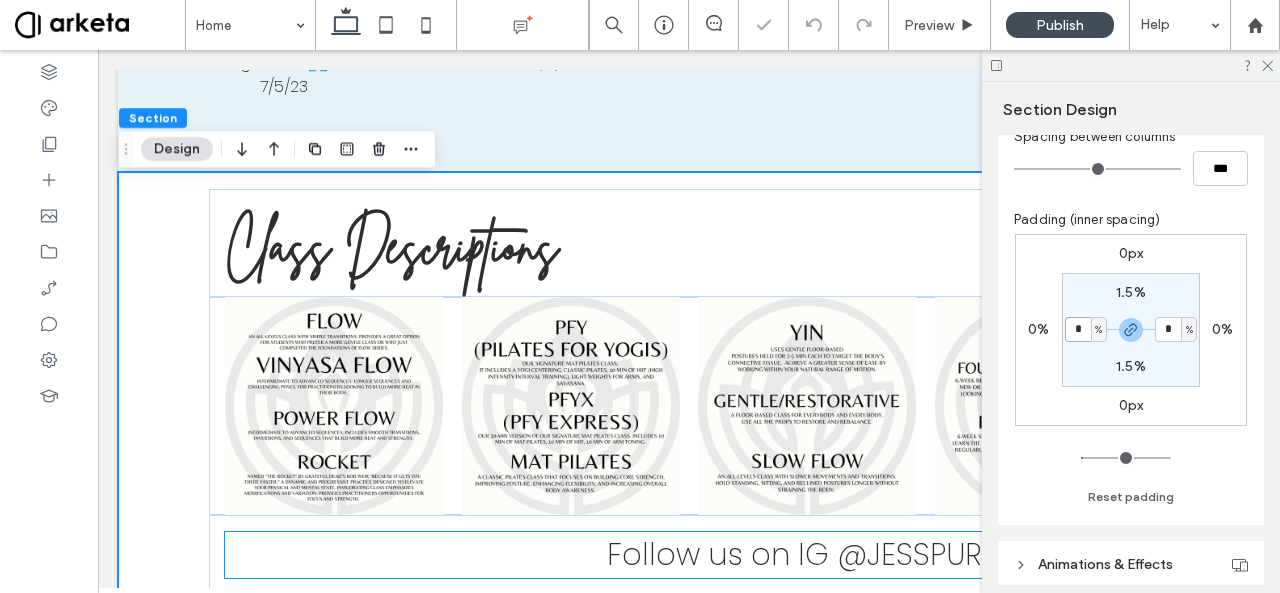scroll, scrollTop: 3045, scrollLeft: 0, axis: vertical 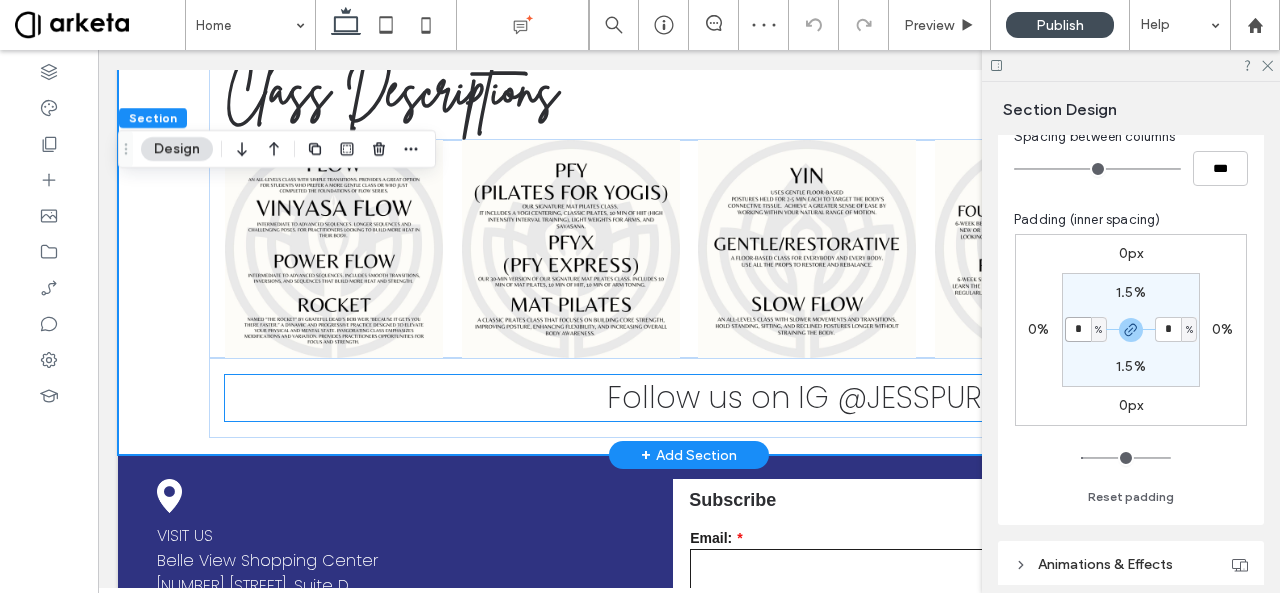 click on "Follow us on IG @JESSPURTELLYOGA" at bounding box center [864, 397] 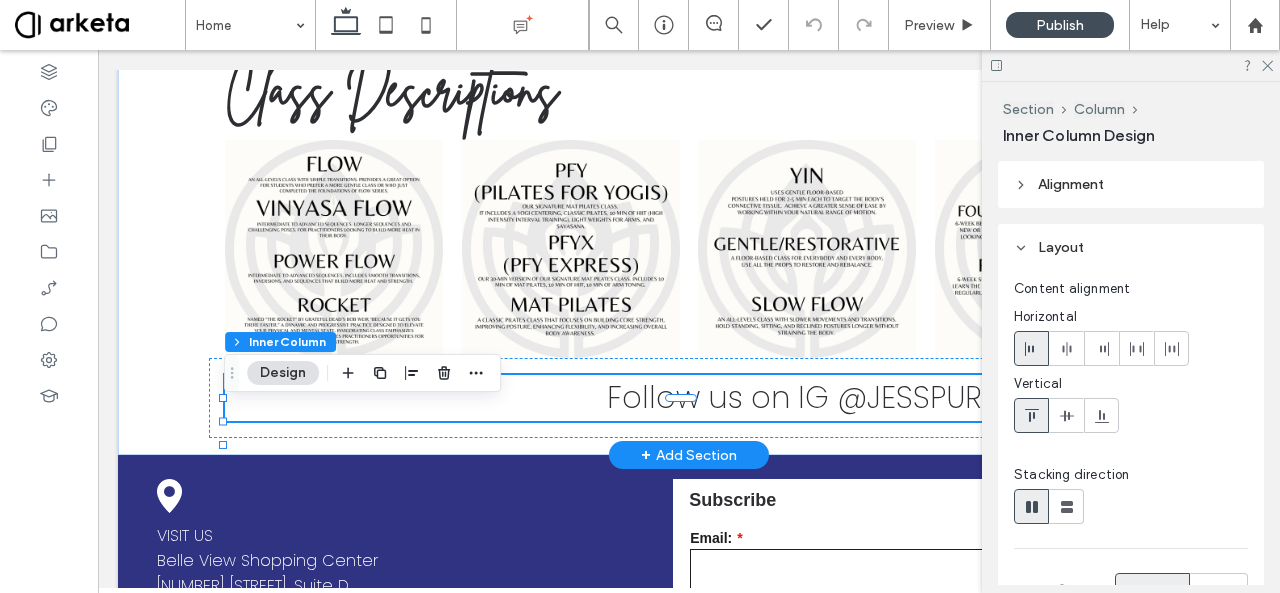click on "Follow us on IG @JESSPURTELLYOGA" at bounding box center [864, 397] 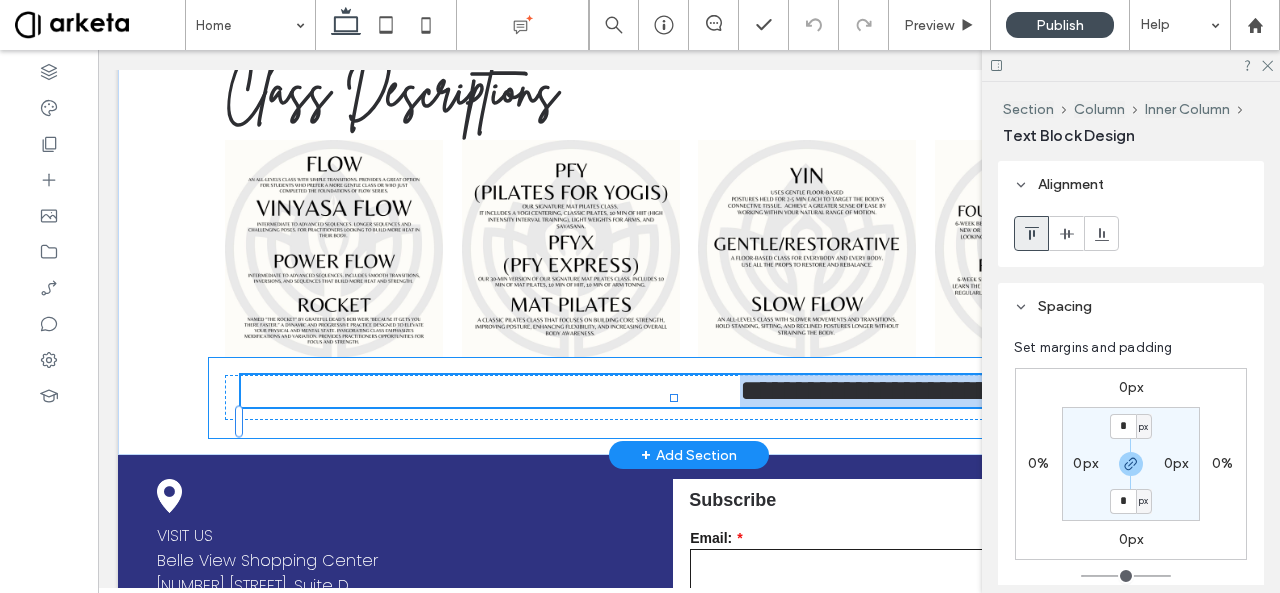 type on "*******" 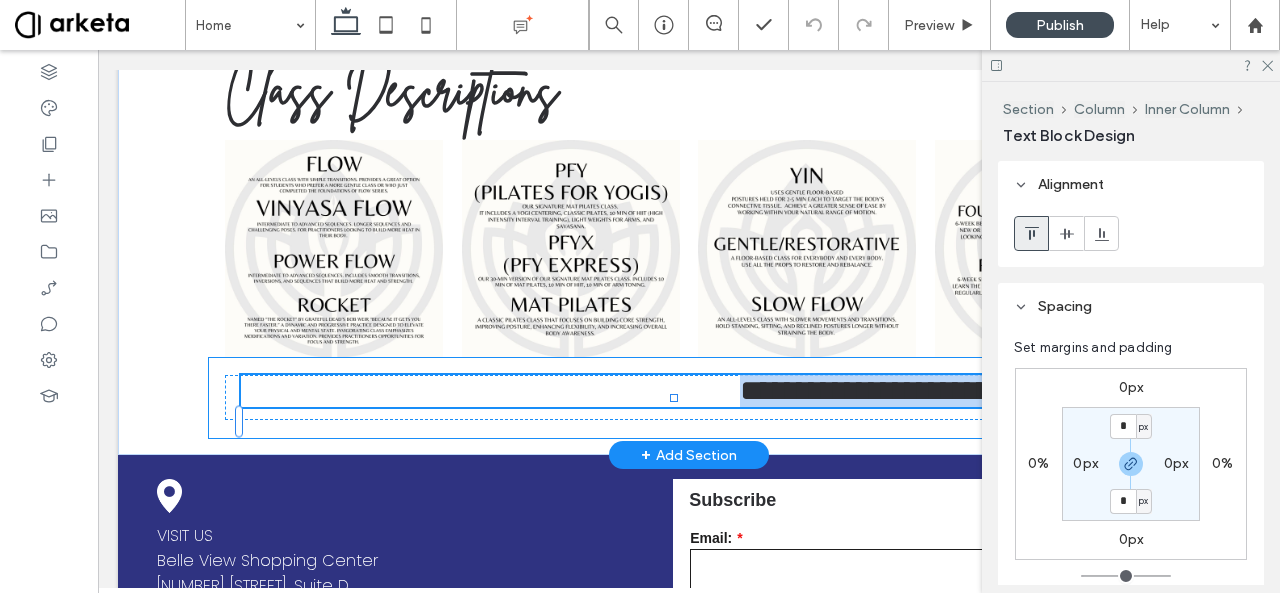 type on "**" 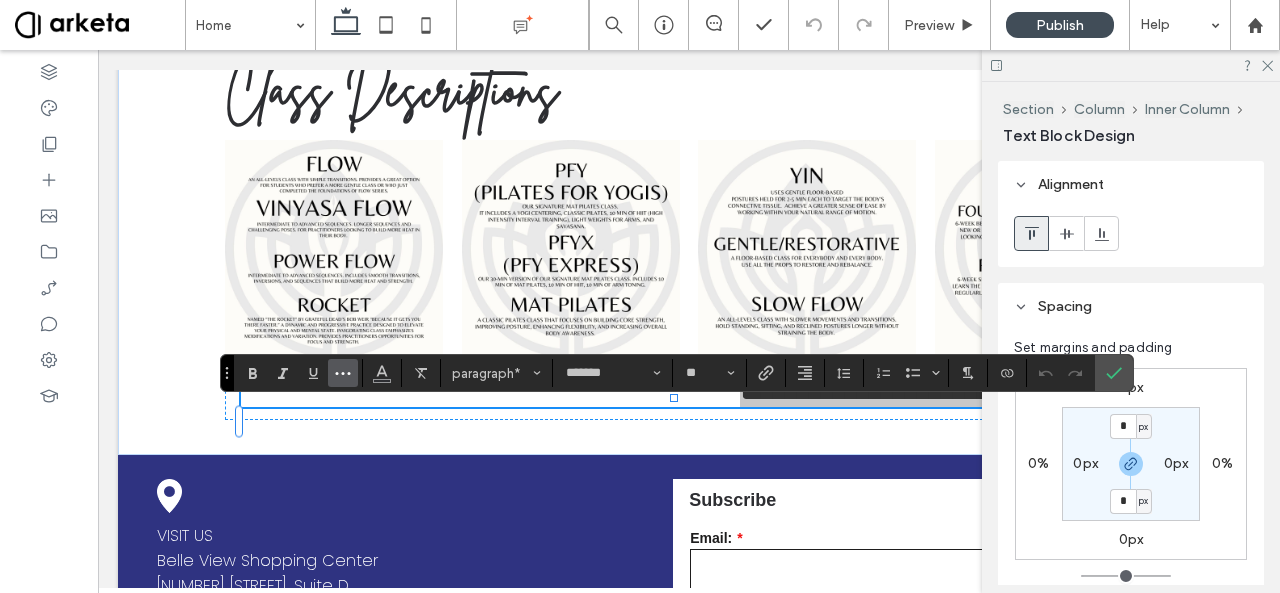 click at bounding box center (343, 373) 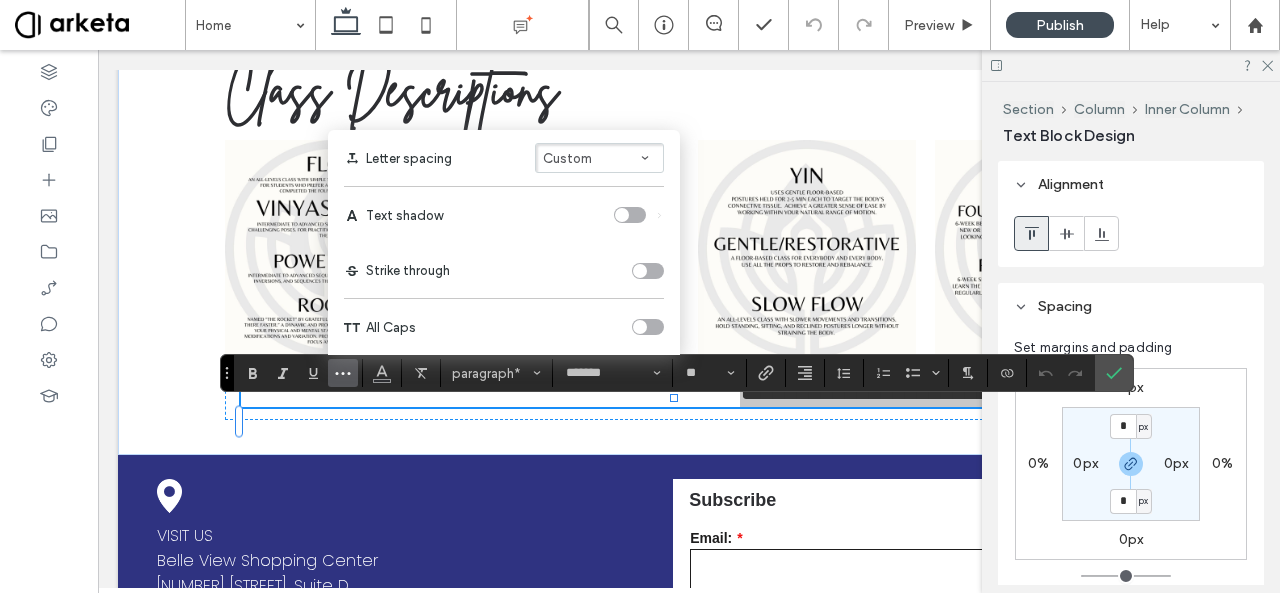 click at bounding box center [648, 327] 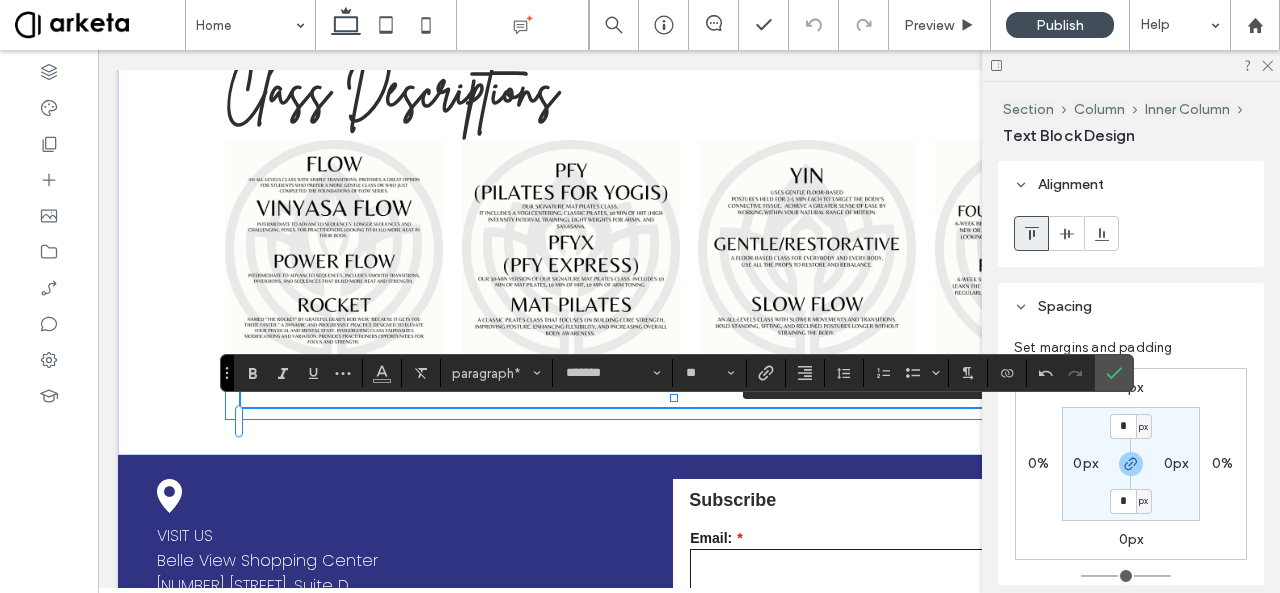 click on "**********" at bounding box center [688, 397] 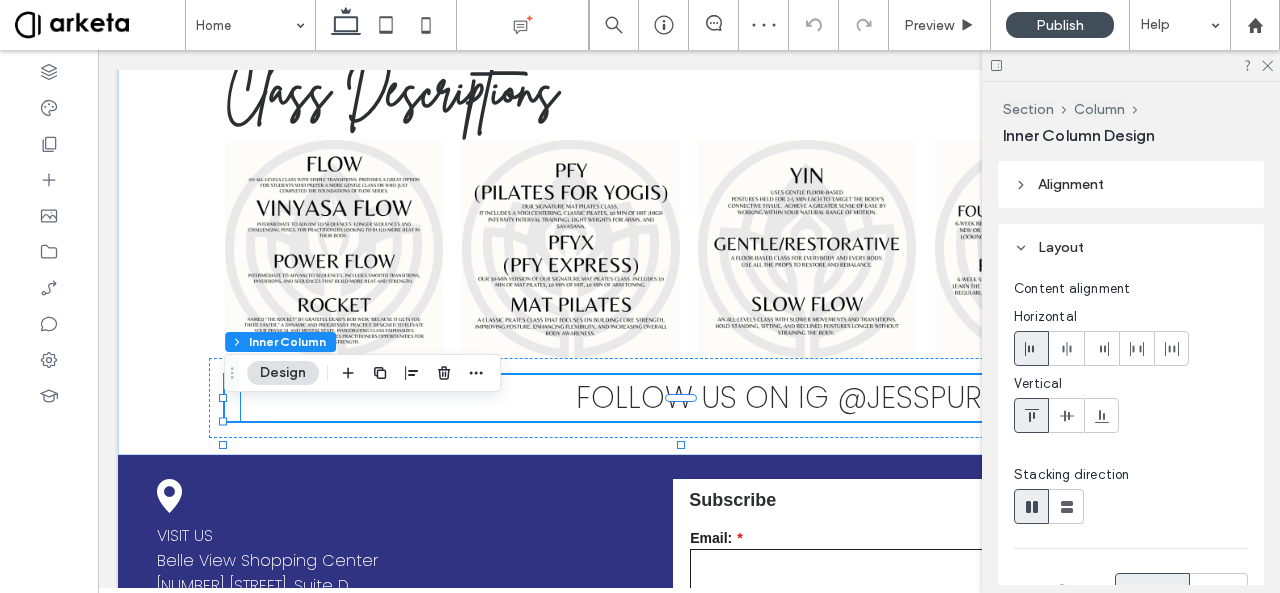 click on "Follow us on IG @JESSPURTELLYOGA" at bounding box center (681, 398) 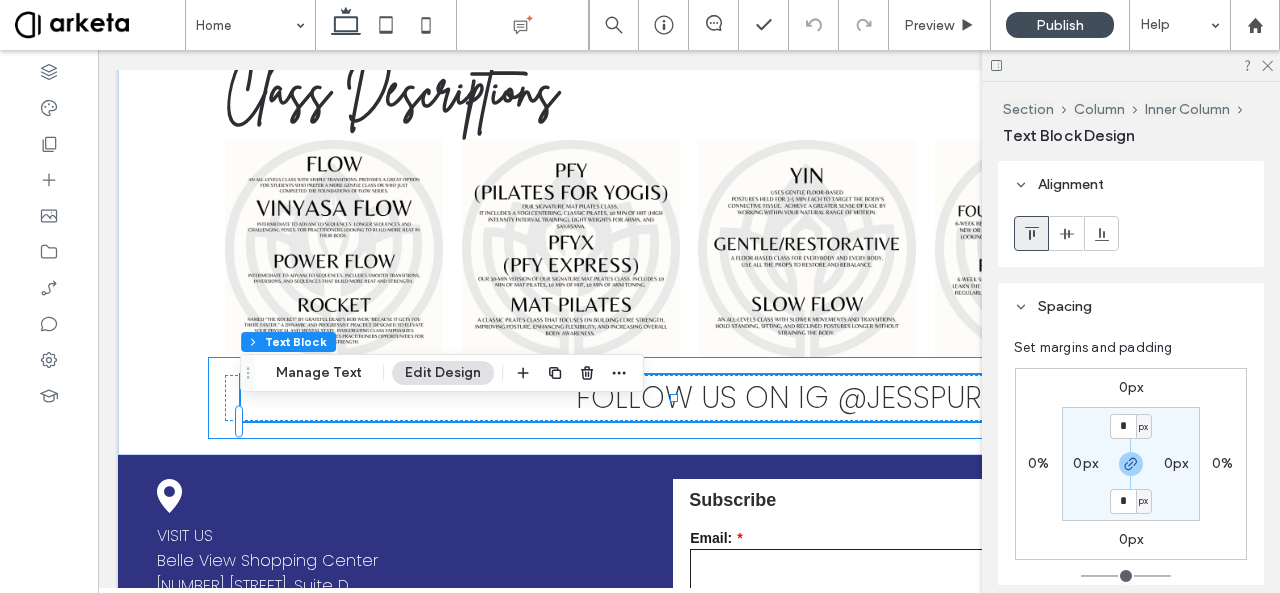 click on "Follow us on IG @JESSPURTELLYOGA" at bounding box center [688, 398] 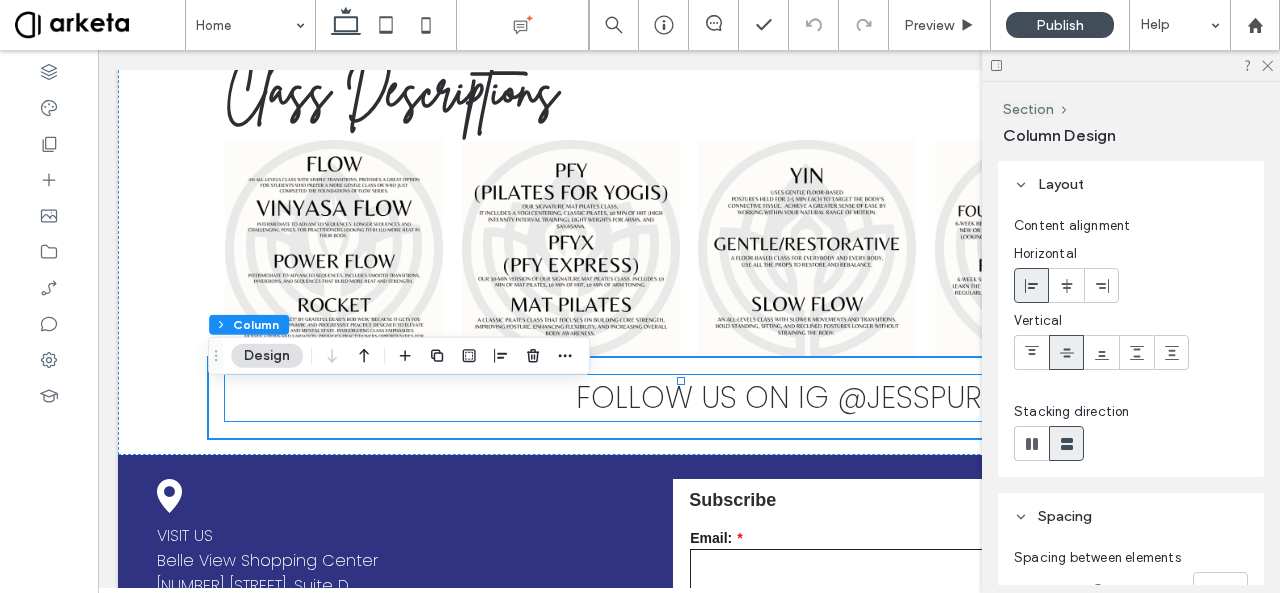 click on "Follow us on IG @JESSPURTELLYOGA" at bounding box center (681, 398) 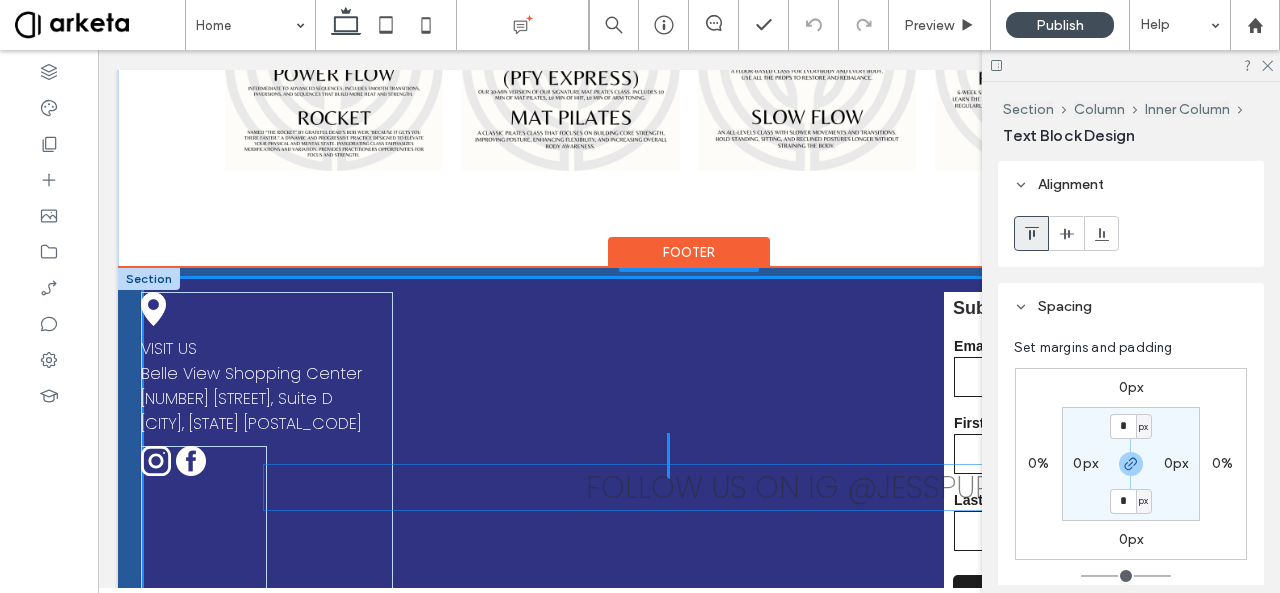 scroll, scrollTop: 3168, scrollLeft: 0, axis: vertical 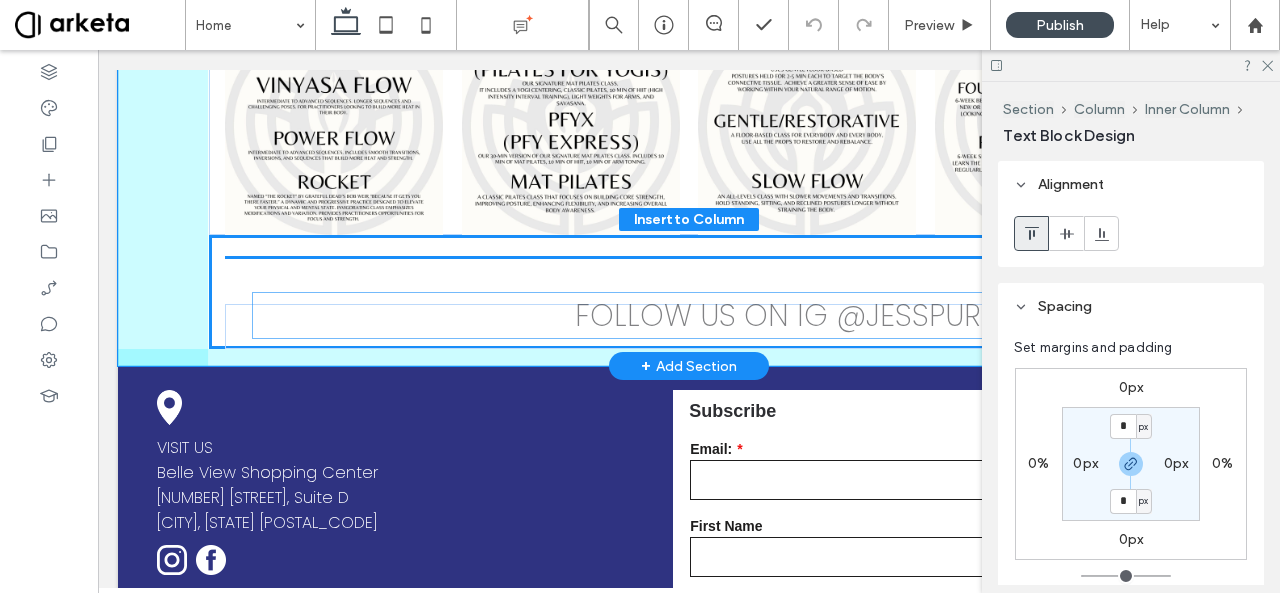 drag, startPoint x: 608, startPoint y: 423, endPoint x: 621, endPoint y: 309, distance: 114.73883 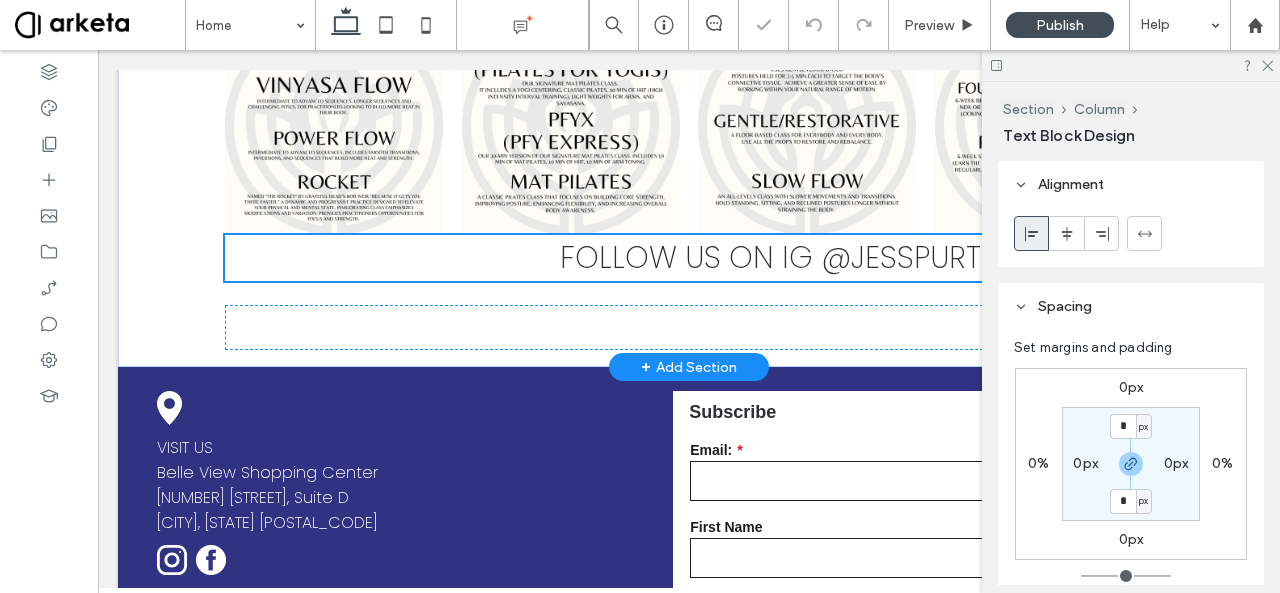 type on "**" 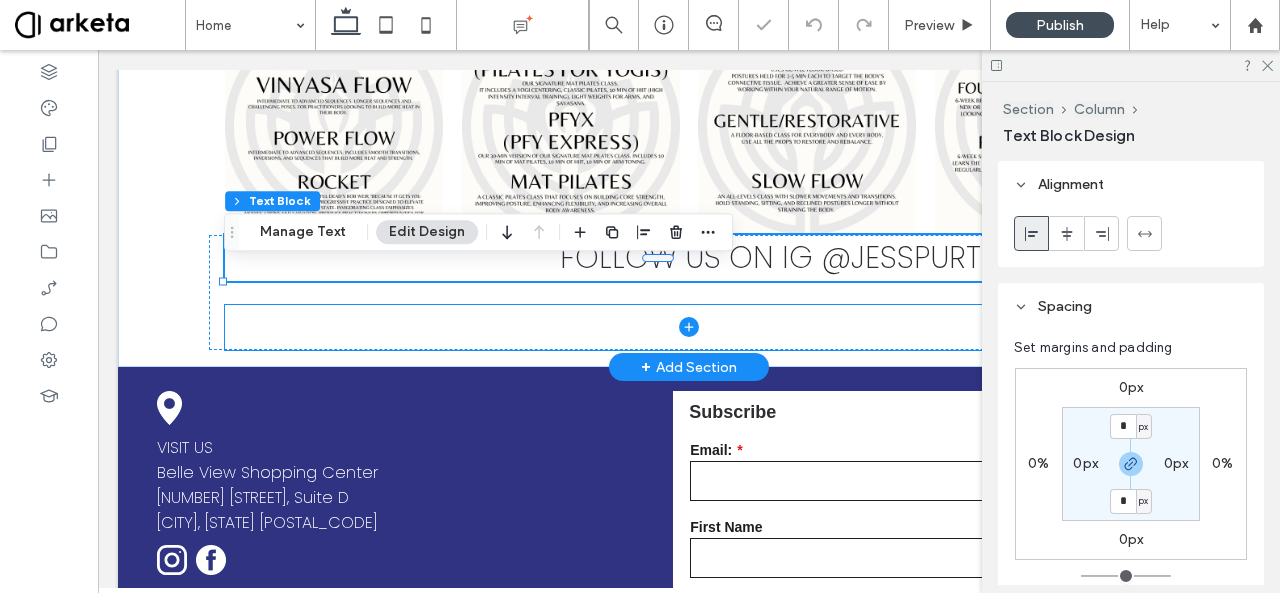 click at bounding box center [688, 327] 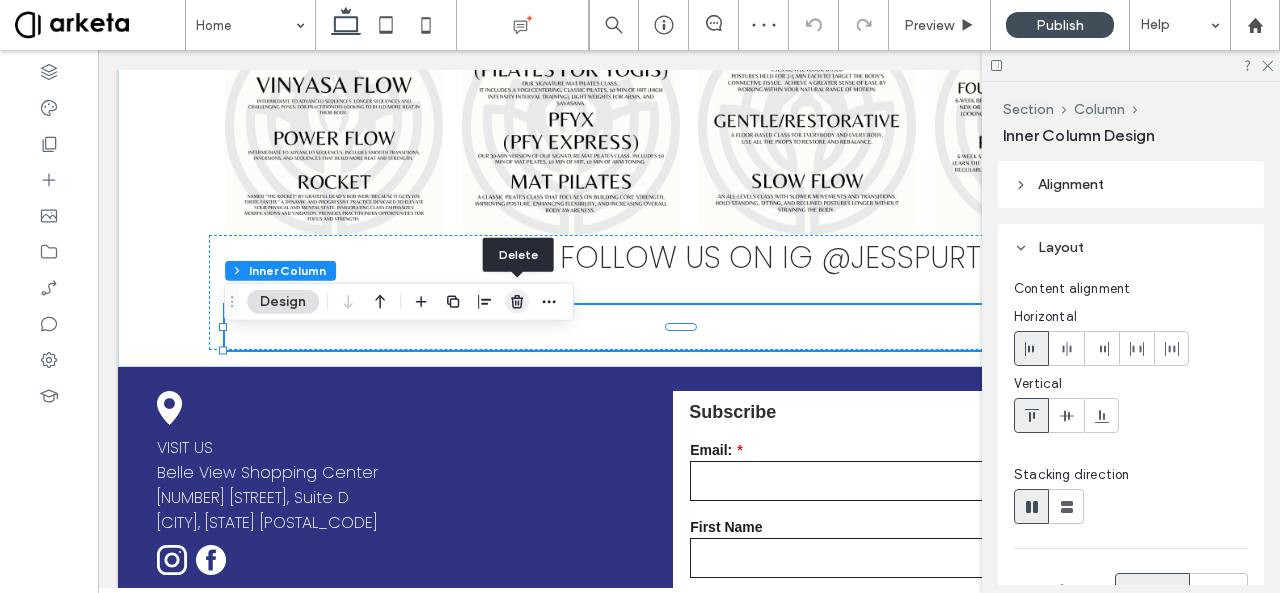 drag, startPoint x: 516, startPoint y: 310, endPoint x: 420, endPoint y: 269, distance: 104.388695 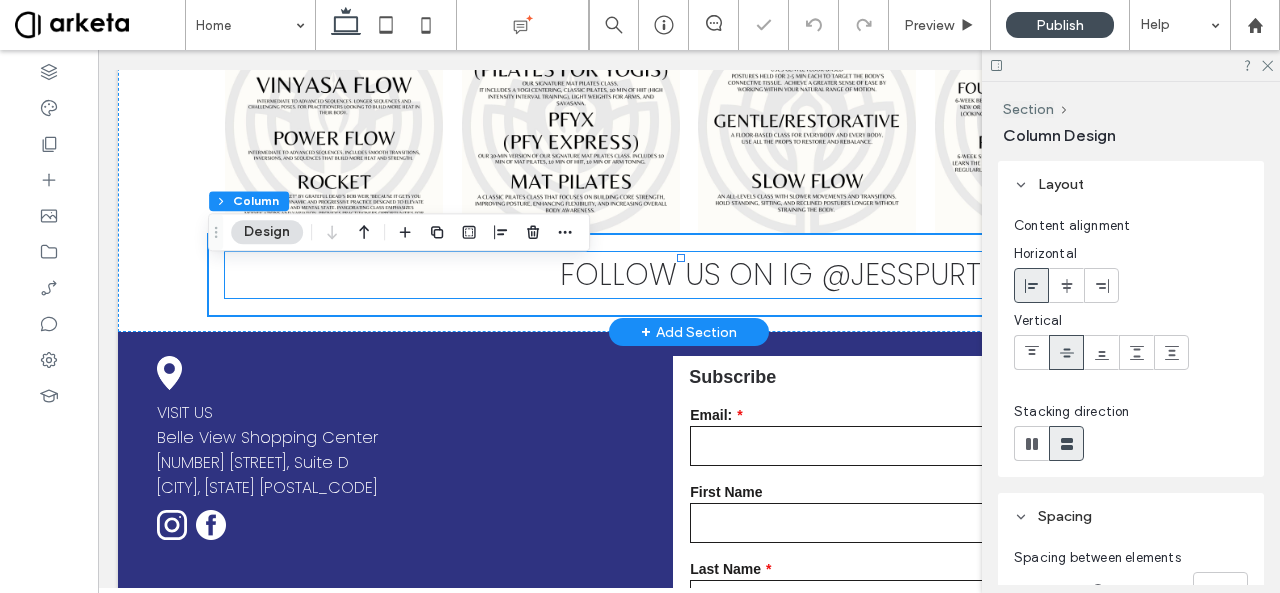 click on "Follow us on IG @JESSPURTELLYOGA" at bounding box center [665, 275] 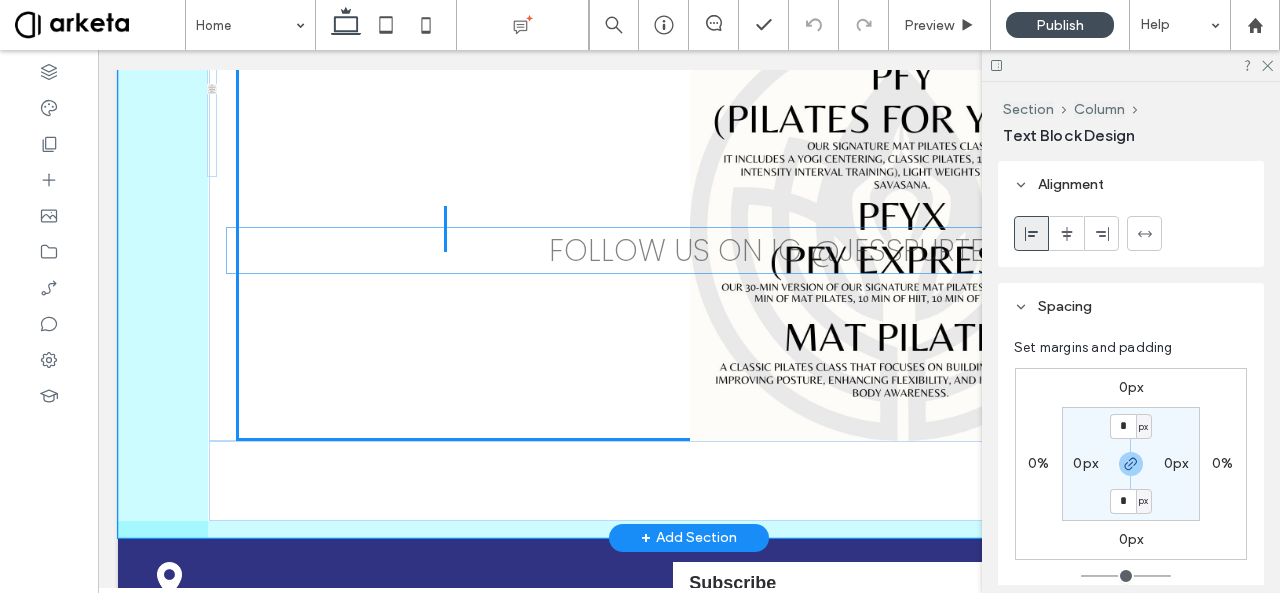 drag, startPoint x: 476, startPoint y: 312, endPoint x: 479, endPoint y: 256, distance: 56.0803 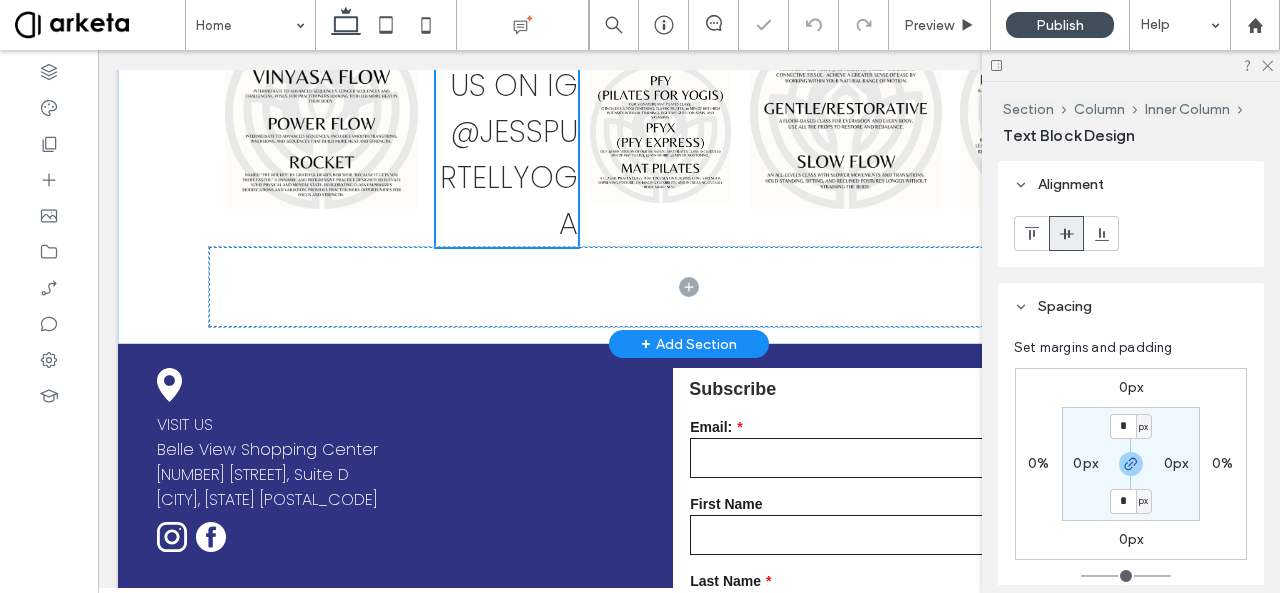 type on "***" 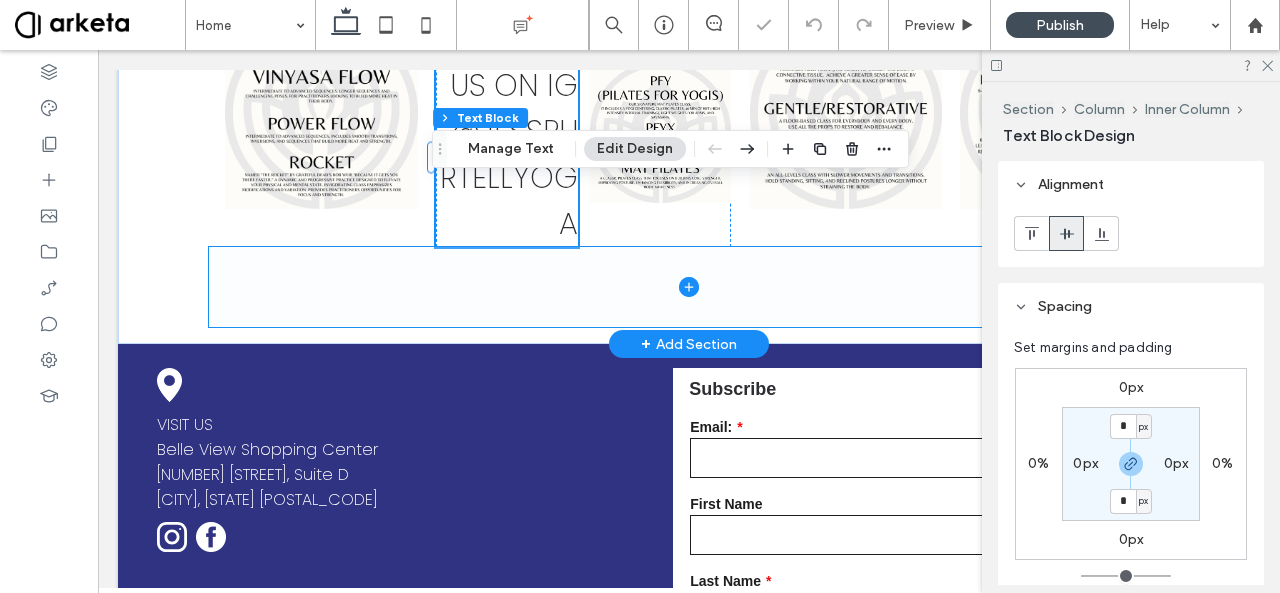 click at bounding box center [688, 287] 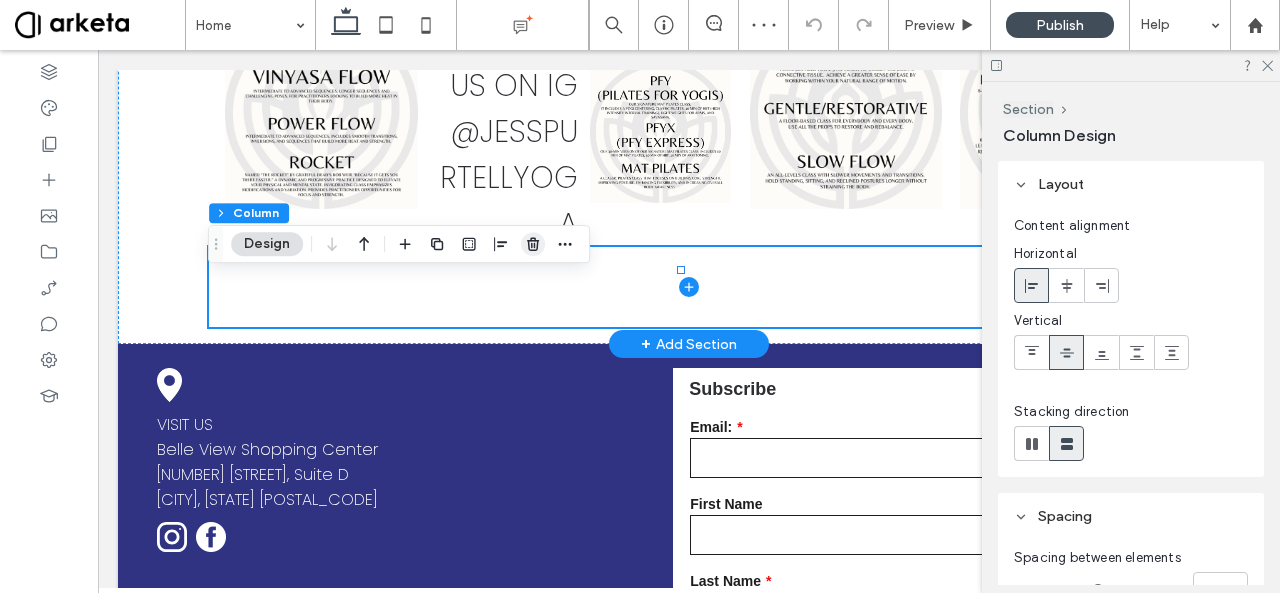 click 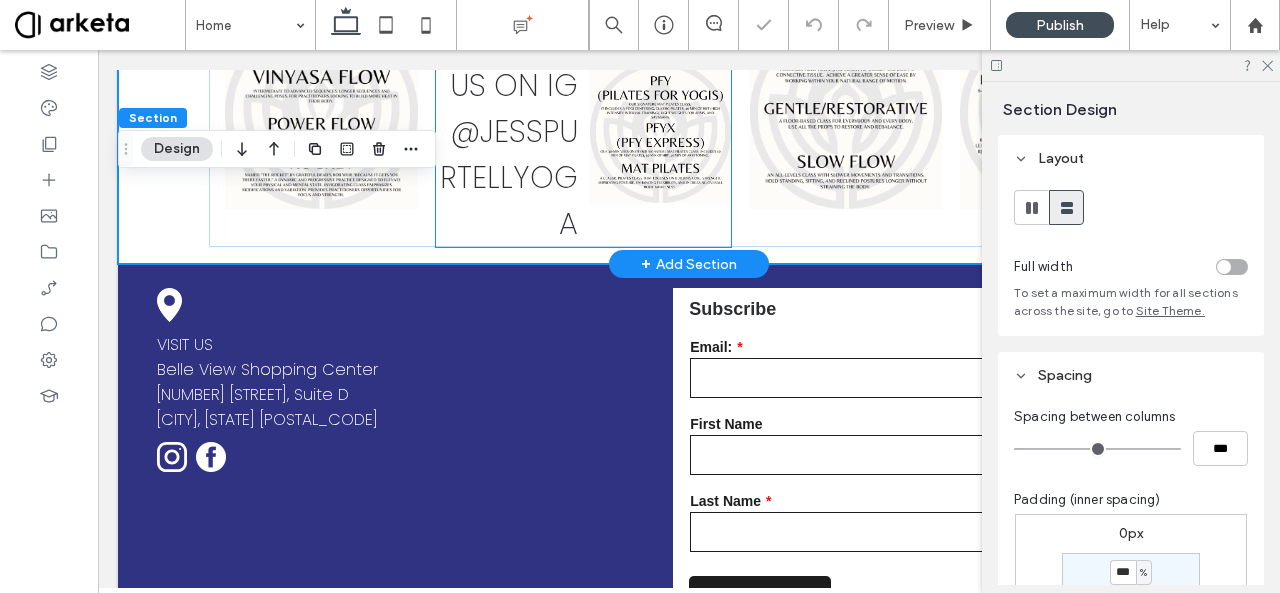 type on "*" 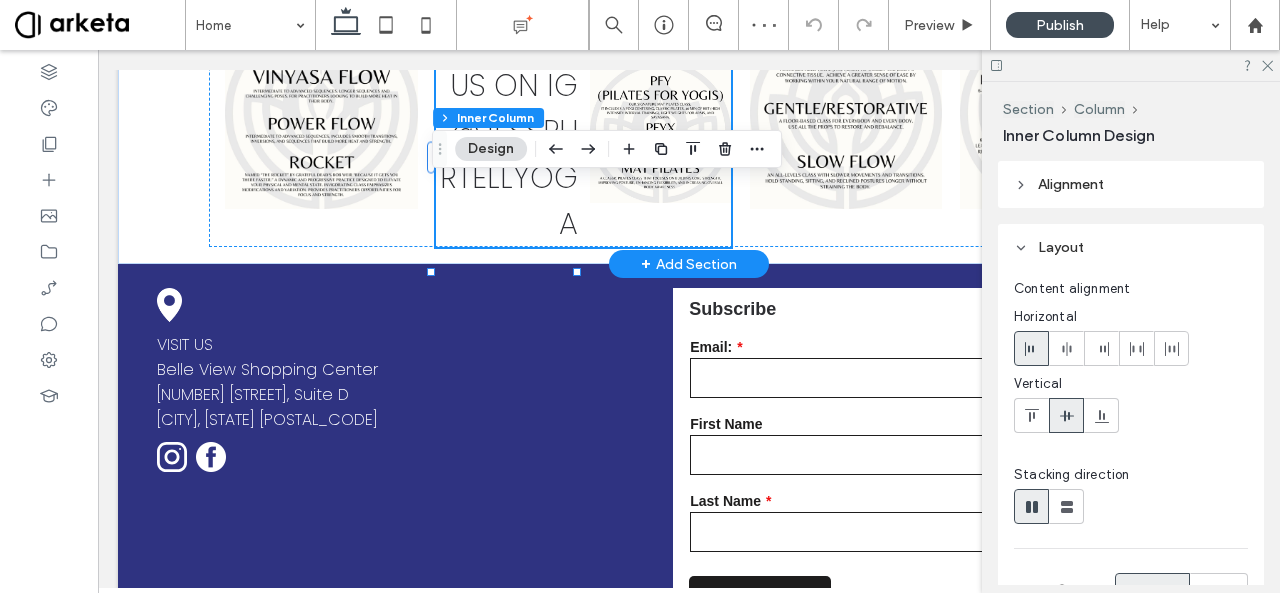 click on "Follow us on IG @JESSPURTELLYOGA" at bounding box center (509, 131) 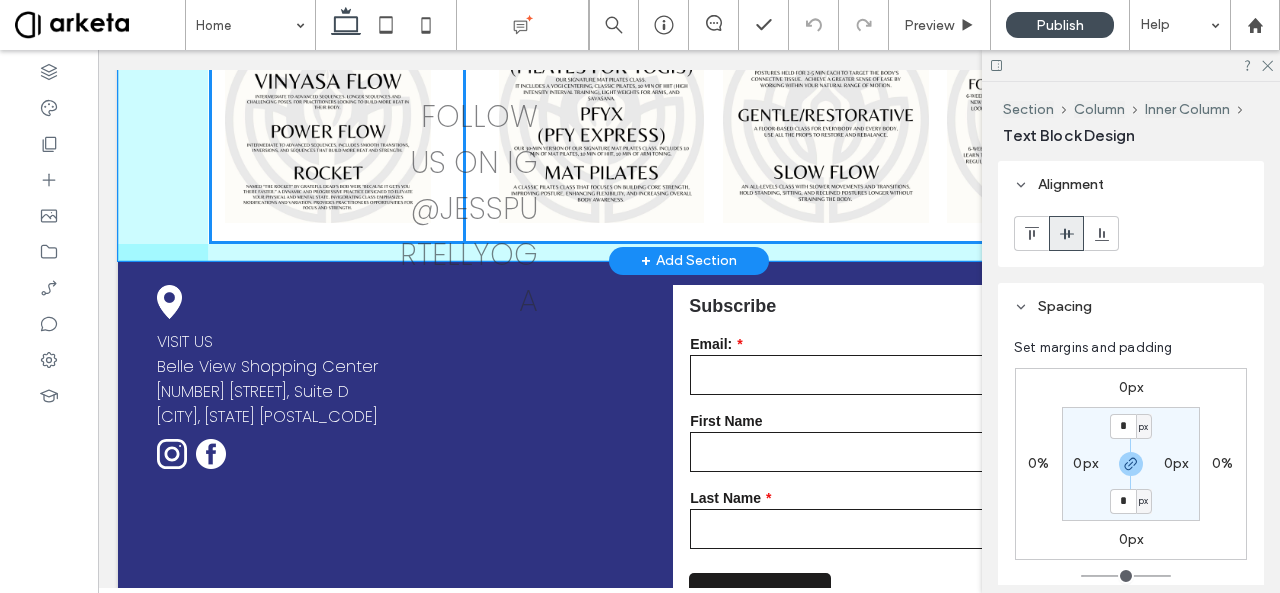 drag, startPoint x: 510, startPoint y: 200, endPoint x: 476, endPoint y: 243, distance: 54.81788 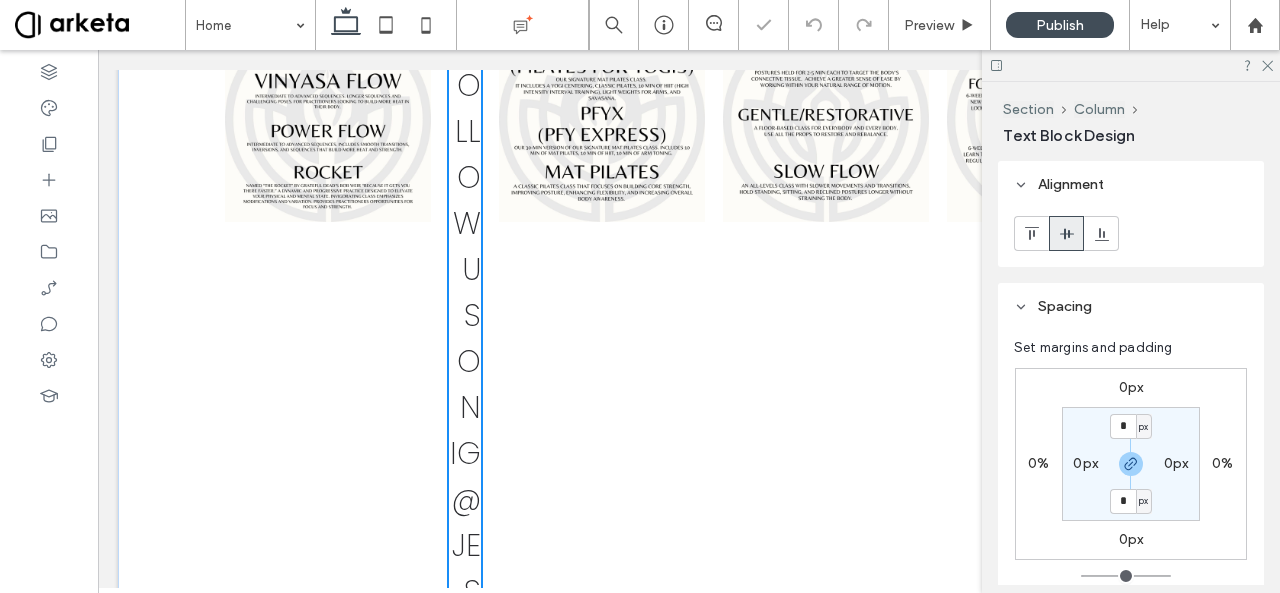 type on "**" 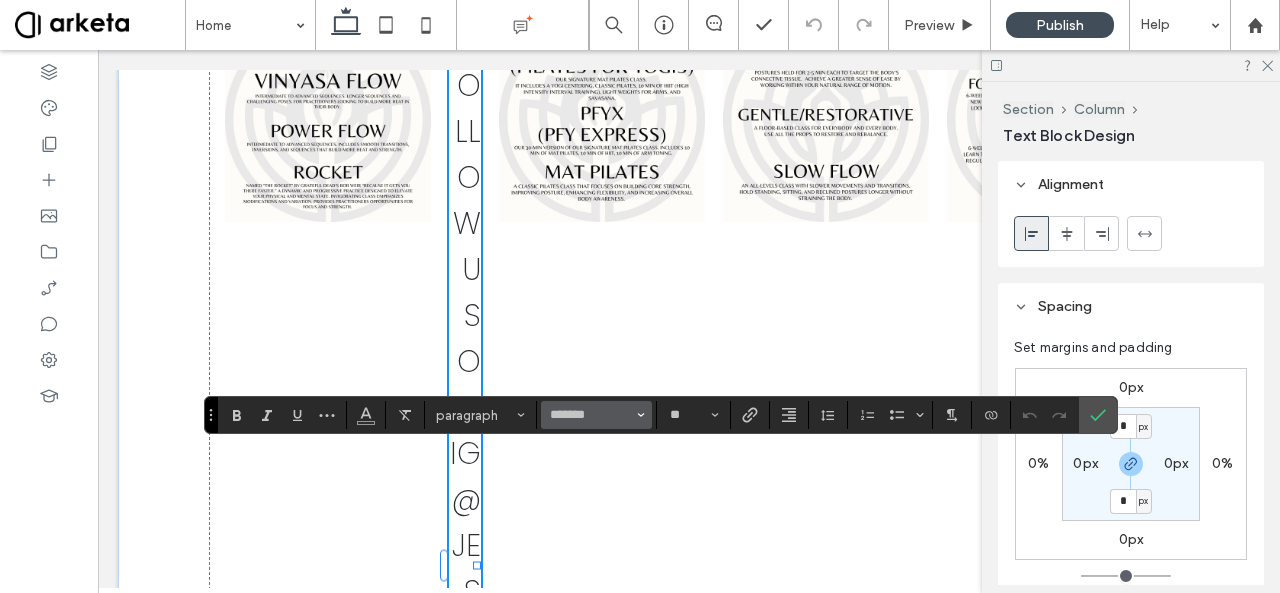 type on "*******" 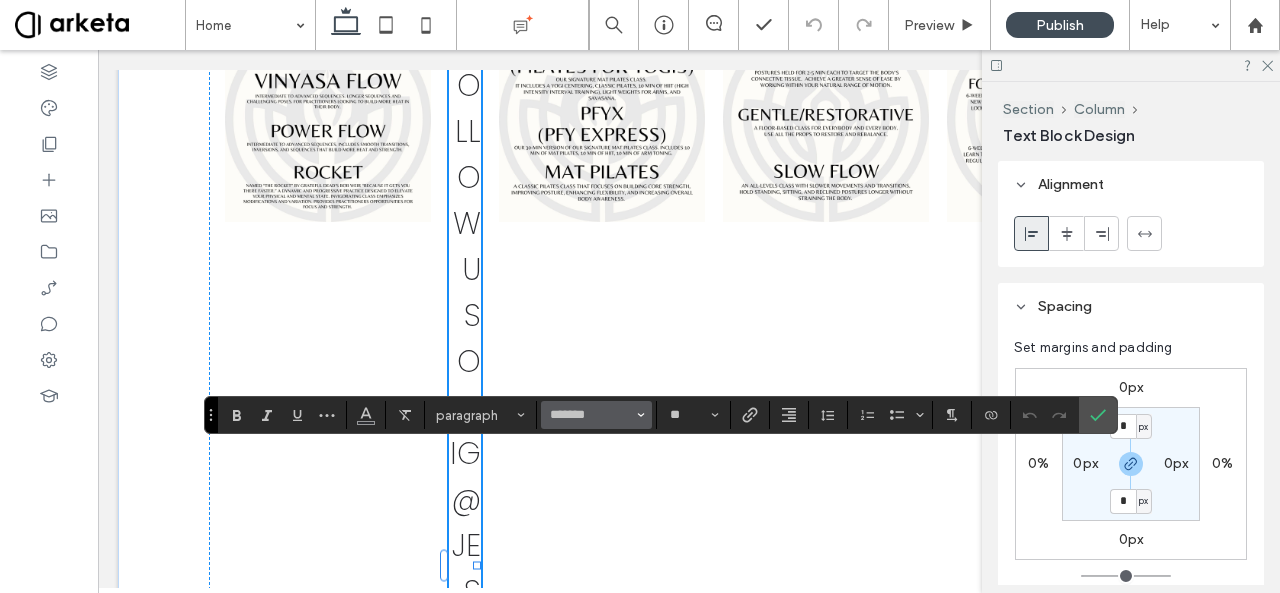 type on "**" 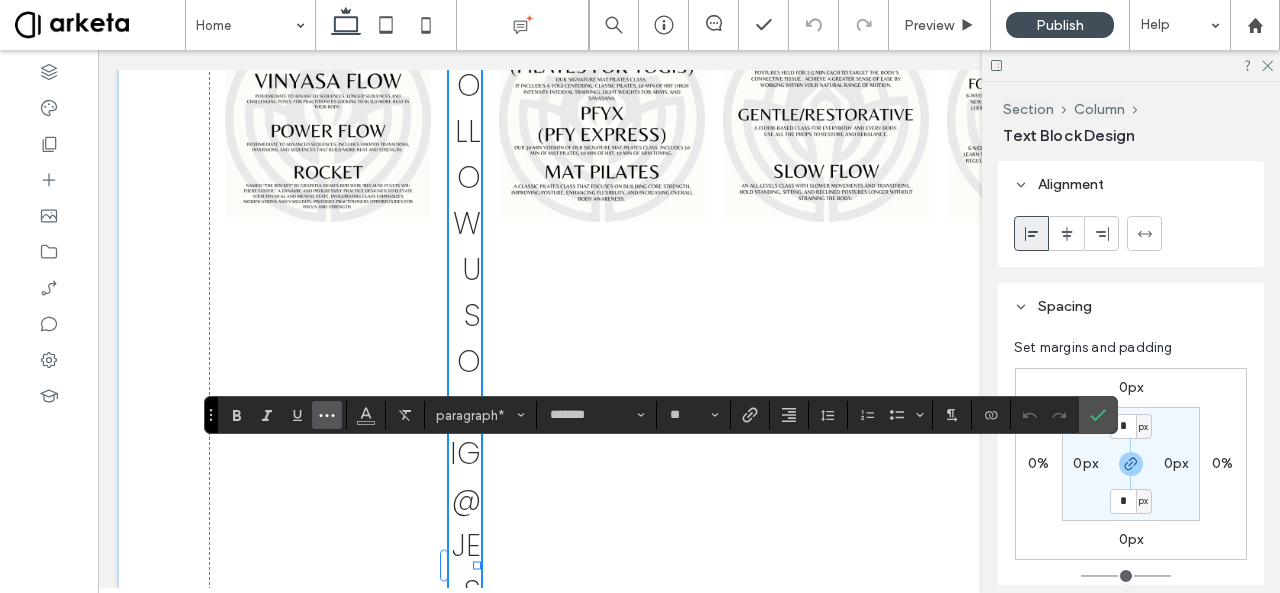 click 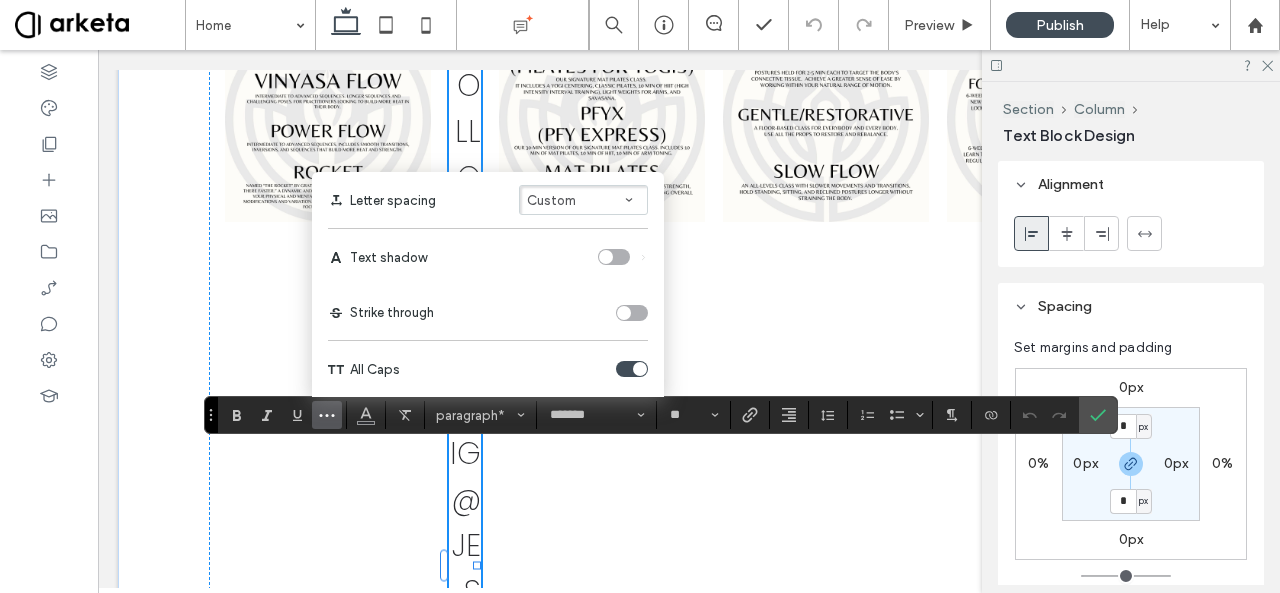 click at bounding box center (640, 369) 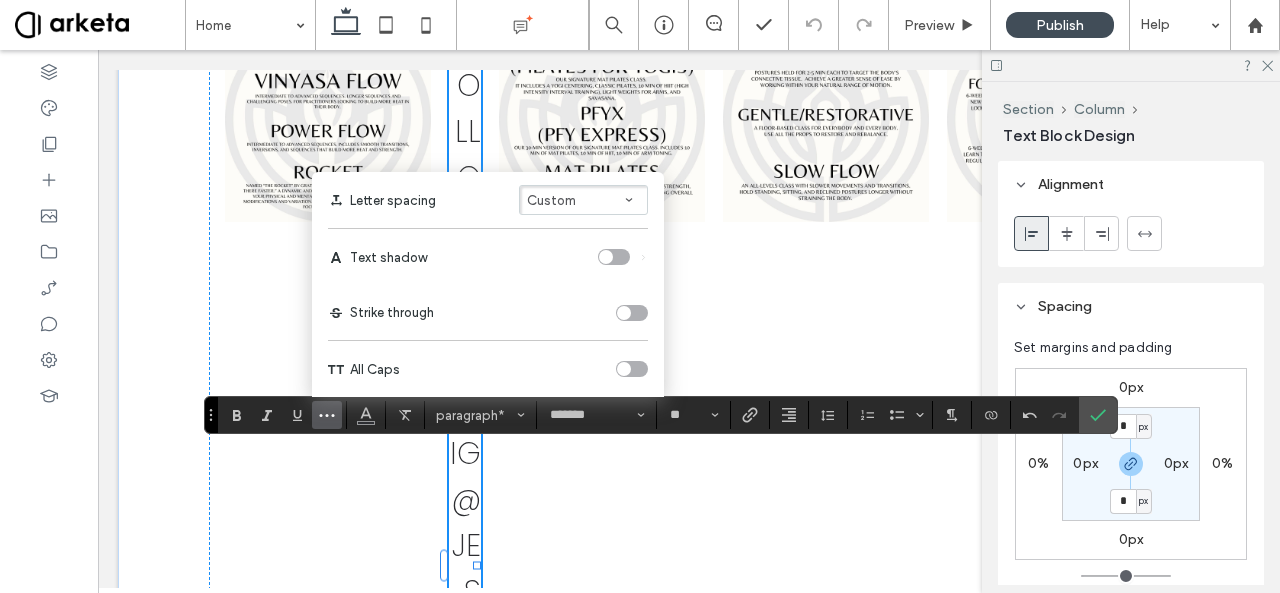 click at bounding box center (632, 369) 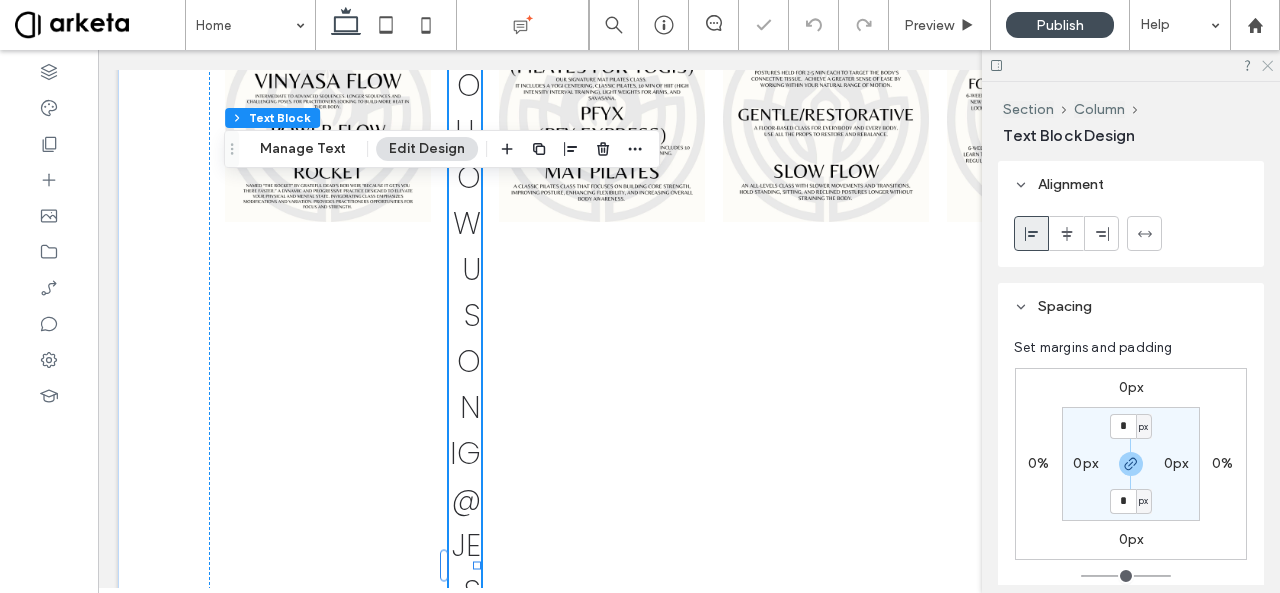 click 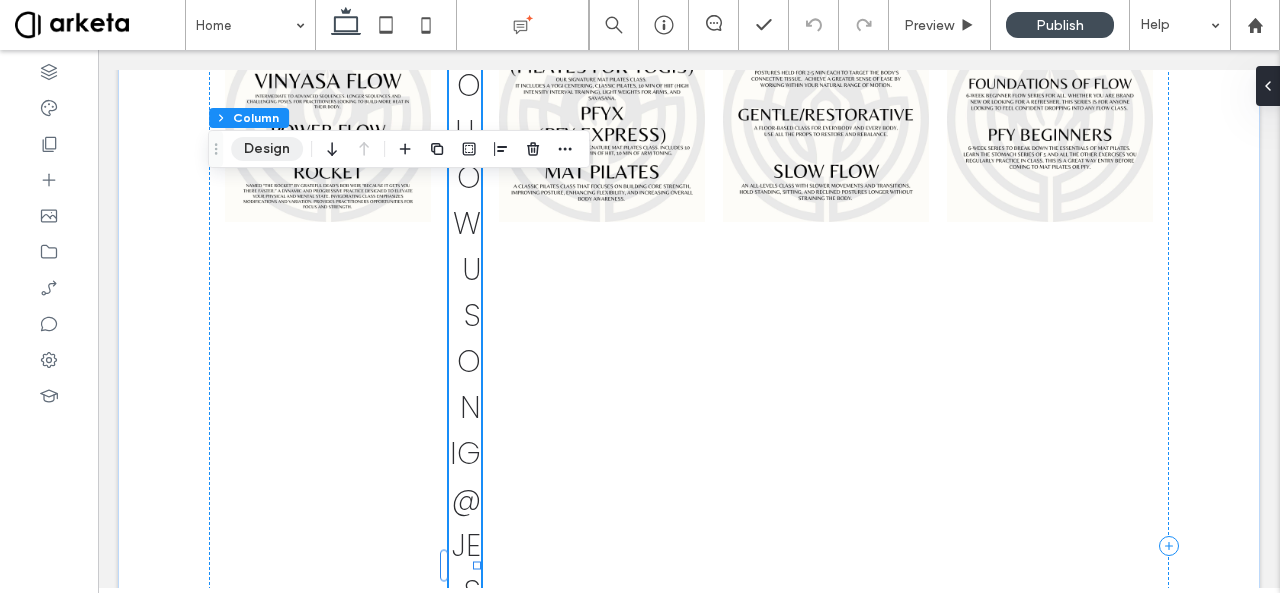 click on "Design" at bounding box center [267, 149] 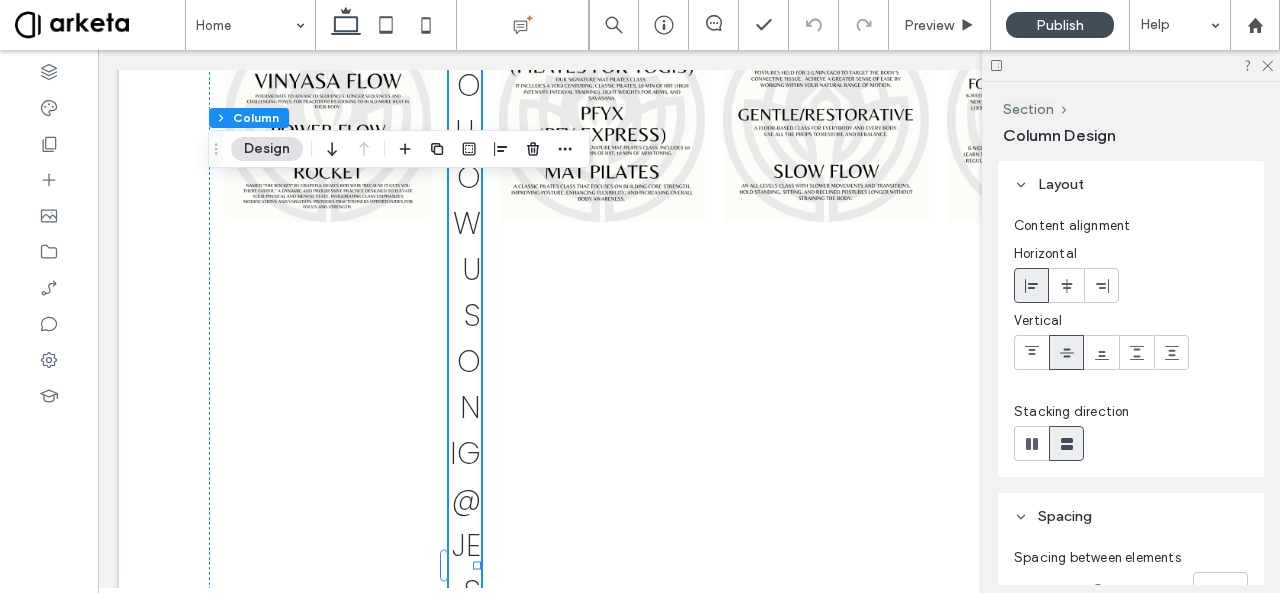 scroll, scrollTop: 322, scrollLeft: 0, axis: vertical 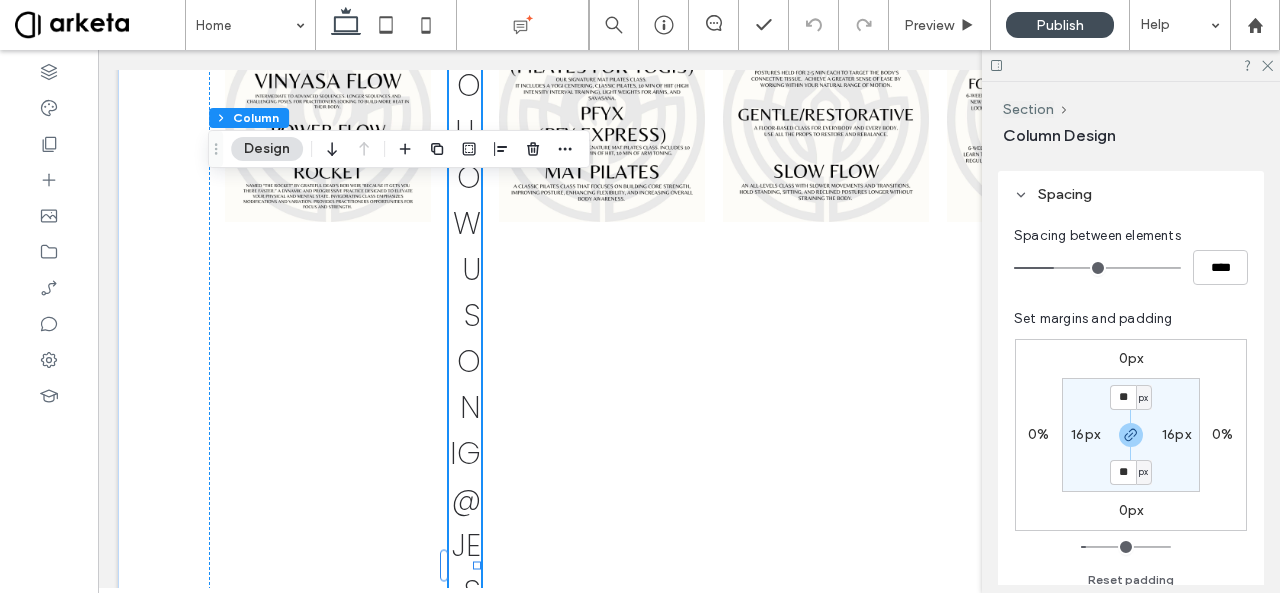 click on "16px" at bounding box center (1085, 434) 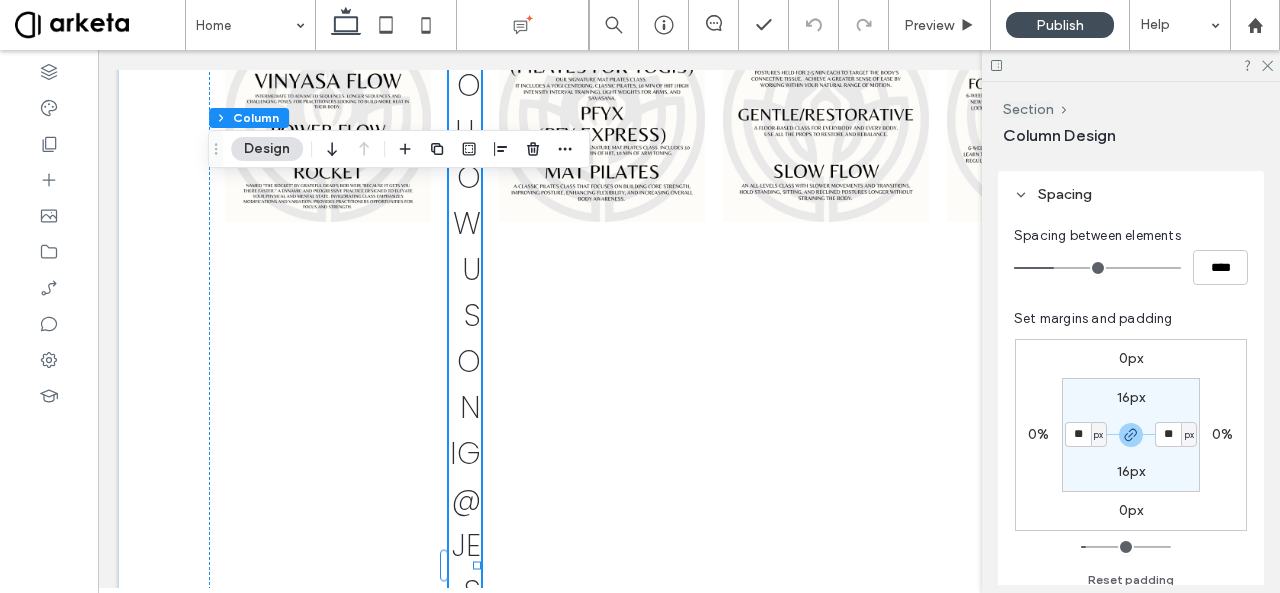 type on "**" 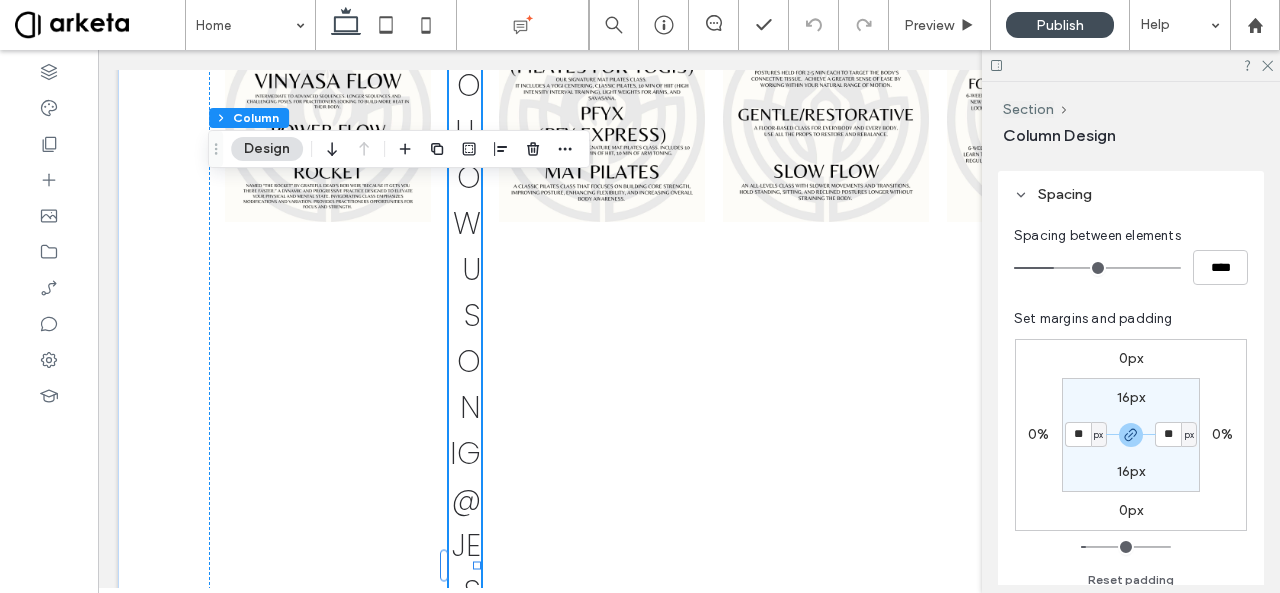 type on "**" 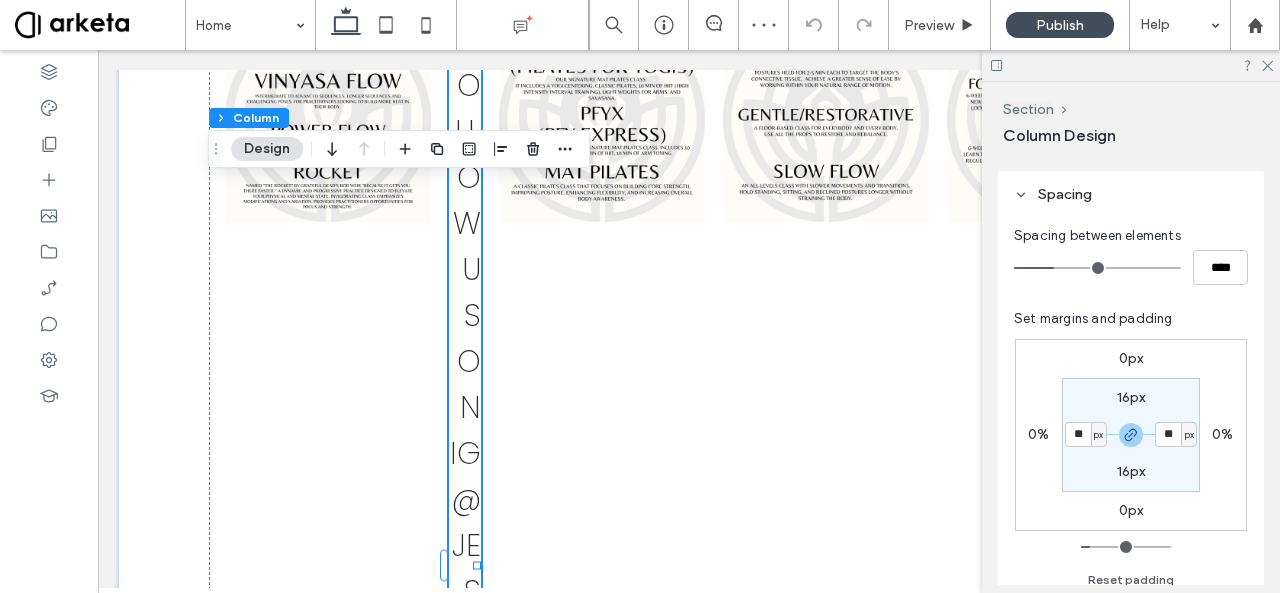 click on "px" at bounding box center (1098, 435) 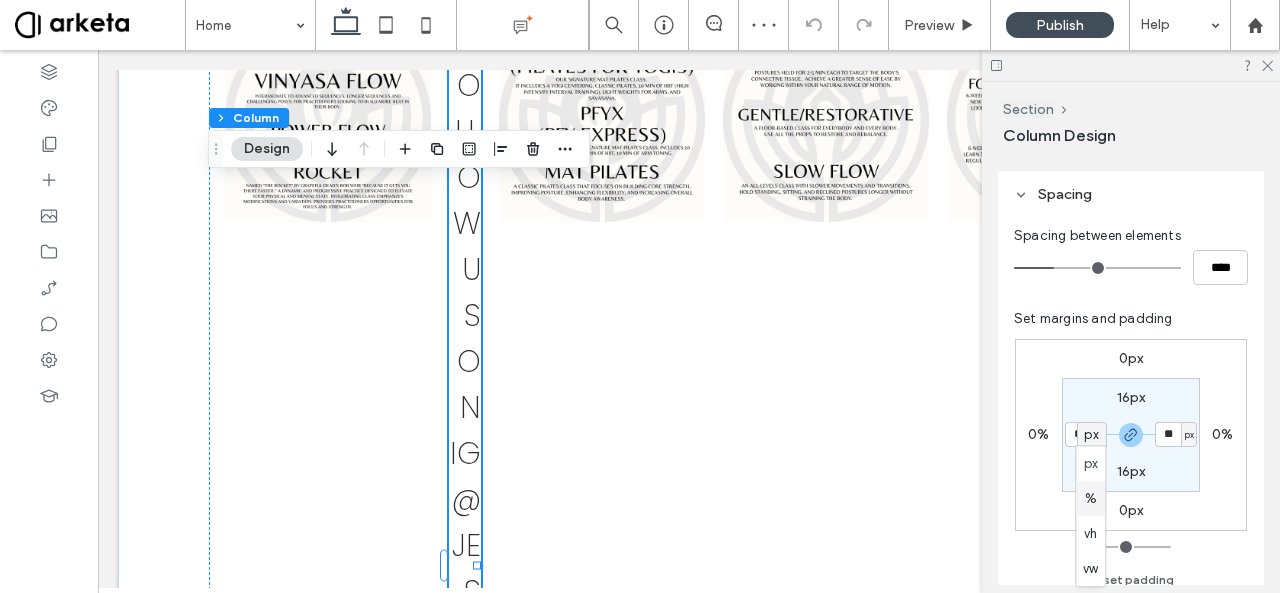 click on "%" at bounding box center [1091, 499] 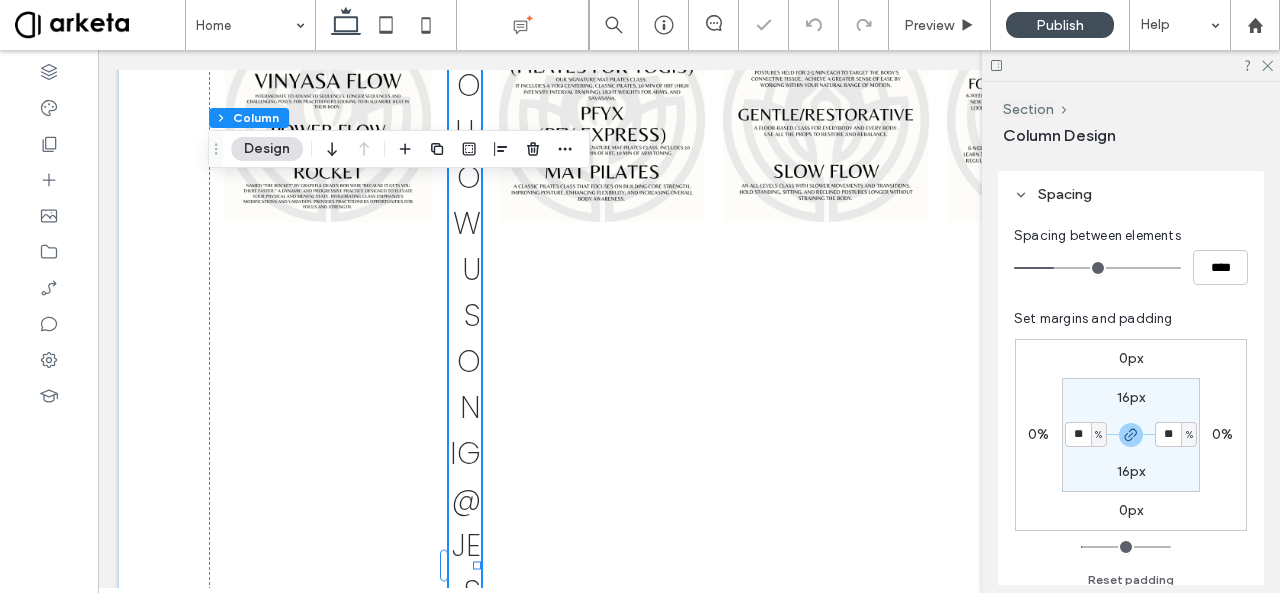 type on "*" 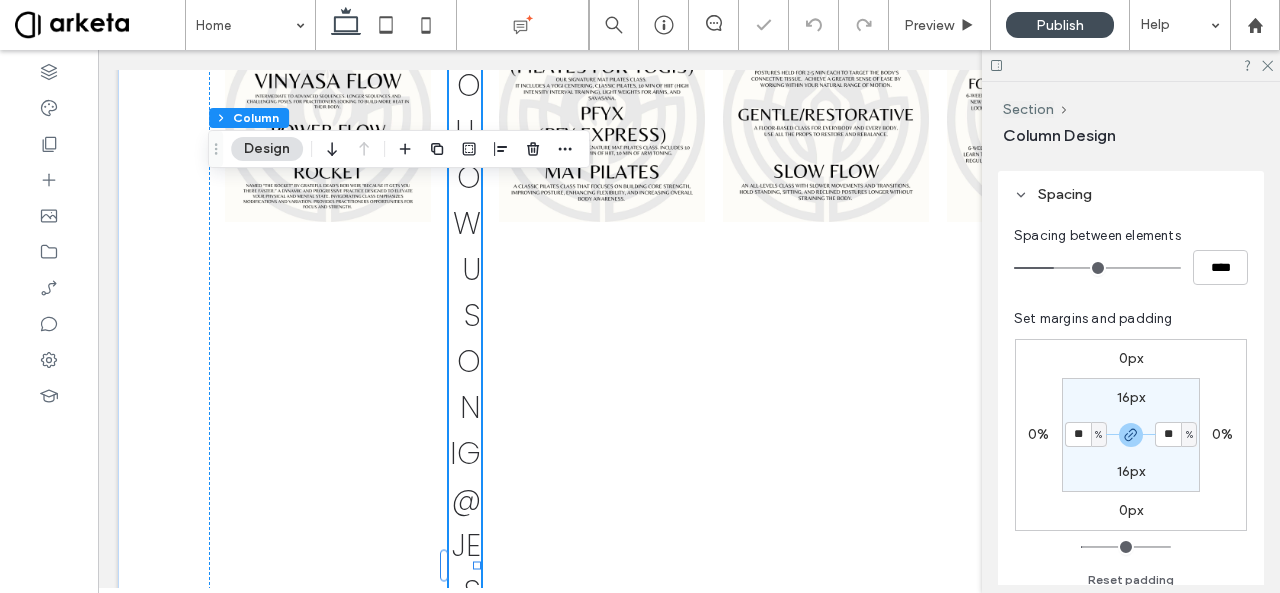 type on "***" 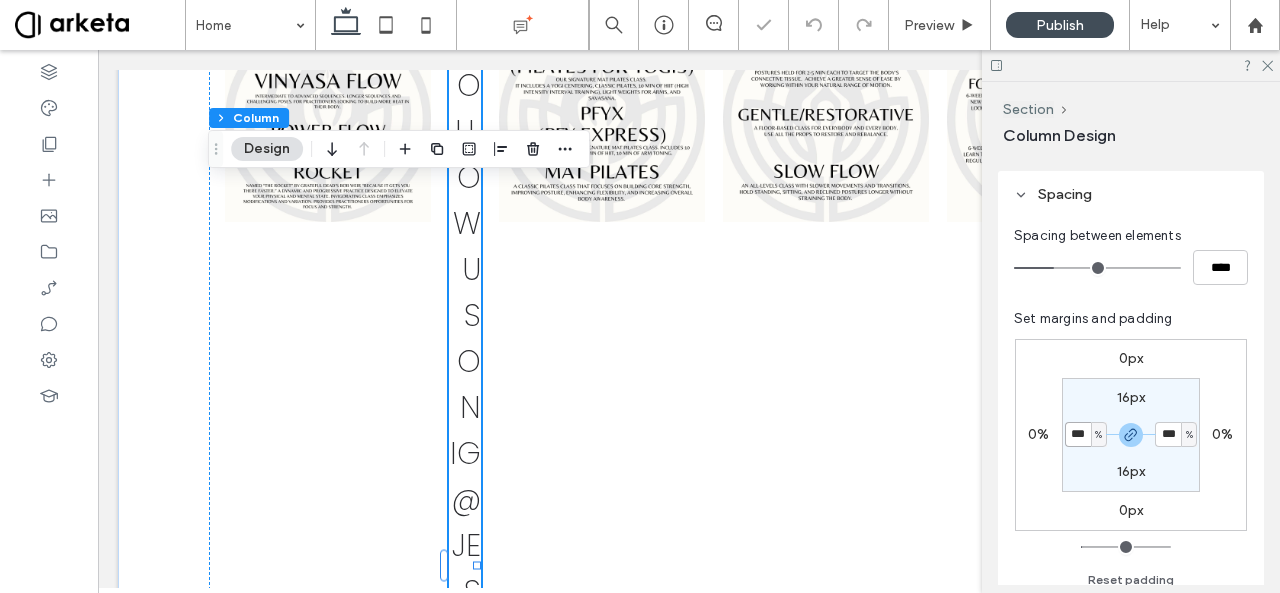 click on "***" at bounding box center (1078, 434) 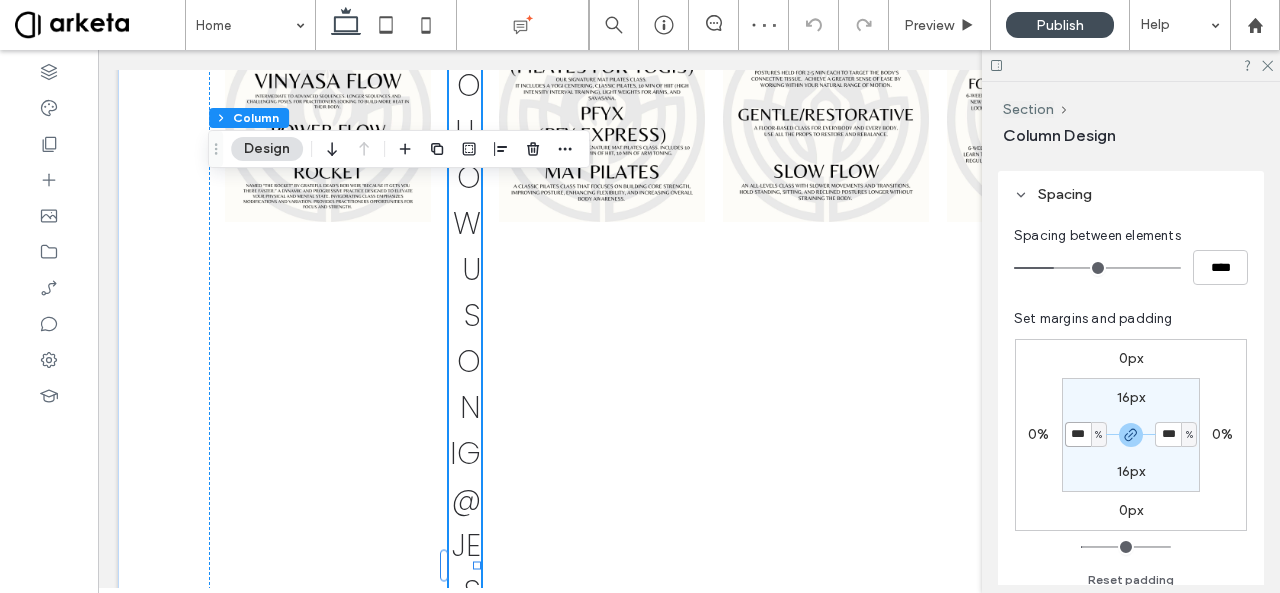 type on "***" 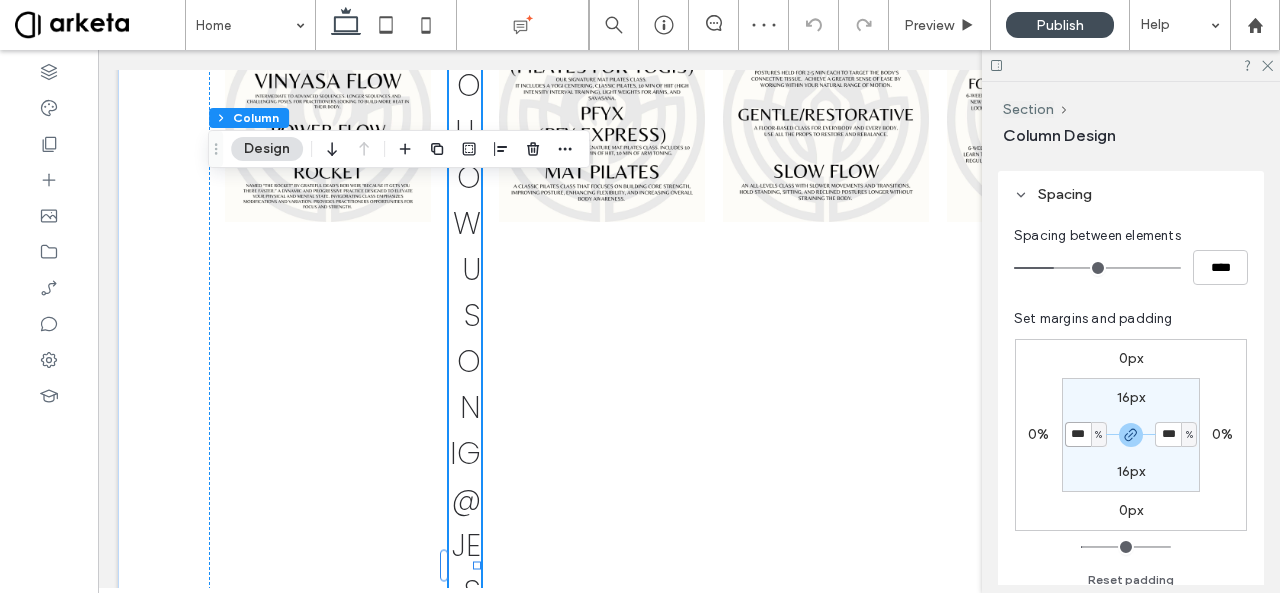 type on "***" 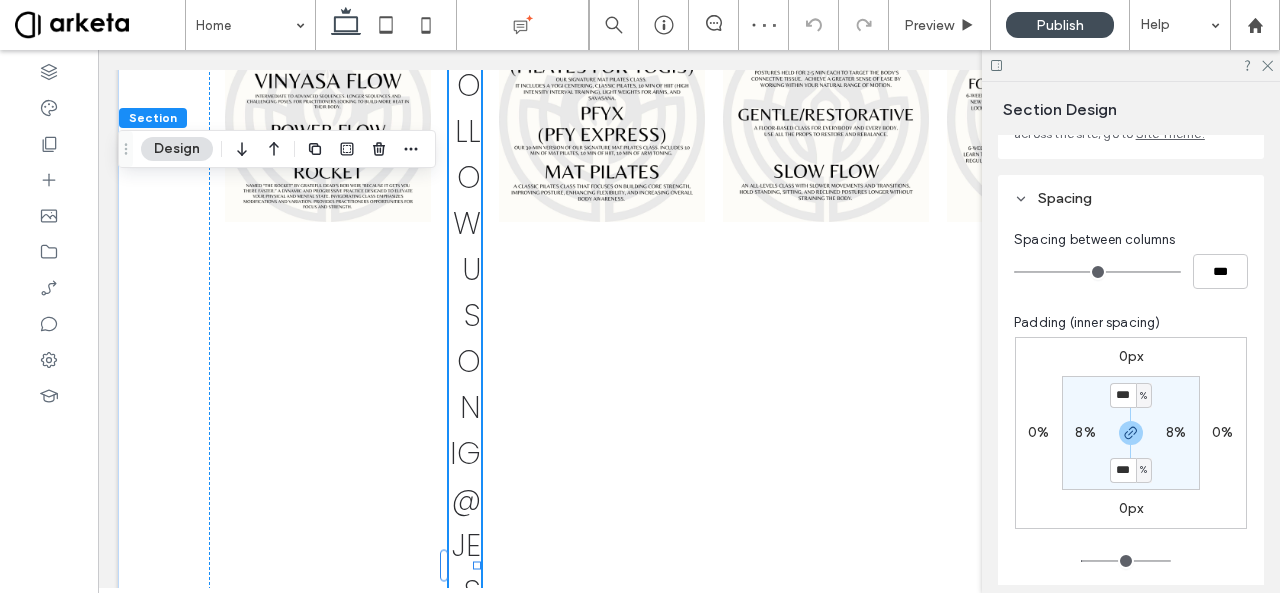 scroll, scrollTop: 178, scrollLeft: 0, axis: vertical 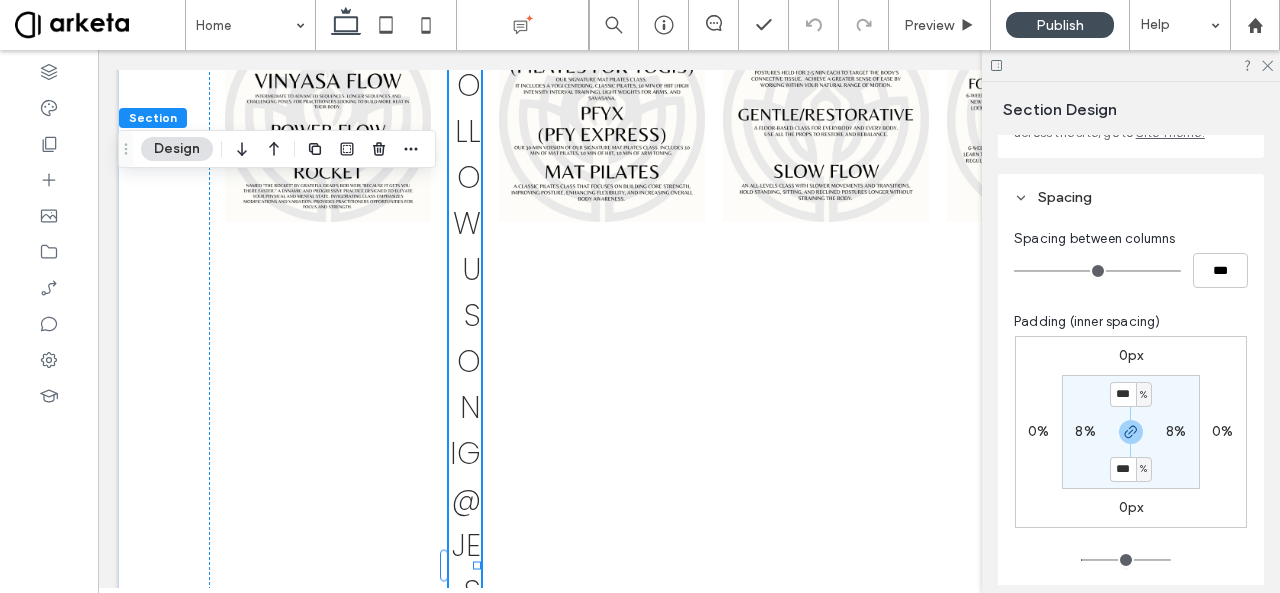 click on "8%" at bounding box center [1085, 431] 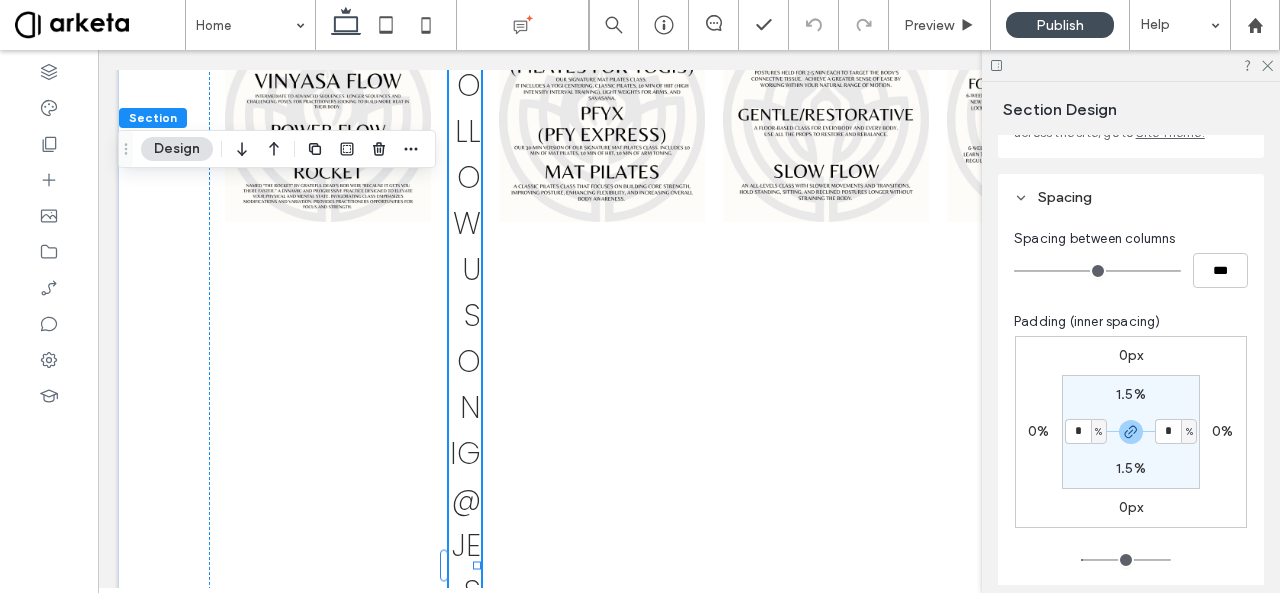 type on "*" 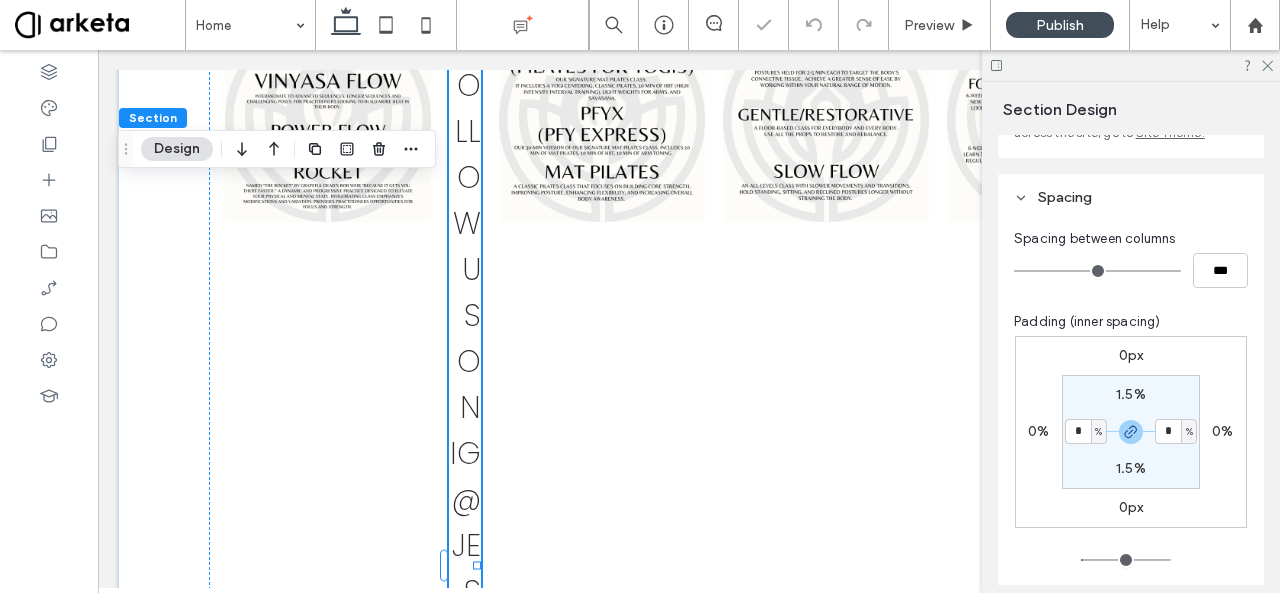type on "*" 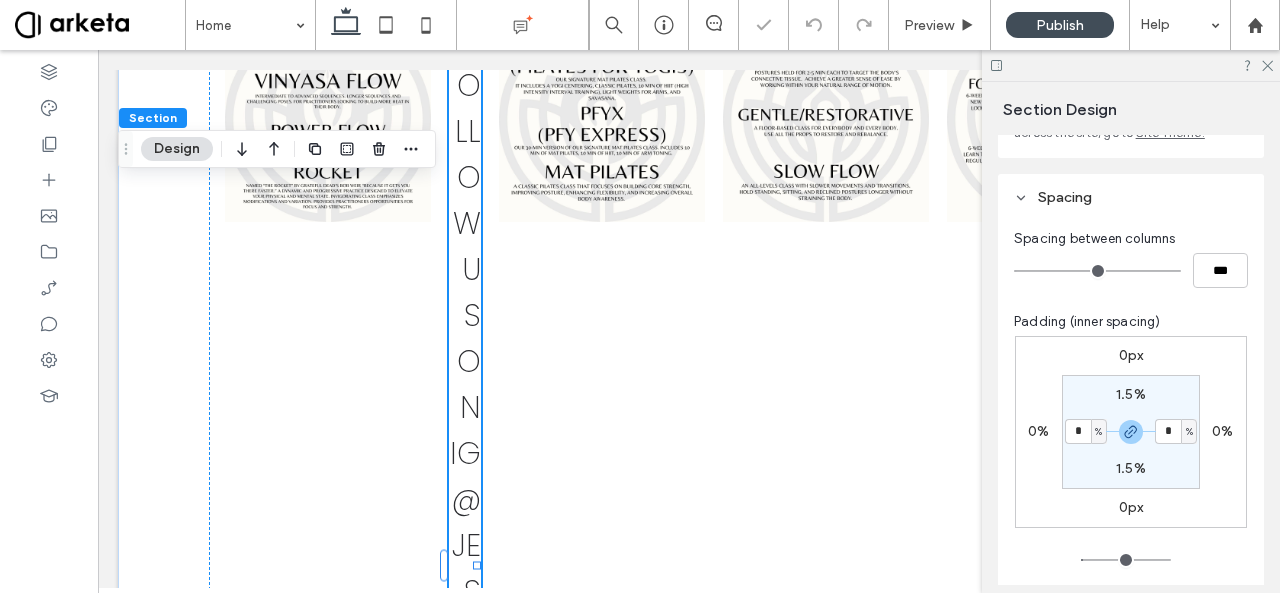 type on "*" 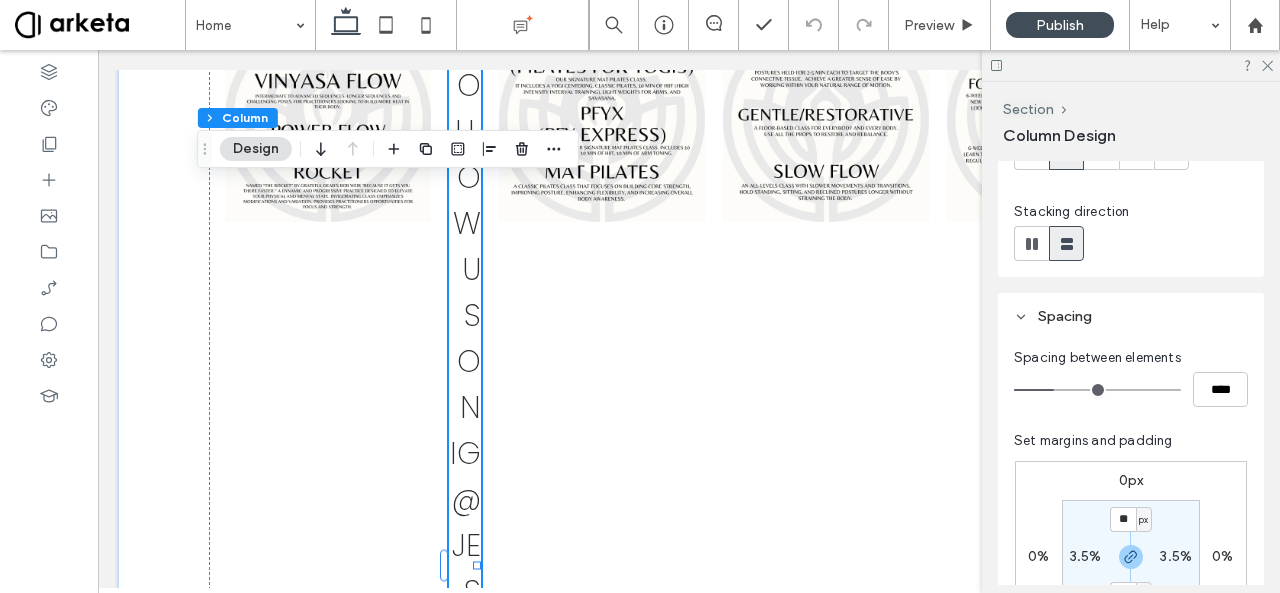 scroll, scrollTop: 202, scrollLeft: 0, axis: vertical 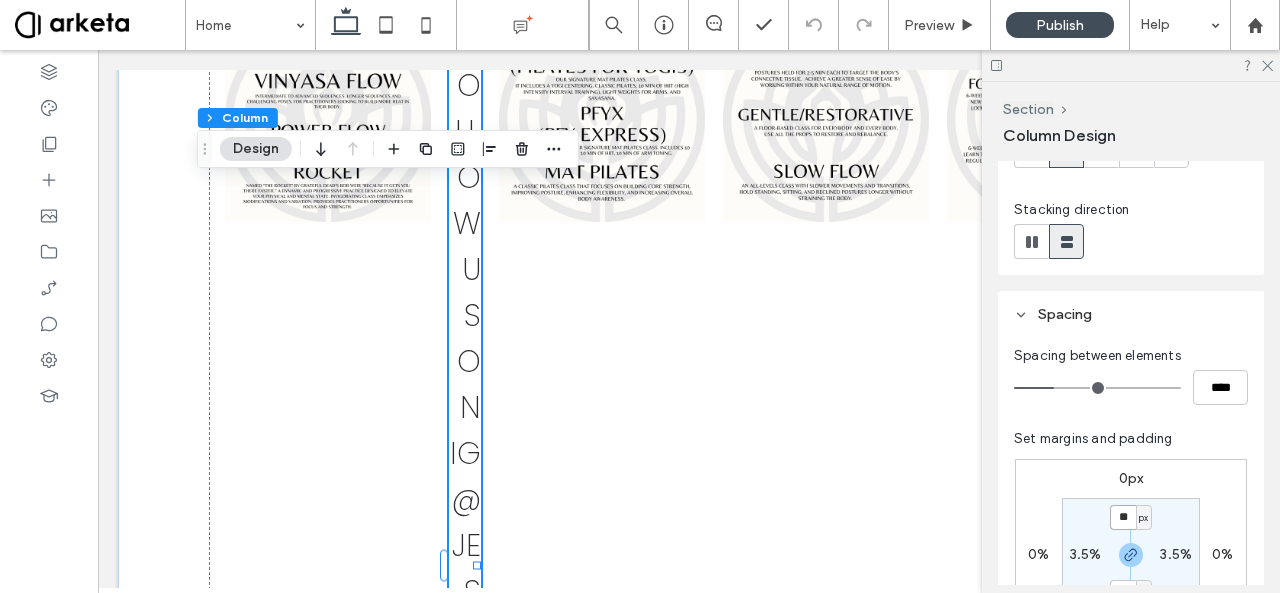 click on "**" at bounding box center (1123, 517) 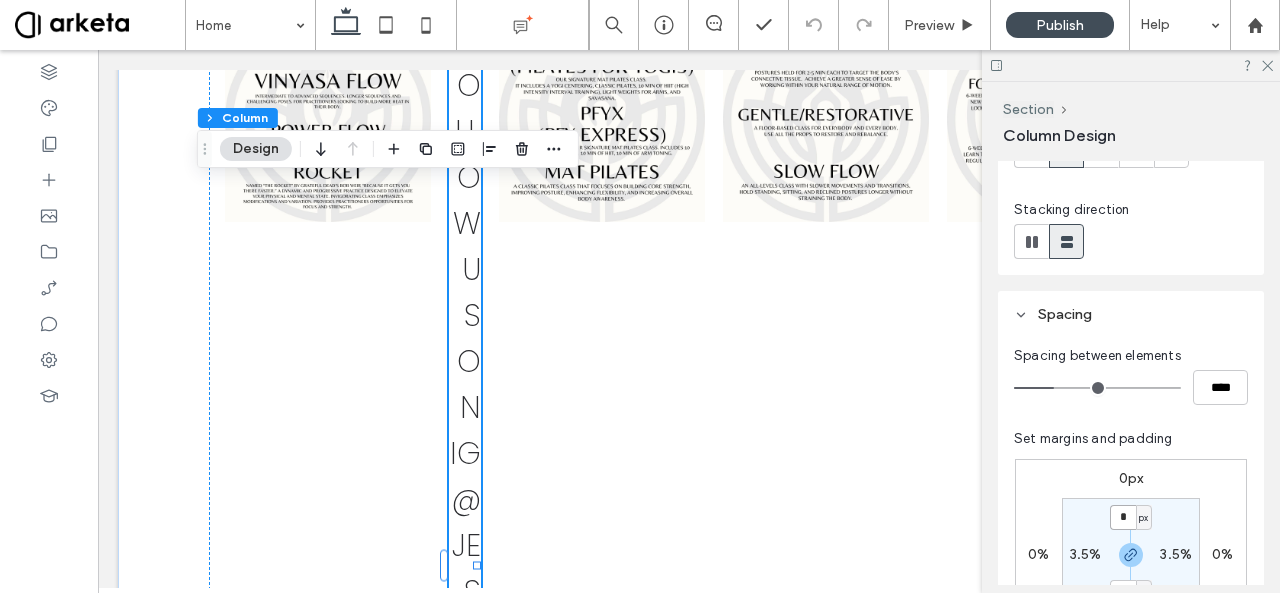 type on "*" 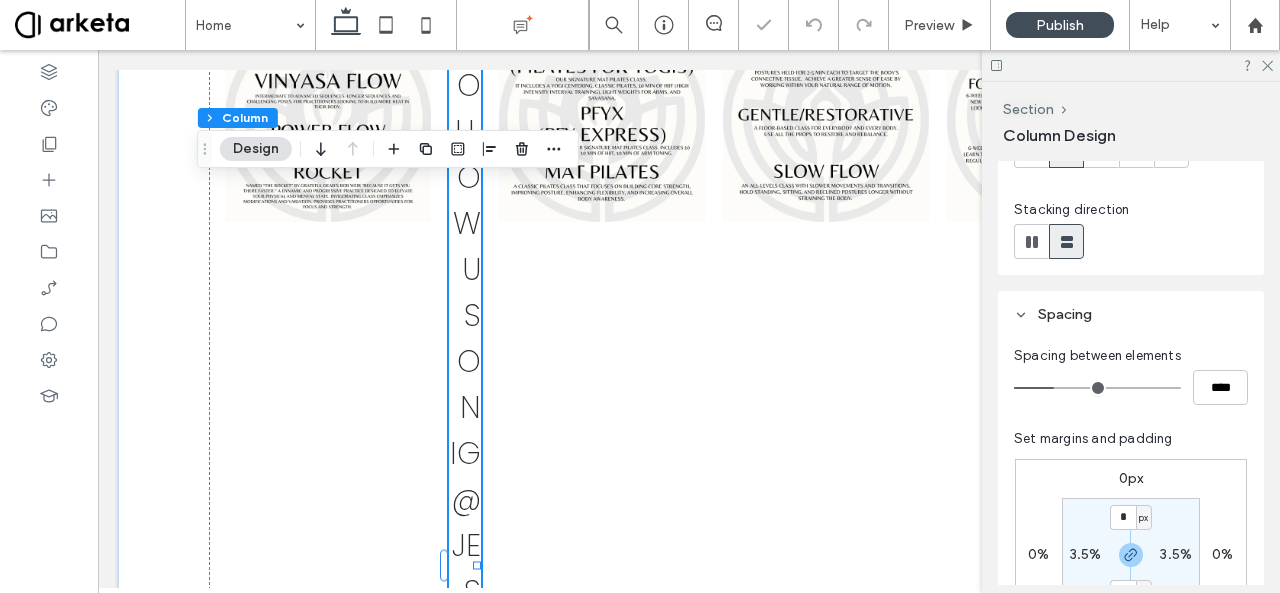 click on "Set margins and padding 0px 0% 0px 0% * px 3.5% * px 3.5% Reset padding" at bounding box center (1131, 570) 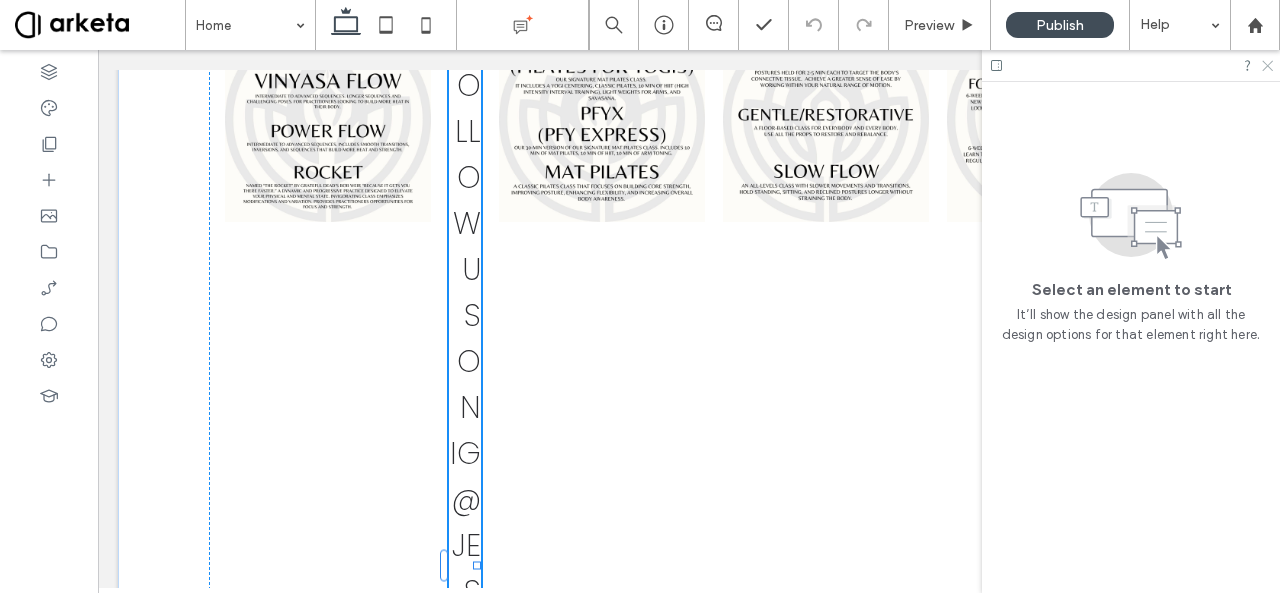 click 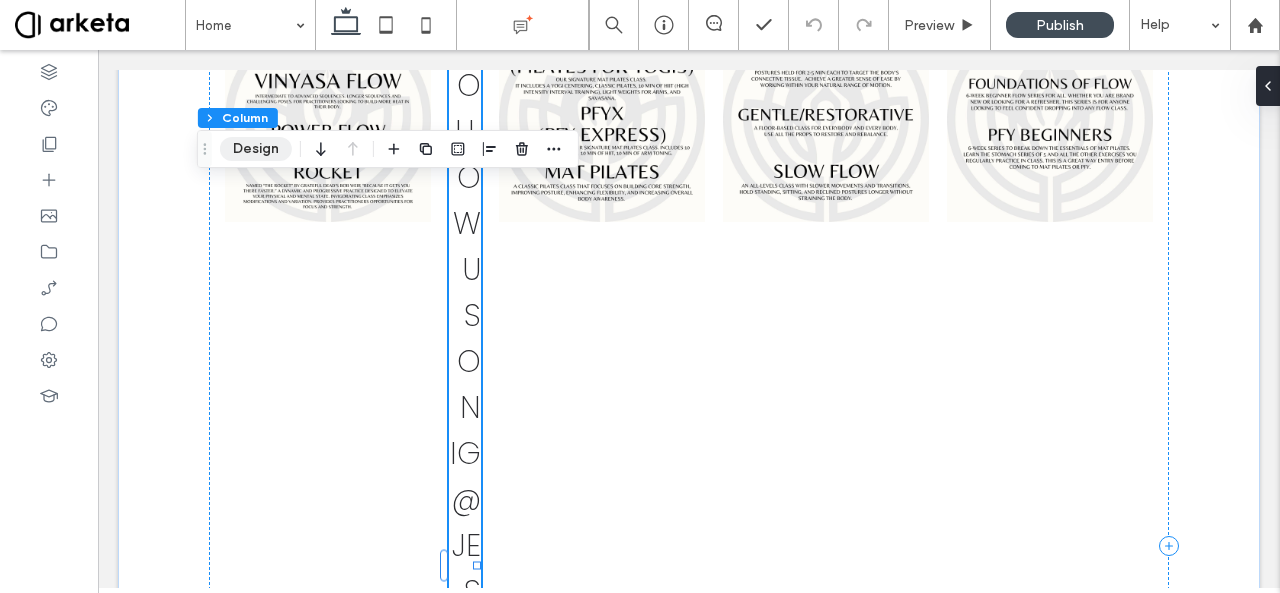 click on "Design" at bounding box center (256, 149) 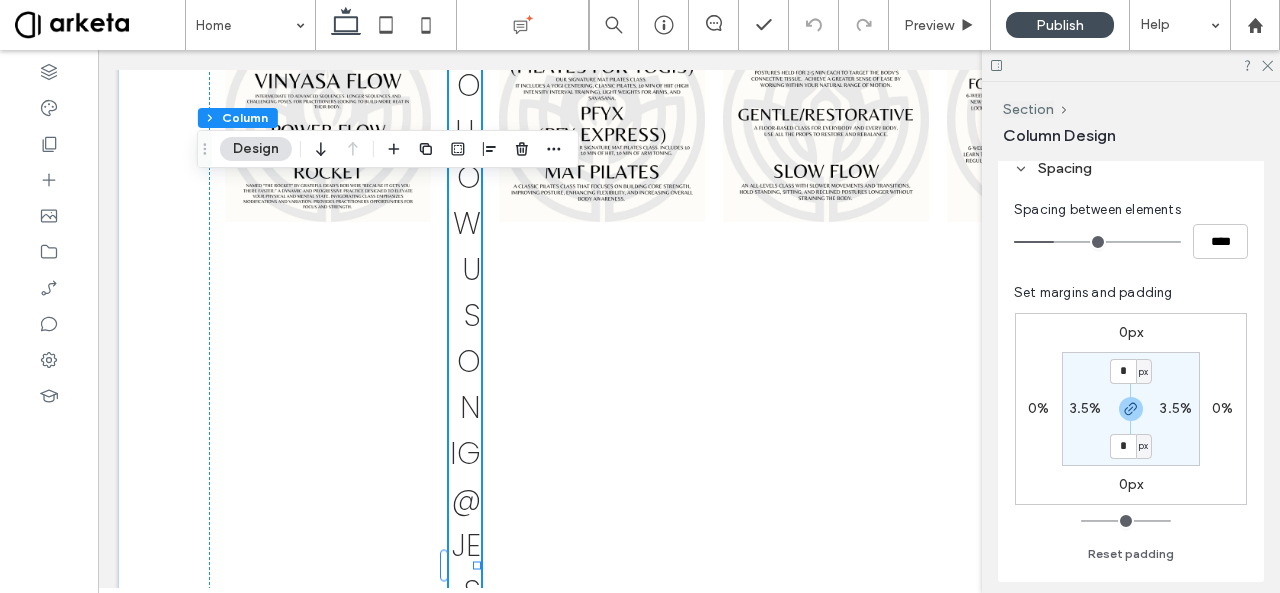 scroll, scrollTop: 408, scrollLeft: 0, axis: vertical 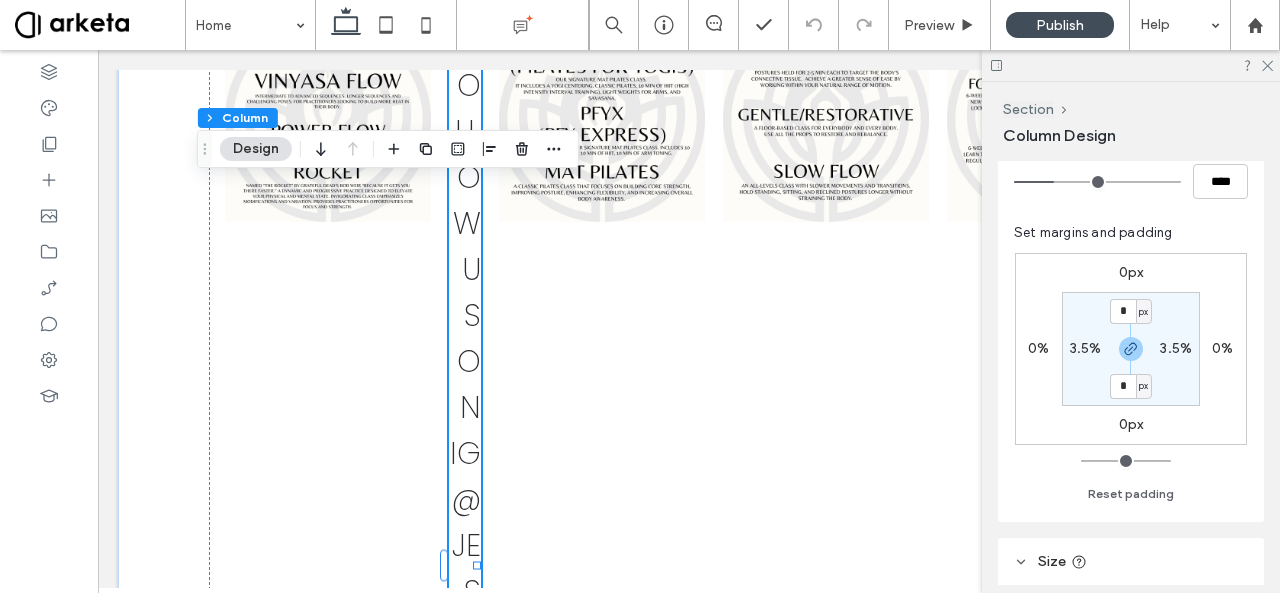 click on "0px" at bounding box center (1131, 424) 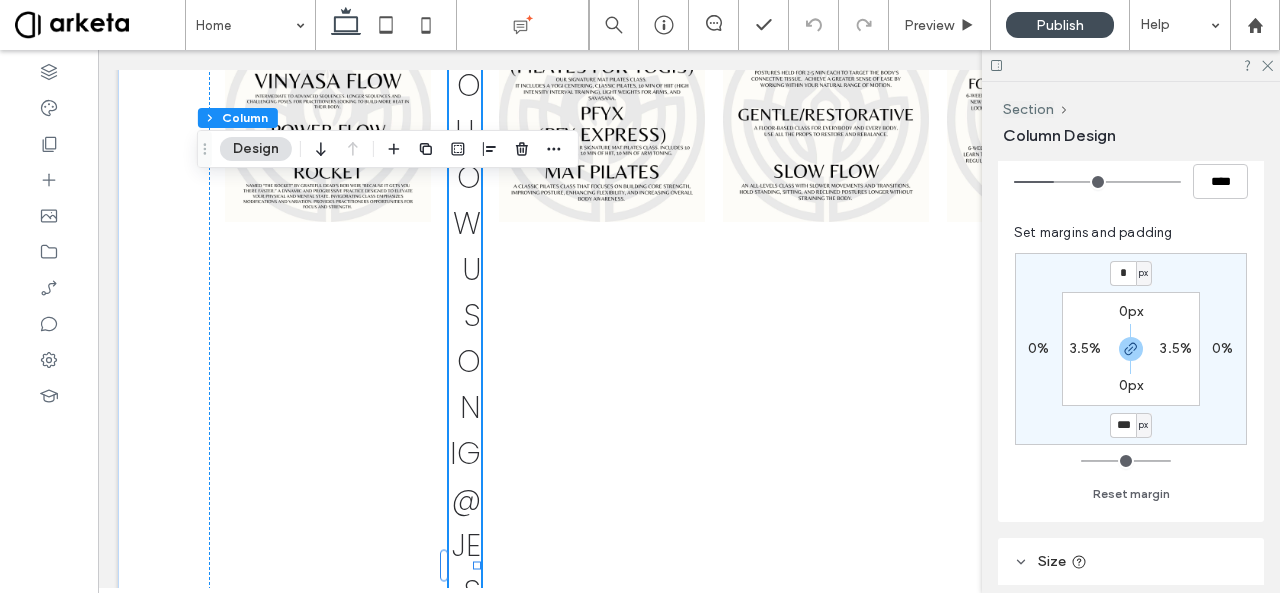 type on "***" 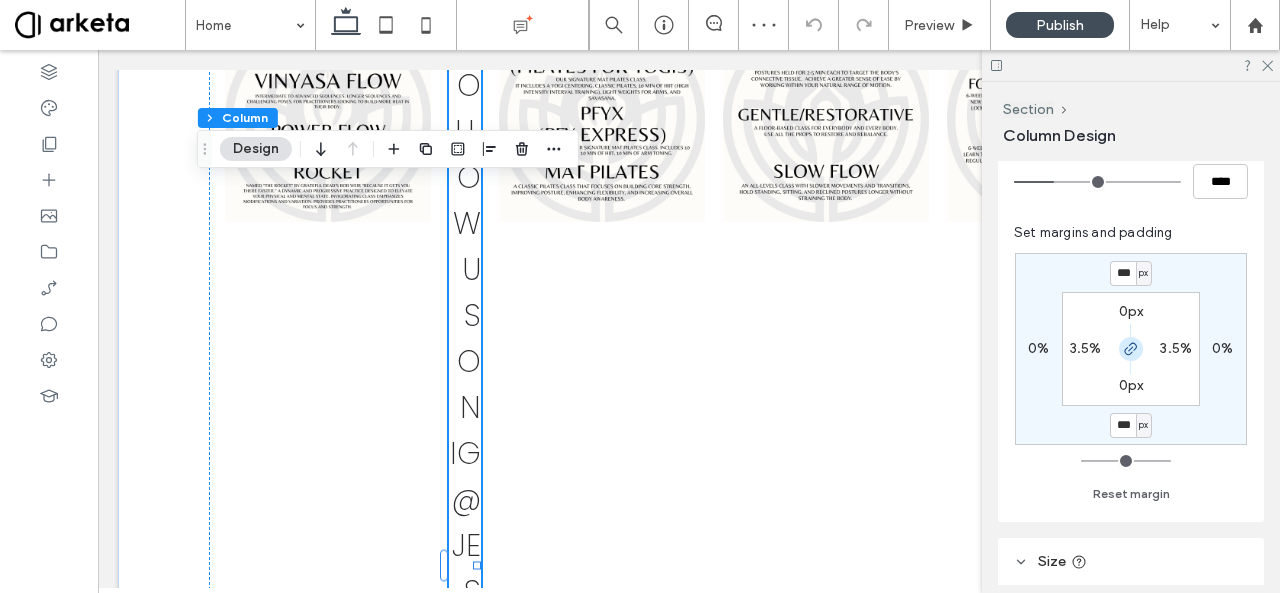 click 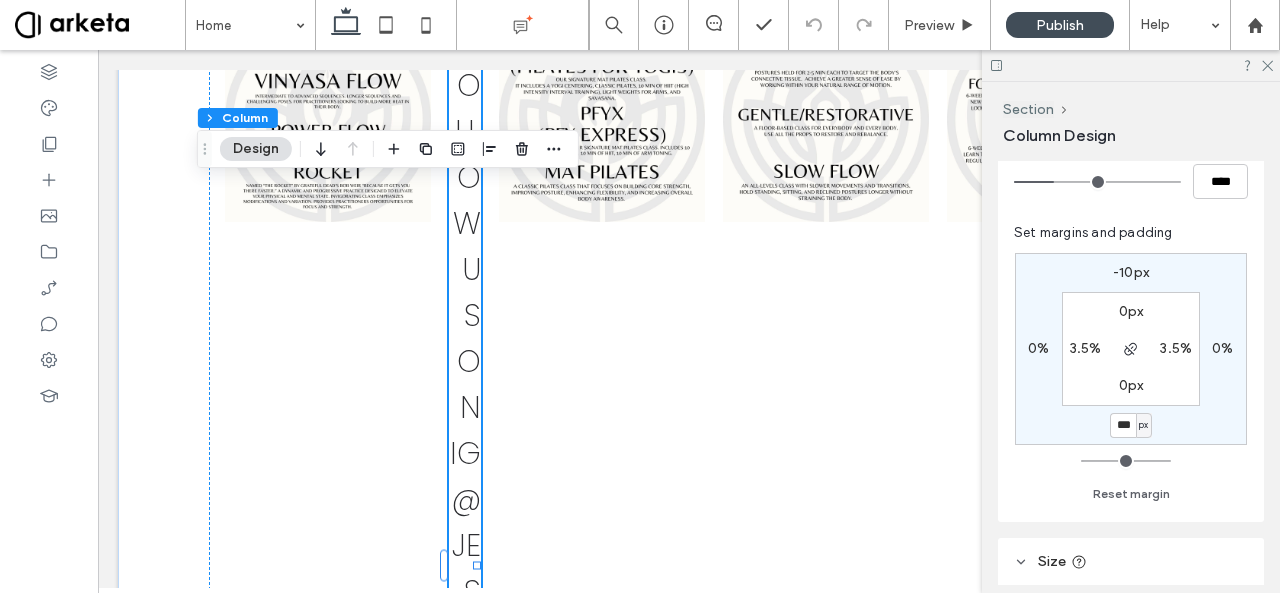 click on "-10px" at bounding box center [1131, 272] 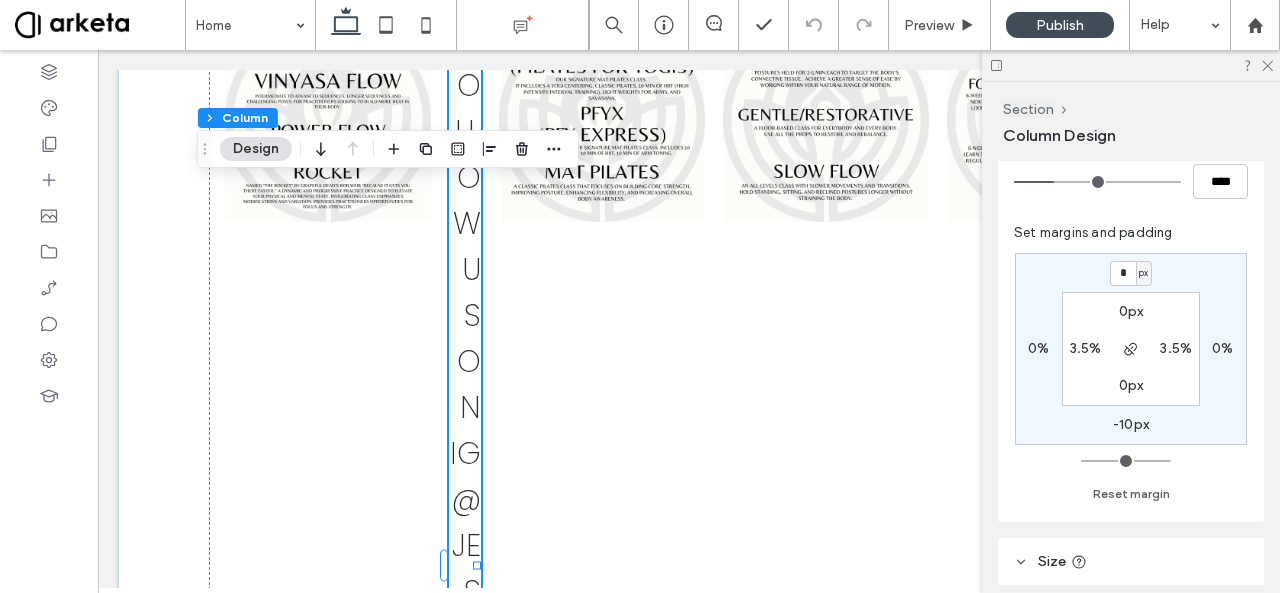 type on "*" 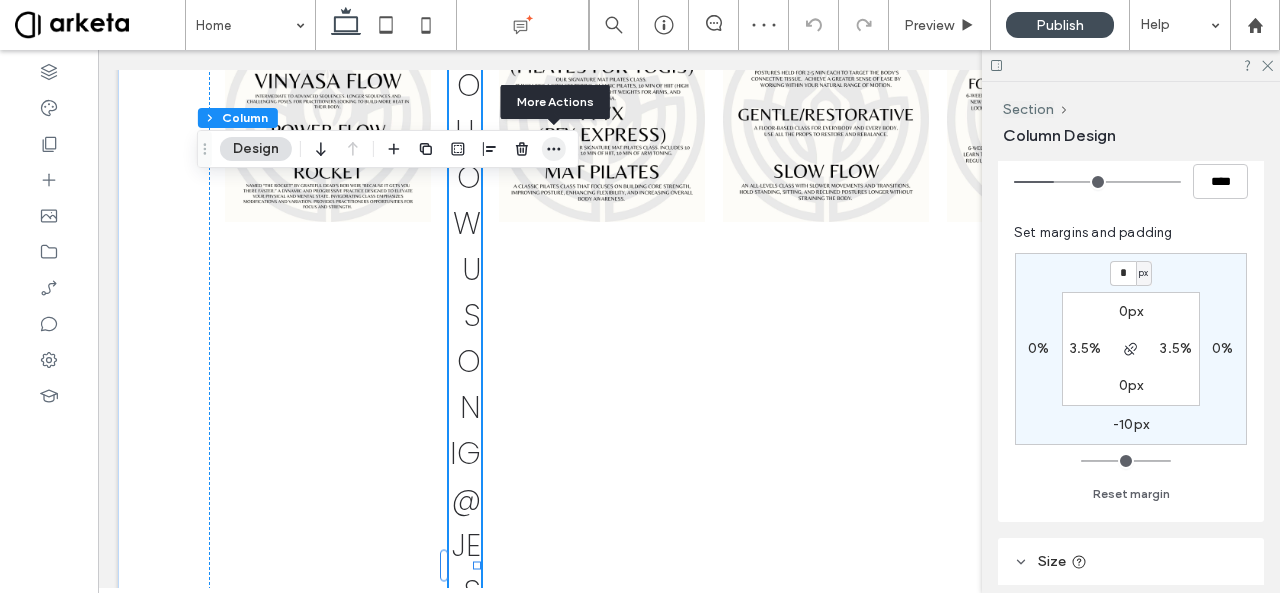 click 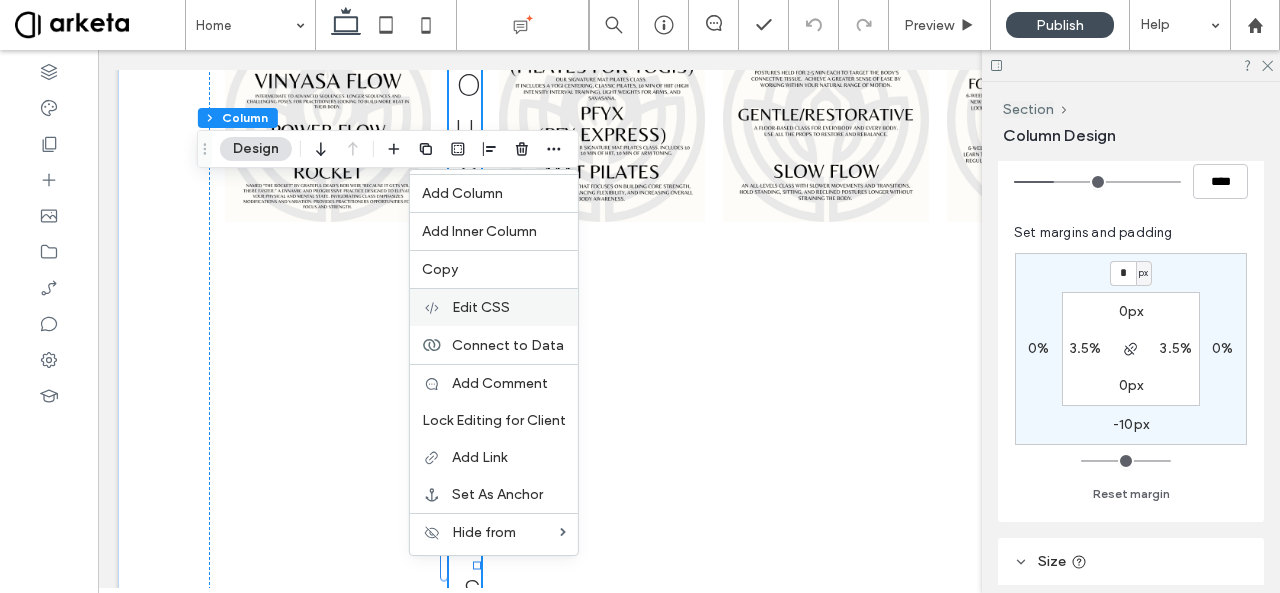 click on "Edit CSS" at bounding box center [509, 307] 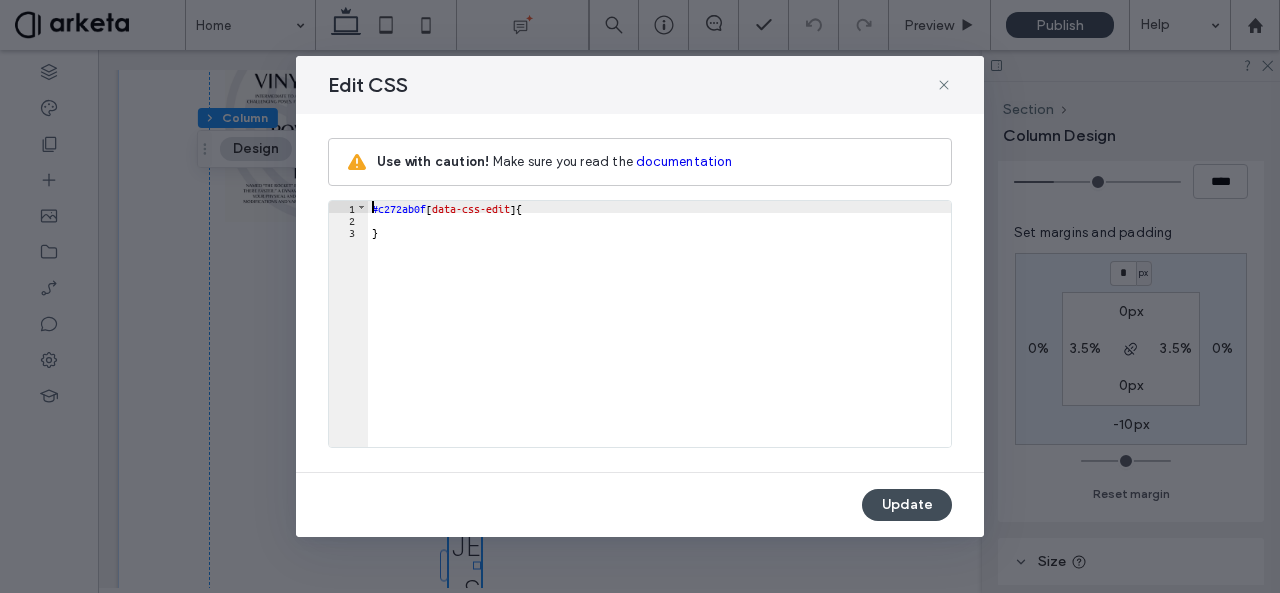 scroll, scrollTop: 0, scrollLeft: 0, axis: both 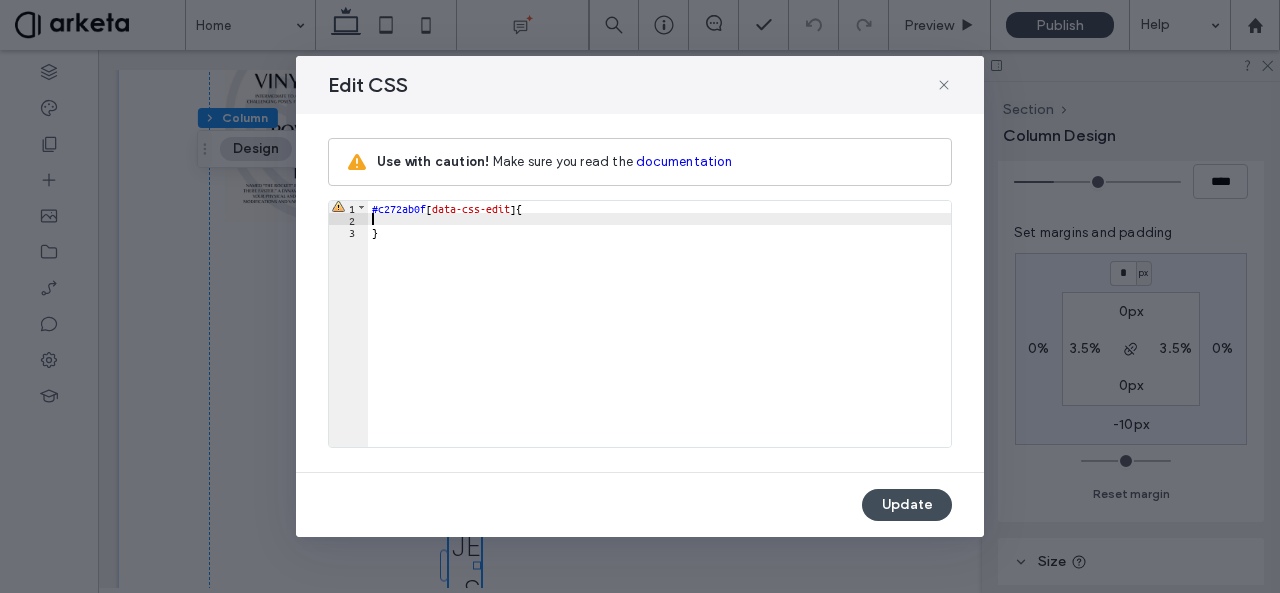 click on "#c272ab0f [ data-css-edit ]  { }" at bounding box center [660, 336] 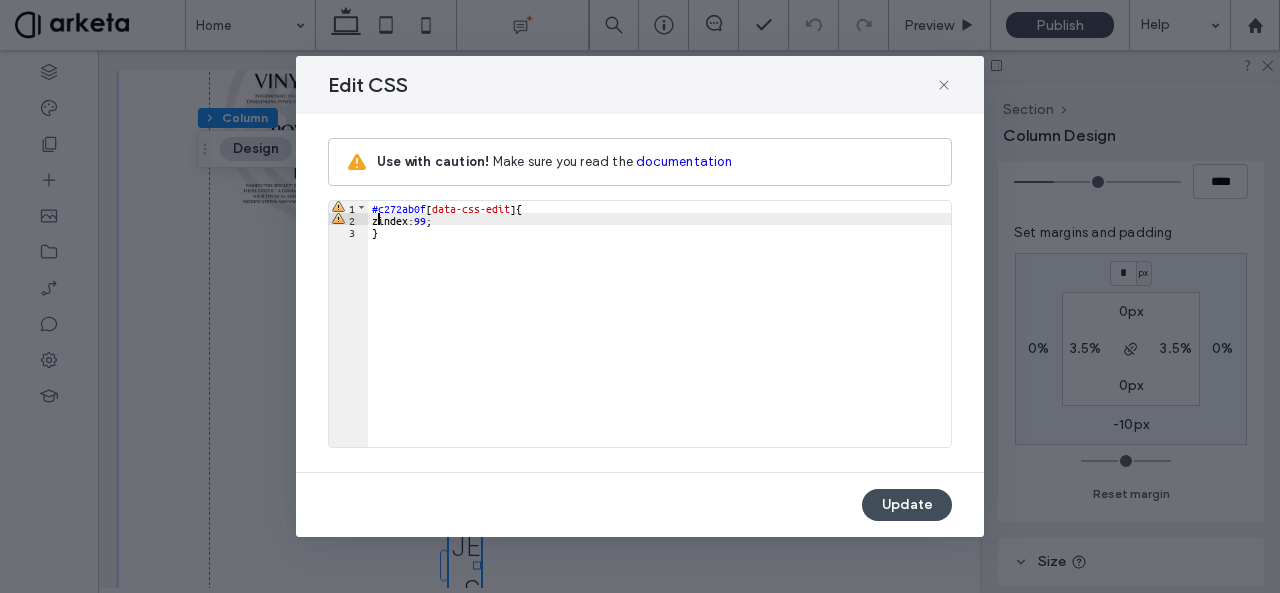 click on "#c272ab0f [ data-css-edit ]  { zindex: 99 ; }" at bounding box center [660, 336] 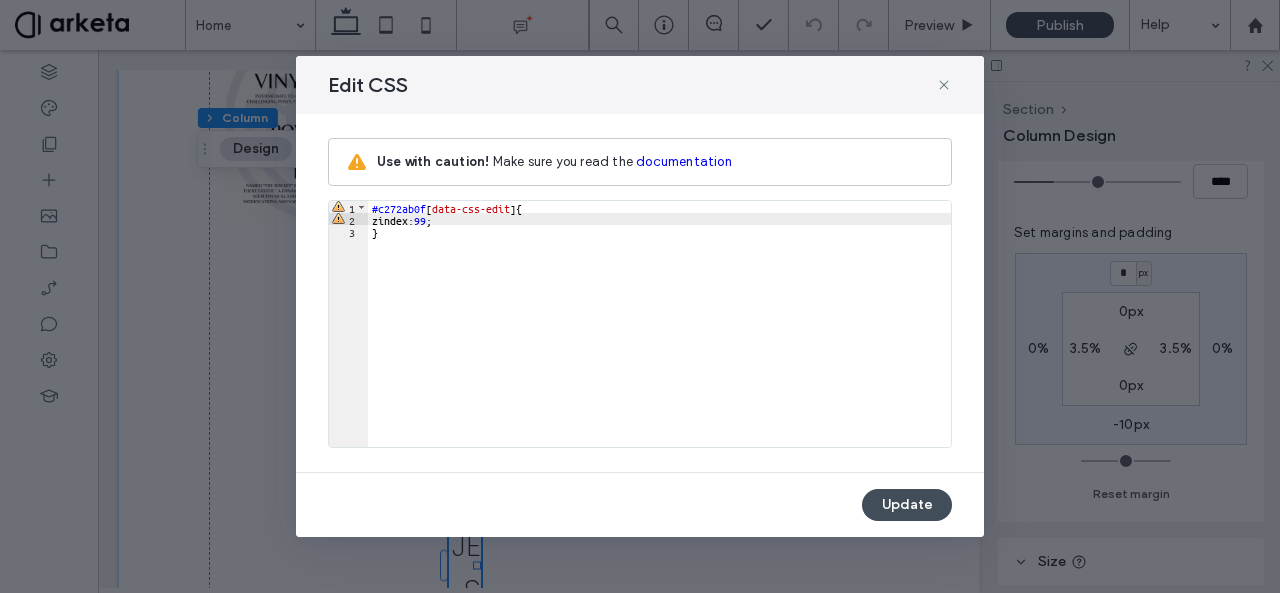 type on "**" 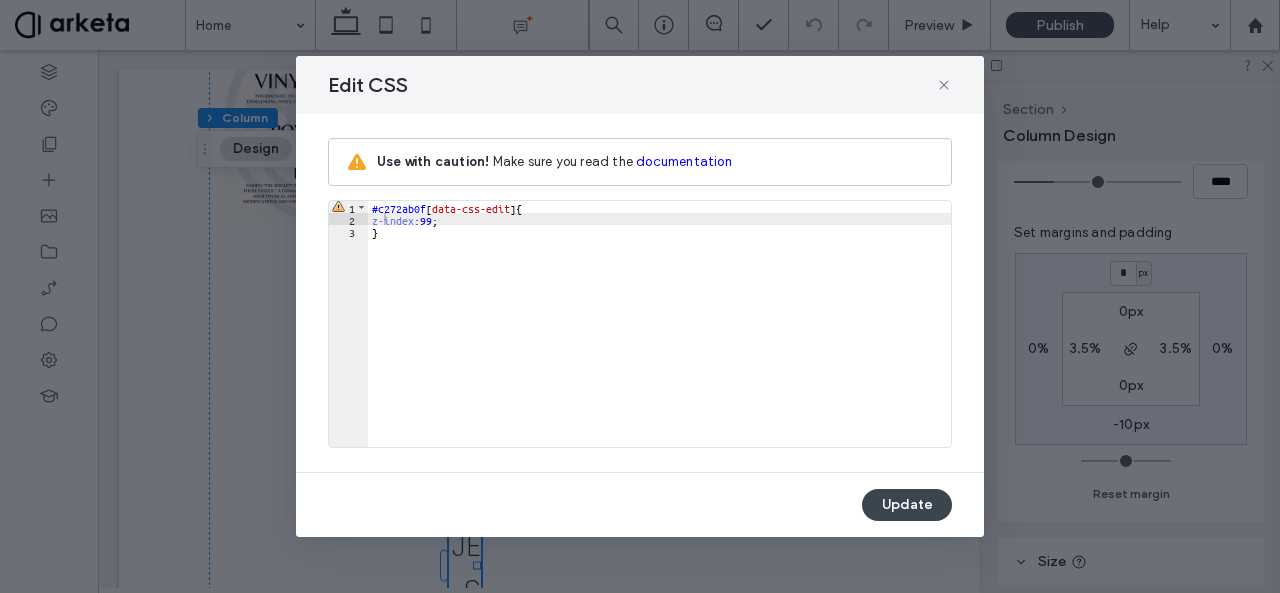 click on "Update" at bounding box center (907, 505) 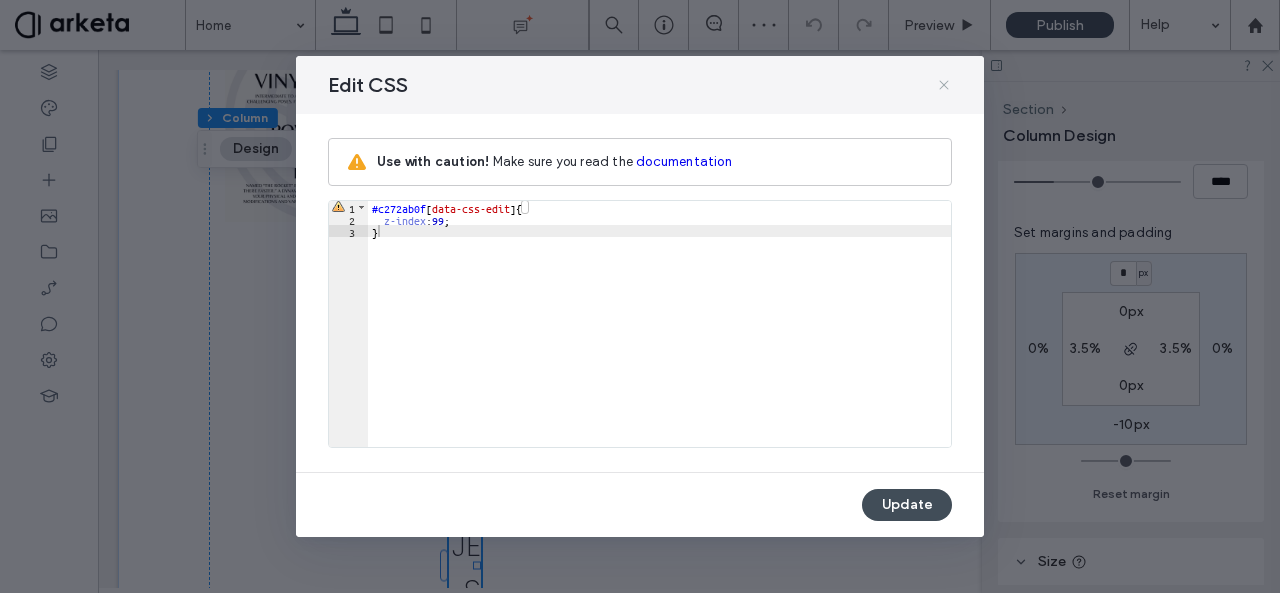 click 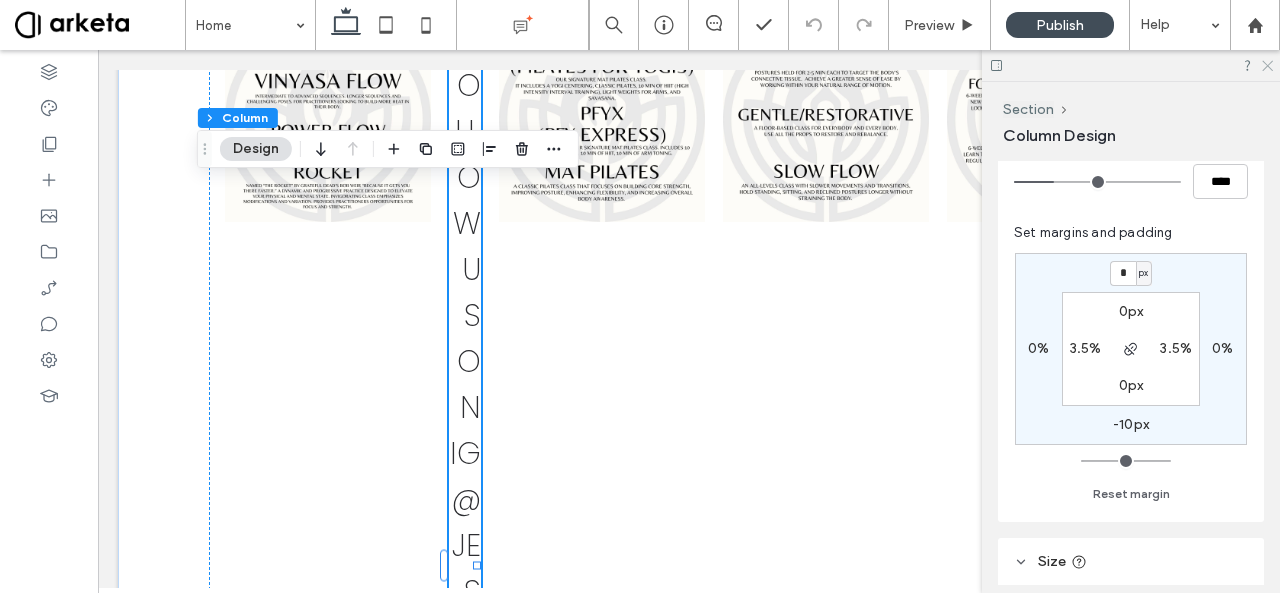 click 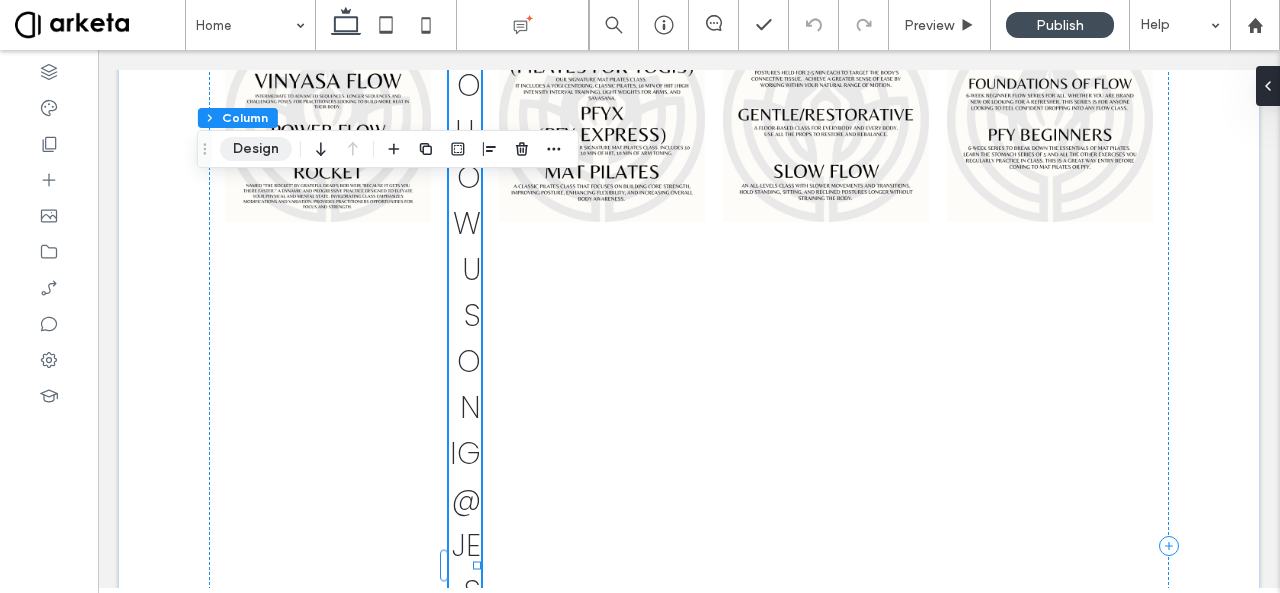 click on "Design" at bounding box center [256, 149] 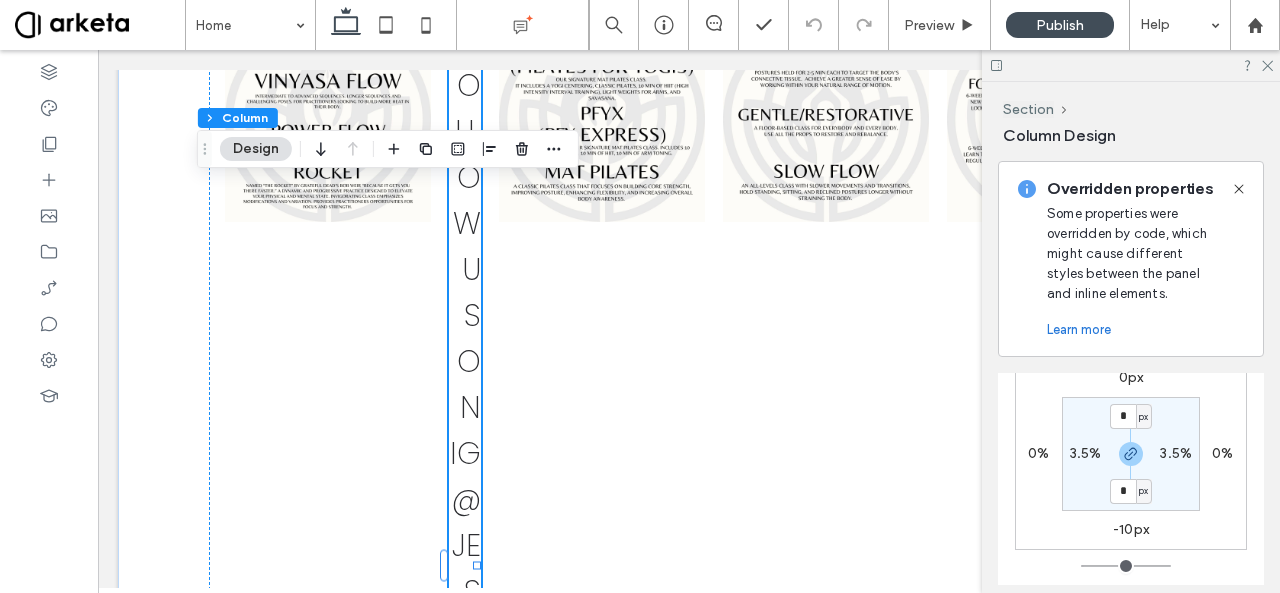 scroll, scrollTop: 513, scrollLeft: 0, axis: vertical 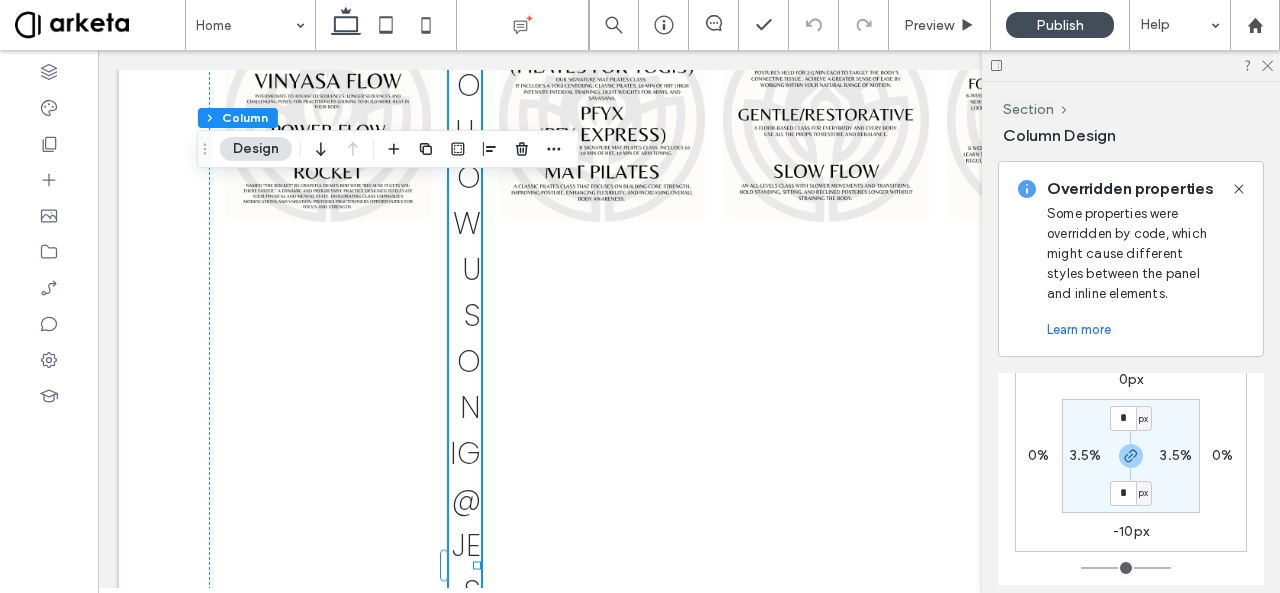 click on "-10px" at bounding box center [1131, 531] 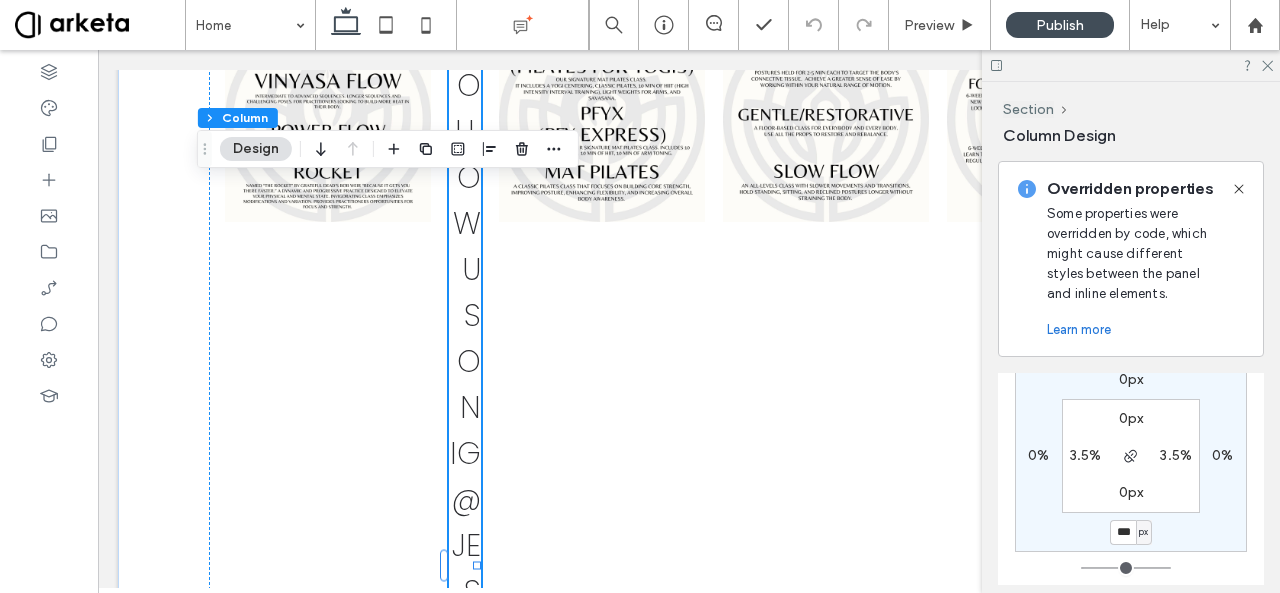 type on "*" 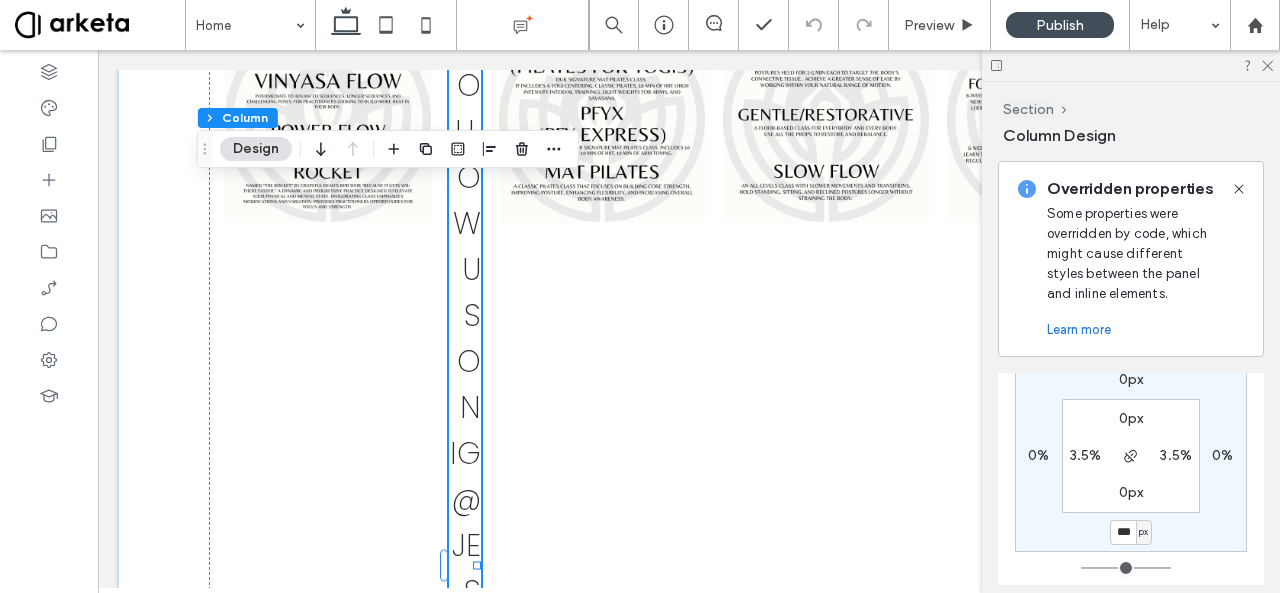 type on "***" 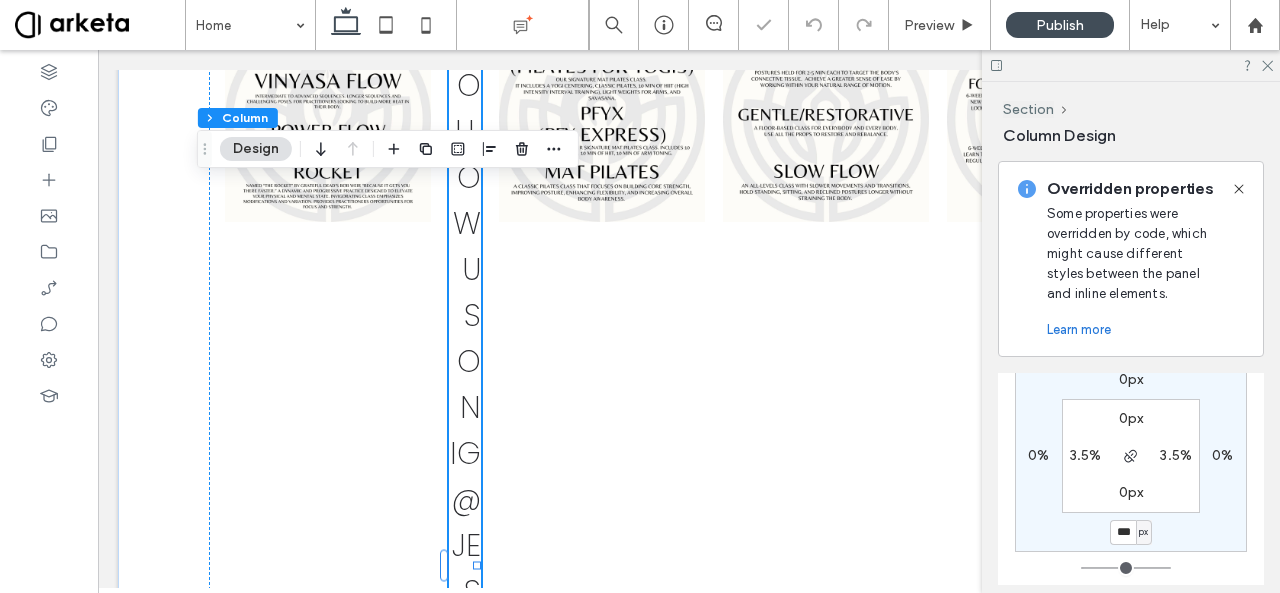 type on "*" 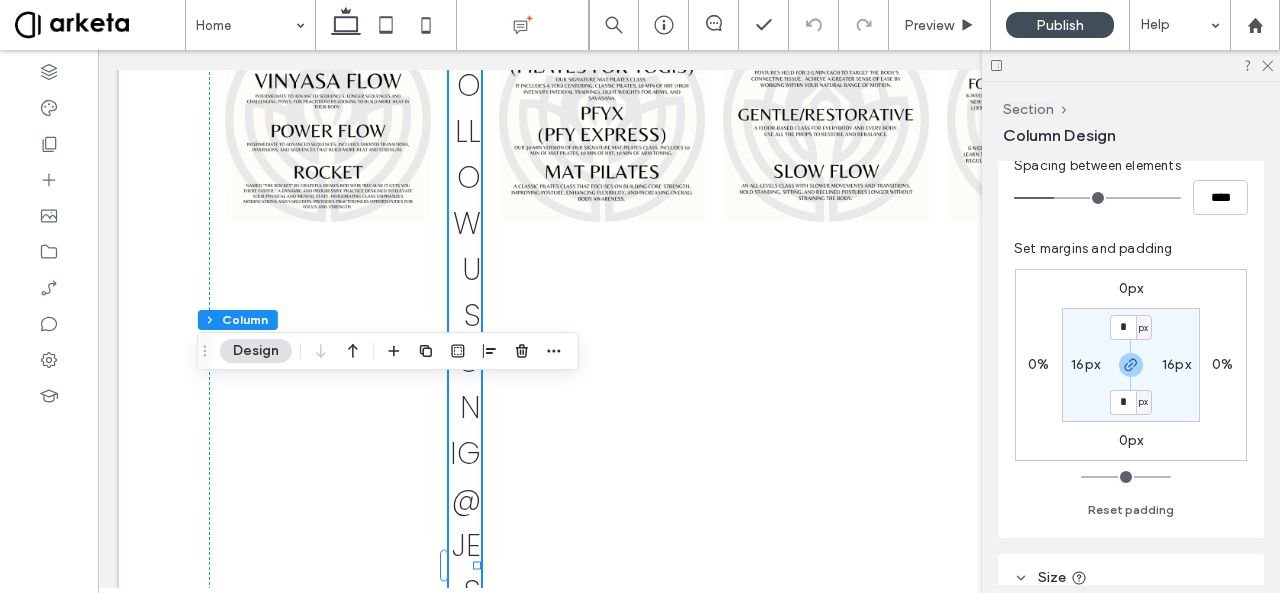 scroll, scrollTop: 394, scrollLeft: 0, axis: vertical 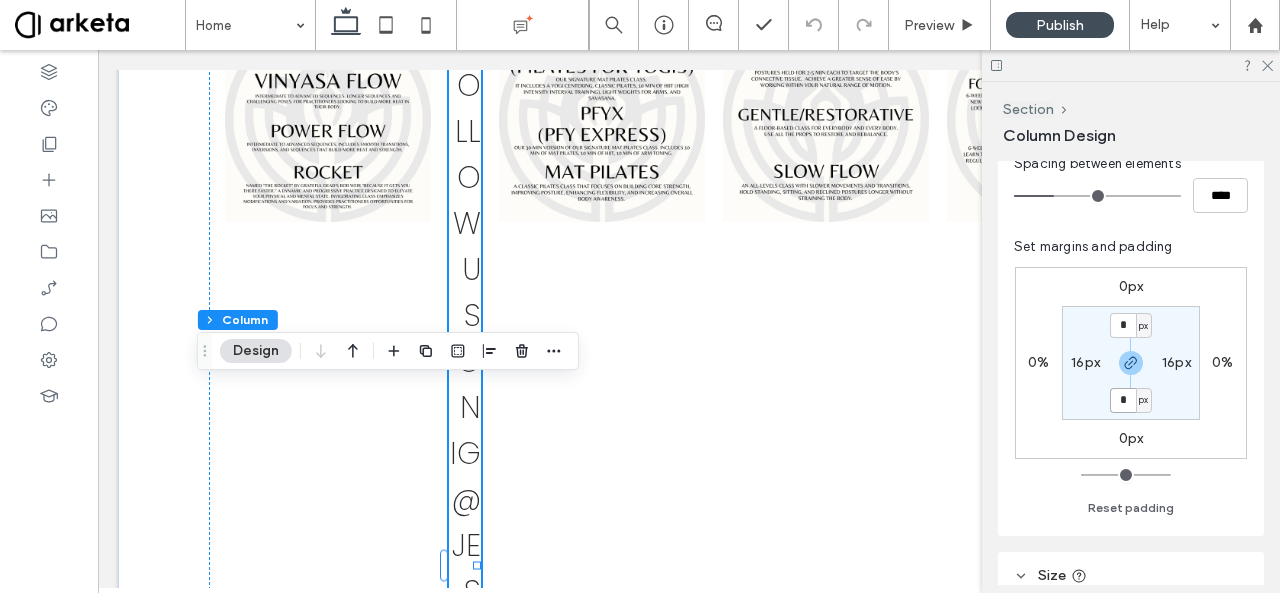 click on "*" at bounding box center [1123, 400] 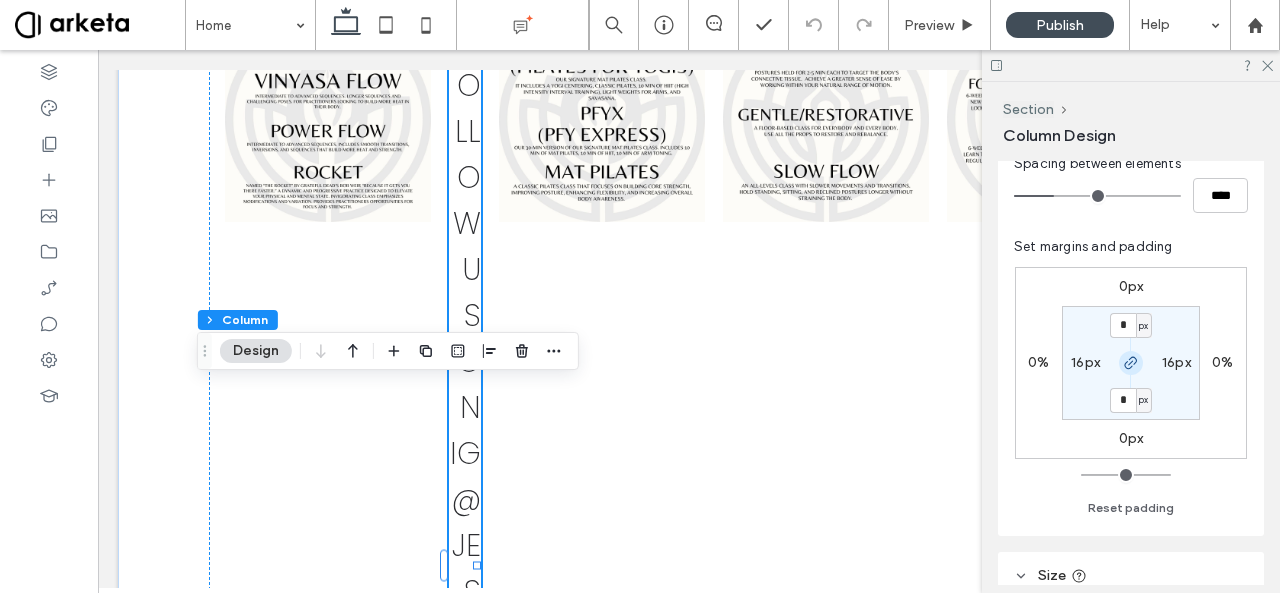 click 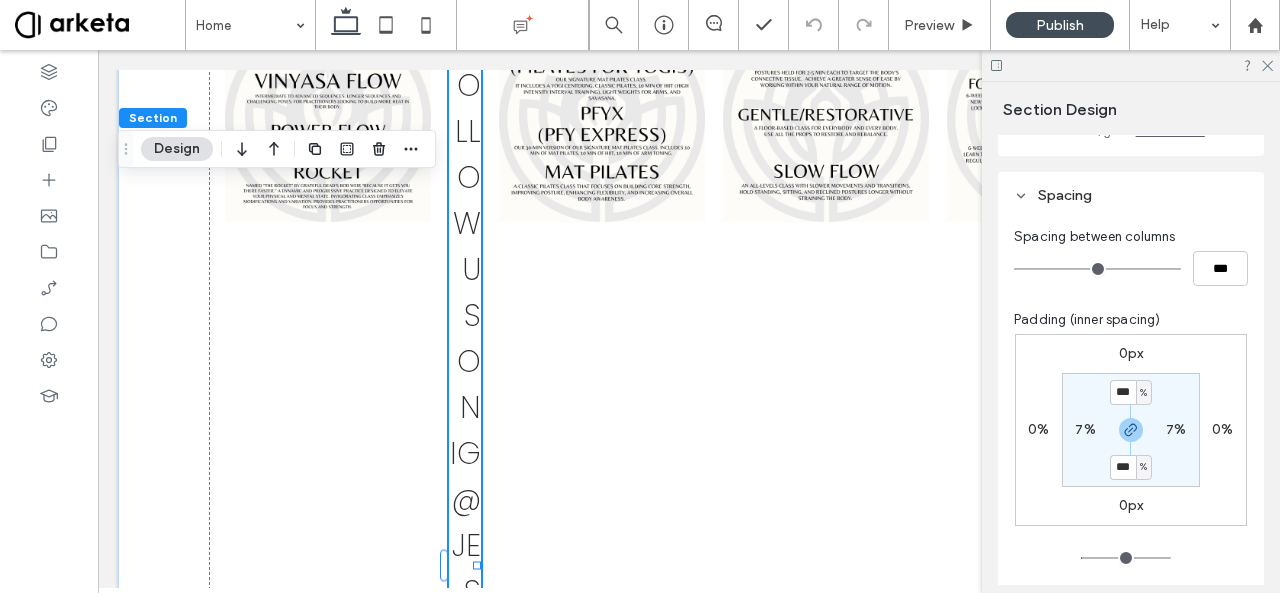 scroll, scrollTop: 180, scrollLeft: 0, axis: vertical 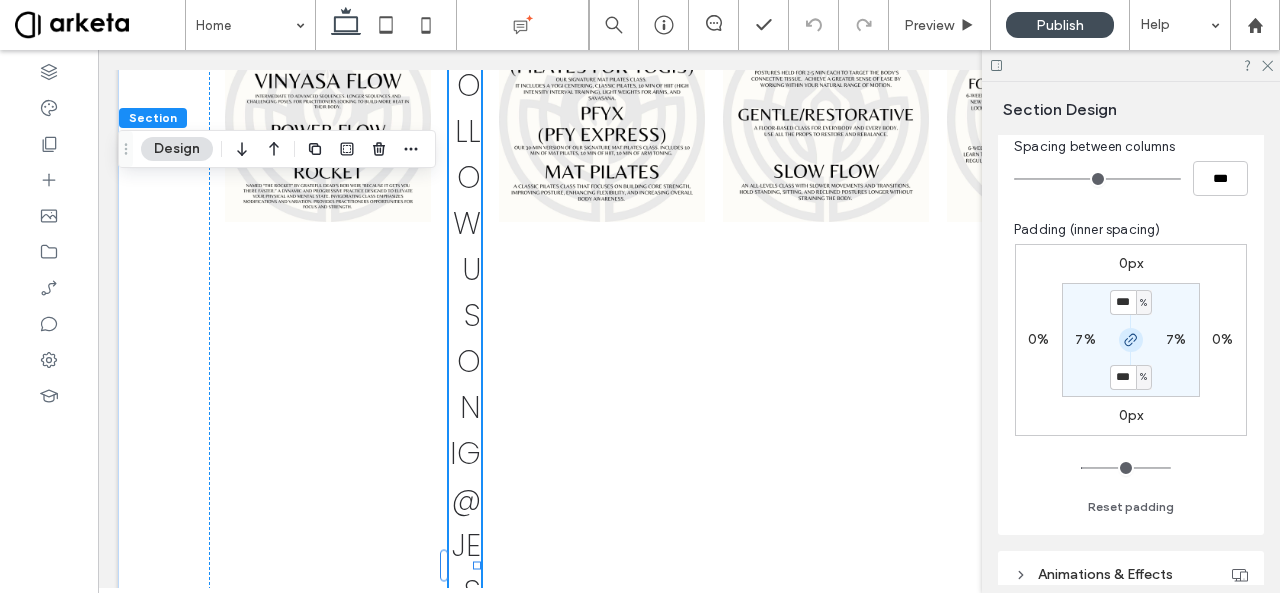 click 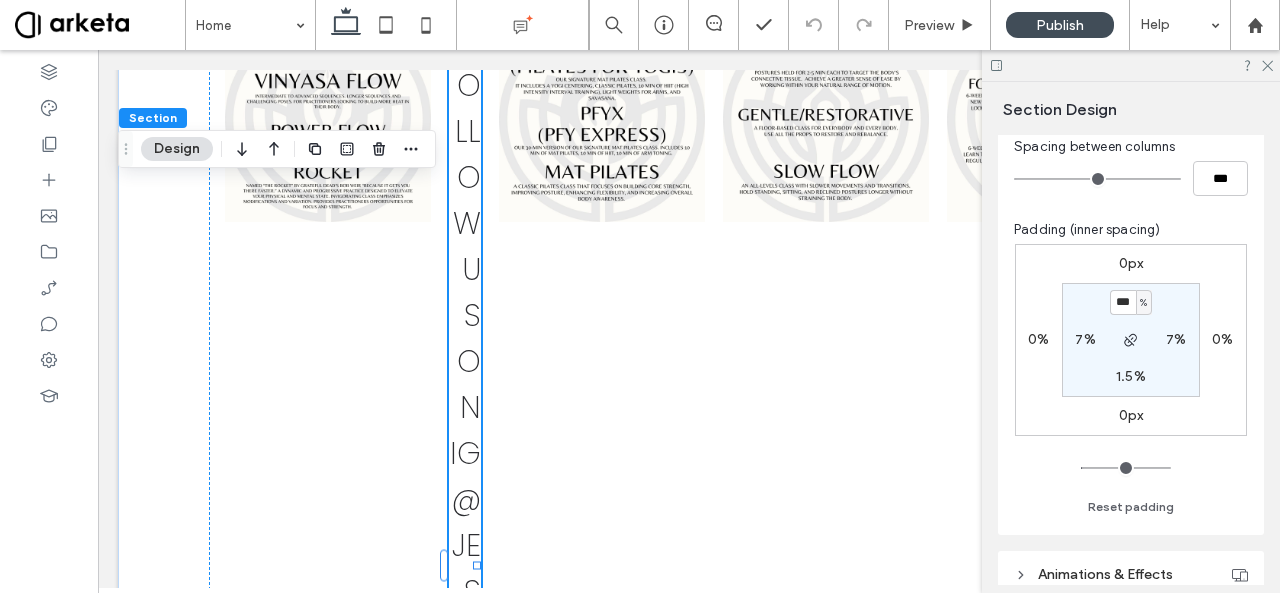 click on "1.5%" at bounding box center (1131, 376) 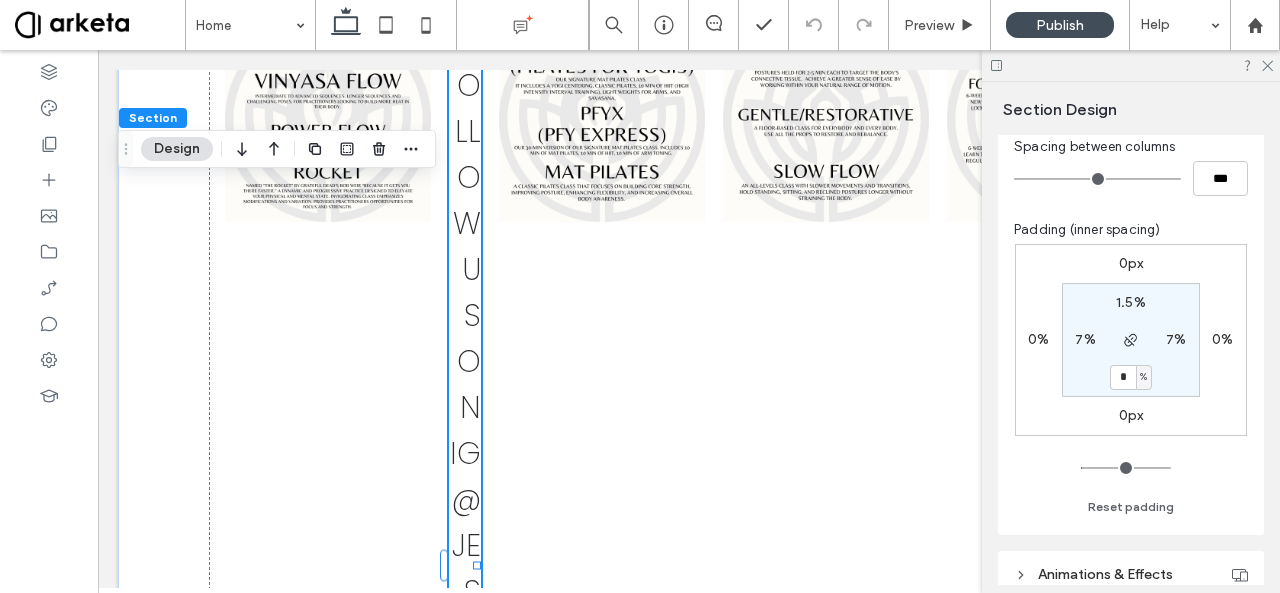 type on "*" 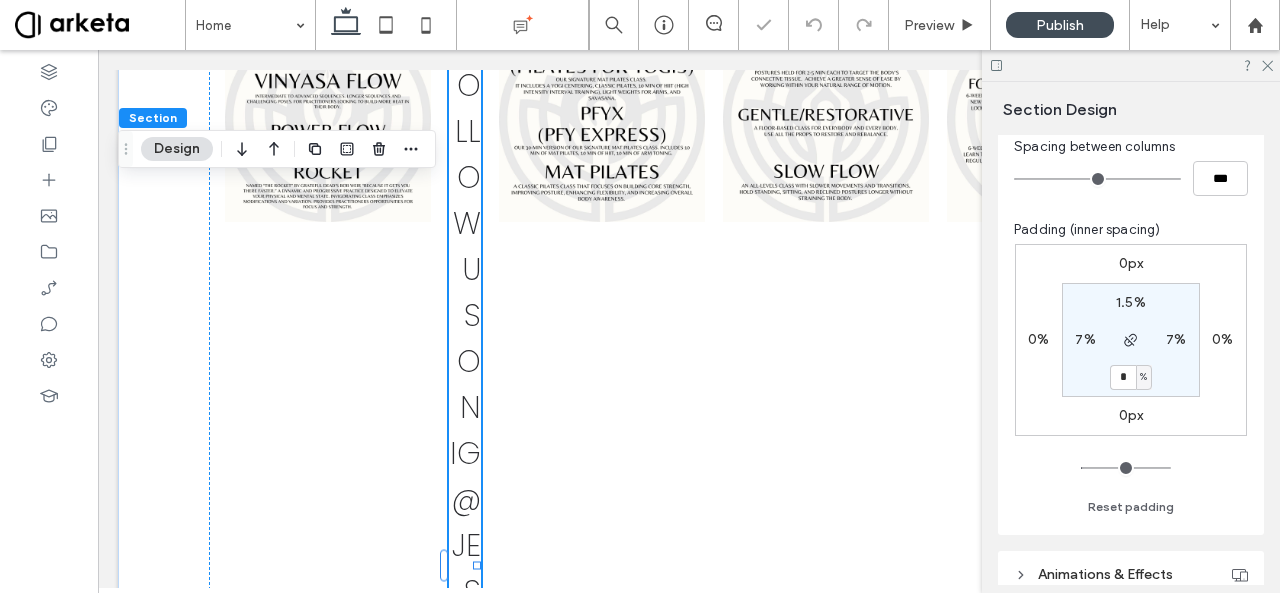 type on "*" 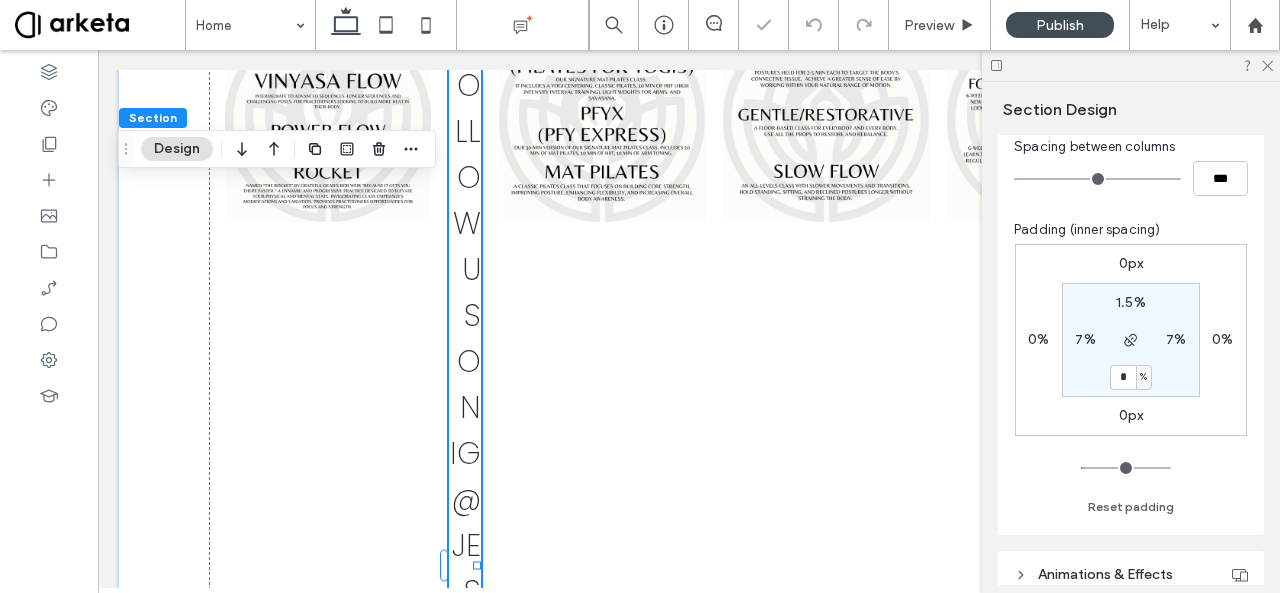 type on "*" 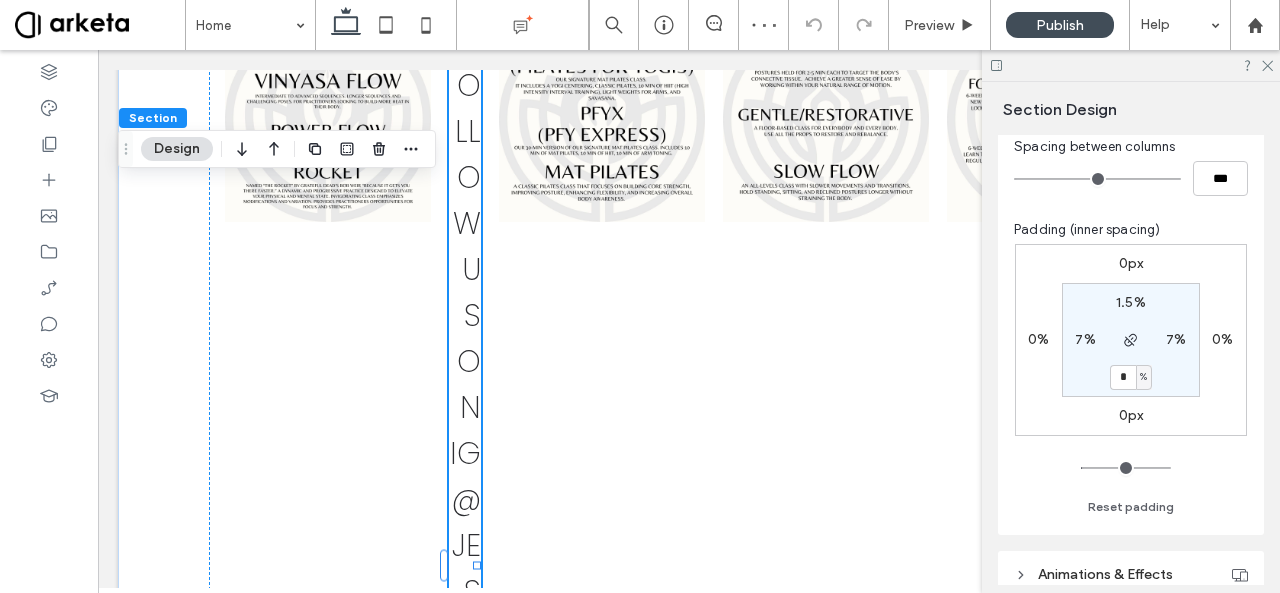 type on "*" 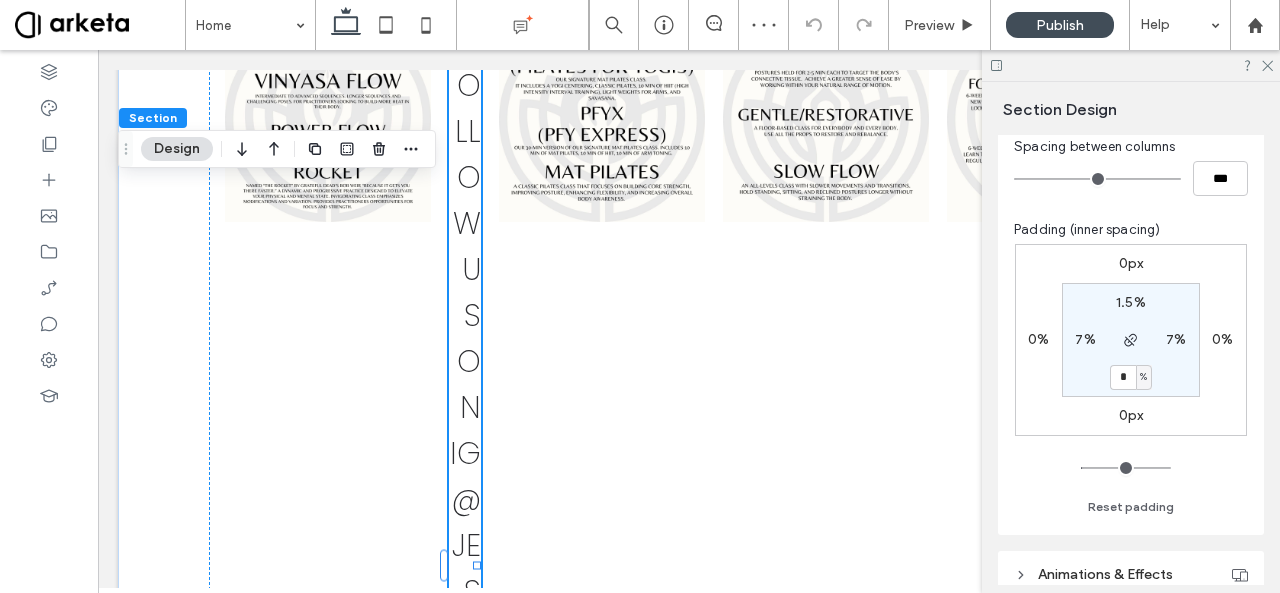 type on "*" 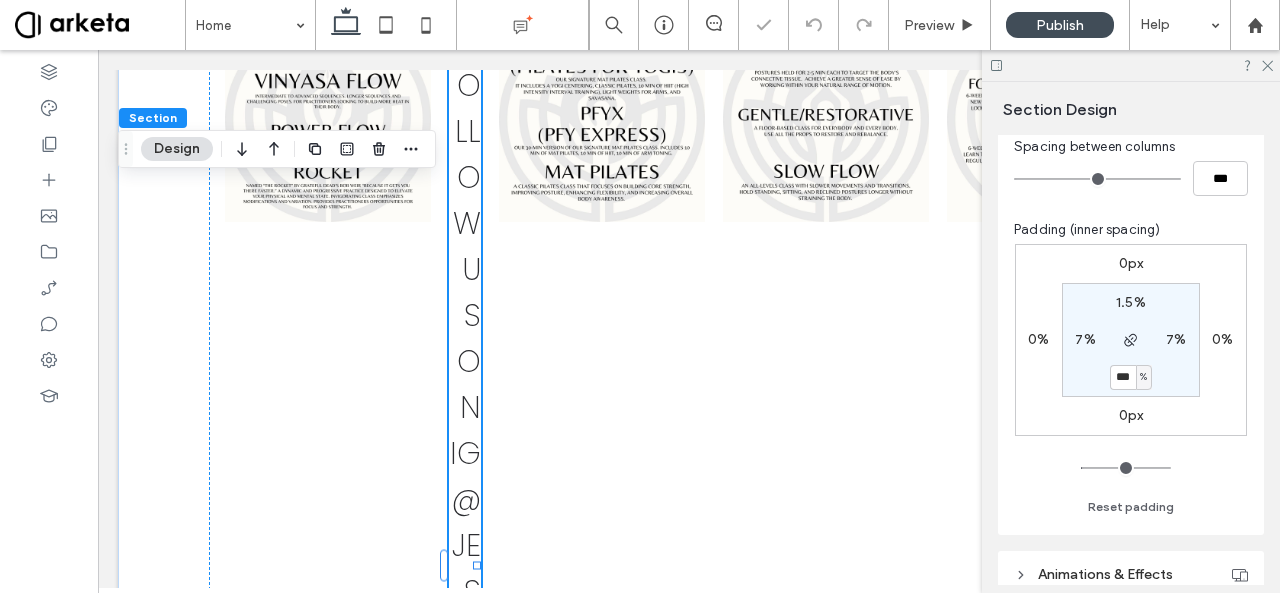 type on "***" 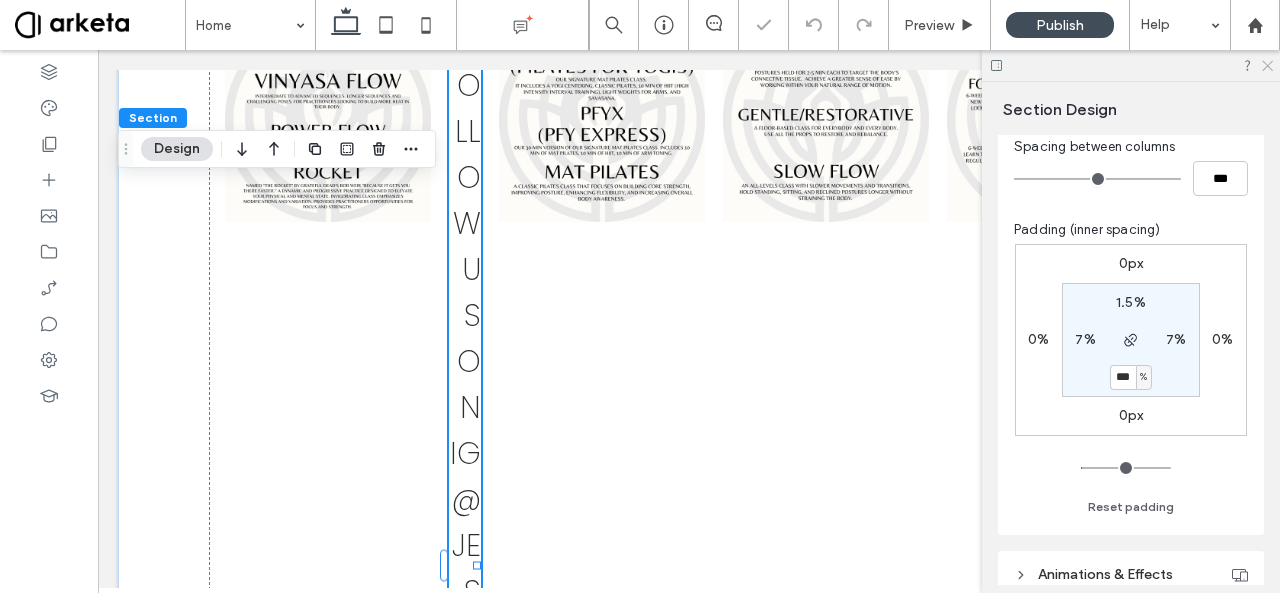 click 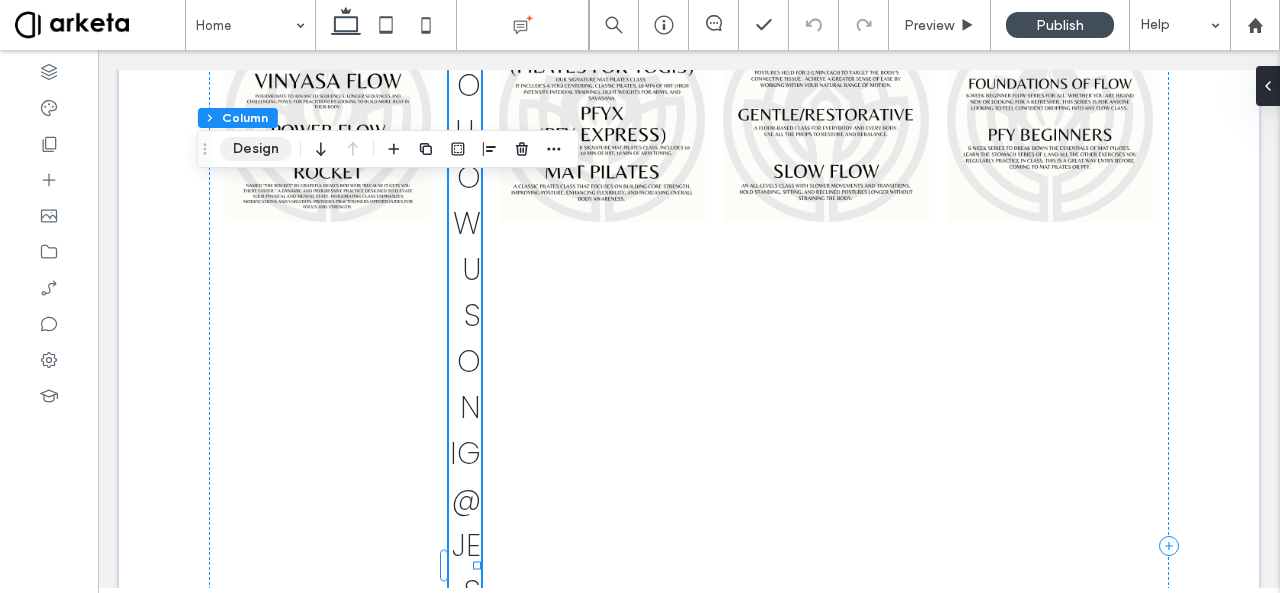 click on "Design" at bounding box center [256, 149] 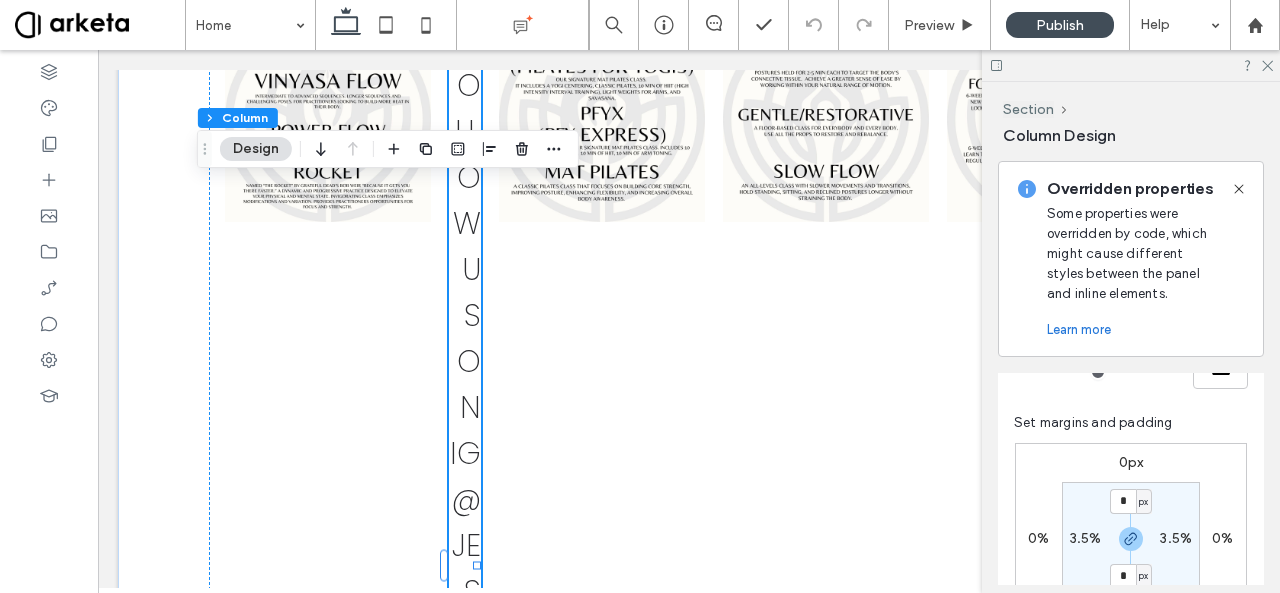 scroll, scrollTop: 432, scrollLeft: 0, axis: vertical 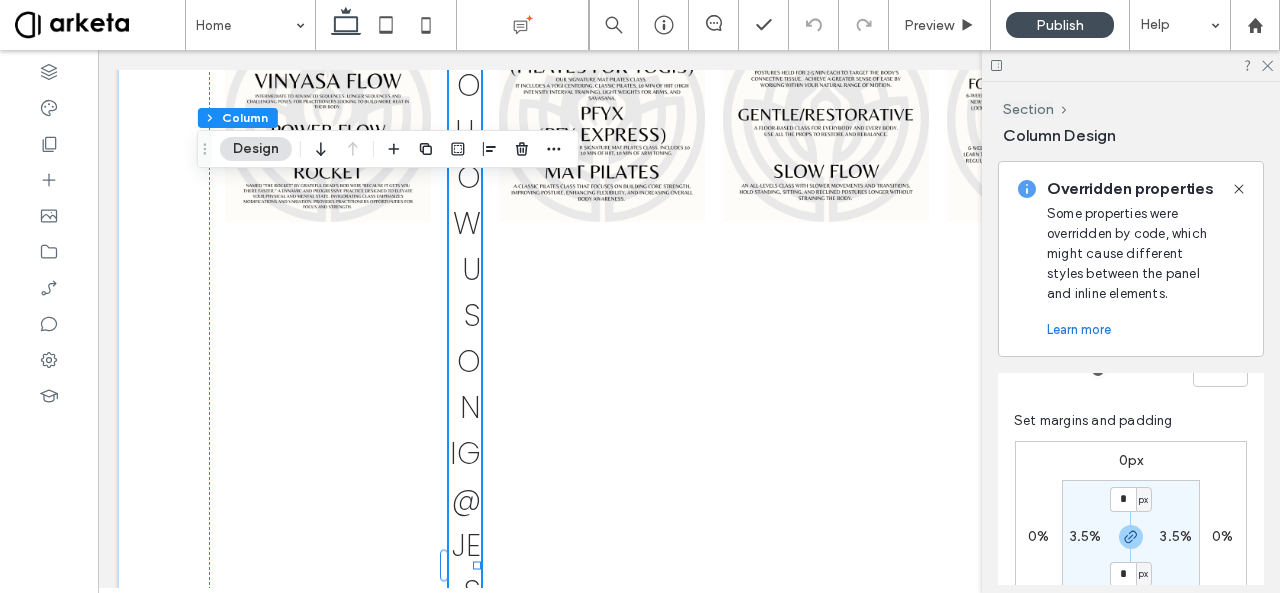 click on "3.5%" at bounding box center [1086, 536] 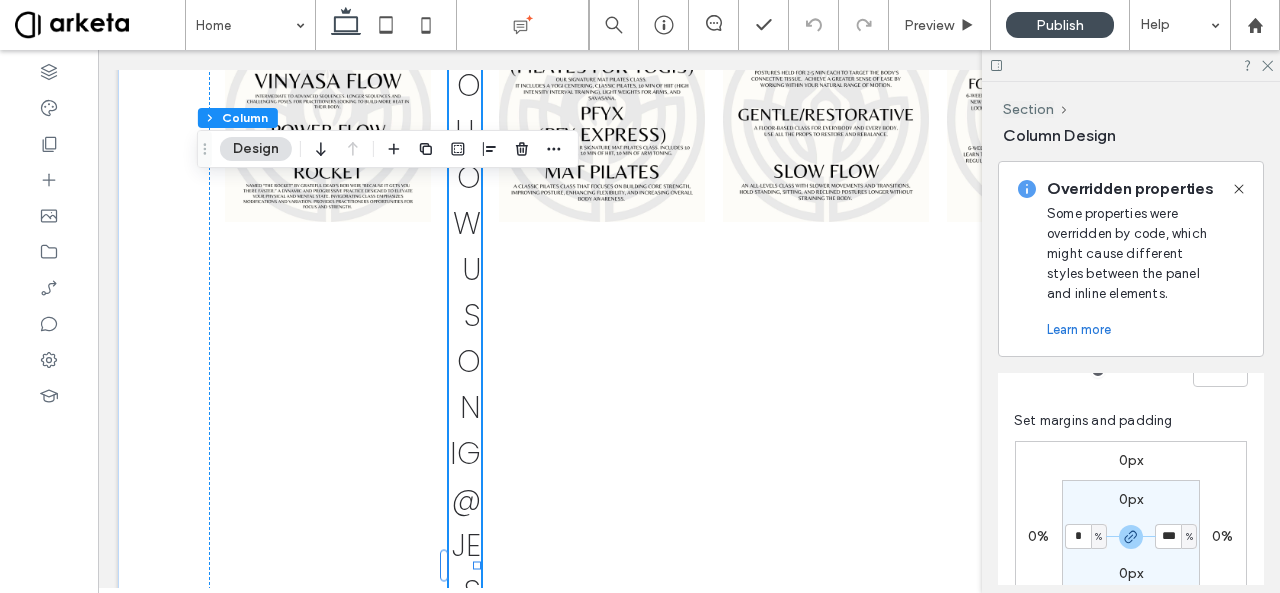 type on "*" 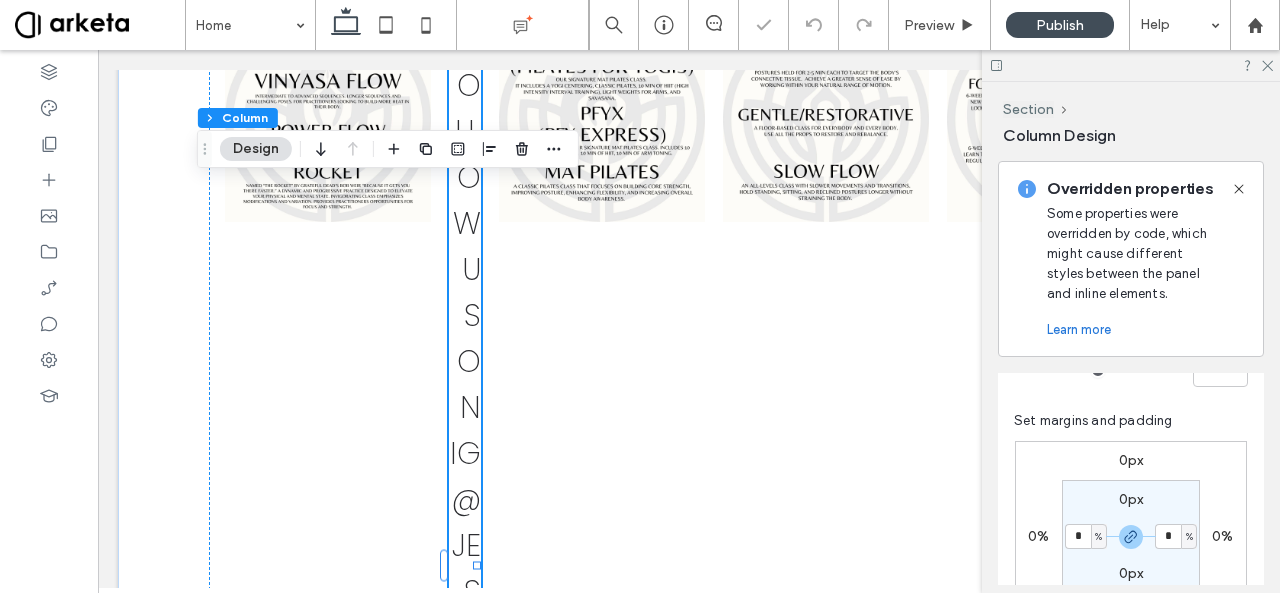 type on "*" 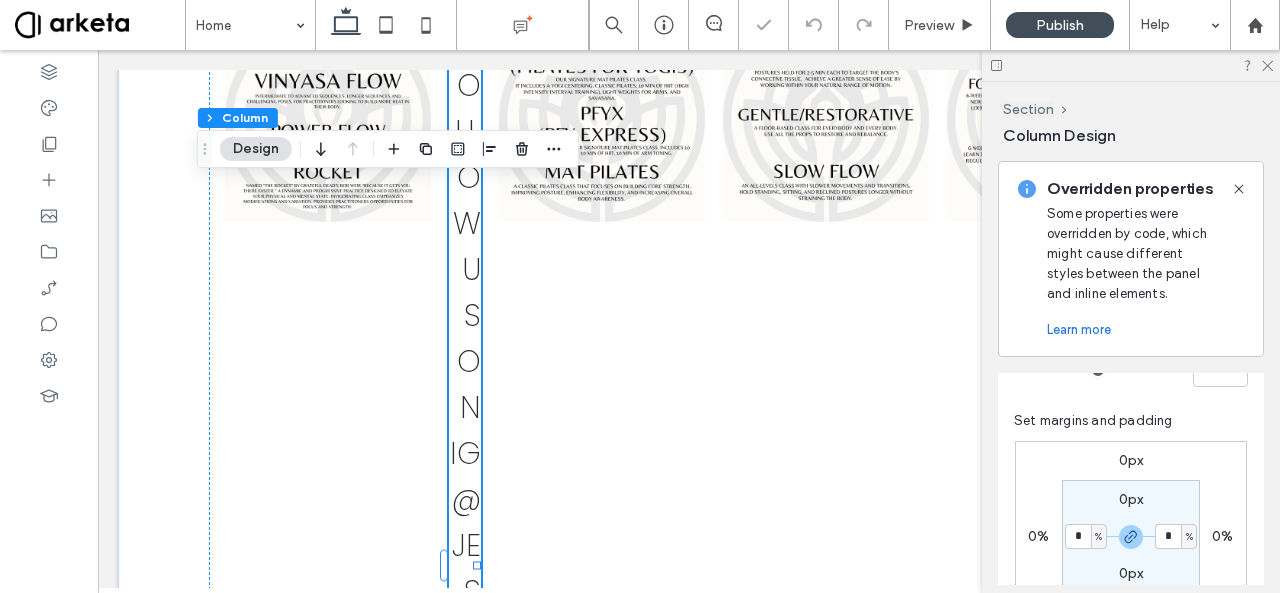 type on "*" 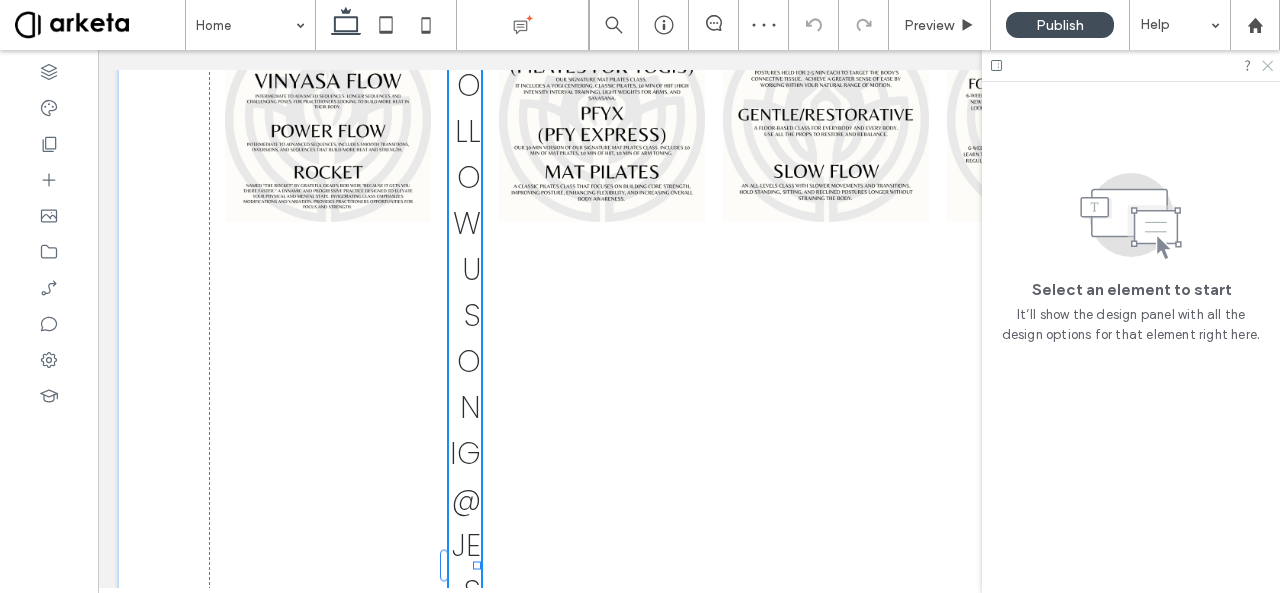 click 